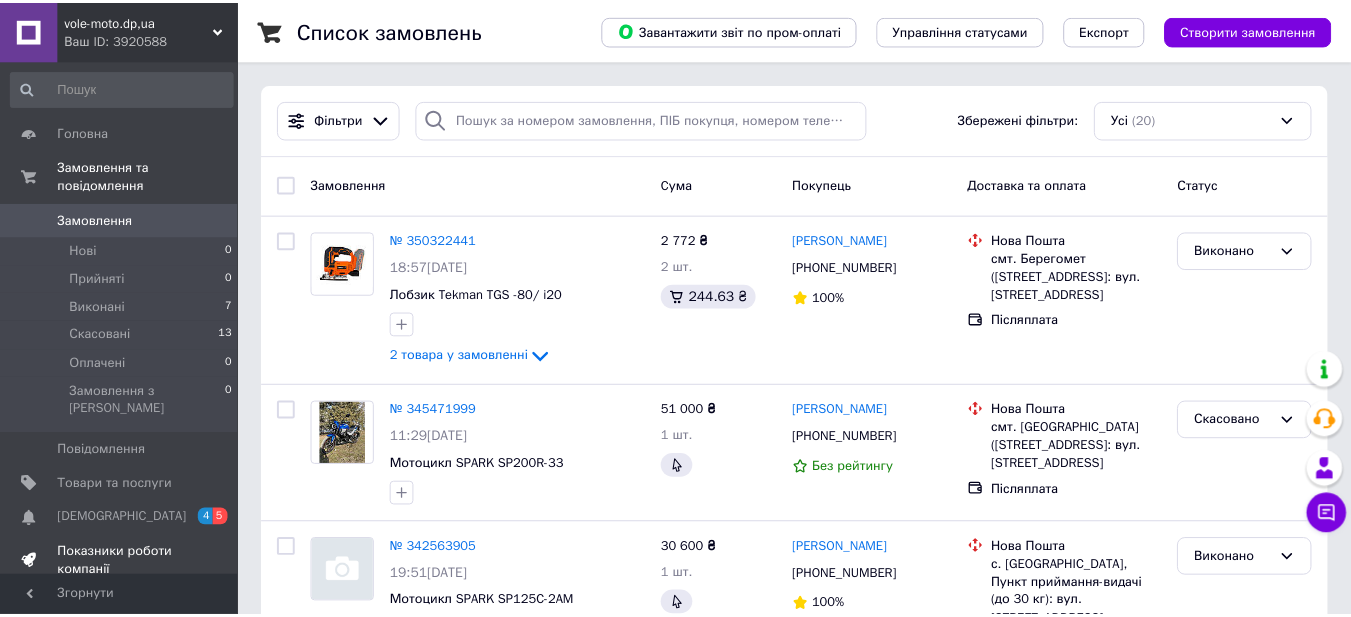 scroll, scrollTop: 0, scrollLeft: 0, axis: both 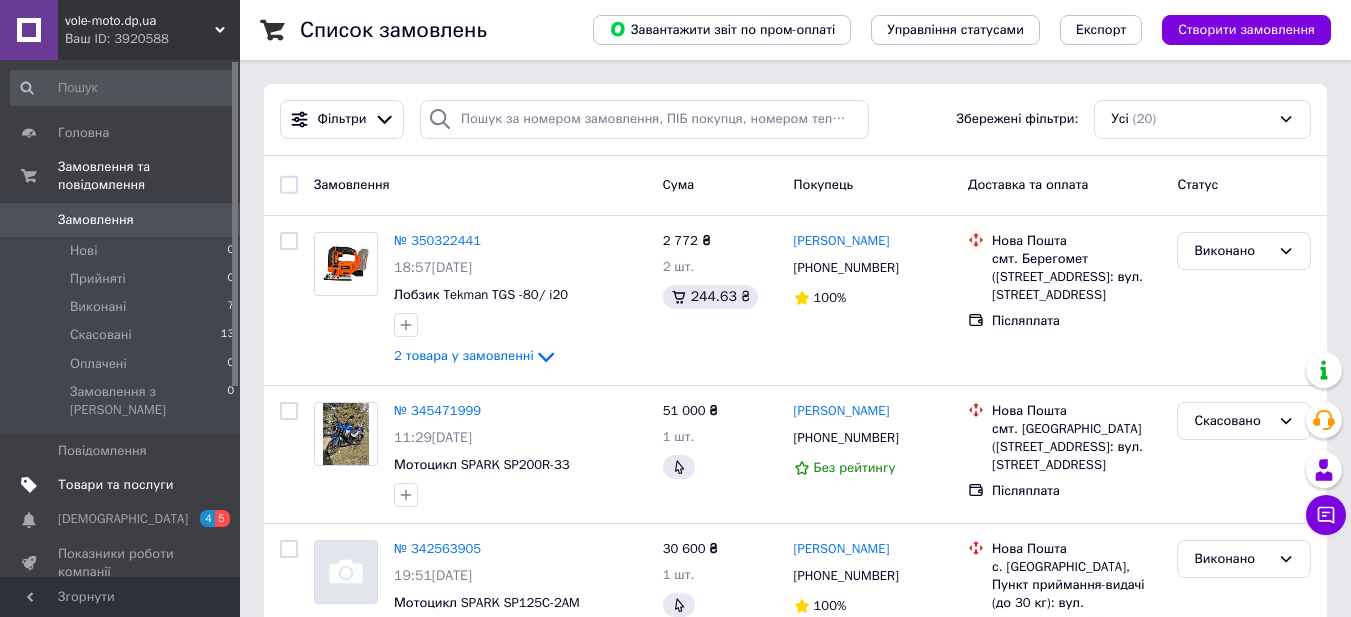 click on "Товари та послуги" at bounding box center [115, 485] 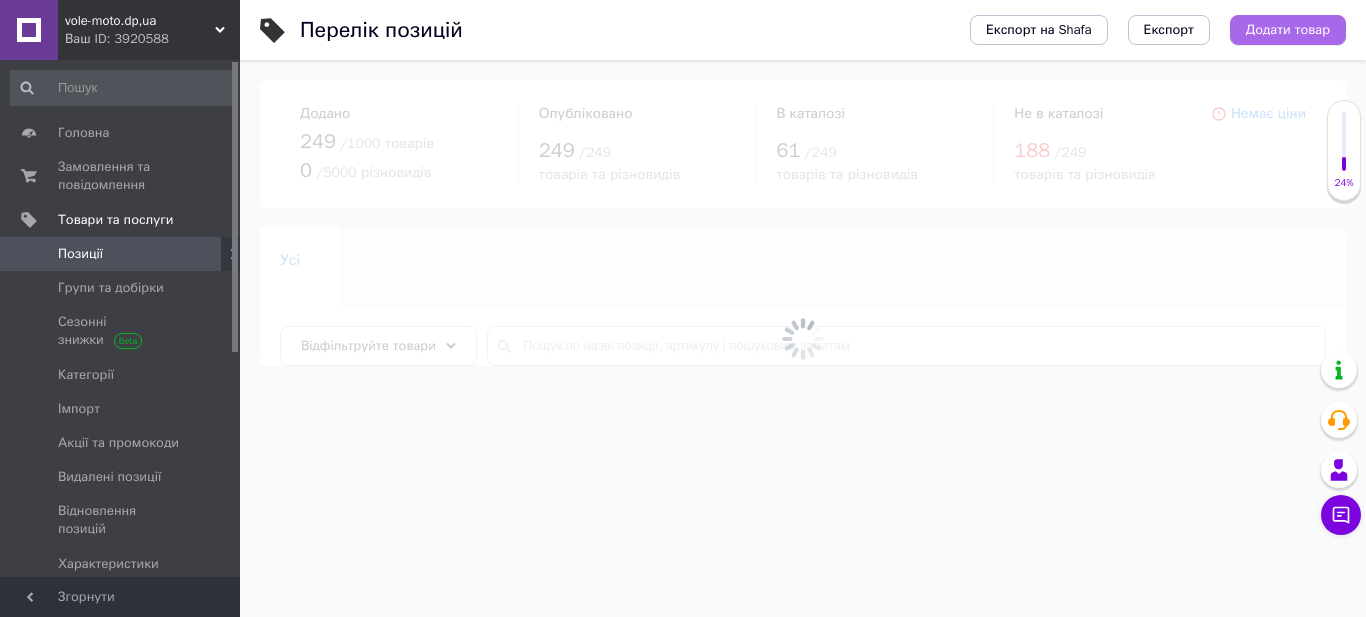 click on "Додати товар" at bounding box center [1288, 30] 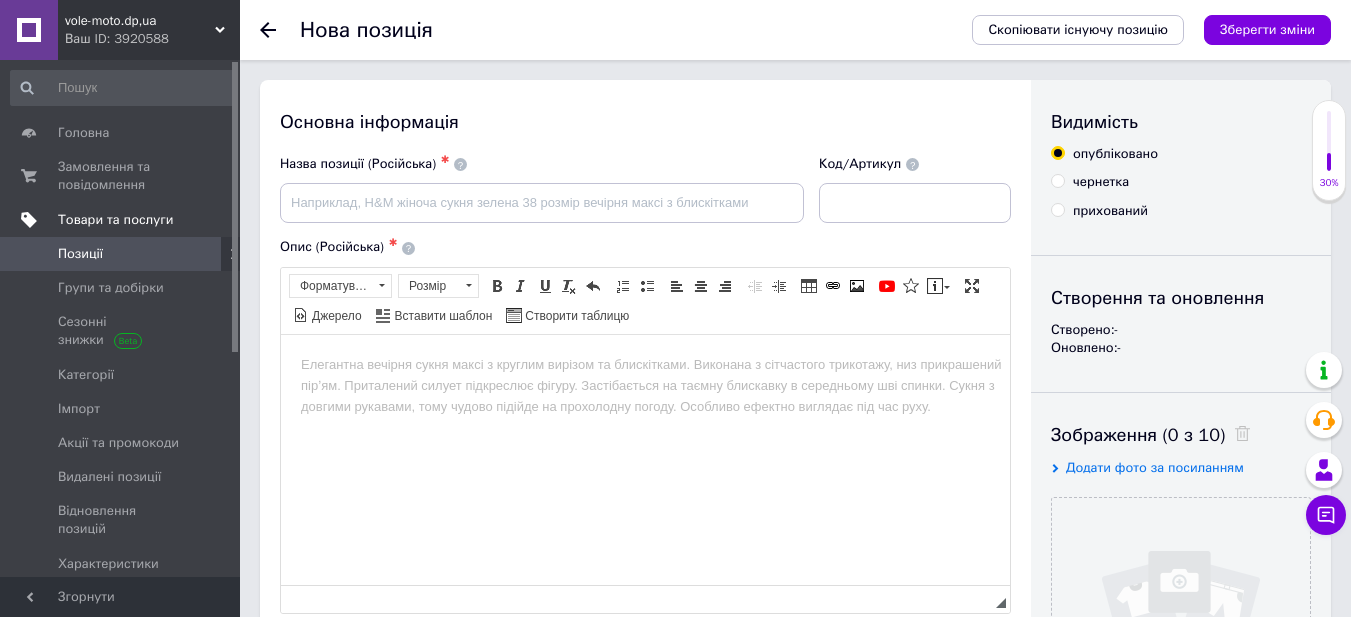 scroll, scrollTop: 0, scrollLeft: 0, axis: both 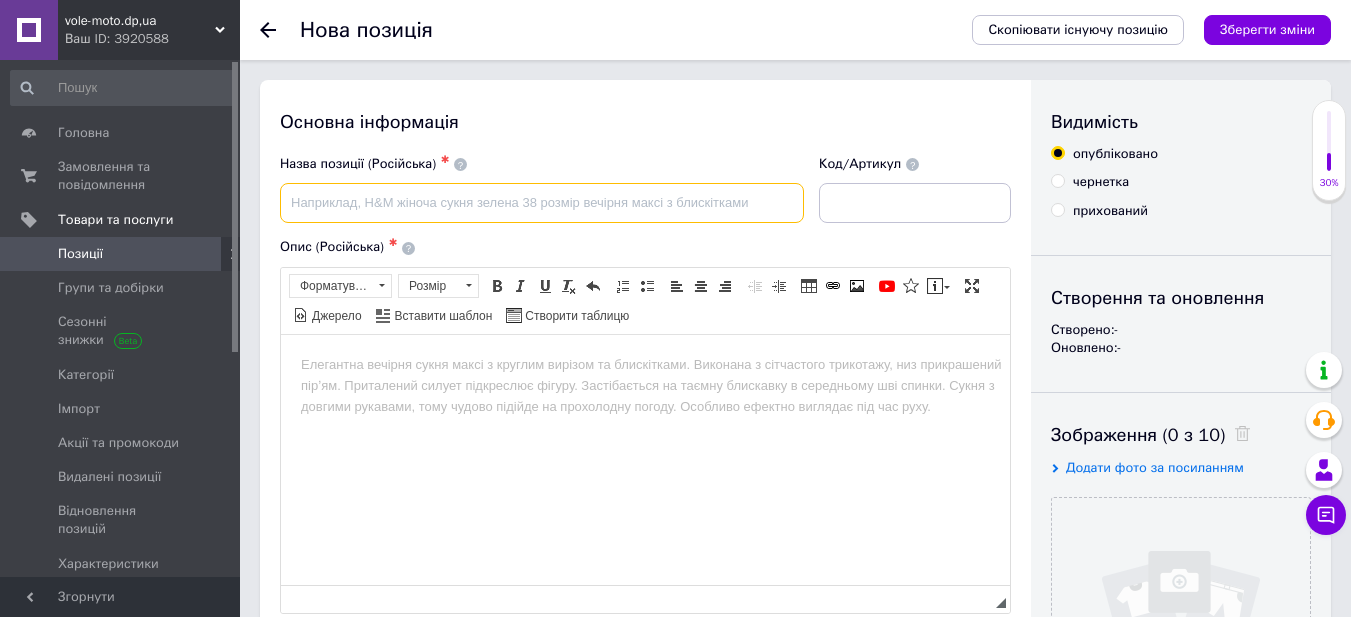 click at bounding box center (542, 203) 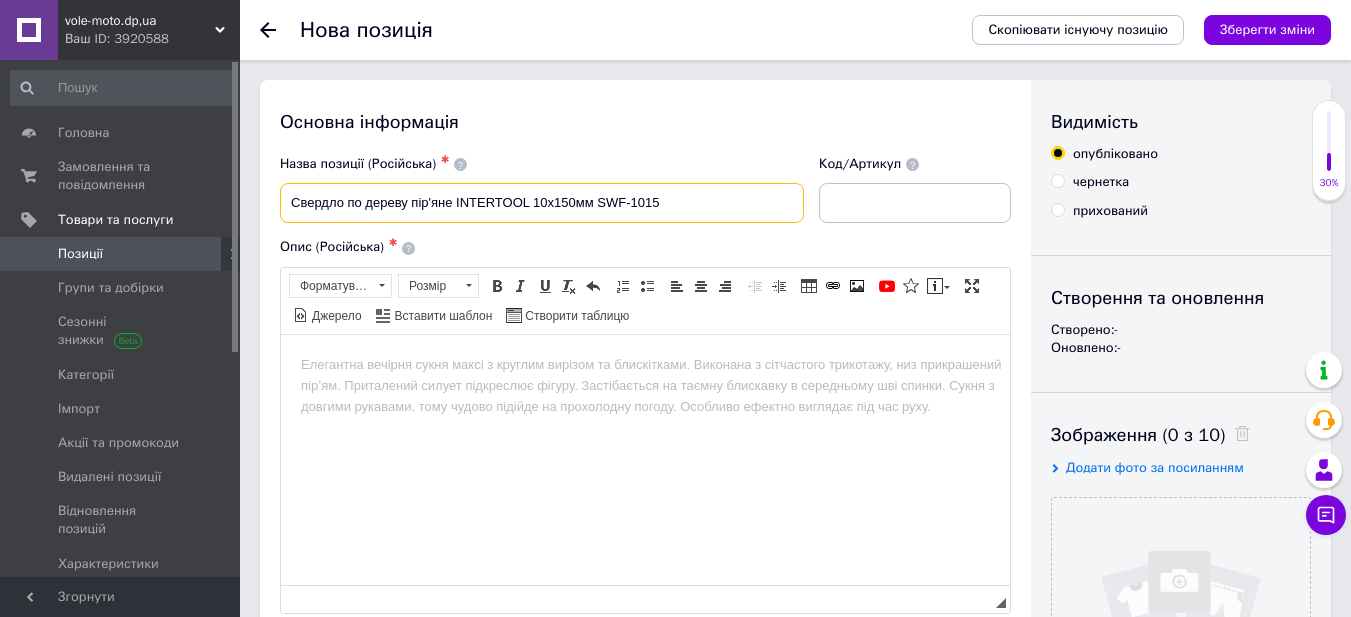 type on "Свердло по дереву пір'яне INTERTOOL 10х150мм SWF-1015" 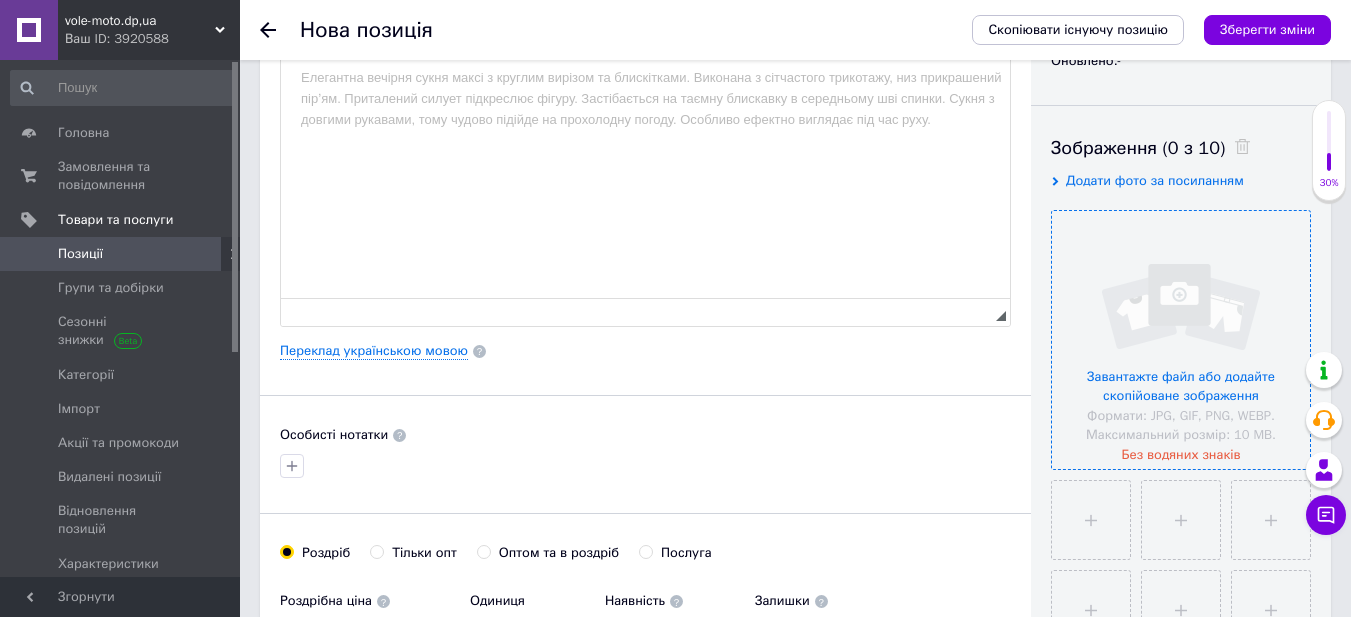 scroll, scrollTop: 300, scrollLeft: 0, axis: vertical 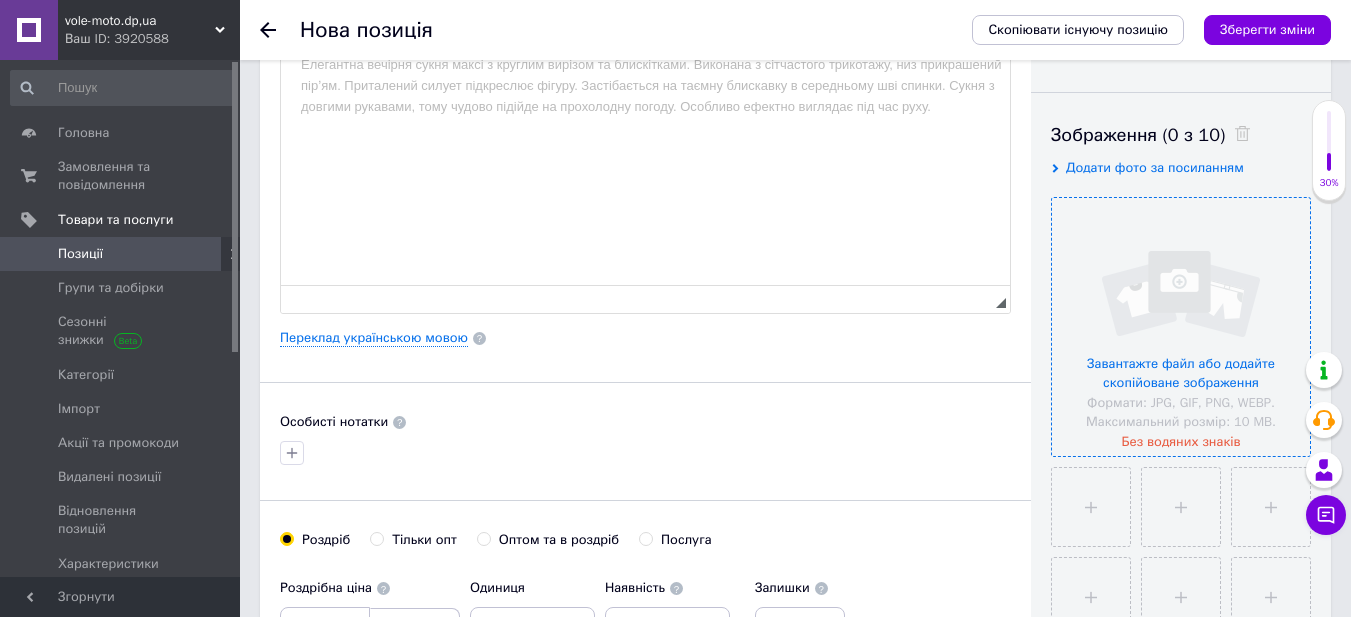 click at bounding box center (1181, 327) 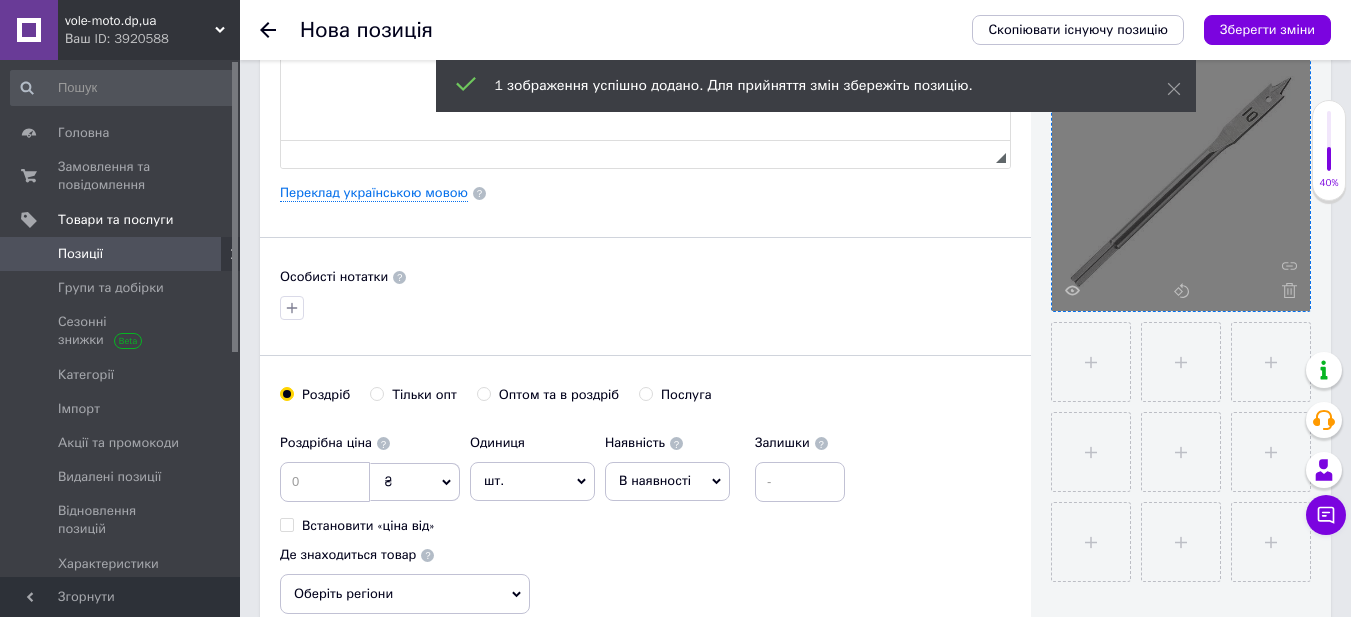 scroll, scrollTop: 500, scrollLeft: 0, axis: vertical 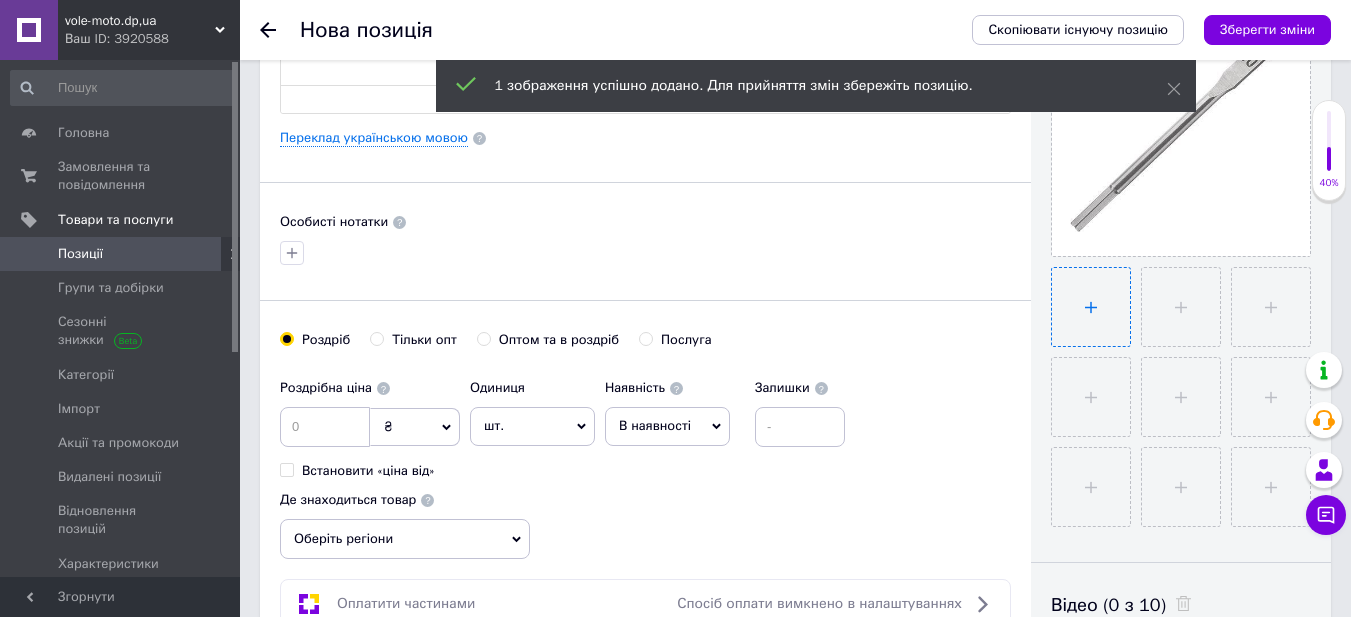 click at bounding box center (1091, 307) 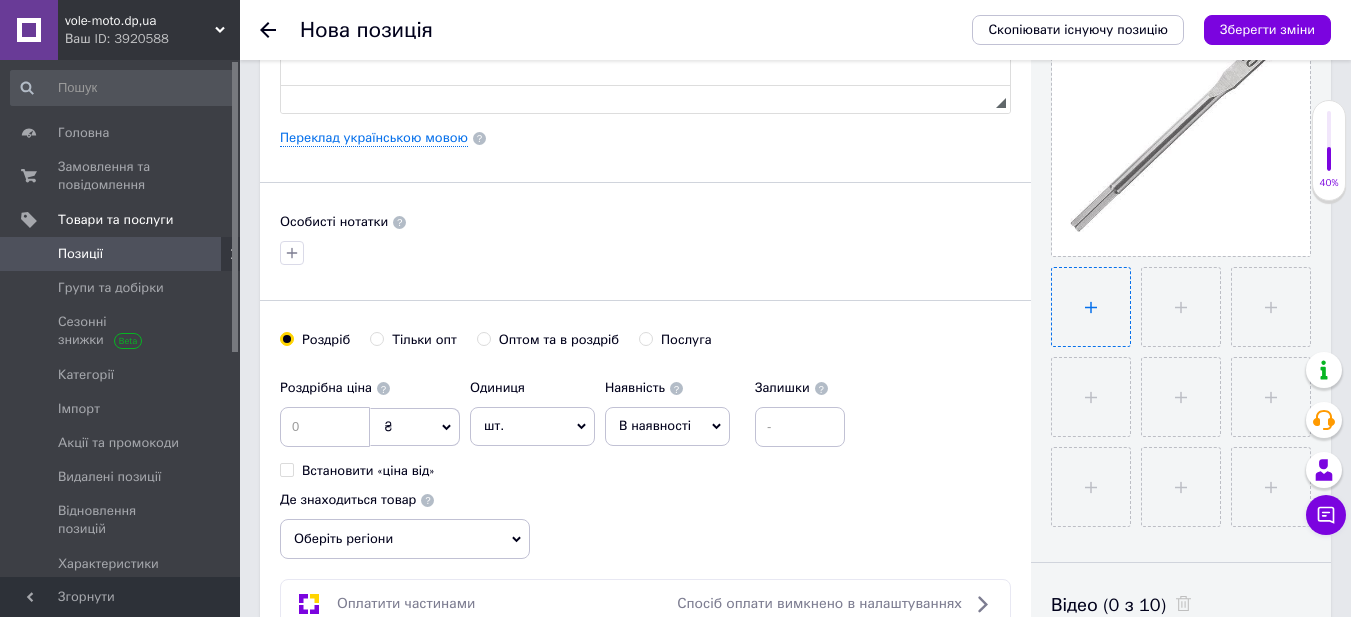 type on "C:\fakepath\intertool-swf-1015-original+1.jpg" 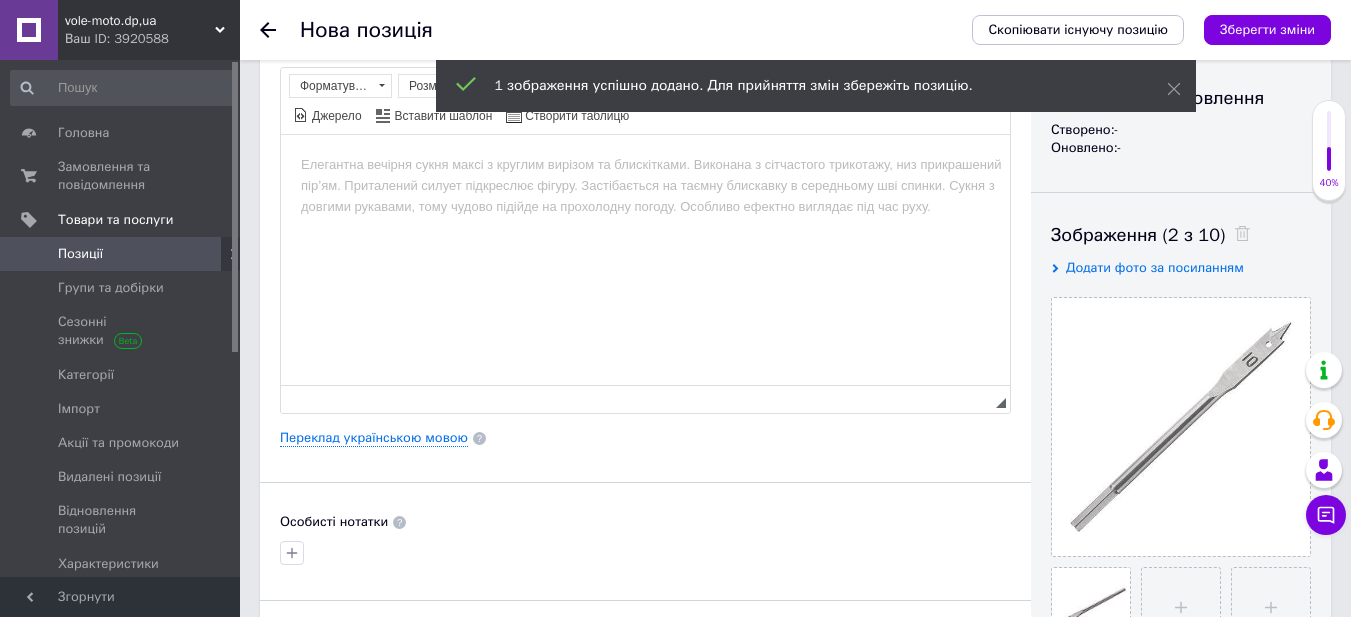 scroll, scrollTop: 100, scrollLeft: 0, axis: vertical 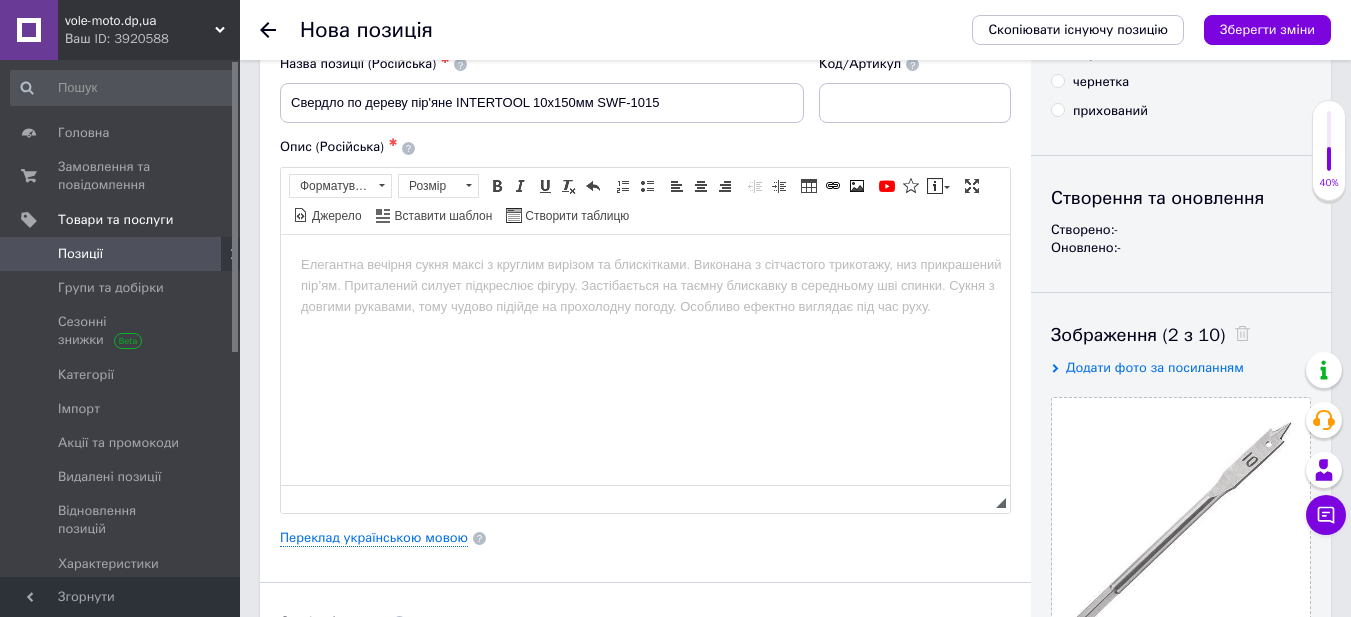 click at bounding box center [645, 264] 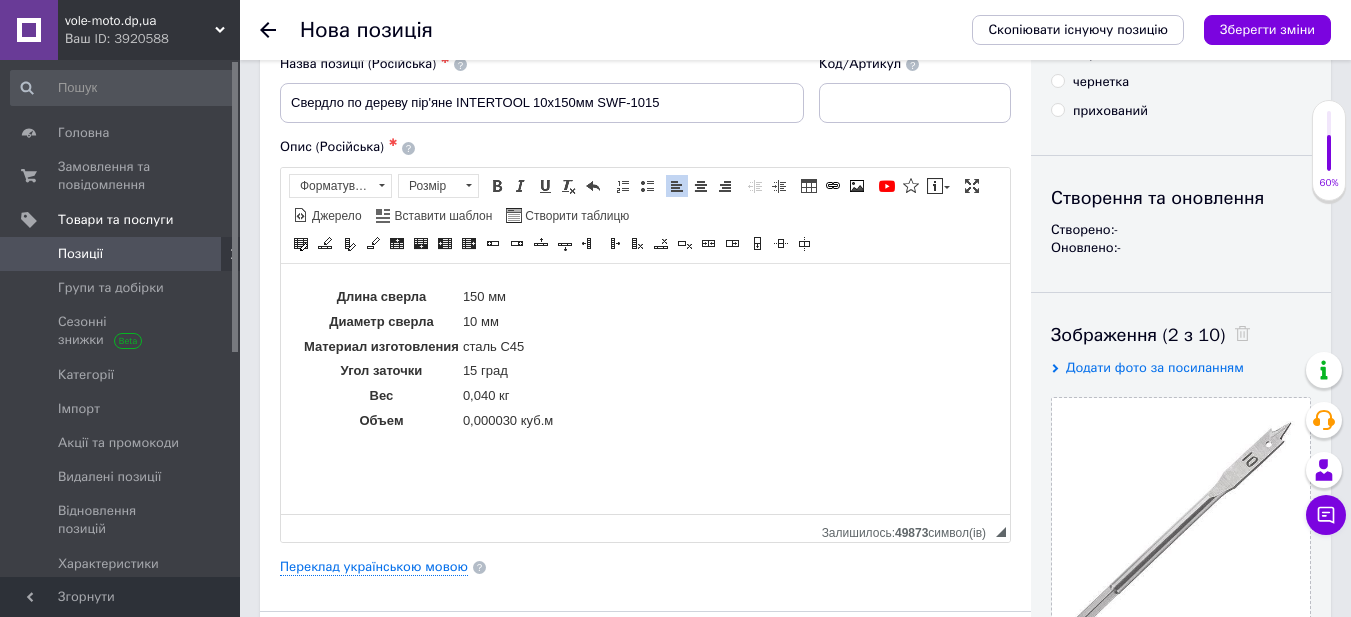 click on "Длина сверла 150 мм Диаметр сверла 10 мм Материал изготовления сталь С45 Угол заточки 15 град Вес 0,040 кг Объем 0,000030 куб.м" at bounding box center (645, 358) 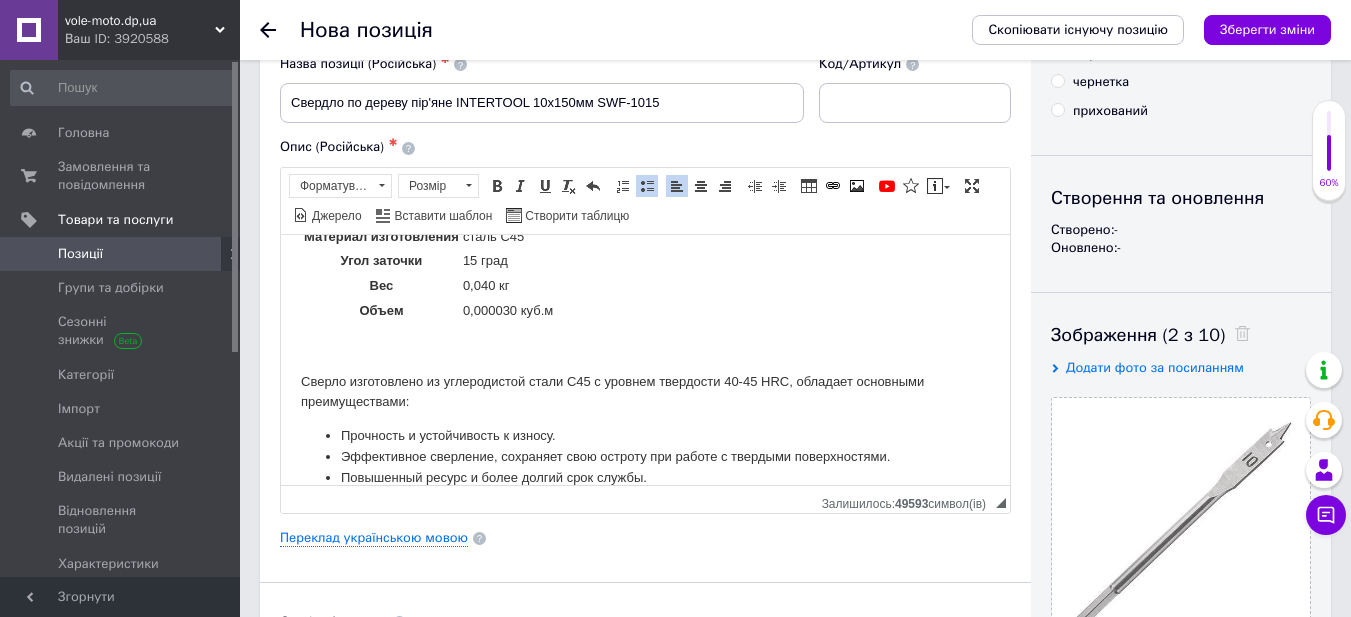 scroll, scrollTop: 105, scrollLeft: 0, axis: vertical 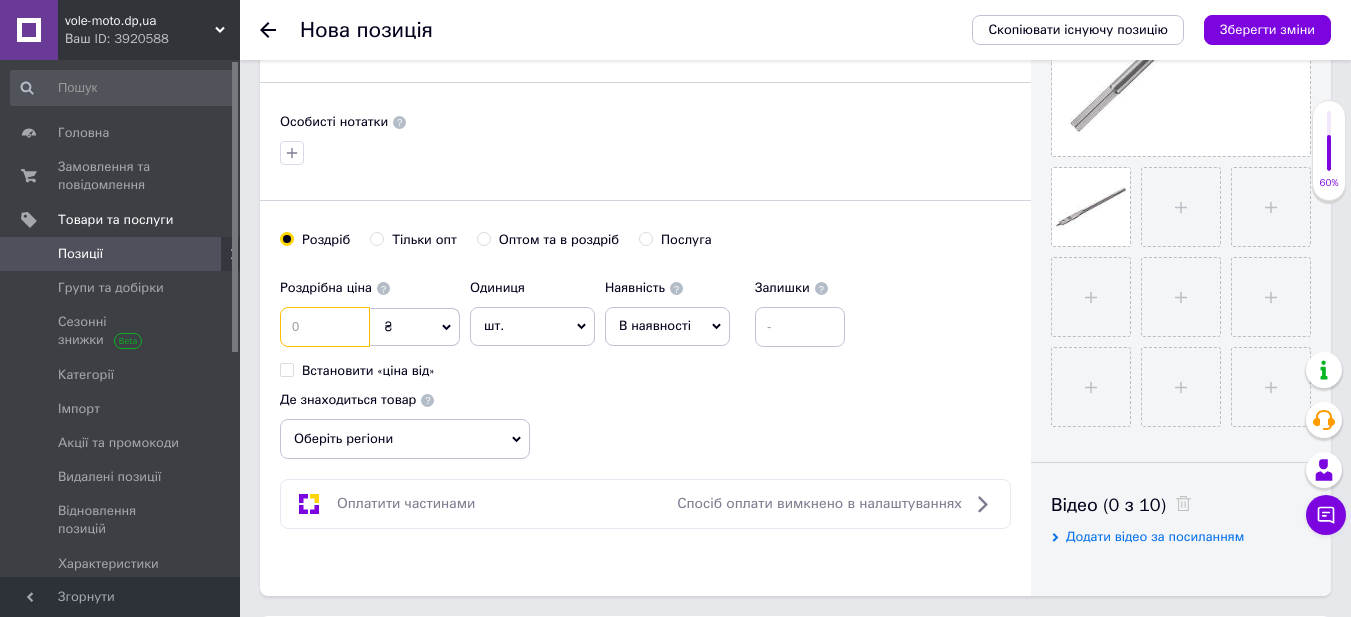 click at bounding box center [325, 327] 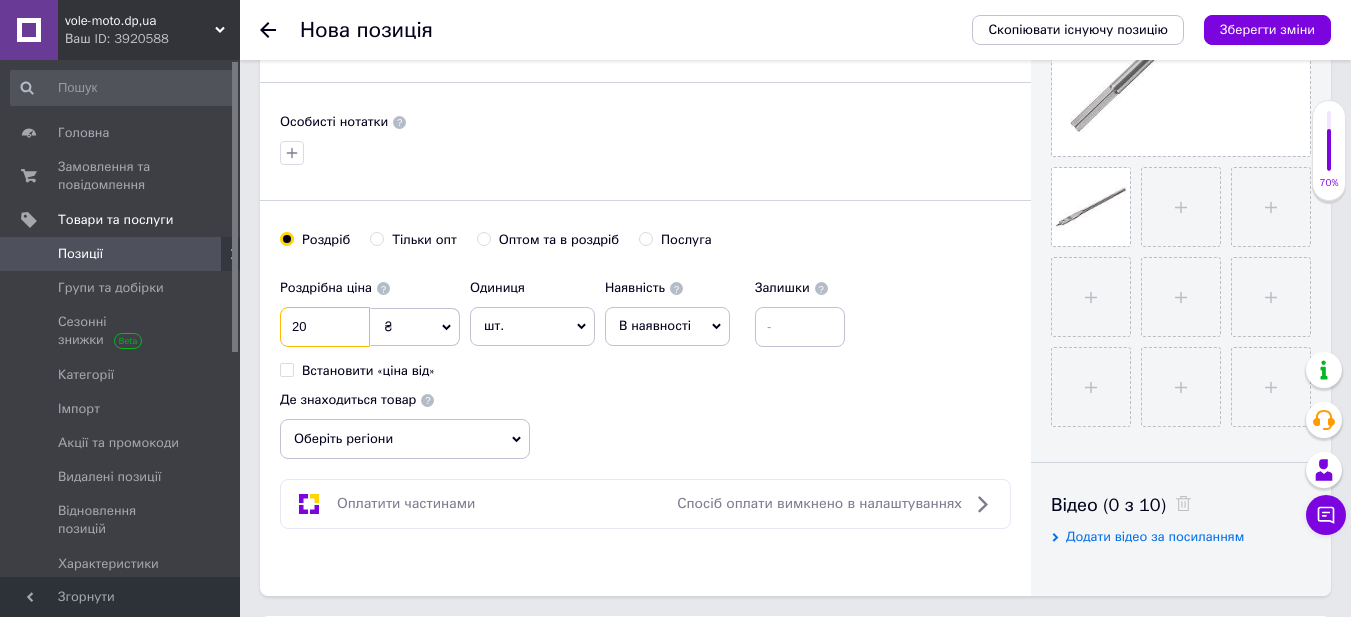 type on "20" 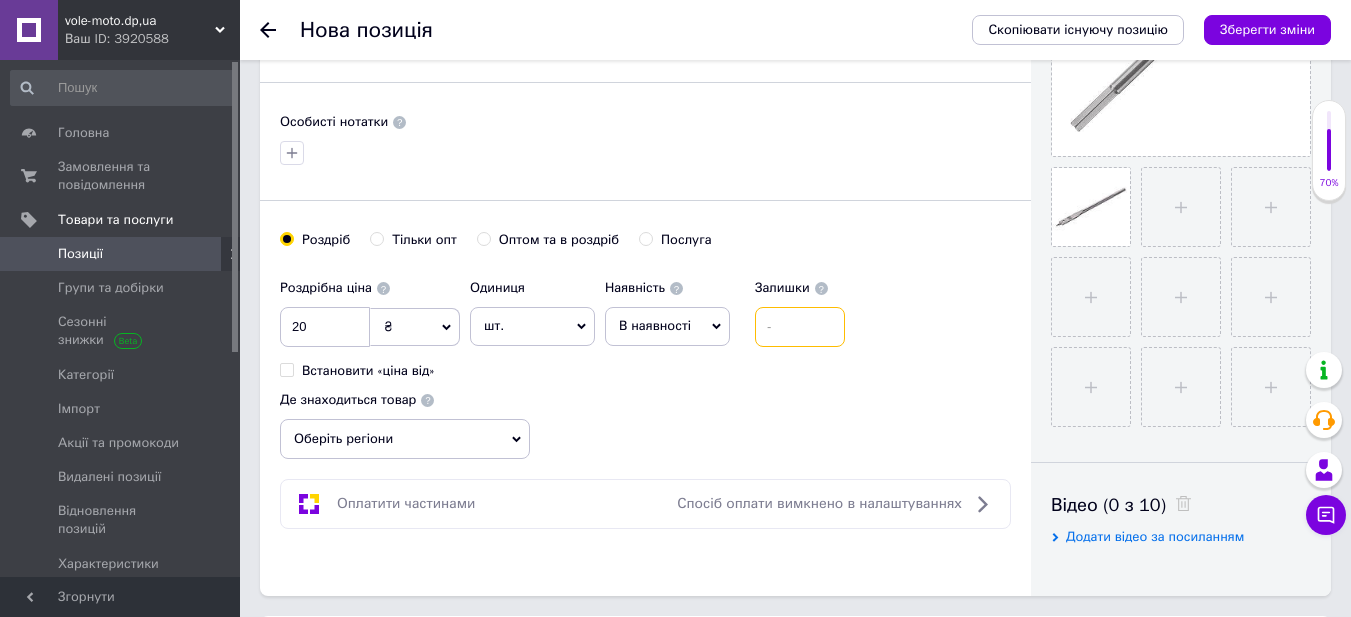 click at bounding box center (800, 327) 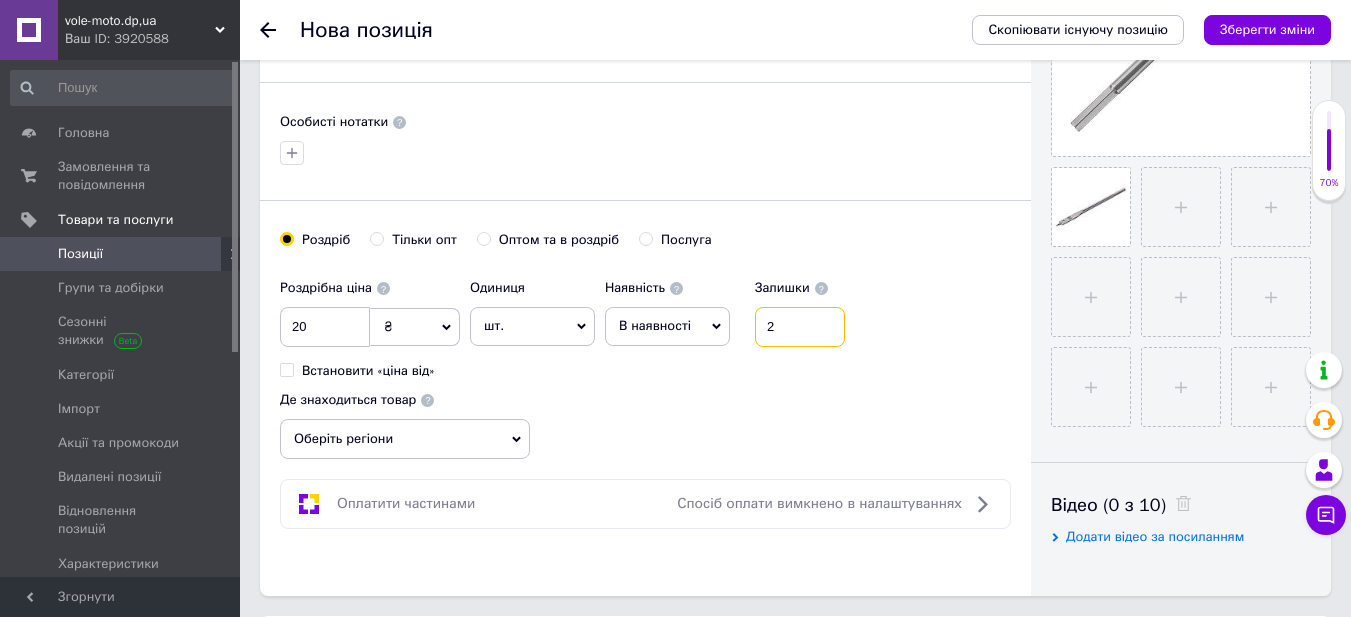 type on "2" 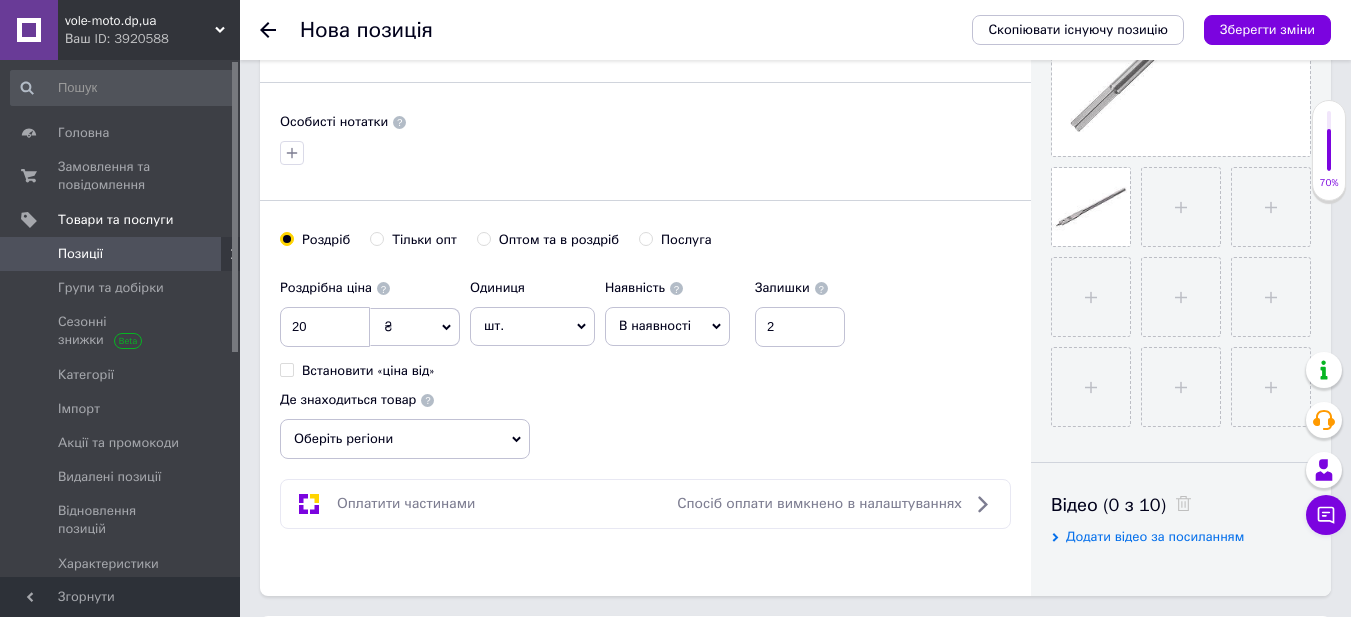 click on "Оберіть регіони" at bounding box center [405, 439] 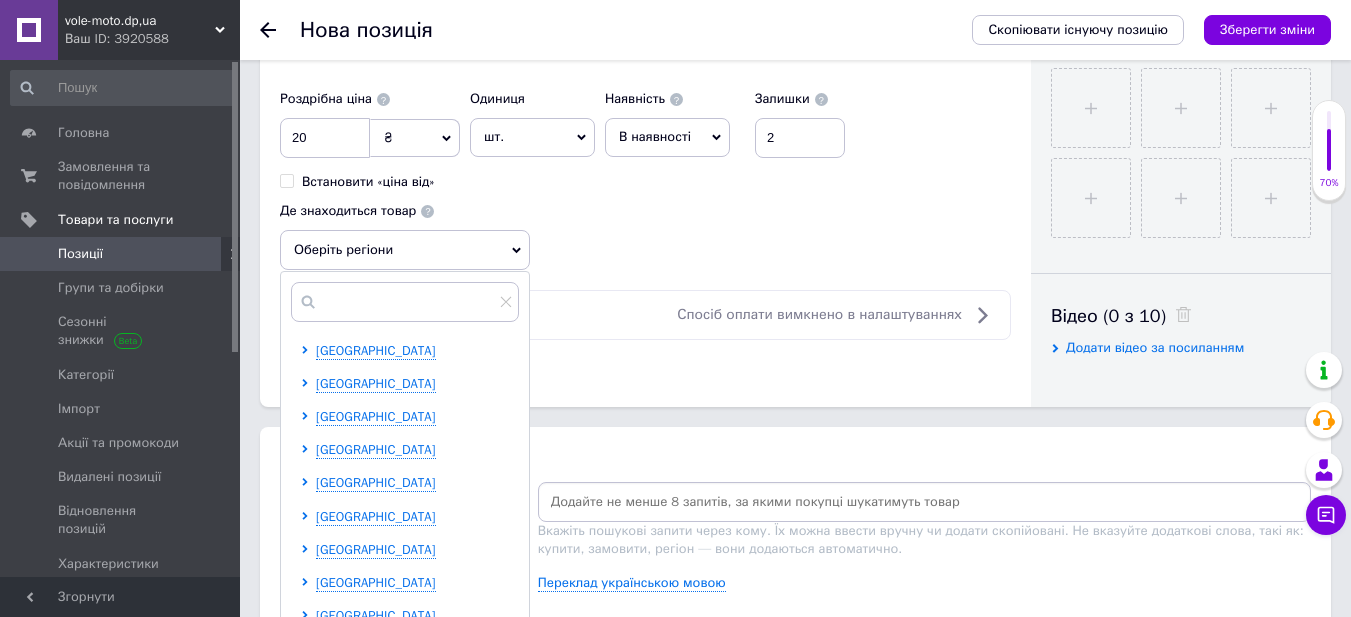 scroll, scrollTop: 800, scrollLeft: 0, axis: vertical 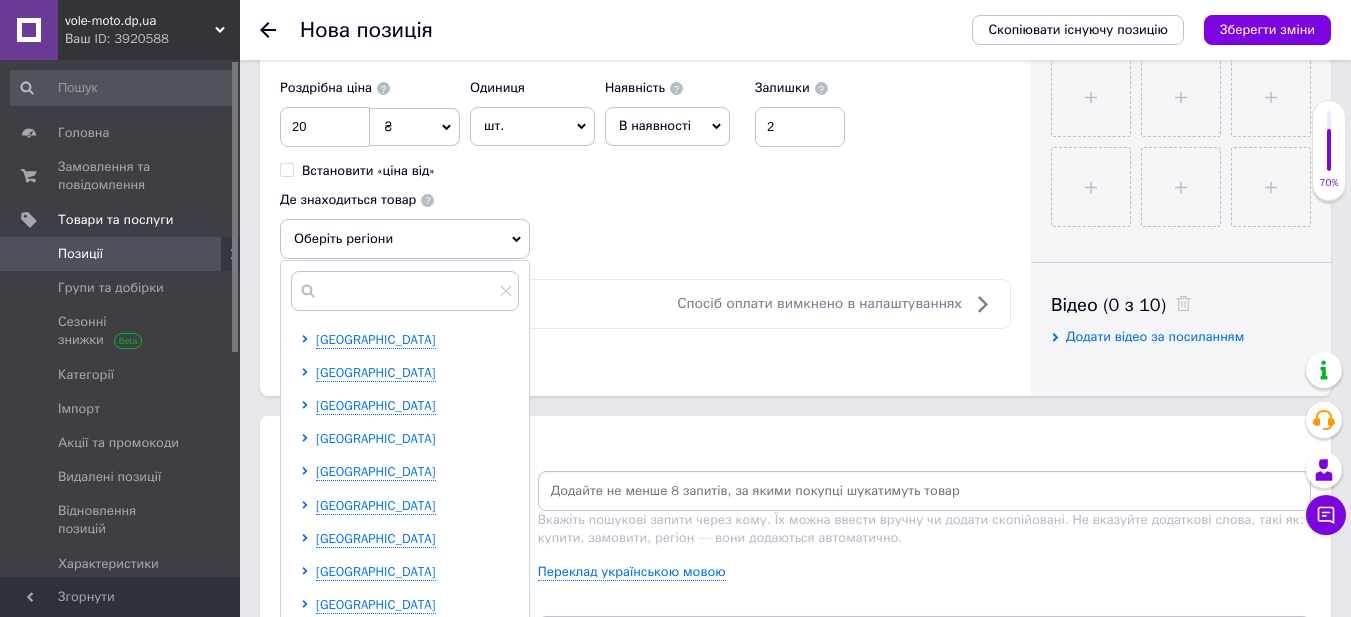 click on "[GEOGRAPHIC_DATA]" at bounding box center (376, 438) 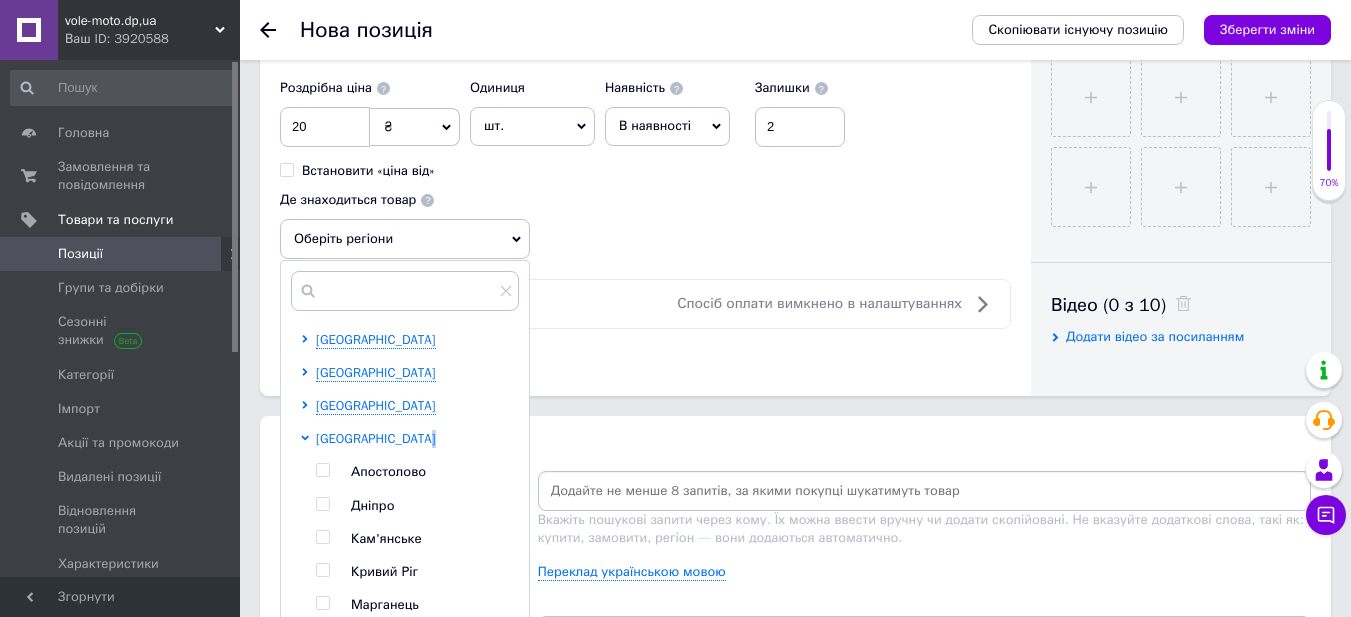 scroll, scrollTop: 100, scrollLeft: 0, axis: vertical 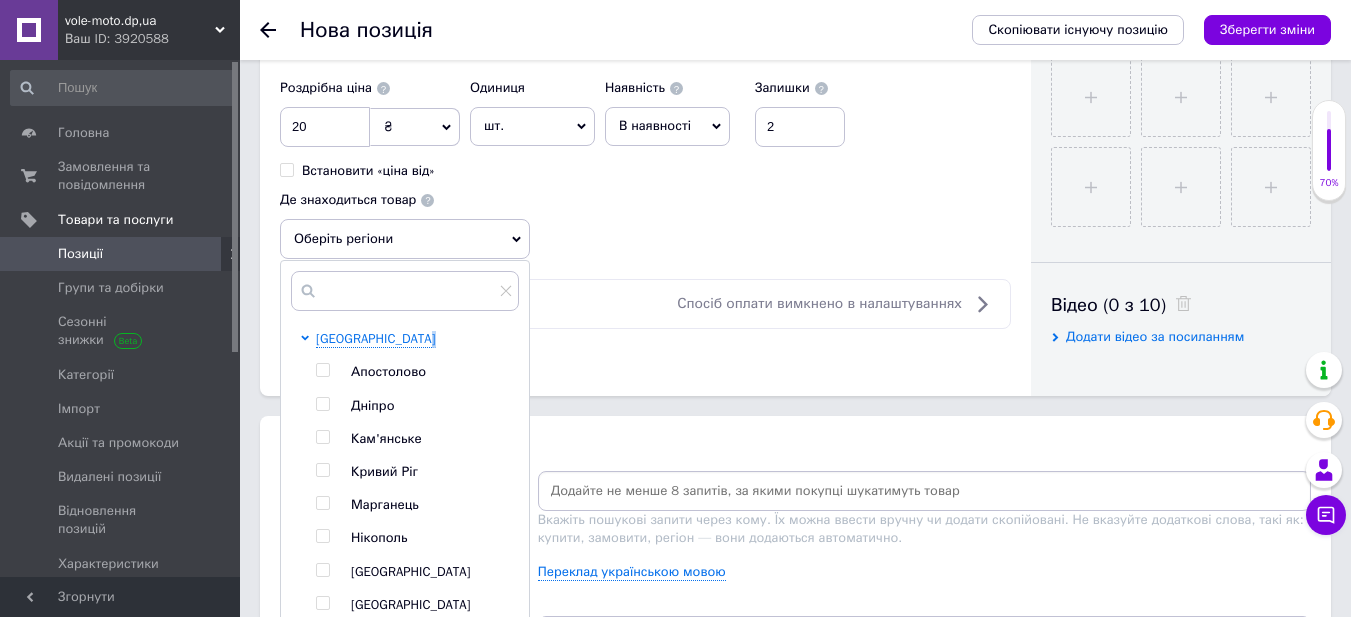 click at bounding box center [322, 404] 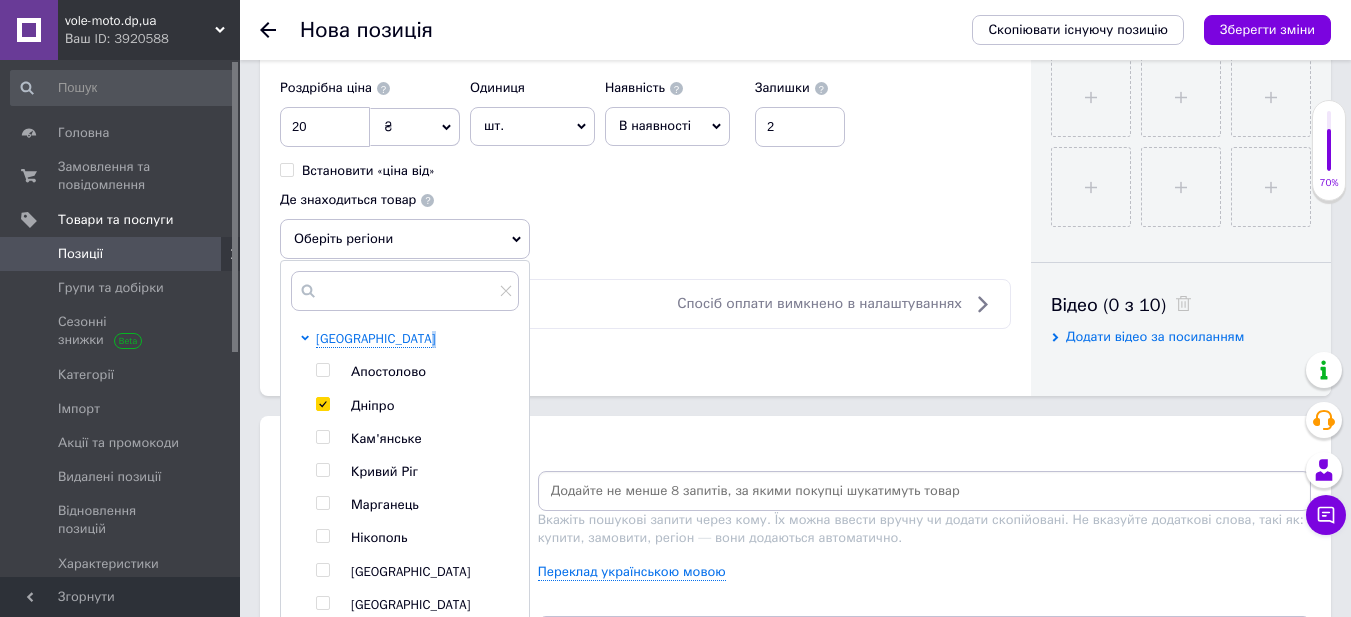 checkbox on "true" 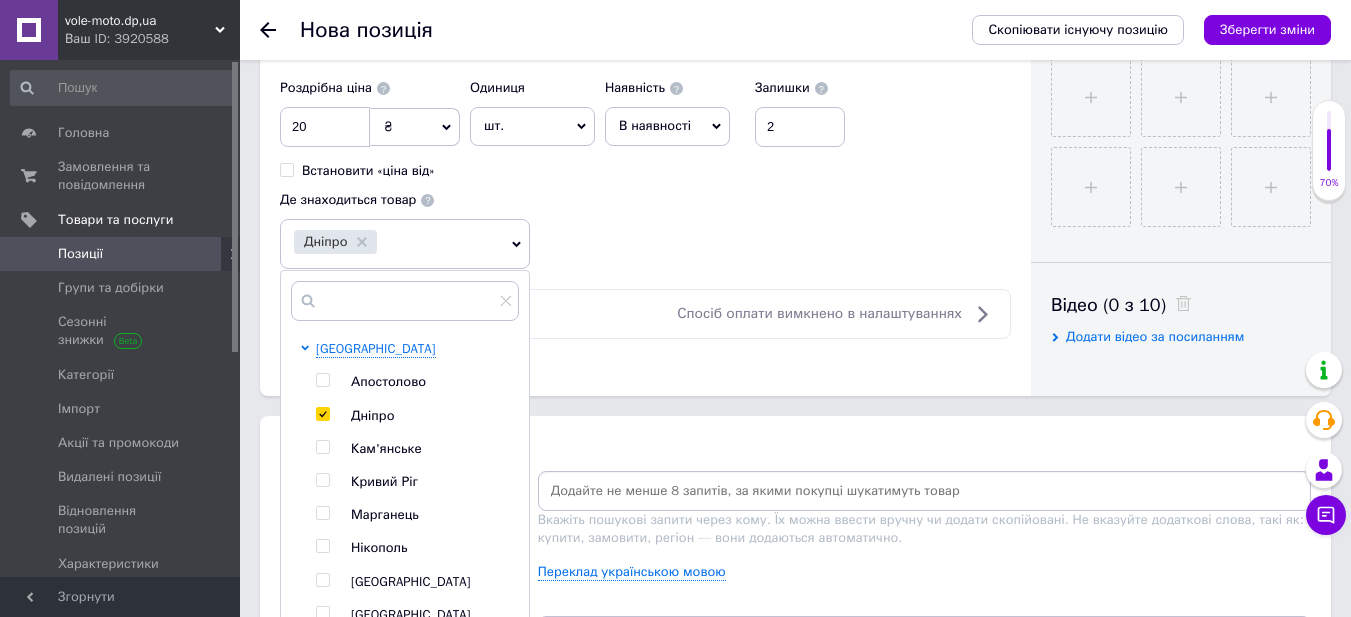 click on "Основна інформація Назва позиції (Російська) ✱ Свердло по дереву пір'яне INTERTOOL 10х150мм SWF-1015 Код/Артикул Опис (Російська) ✱
Длина сверла
150 мм
Диаметр сверла
10 мм
Материал изготовления
сталь С45
Угол заточки
15 град
Вес
0,040 кг
Объем
0,000030 куб.м
Сверло изготовлено из углеродистой стали С45 с уровнем твердости 40-45 HRC, обладает основными преимуществами:
Прочность и устойчивость к износу.
Эффективное сверление, сохраняет свою остроту при работе с твердыми поверхностями.
Форматування Розмір" at bounding box center (645, -162) 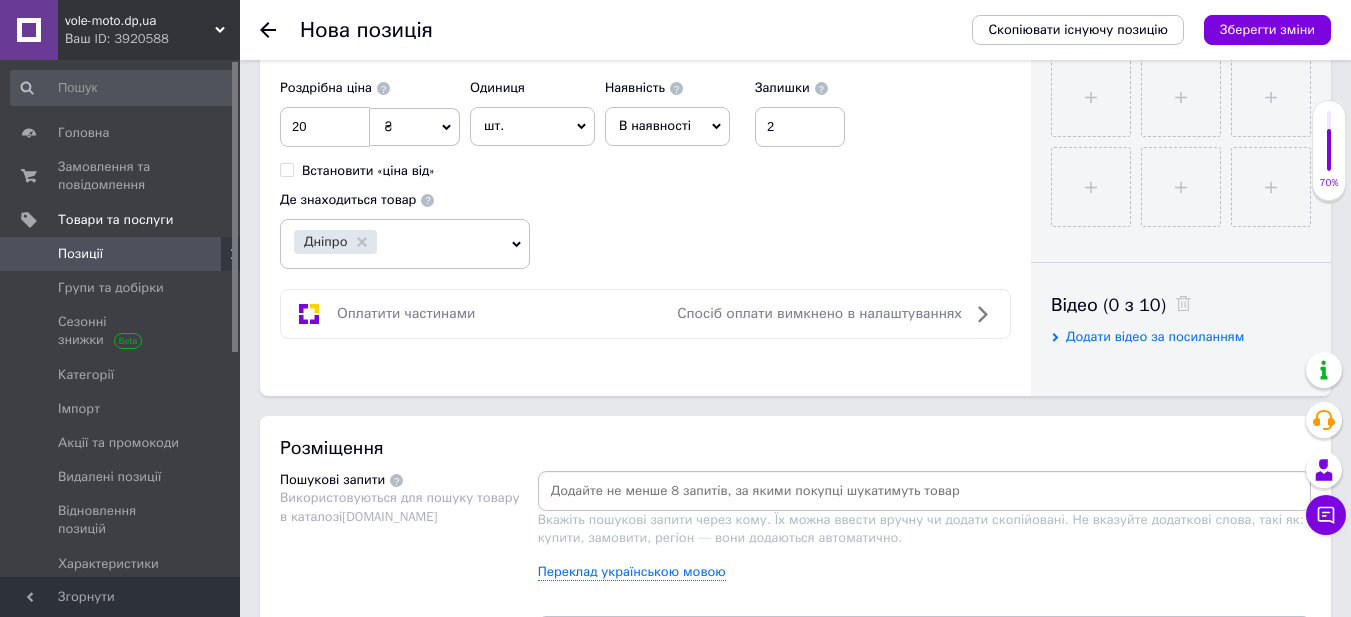 click at bounding box center (924, 491) 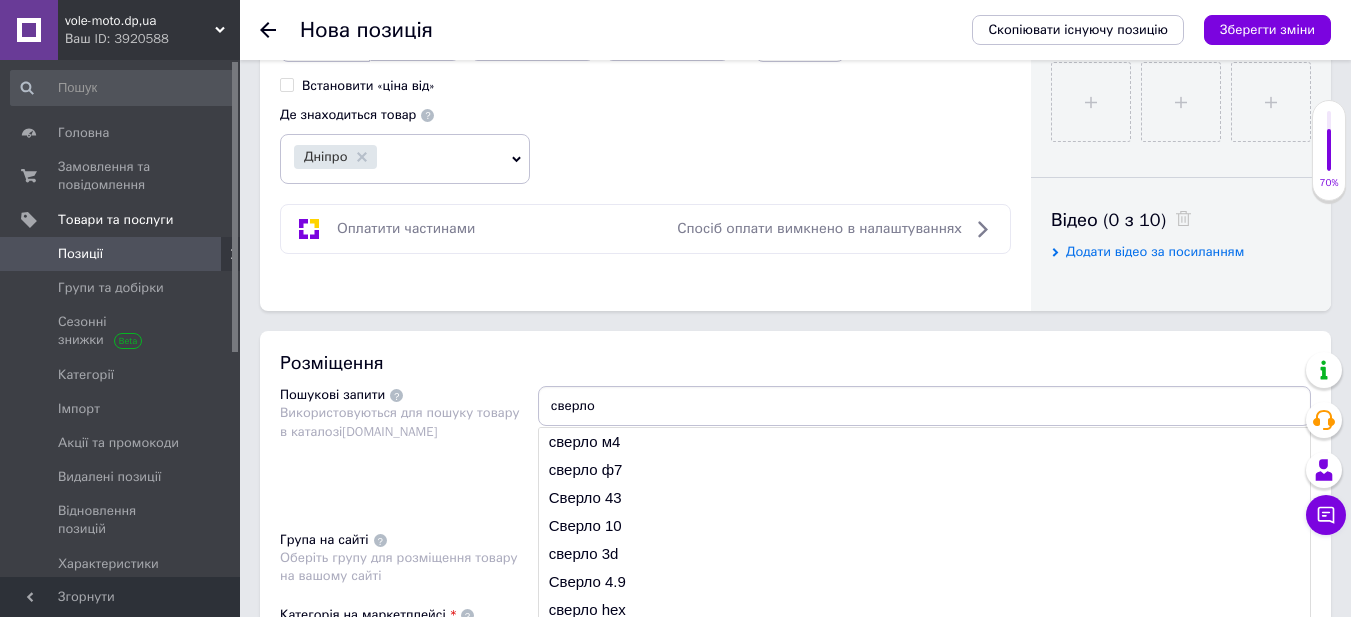 scroll, scrollTop: 1000, scrollLeft: 0, axis: vertical 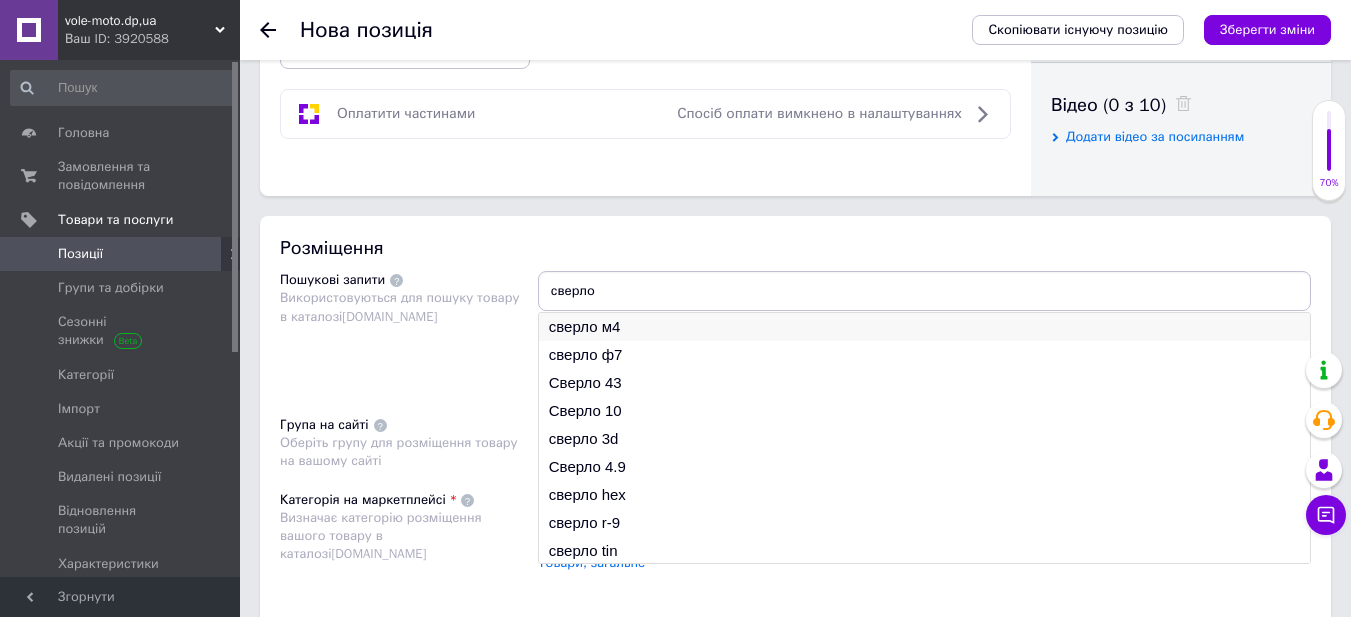 type on "сверло" 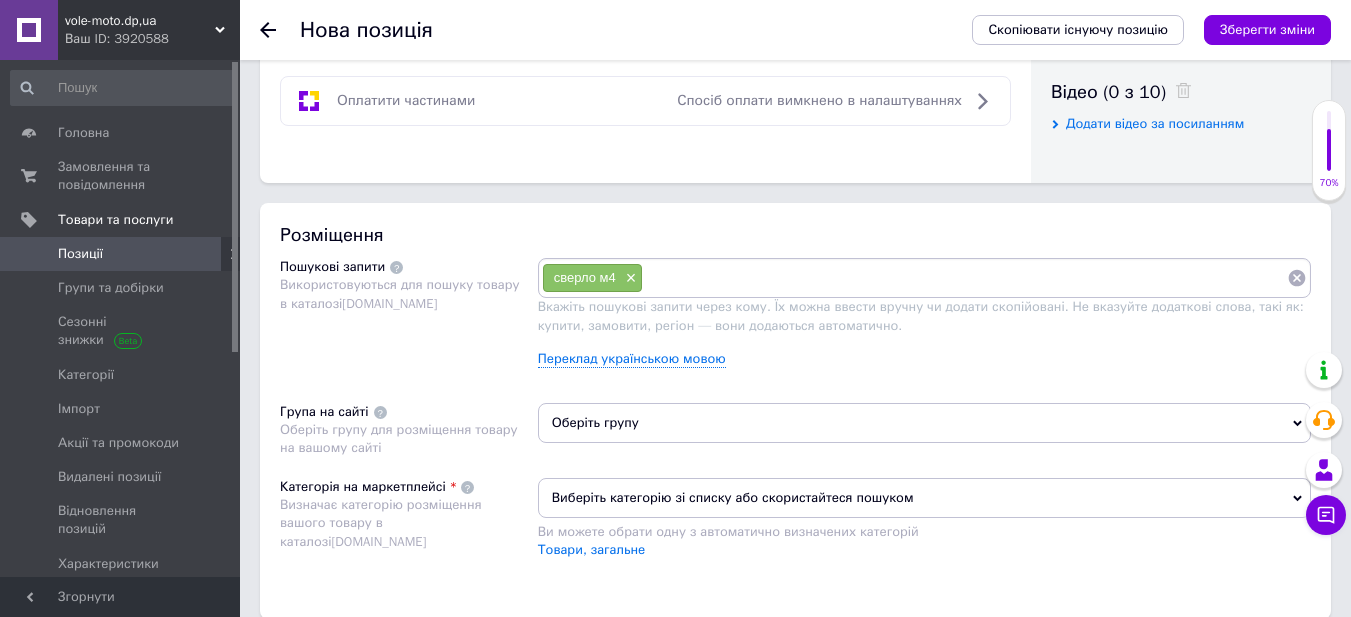 scroll, scrollTop: 1100, scrollLeft: 0, axis: vertical 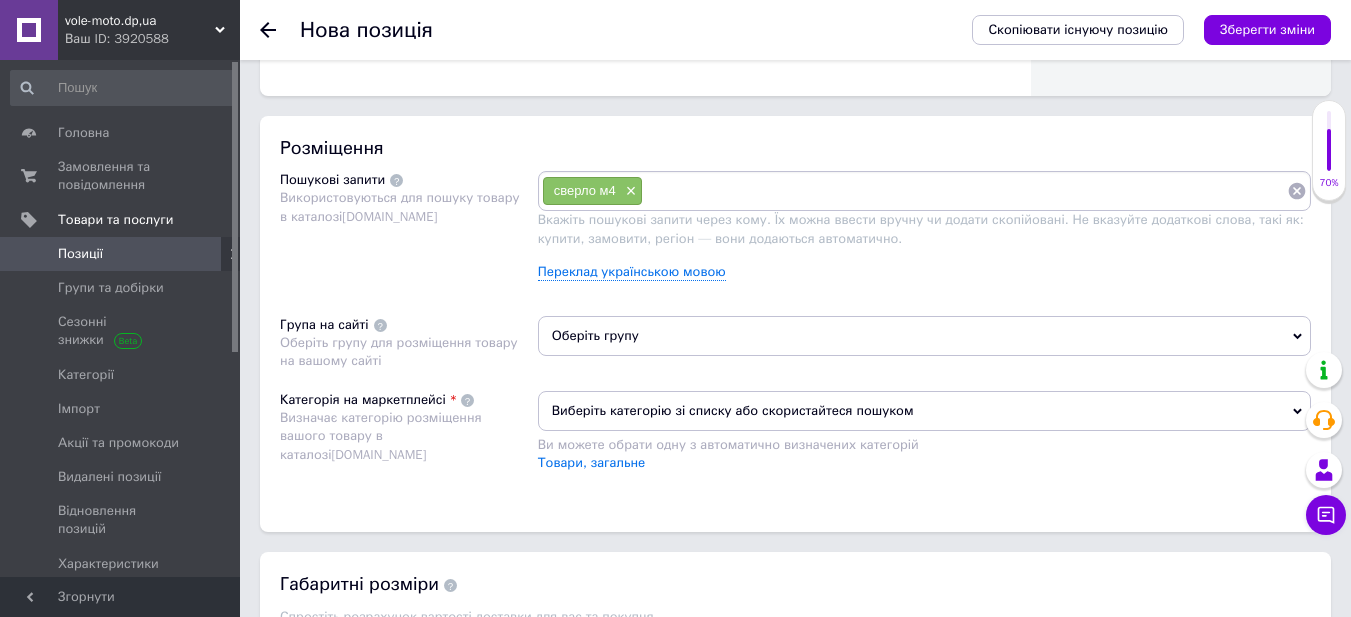 click on "Оберіть групу" at bounding box center [924, 336] 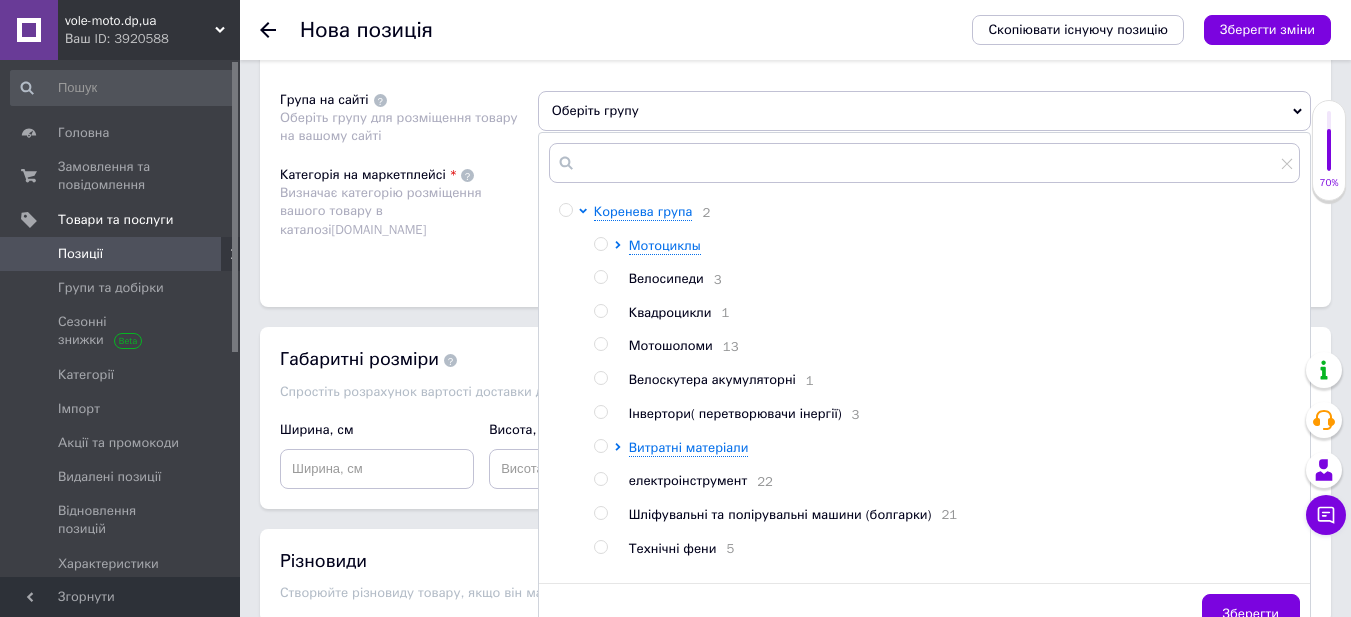scroll, scrollTop: 1400, scrollLeft: 0, axis: vertical 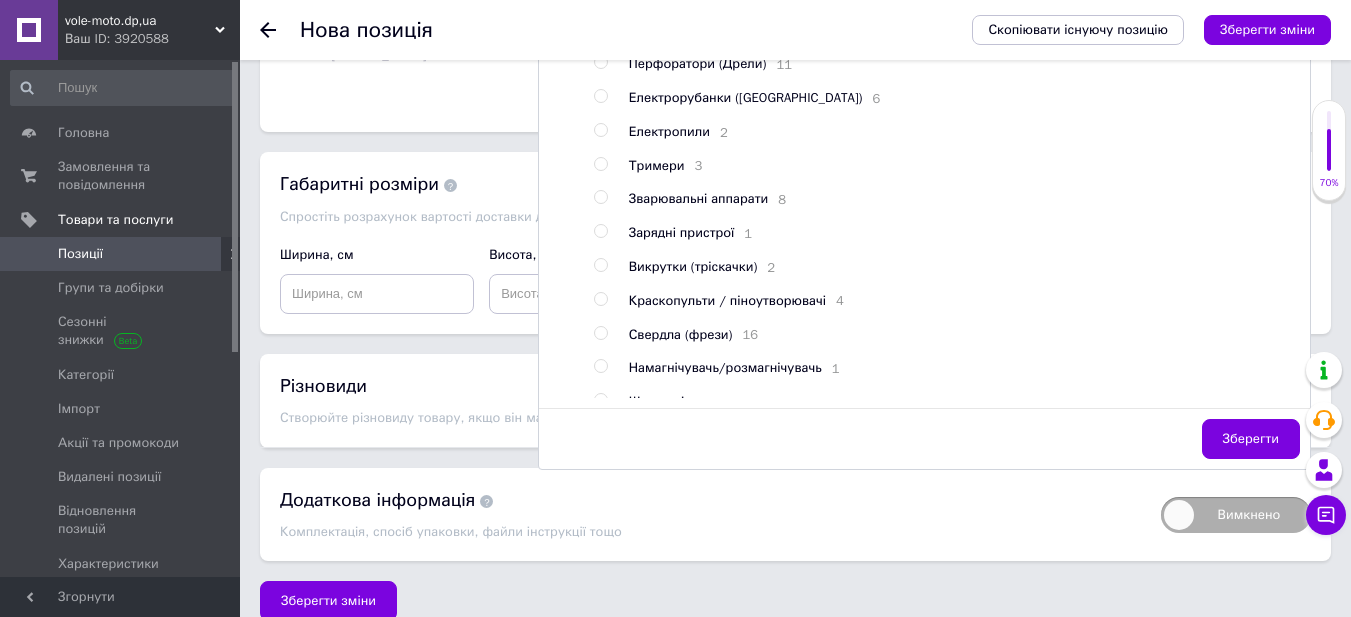 click at bounding box center (600, 333) 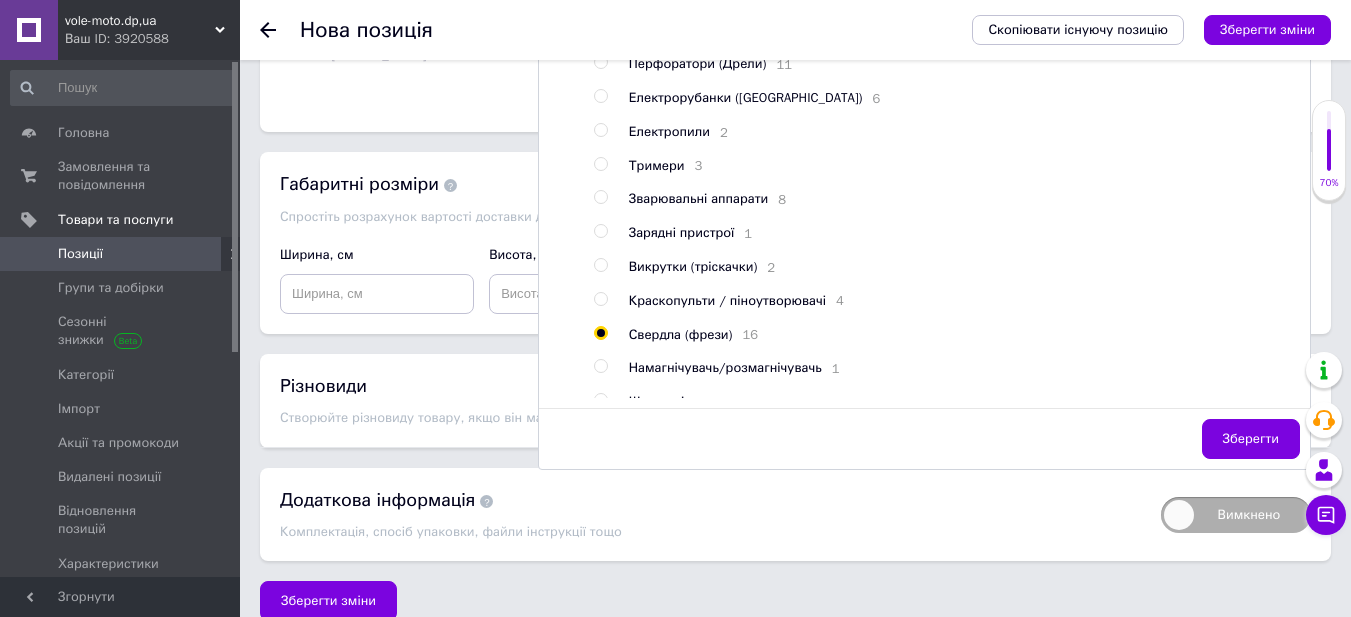 radio on "true" 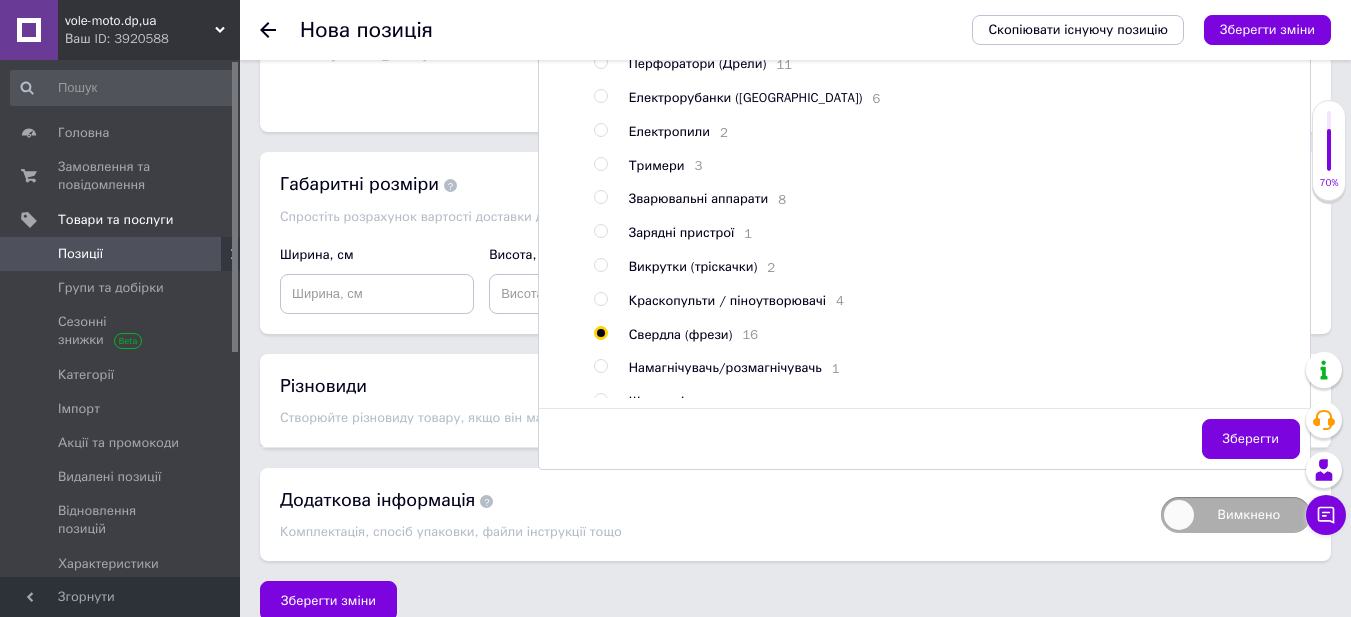 click on "Основна інформація Назва позиції (Російська) ✱ Свердло по дереву пір'яне INTERTOOL 10х150мм SWF-1015 Код/Артикул Опис (Російська) ✱
Длина сверла
150 мм
Диаметр сверла
10 мм
Материал изготовления
сталь С45
Угол заточки
15 град
Вес
0,040 кг
Объем
0,000030 куб.м
Сверло изготовлено из углеродистой стали С45 с уровнем твердости 40-45 HRC, обладает основными преимуществами:
Прочность и устойчивость к износу.
Эффективное сверление, сохраняет свою остроту при работе с твердыми поверхностями.
Форматування Розмір" at bounding box center (795, -400) 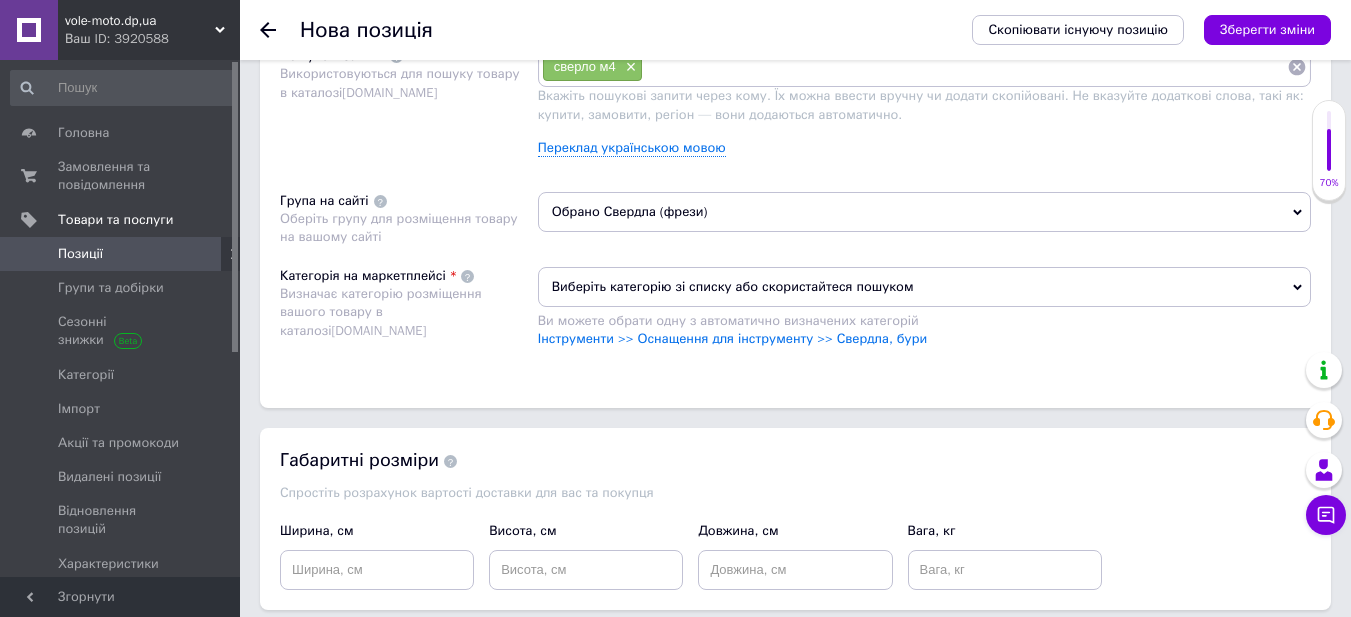 scroll, scrollTop: 1222, scrollLeft: 0, axis: vertical 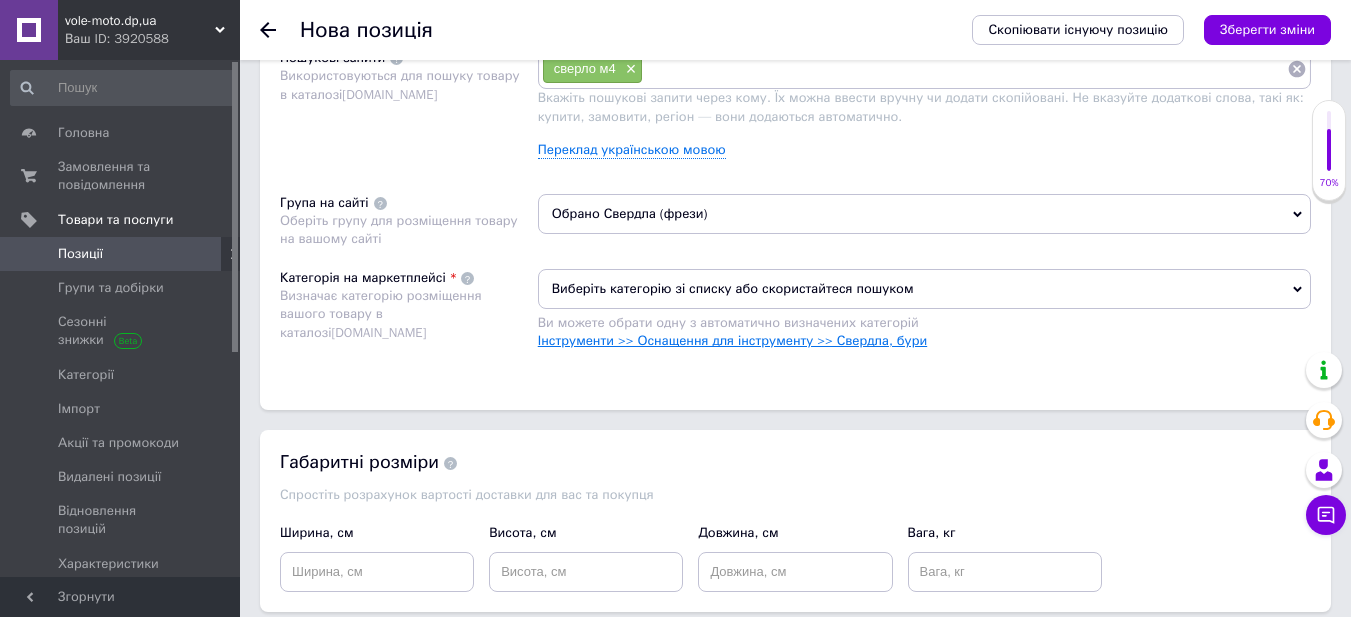 click on "Інструменти >> Оснащення для інструменту >> Свердла, бури" at bounding box center [732, 340] 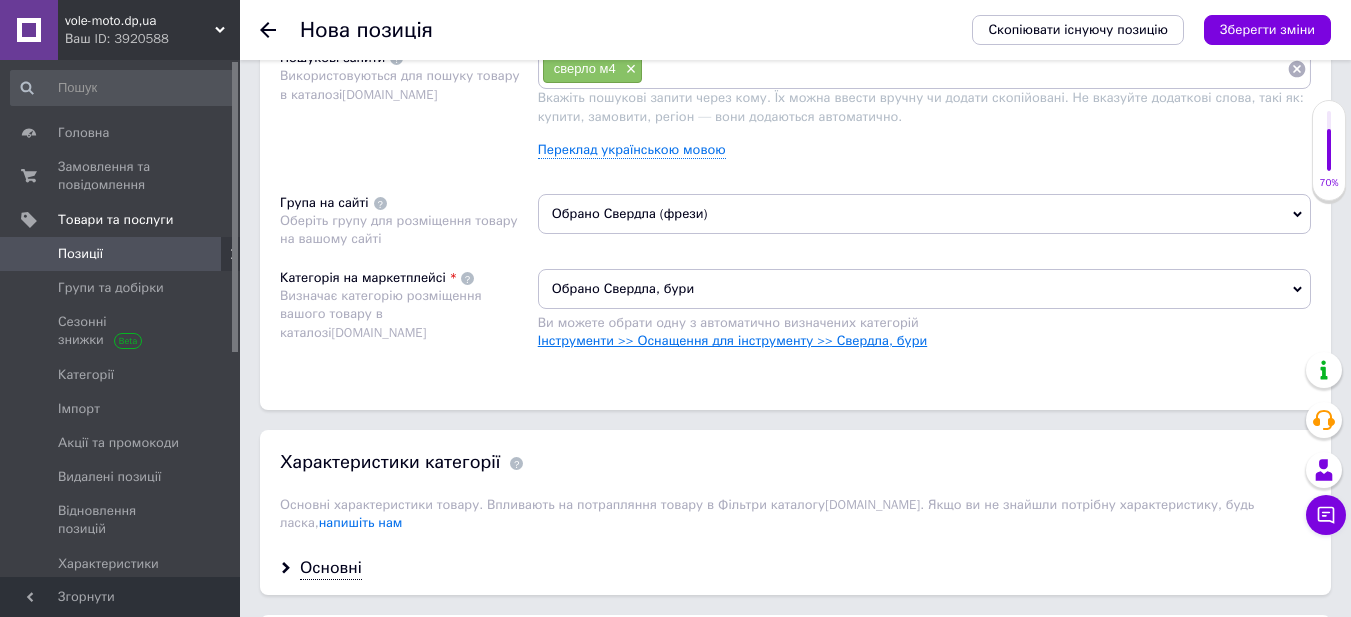 scroll, scrollTop: 1322, scrollLeft: 0, axis: vertical 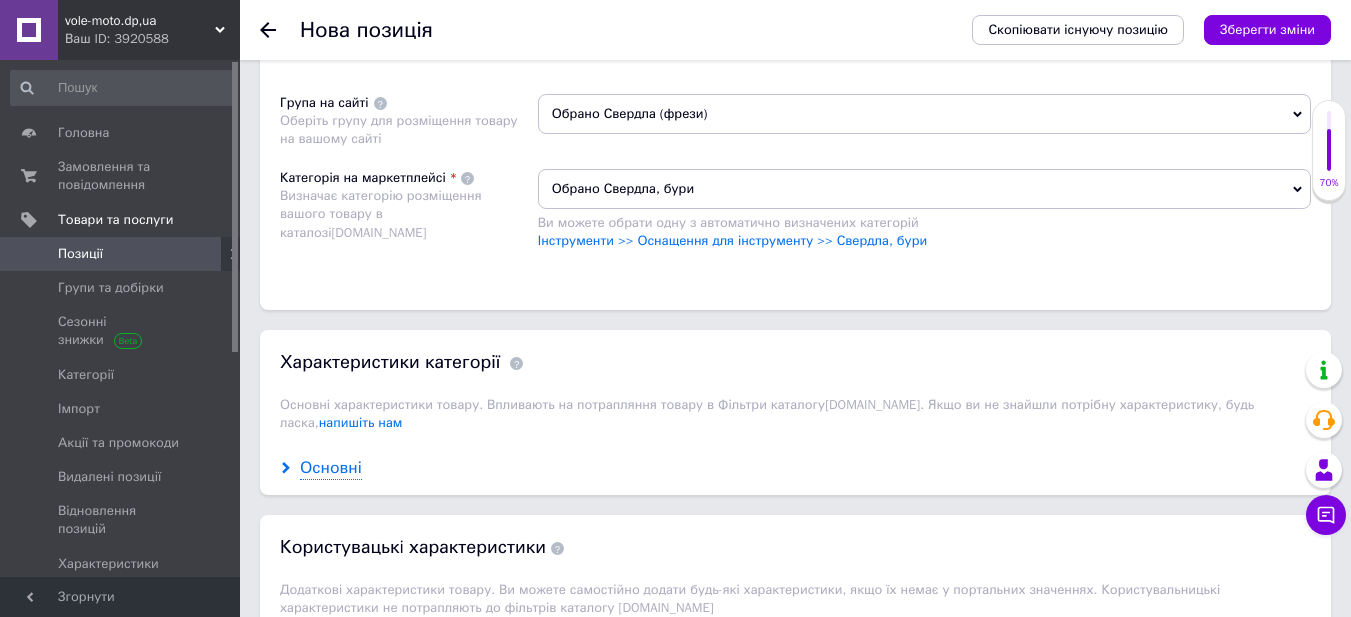 click on "Основні" at bounding box center [331, 468] 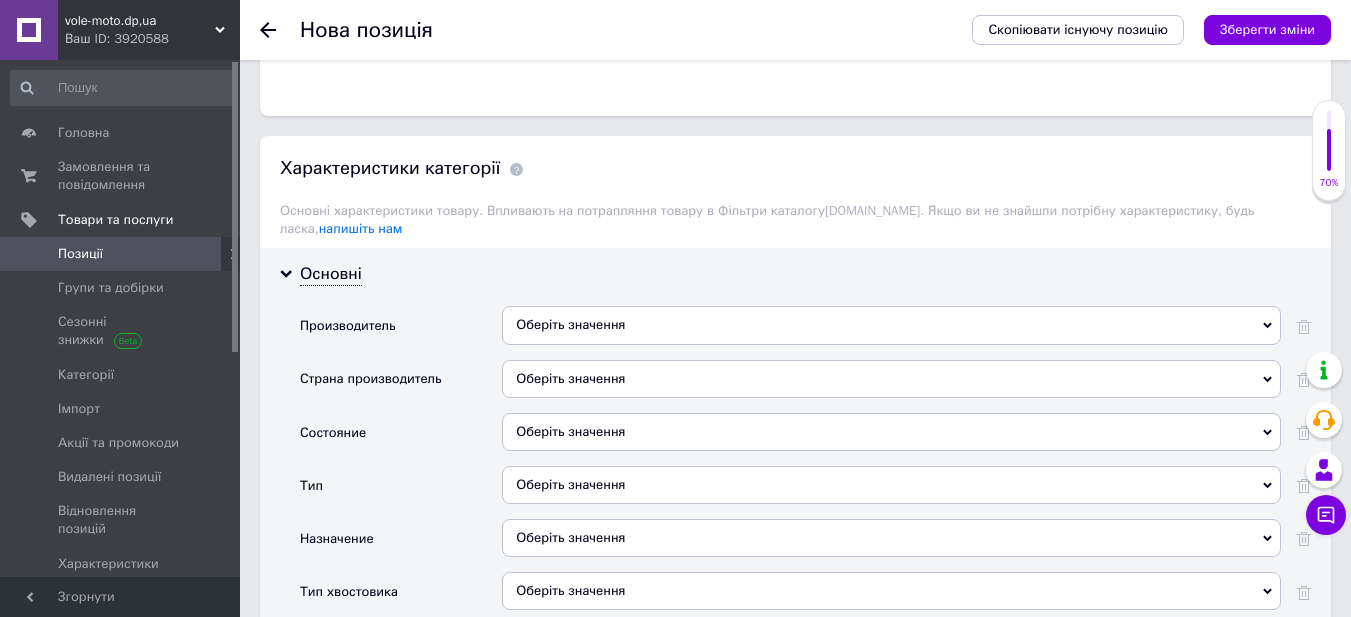 scroll, scrollTop: 1522, scrollLeft: 0, axis: vertical 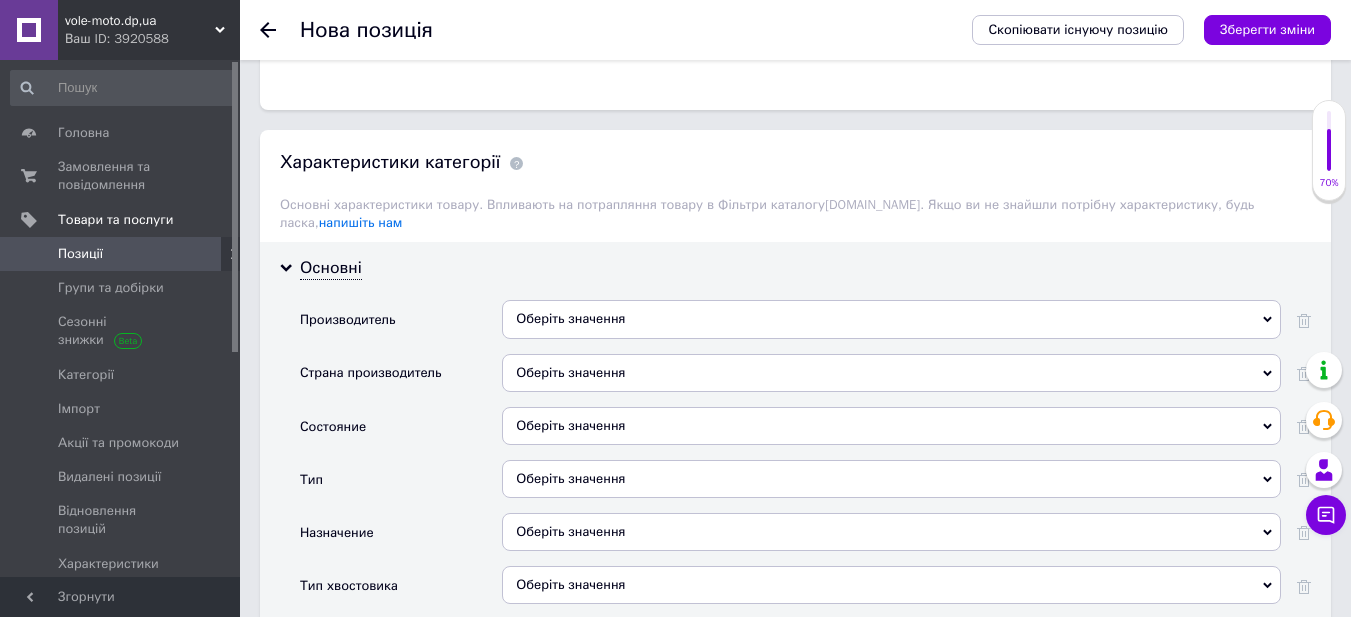 click on "Оберіть значення" at bounding box center [891, 319] 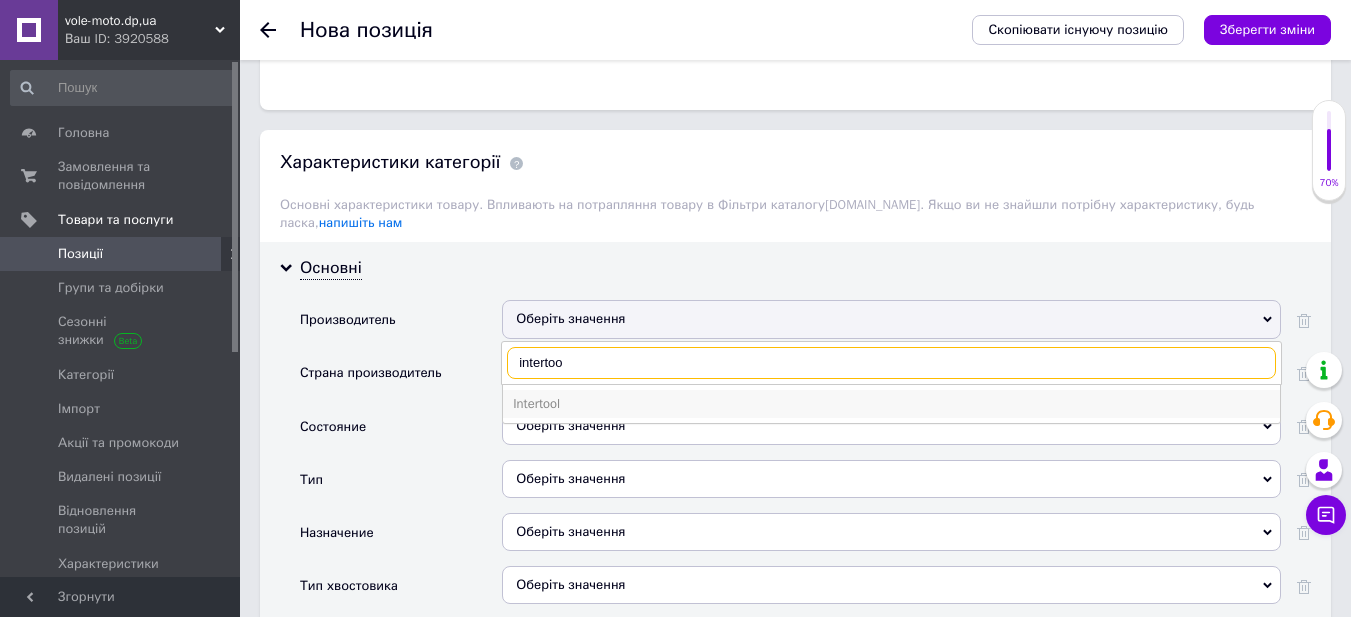 type on "intertoo" 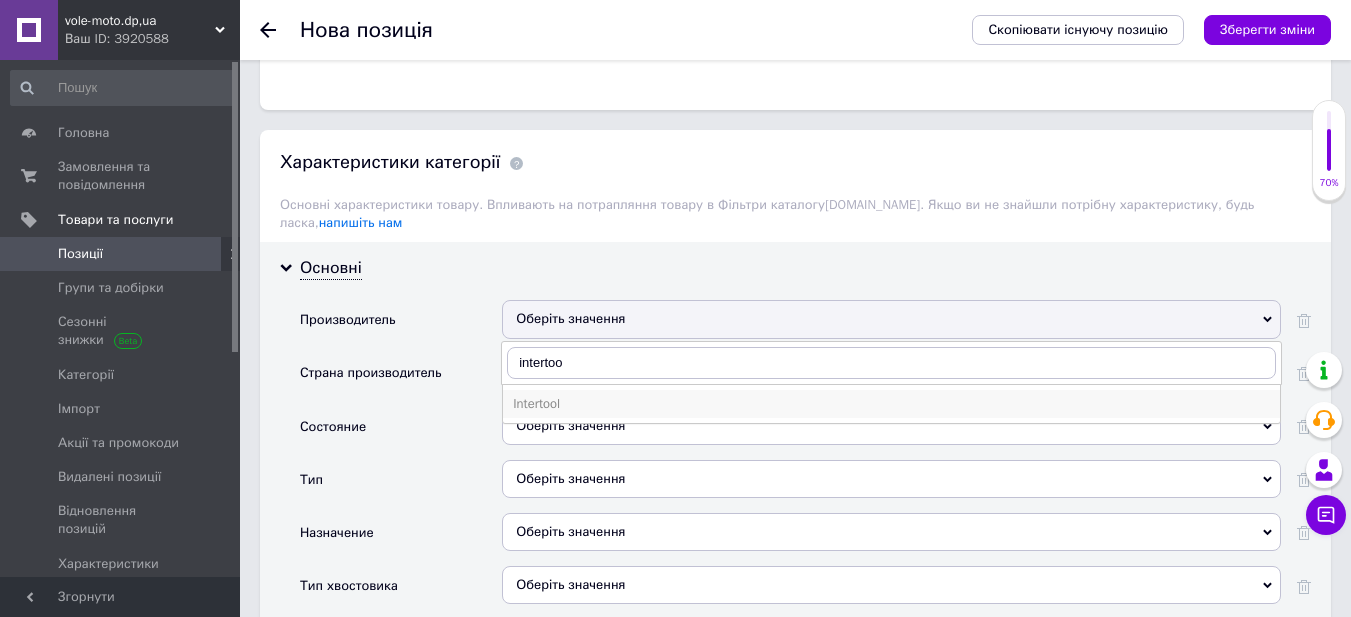 click on "Intertool" at bounding box center [891, 404] 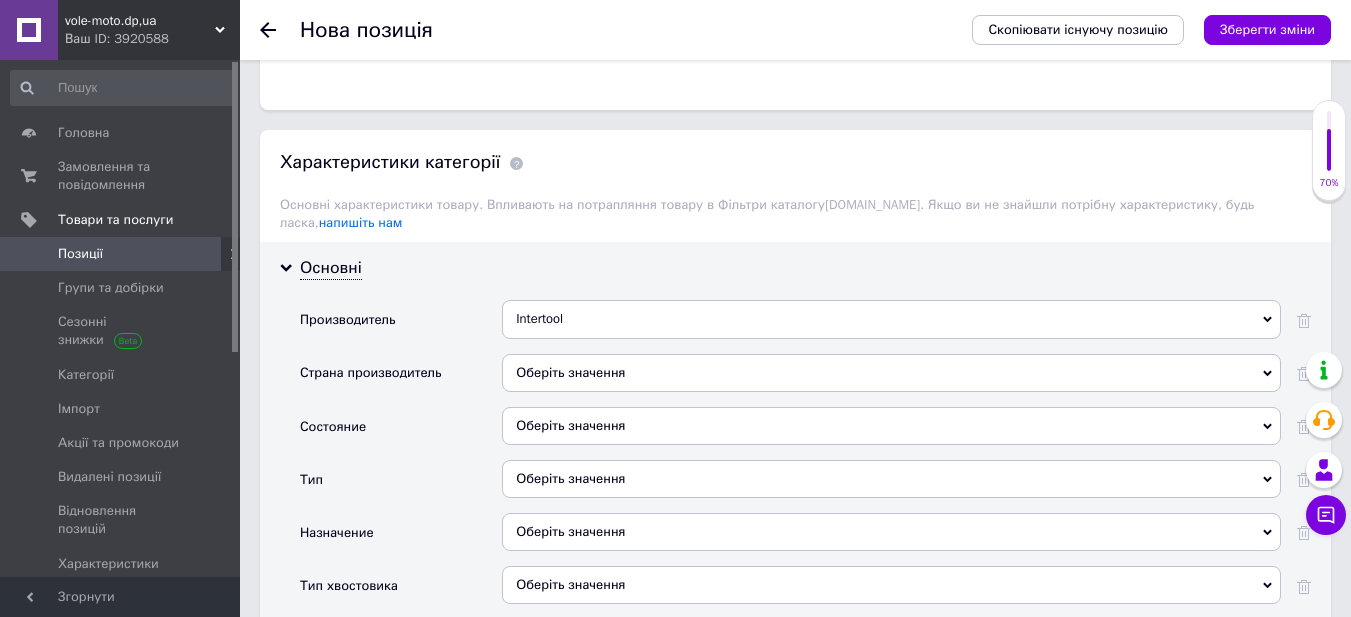 click on "Оберіть значення" at bounding box center (891, 426) 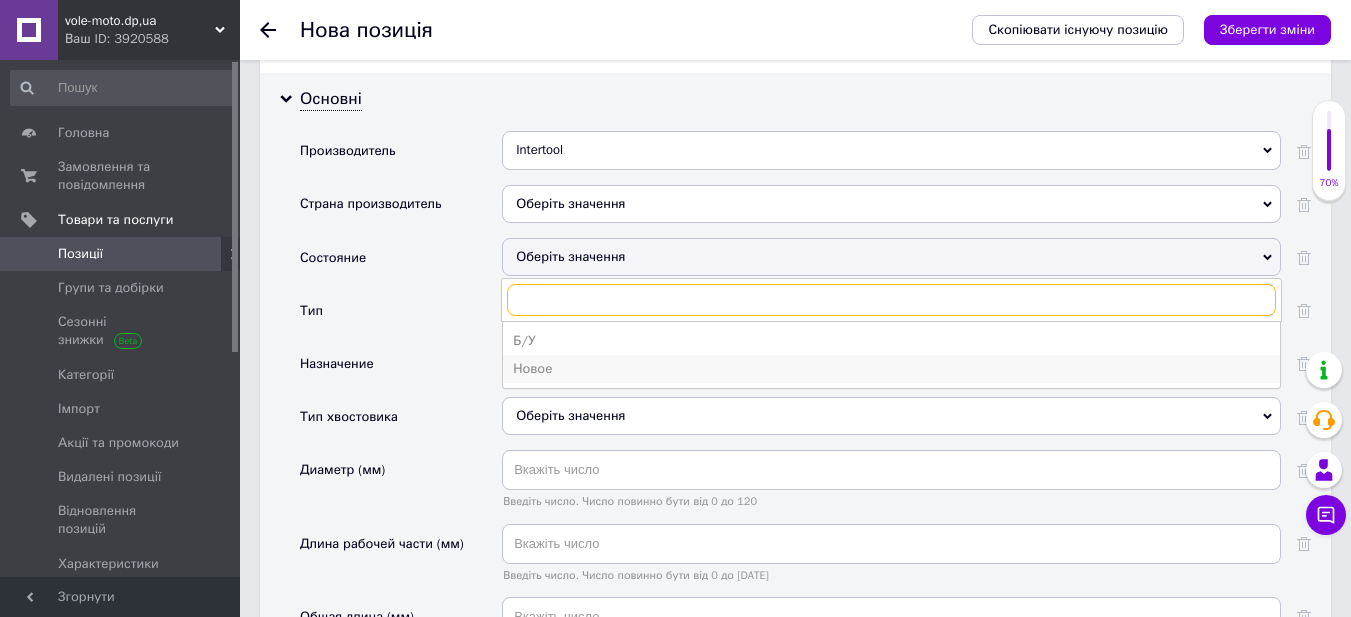 scroll, scrollTop: 1722, scrollLeft: 0, axis: vertical 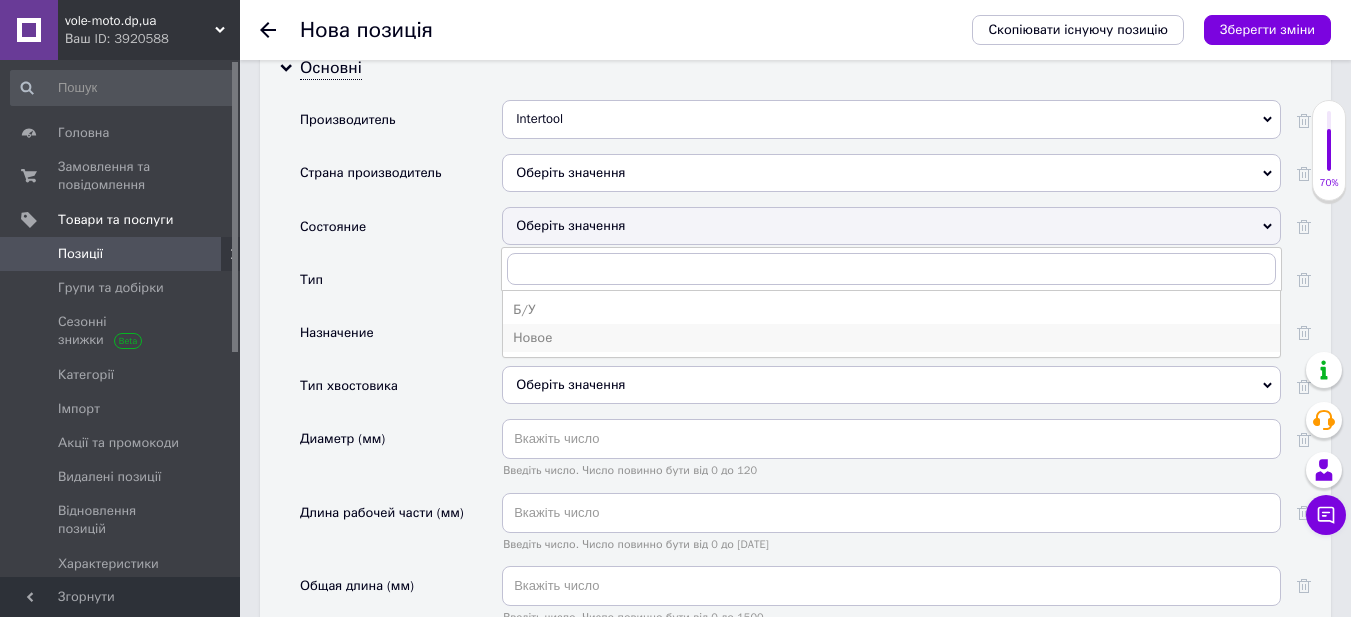 click on "Новое" at bounding box center (891, 338) 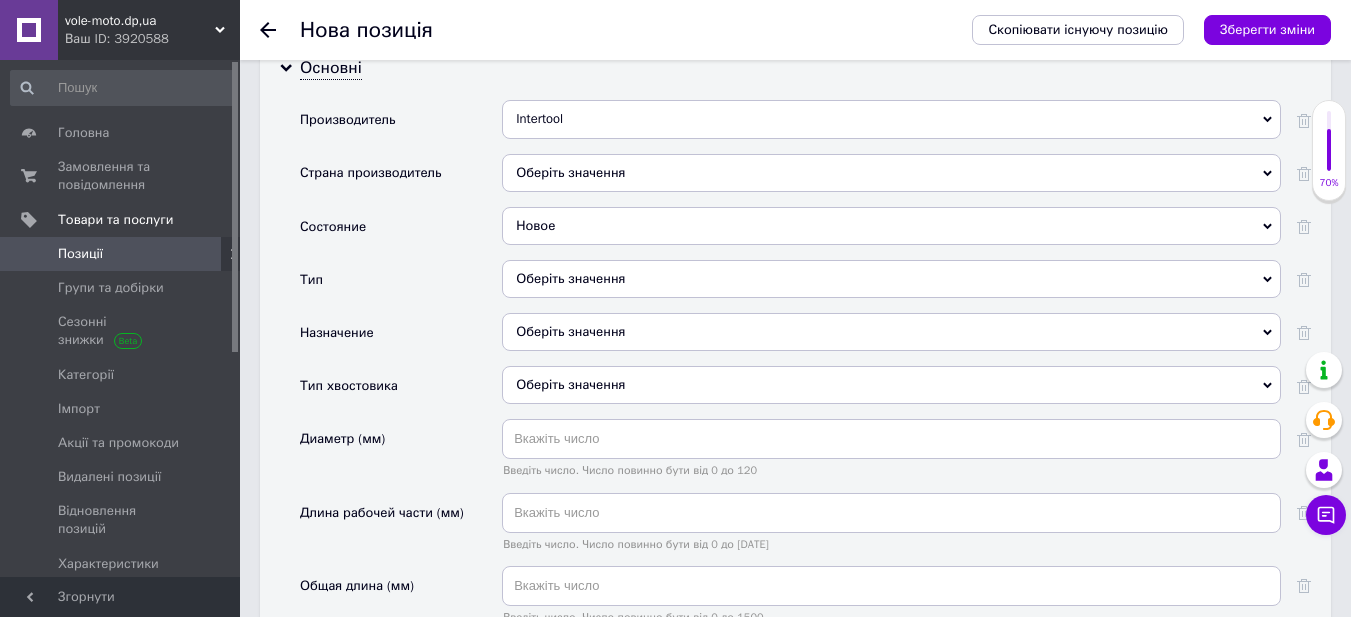 click on "Оберіть значення" at bounding box center (891, 332) 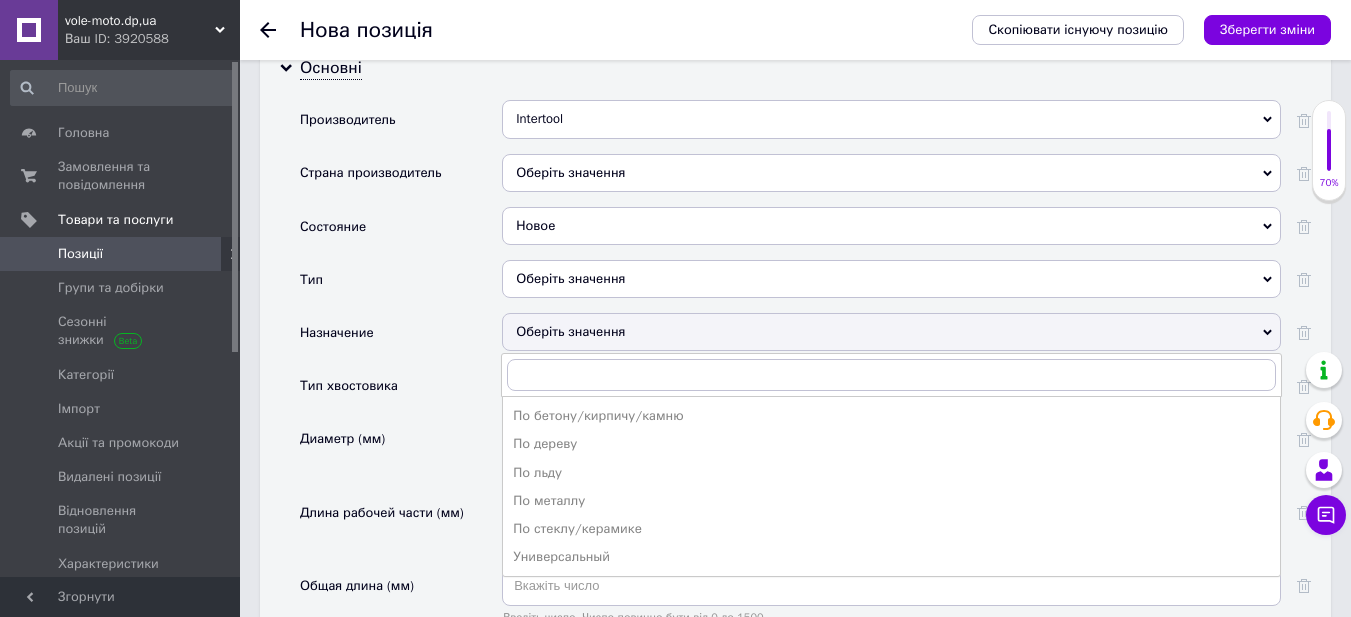 click on "По дереву" at bounding box center (891, 444) 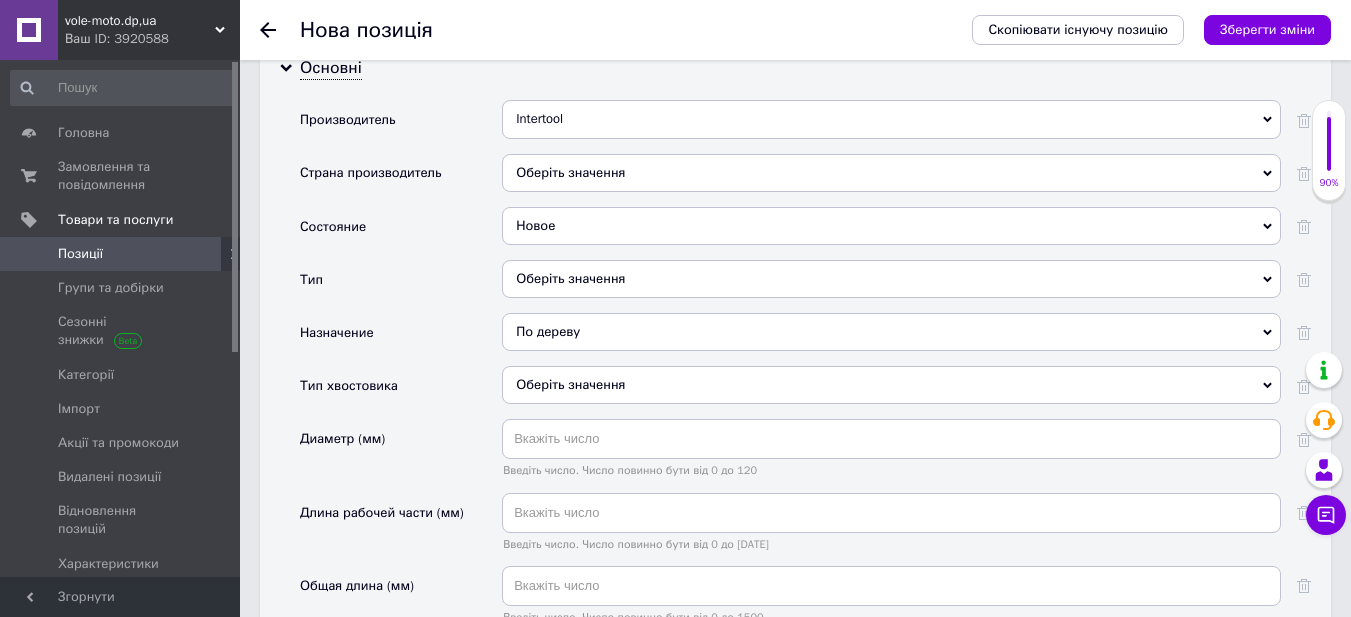 click on "Оберіть значення" at bounding box center (891, 279) 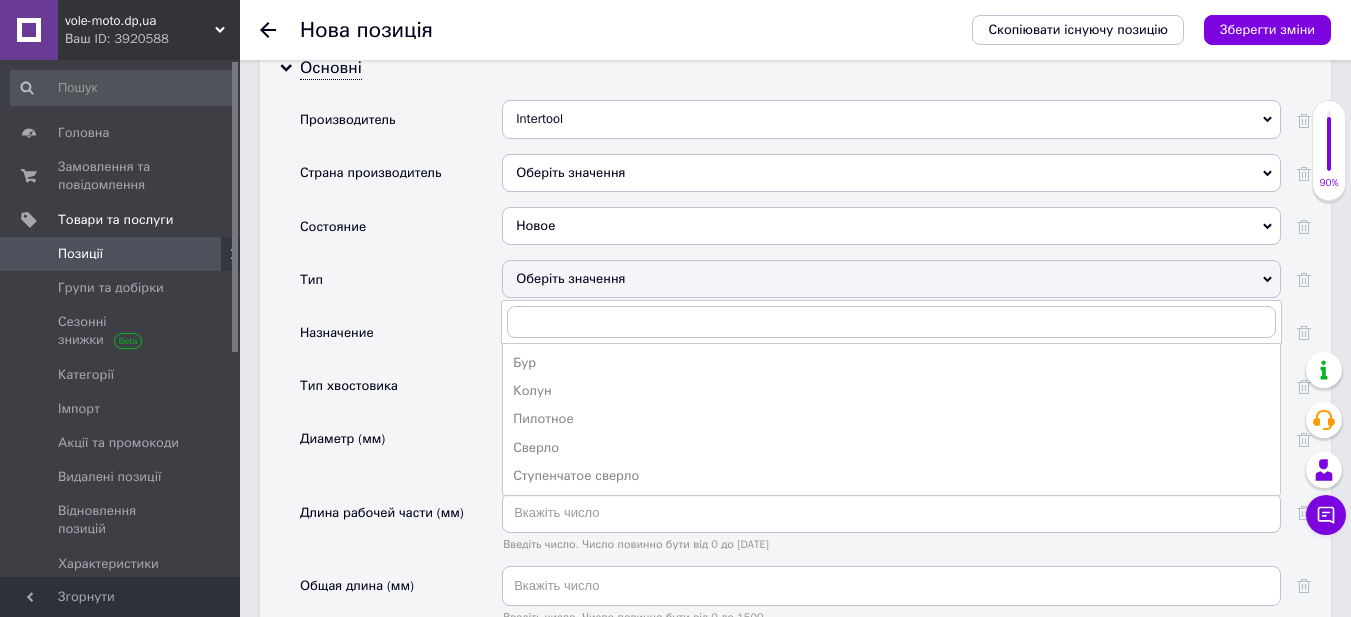 click on "Сверло" at bounding box center [891, 448] 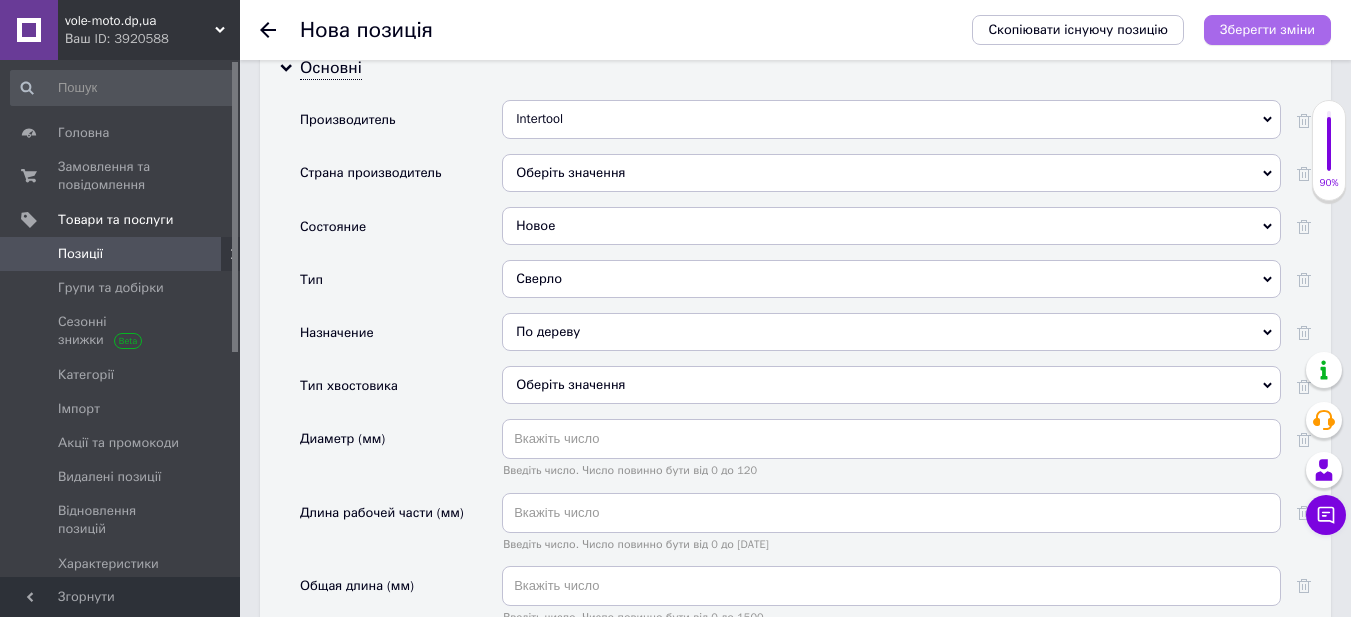 click on "Зберегти зміни" at bounding box center (1267, 29) 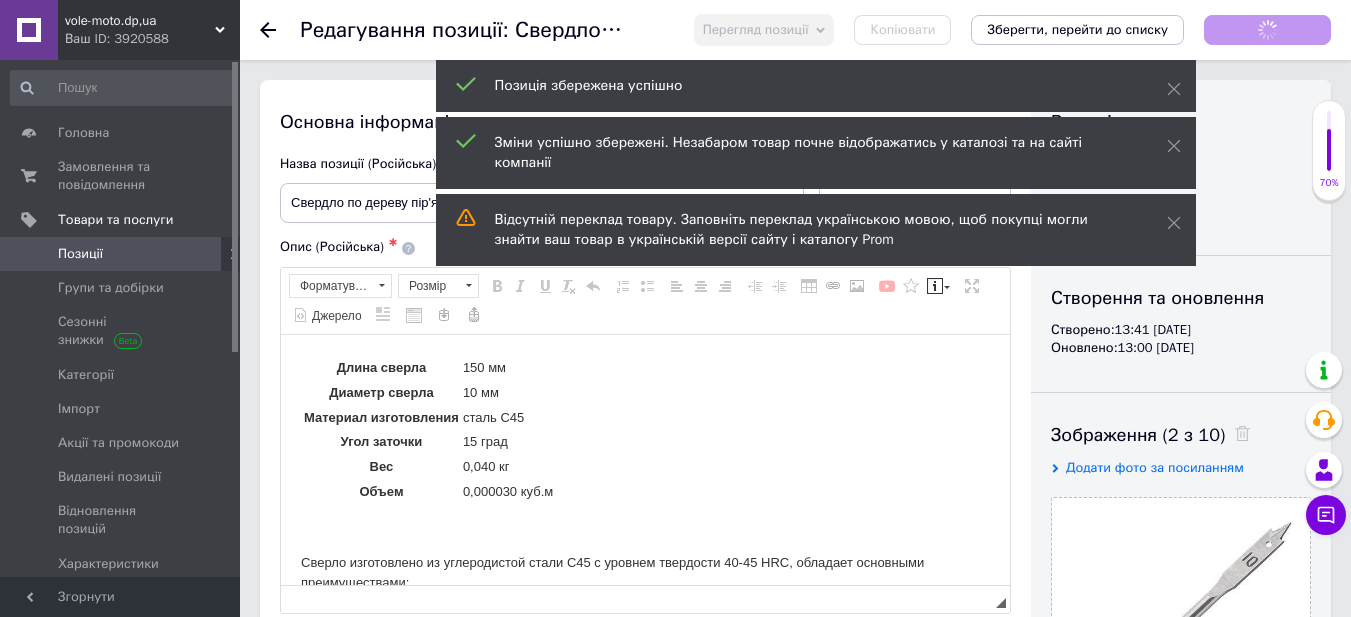 scroll, scrollTop: 0, scrollLeft: 0, axis: both 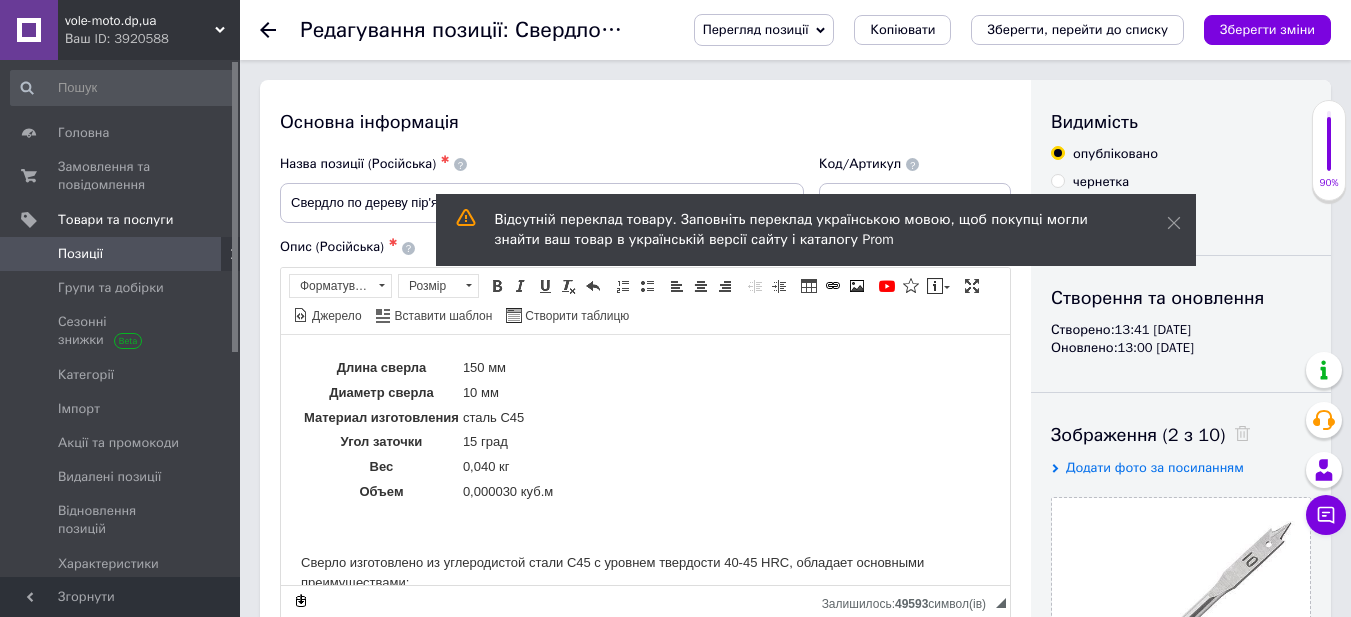 click 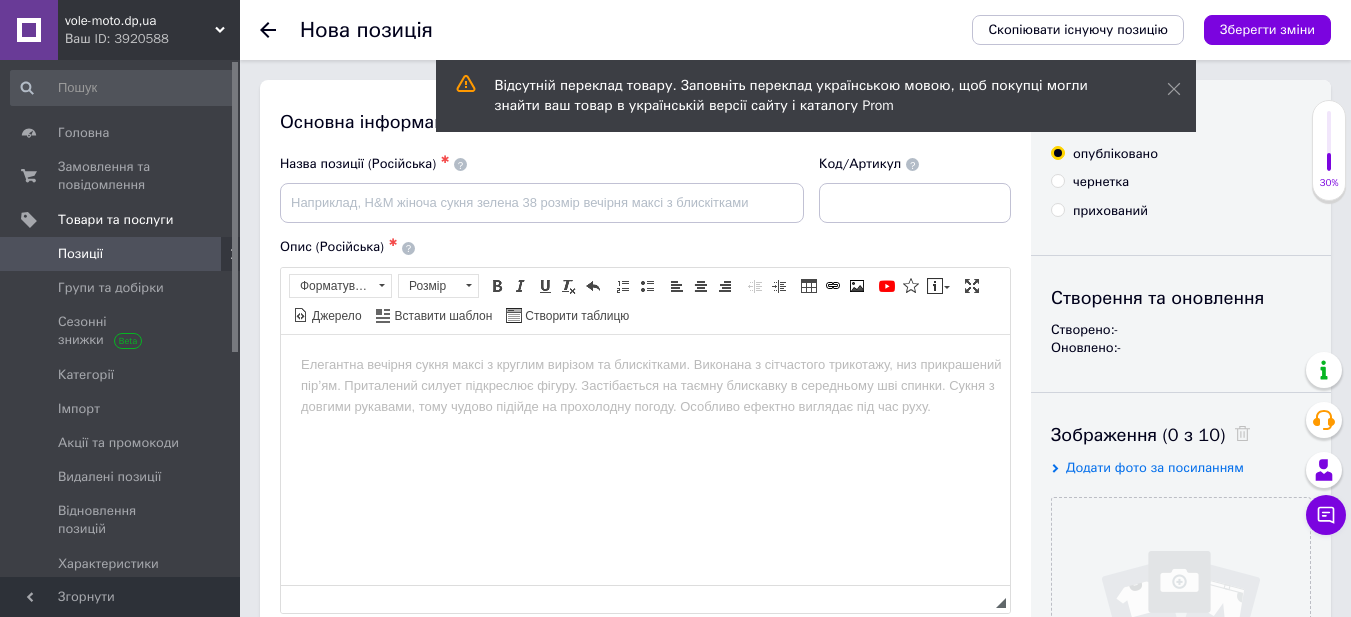 scroll, scrollTop: 0, scrollLeft: 0, axis: both 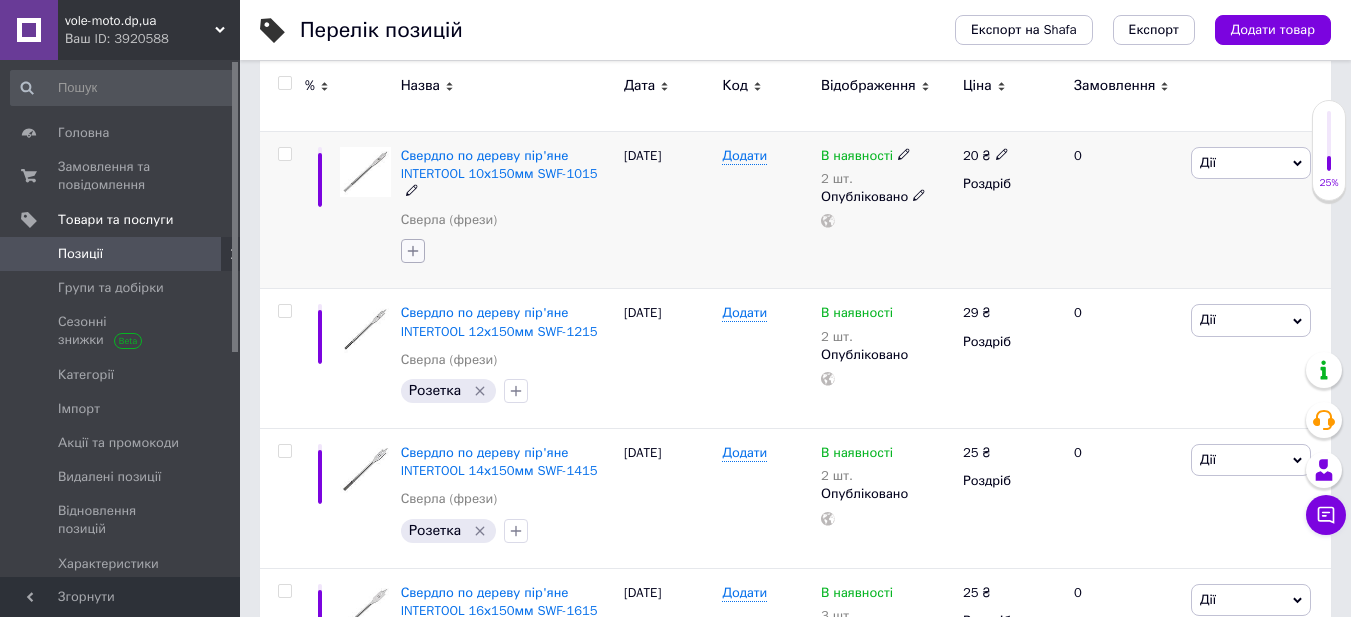 click at bounding box center (413, 251) 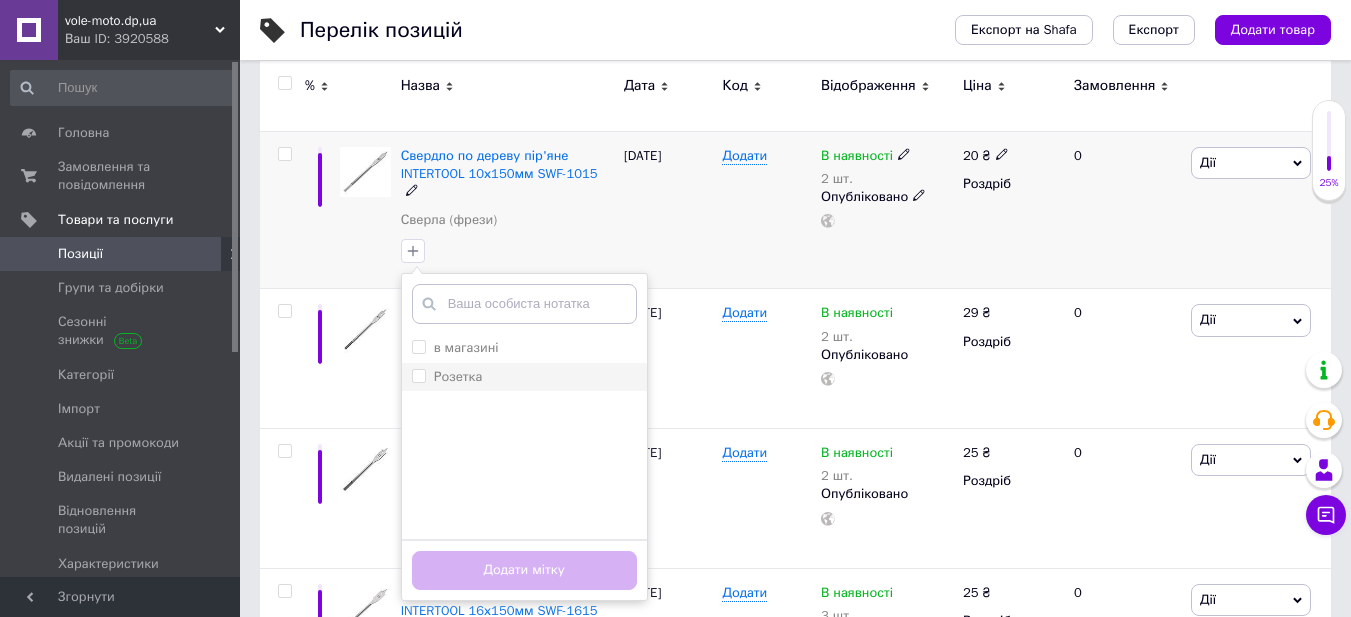 click on "Розетка" at bounding box center (458, 376) 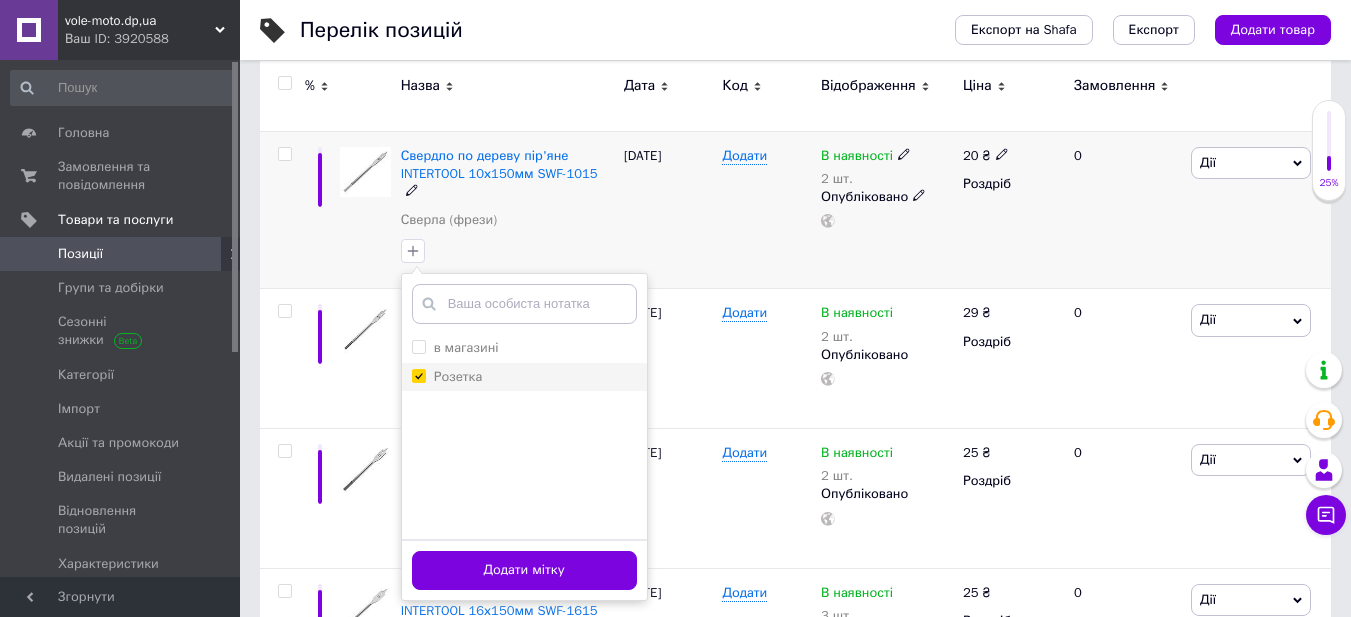 checkbox on "true" 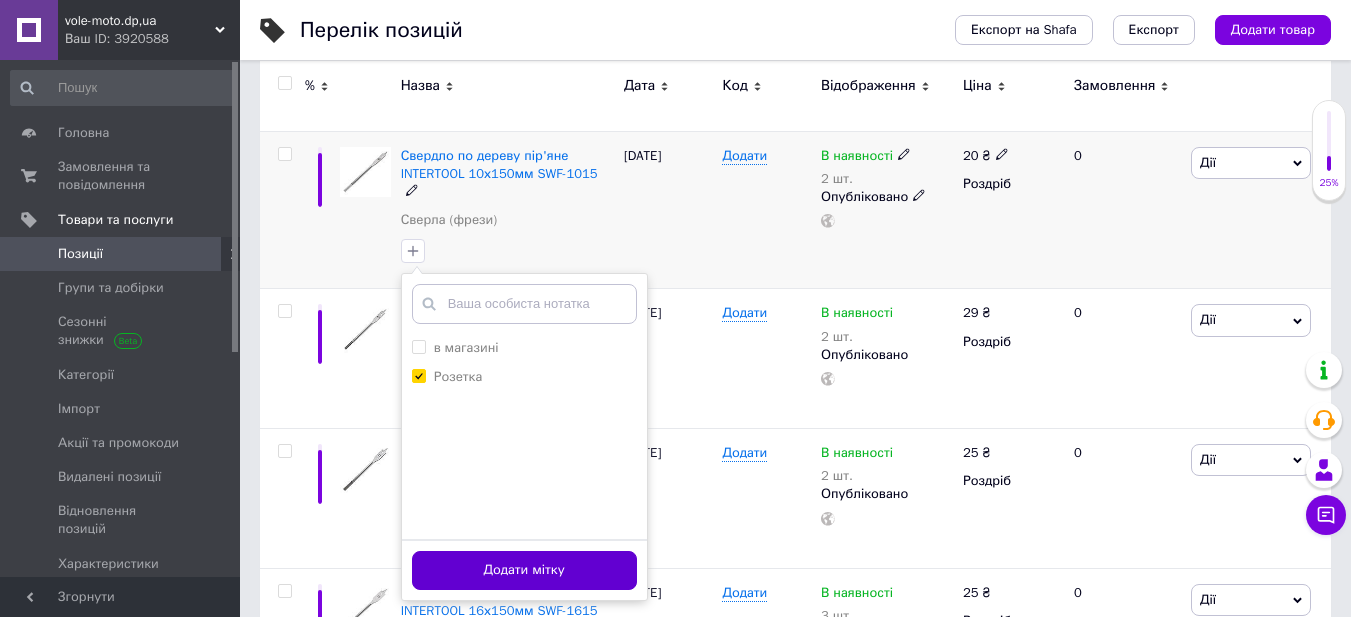 click on "Додати мітку" at bounding box center (524, 570) 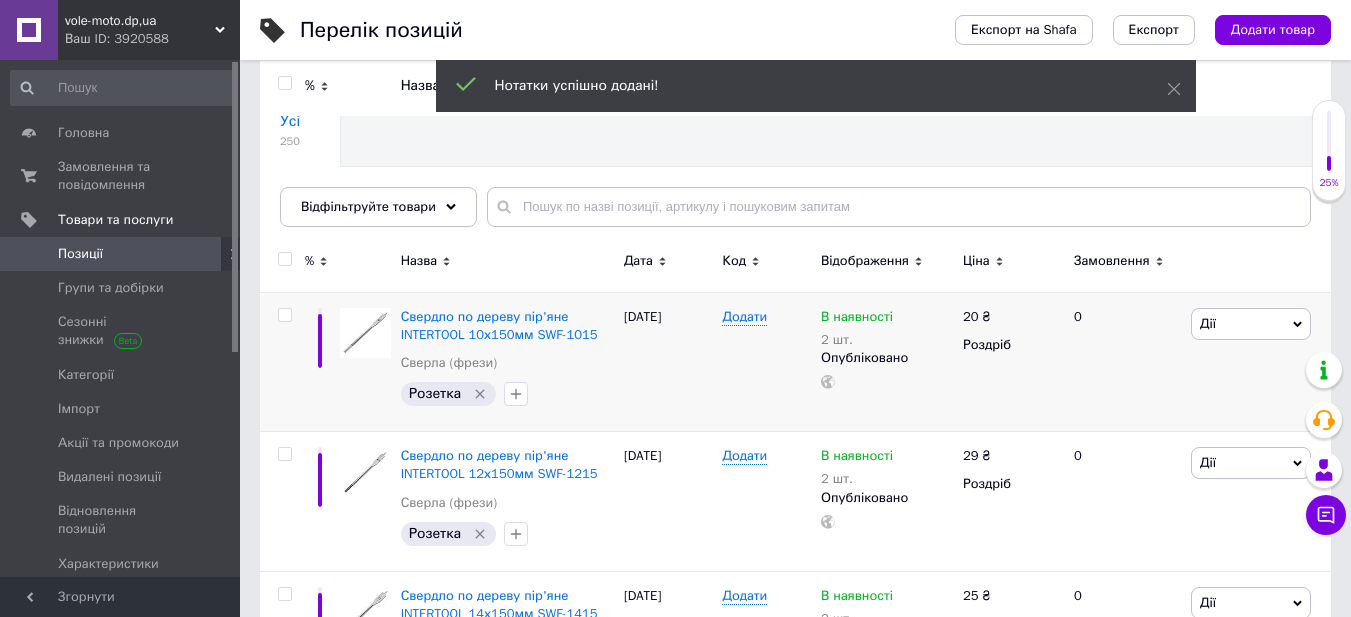 scroll, scrollTop: 0, scrollLeft: 0, axis: both 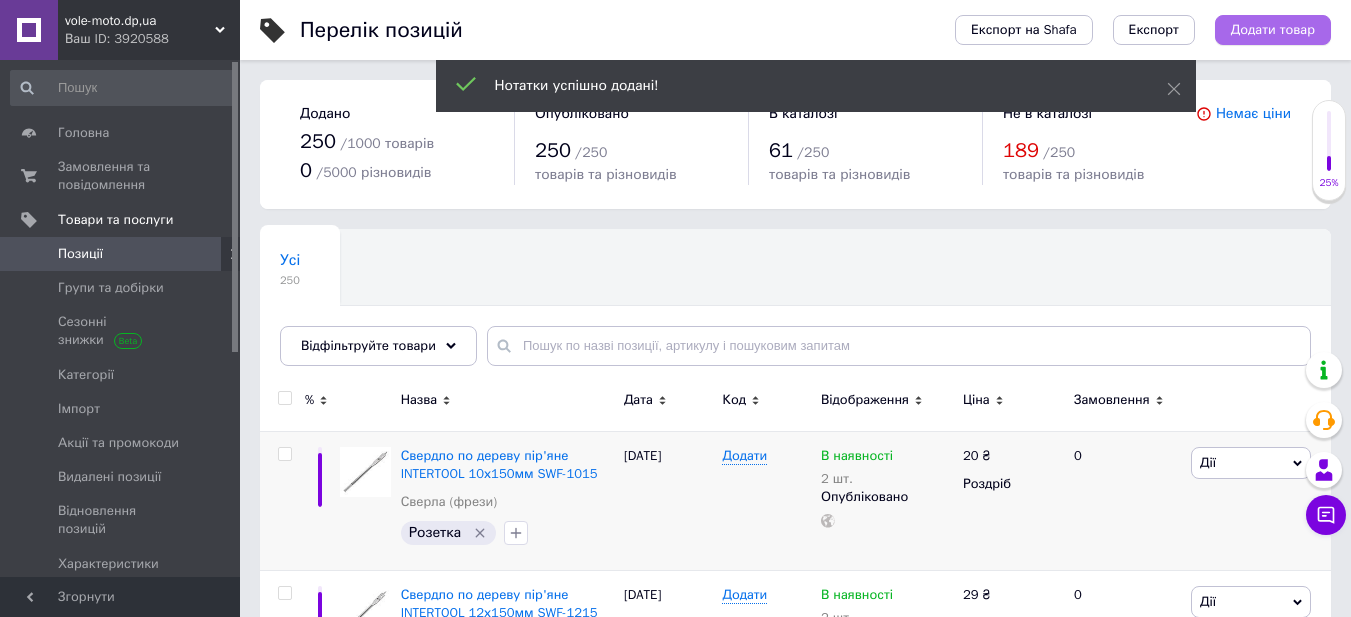 click on "Додати товар" at bounding box center (1273, 30) 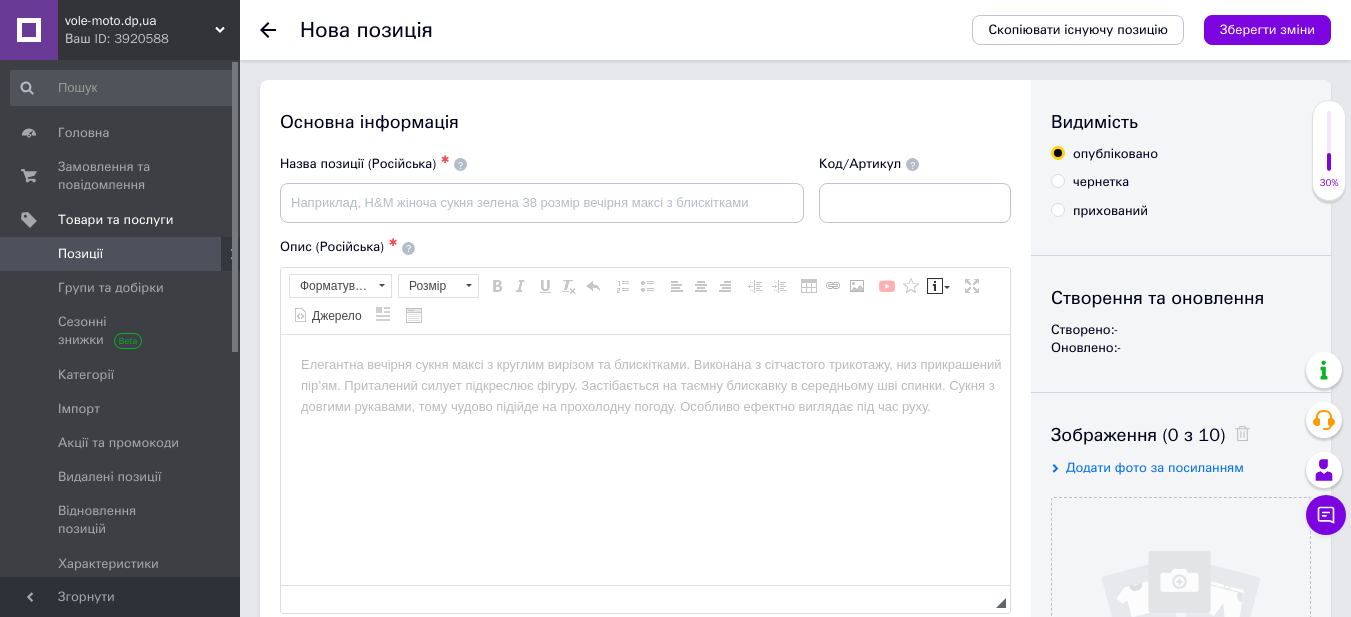 scroll, scrollTop: 0, scrollLeft: 0, axis: both 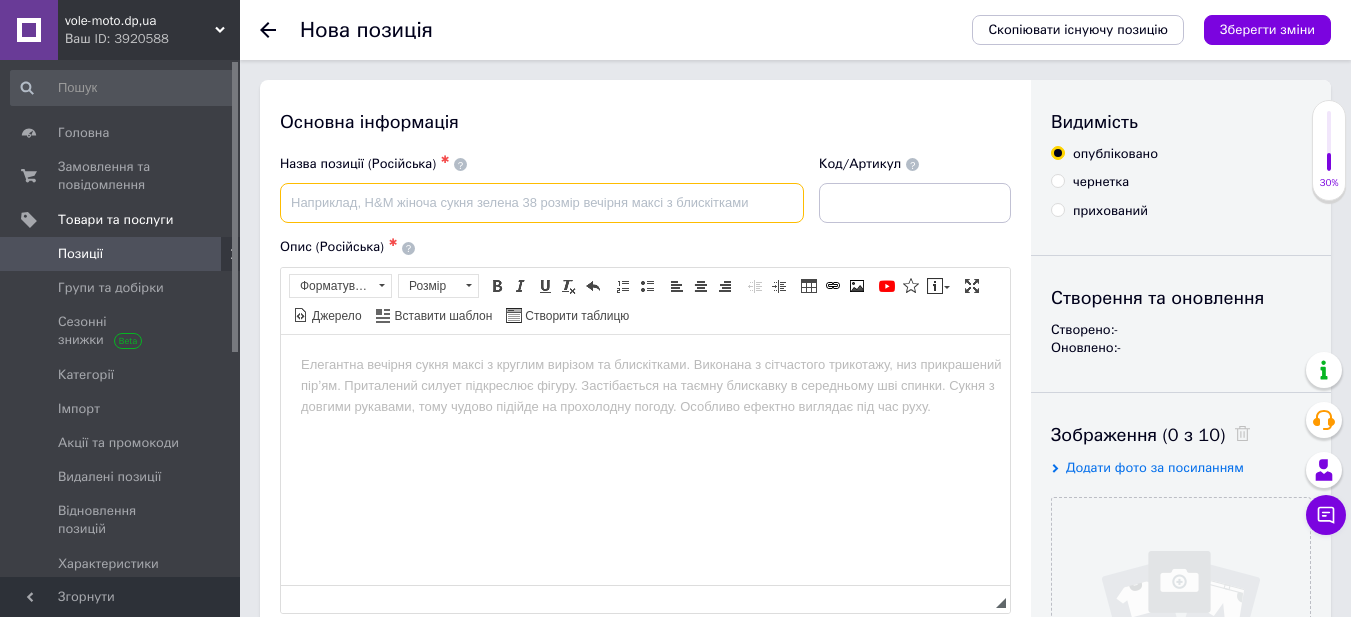click at bounding box center [542, 203] 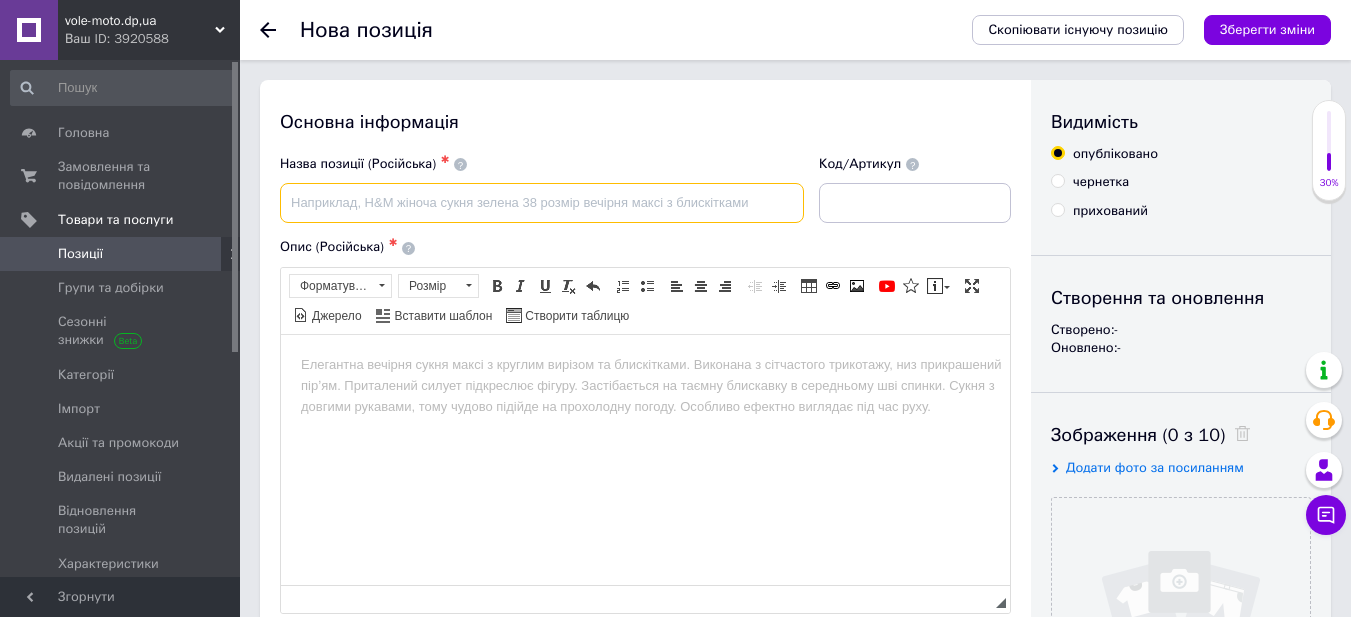 paste on "Свердло по дереву перове VITALS 8х150мм арт.190316" 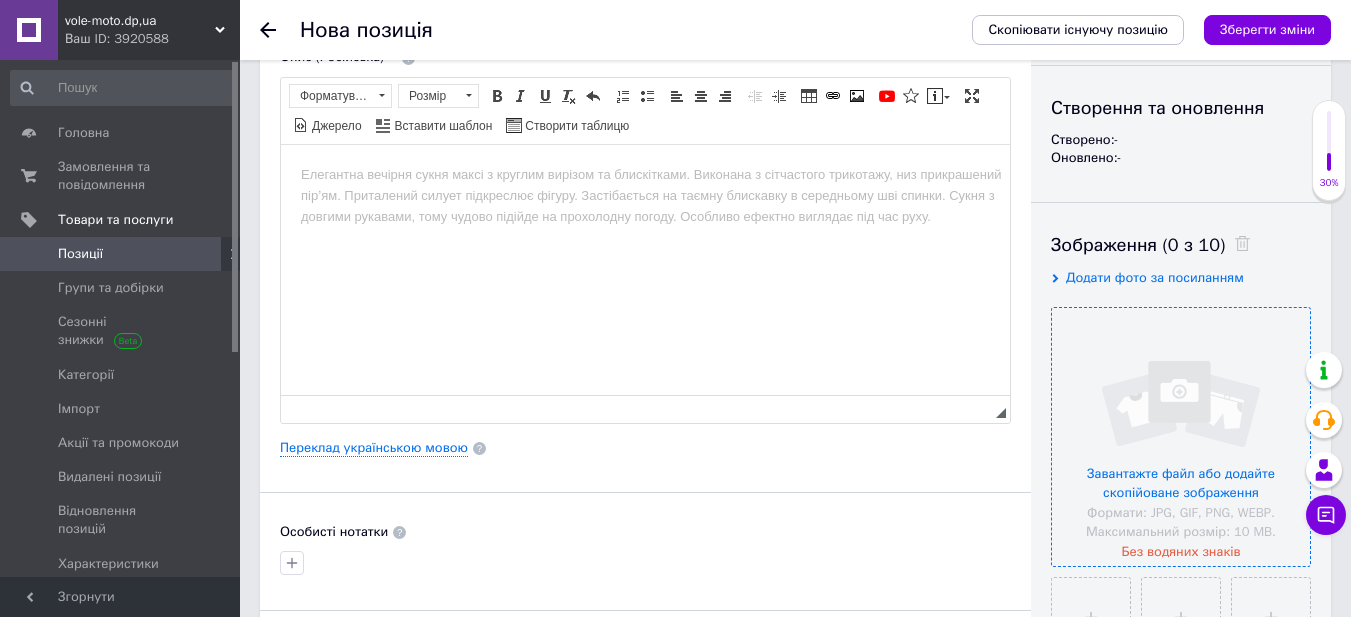 scroll, scrollTop: 200, scrollLeft: 0, axis: vertical 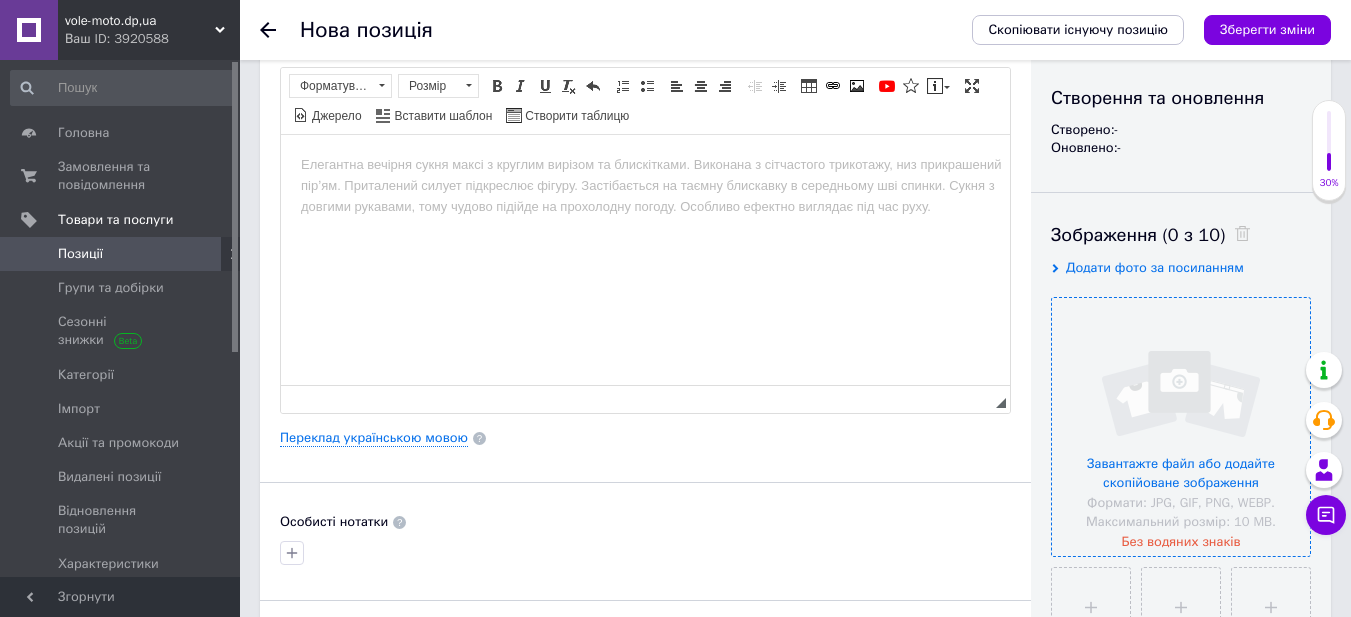 type on "Свердло по дереву перове VITALS 8х150мм арт.190316" 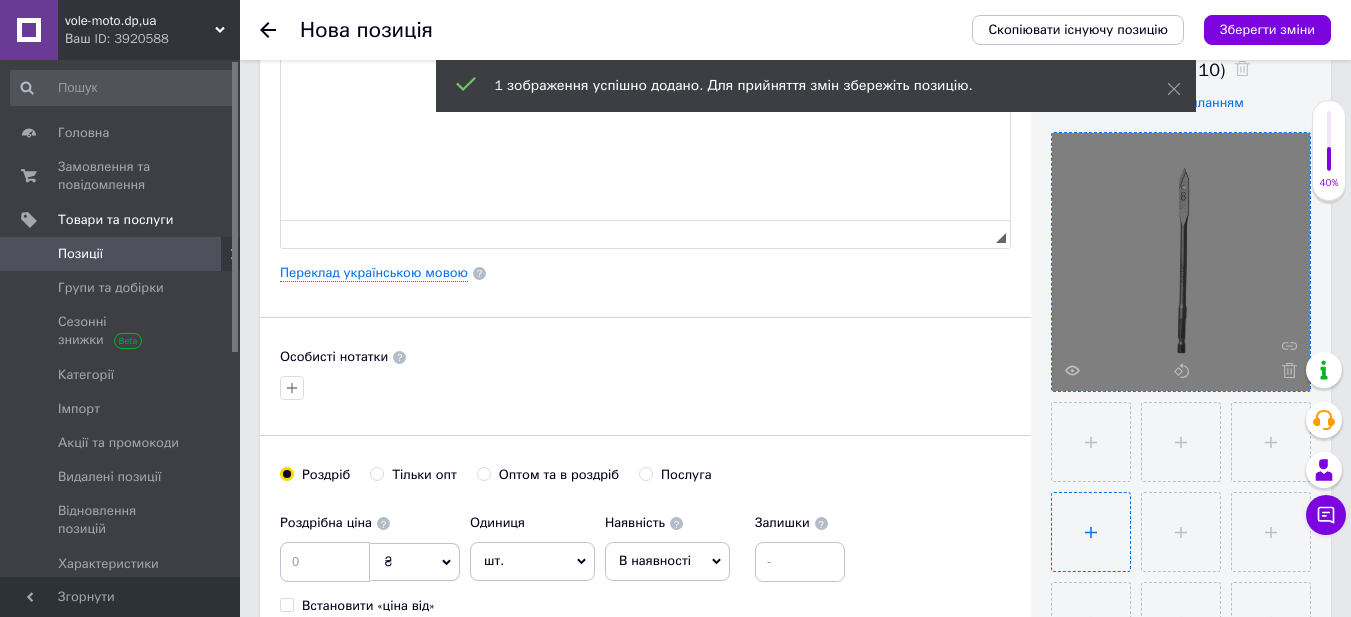 scroll, scrollTop: 400, scrollLeft: 0, axis: vertical 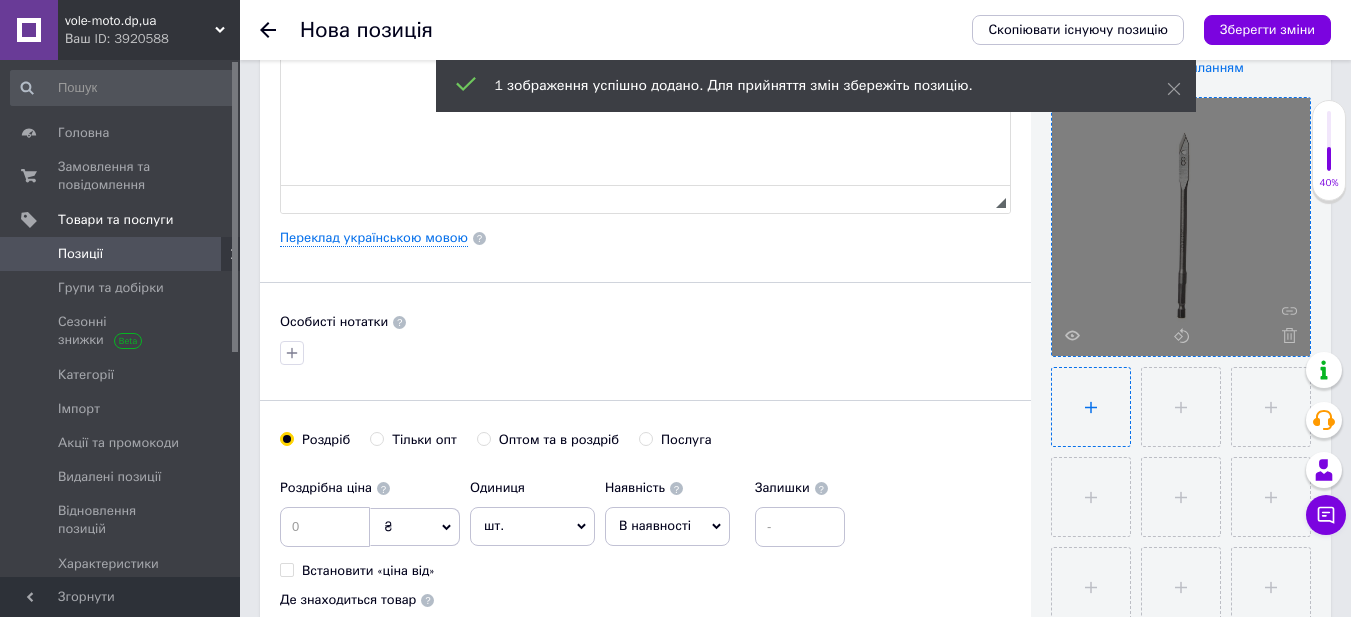 click at bounding box center (1091, 407) 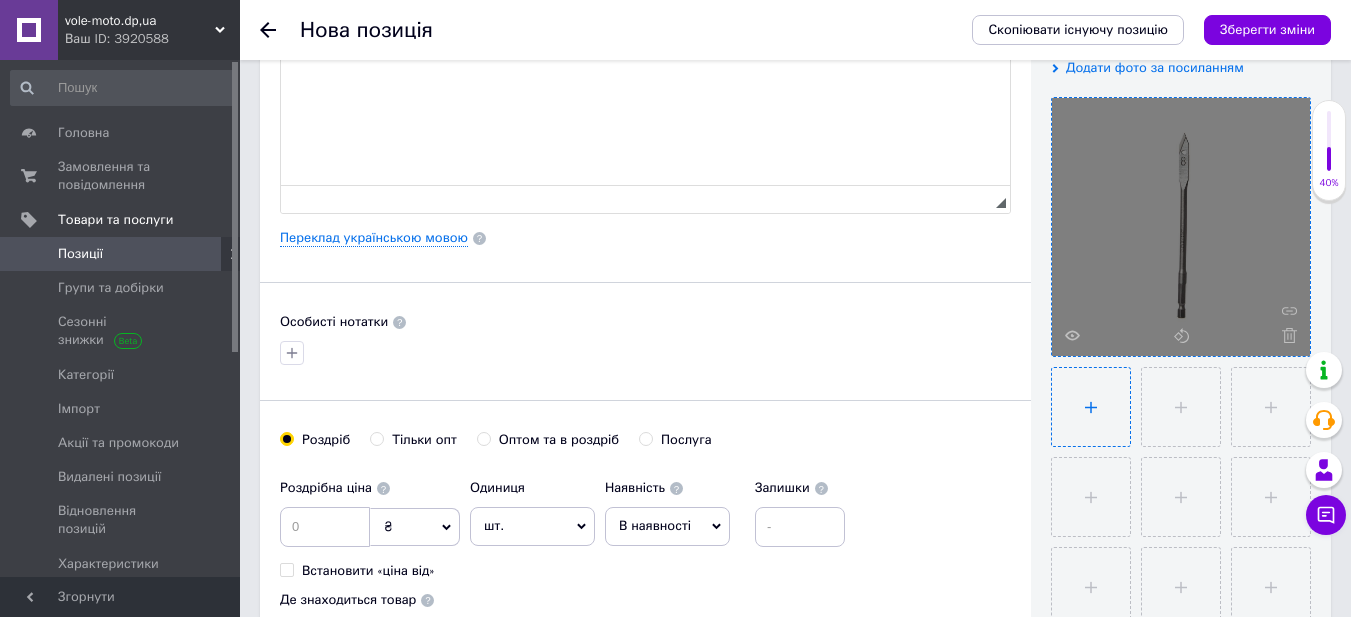 type on "C:\fakepath\190316_2-510x390.jpg" 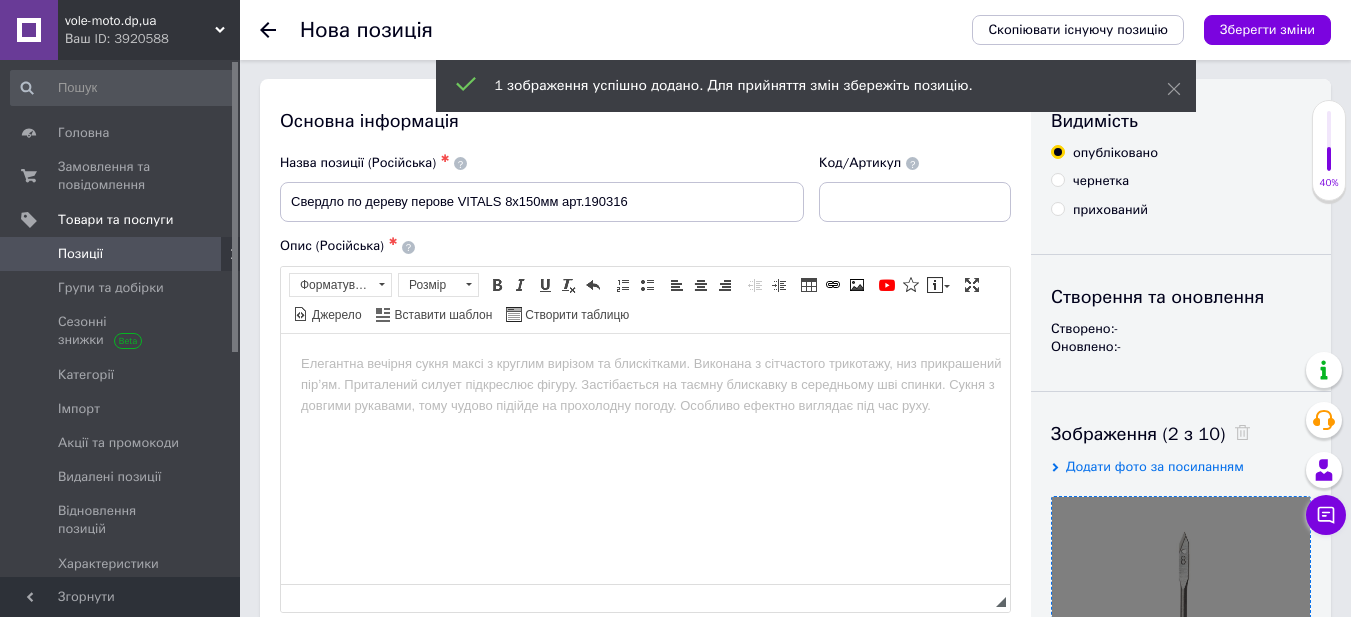 scroll, scrollTop: 0, scrollLeft: 0, axis: both 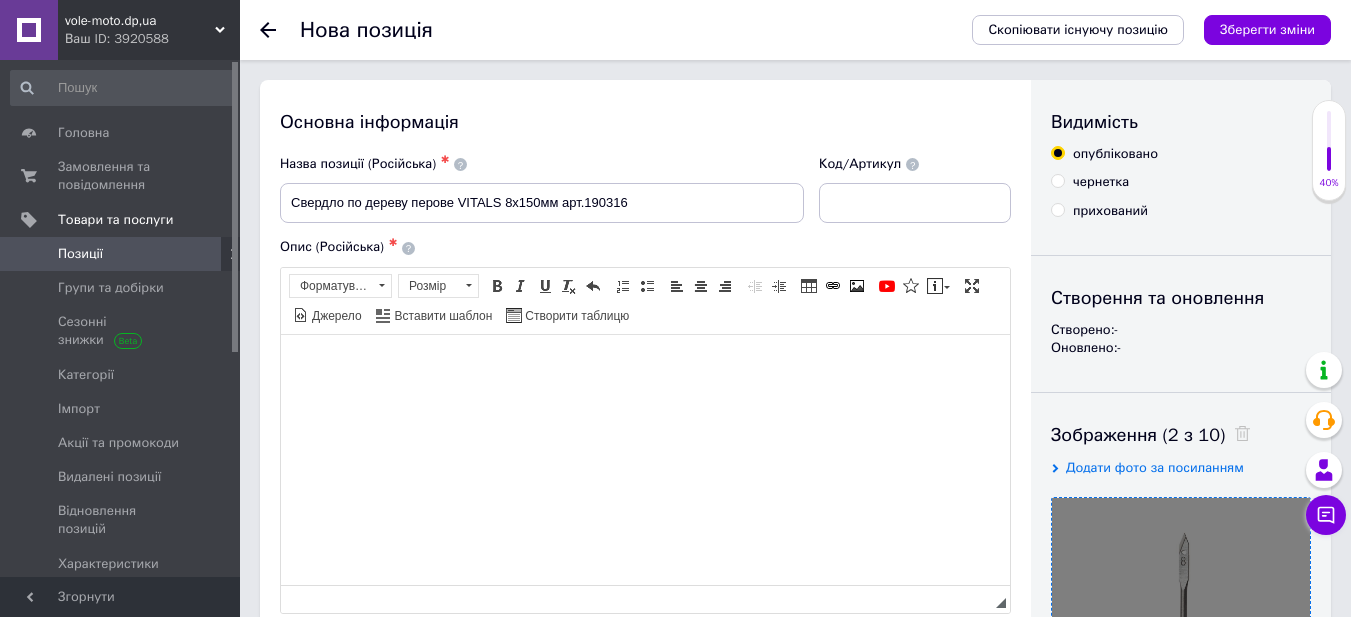click at bounding box center (645, 364) 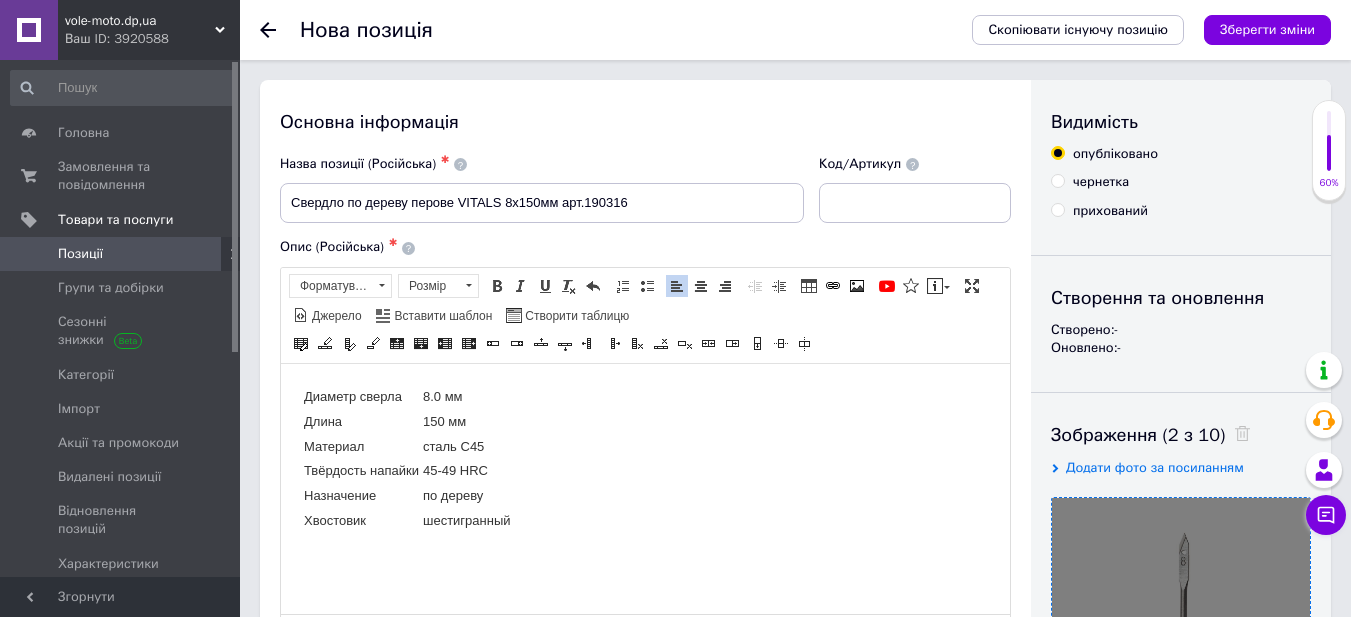 click on "Диаметр сверла 8.0 мм Длина 150 мм Материал сталь С45 Твёрдость напайки 45-49 HRC Назначение по дереву Хвостовик шестигранный" at bounding box center (645, 458) 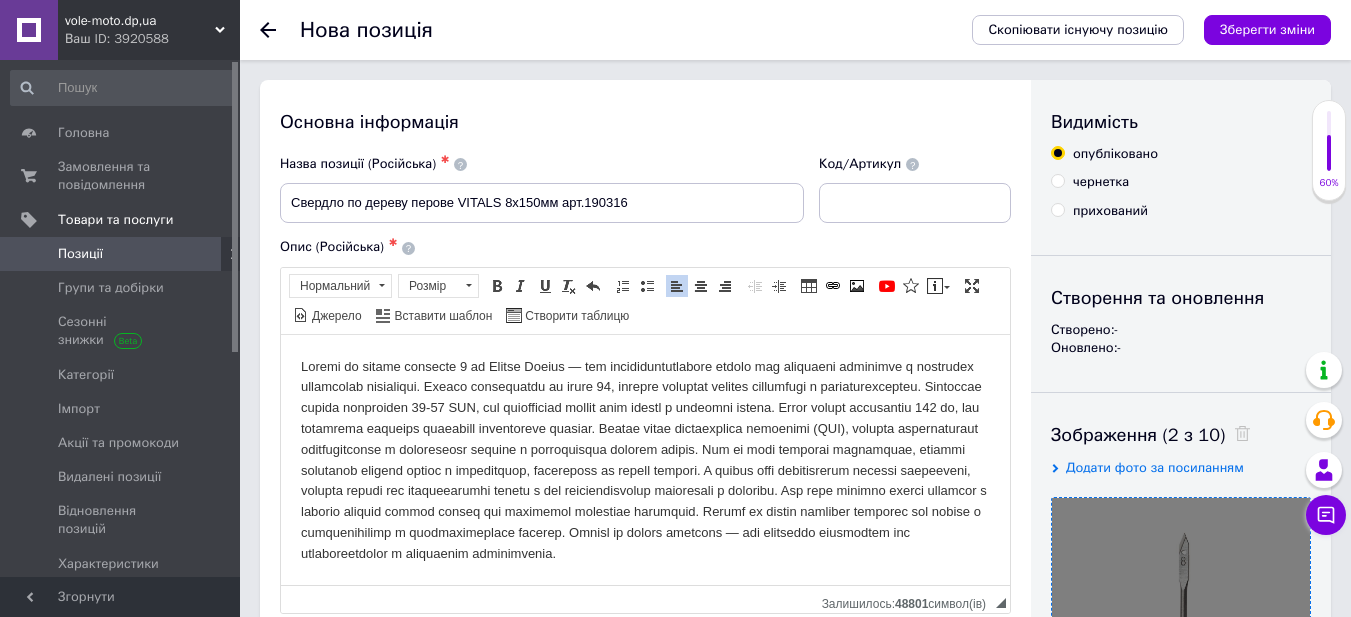 scroll, scrollTop: 200, scrollLeft: 0, axis: vertical 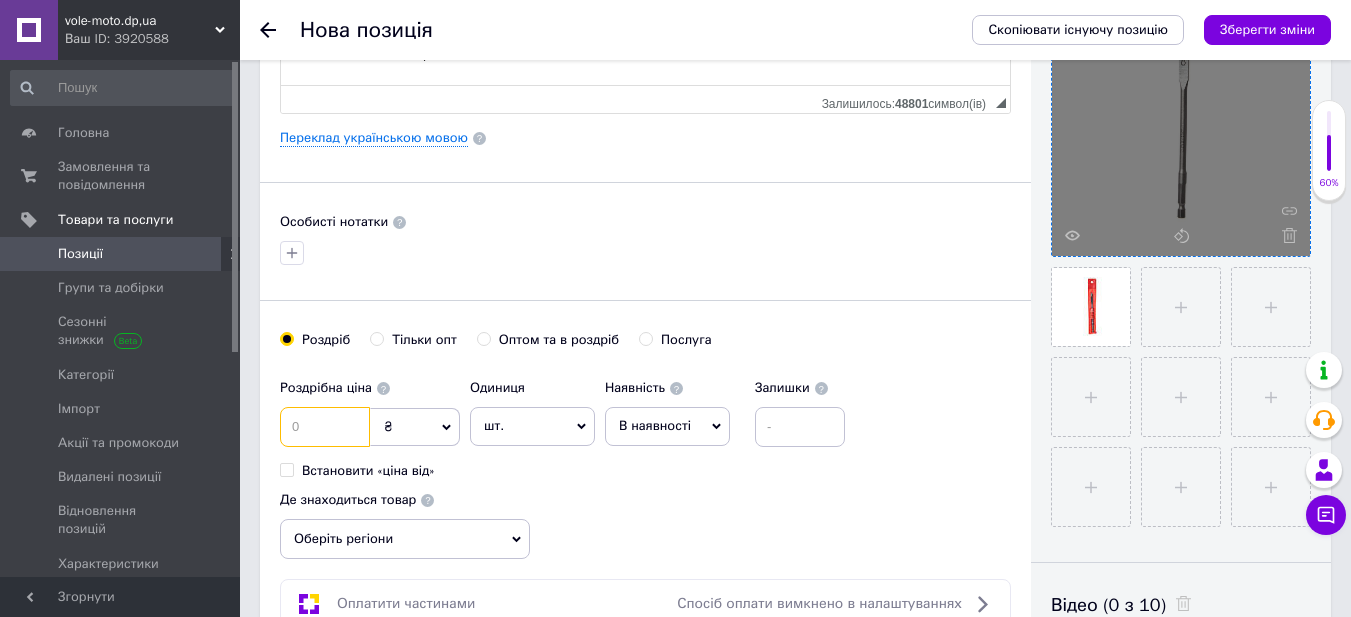 click at bounding box center [325, 427] 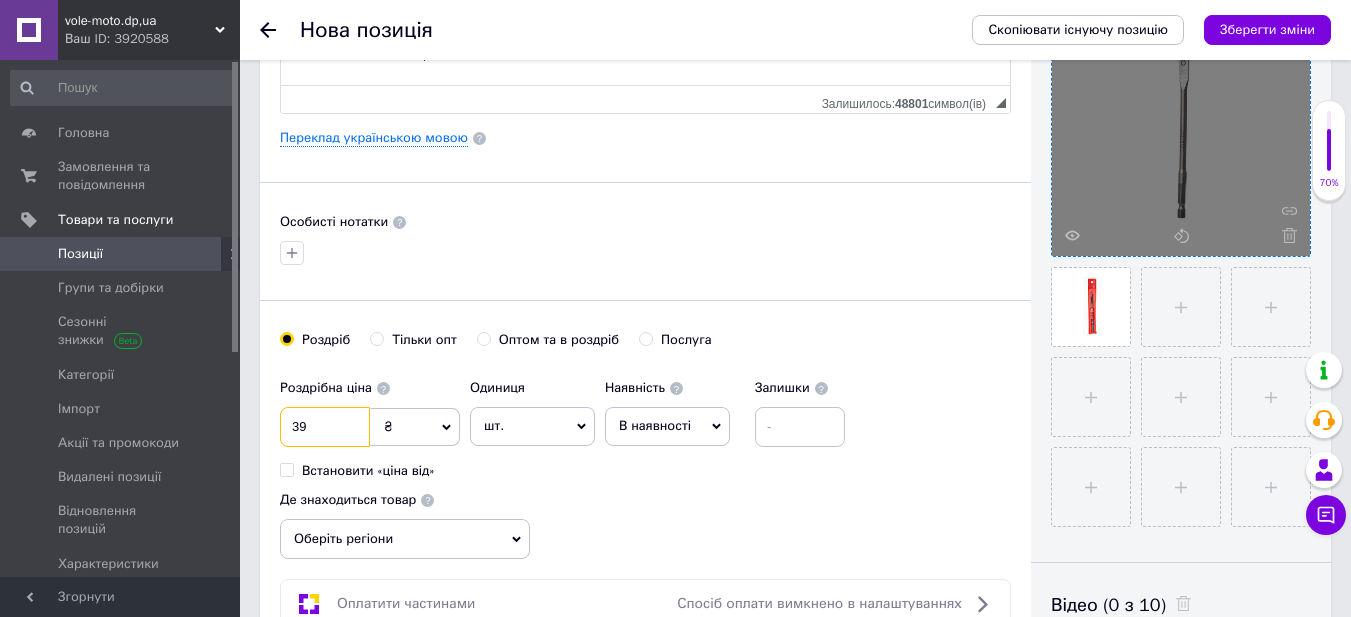 type on "39" 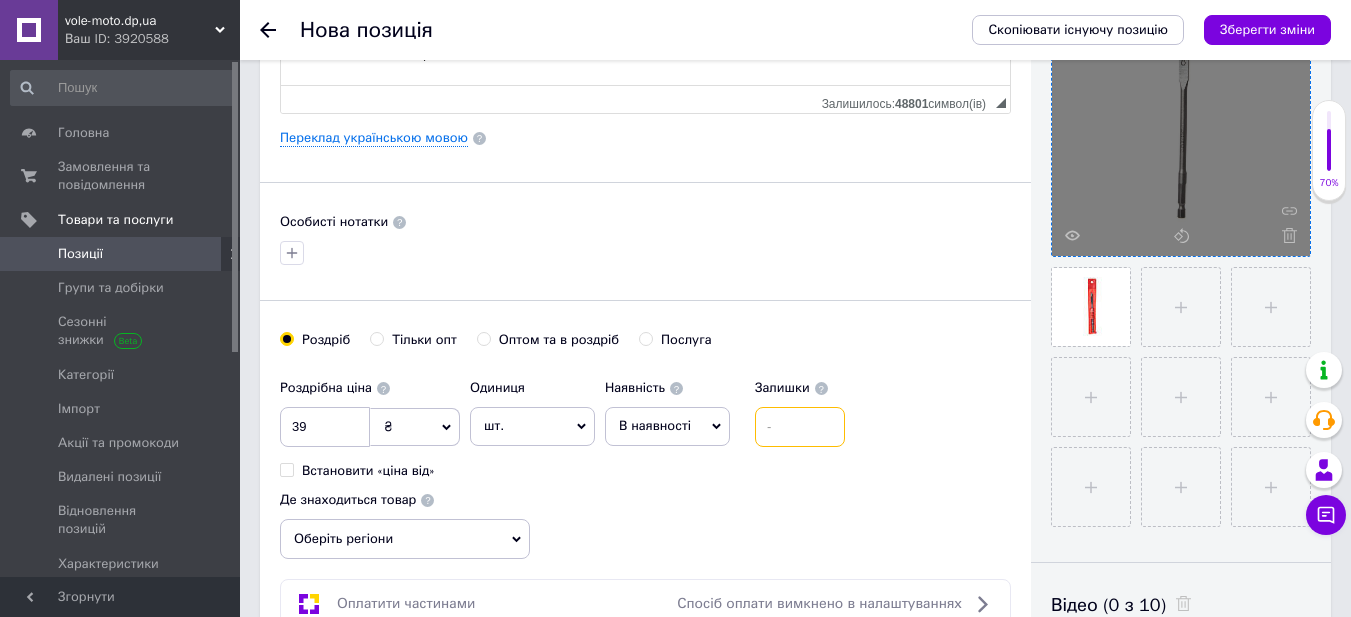 click at bounding box center [800, 427] 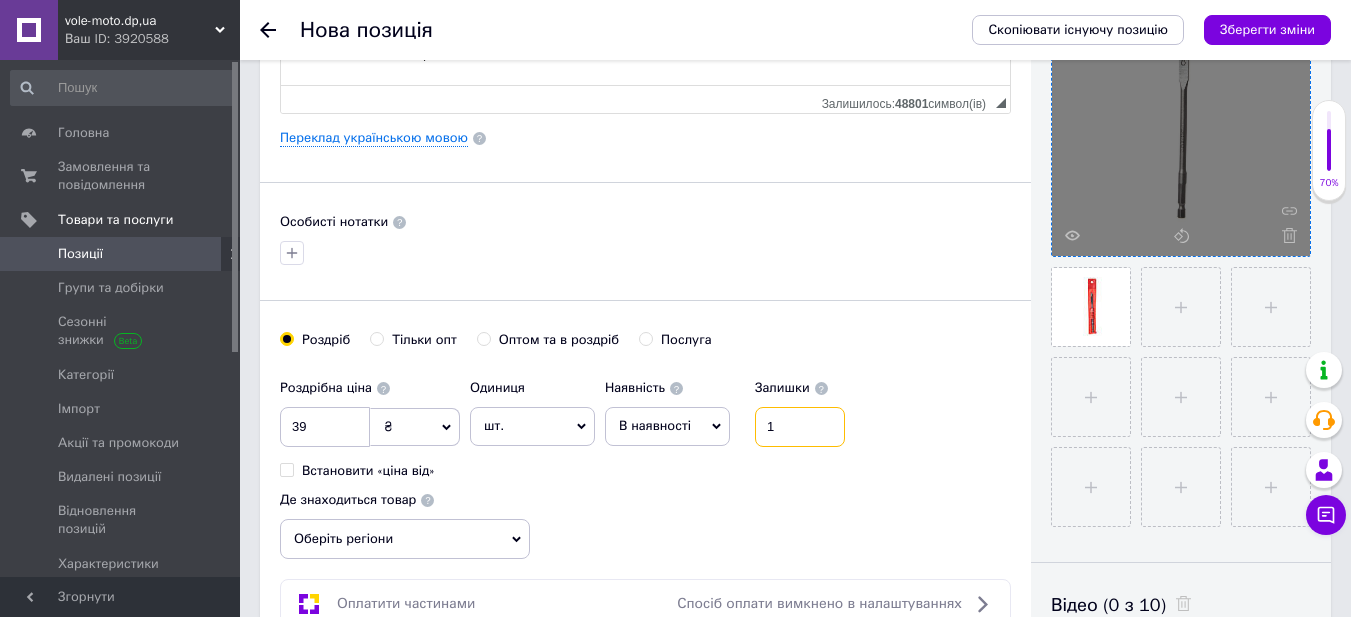 type on "1" 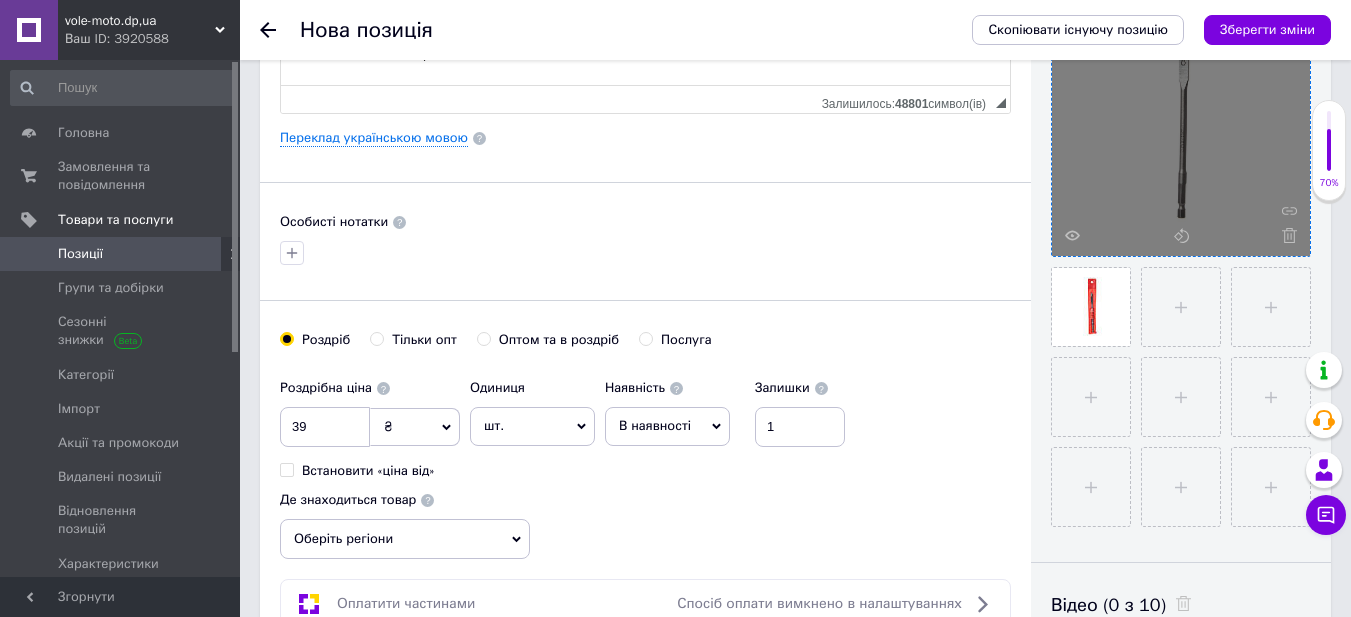 click on "Оберіть регіони" at bounding box center [405, 539] 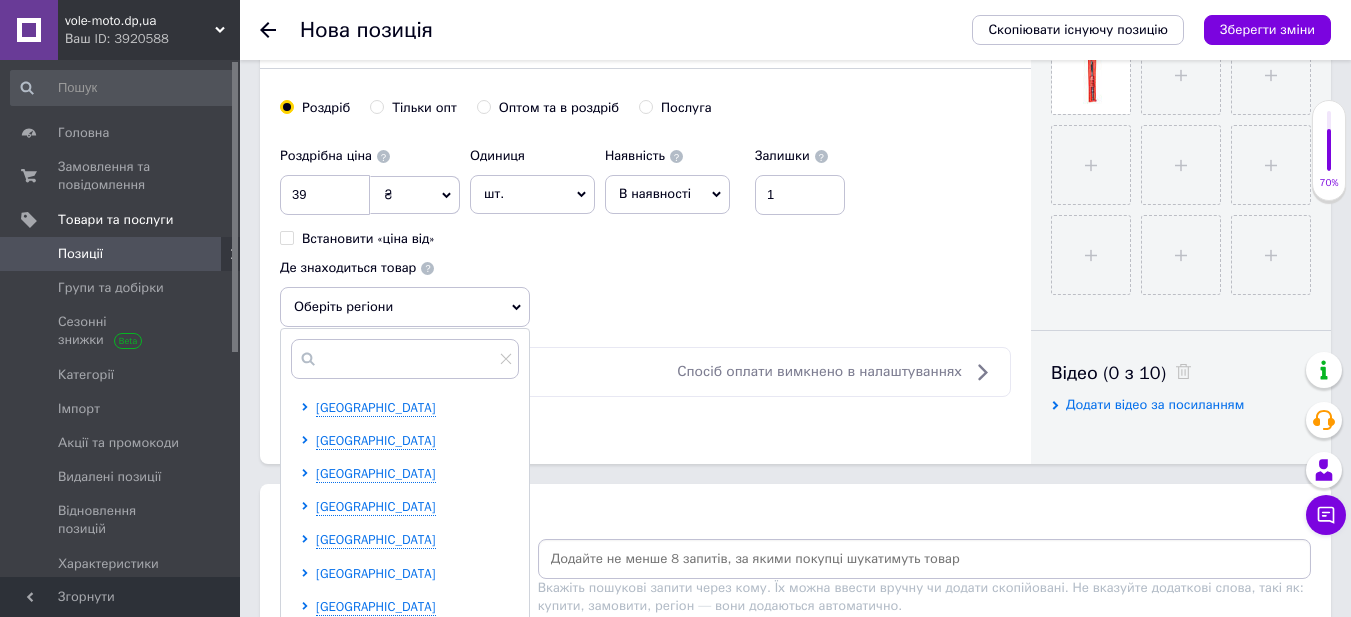 scroll, scrollTop: 800, scrollLeft: 0, axis: vertical 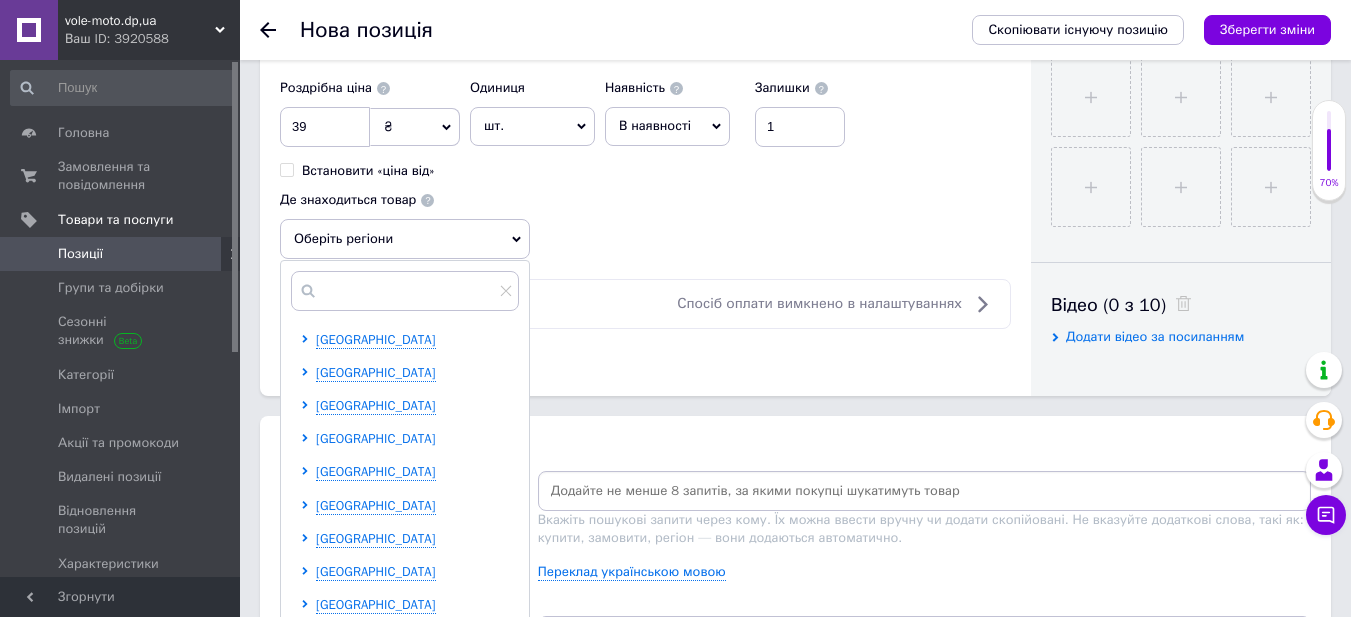 click on "[GEOGRAPHIC_DATA]" at bounding box center [376, 438] 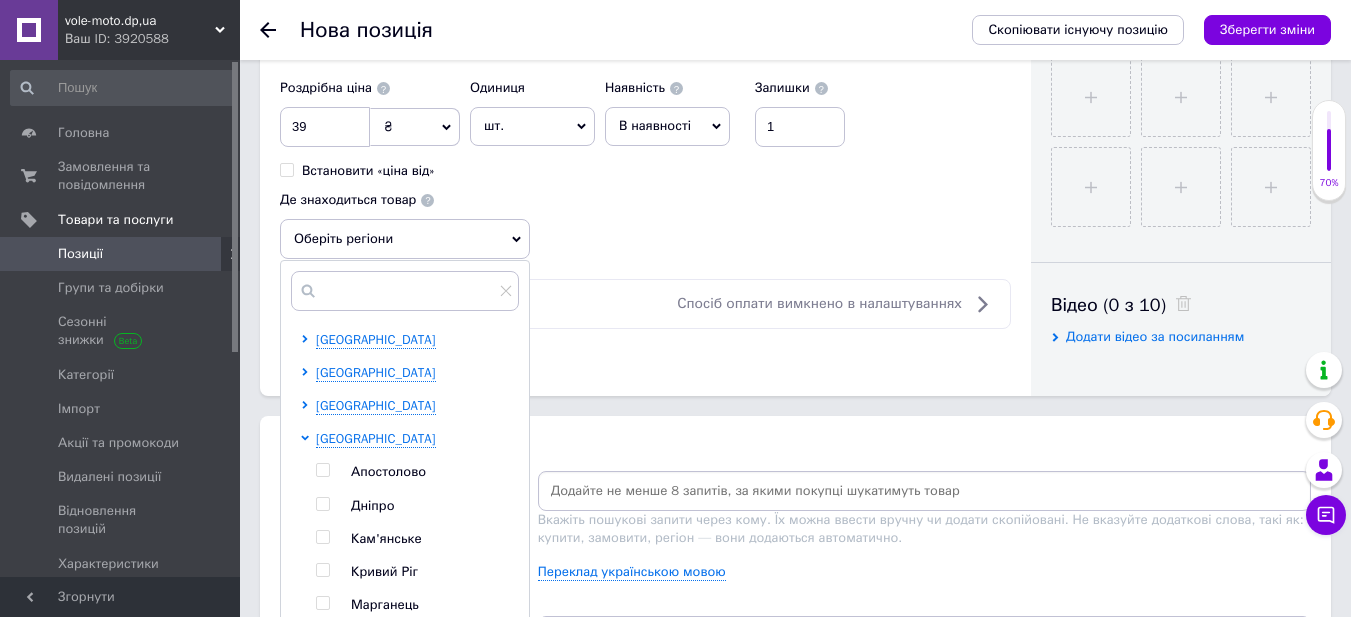 click at bounding box center (322, 504) 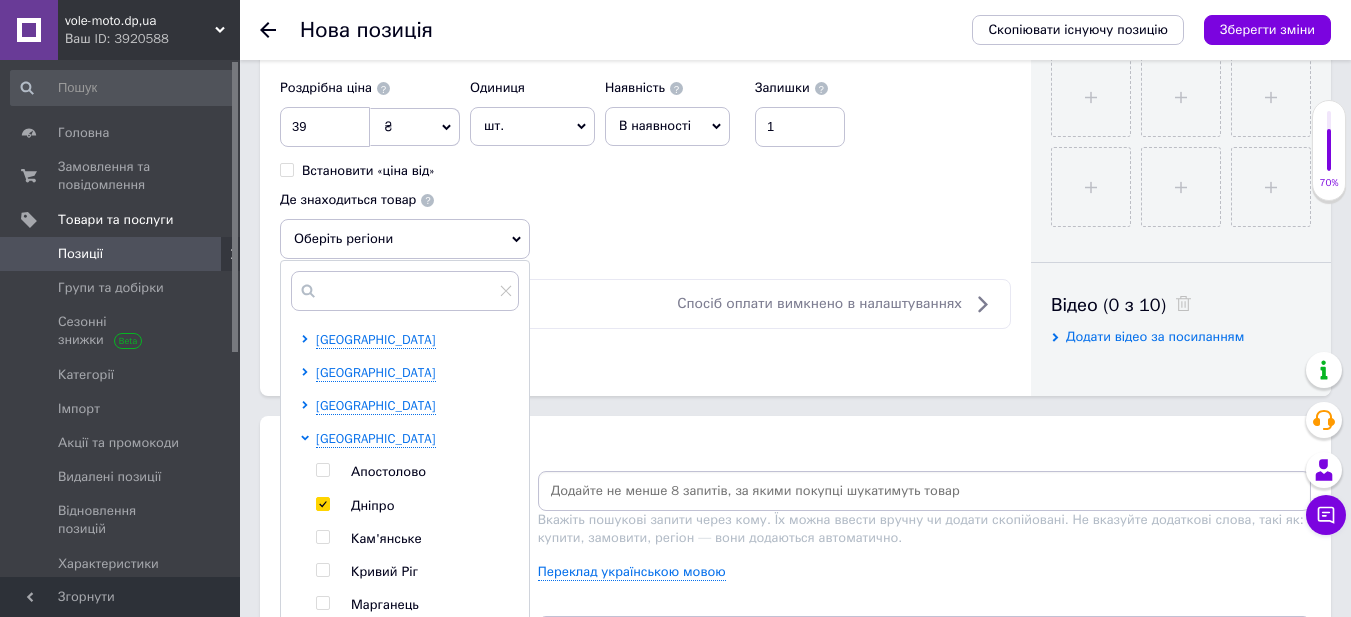 checkbox on "true" 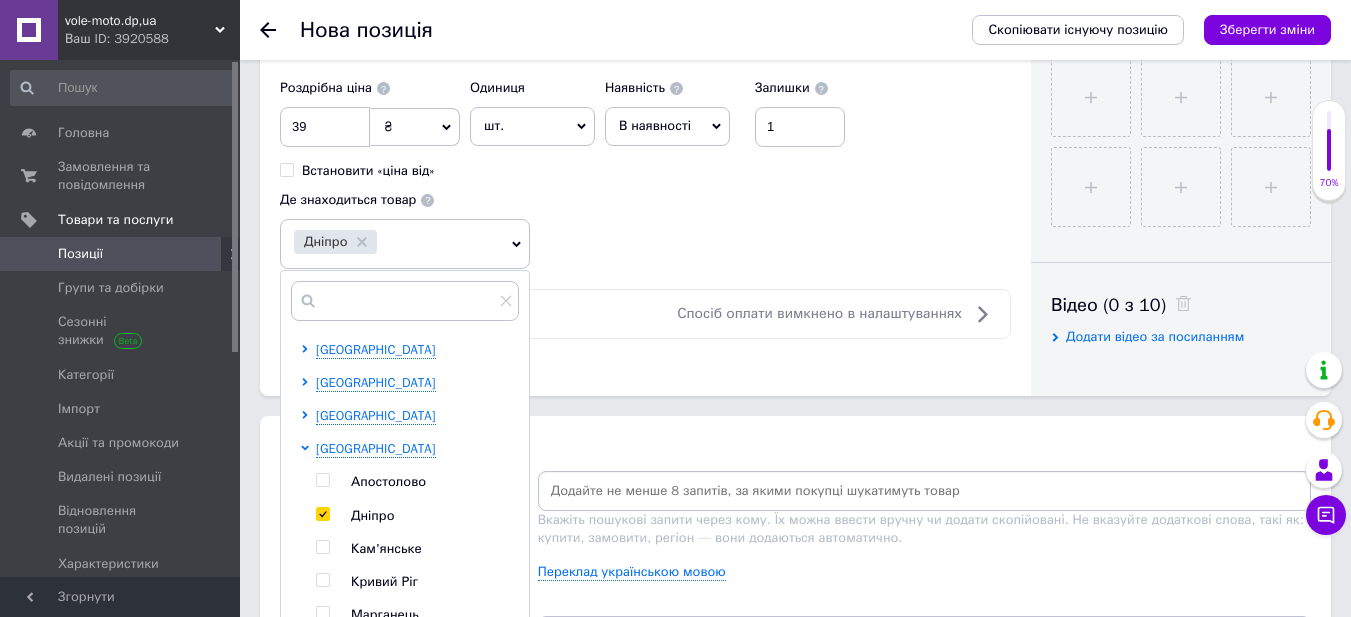 click on "Розміщення" at bounding box center (795, 448) 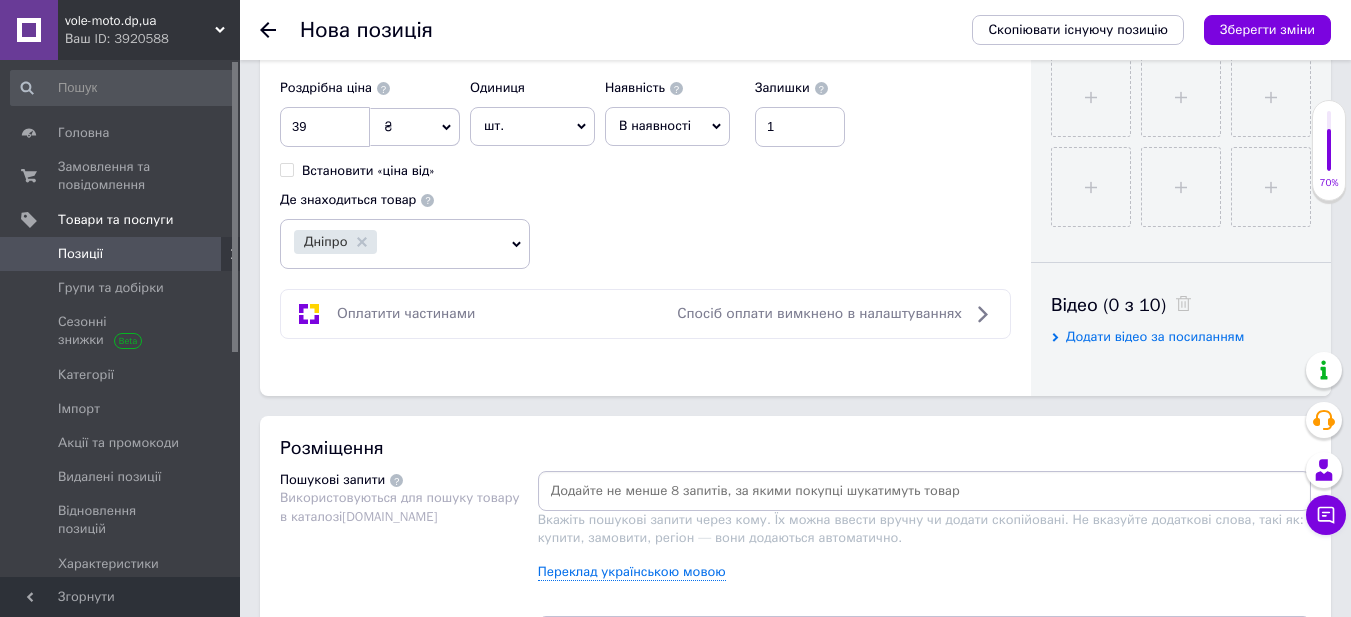 click at bounding box center (924, 491) 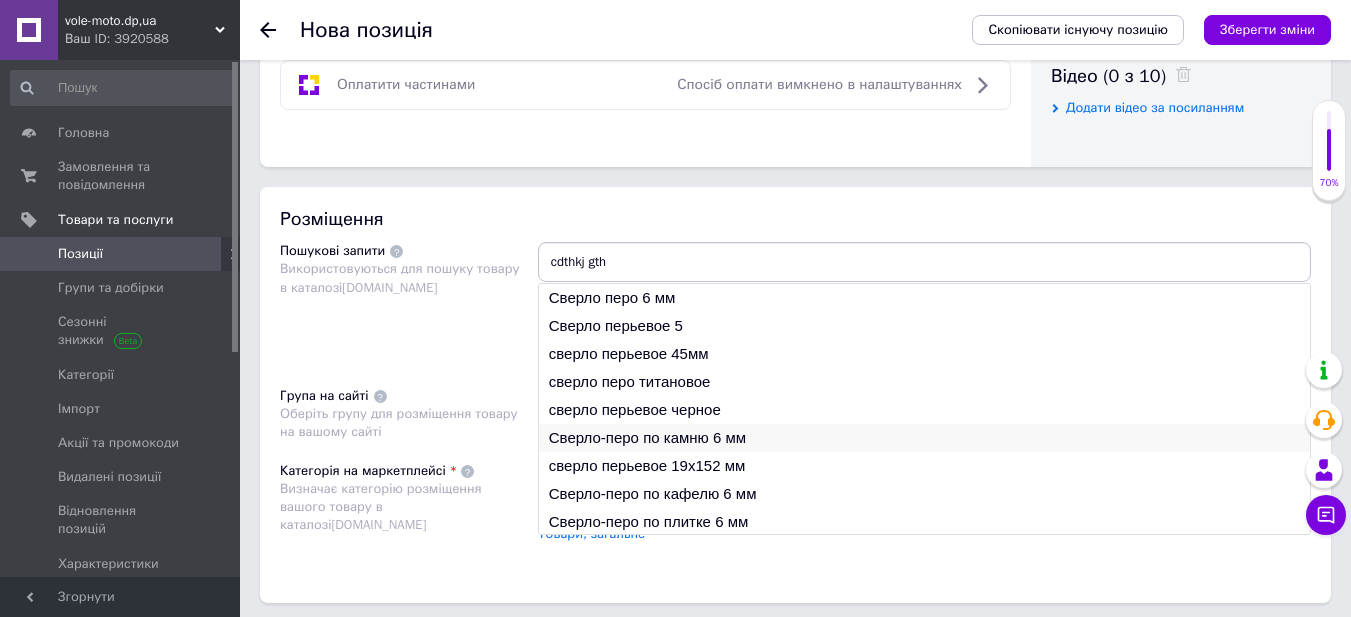 scroll, scrollTop: 1100, scrollLeft: 0, axis: vertical 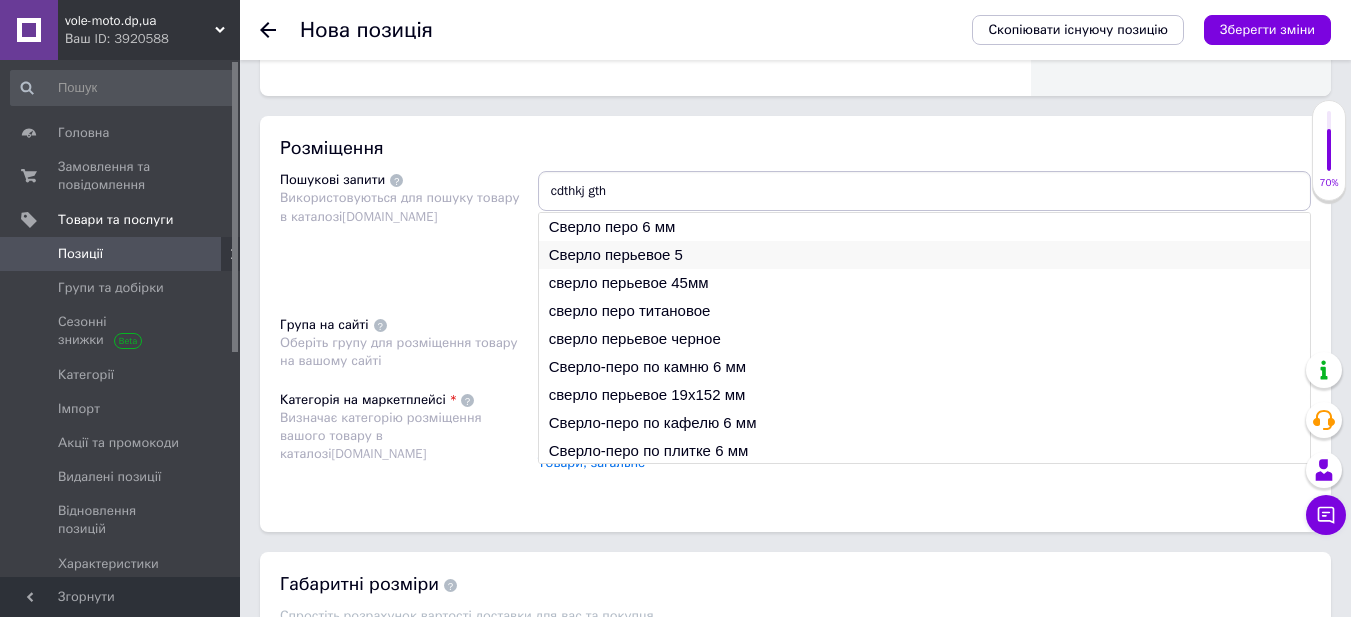 type on "cdthkj gth" 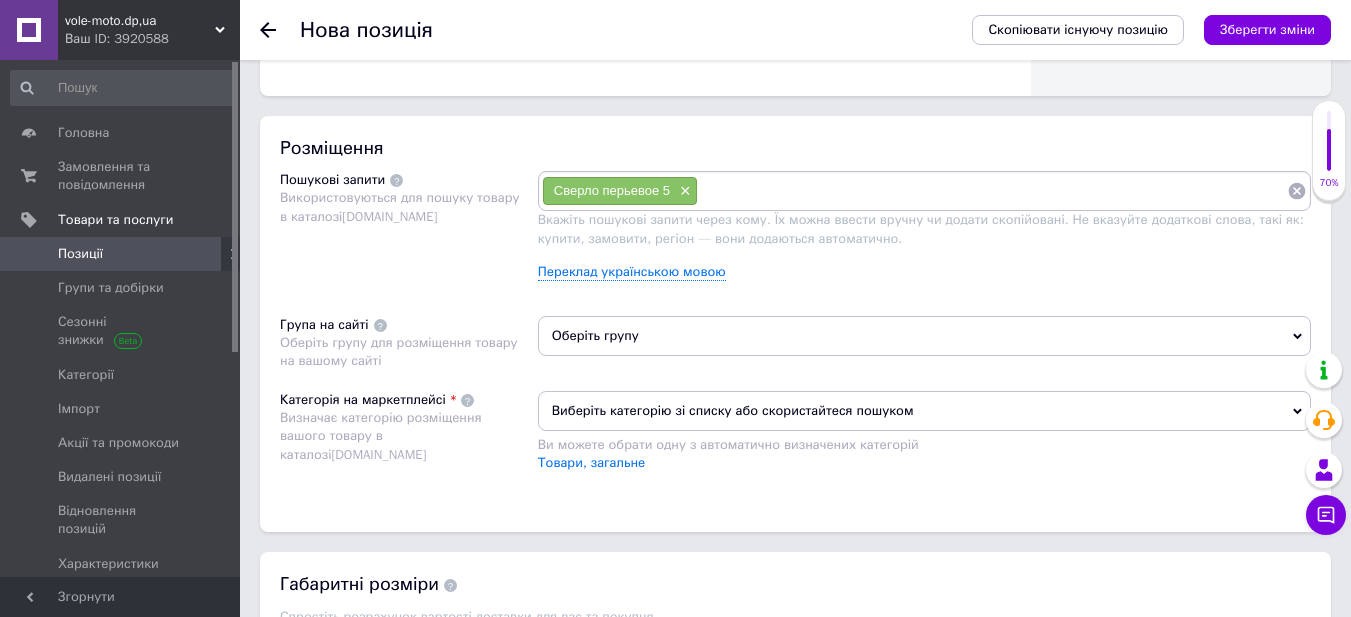 click on "Оберіть групу" at bounding box center [924, 336] 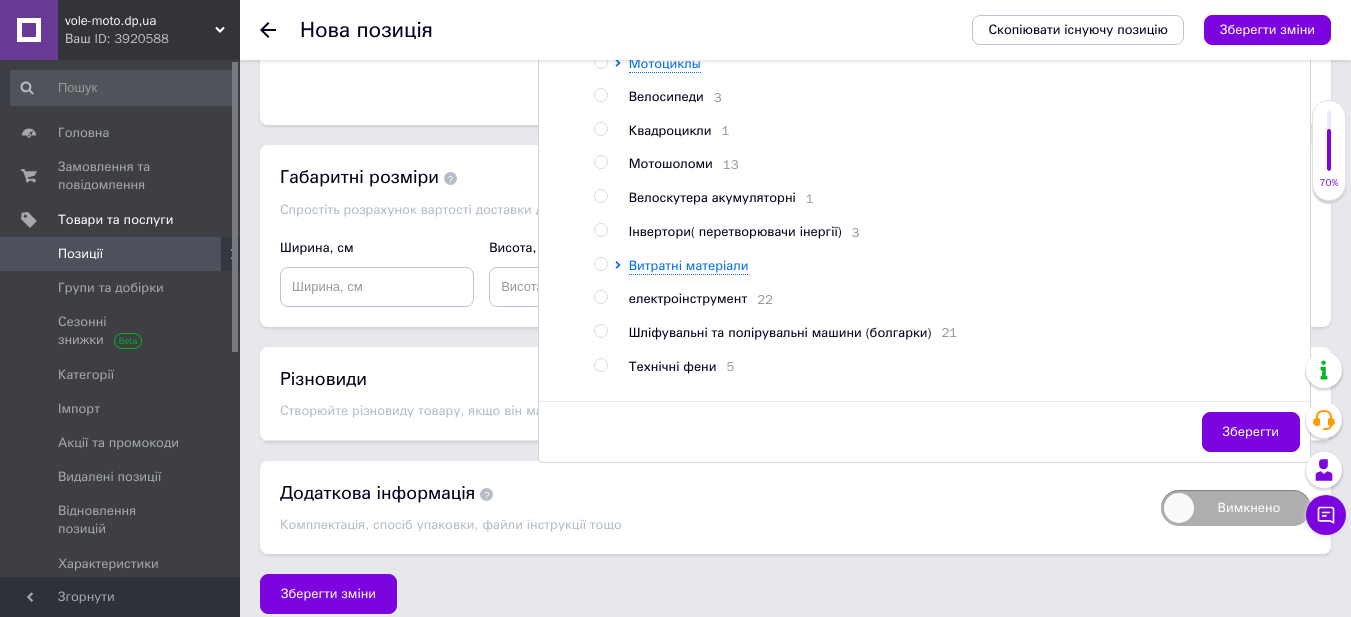 scroll, scrollTop: 1522, scrollLeft: 0, axis: vertical 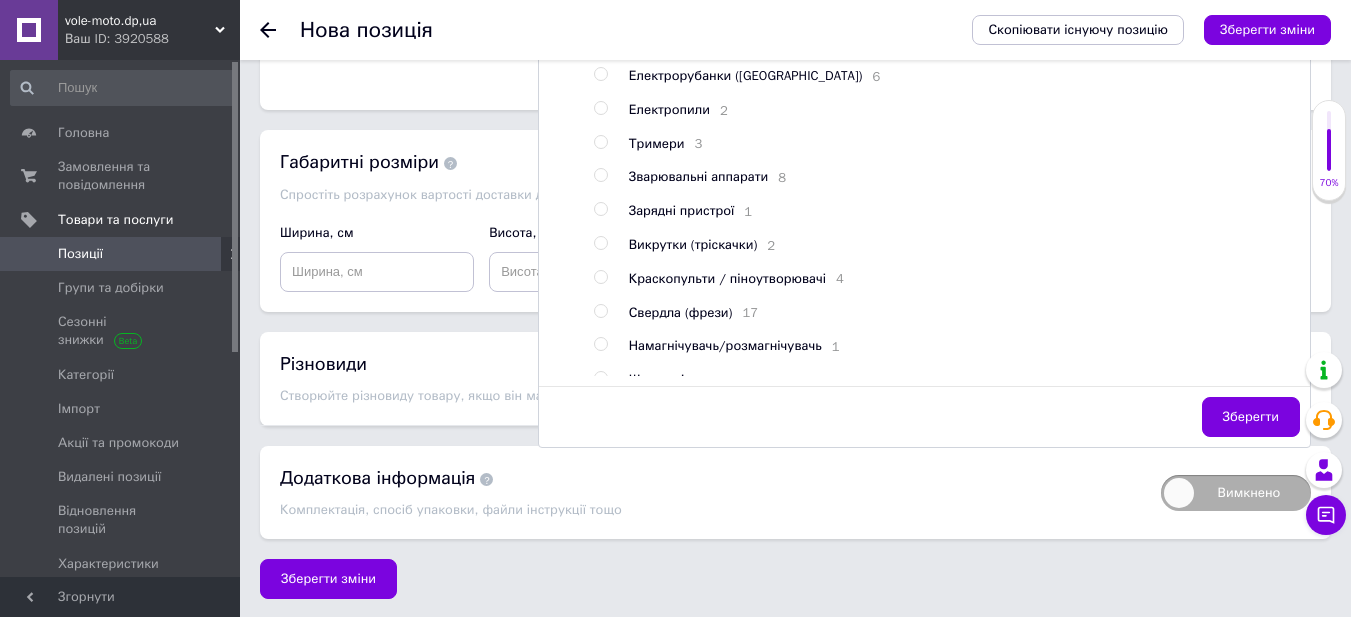 click at bounding box center (600, 311) 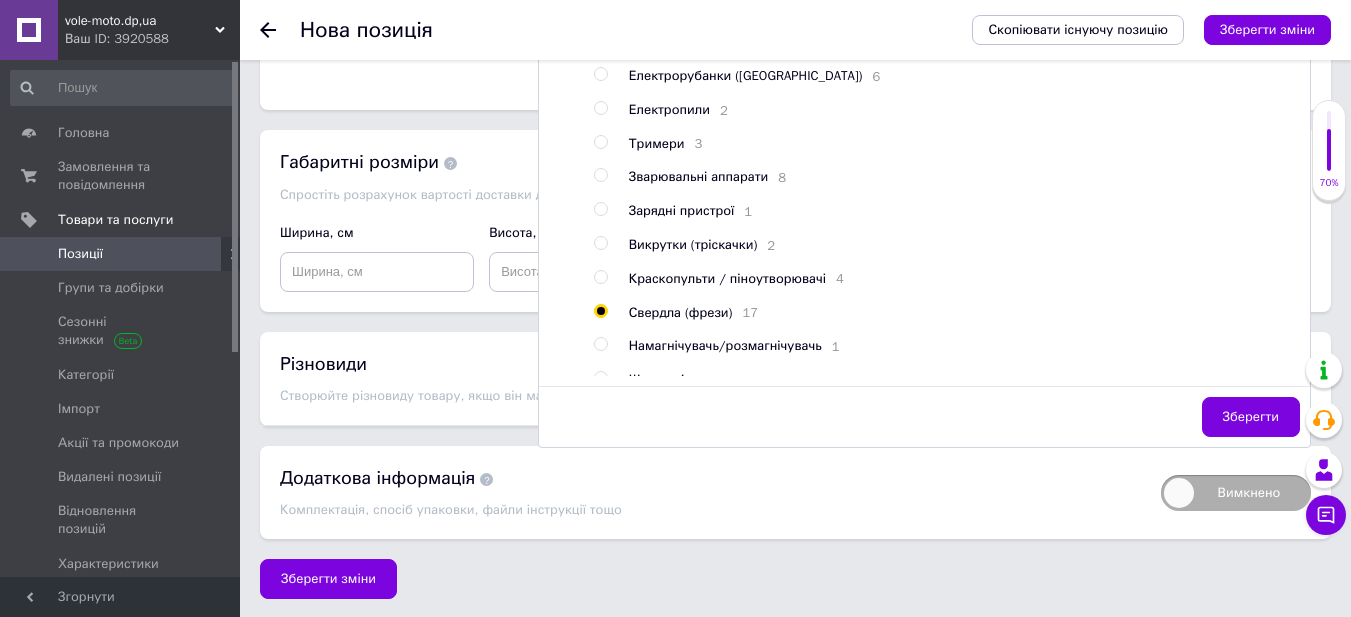 radio on "true" 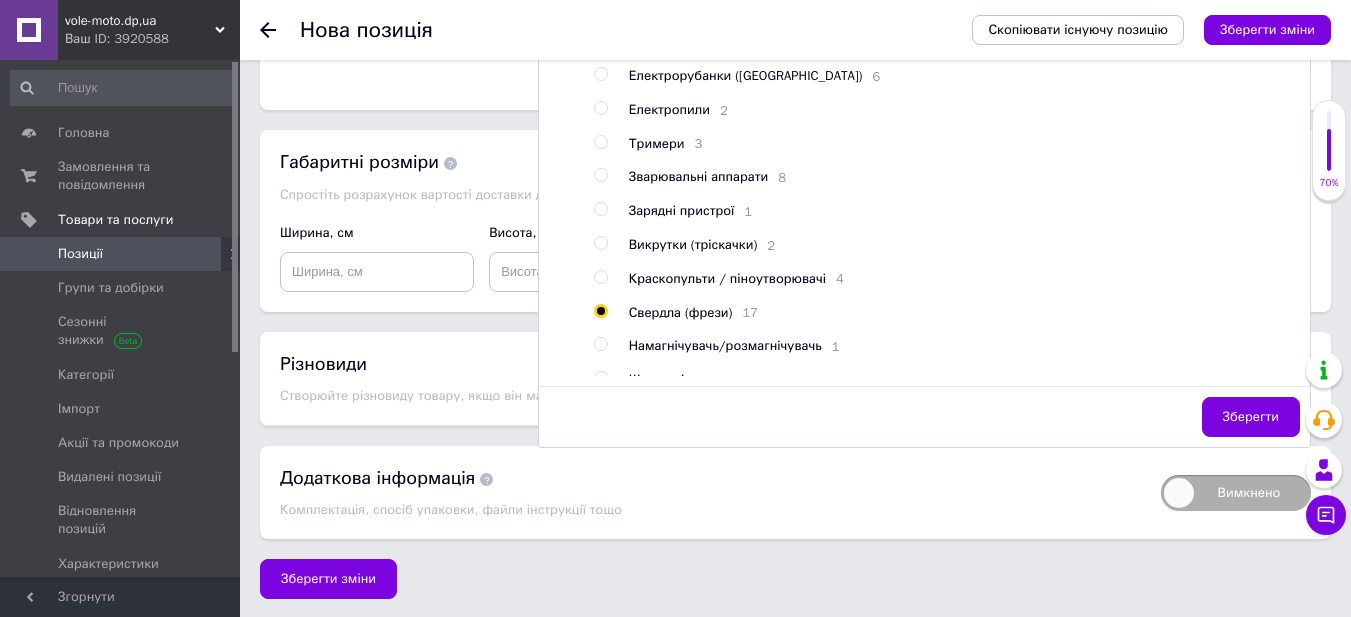 click on "Основна інформація Назва позиції (Російська) ✱ Свердло по дереву перове VITALS 8х150мм арт.190316 Код/Артикул Опис (Російська) ✱
Диаметр сверла
8.0 мм
Длина
150 мм
Материал
сталь С45
Твёрдость напайки
45-49 HRC
Назначение
по дереву
Хвостовик
шестигранный
Розширений текстовий редактор, 03706511-D846-4383-A95F-7EDA9D059E84 Панель інструментів редактора Форматування Нормальний Розмір Розмір   Жирний  Сполучення клавіш Ctrl+B   Курсив  Сполучення клавіш Ctrl+I   Підкреслений  Сполучення клавіш Ctrl+U   Видалити форматування $" at bounding box center [795, -422] 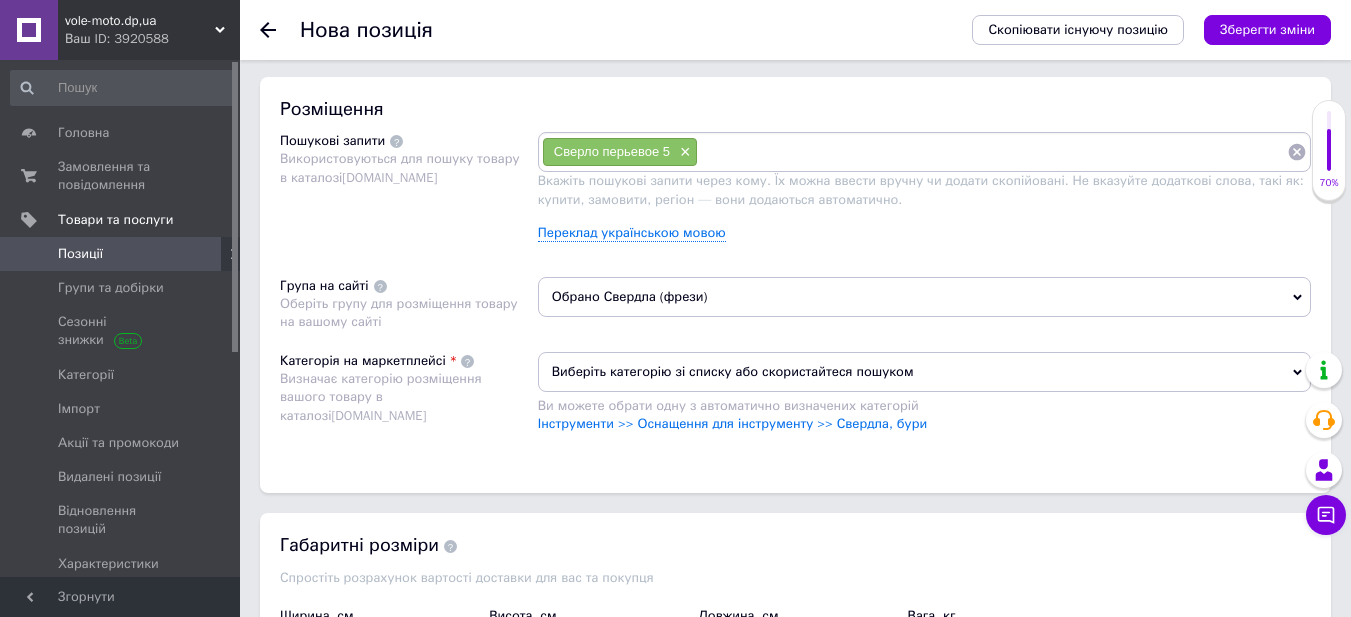 scroll, scrollTop: 1122, scrollLeft: 0, axis: vertical 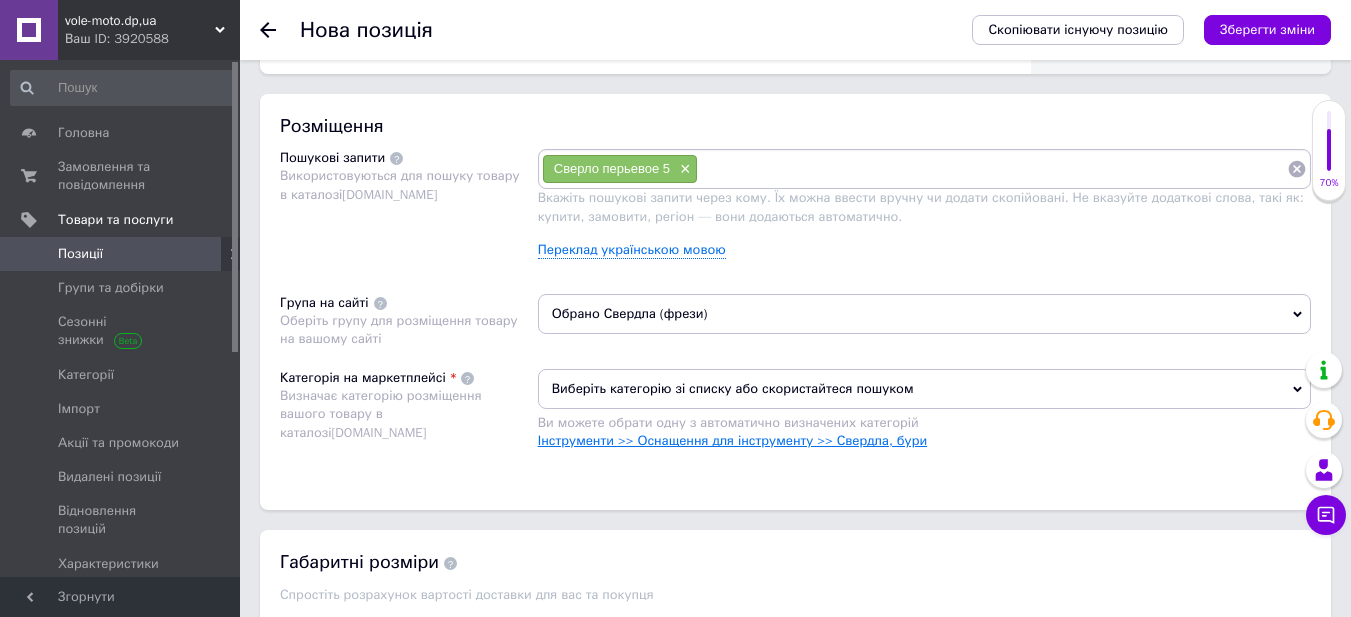click on "Інструменти >> Оснащення для інструменту >> Свердла, бури" at bounding box center (732, 440) 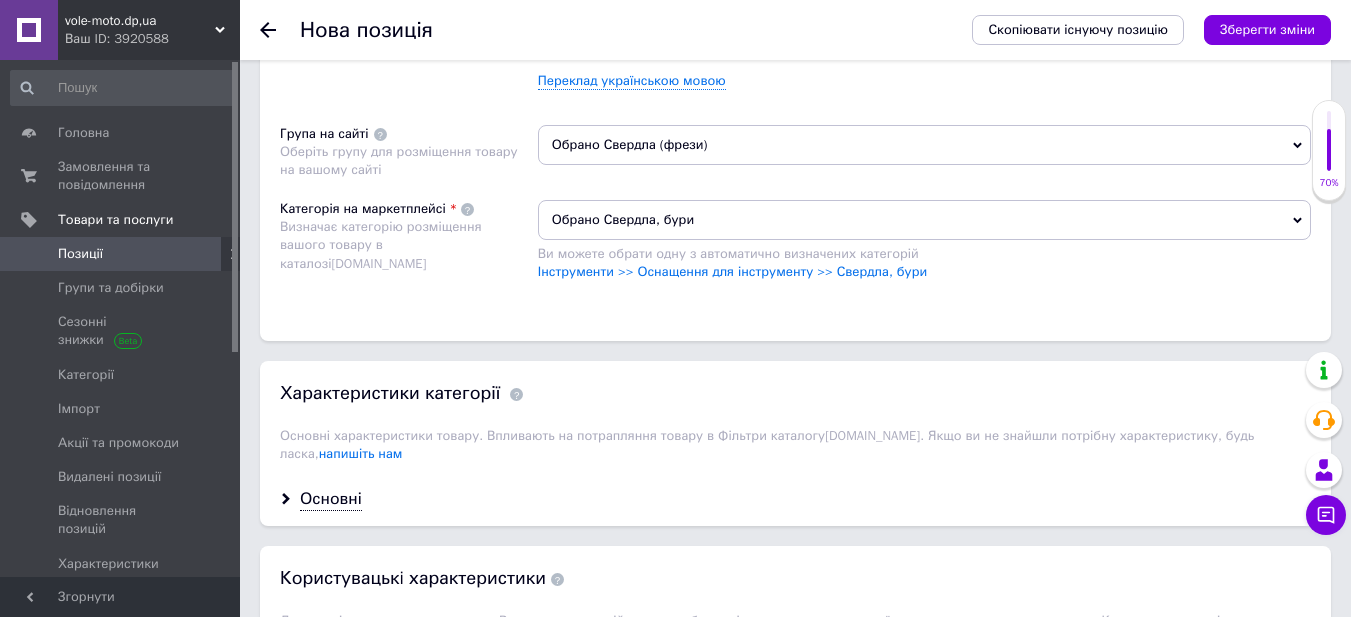 scroll, scrollTop: 1422, scrollLeft: 0, axis: vertical 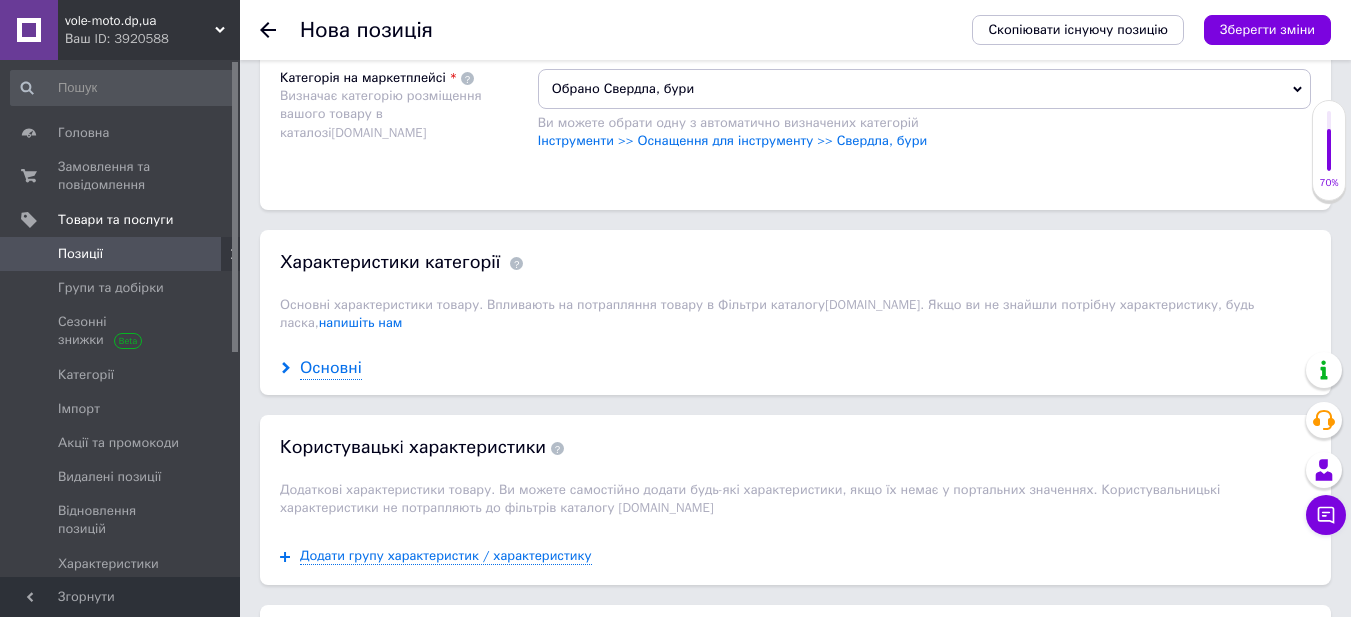 click on "Основні" at bounding box center (331, 368) 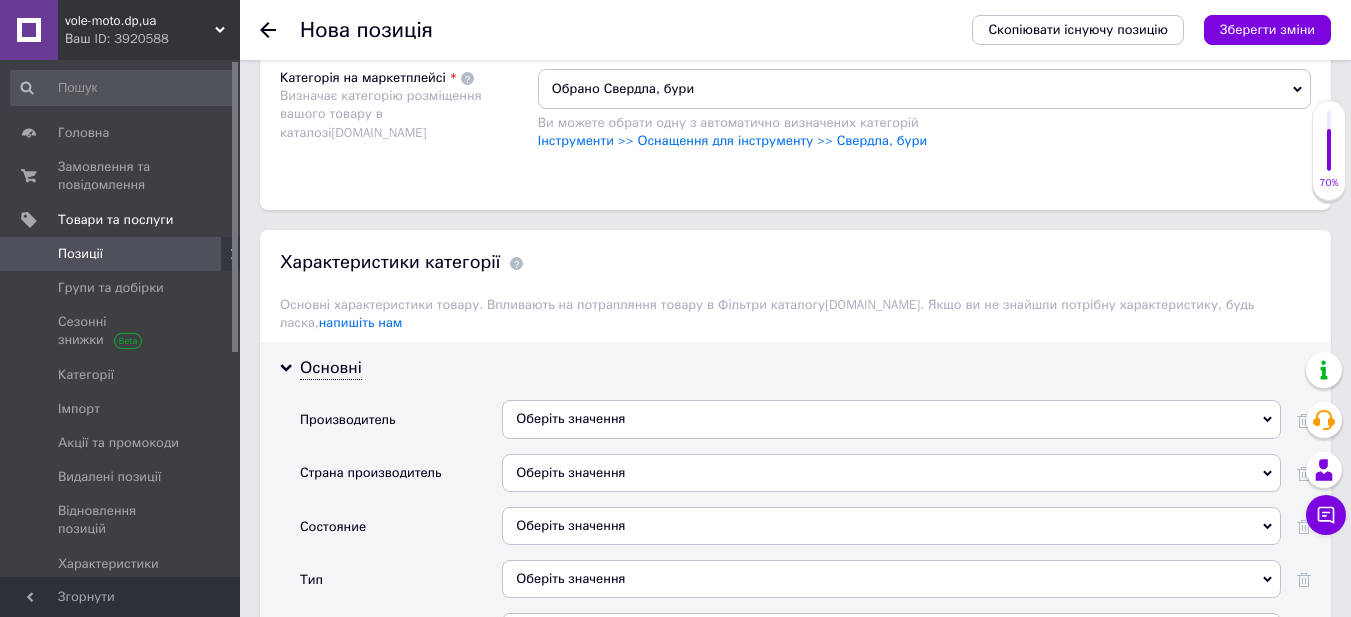 click on "Оберіть значення" at bounding box center [891, 419] 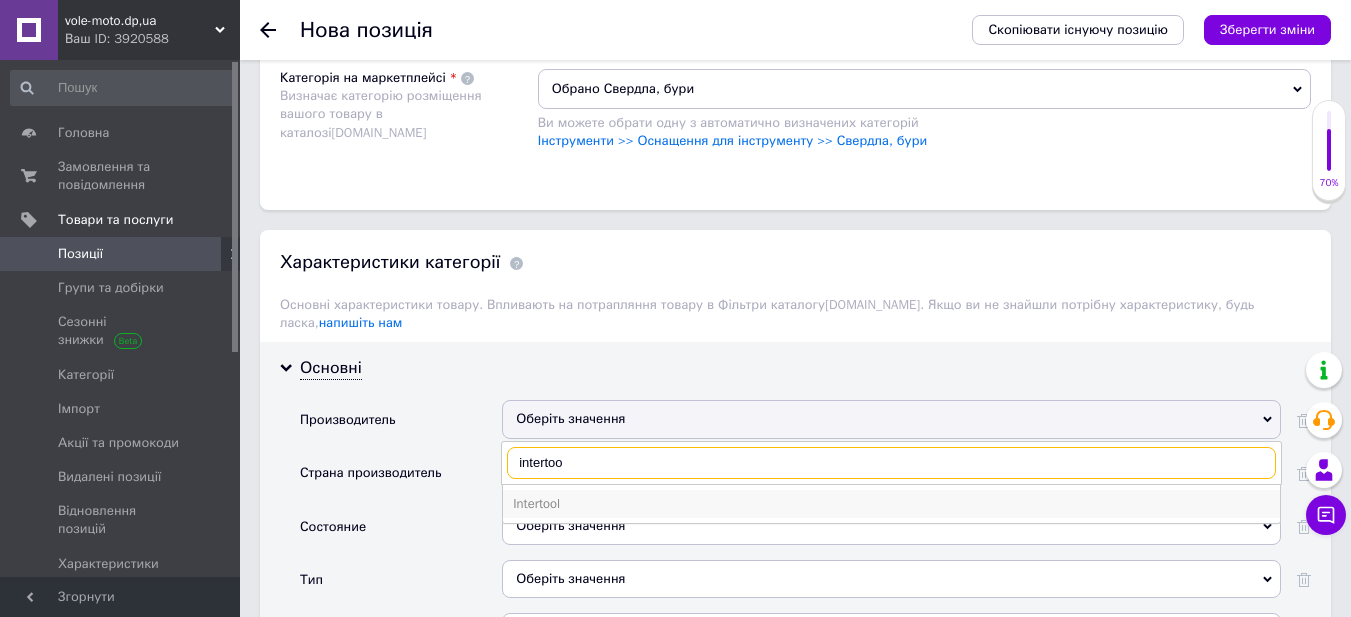 type on "intertoo" 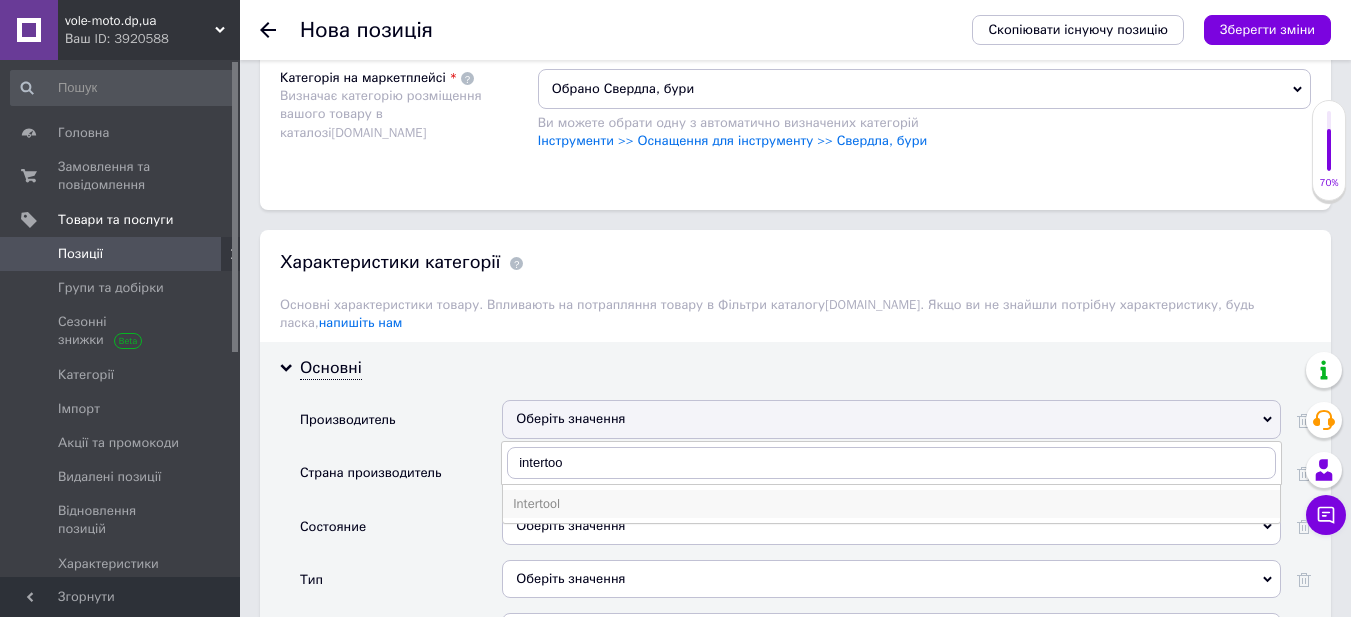 click on "Intertool" at bounding box center [891, 504] 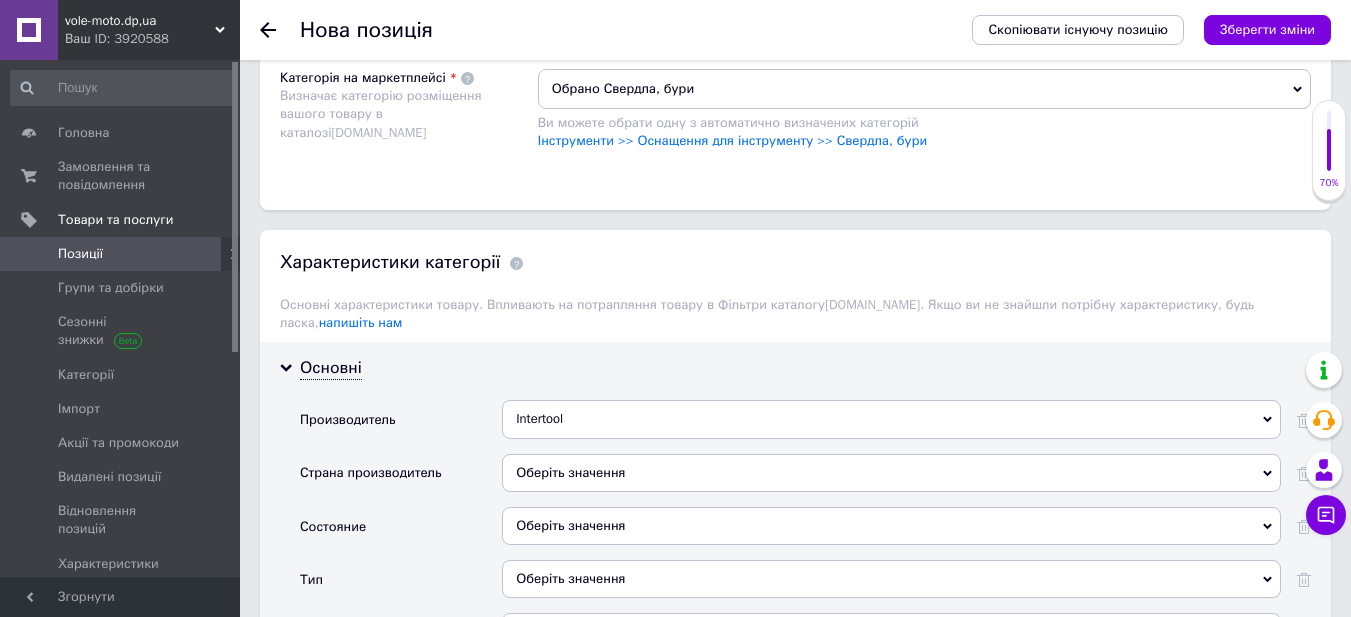 click on "Оберіть значення" at bounding box center (891, 526) 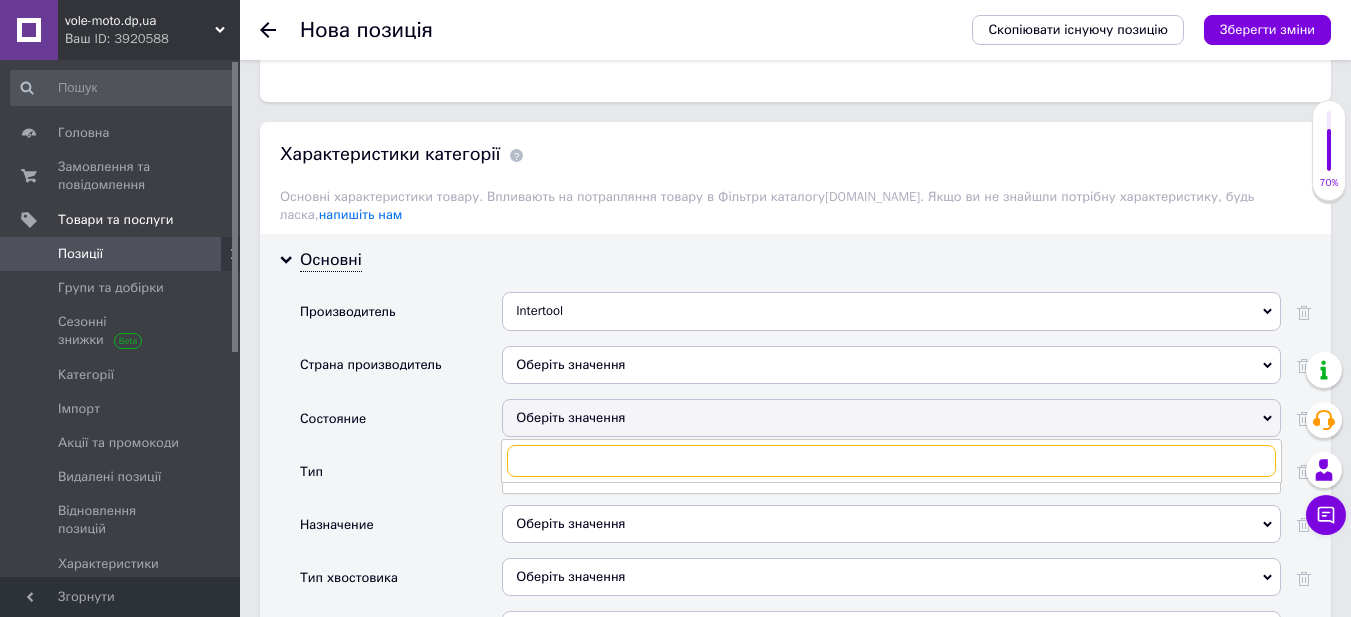 scroll, scrollTop: 1622, scrollLeft: 0, axis: vertical 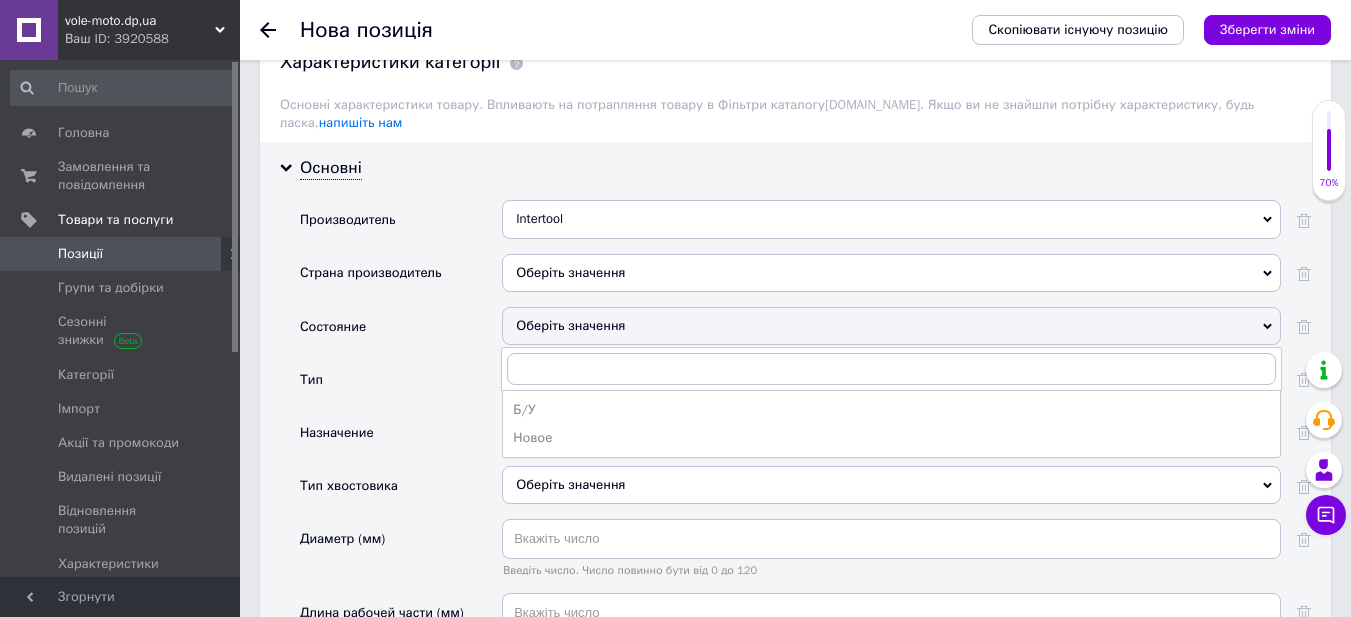 click on "Новое" at bounding box center (891, 438) 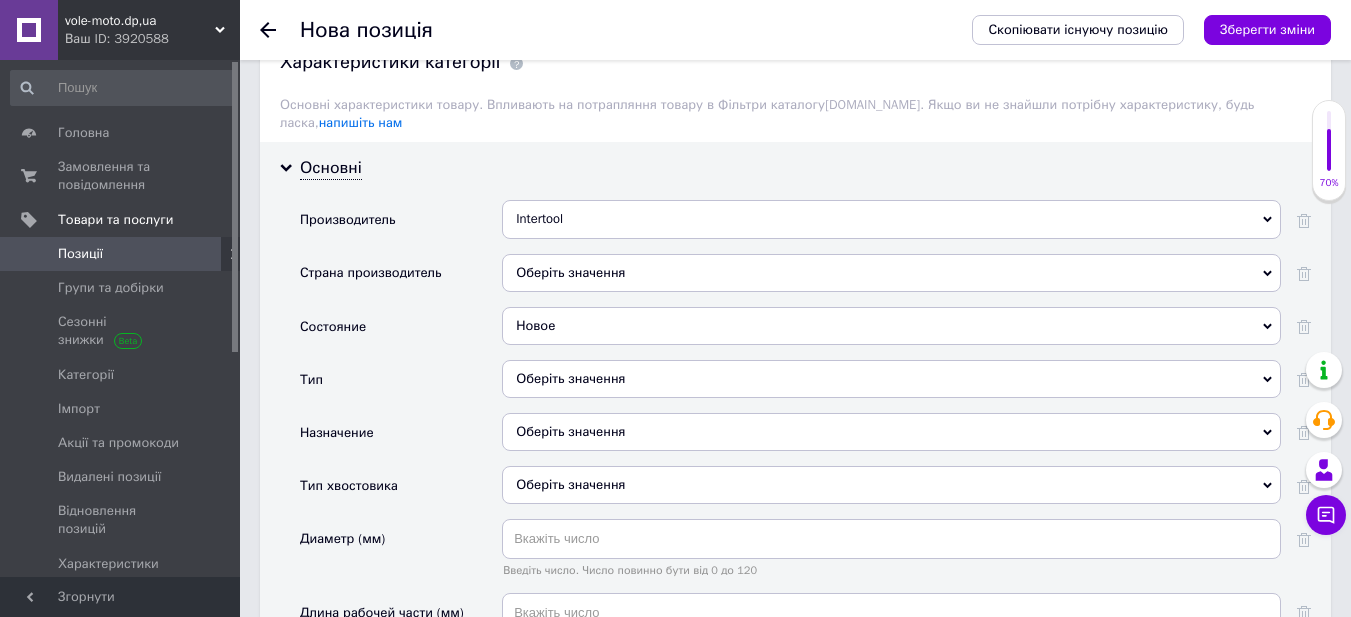 click on "Оберіть значення" at bounding box center [891, 379] 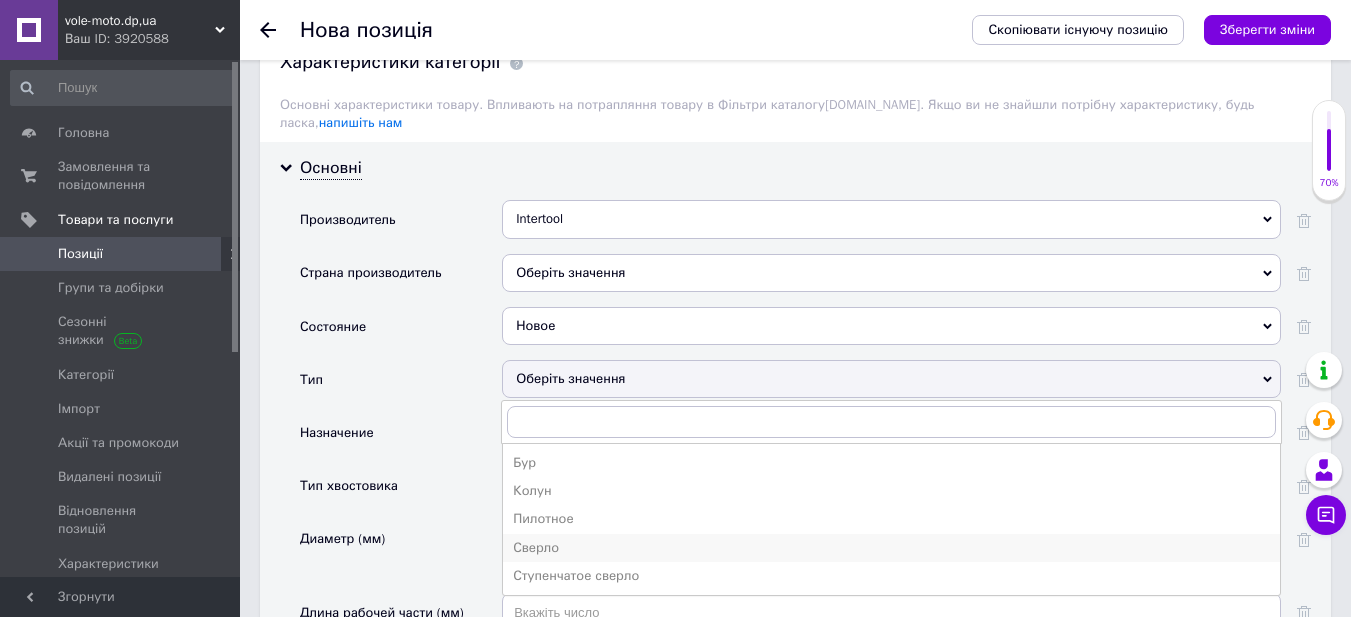 click on "Сверло" at bounding box center (891, 548) 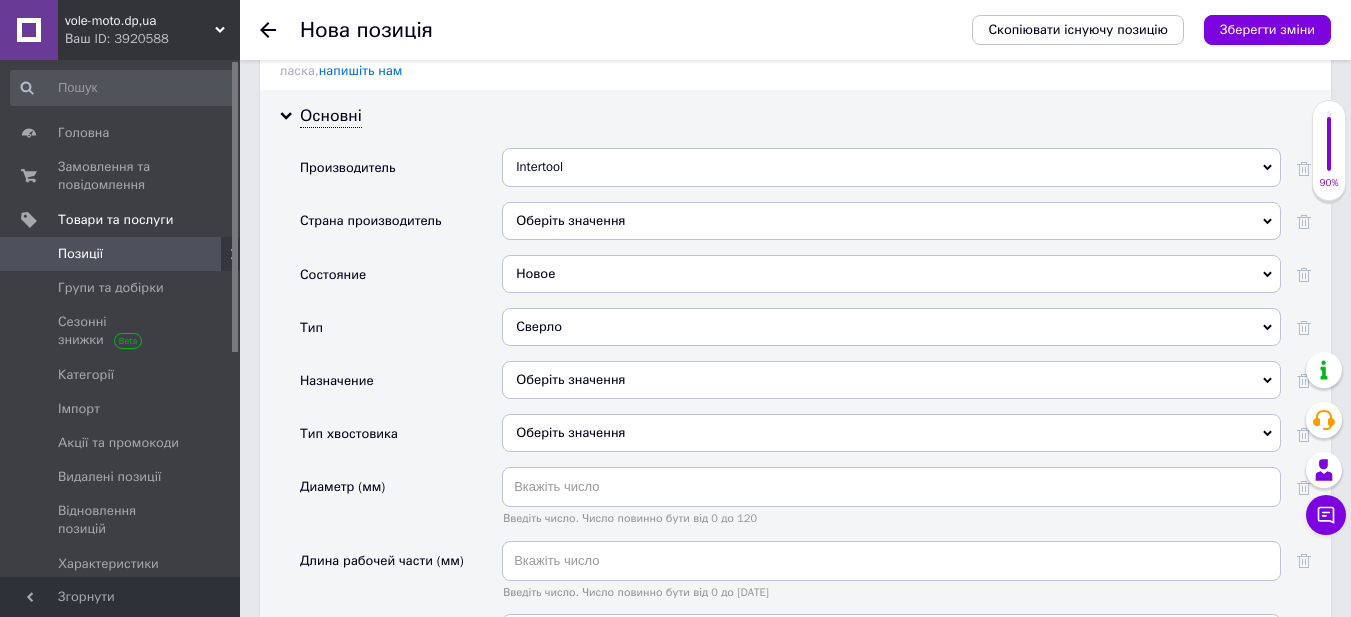 scroll, scrollTop: 1700, scrollLeft: 0, axis: vertical 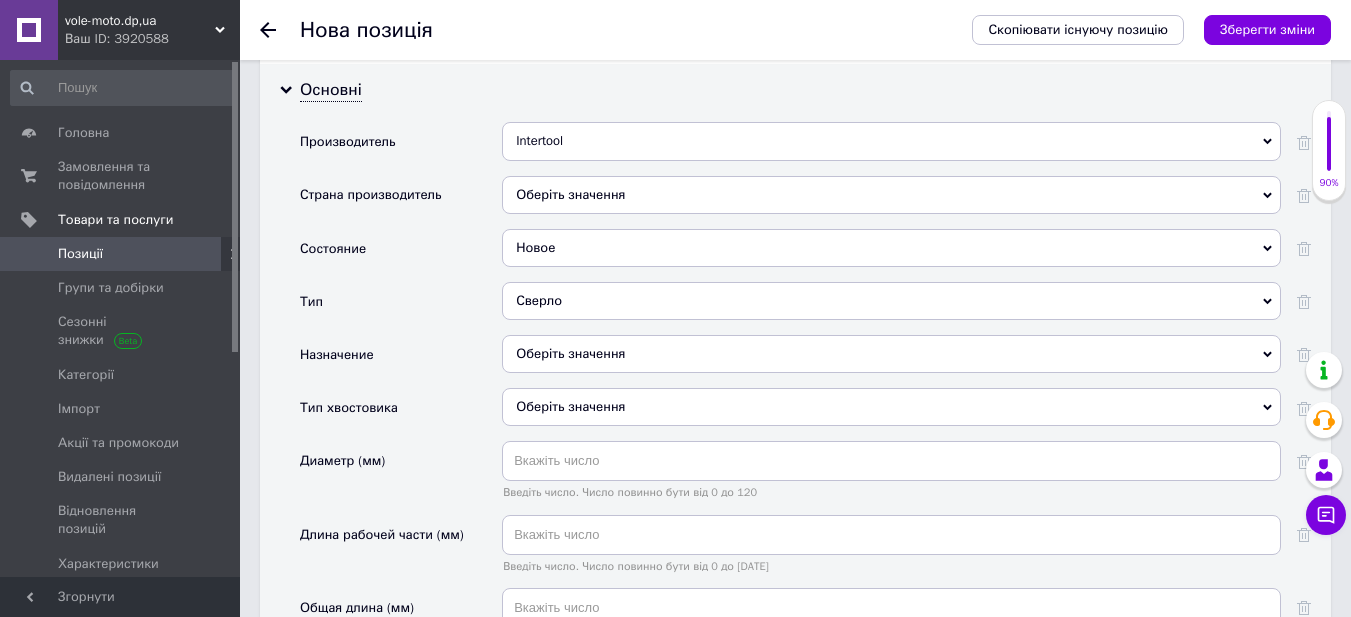 click on "Оберіть значення" at bounding box center [891, 354] 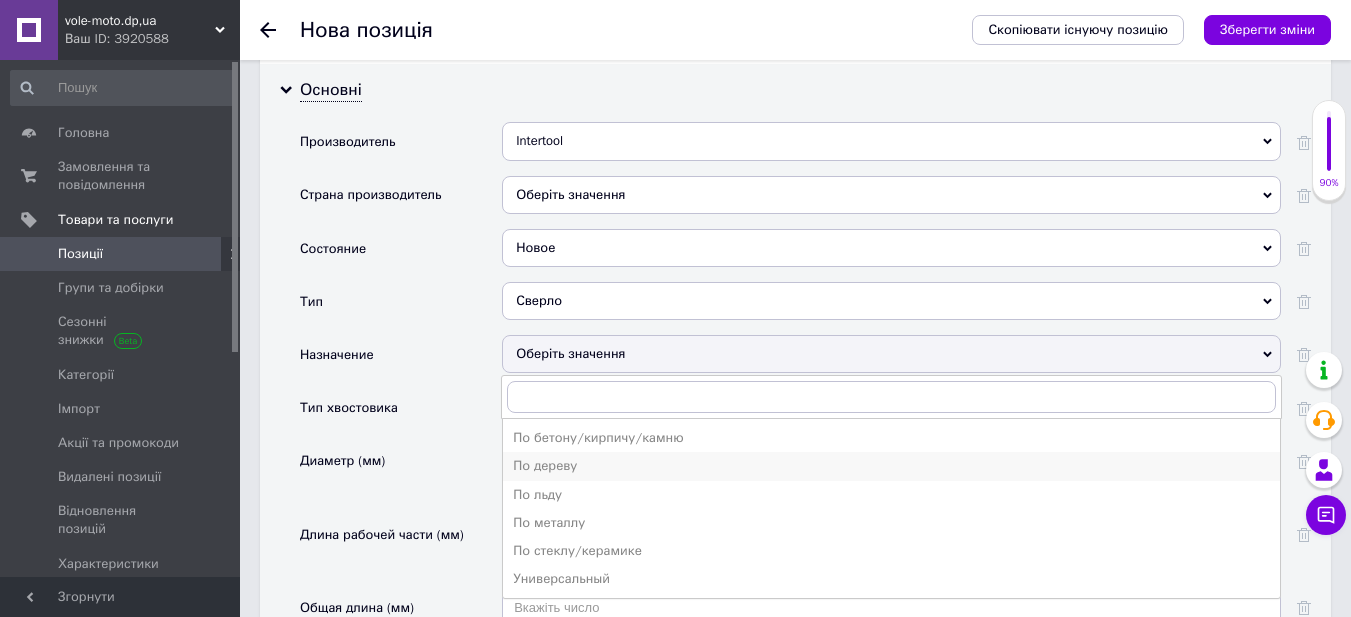 click on "По дереву" at bounding box center [891, 466] 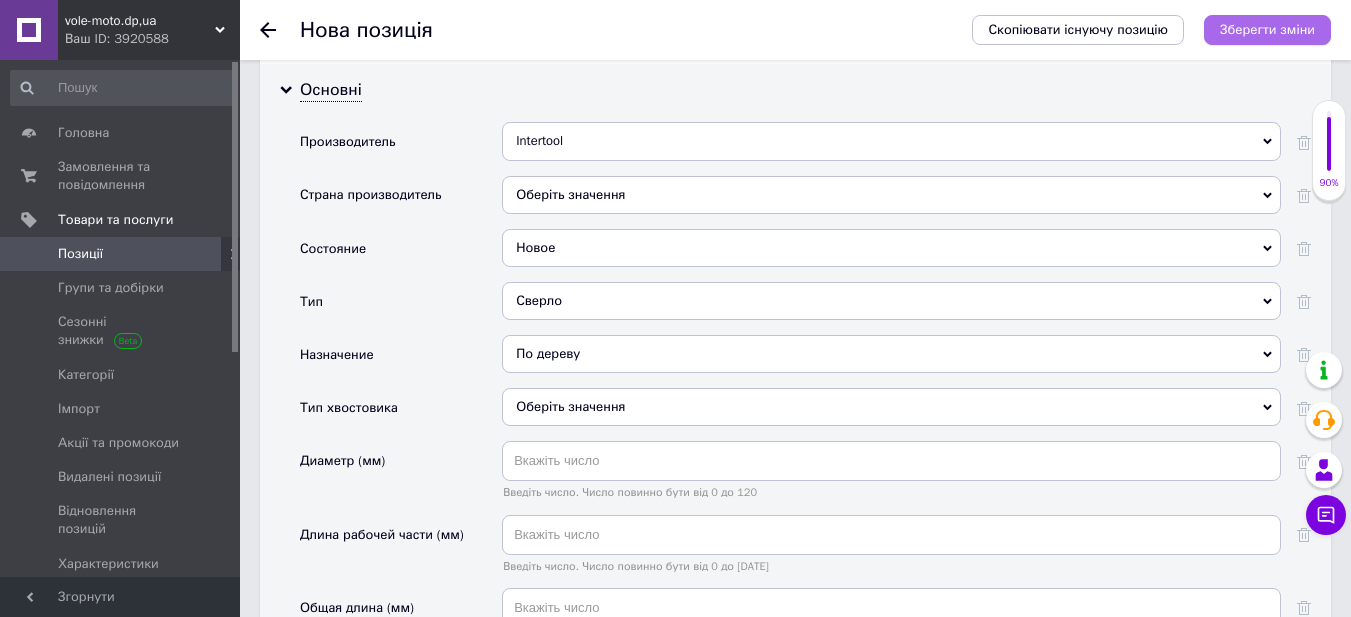 click on "Зберегти зміни" at bounding box center [1267, 29] 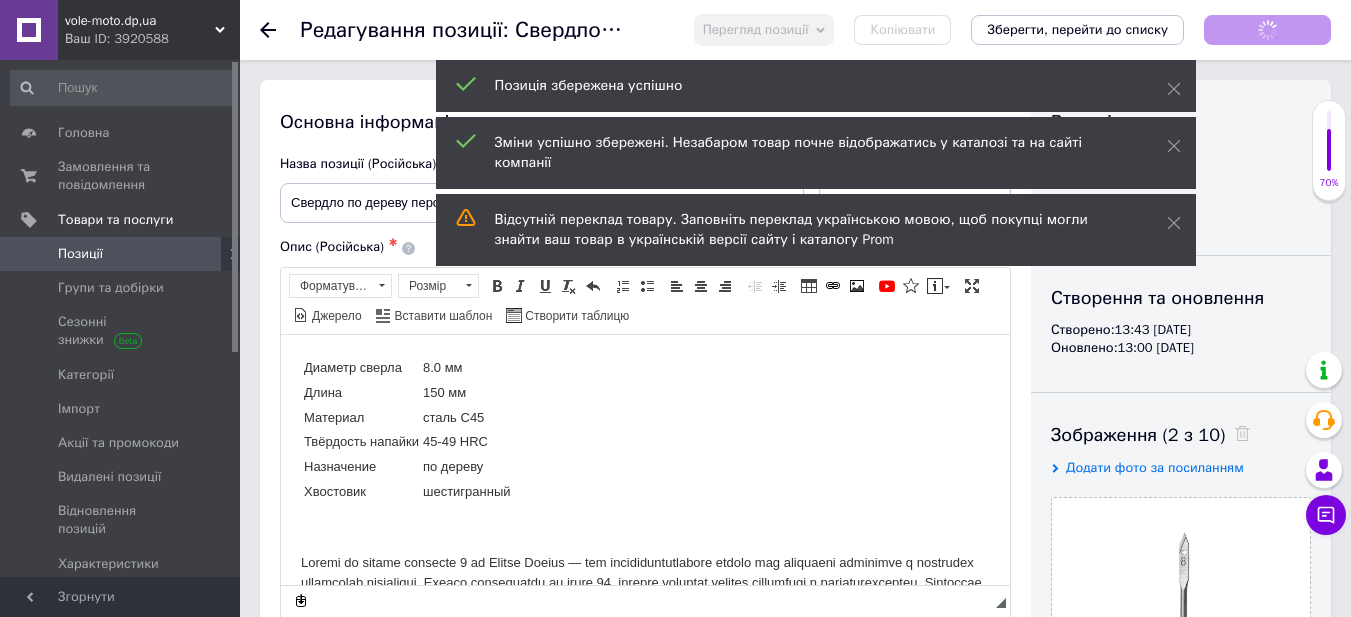 scroll, scrollTop: 0, scrollLeft: 0, axis: both 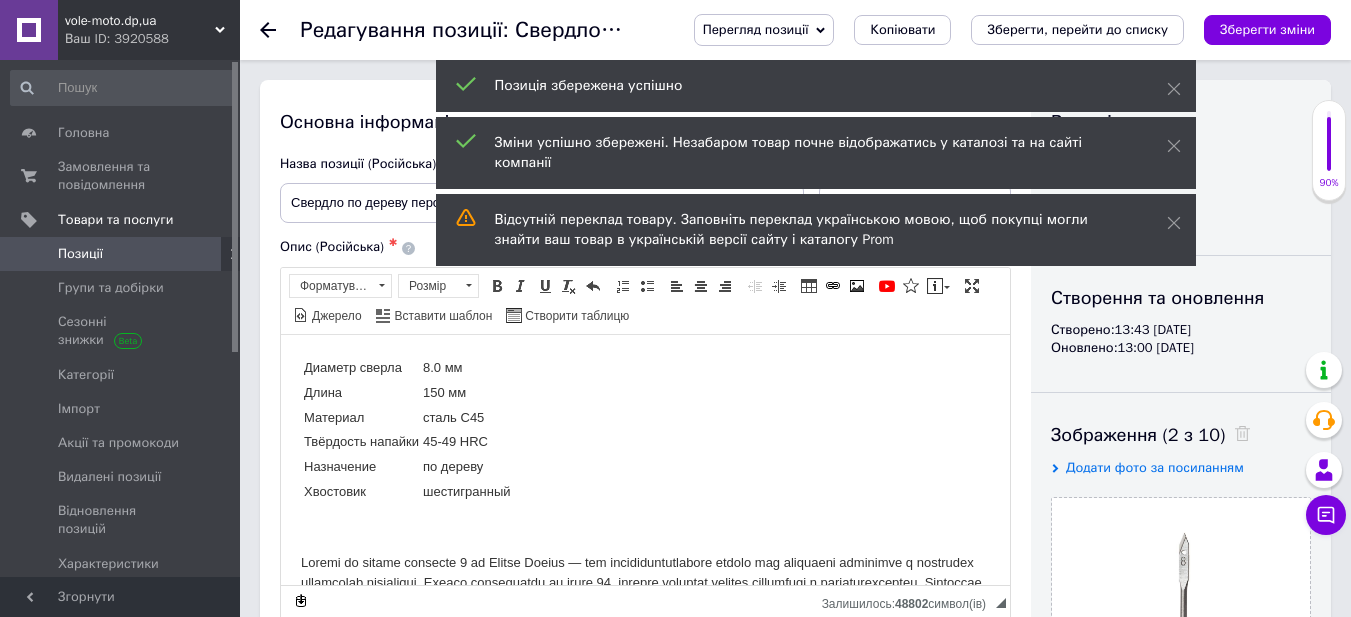 click 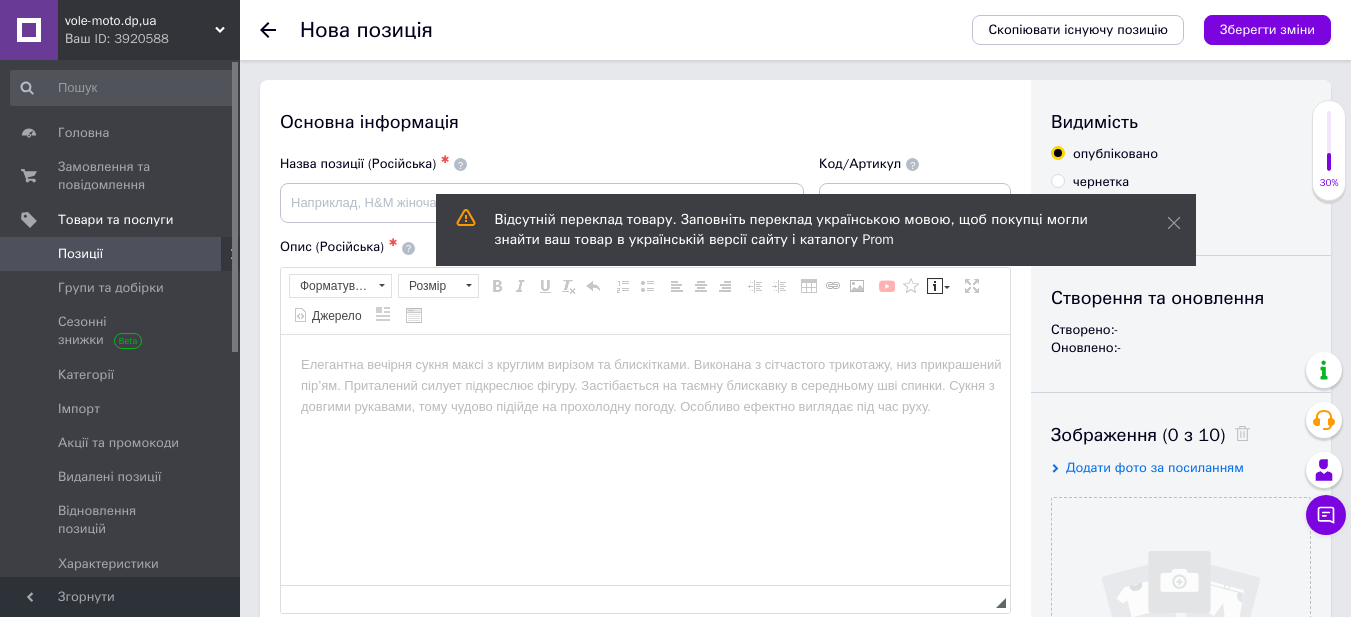 scroll, scrollTop: 0, scrollLeft: 0, axis: both 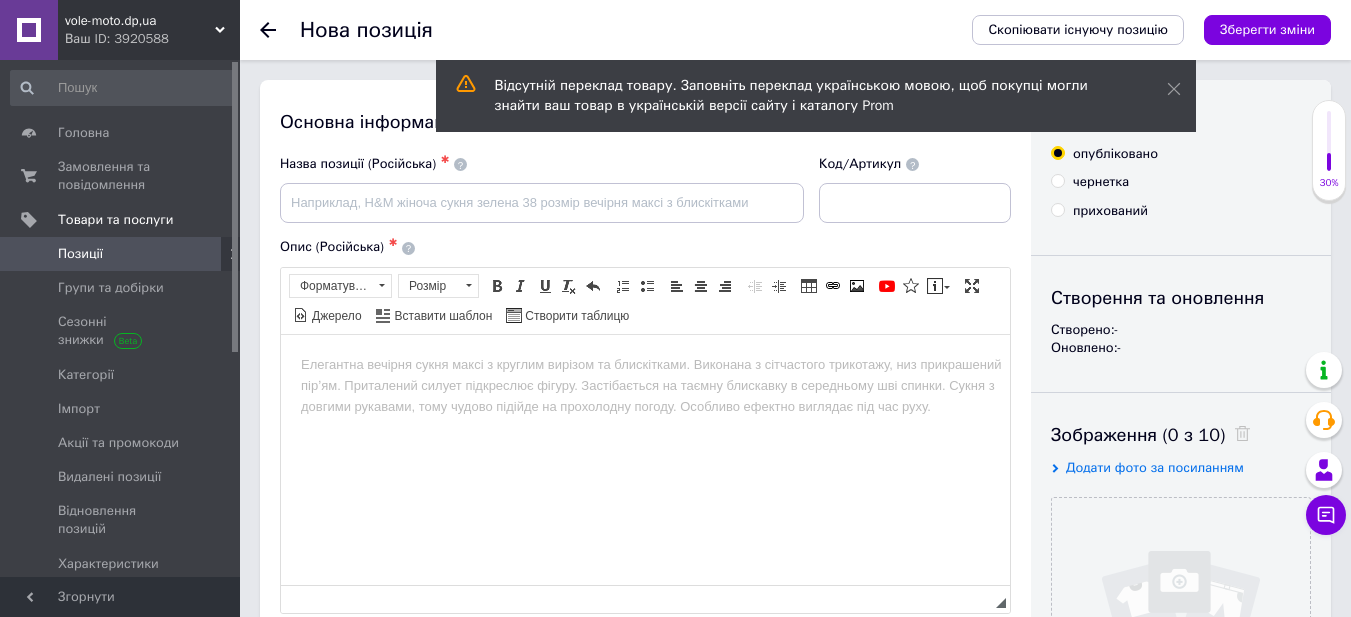 click 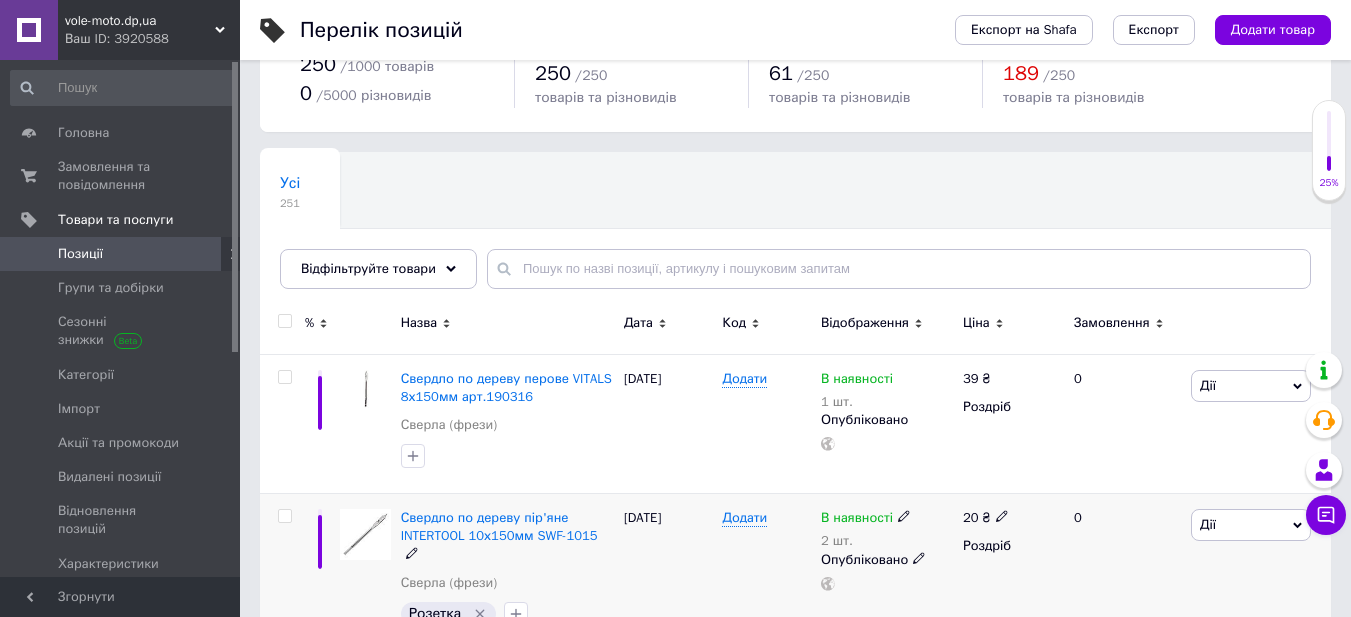 scroll, scrollTop: 100, scrollLeft: 0, axis: vertical 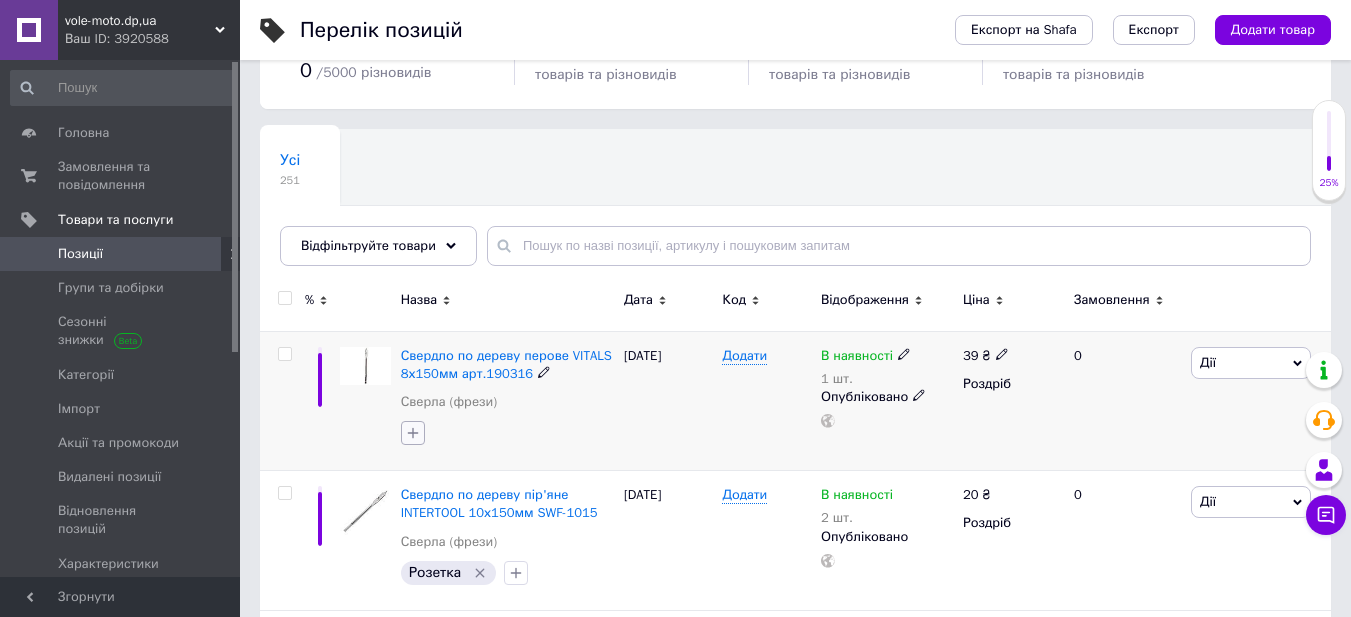 click 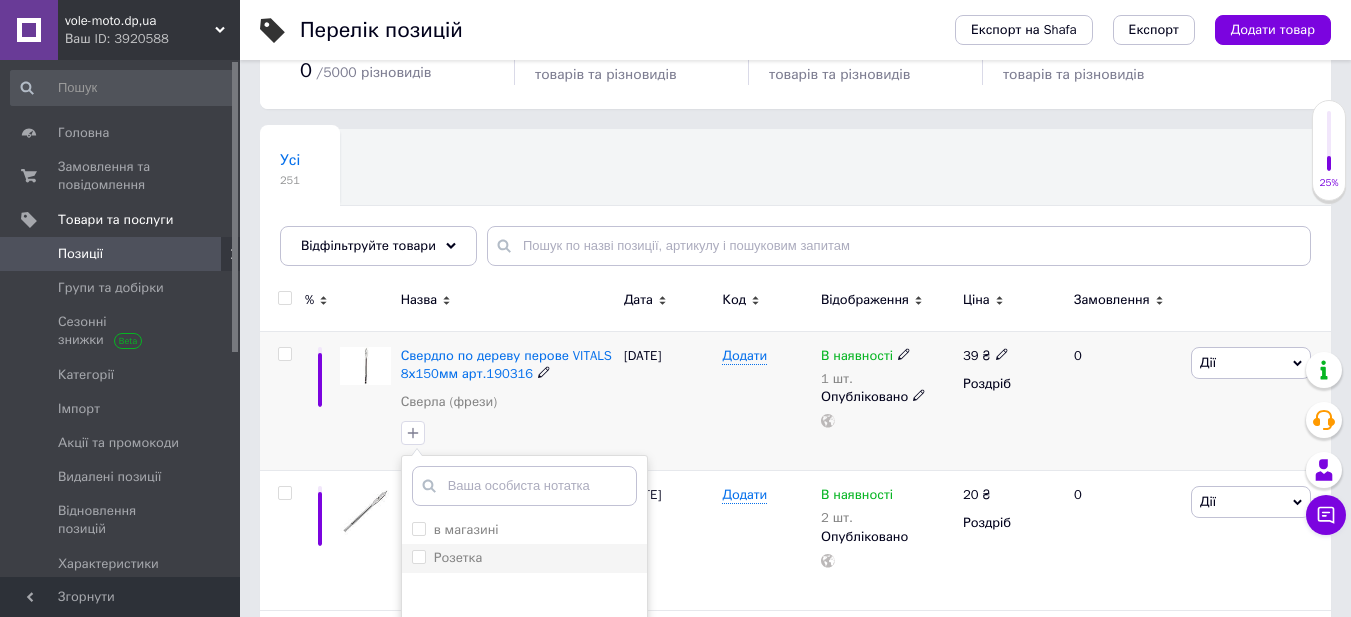 click on "Розетка" at bounding box center [524, 558] 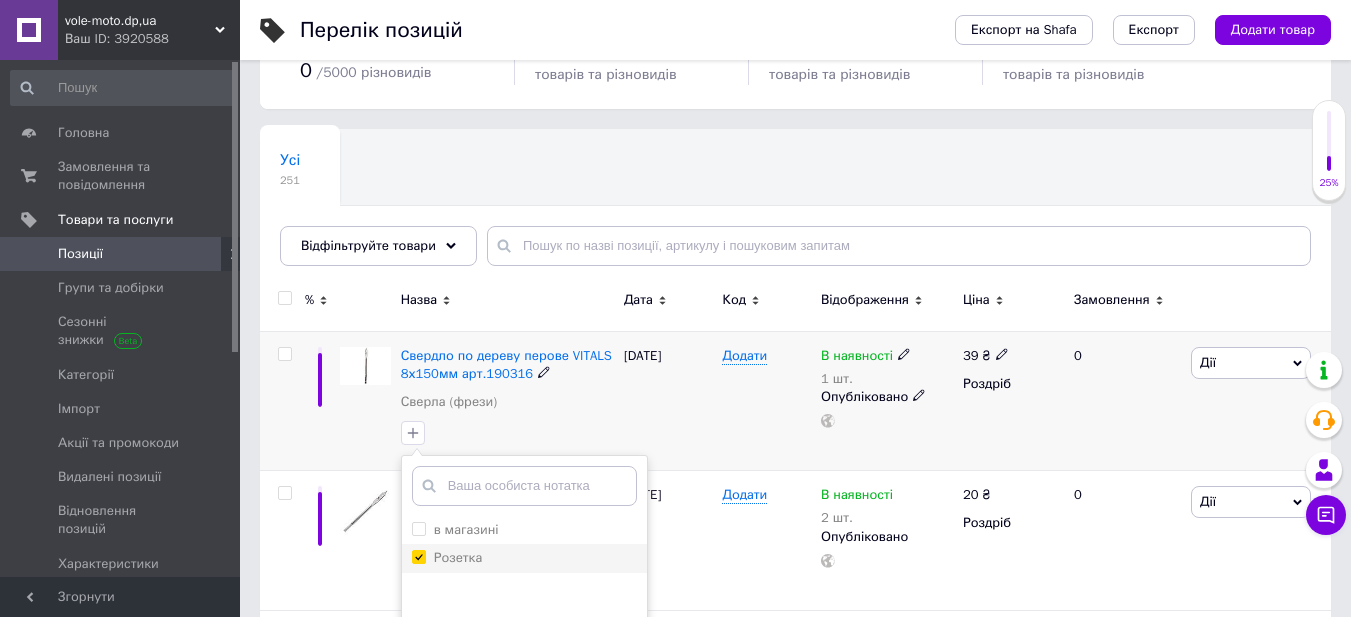 checkbox on "true" 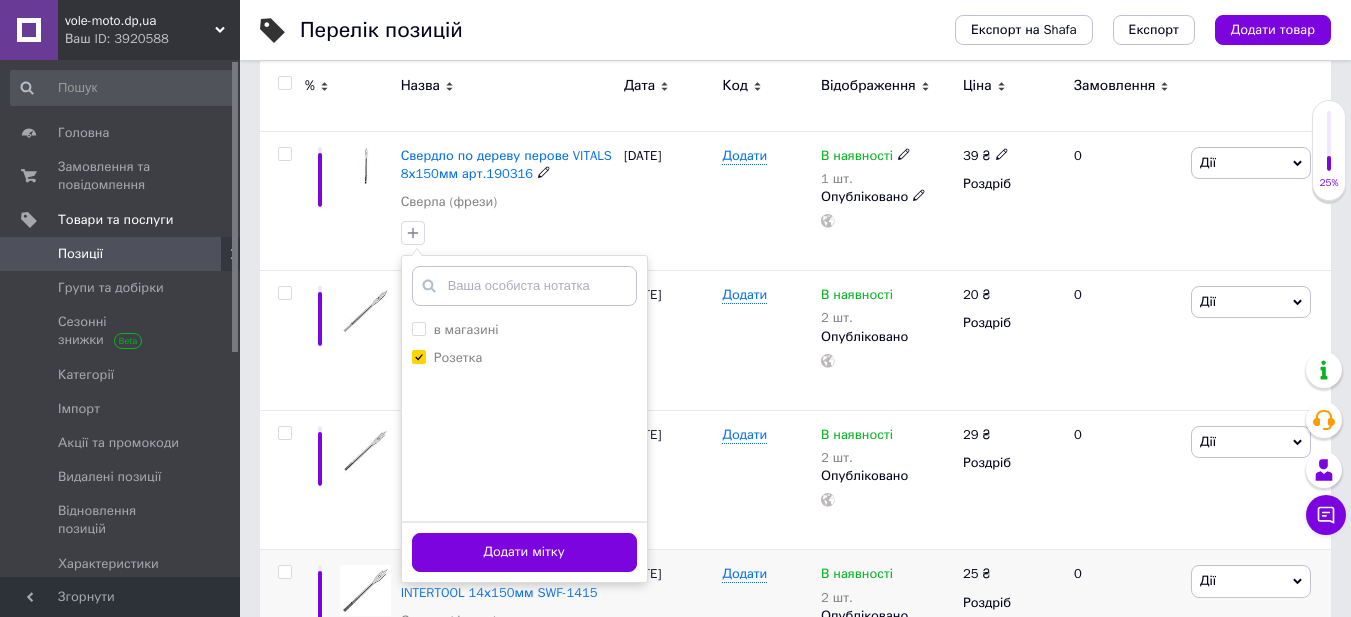 scroll, scrollTop: 400, scrollLeft: 0, axis: vertical 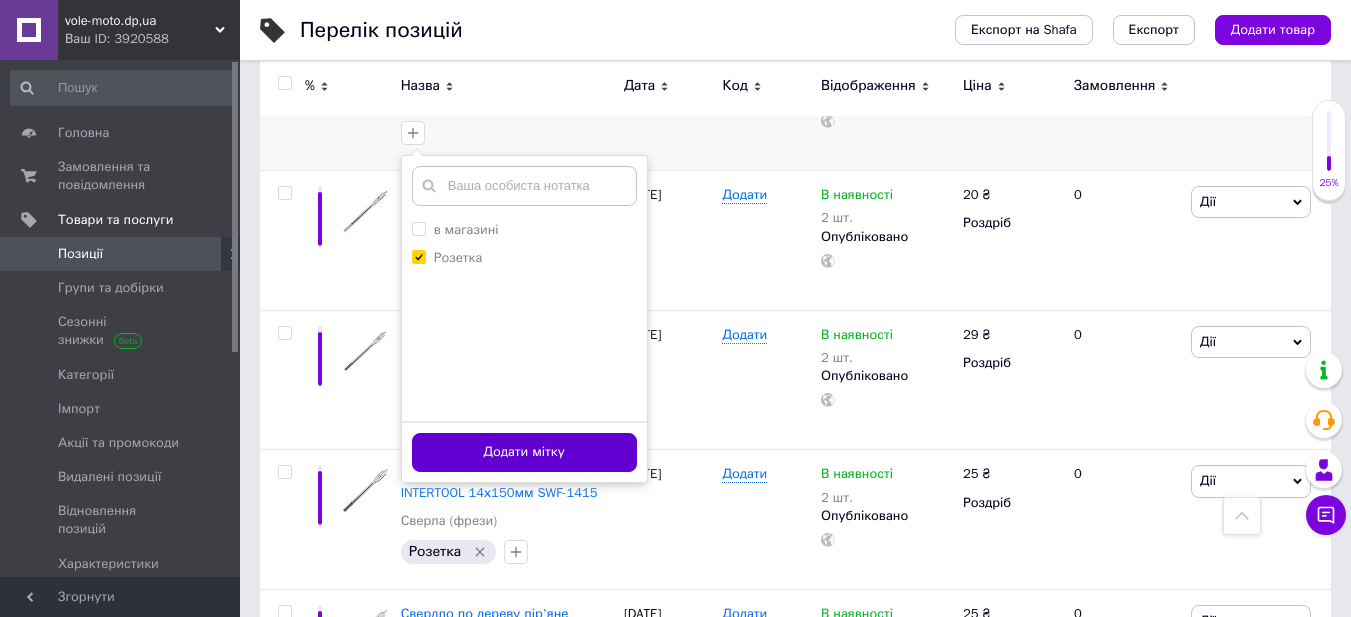 click on "Додати мітку" at bounding box center [524, 452] 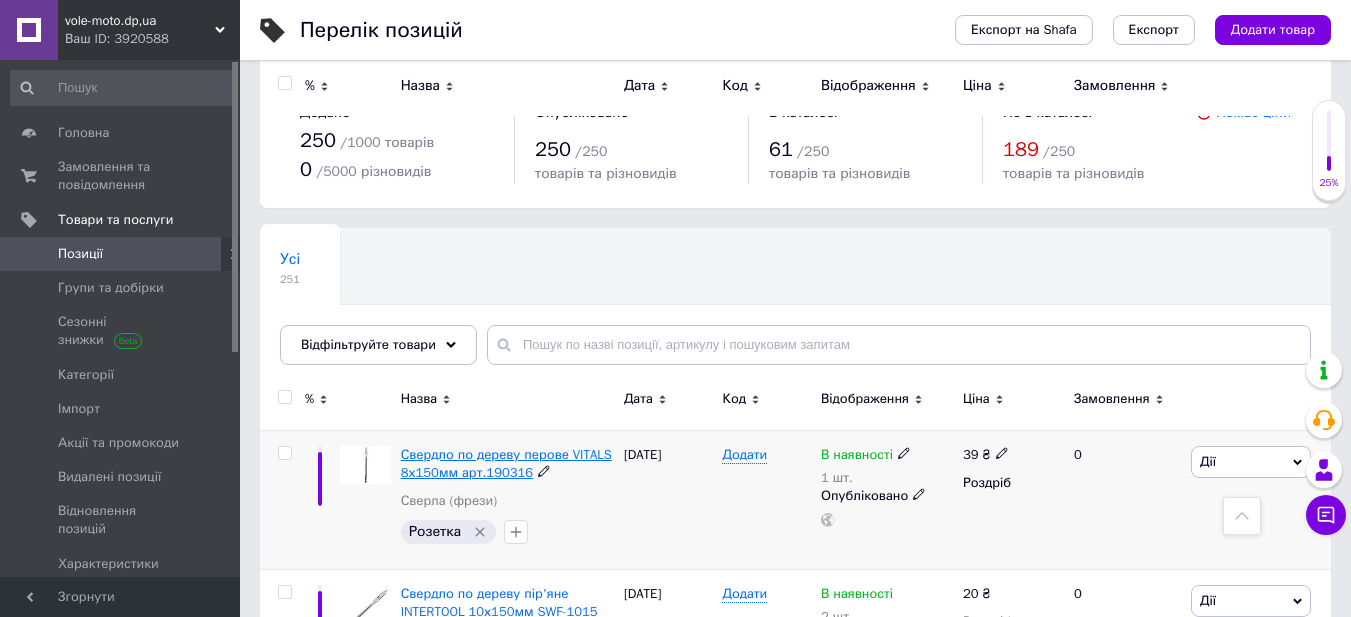 scroll, scrollTop: 0, scrollLeft: 0, axis: both 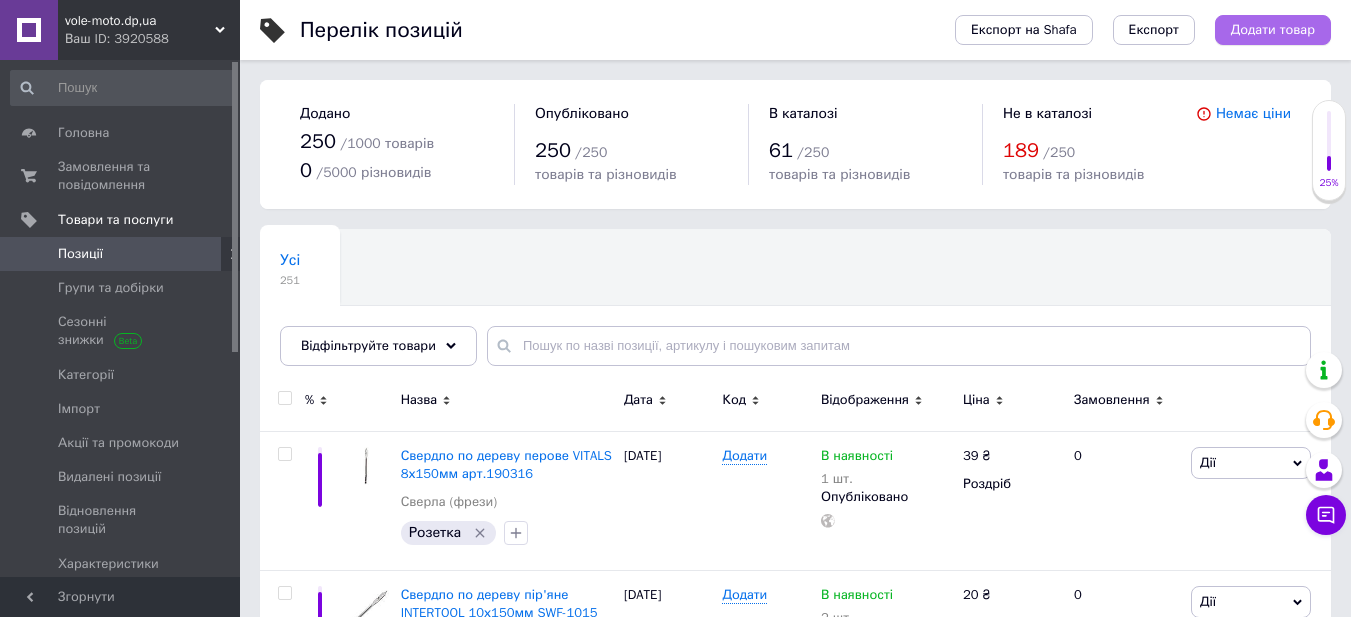 click on "Додати товар" at bounding box center [1273, 30] 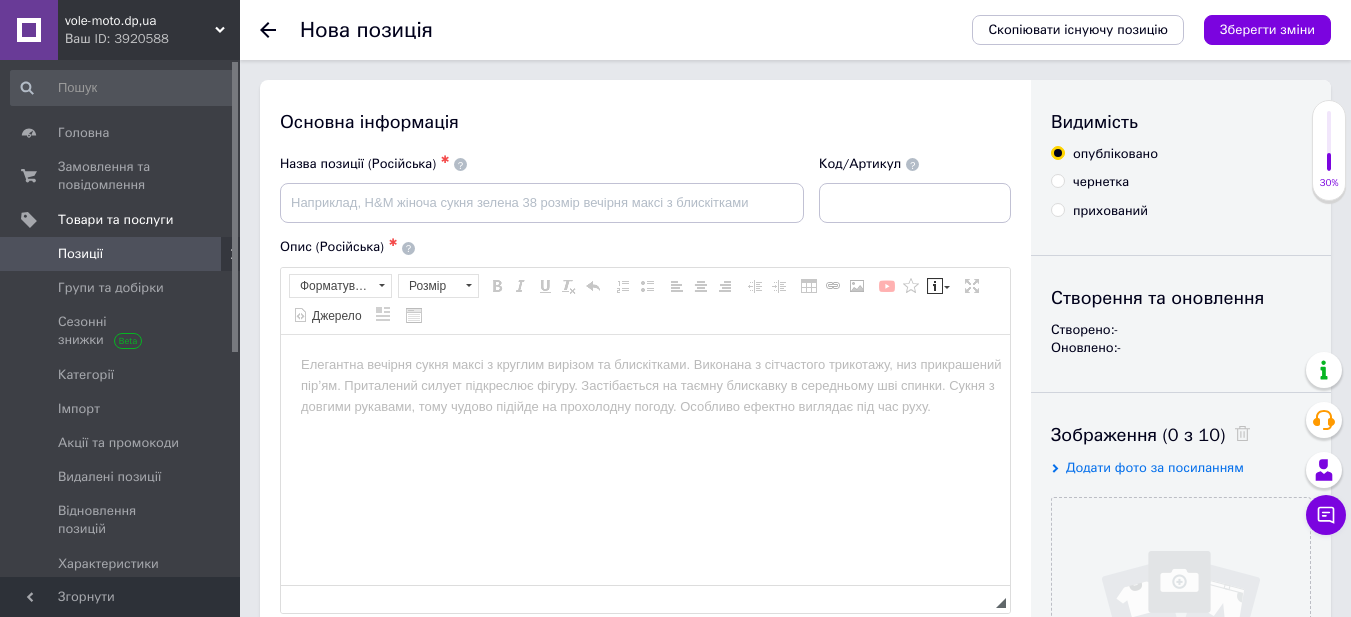 scroll, scrollTop: 0, scrollLeft: 0, axis: both 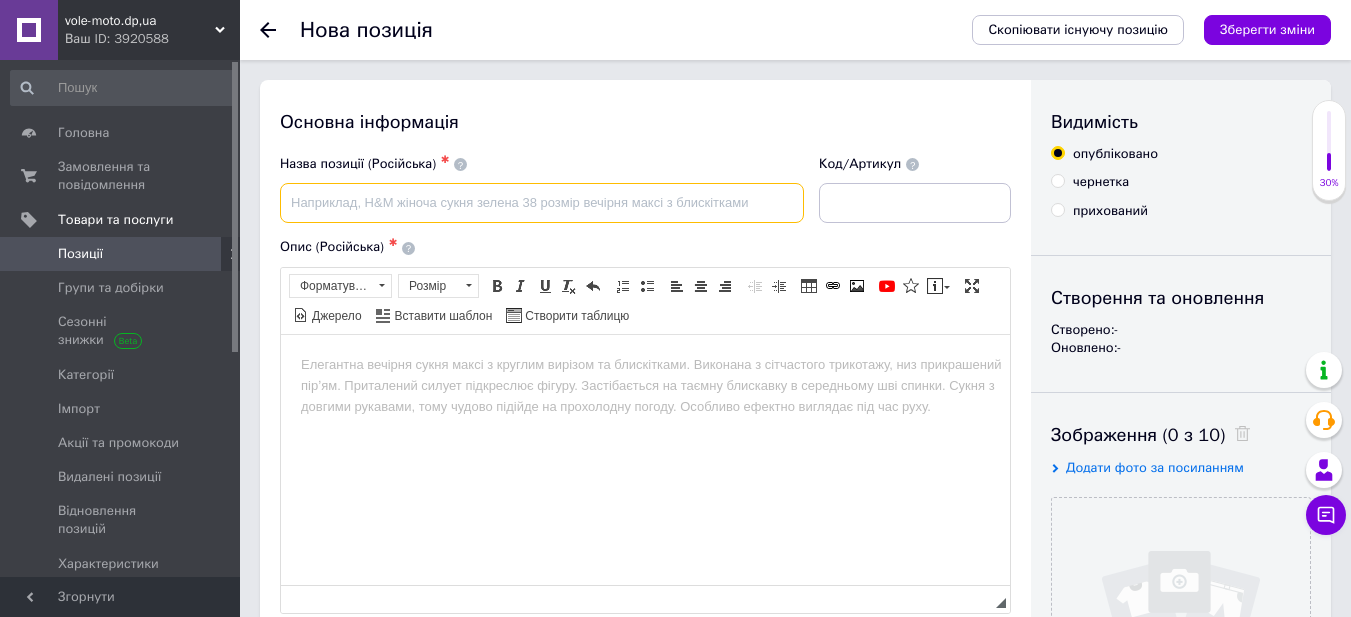 click at bounding box center (542, 203) 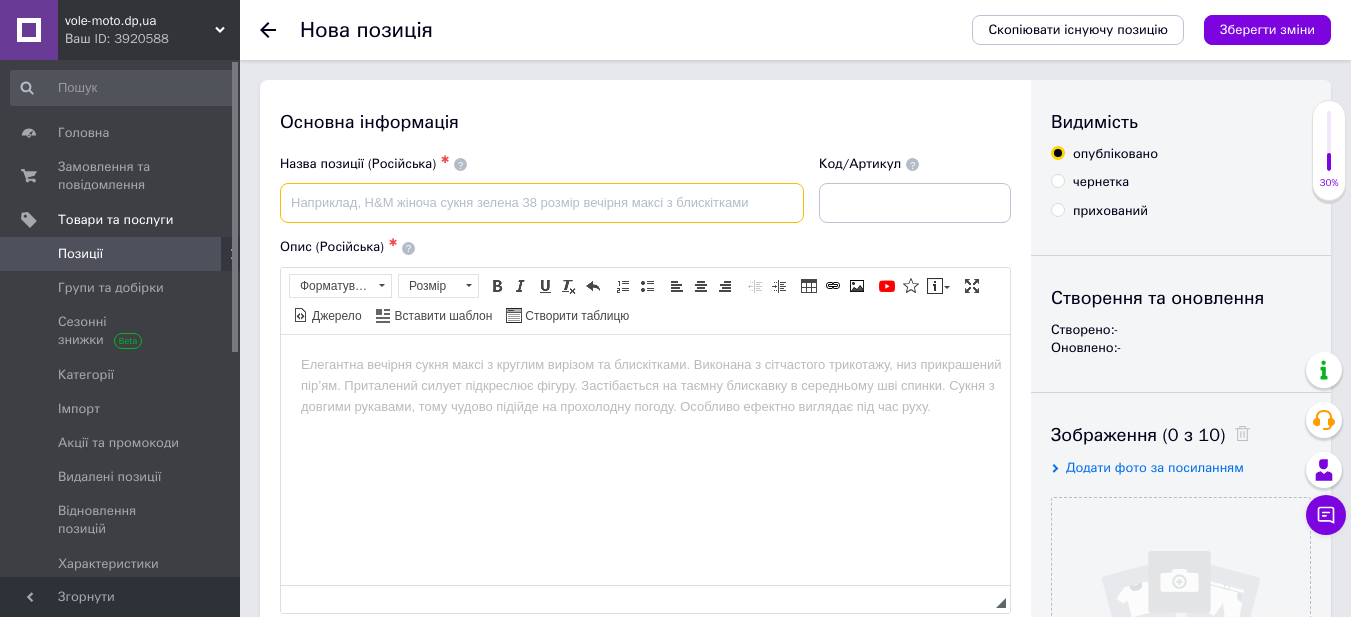paste on "Свердло по дереву перове VITALS 6х150мм арт.190314" 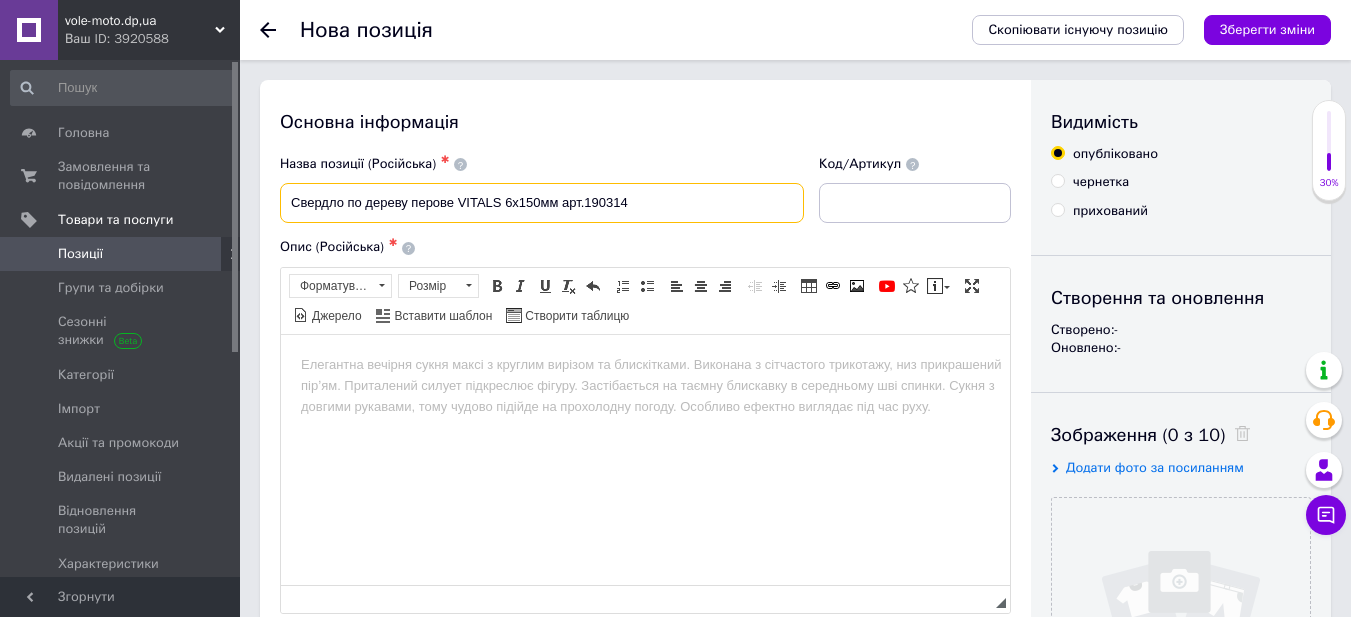 type on "Свердло по дереву перове VITALS 6х150мм арт.190314" 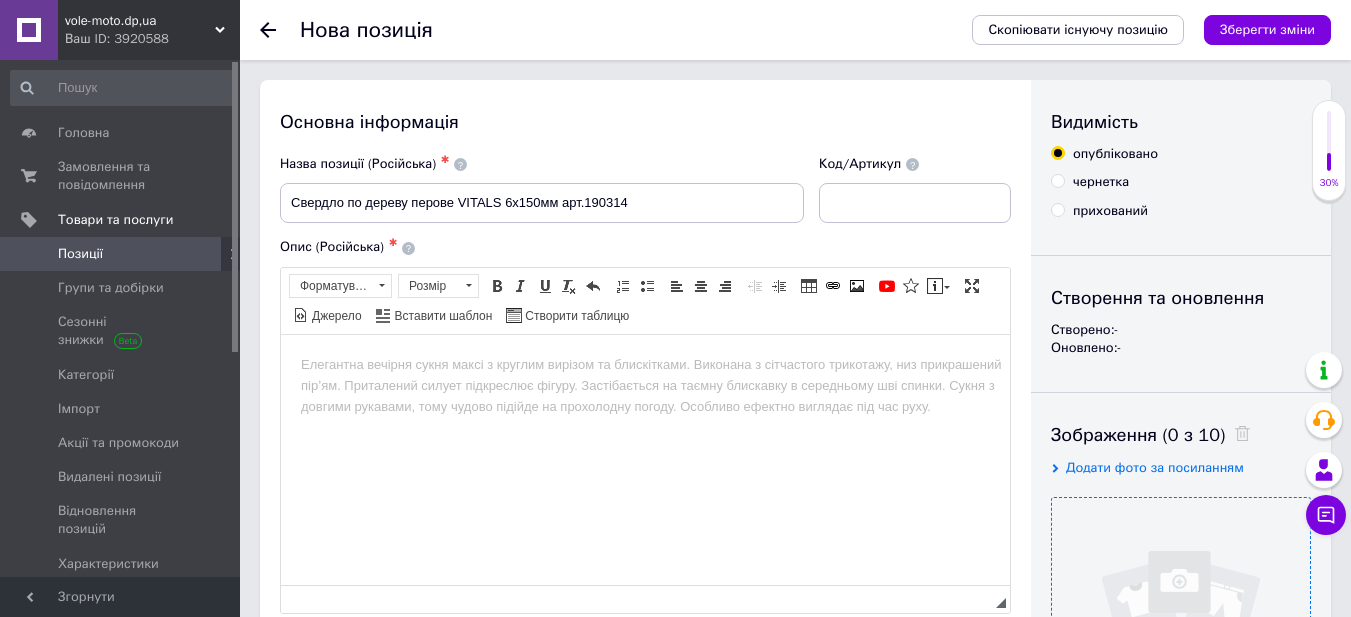 click at bounding box center [1181, 627] 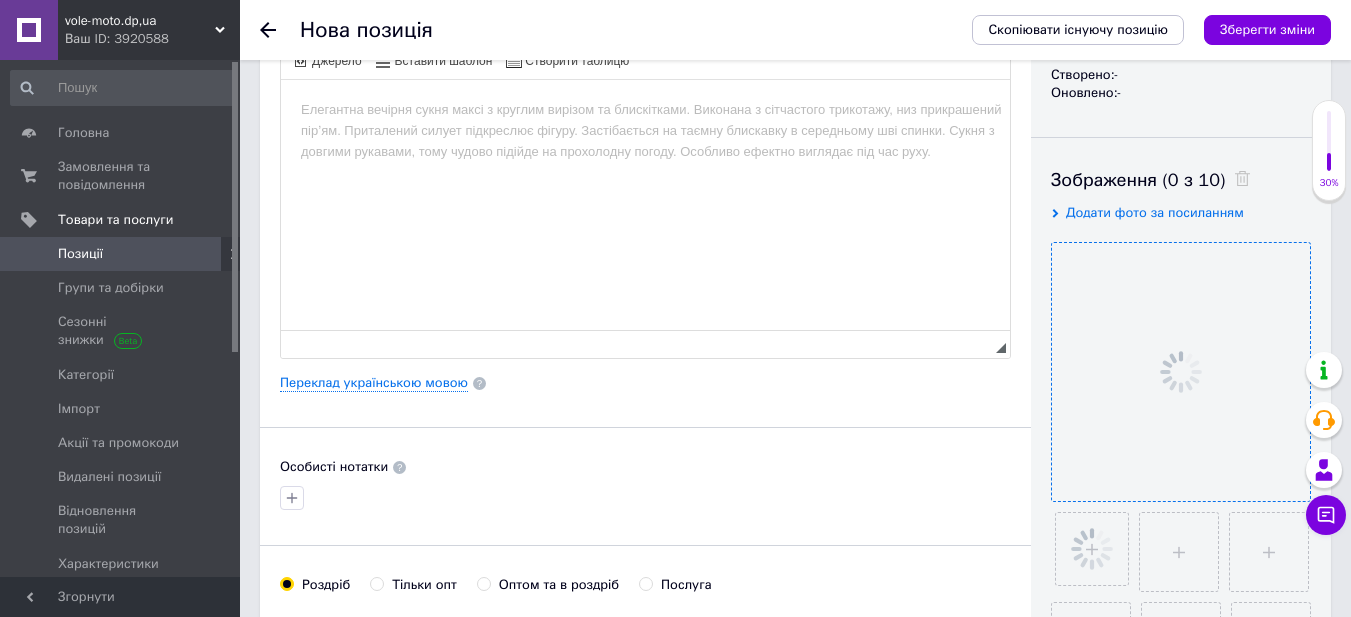 scroll, scrollTop: 300, scrollLeft: 0, axis: vertical 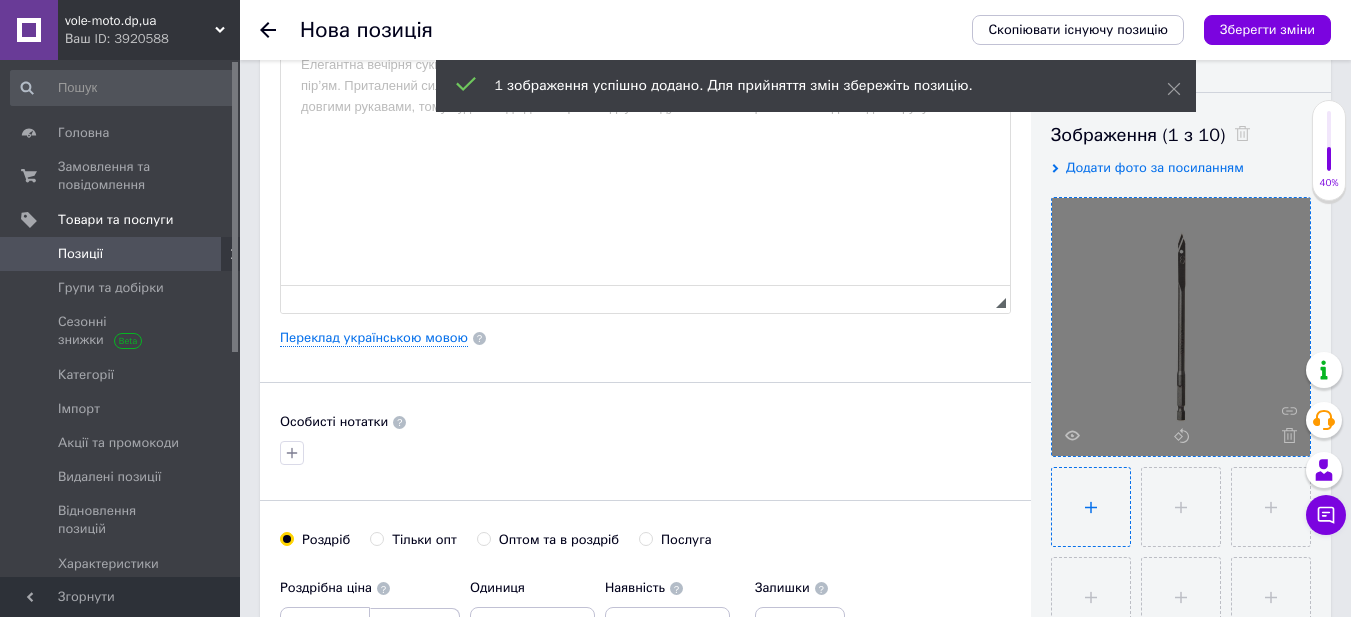 click at bounding box center [1091, 507] 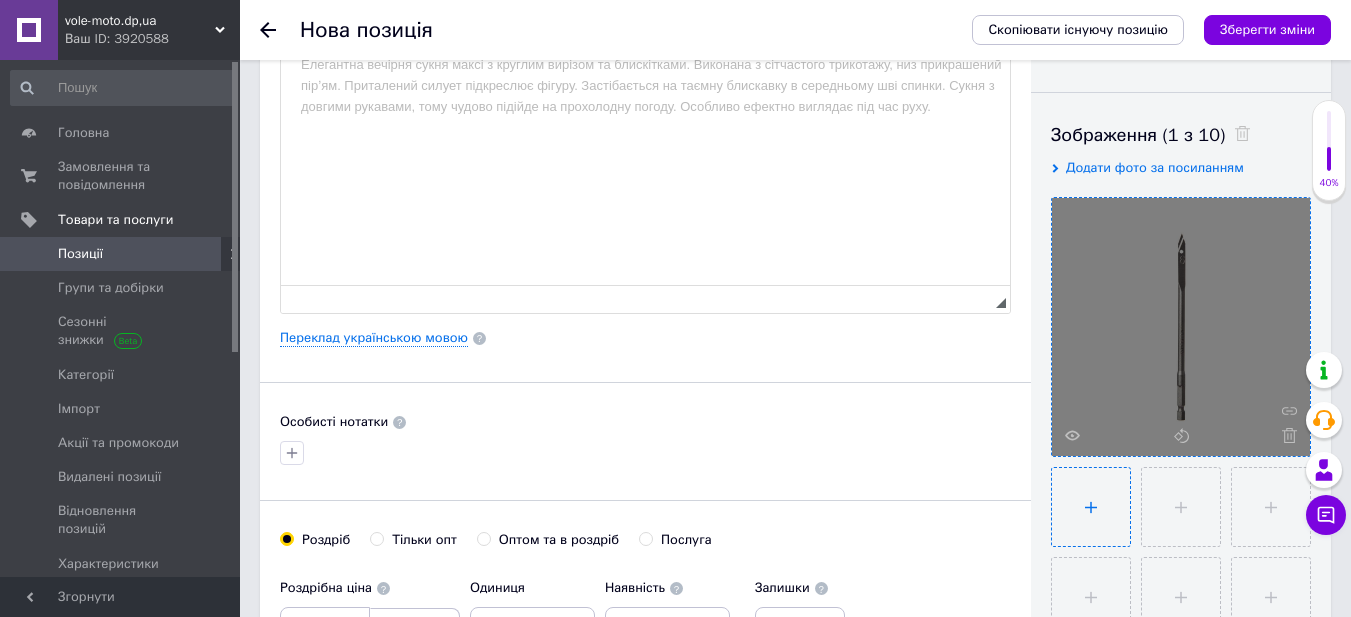 type on "C:\fakepath\190314_2-510x390.jpg" 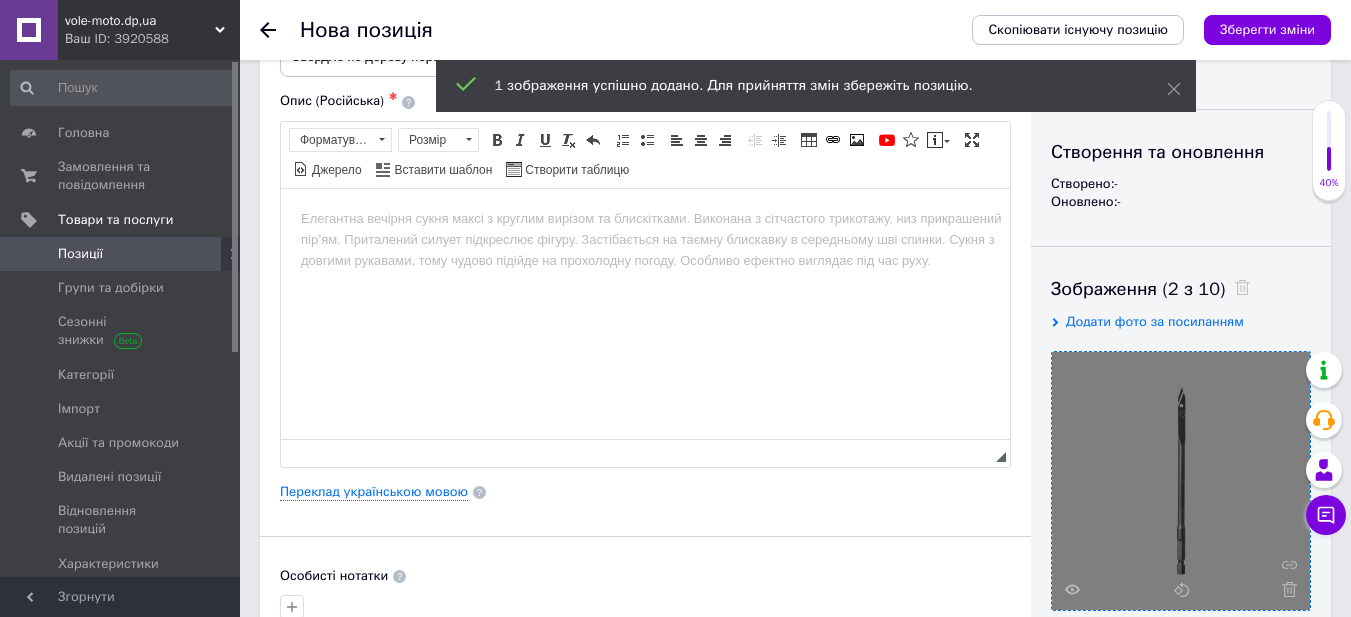 scroll, scrollTop: 0, scrollLeft: 0, axis: both 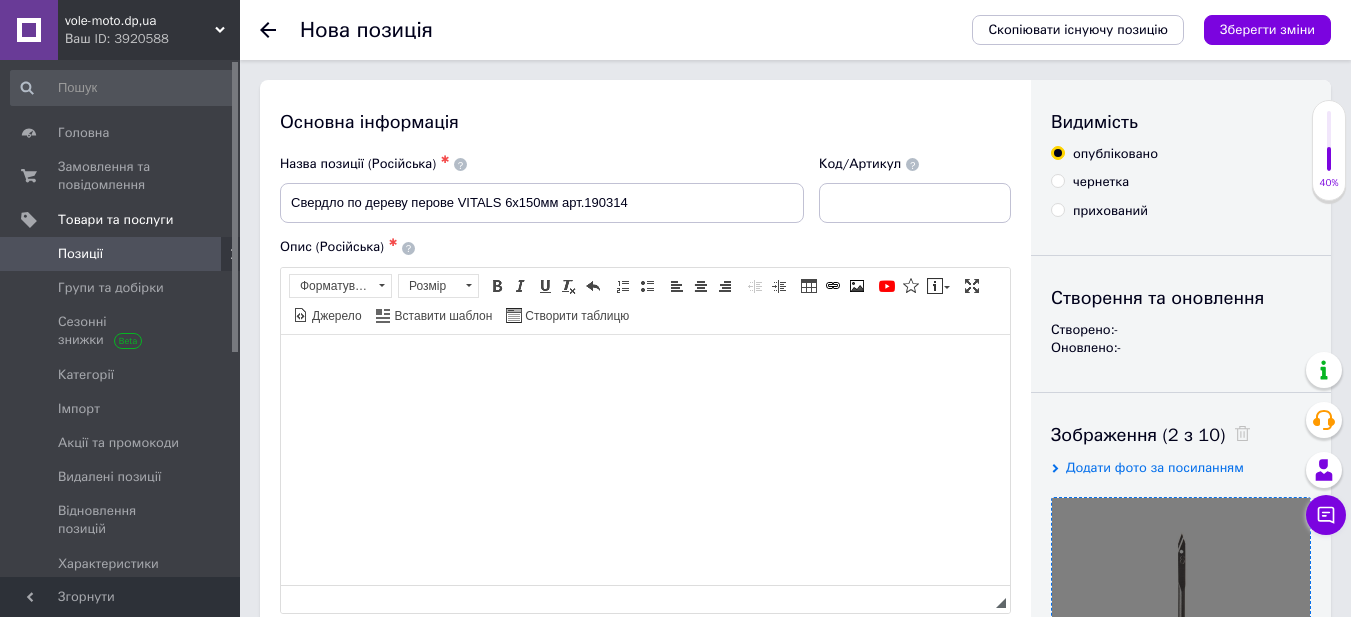 click at bounding box center (645, 364) 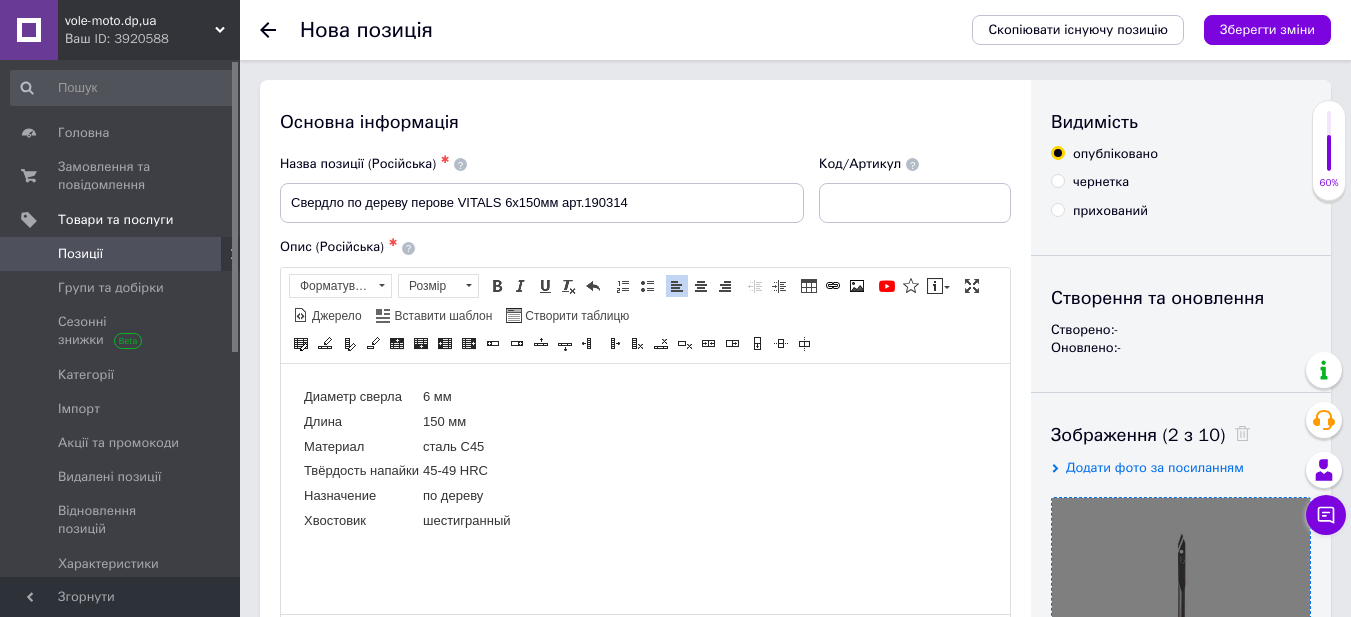 drag, startPoint x: 685, startPoint y: 476, endPoint x: 687, endPoint y: 503, distance: 27.073973 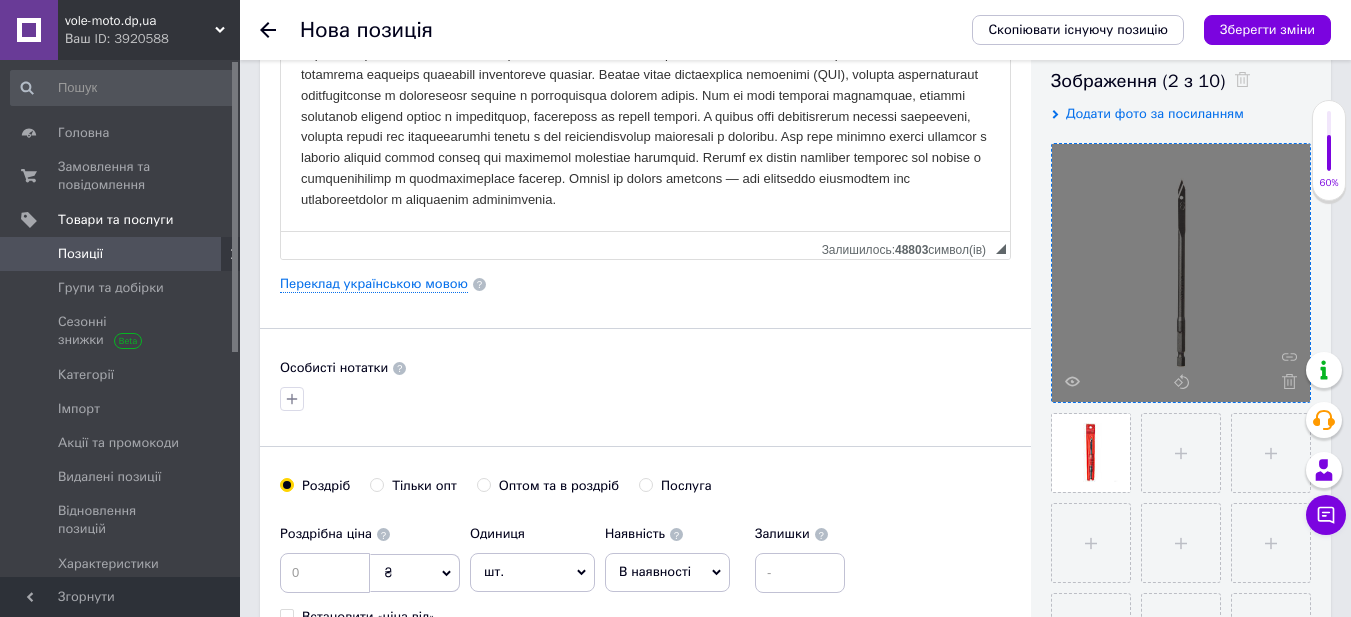 scroll, scrollTop: 400, scrollLeft: 0, axis: vertical 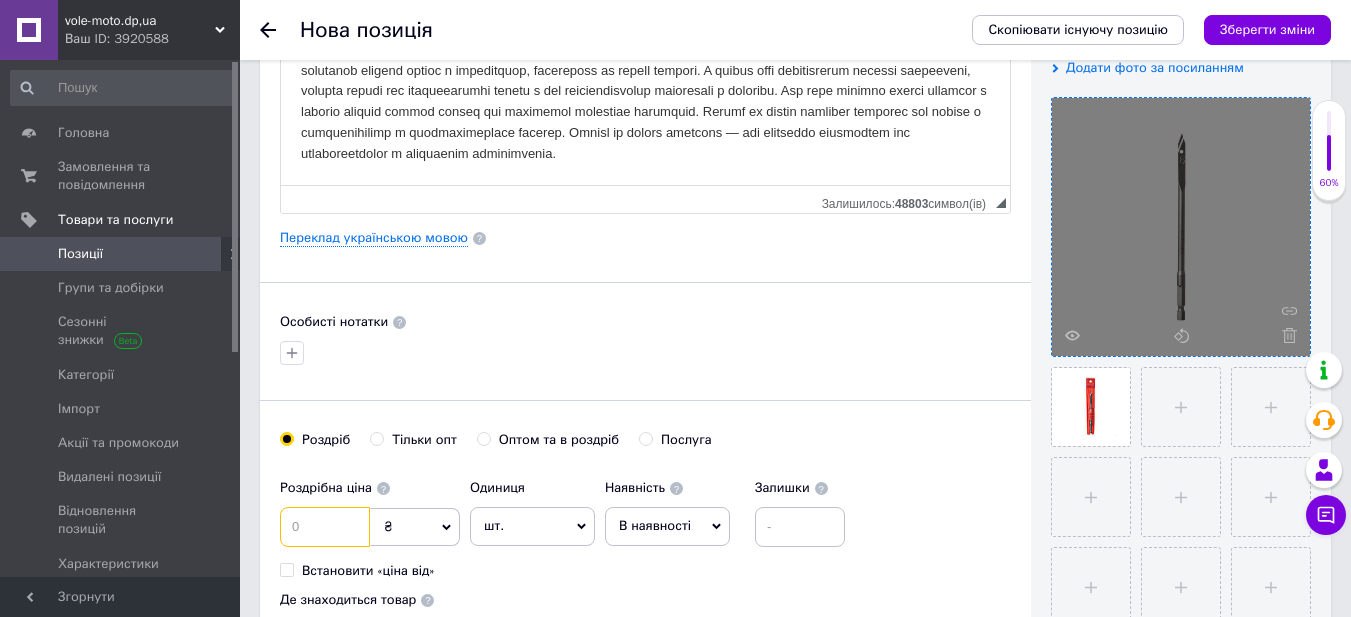 click at bounding box center (325, 527) 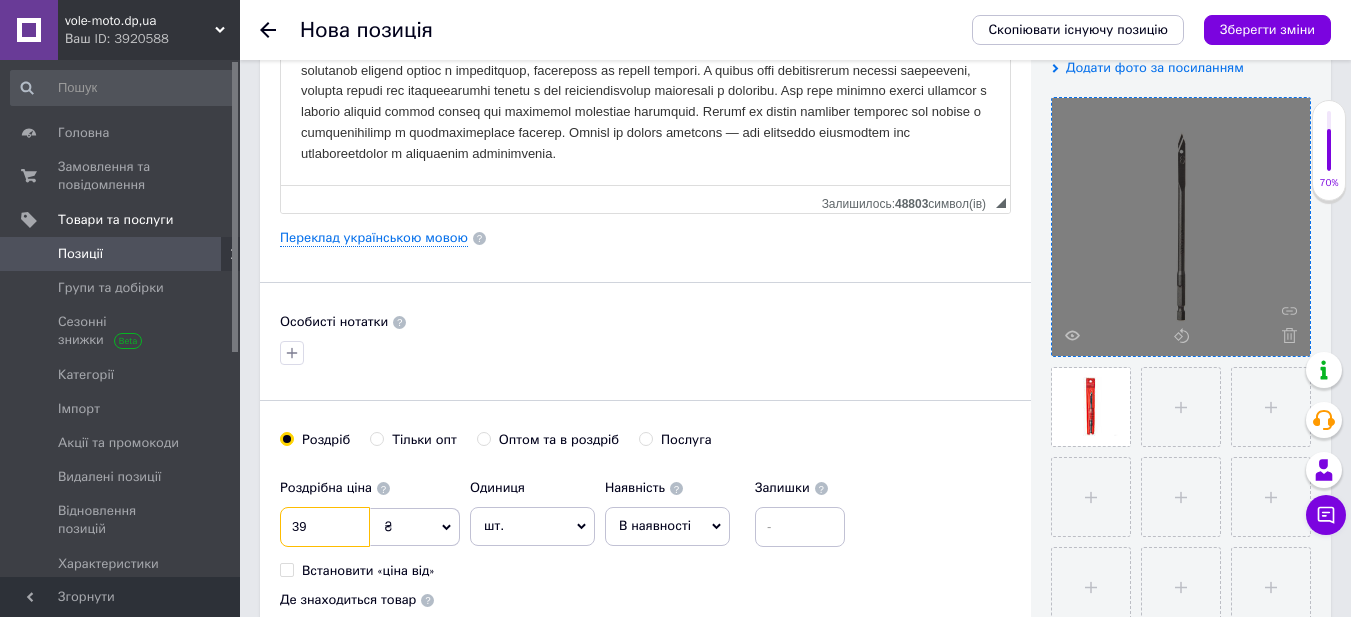 type on "39" 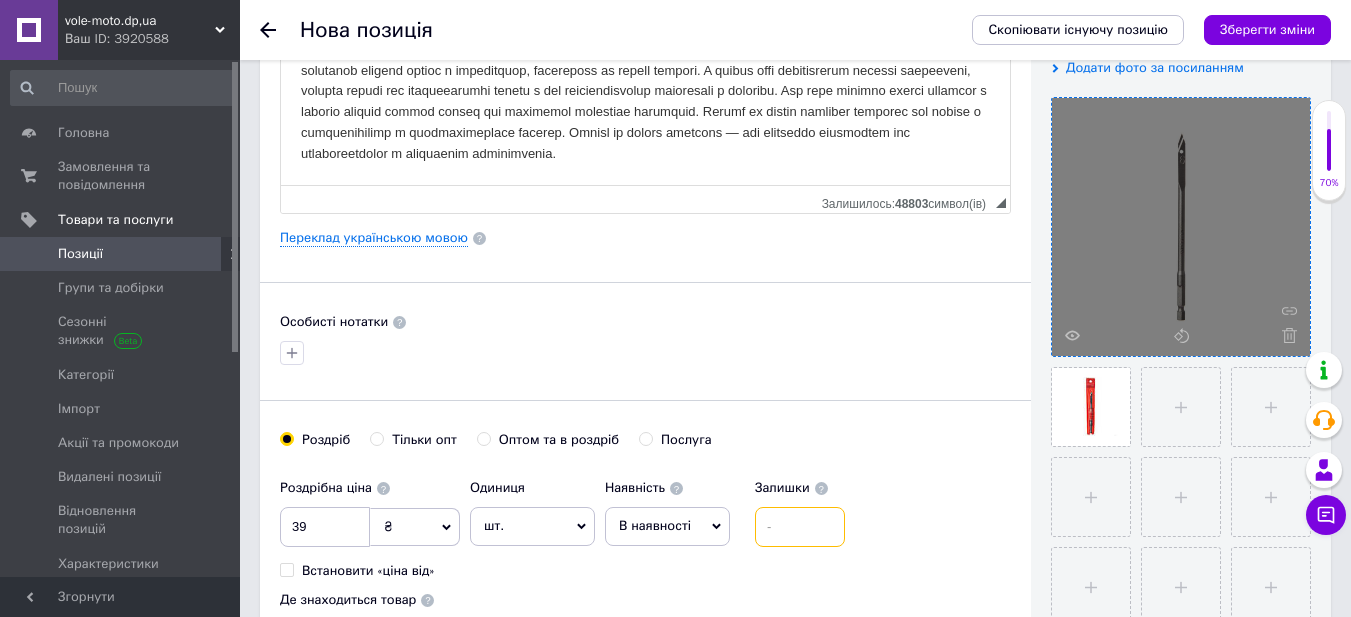click at bounding box center [800, 527] 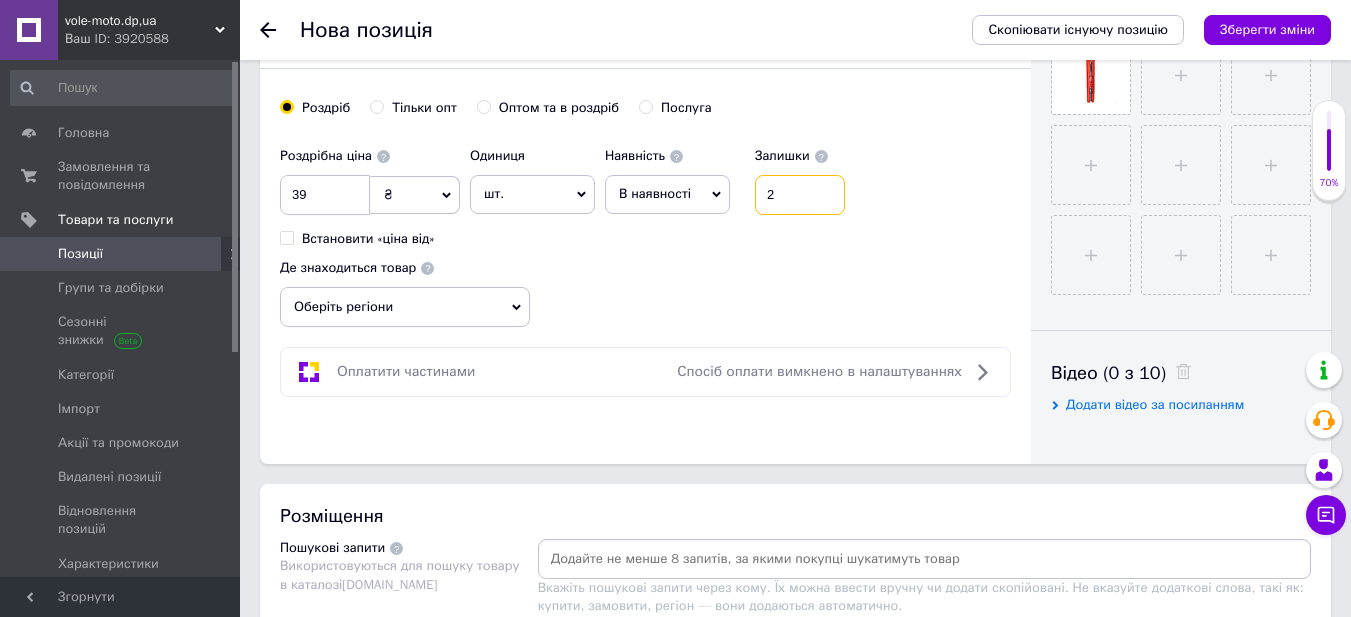 scroll, scrollTop: 800, scrollLeft: 0, axis: vertical 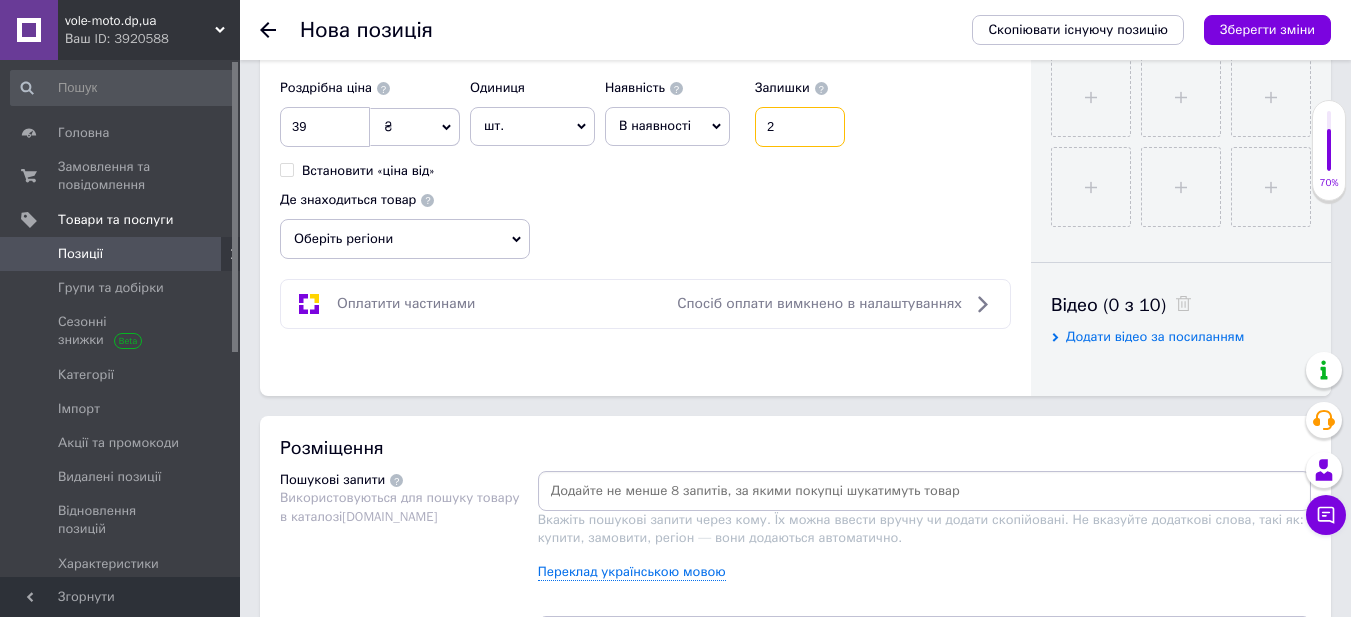 type on "2" 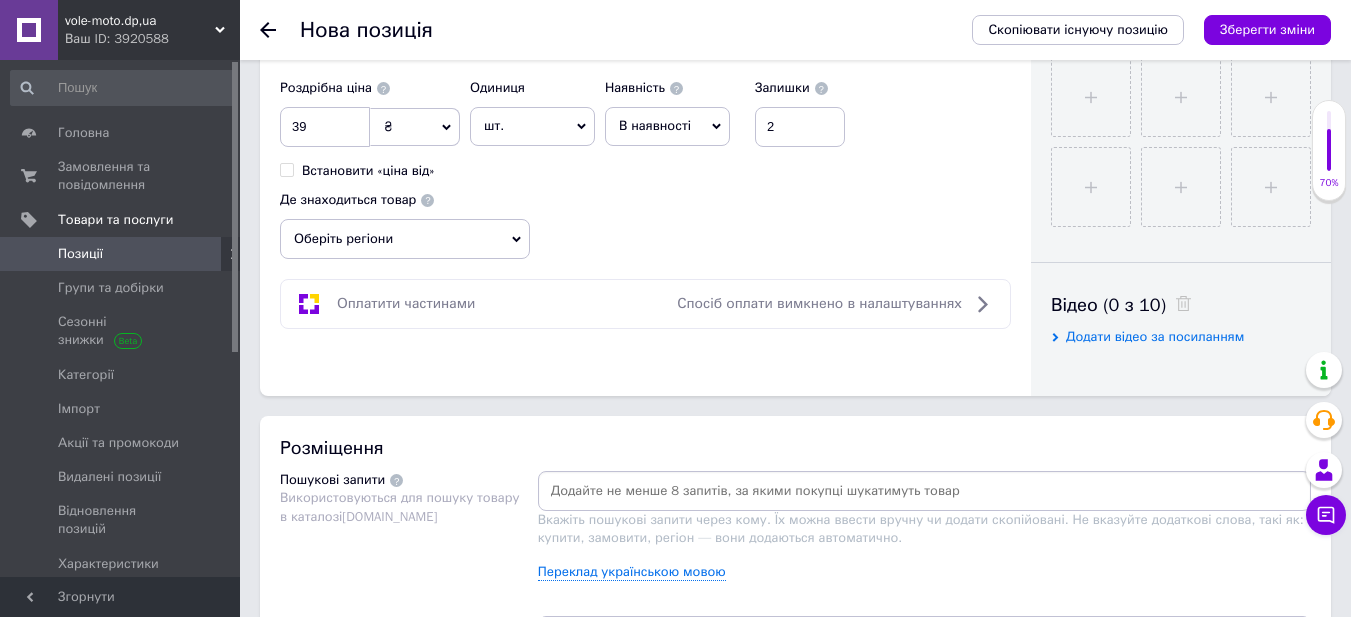 click on "Оберіть регіони" at bounding box center [405, 239] 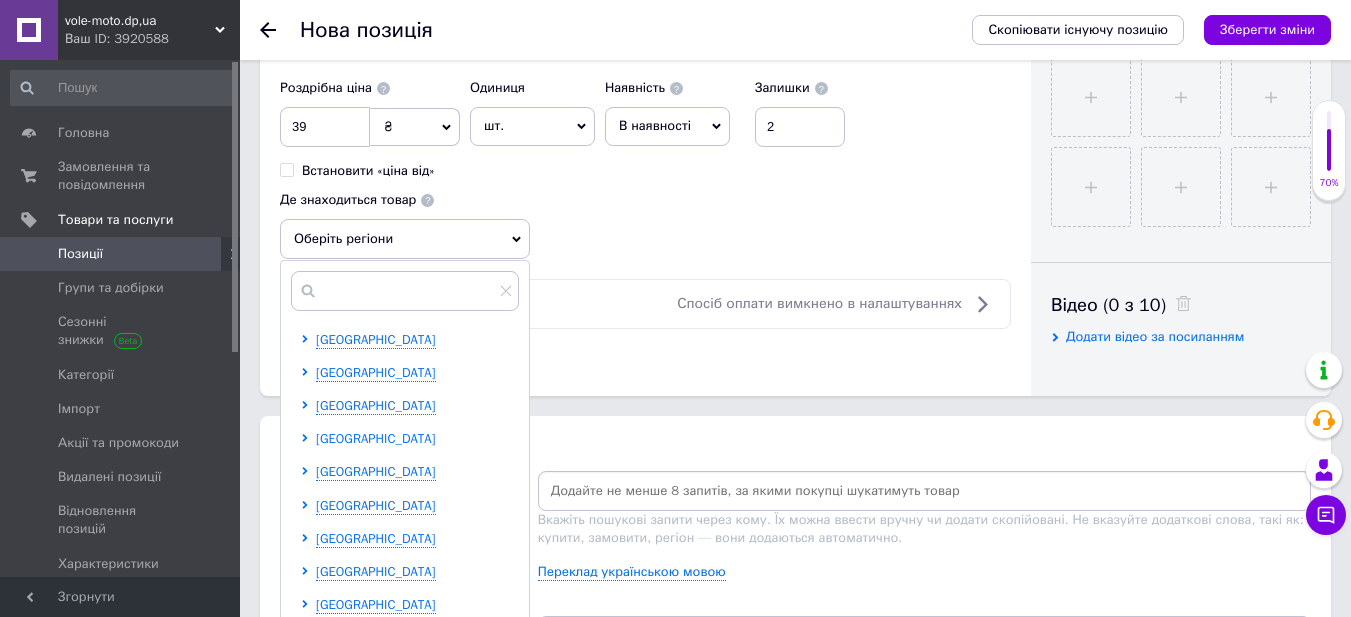 click on "[GEOGRAPHIC_DATA]" at bounding box center (376, 438) 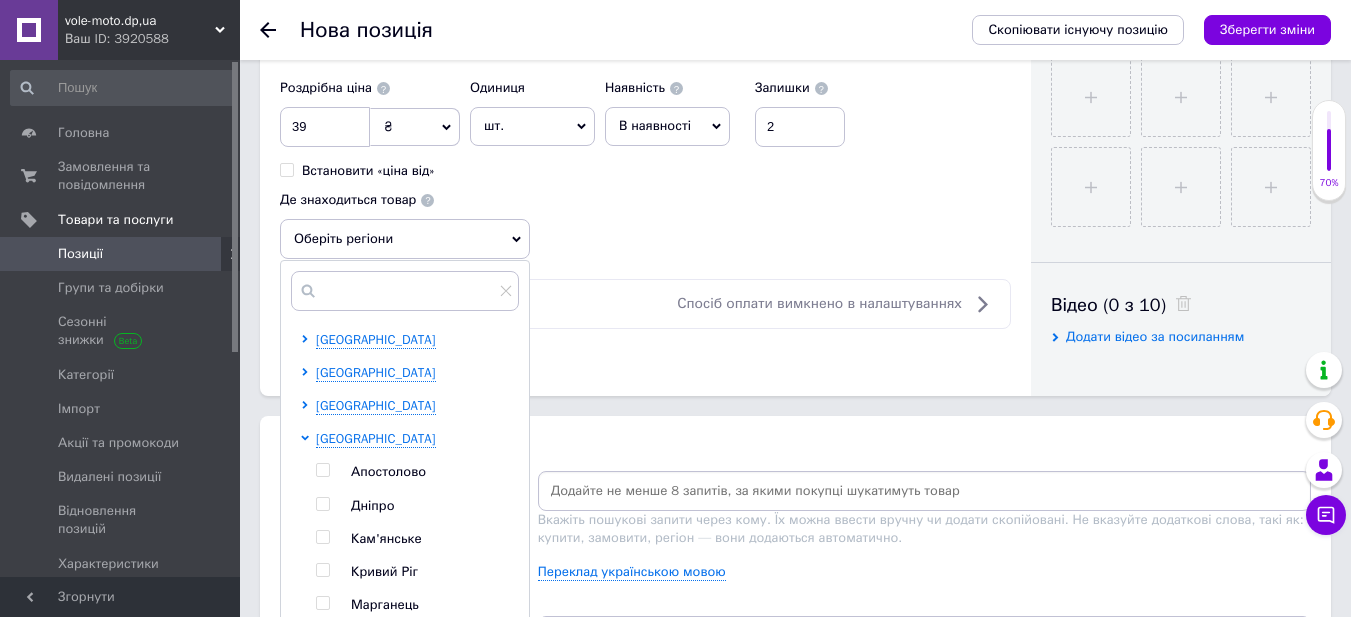 click at bounding box center (322, 504) 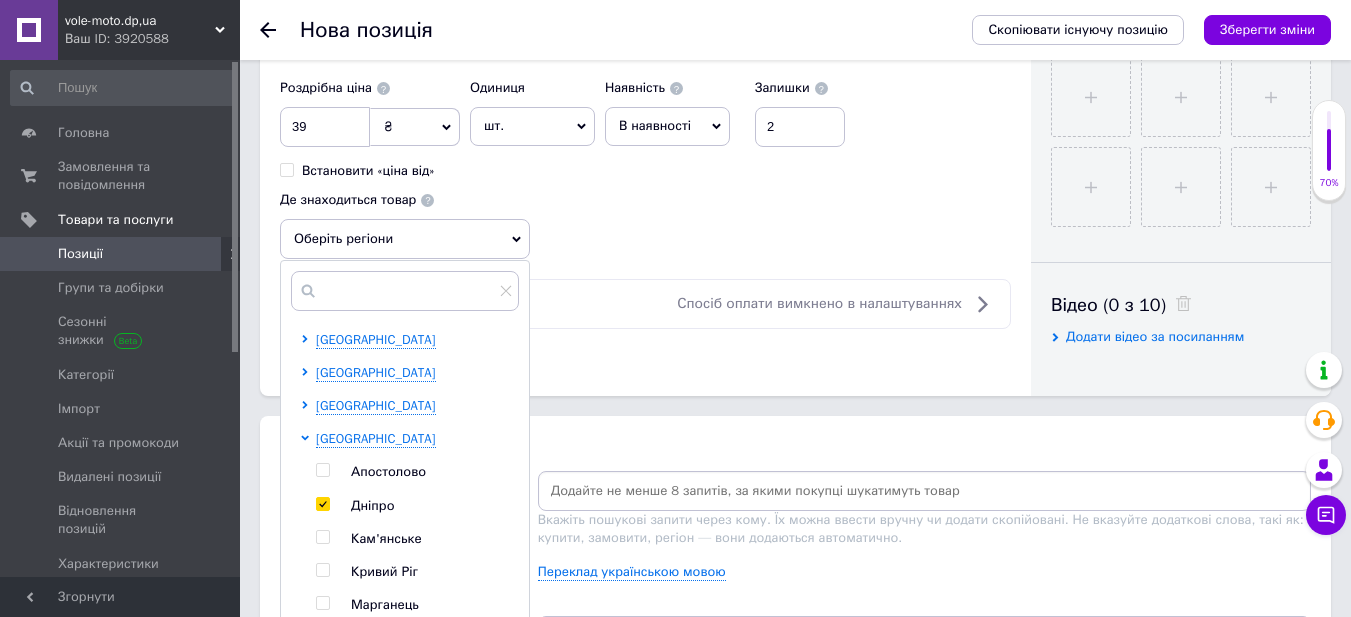 checkbox on "true" 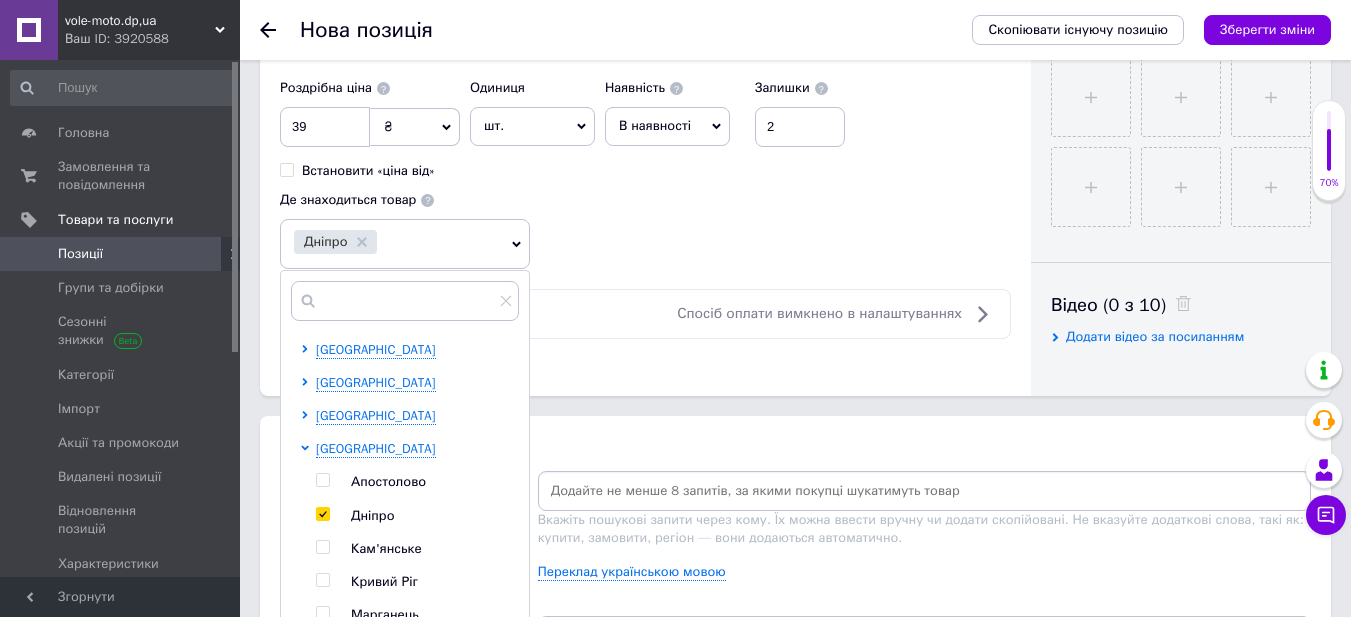 click on "Розміщення Пошукові запити Використовуються для пошуку товару в каталозі  [DOMAIN_NAME] Вкажіть пошукові запити через кому. Їх можна ввести вручну чи додати скопійовані. Не вказуйте додаткові слова, такі як: купити, замовити, регіон — вони додаються автоматично. Переклад українською мовою Група на сайті Оберіть групу для розміщення товару на вашому сайті Оберіть групу Категорія на маркетплейсі Визначає категорію розміщення вашого товару в каталозі  [DOMAIN_NAME] Виберіть категорію зі списку або скористайтеся пошуком Товари, загальне" at bounding box center (795, 624) 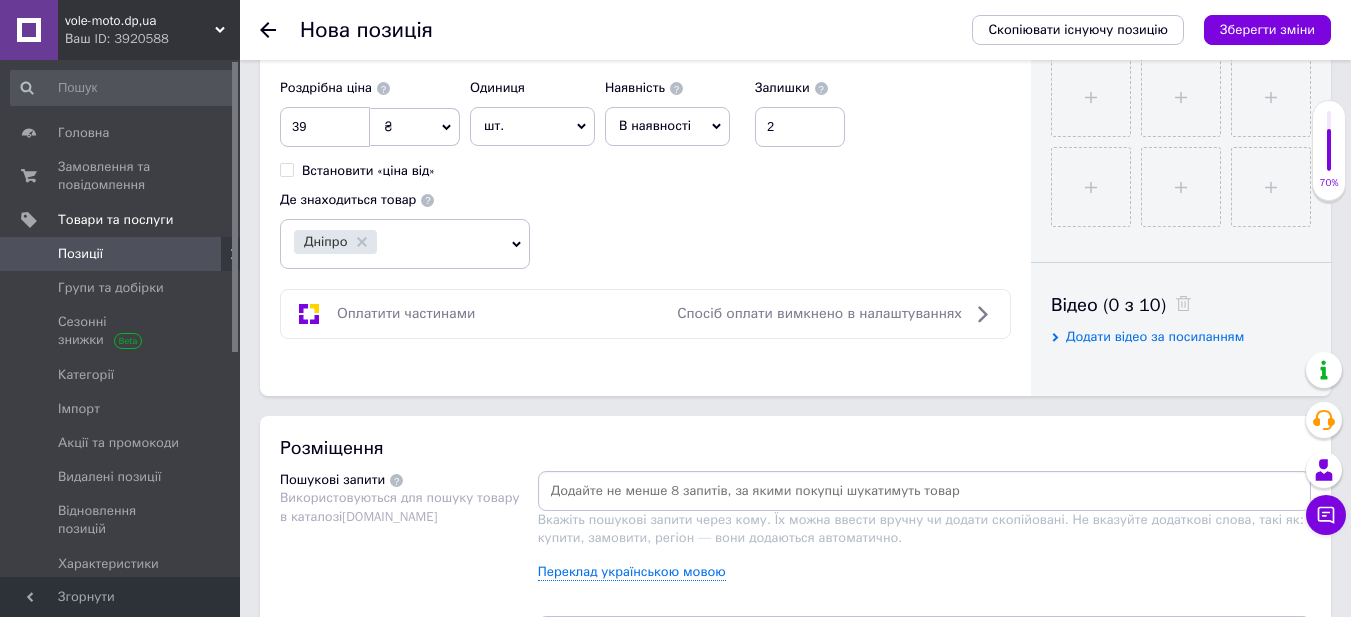 click at bounding box center [924, 491] 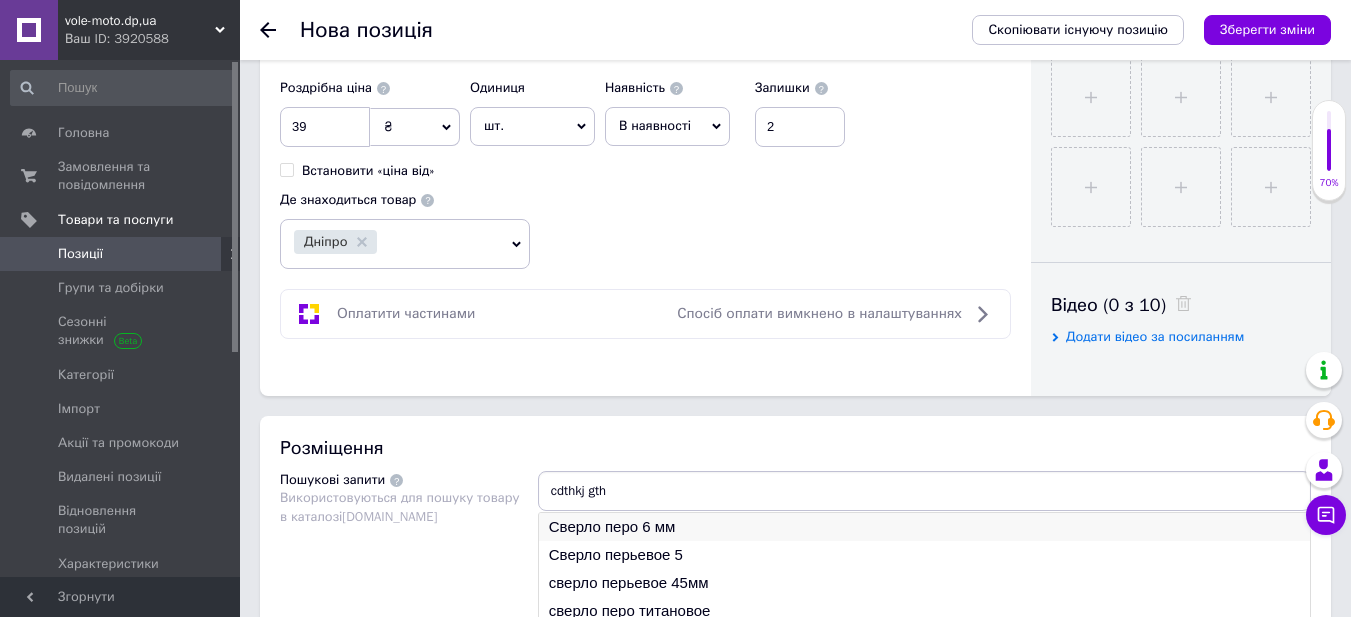 type on "cdthkj gth" 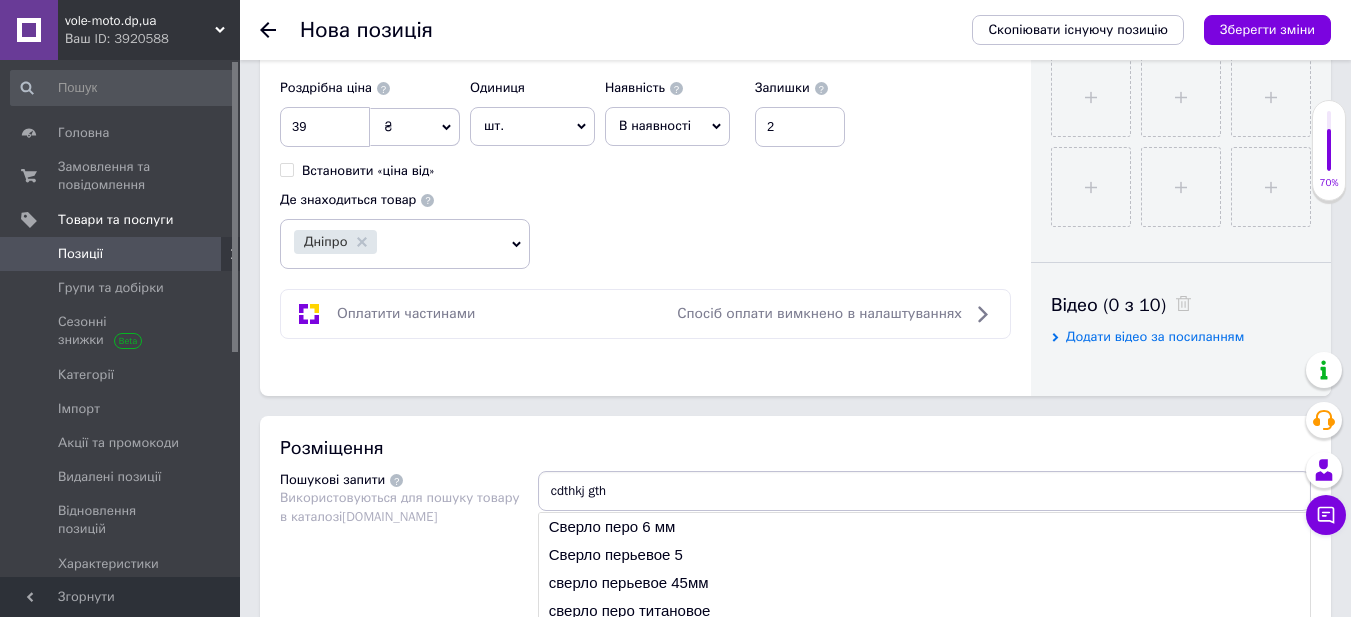 click on "Сверло перо 6 мм" at bounding box center (924, 527) 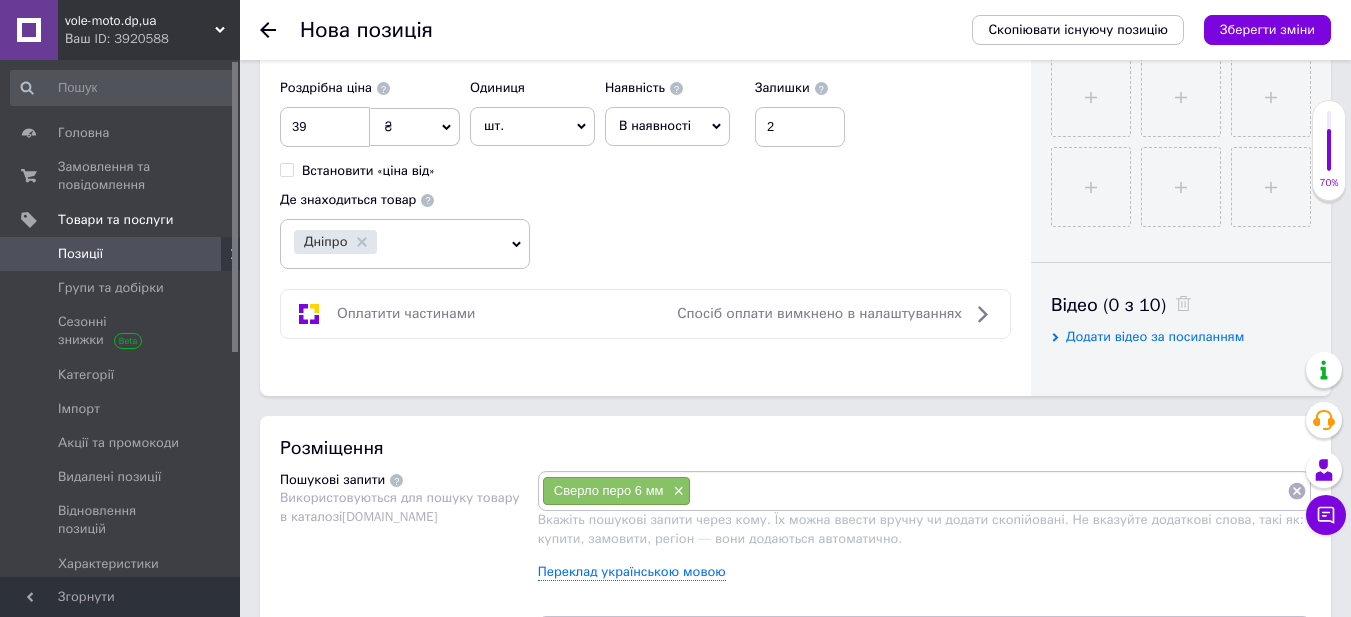 click on "Основна інформація Назва позиції (Російська) ✱ Свердло по дереву перове VITALS 6х150мм арт.190314 Код/Артикул Опис (Російська) ✱
Диаметр сверла
6 мм
Длина
150 мм
Материал
сталь С45
Твёрдость напайки
45-49 HRC
Назначение
по дереву
Хвостовик
шестигранный
Розширений текстовий редактор, FC645FCC-119F-47C8-9BF8-1A06D837B685 Панель інструментів редактора Форматування Нормальний Розмір Розмір   Жирний  Сполучення клавіш Ctrl+B   Курсив  Сполучення клавіш Ctrl+I   Підкреслений  Сполучення клавіш Ctrl+U   Видалити форматування" at bounding box center (795, 300) 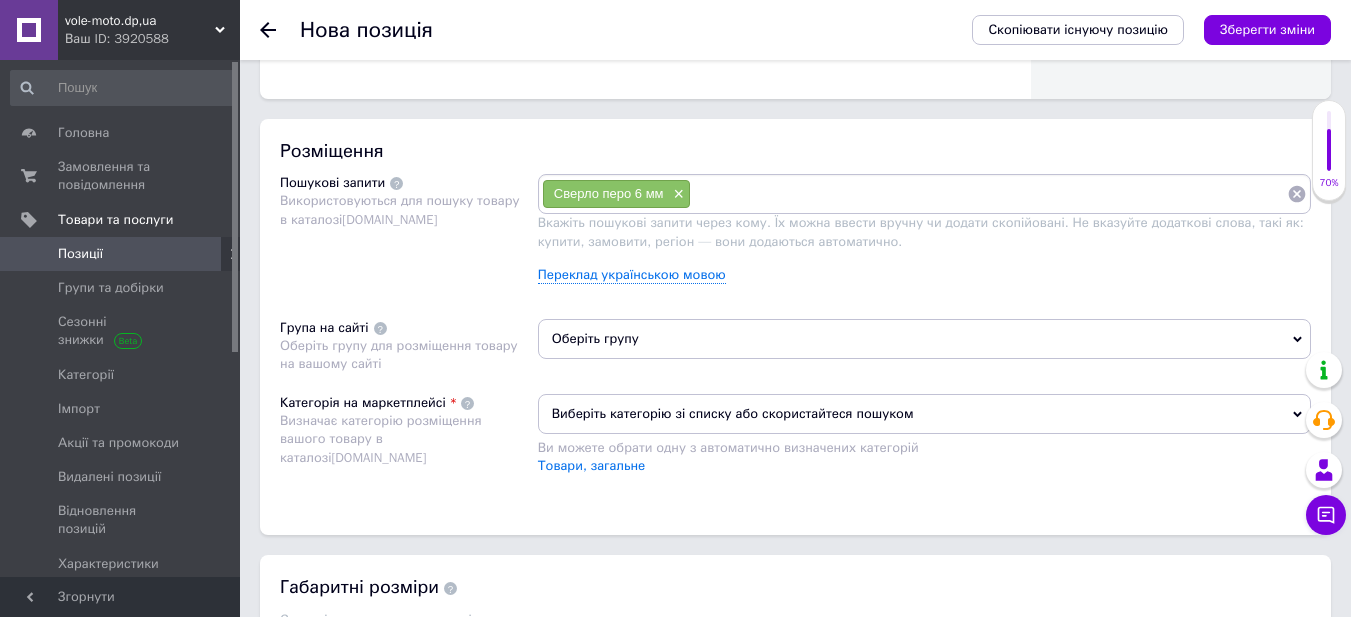 scroll, scrollTop: 1100, scrollLeft: 0, axis: vertical 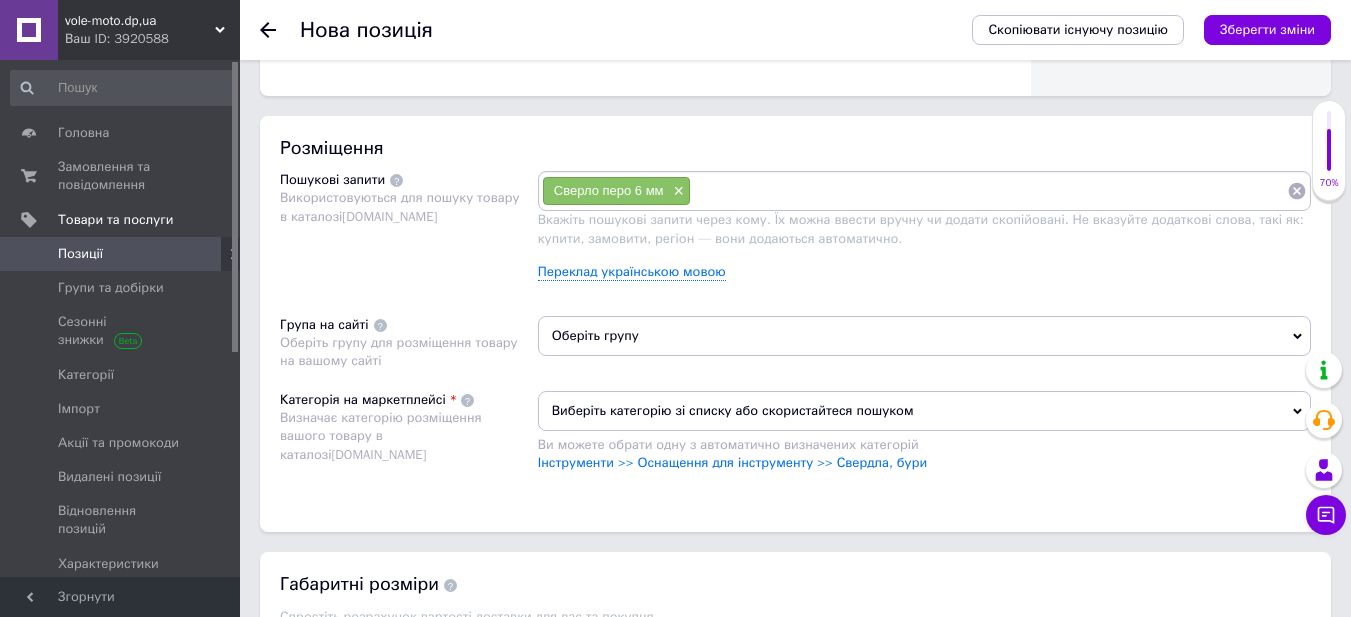 click on "Розміщення Пошукові запити Використовуються для пошуку товару в каталозі  [DOMAIN_NAME] Сверло перо 6 мм × Вкажіть пошукові запити через кому. Їх можна ввести вручну чи додати скопійовані. Не вказуйте додаткові слова, такі як: купити, замовити, регіон — вони додаються автоматично. Переклад українською мовою Група на сайті Оберіть групу для розміщення товару на вашому сайті Оберіть групу Категорія на маркетплейсі Визначає категорію розміщення вашого товару в каталозі  [DOMAIN_NAME] Виберіть категорію зі списку або скористайтеся пошуком" at bounding box center (795, 324) 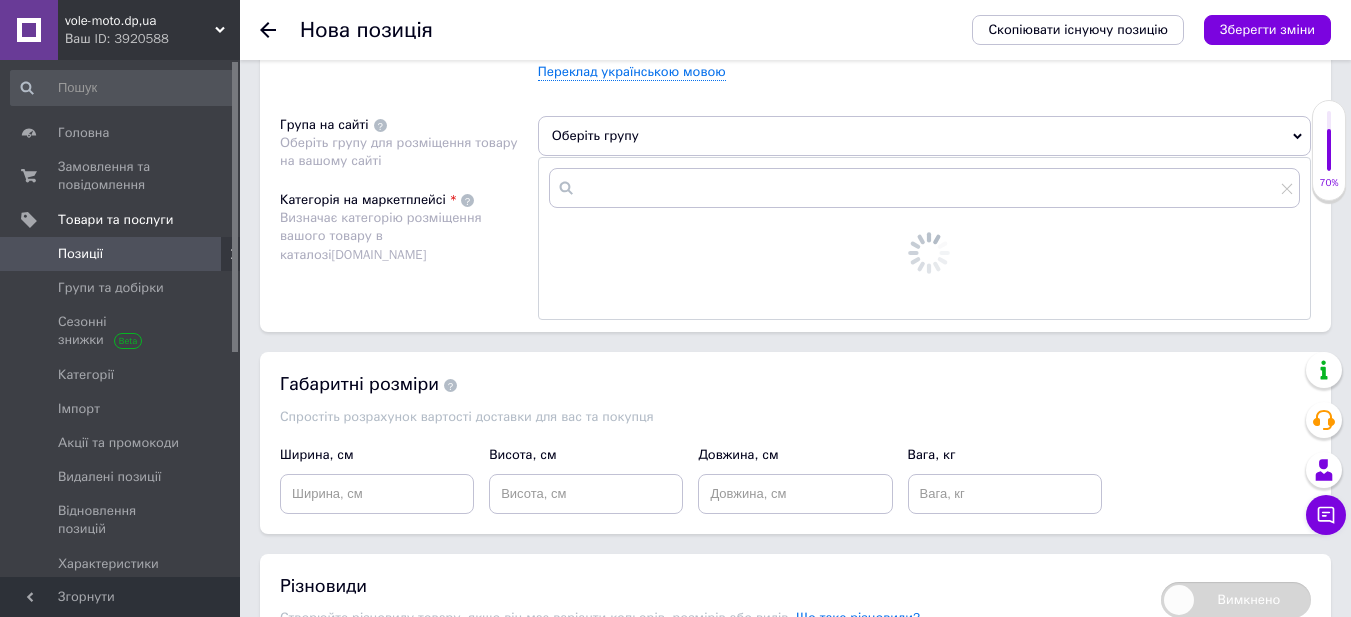scroll, scrollTop: 1400, scrollLeft: 0, axis: vertical 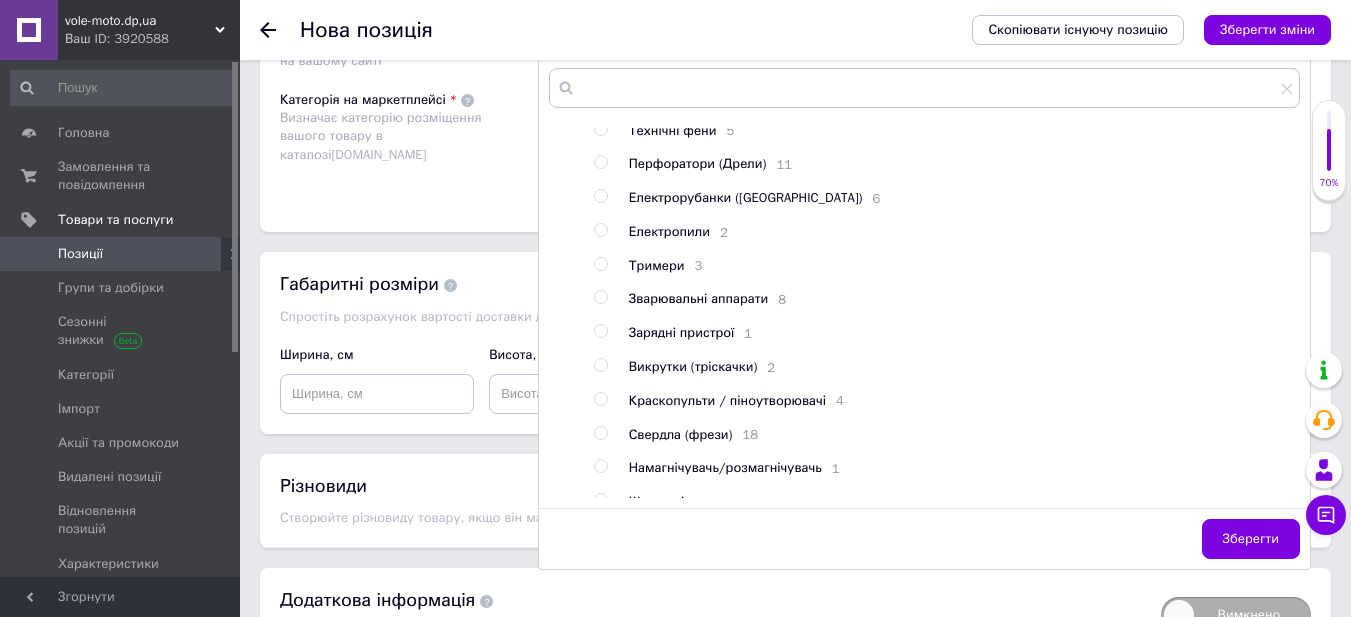 click at bounding box center [600, 433] 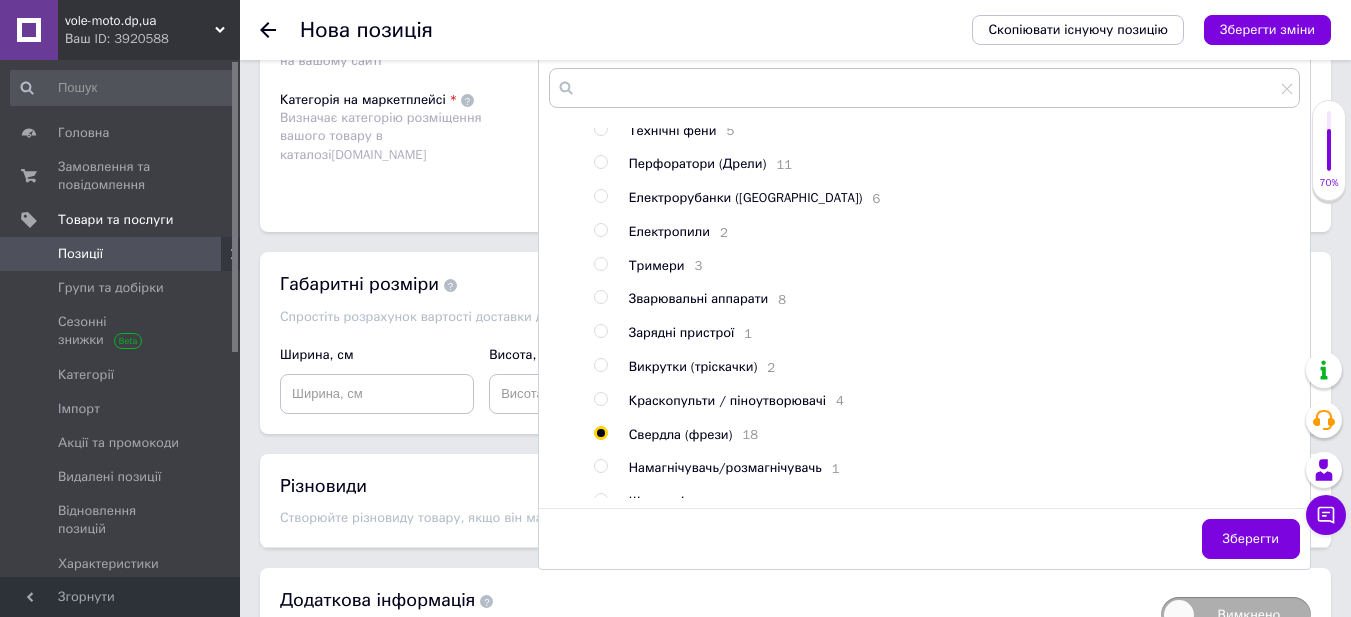 radio on "true" 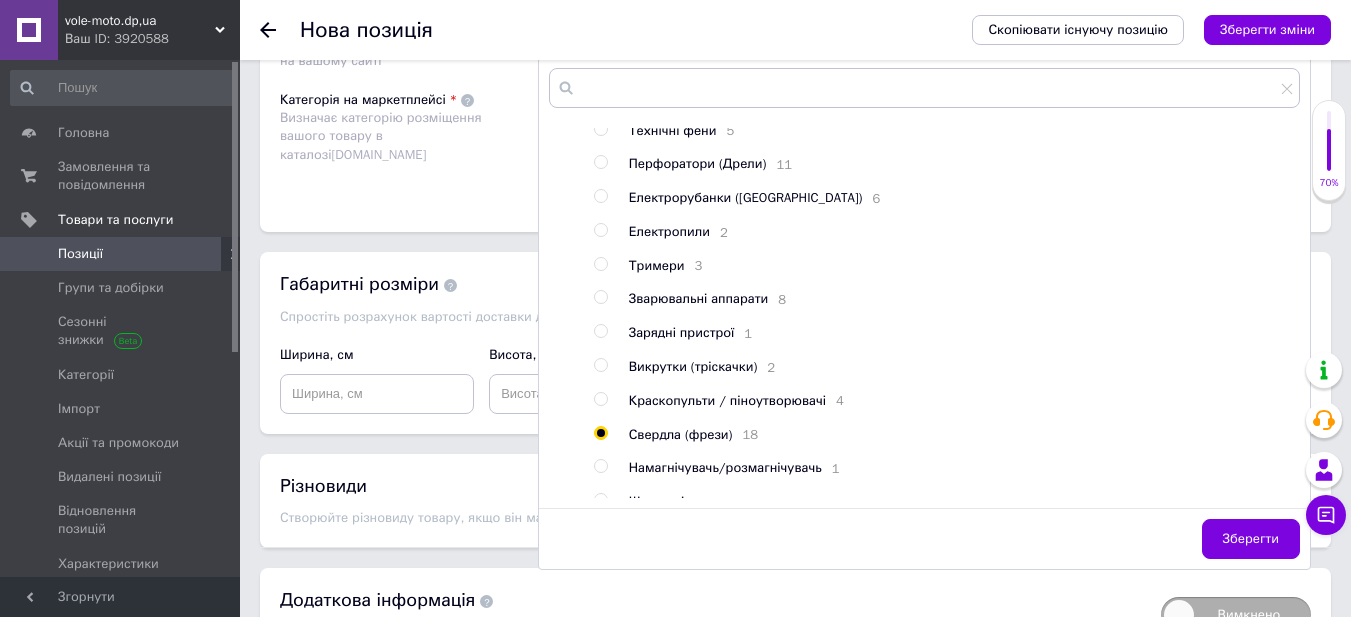 click on "Основна інформація Назва позиції (Російська) ✱ Свердло по дереву перове VITALS 6х150мм арт.190314 Код/Артикул Опис (Російська) ✱
Диаметр сверла
6 мм
Длина
150 мм
Материал
сталь С45
Твёрдость напайки
45-49 HRC
Назначение
по дереву
Хвостовик
шестигранный
Розширений текстовий редактор, FC645FCC-119F-47C8-9BF8-1A06D837B685 Панель інструментів редактора Форматування Нормальний Розмір Розмір   Жирний  Сполучення клавіш Ctrl+B   Курсив  Сполучення клавіш Ctrl+I   Підкреслений  Сполучення клавіш Ctrl+U   Видалити форматування" at bounding box center [795, -300] 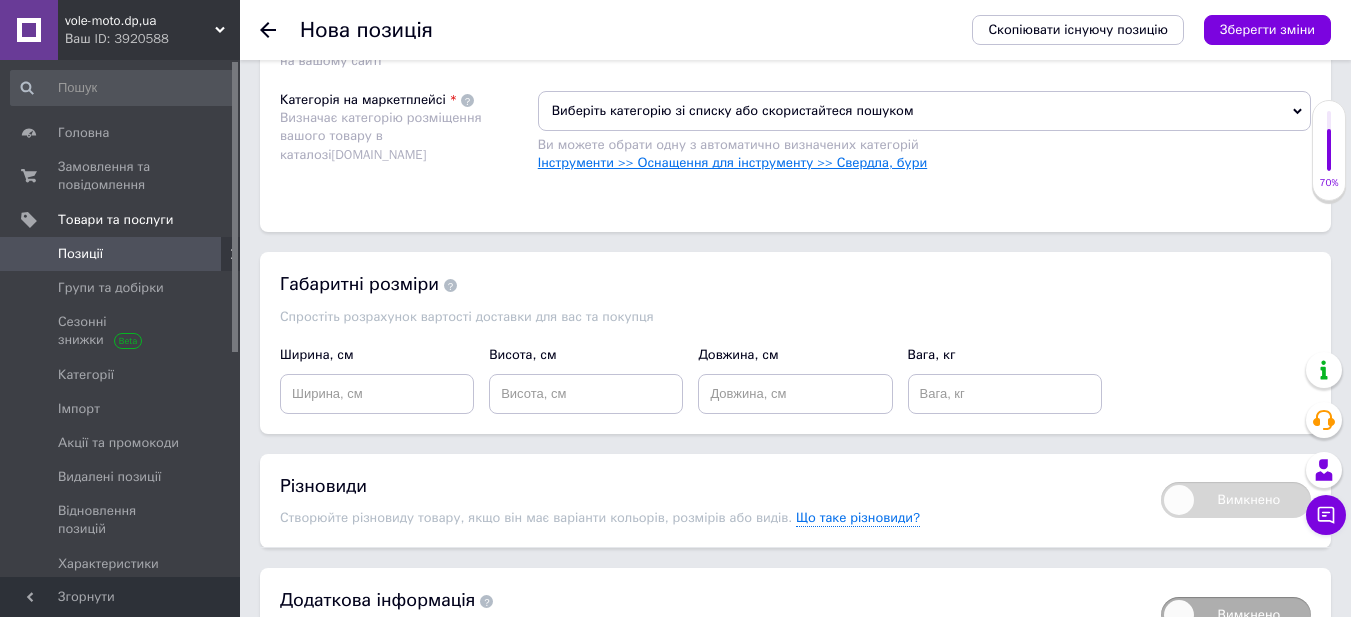 click on "Інструменти >> Оснащення для інструменту >> Свердла, бури" at bounding box center [732, 162] 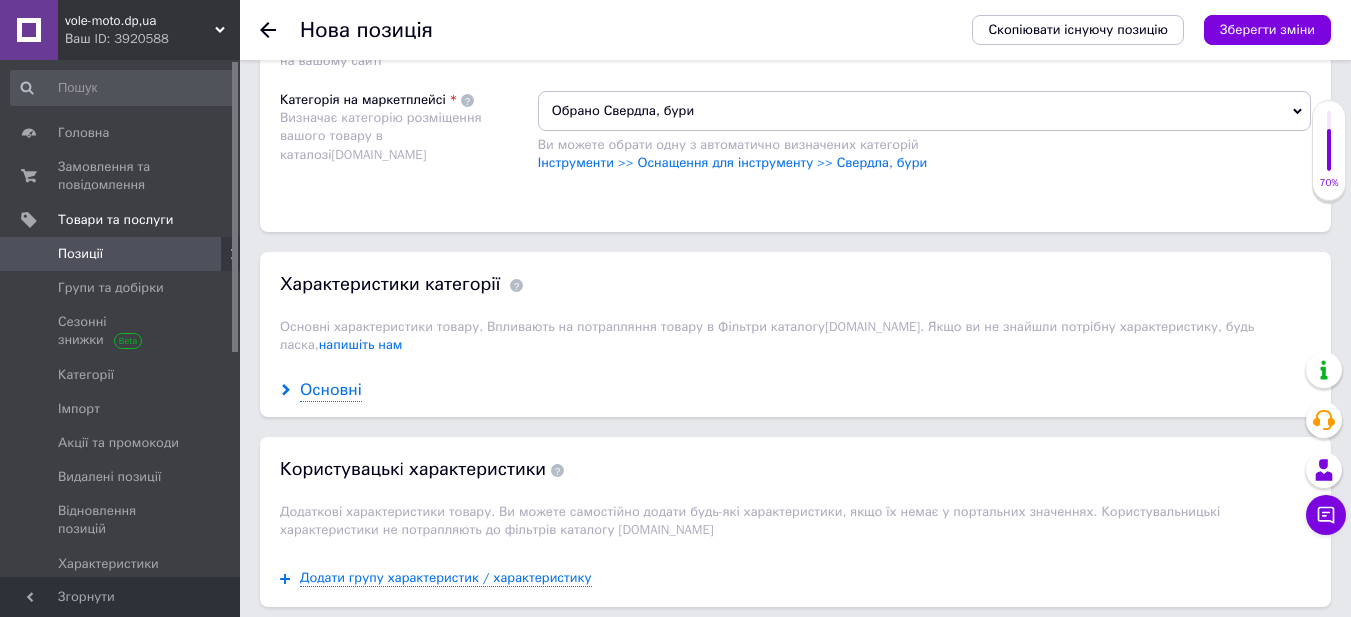 click on "Основні" at bounding box center [331, 390] 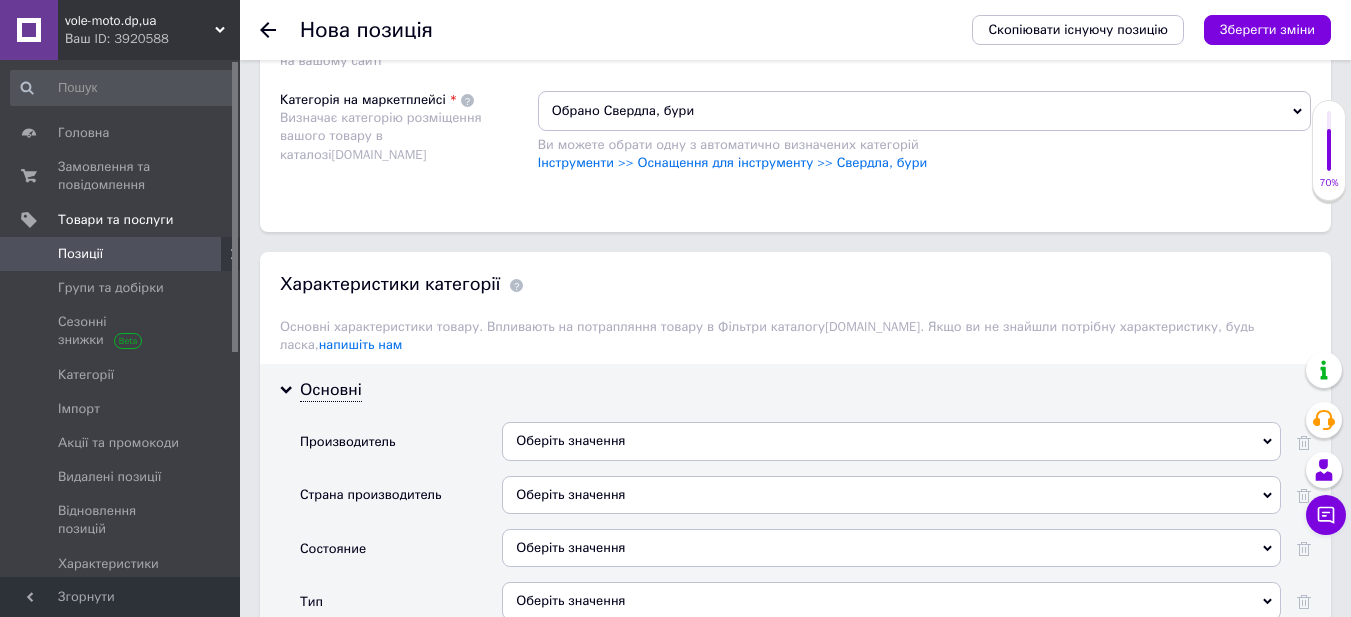 click on "Оберіть значення" at bounding box center [891, 441] 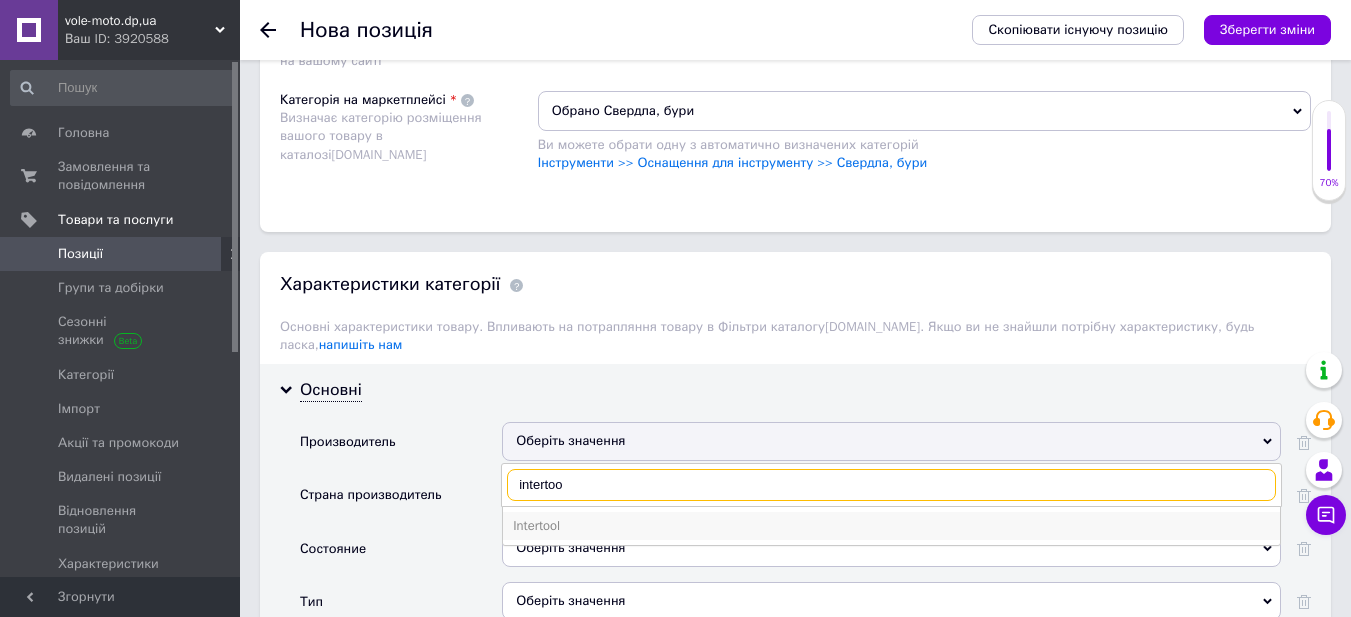 type on "intertoo" 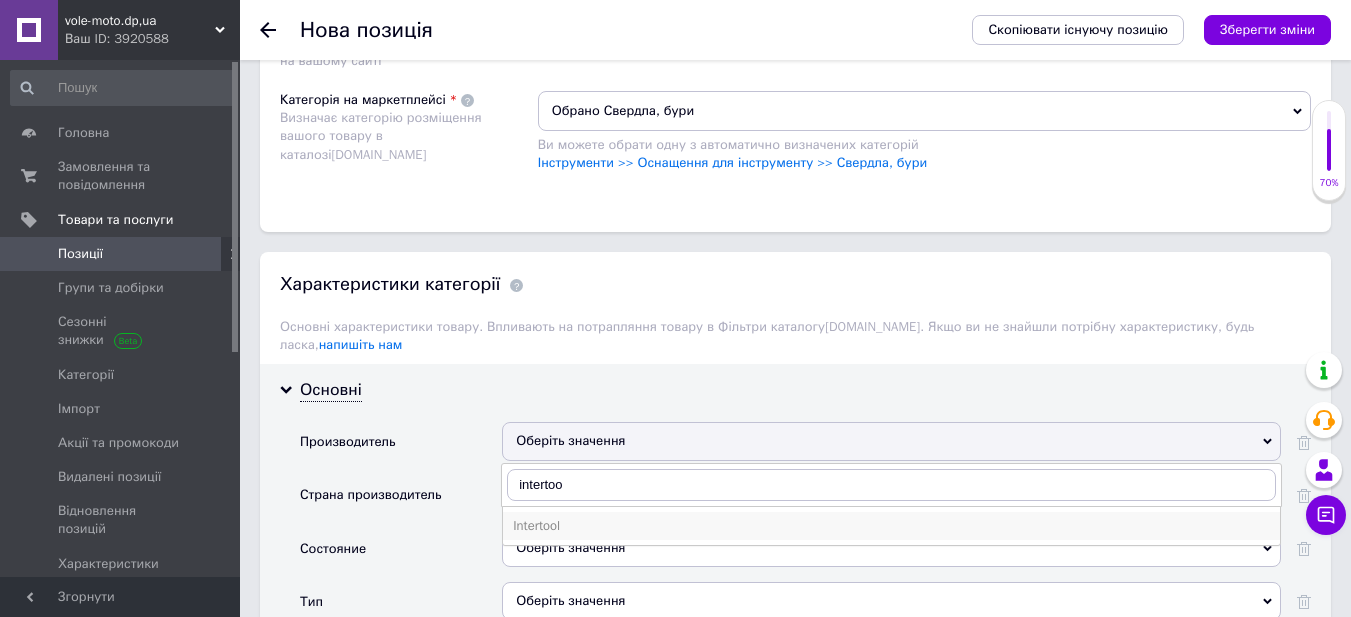 click on "Intertool" at bounding box center [891, 526] 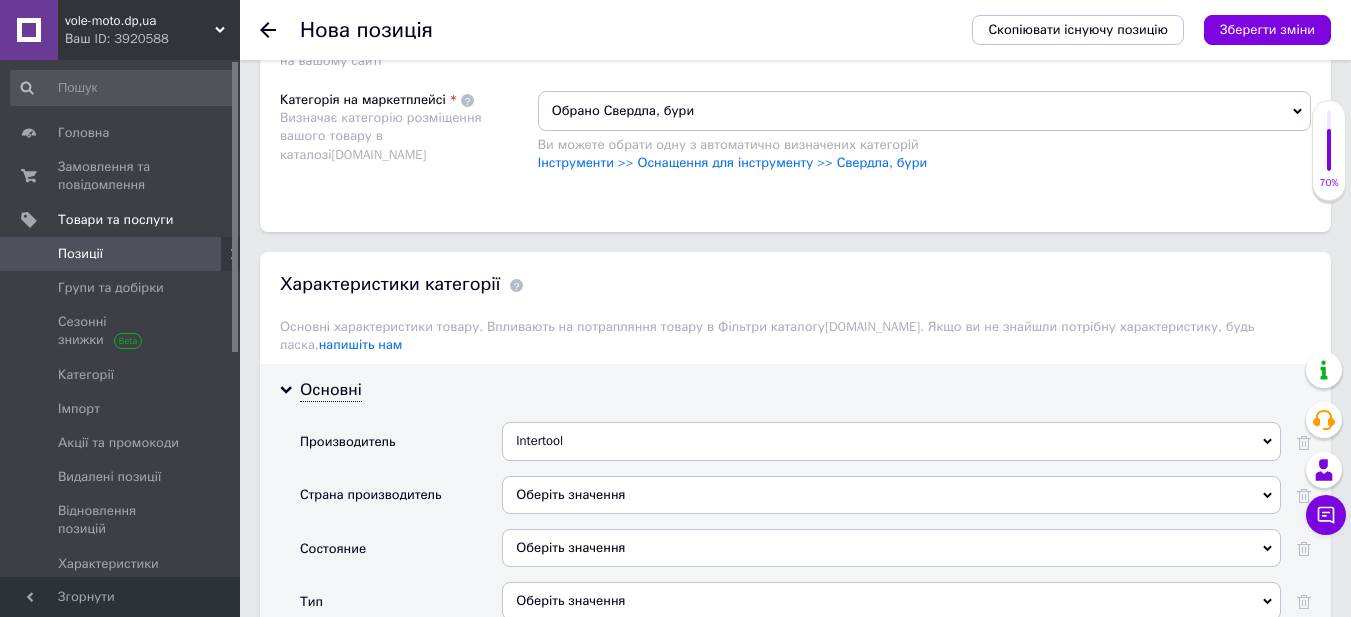 click on "Оберіть значення" at bounding box center [891, 548] 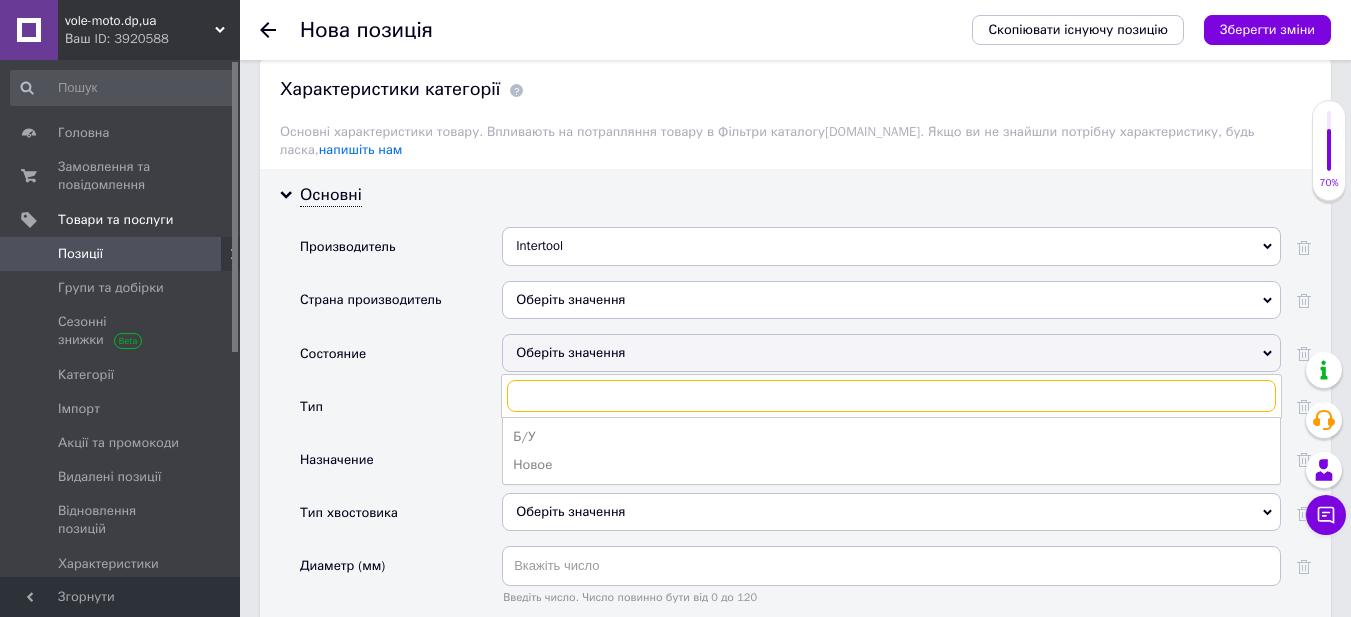 scroll, scrollTop: 1600, scrollLeft: 0, axis: vertical 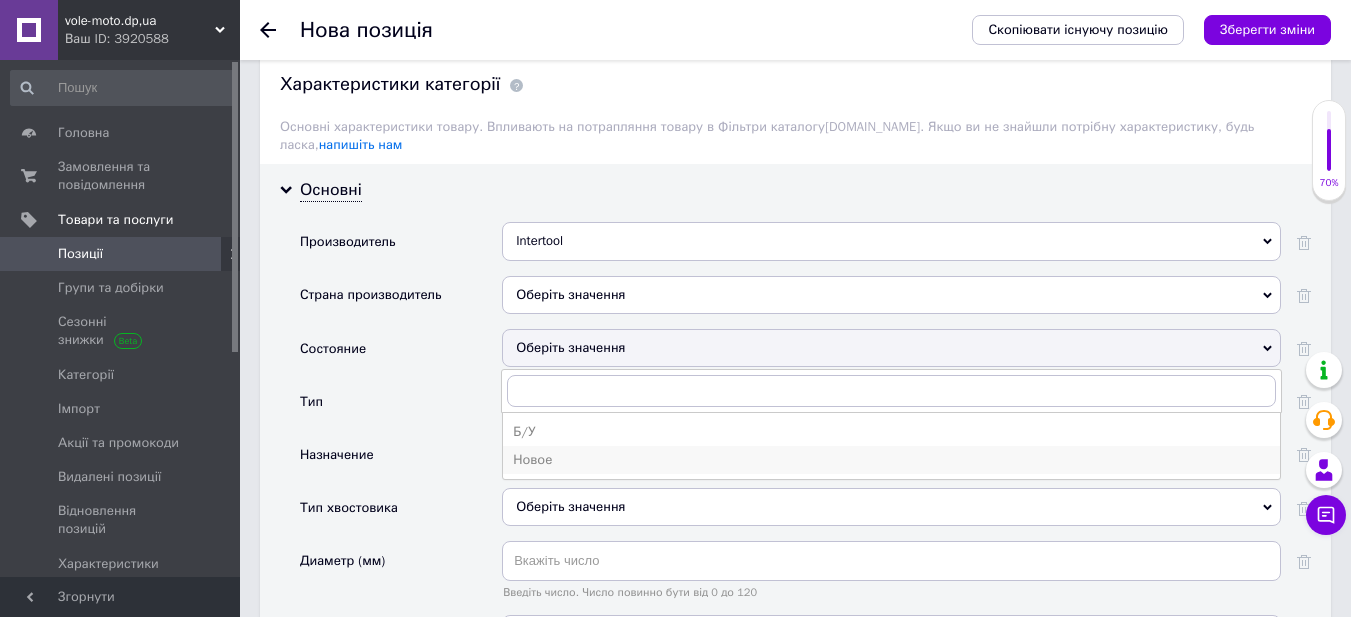 click on "Новое" at bounding box center (891, 460) 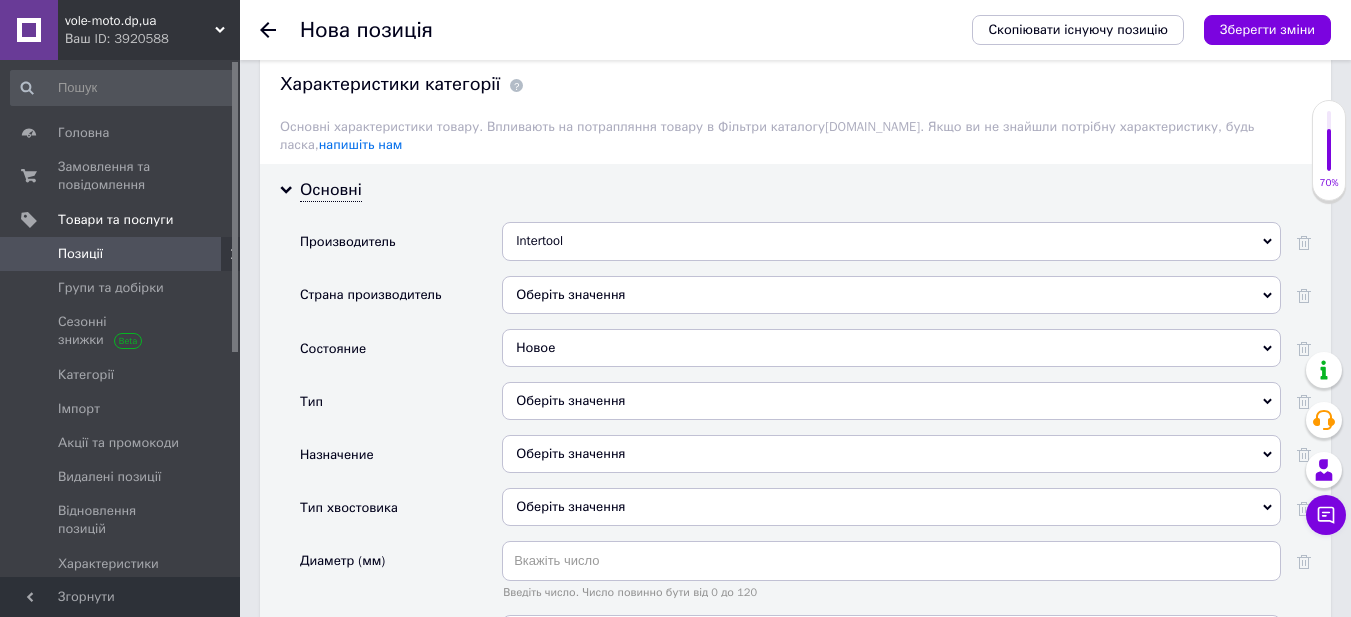 click on "Оберіть значення" at bounding box center (891, 401) 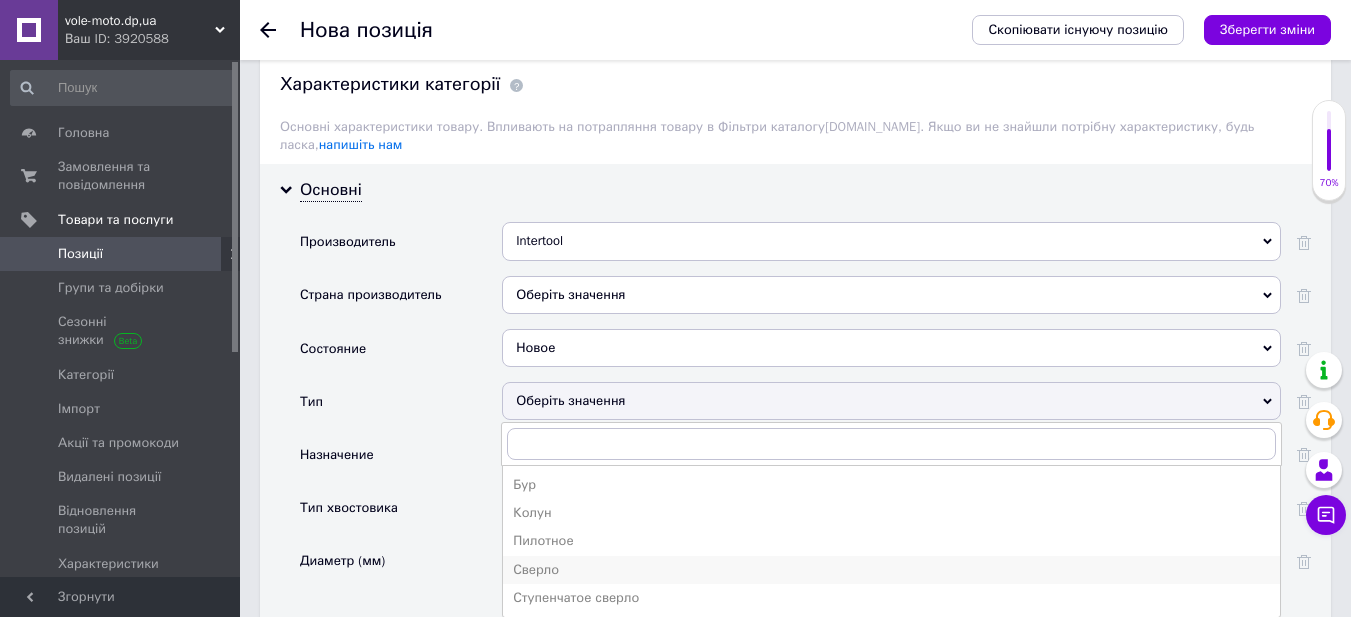 click on "Сверло" at bounding box center [891, 570] 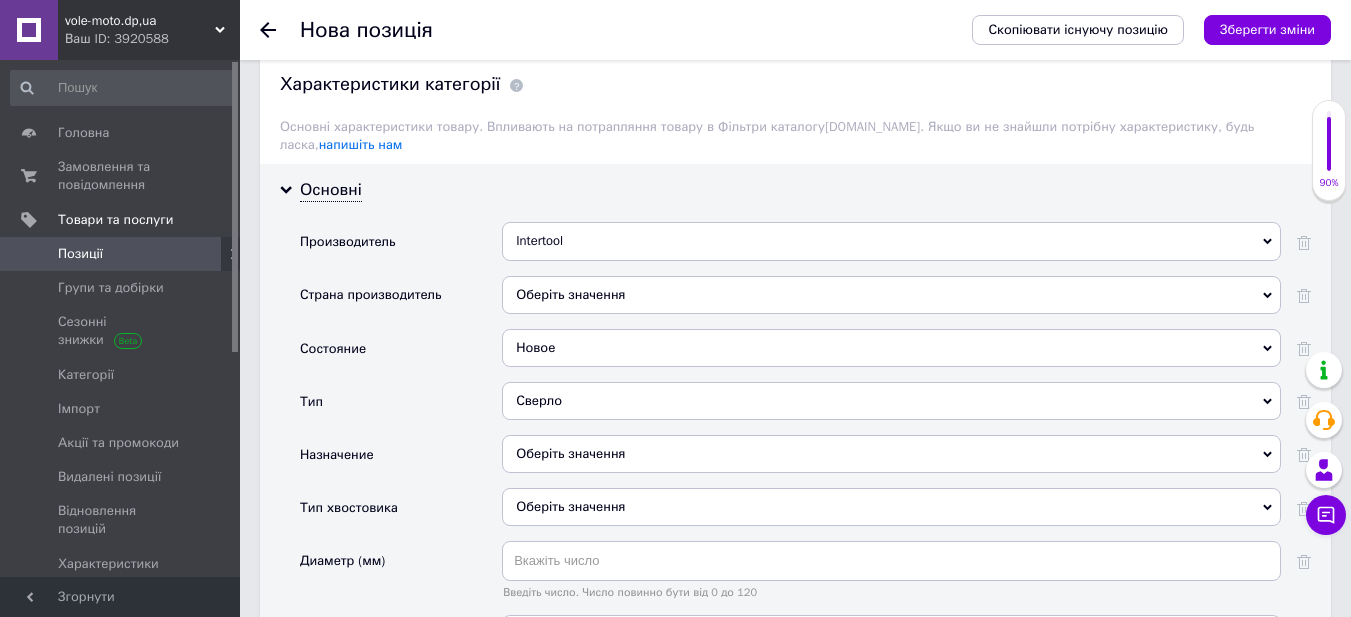 click on "Оберіть значення" at bounding box center (891, 454) 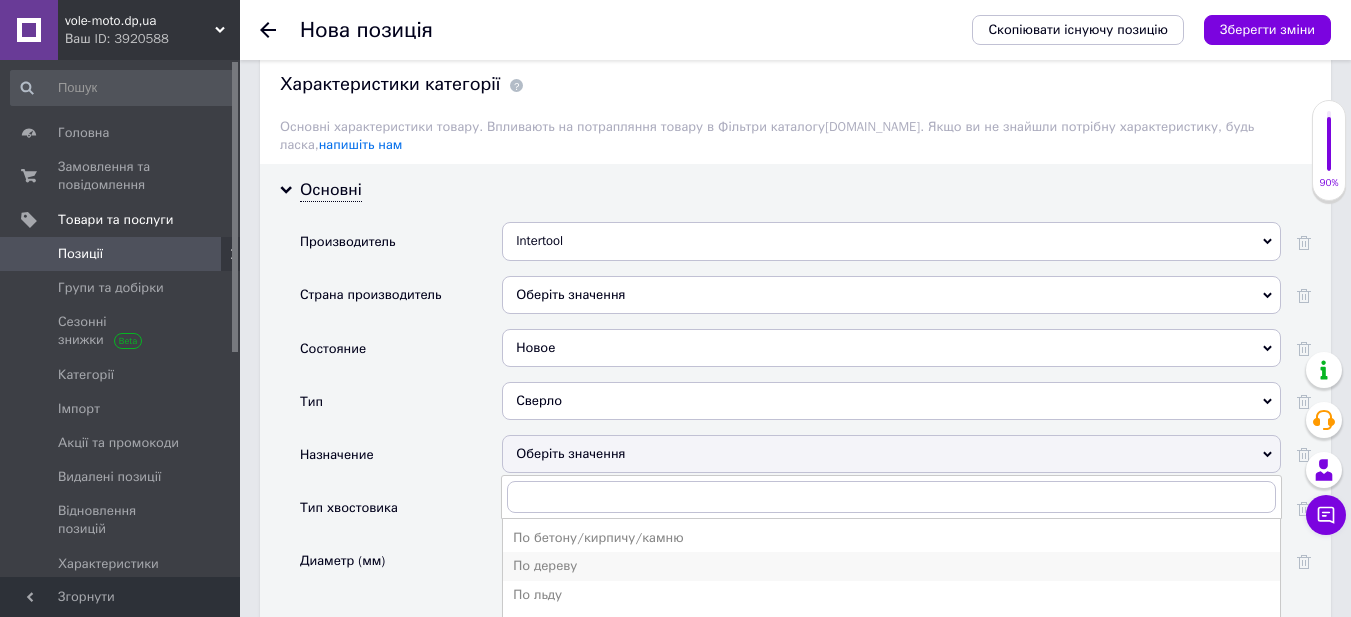 click on "По дереву" at bounding box center [891, 566] 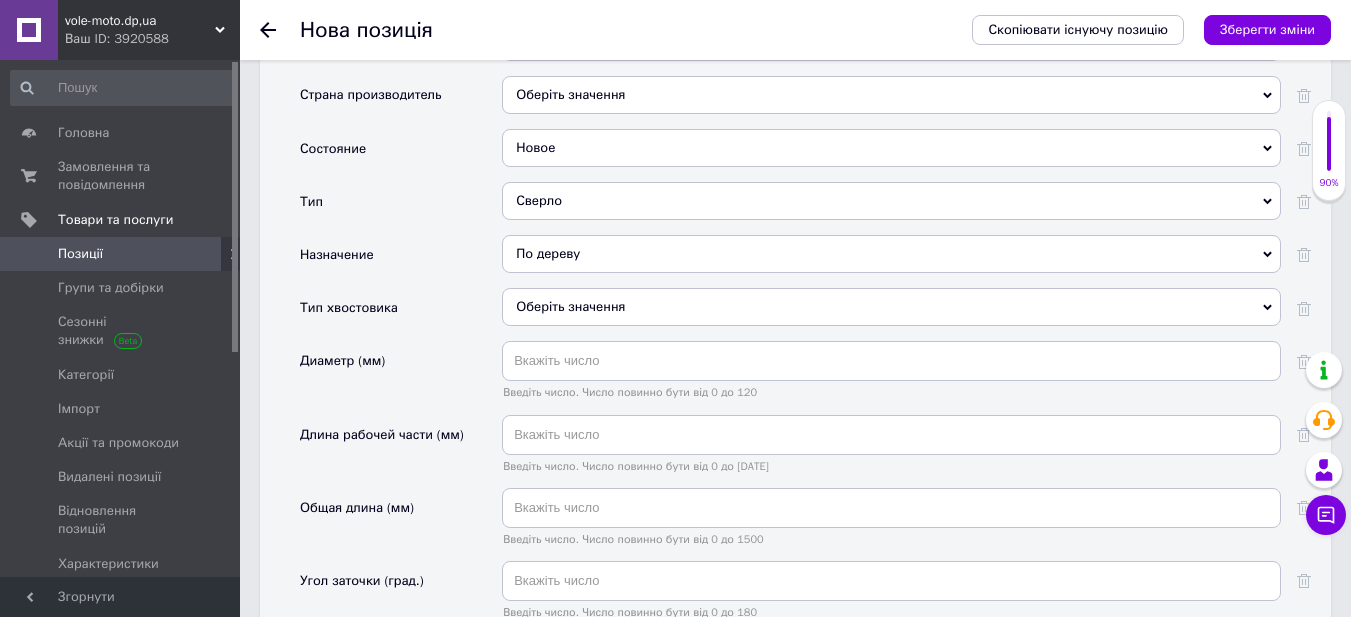 scroll, scrollTop: 2100, scrollLeft: 0, axis: vertical 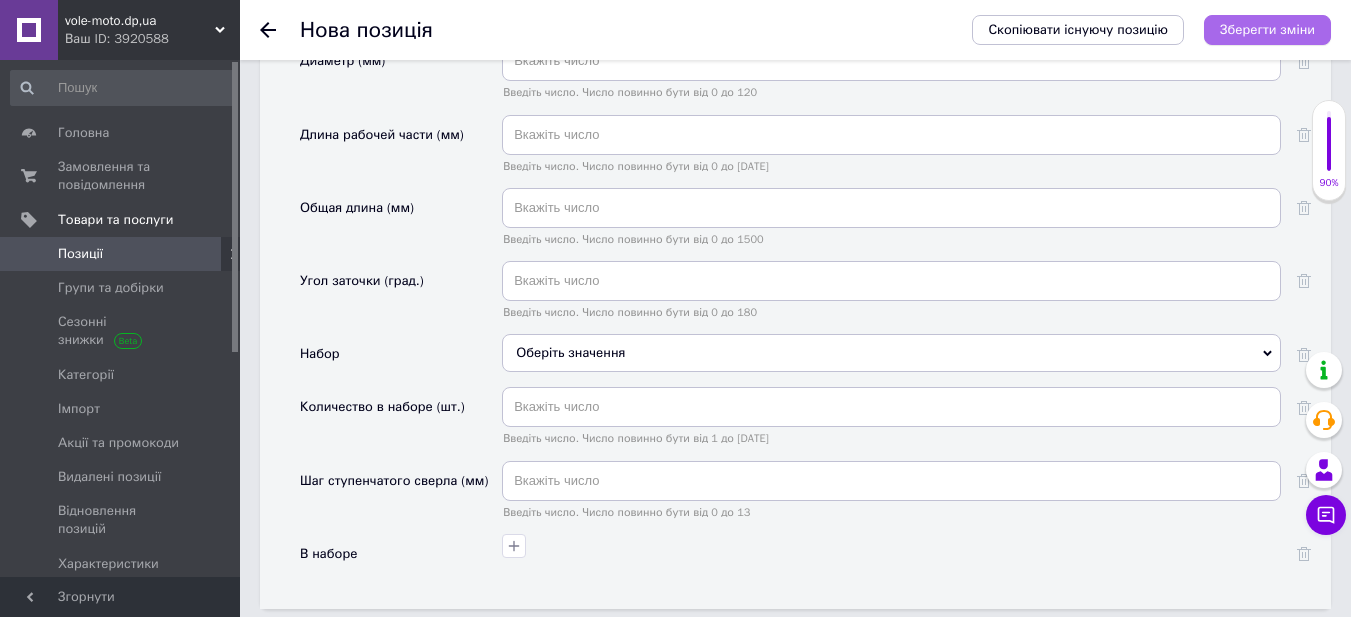 click on "Зберегти зміни" at bounding box center [1267, 30] 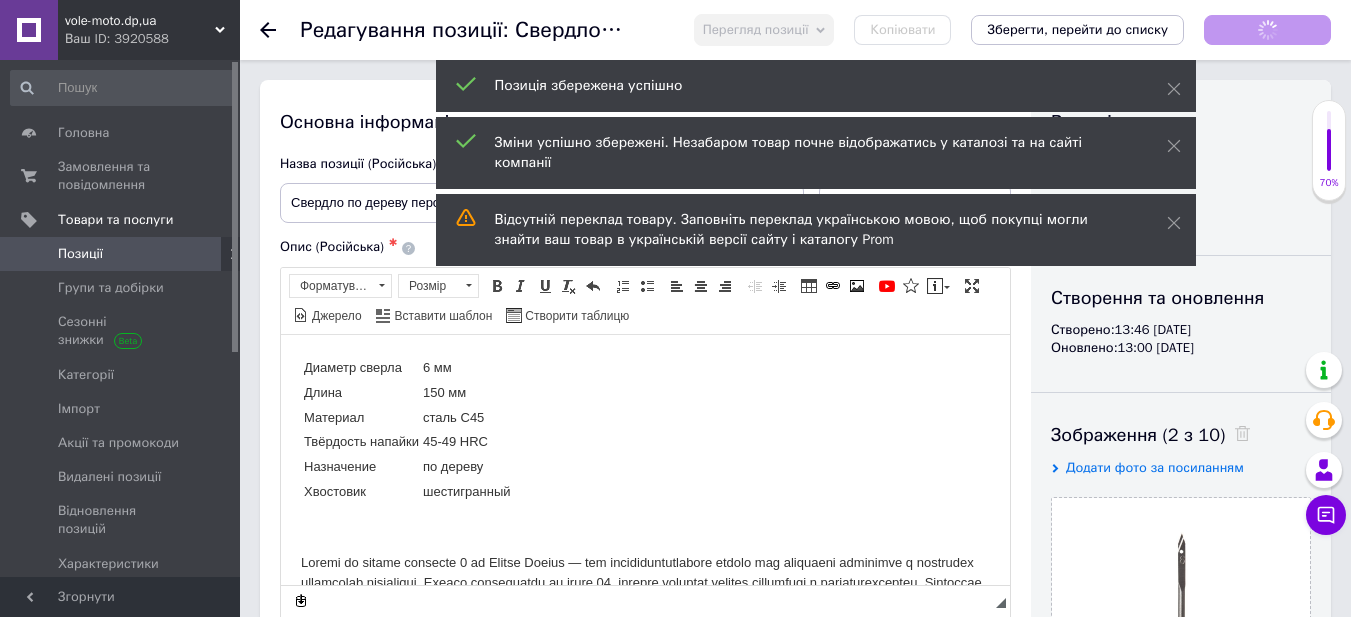 scroll, scrollTop: 0, scrollLeft: 0, axis: both 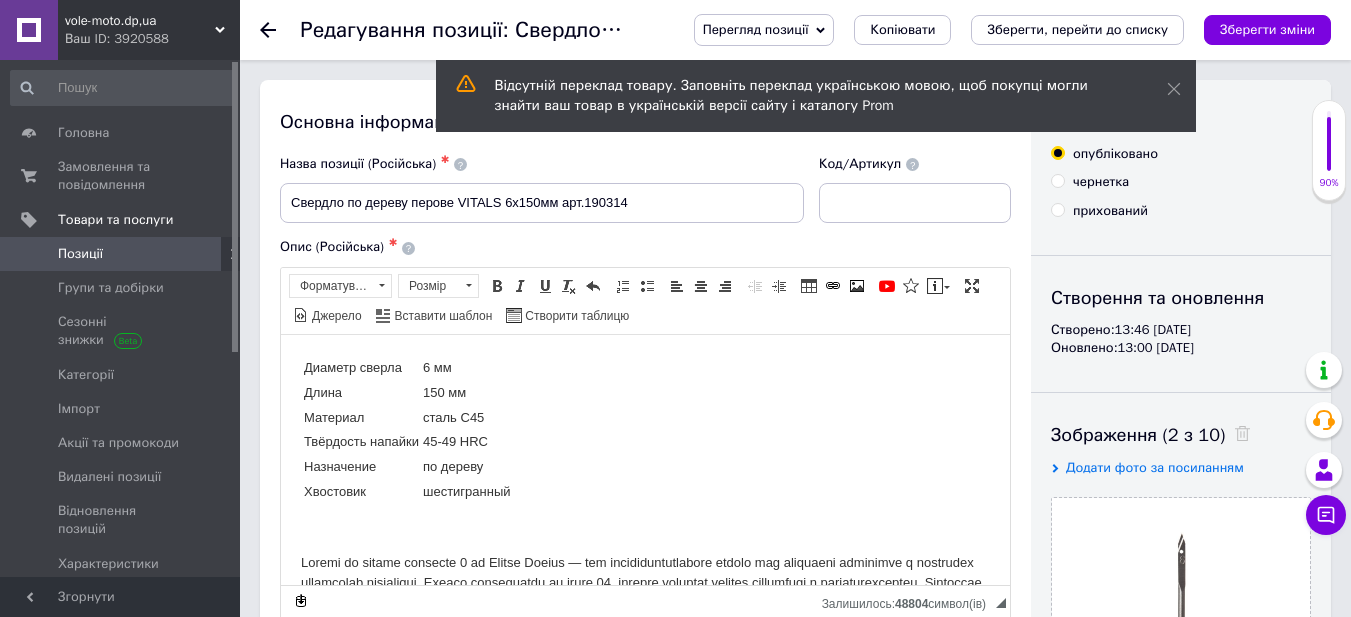 click 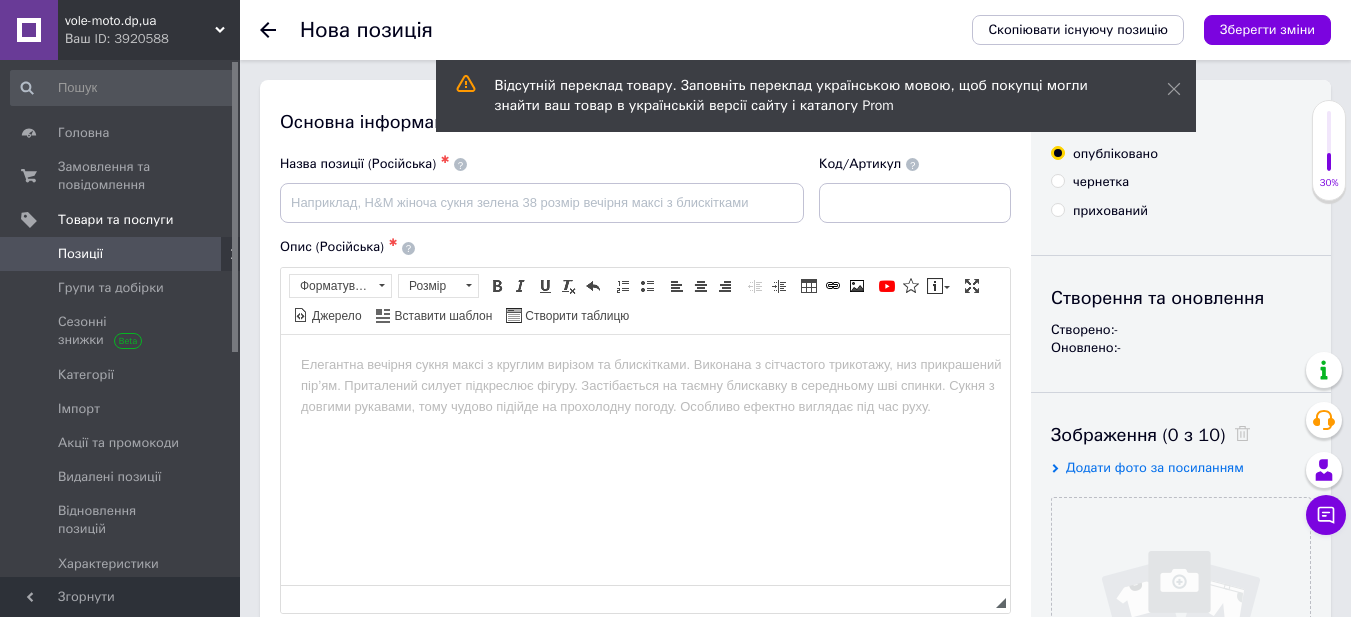 scroll, scrollTop: 0, scrollLeft: 0, axis: both 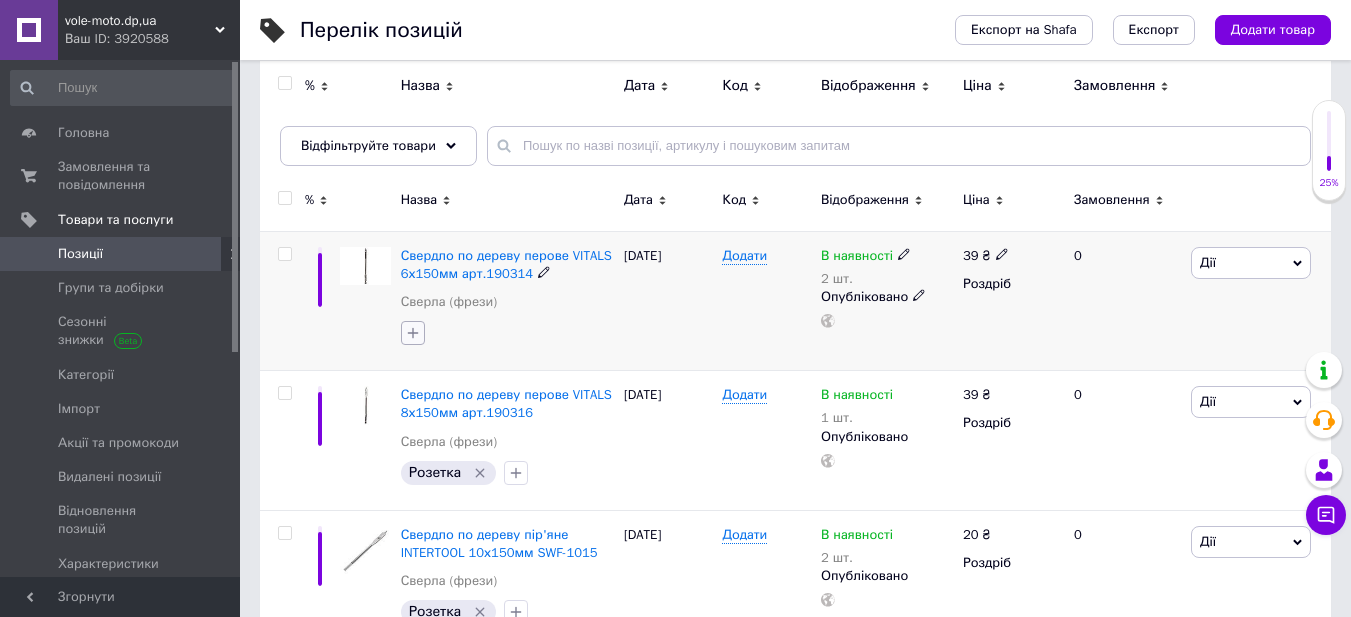 click 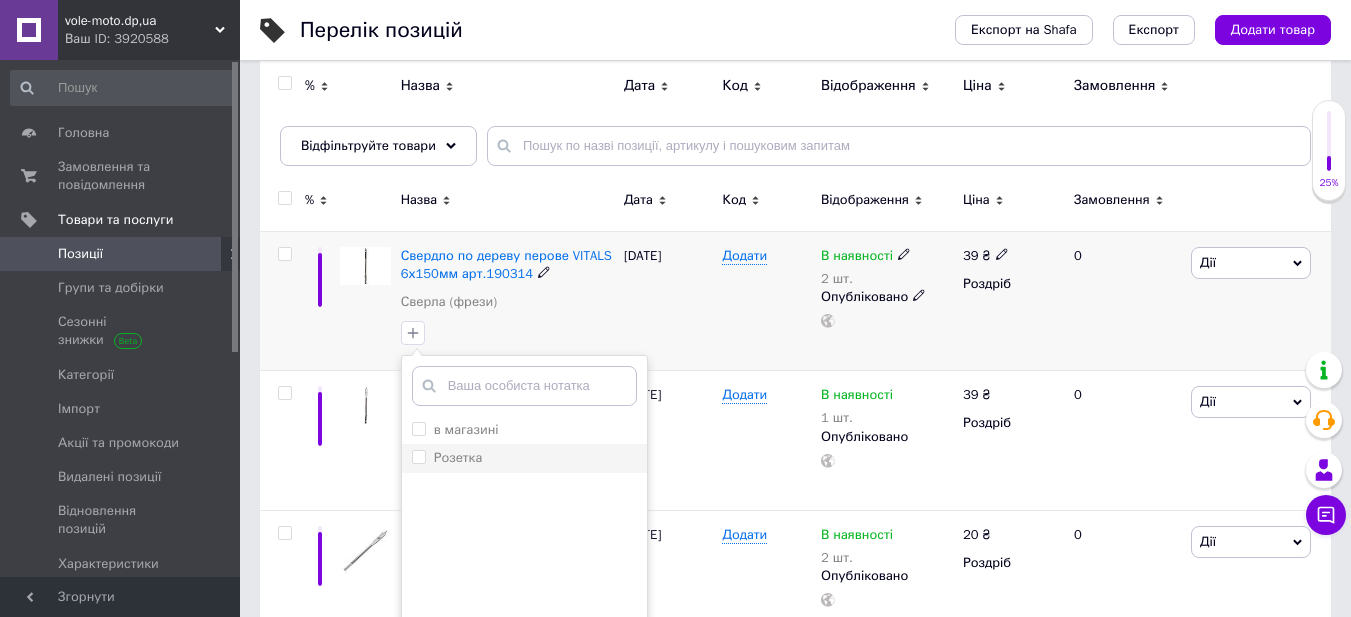 click on "Розетка" at bounding box center [458, 457] 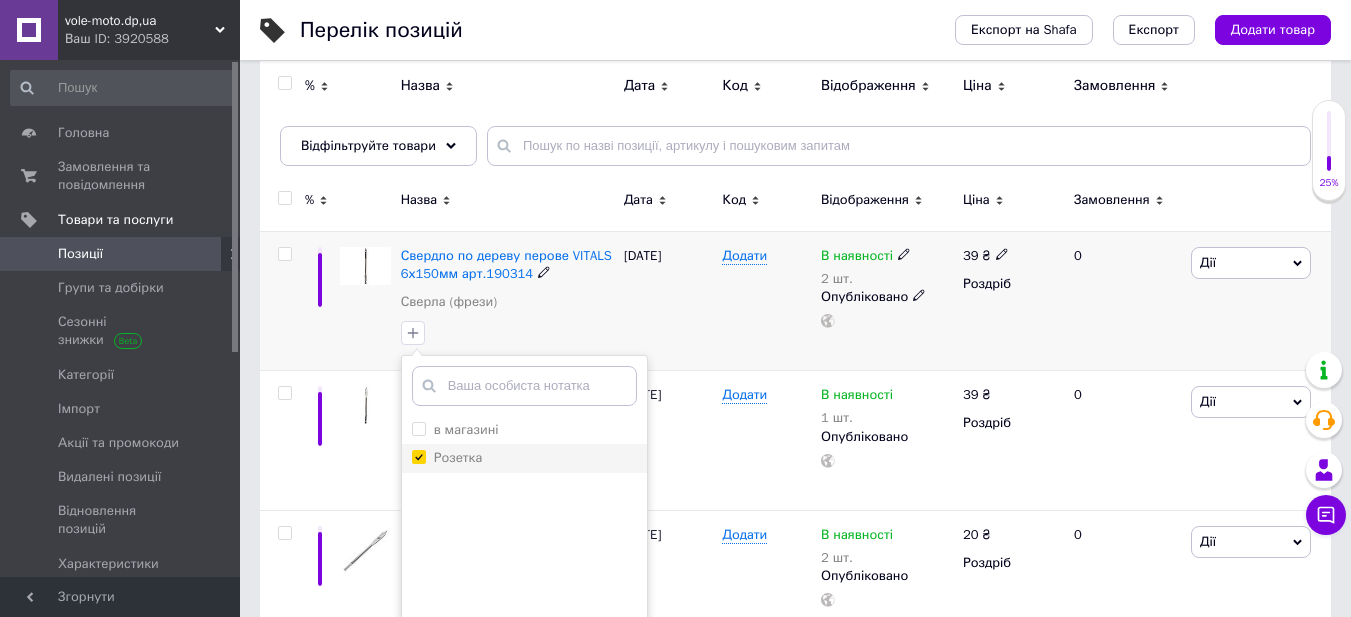 checkbox on "true" 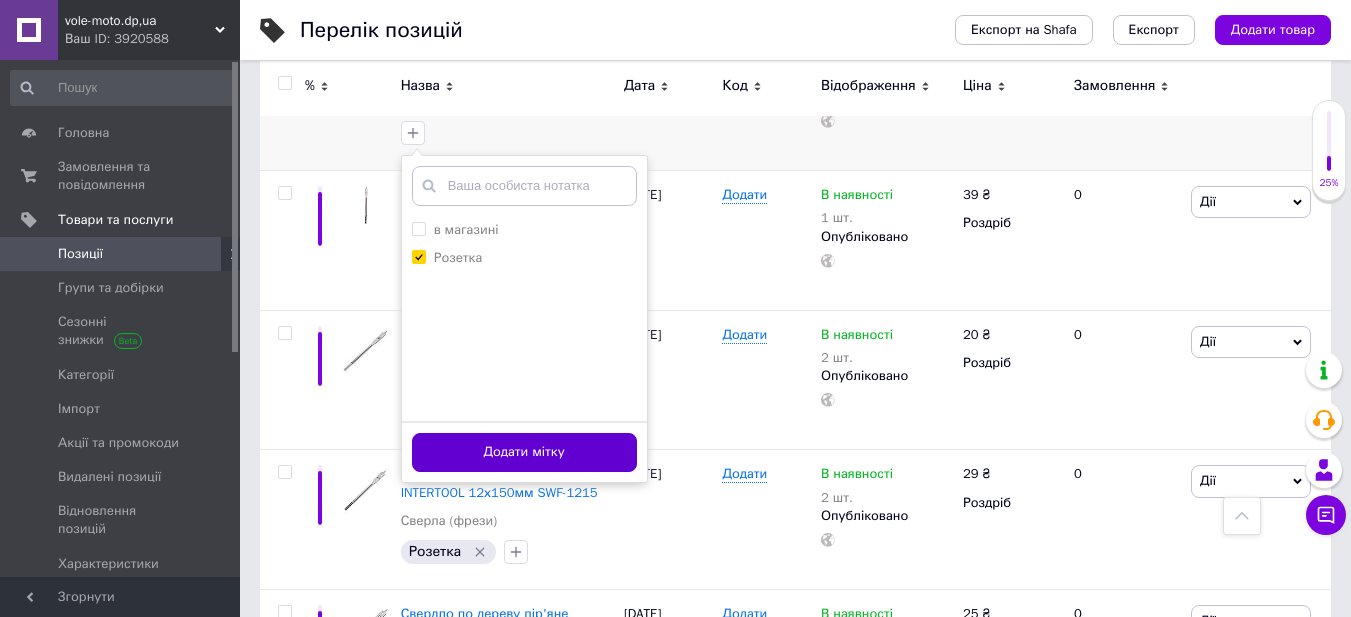 click on "Додати мітку" at bounding box center [524, 452] 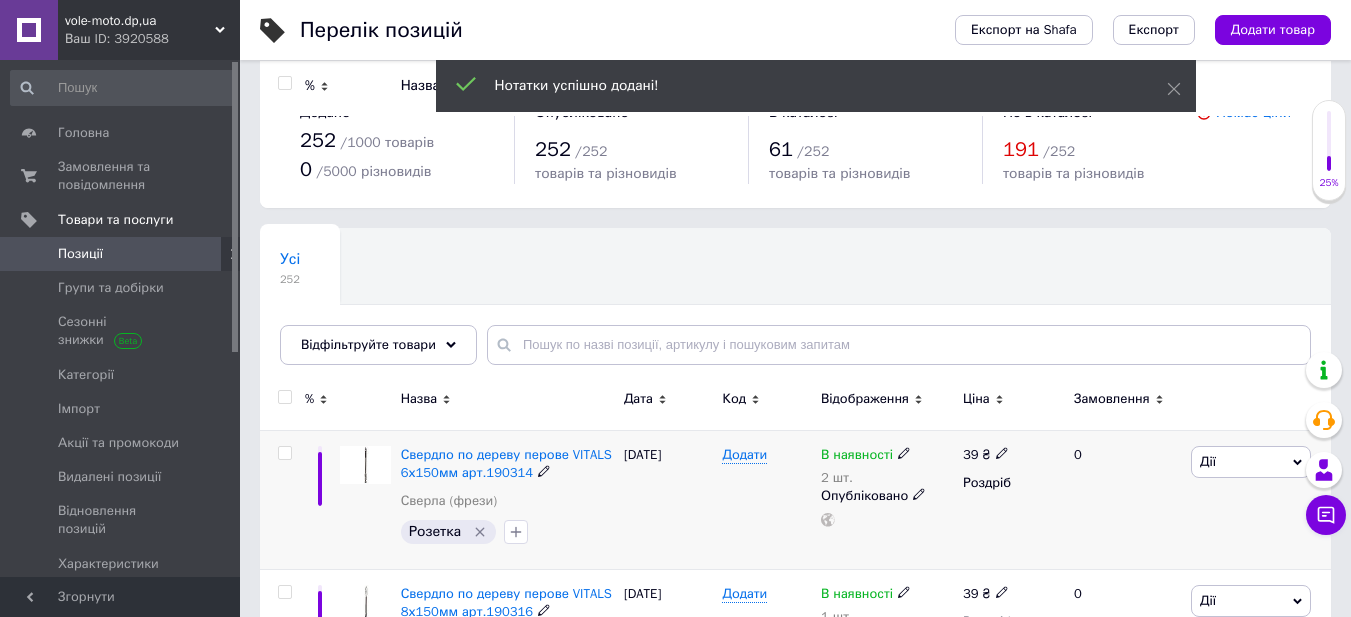 scroll, scrollTop: 0, scrollLeft: 0, axis: both 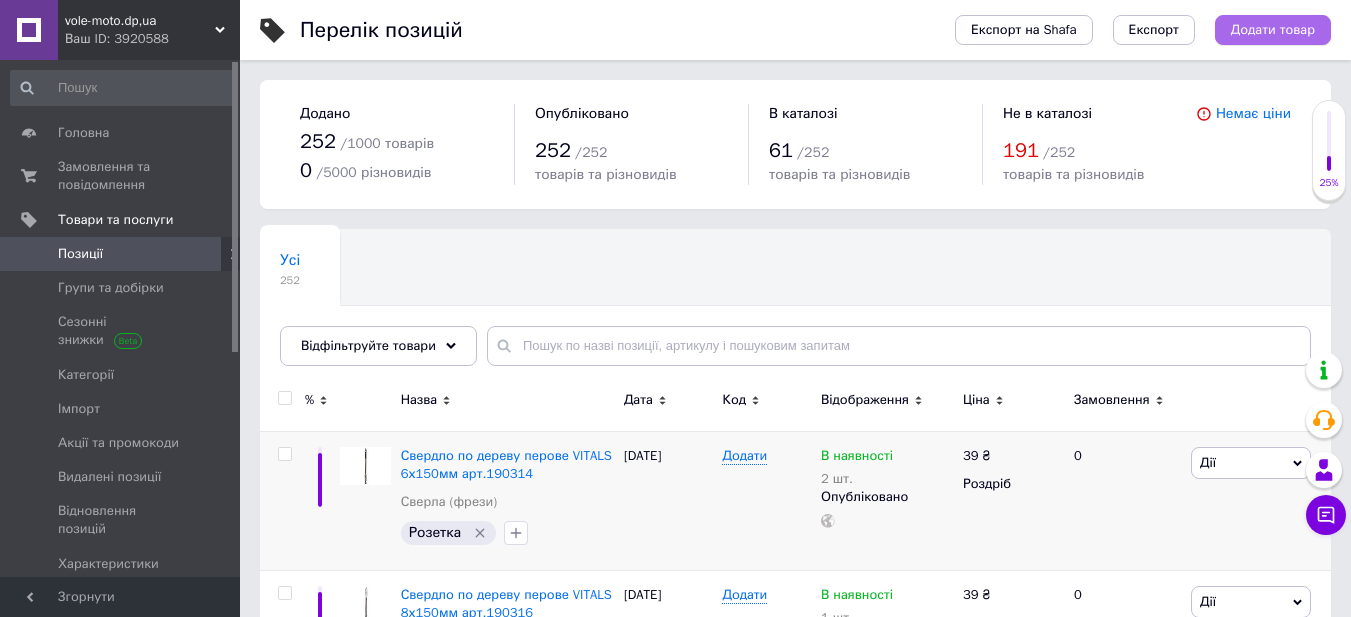 click on "Додати товар" at bounding box center [1273, 30] 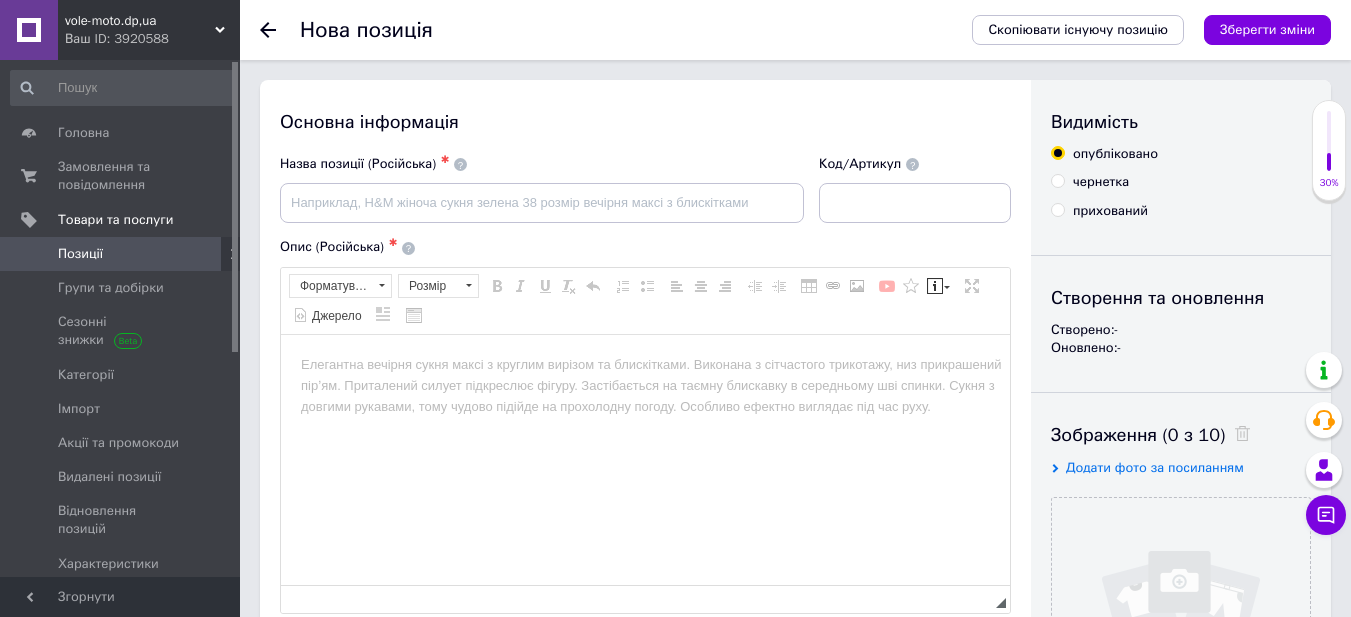 scroll, scrollTop: 0, scrollLeft: 0, axis: both 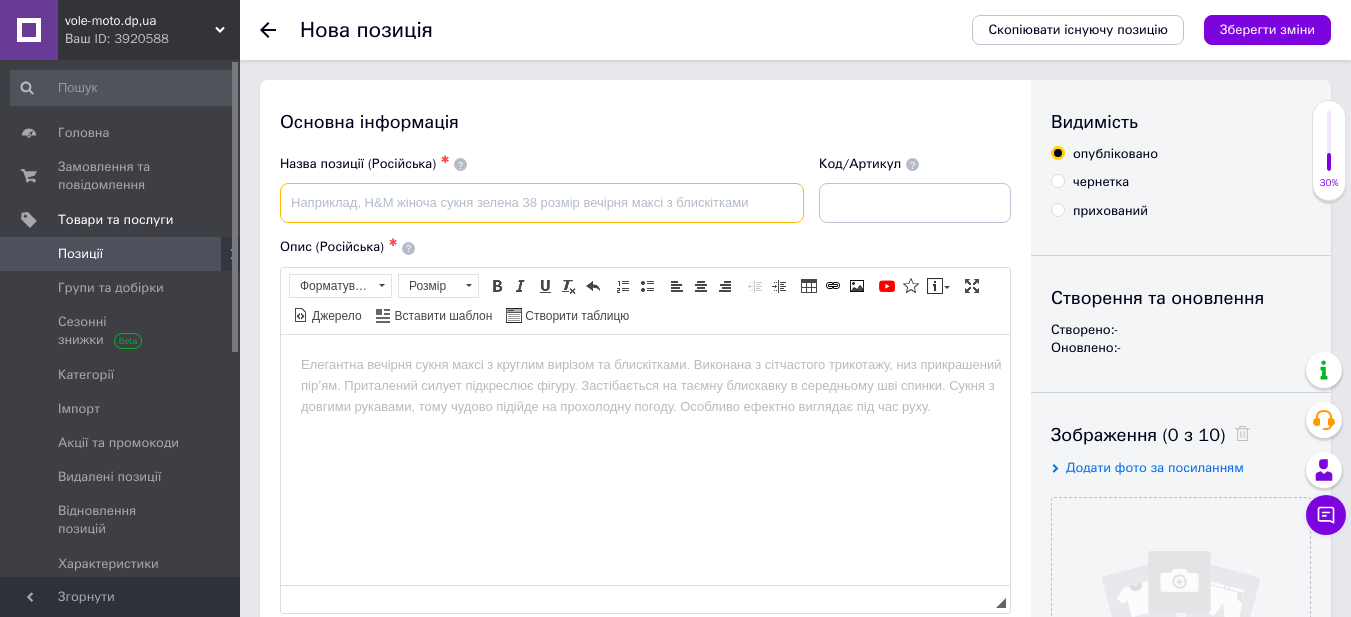 click at bounding box center [542, 203] 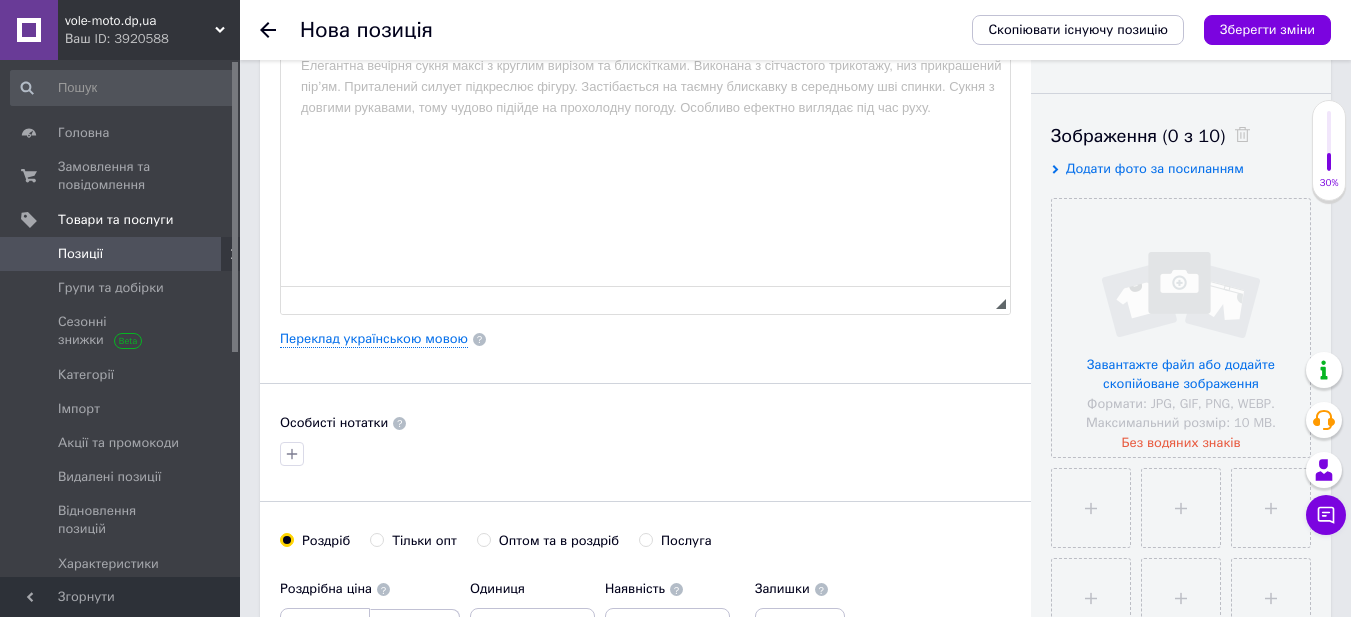 scroll, scrollTop: 300, scrollLeft: 0, axis: vertical 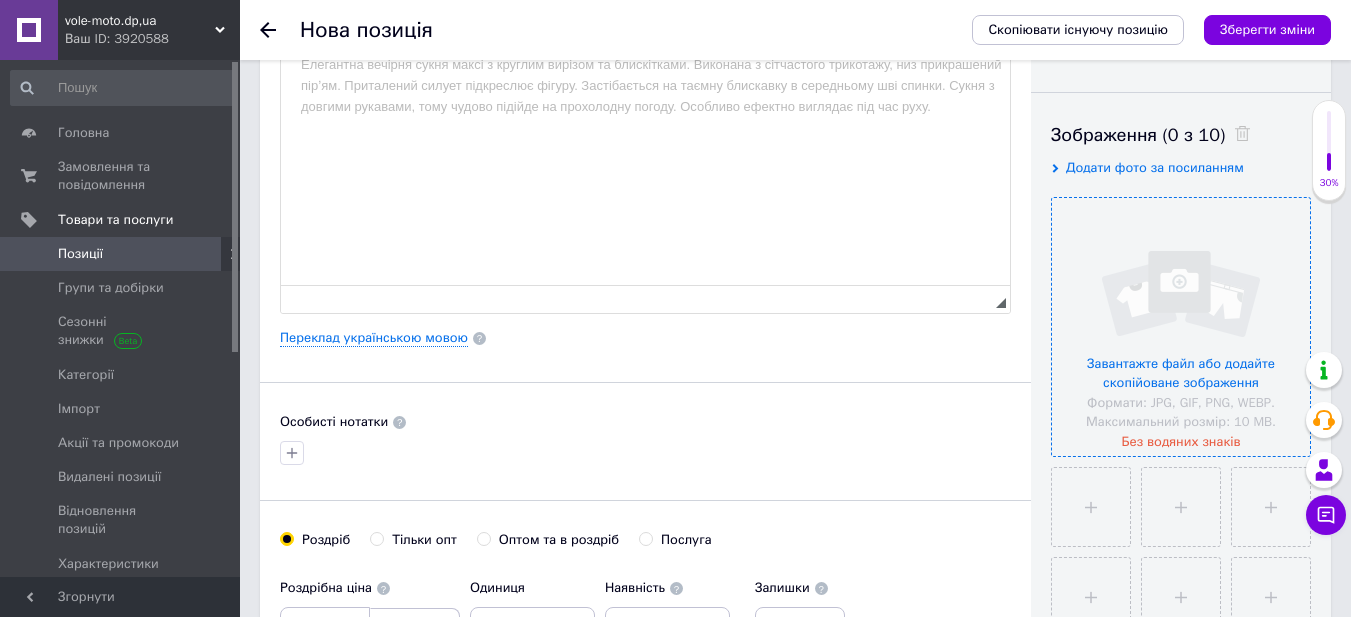 type on "Ніж сегментний 9 мм посилений WORKPRO WP212010" 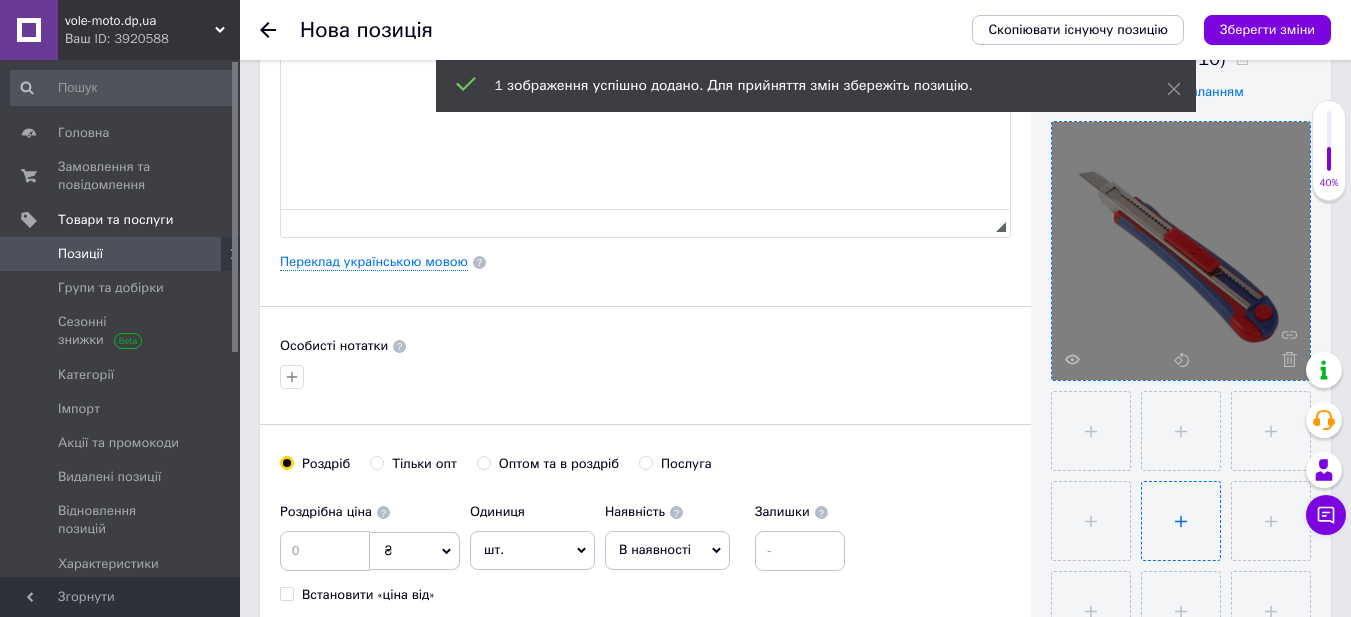 scroll, scrollTop: 500, scrollLeft: 0, axis: vertical 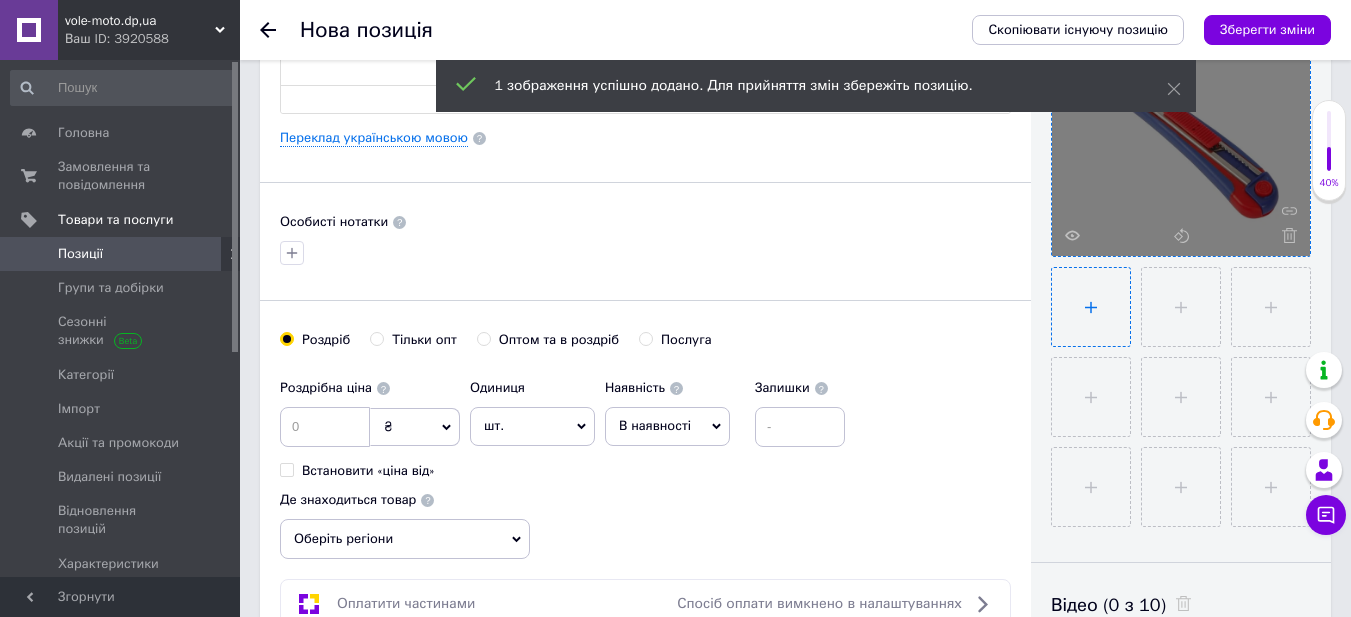 click at bounding box center (1091, 307) 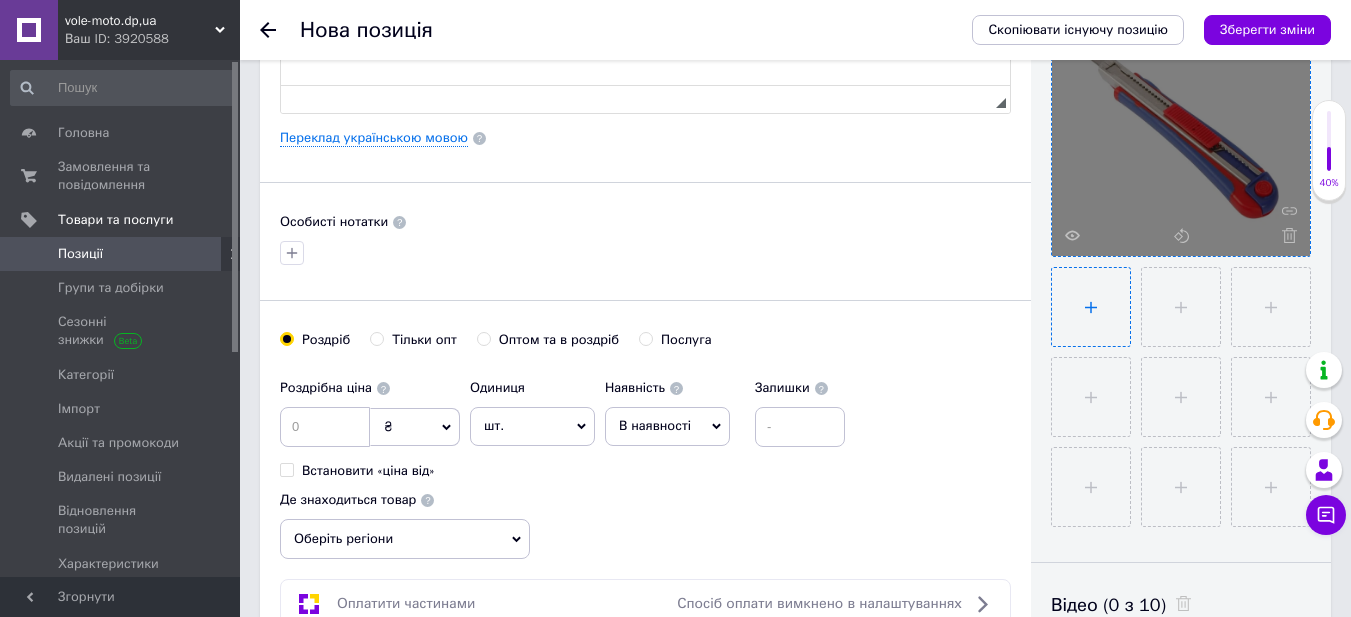 type on "C:\fakepath\8-600x600.webp" 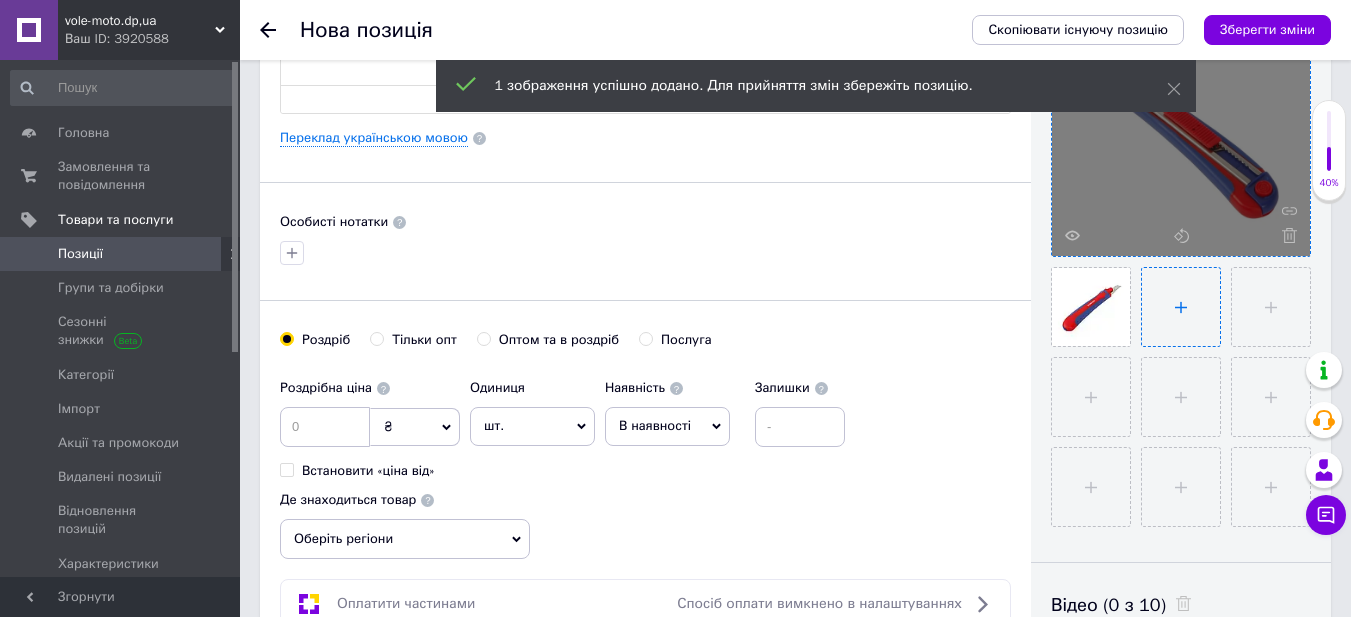 click at bounding box center [1181, 307] 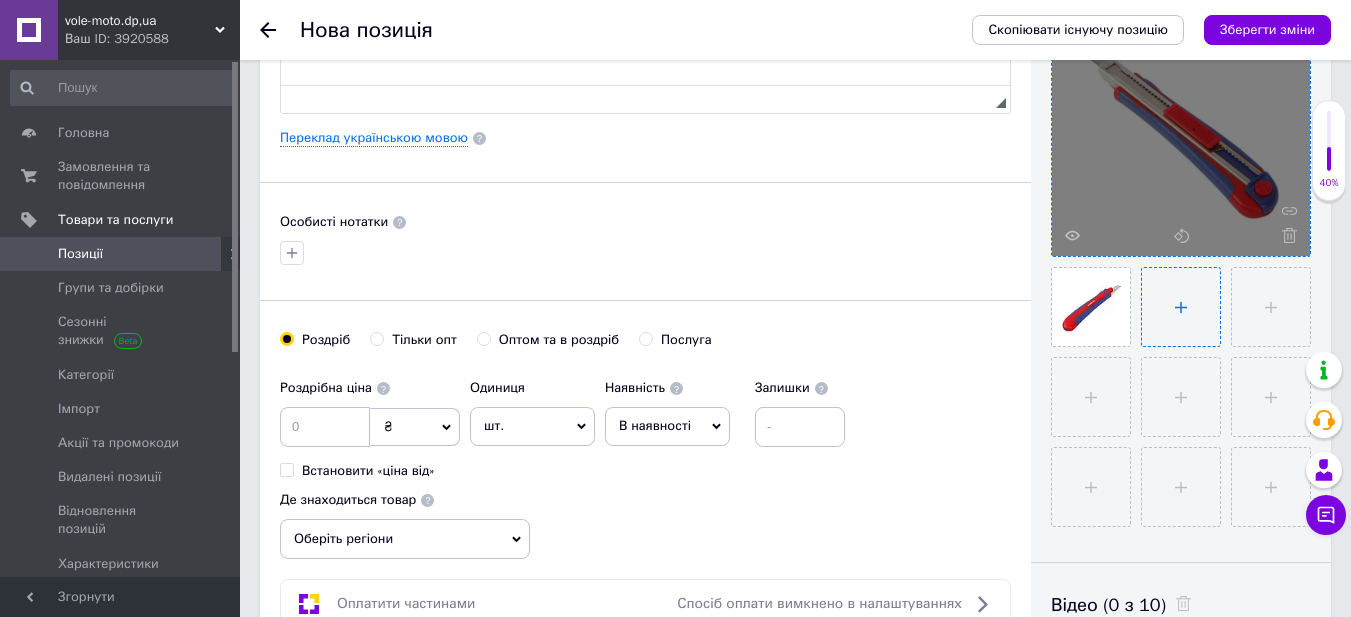 type on "C:\fakepath\9-600x600.webp" 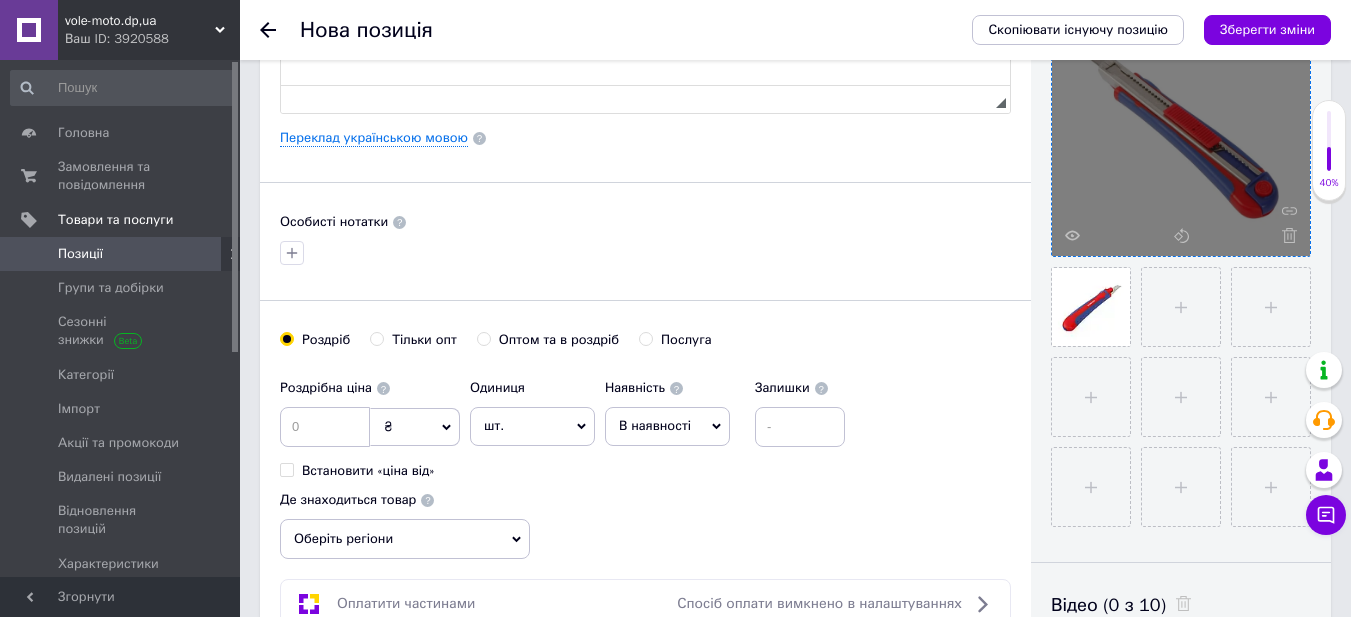 type 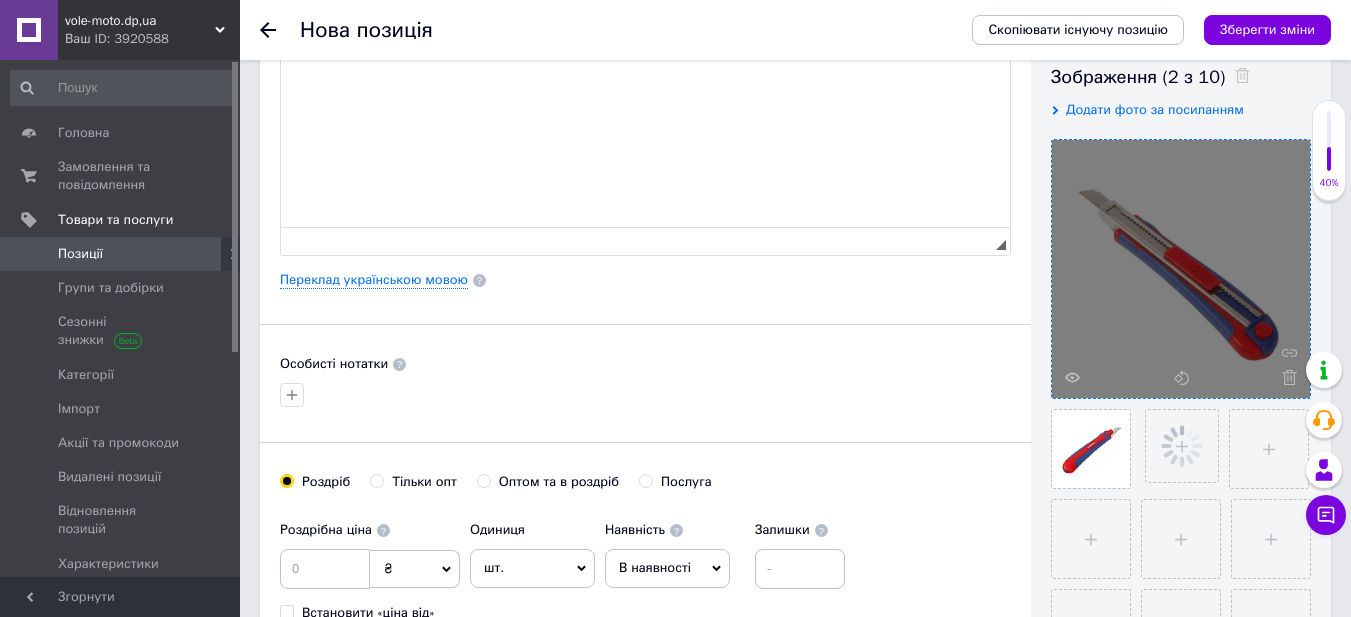 scroll, scrollTop: 0, scrollLeft: 0, axis: both 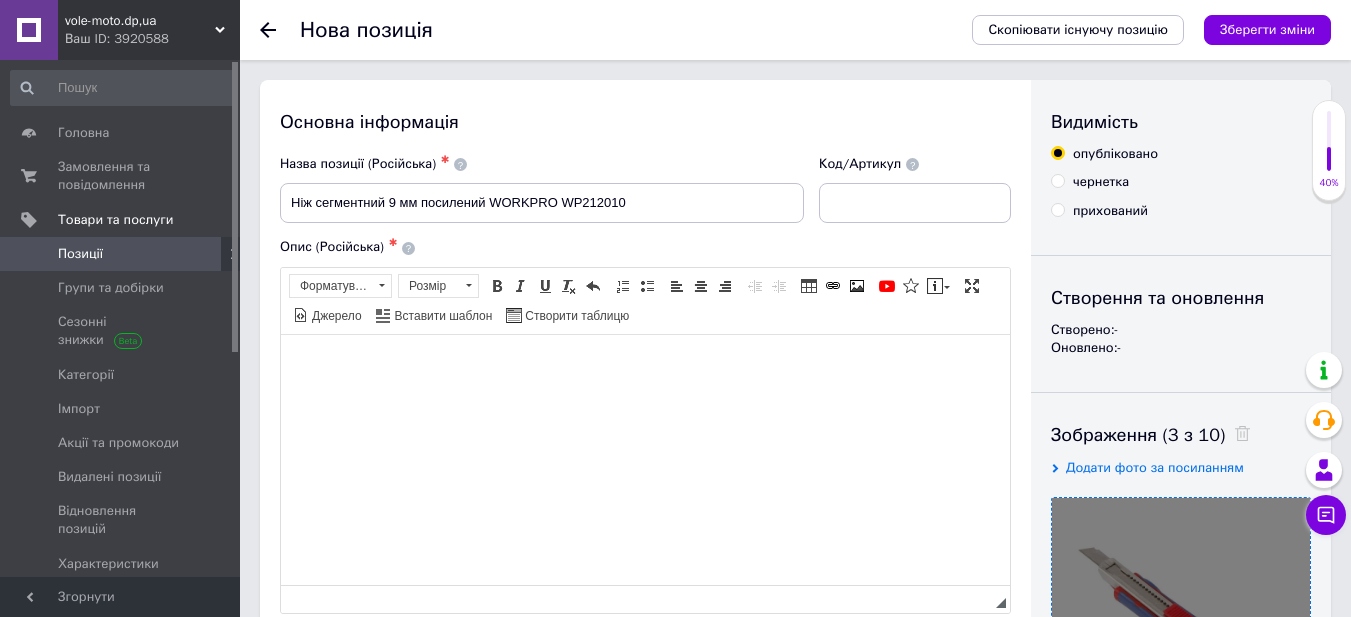 click at bounding box center [645, 364] 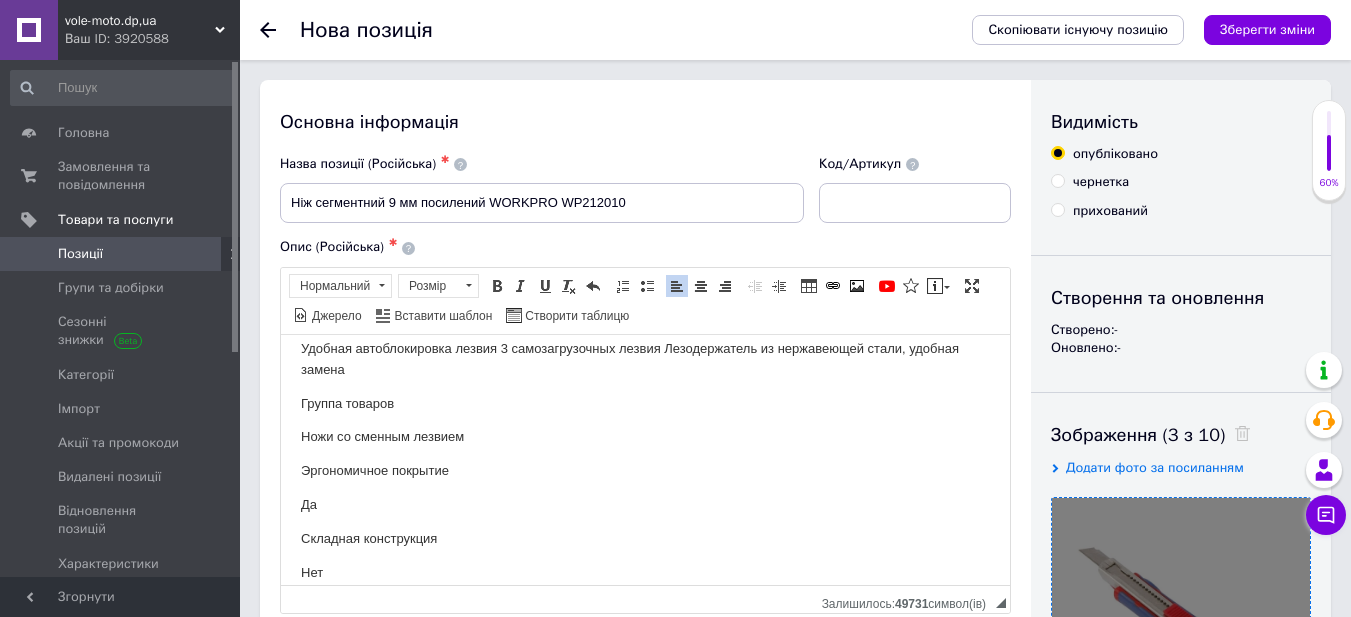 scroll, scrollTop: 0, scrollLeft: 0, axis: both 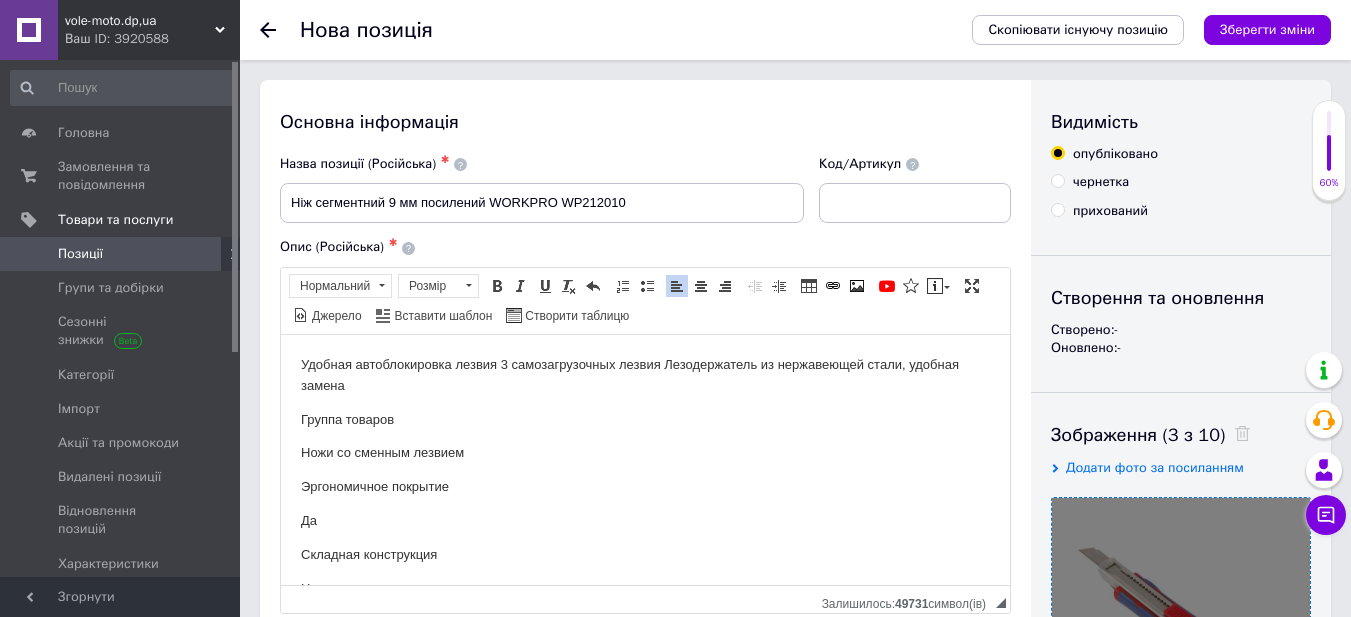 click on "Удобная автоблокировка лезвия 3 самозагрузочных лезвия Лезодержатель из нержавеющей стали, удобная замена Группа товаров Ножи со сменным лезвием Эргономичное покрытие Да Складная конструкция Нет Тип лезвия Сегментне 9 мм Серия PRO Быстрая замена лезвий Так" at bounding box center (645, 577) 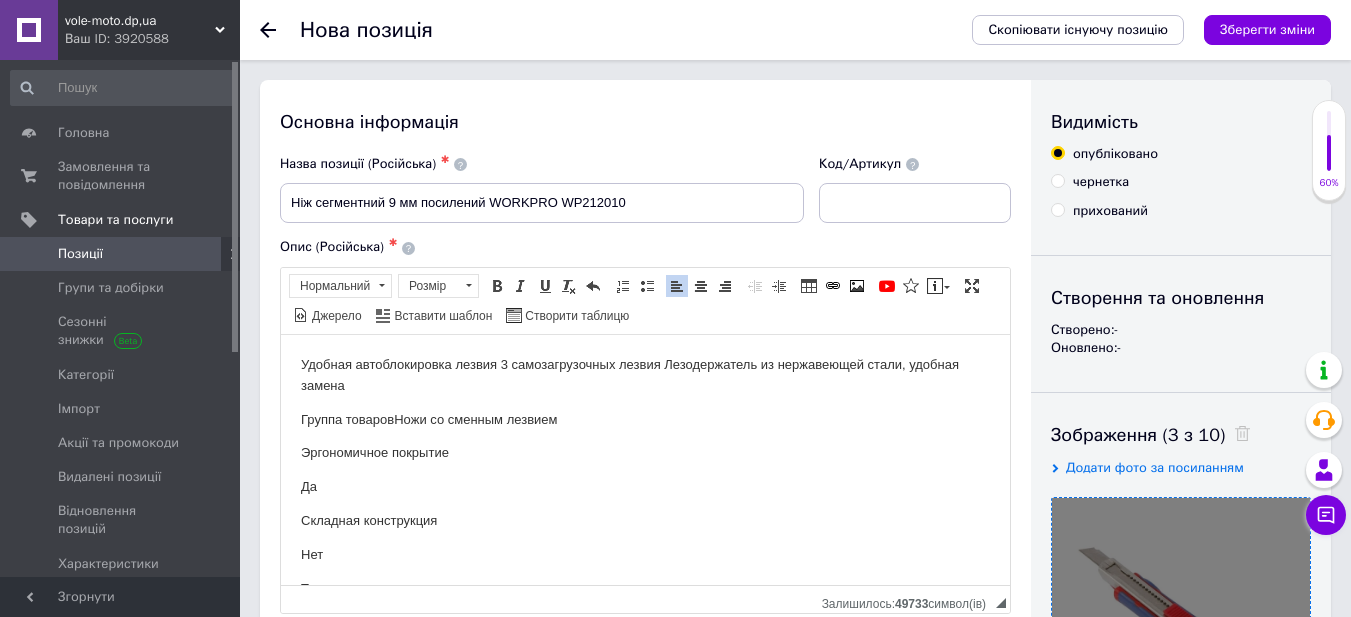 type 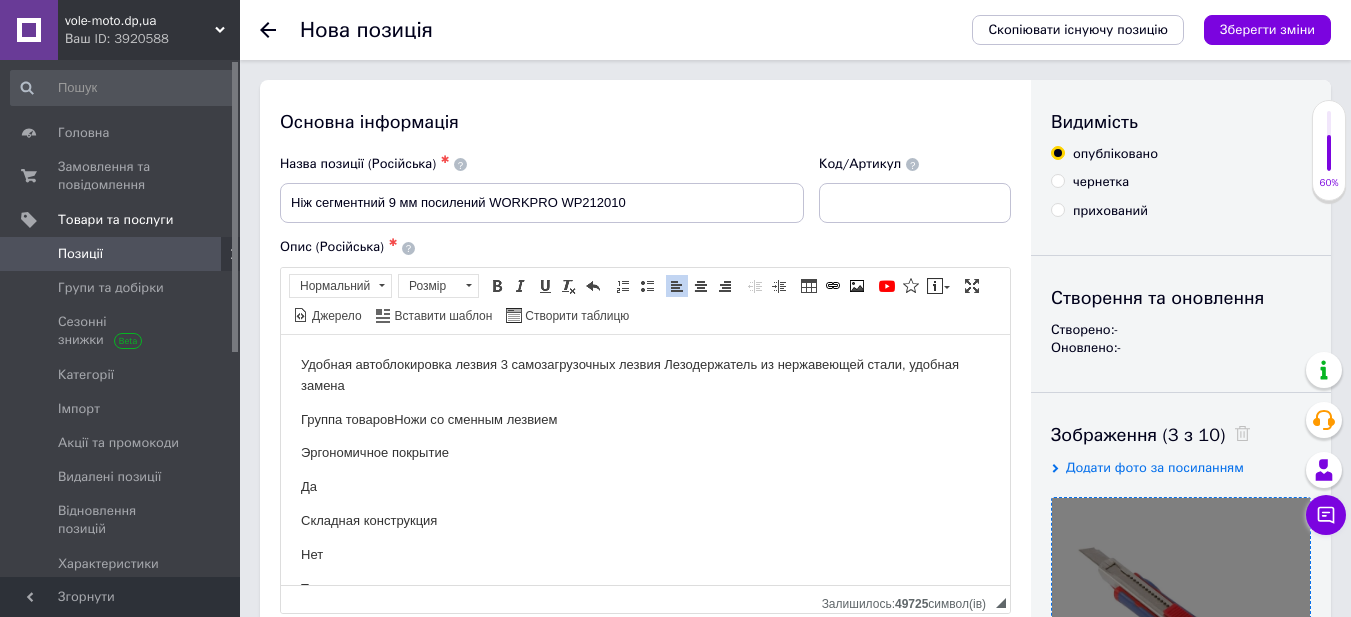 click on "Удобная автоблокировка лезвия 3 самозагрузочных лезвия Лезодержатель из нержавеющей стали, удобная замена Группа товаров         Ножи со сменным лезвием Эргономичное покрытие Да Складная конструкция Нет Тип лезвия Сегментне 9 мм Серия PRO Быстрая замена лезвий Так" at bounding box center (645, 560) 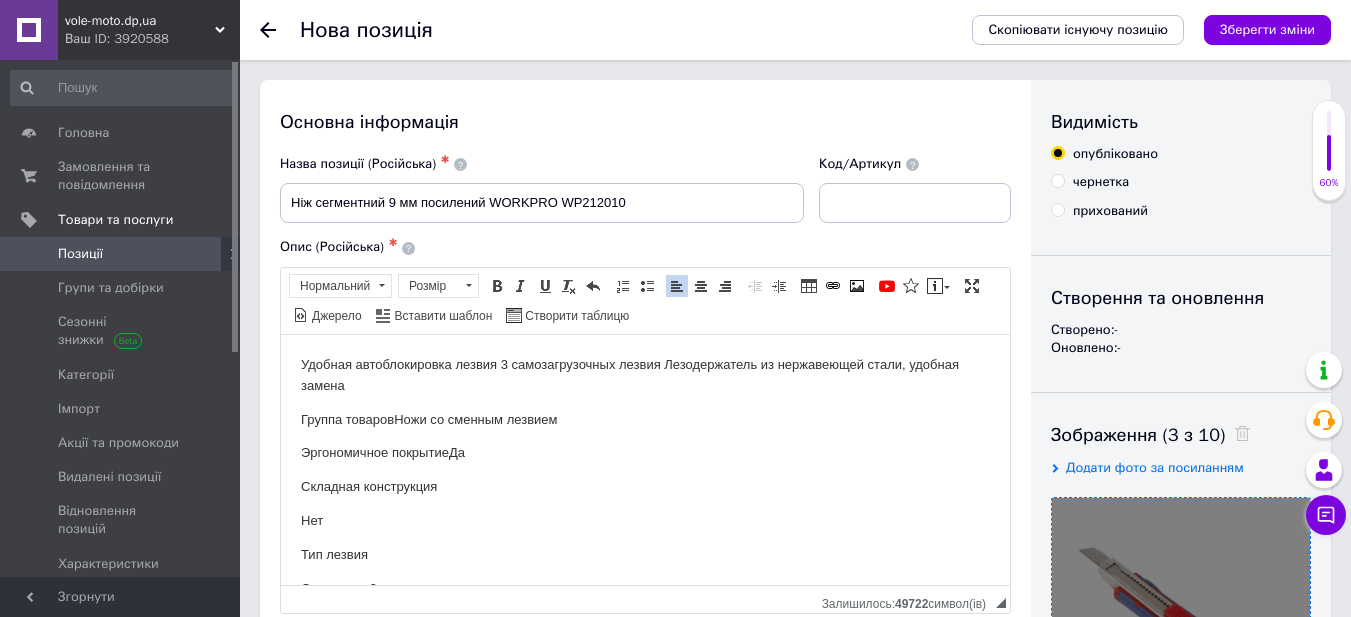 click on "Нет" at bounding box center [645, 520] 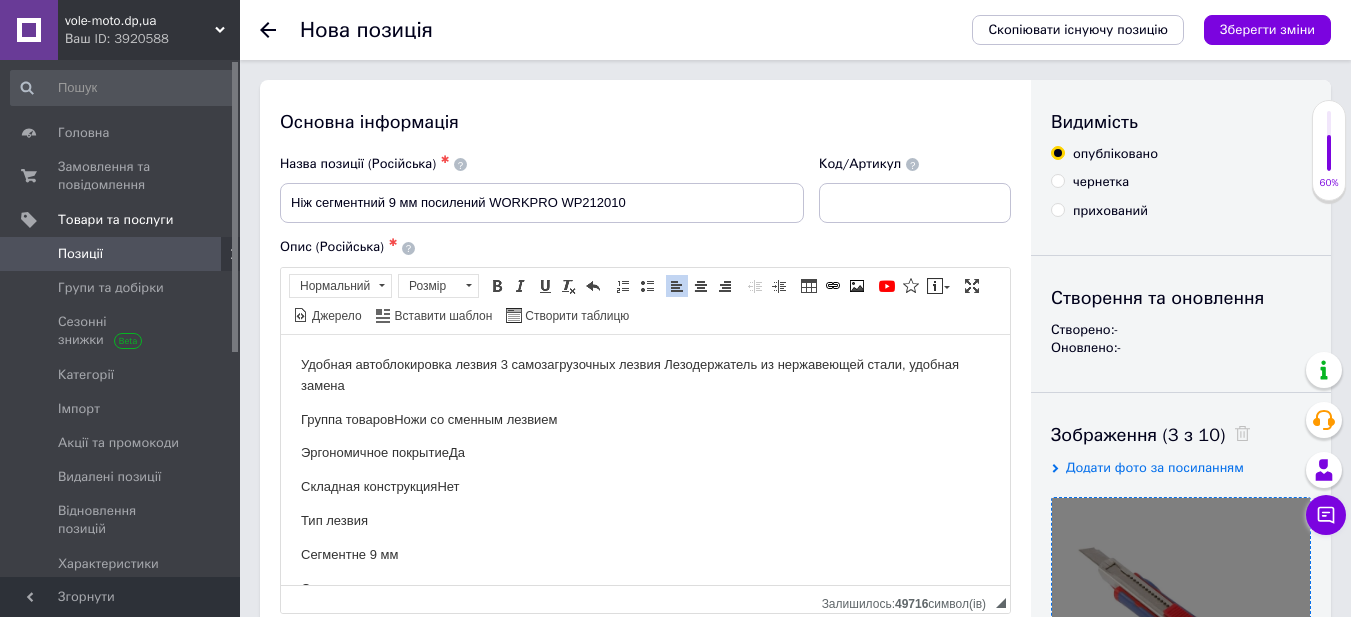 click on "Сегментне 9 мм" at bounding box center (645, 554) 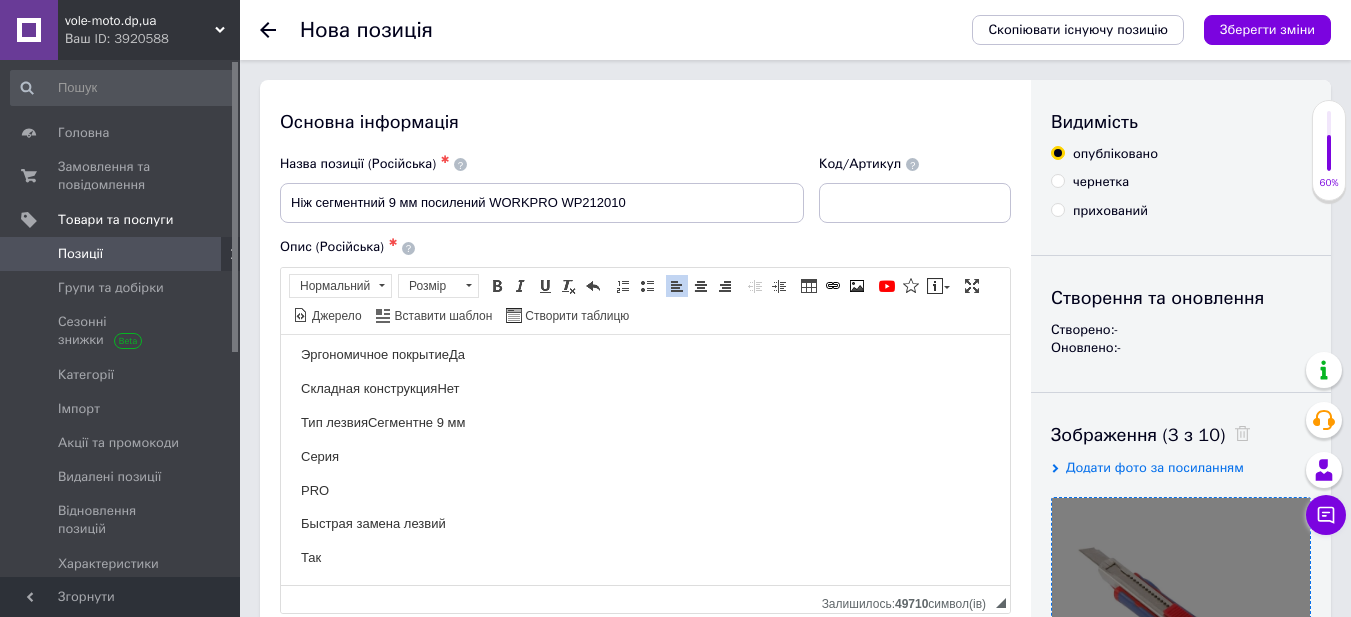 scroll, scrollTop: 102, scrollLeft: 0, axis: vertical 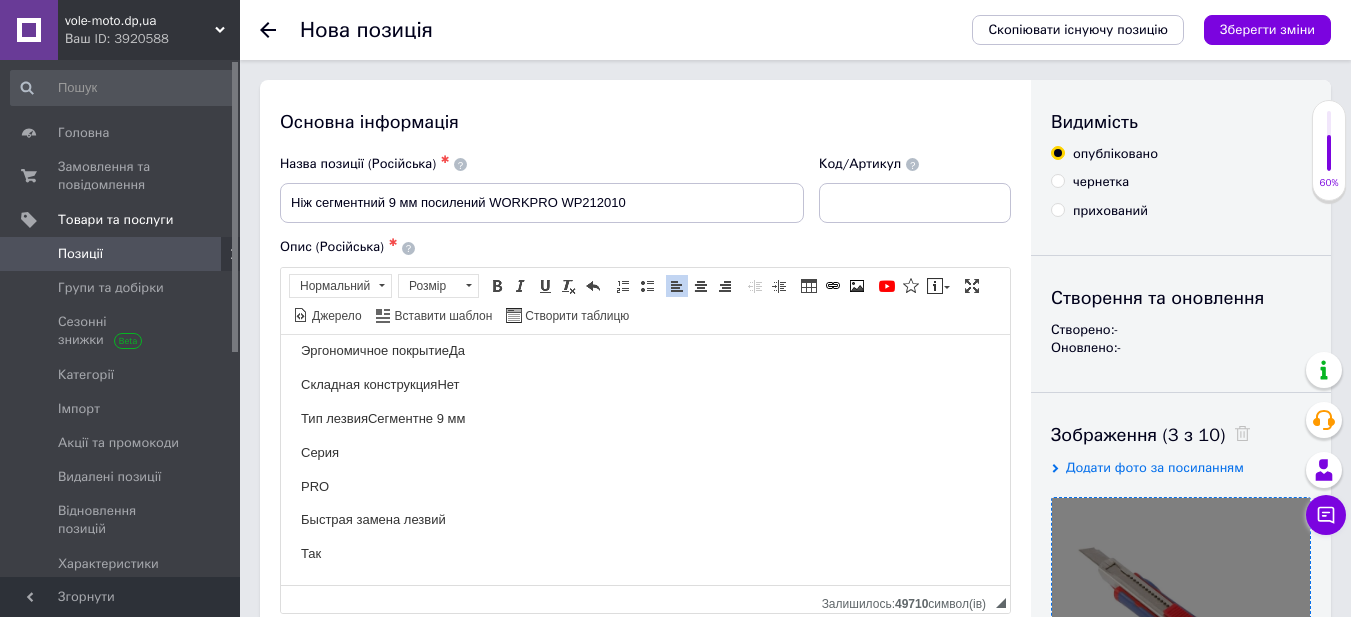 click on "Удобная автоблокировка лезвия 3 самозагрузочных лезвия Лезодержатель из нержавеющей стали, удобная замена Группа товаров         Ножи со сменным лезвием Эргономичное покрытие      Да Складная конструкция         Нет Тип лезвия         Сегментне 9 мм Серия PRO Быстрая замена лезвий Так" at bounding box center (645, 408) 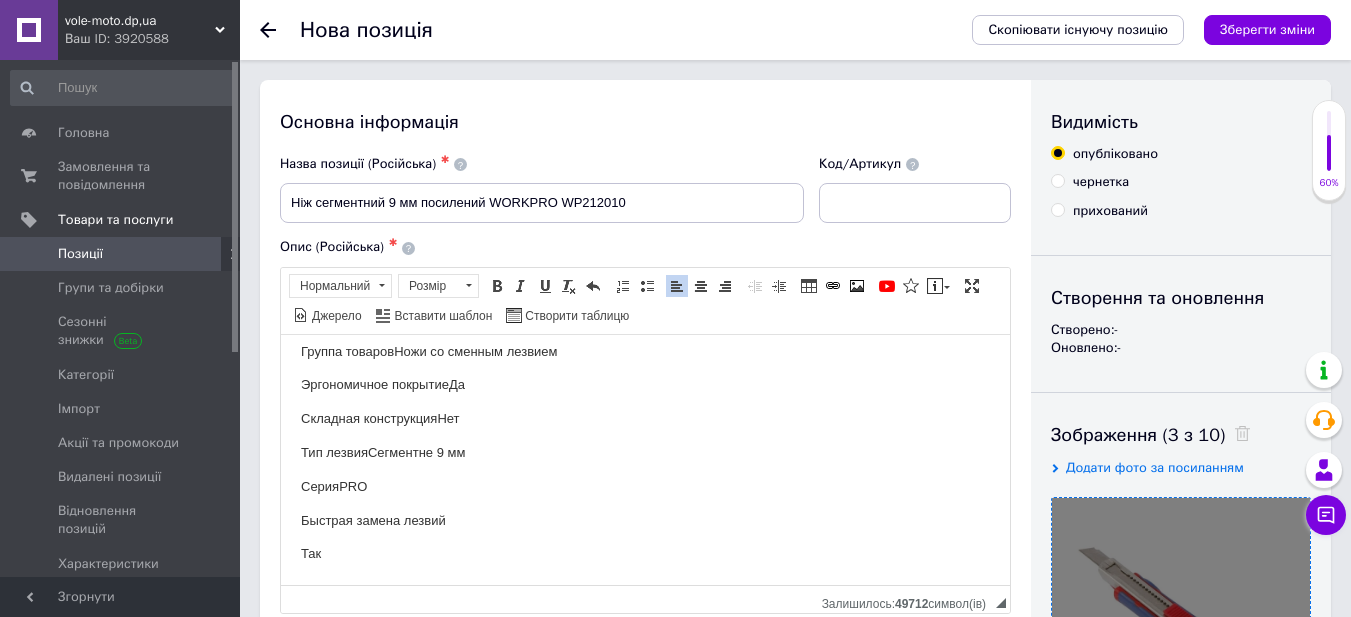 scroll, scrollTop: 68, scrollLeft: 0, axis: vertical 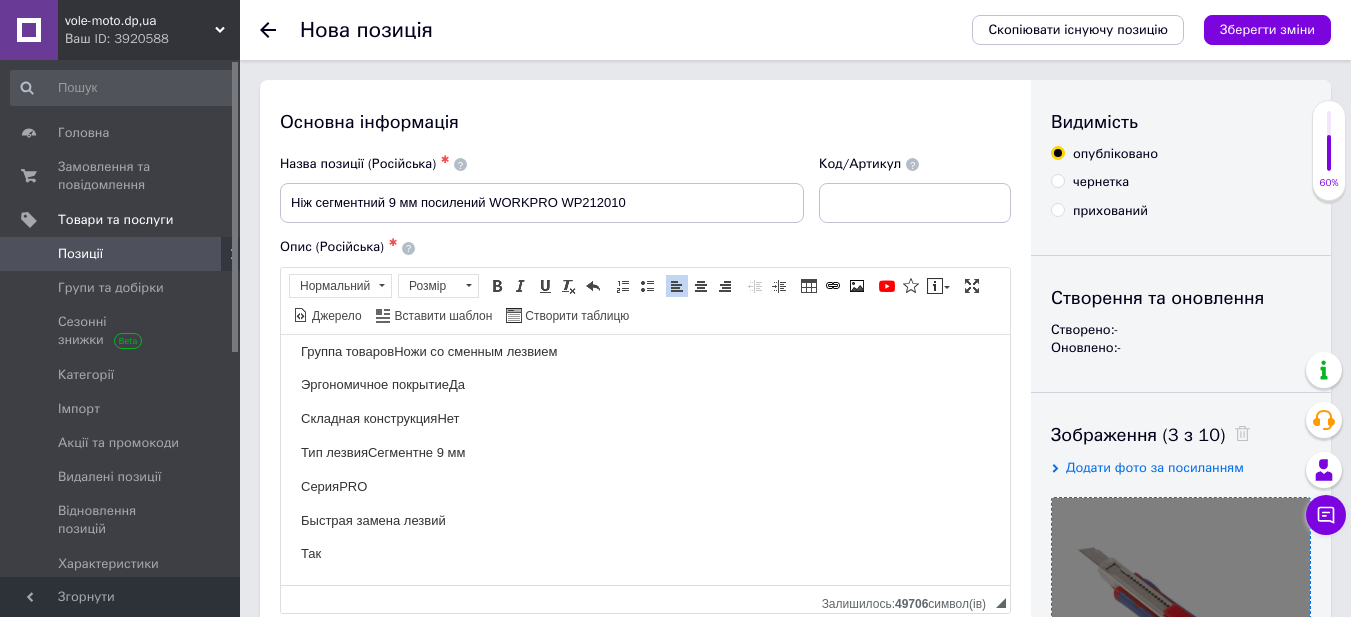 click on "Так" at bounding box center (645, 553) 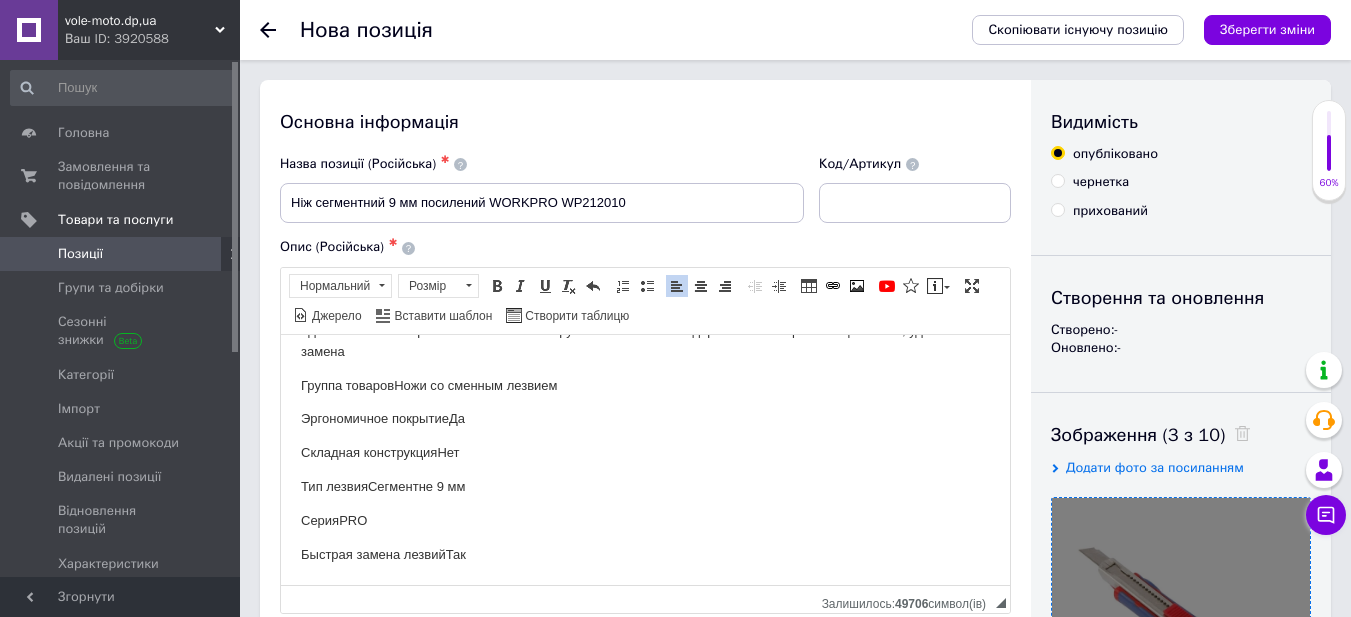 scroll, scrollTop: 34, scrollLeft: 0, axis: vertical 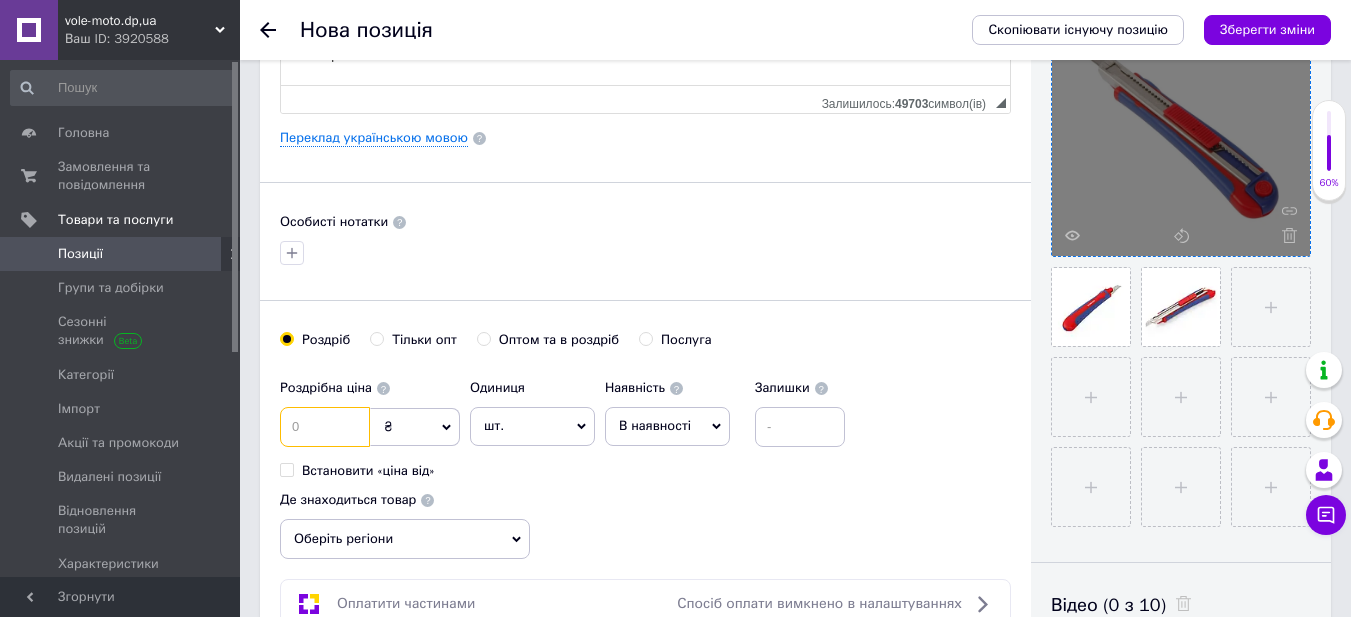 click at bounding box center (325, 427) 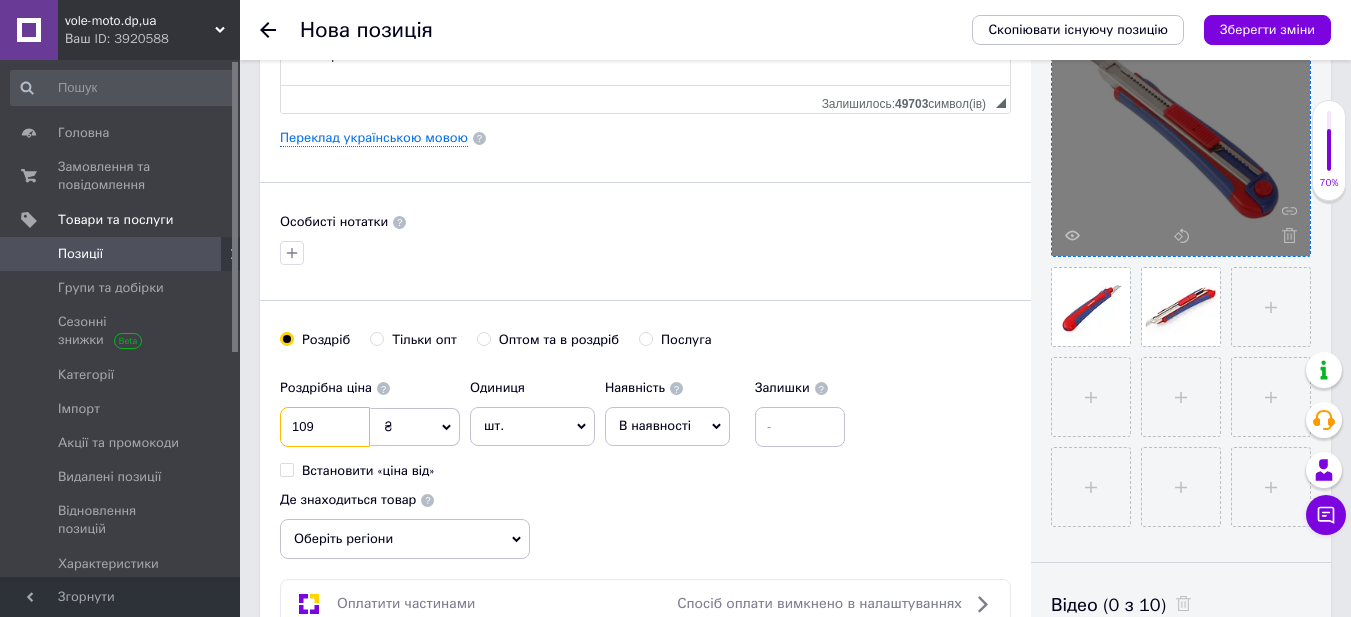 type on "109" 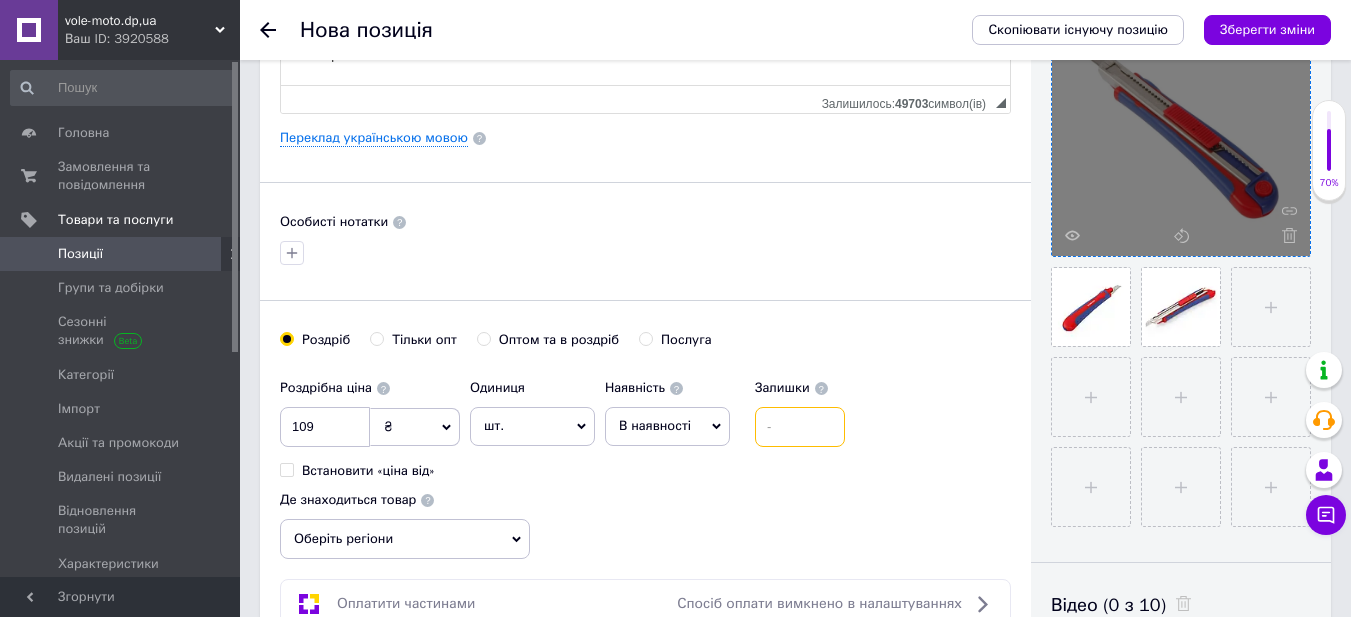 click at bounding box center [800, 427] 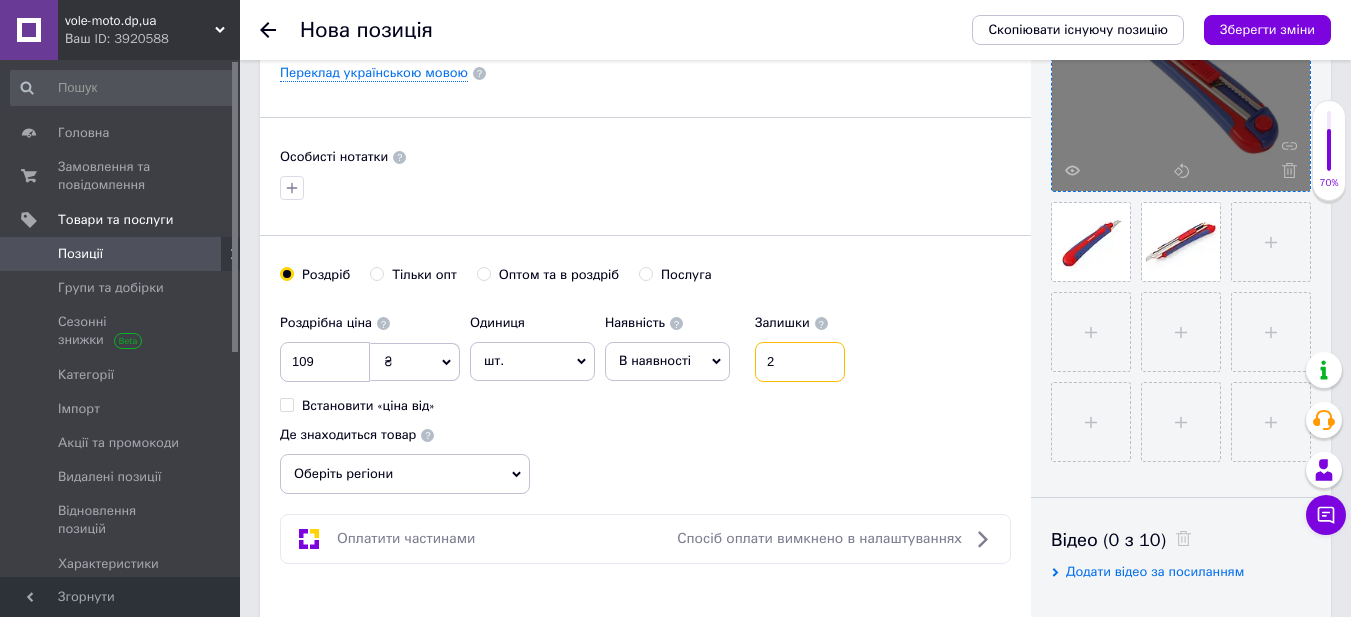 scroll, scrollTop: 600, scrollLeft: 0, axis: vertical 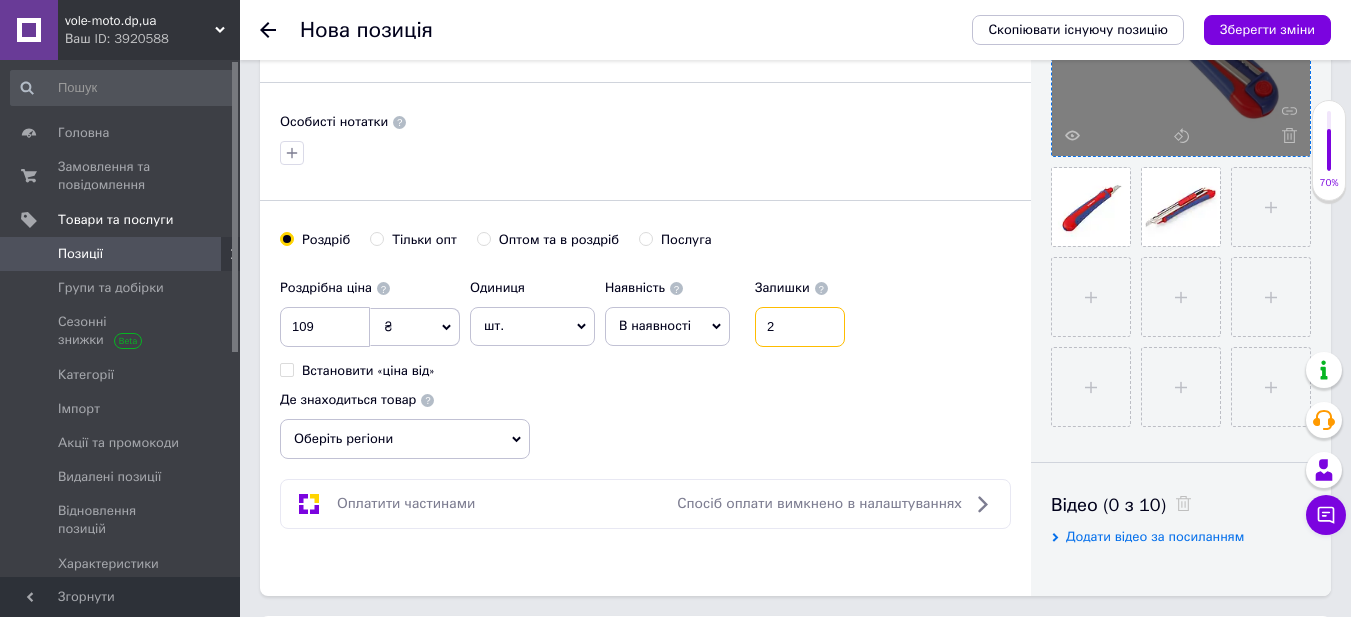 type on "2" 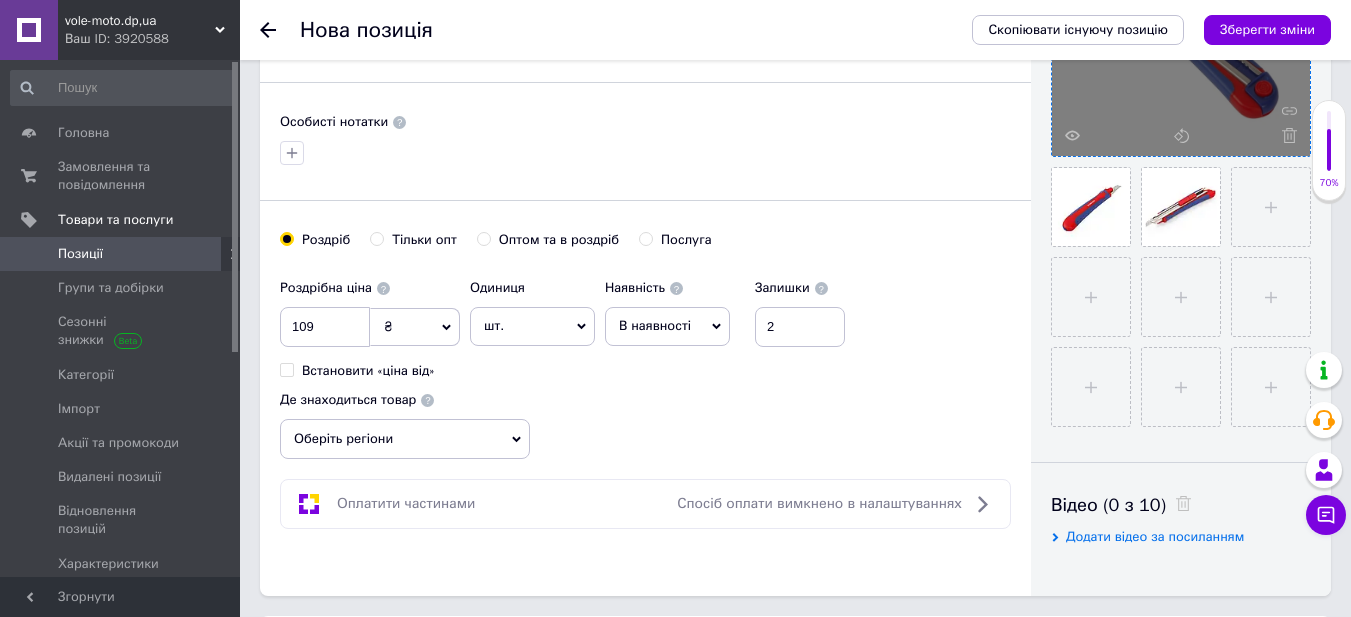 click on "Оберіть регіони" at bounding box center [405, 439] 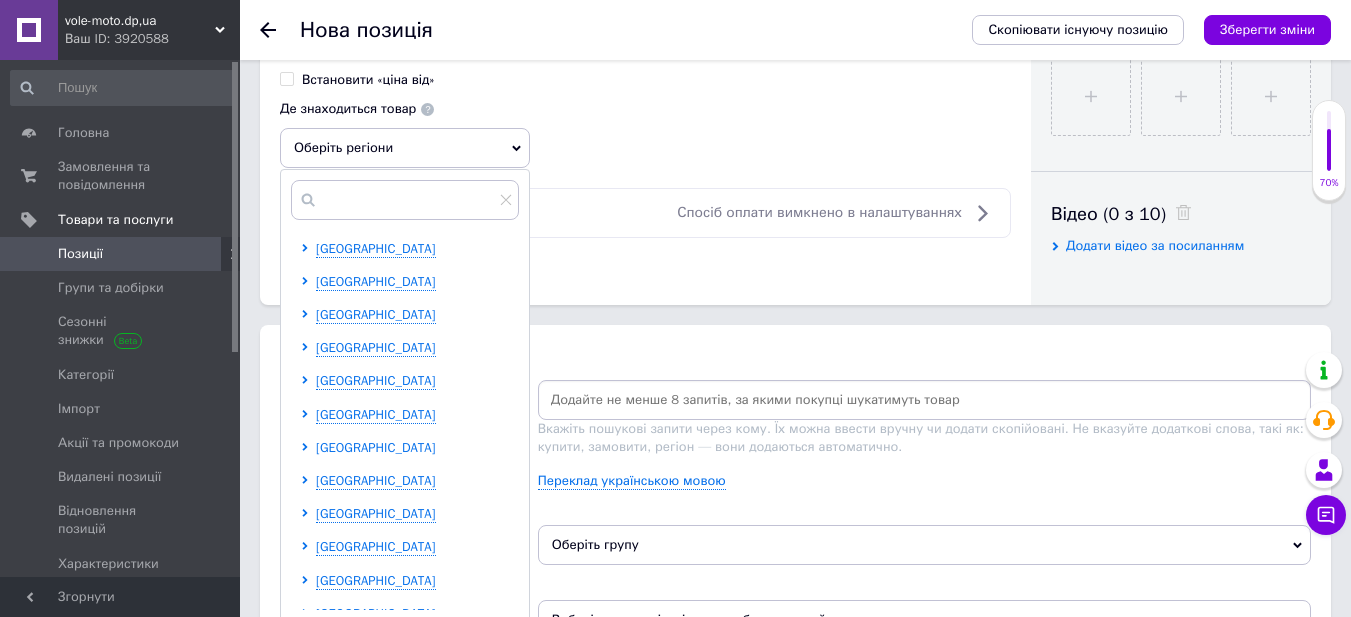 scroll, scrollTop: 900, scrollLeft: 0, axis: vertical 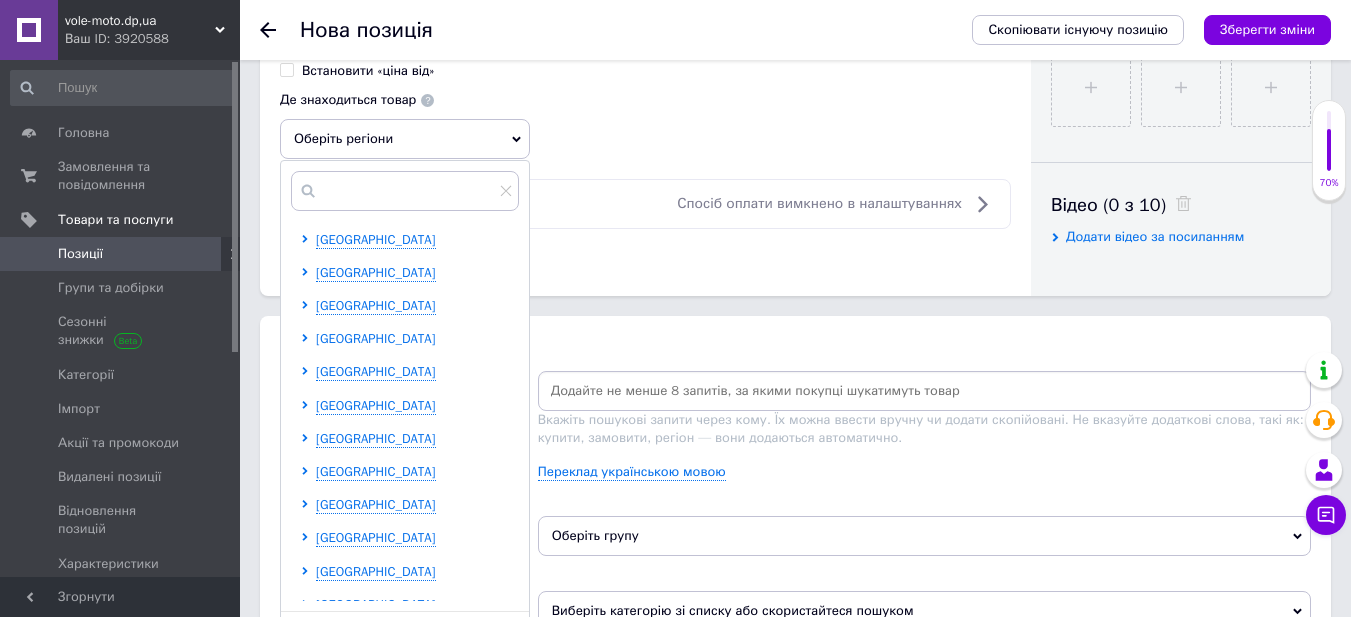 click on "[GEOGRAPHIC_DATA]" at bounding box center [376, 338] 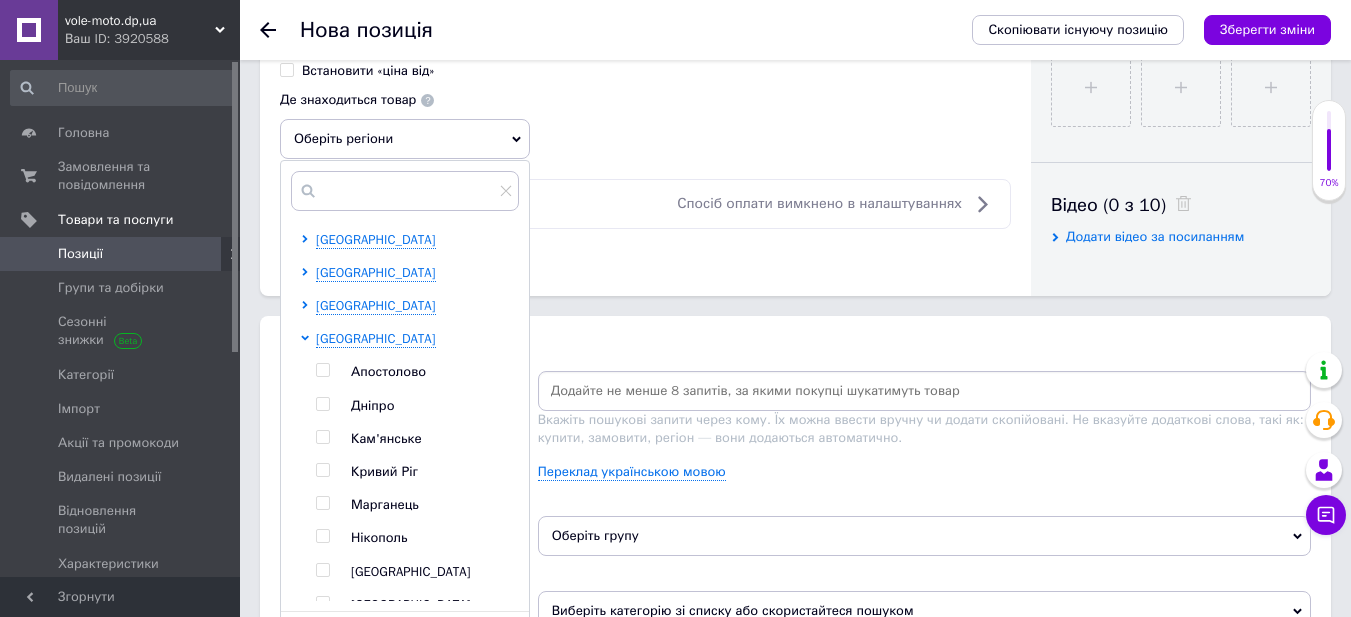 click at bounding box center [322, 404] 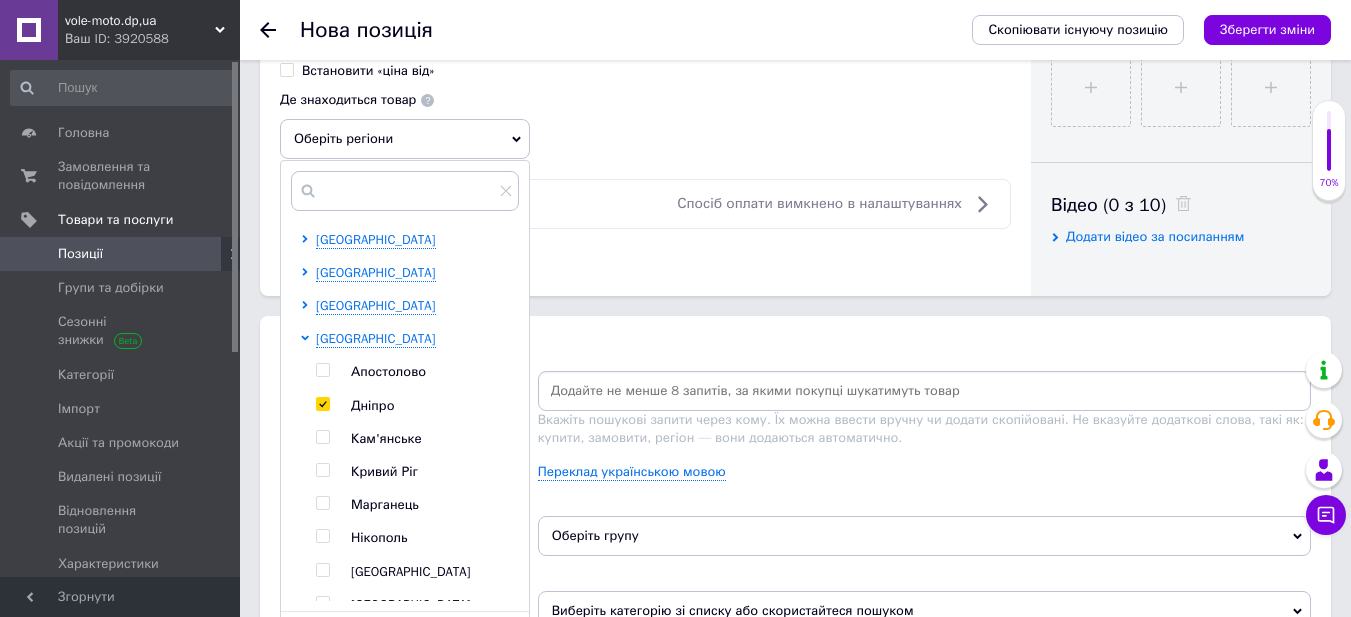 checkbox on "true" 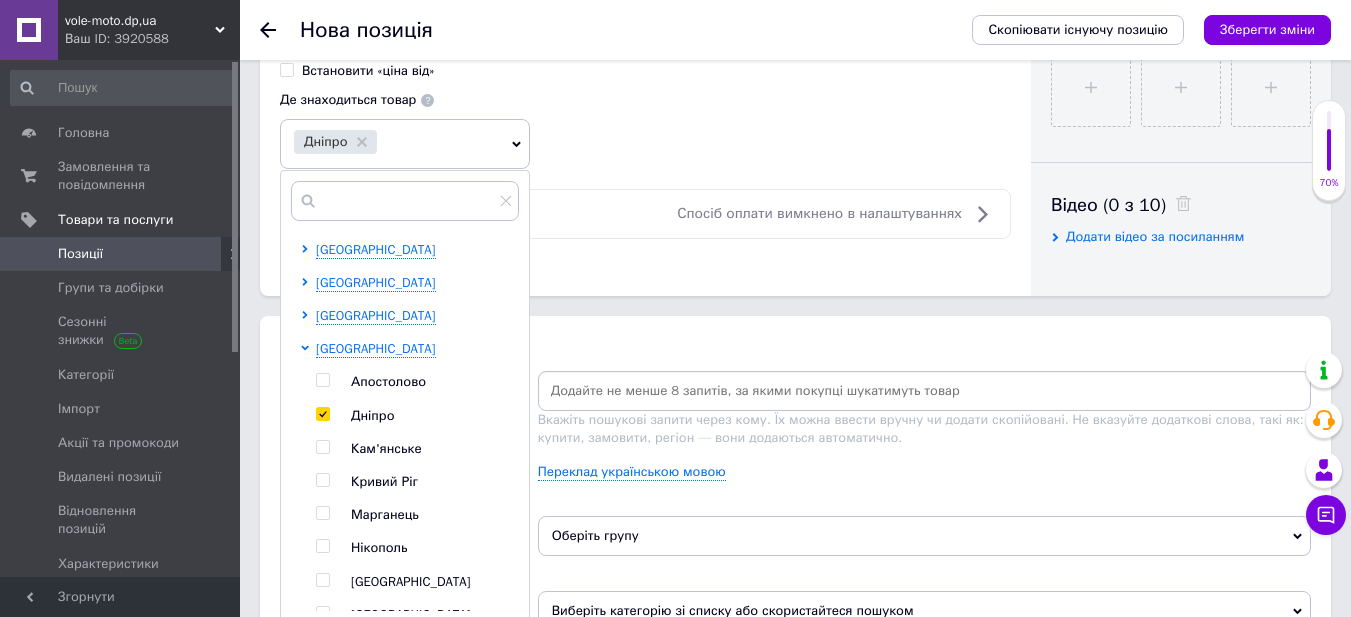 click on "Основна інформація Назва позиції (Російська) ✱ Ніж сегментний 9 мм посилений WORKPRO WP212010 Код/Артикул Опис (Російська) ✱ Удобная автоблокировка лезвия 3 самозагрузочных лезвия Лезодержатель из нержавеющей стали, удобная замена
Группа товаров        Ножи со сменным лезвием
Эргономичное покрытие     Да
Складная конструкция        Нет
Тип лезвия        Сегментне 9 мм
Серия      PRO
Быстрая замена лезвий     Так
Розширений текстовий редактор, 67235867-27F0-485F-93AC-F9B3001FD0C6 Панель інструментів редактора Форматування Нормальний Розмір Розмір   [PERSON_NAME]" at bounding box center (645, -262) 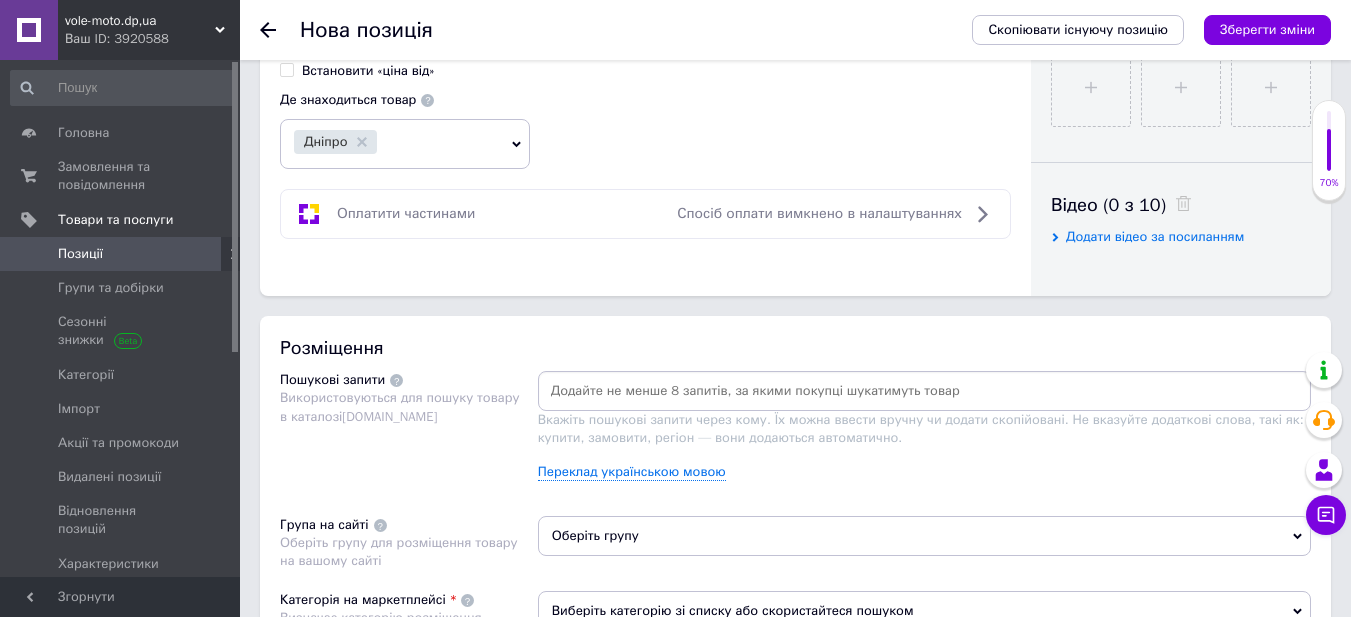 click at bounding box center (924, 391) 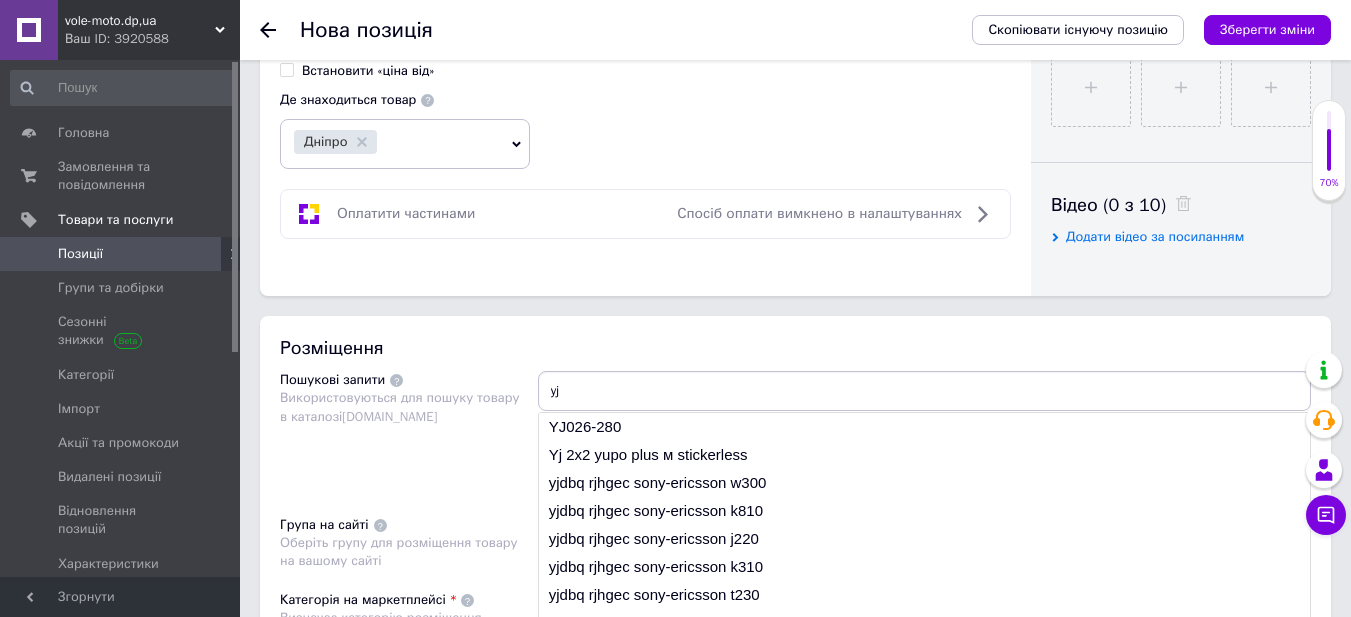 type on "y" 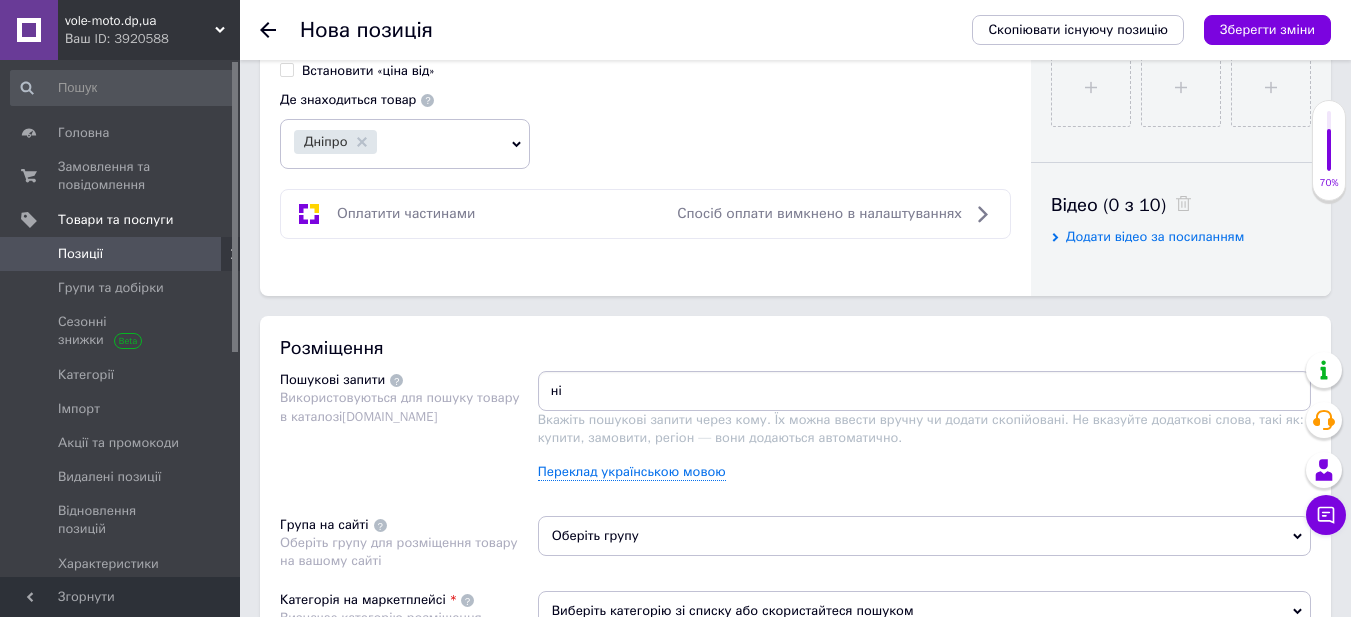 type on "н" 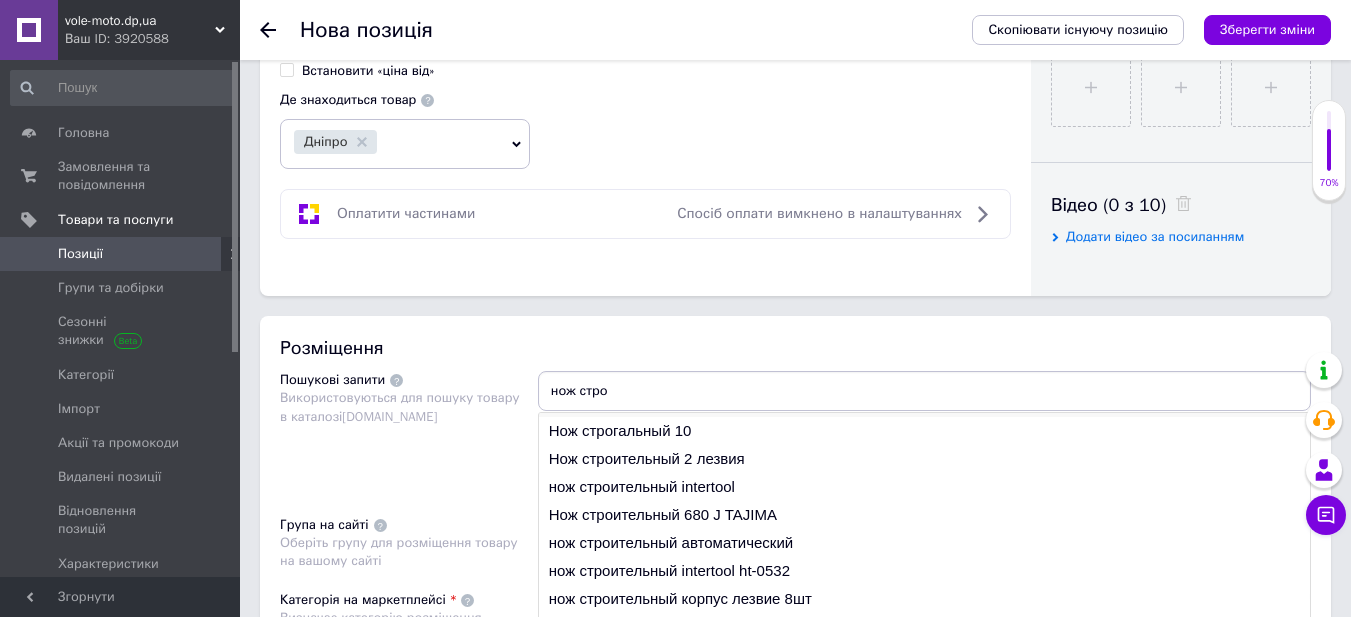 scroll, scrollTop: 30, scrollLeft: 0, axis: vertical 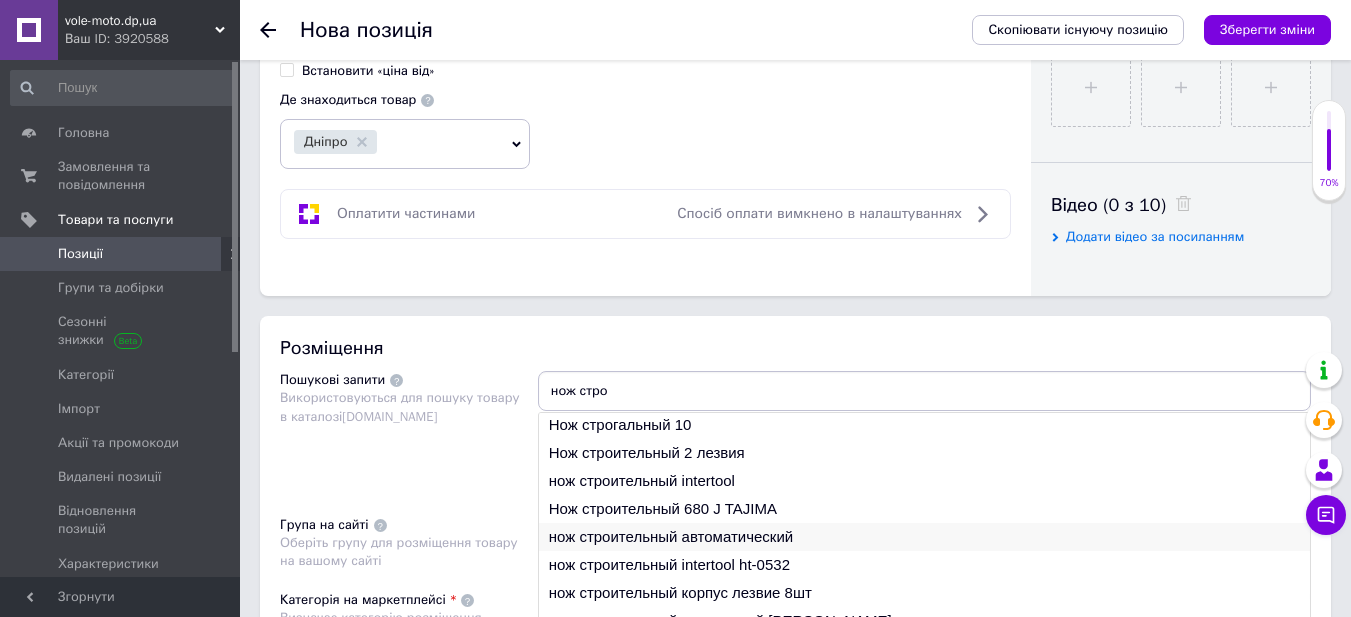 type on "нож стро" 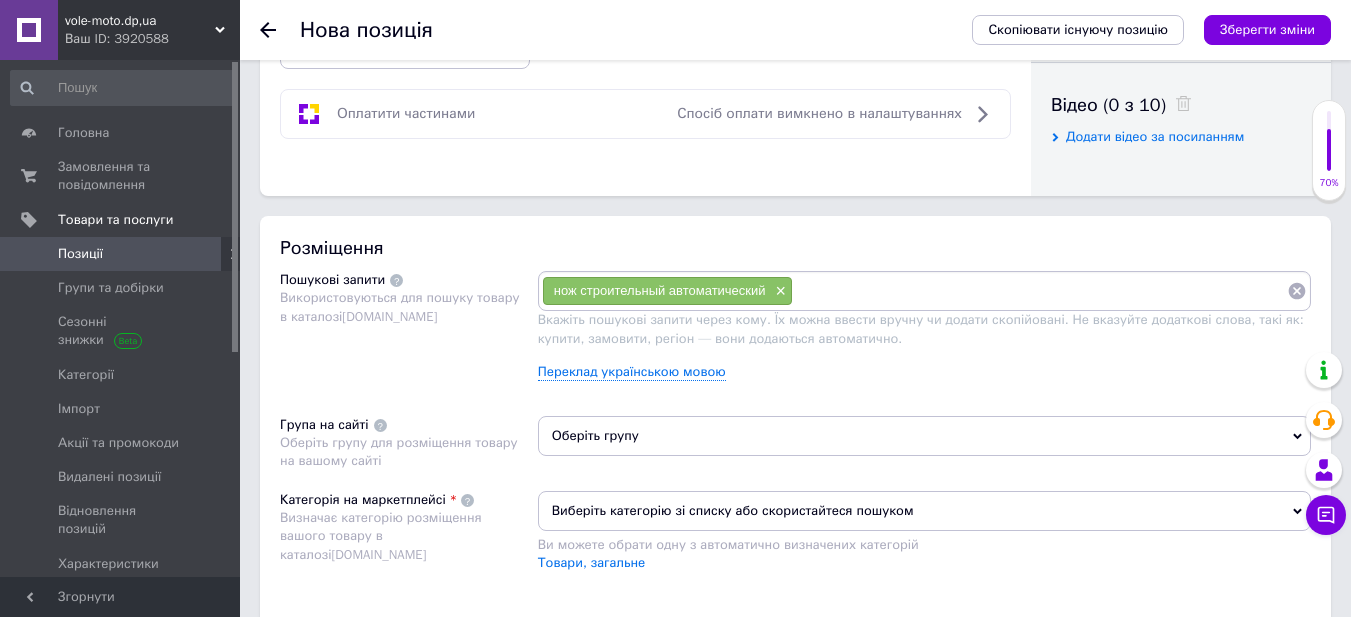 click on "Оберіть групу" at bounding box center [924, 436] 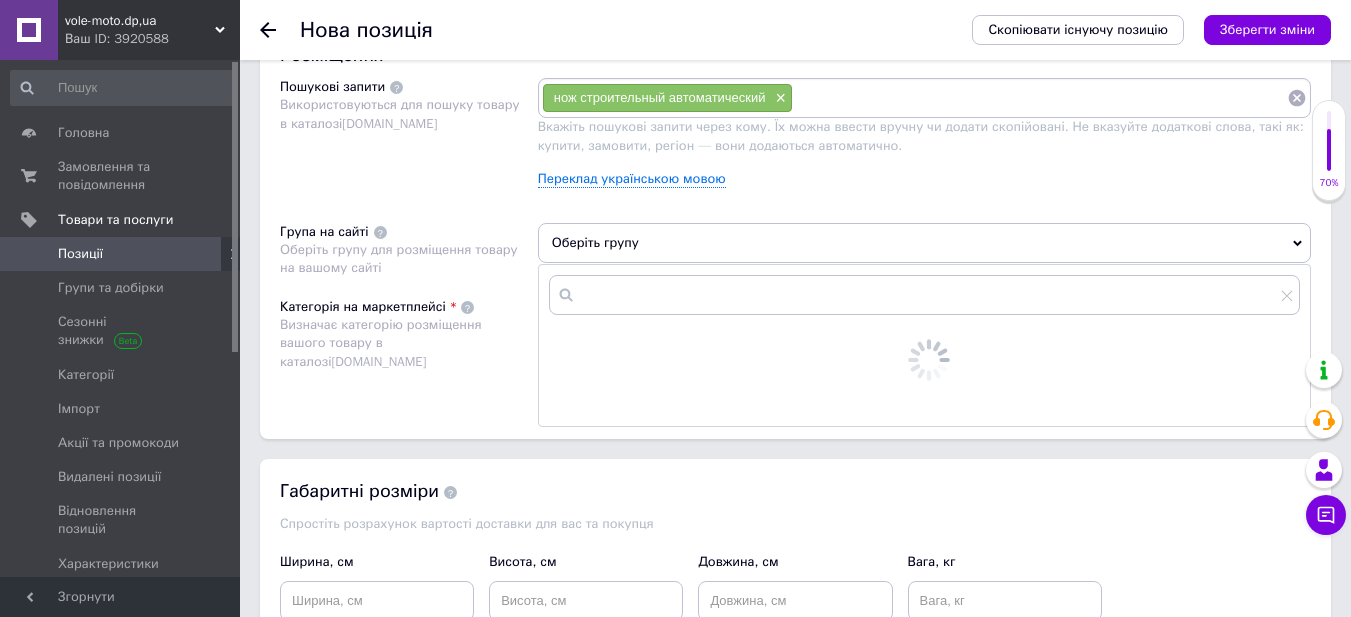 scroll, scrollTop: 1200, scrollLeft: 0, axis: vertical 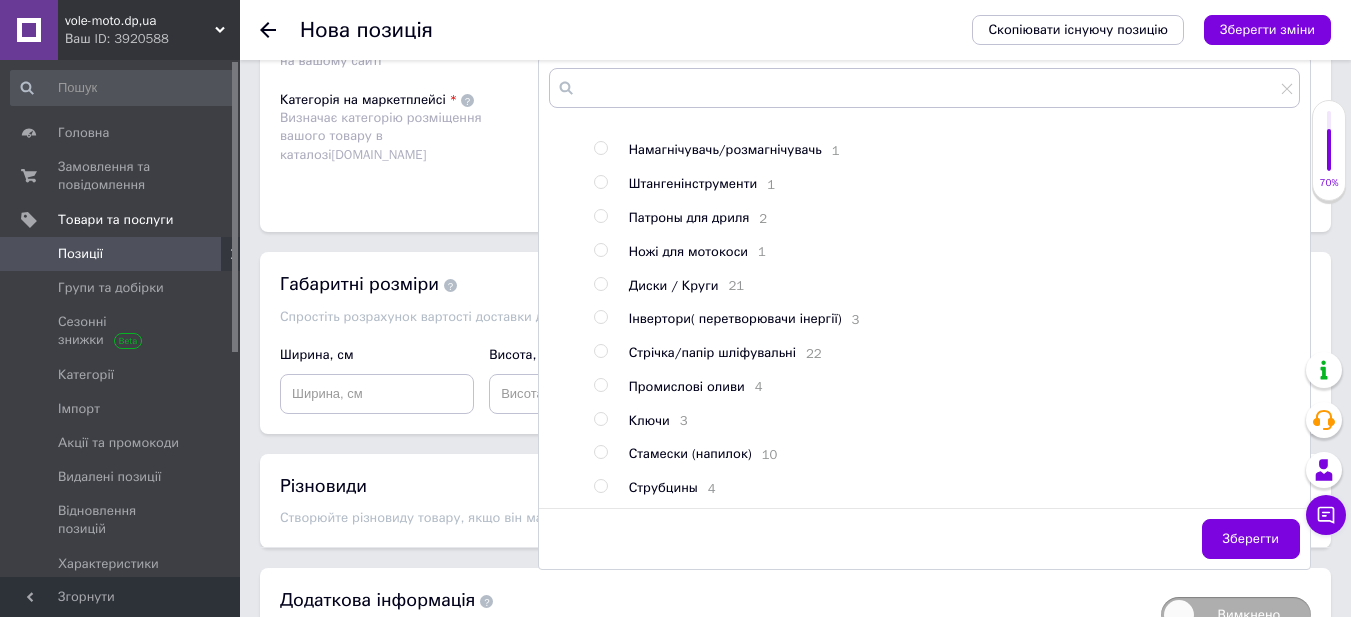 click at bounding box center [467, 100] 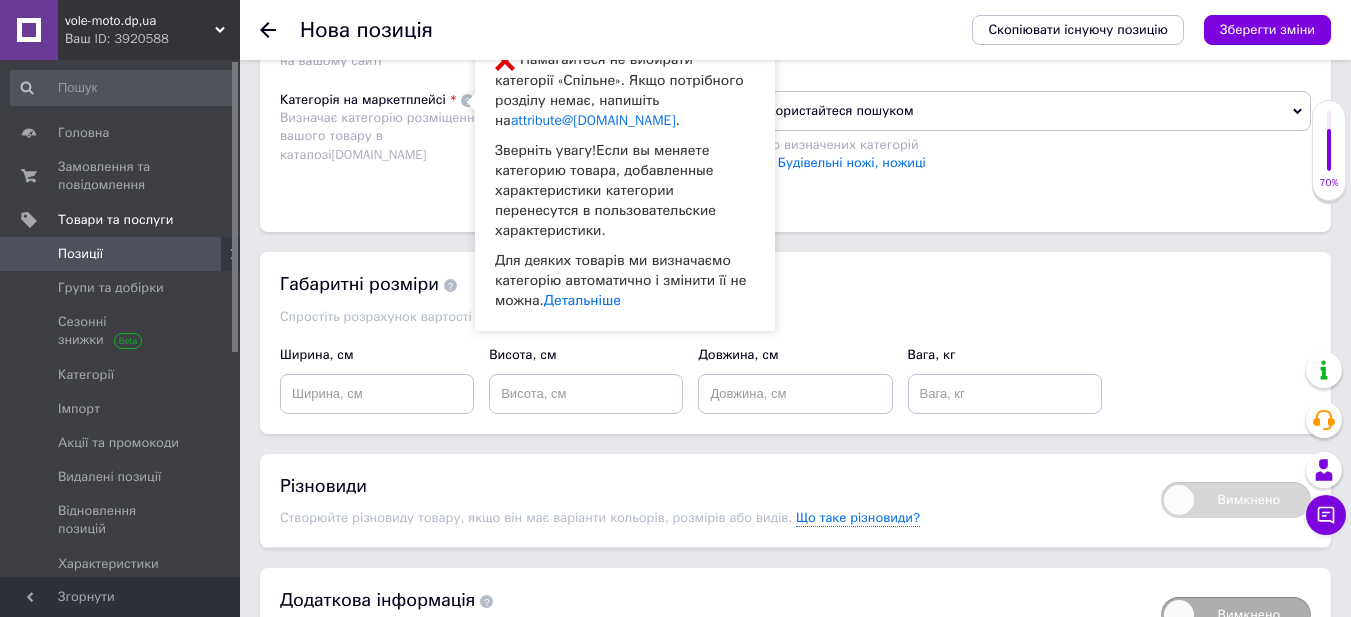 click on "Основна інформація Назва позиції (Російська) ✱ Ніж сегментний 9 мм посилений WORKPRO WP212010 Код/Артикул Опис (Російська) ✱ Удобная автоблокировка лезвия 3 самозагрузочных лезвия Лезодержатель из нержавеющей стали, удобная замена
Группа товаров        Ножи со сменным лезвием
Эргономичное покрытие     Да
Складная конструкция        Нет
Тип лезвия        Сегментне 9 мм
Серия      PRO
Быстрая замена лезвий     Так
Розширений текстовий редактор, 67235867-27F0-485F-93AC-F9B3001FD0C6 Панель інструментів редактора Форматування Нормальний Розмір Розмір   [PERSON_NAME]" at bounding box center (795, -300) 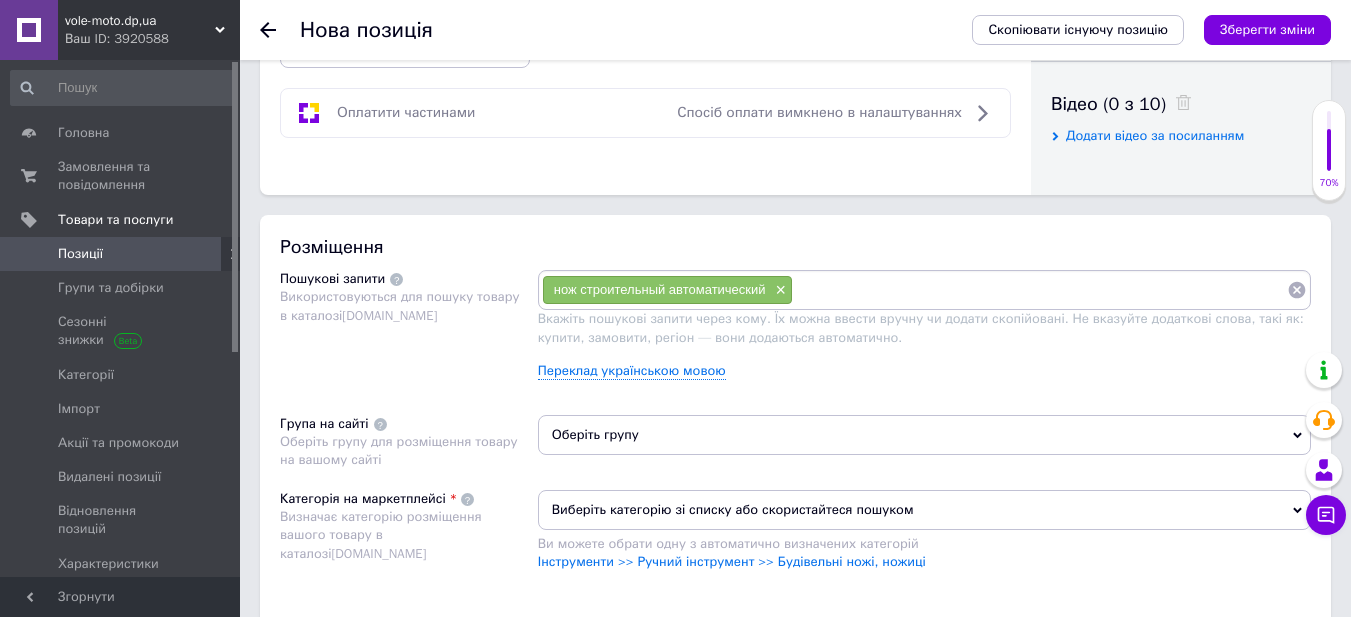 scroll, scrollTop: 1000, scrollLeft: 0, axis: vertical 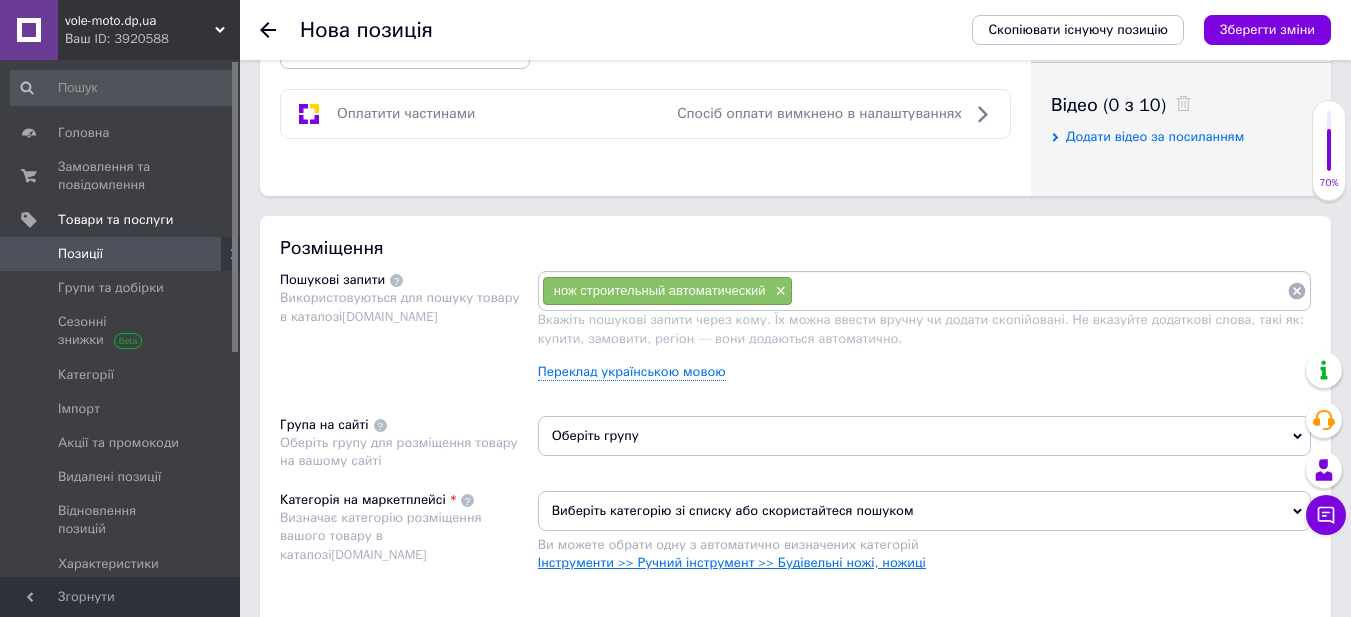 click on "Інструменти >> Ручний інструмент >> Будівельні ножі, ножиці" at bounding box center [732, 562] 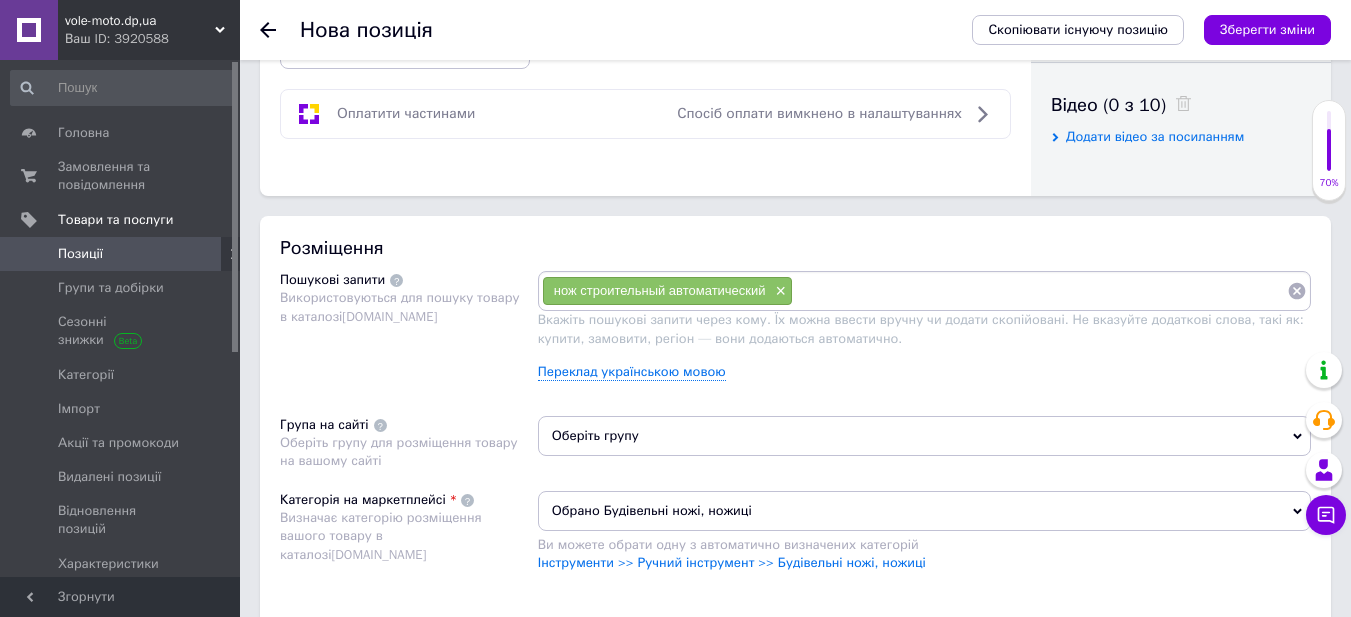 click on "Оберіть групу" at bounding box center [924, 436] 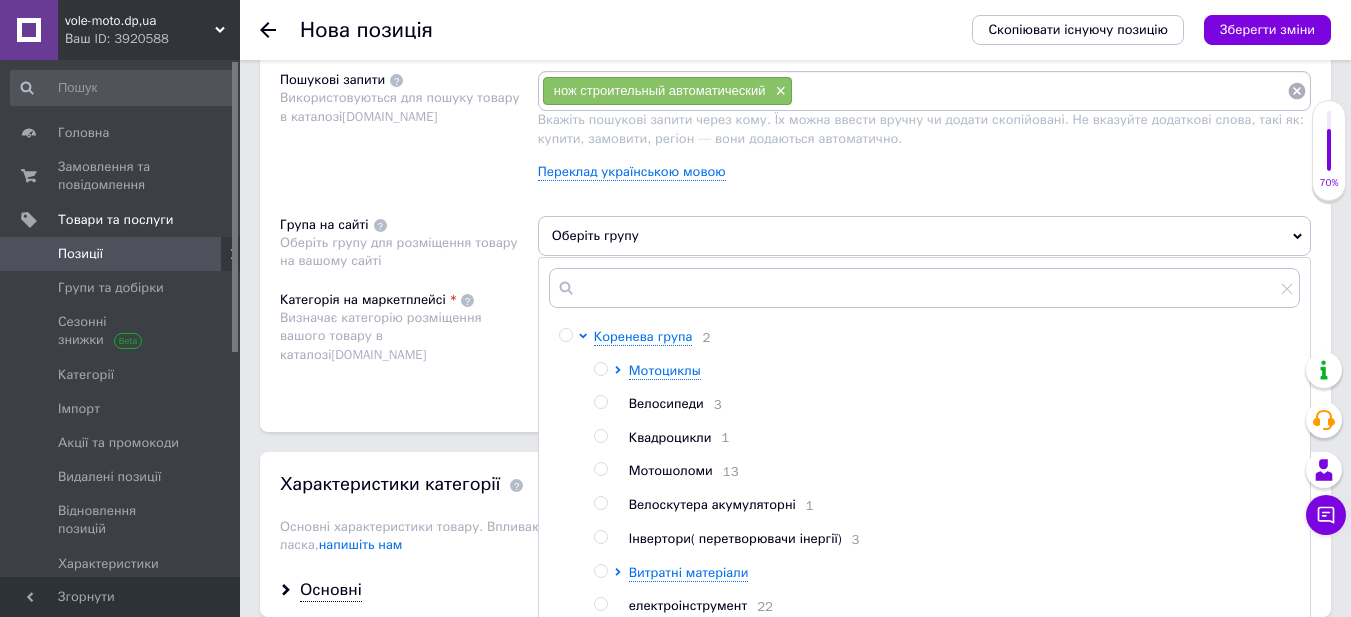 scroll, scrollTop: 1300, scrollLeft: 0, axis: vertical 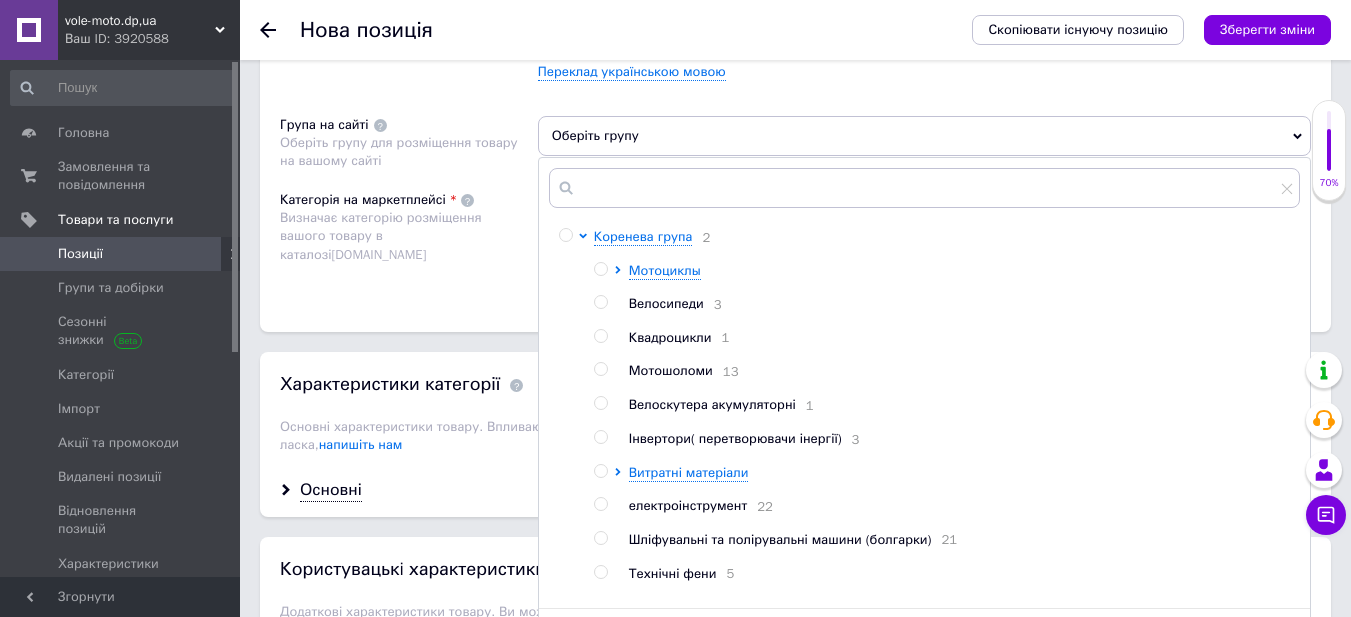 click at bounding box center [600, 504] 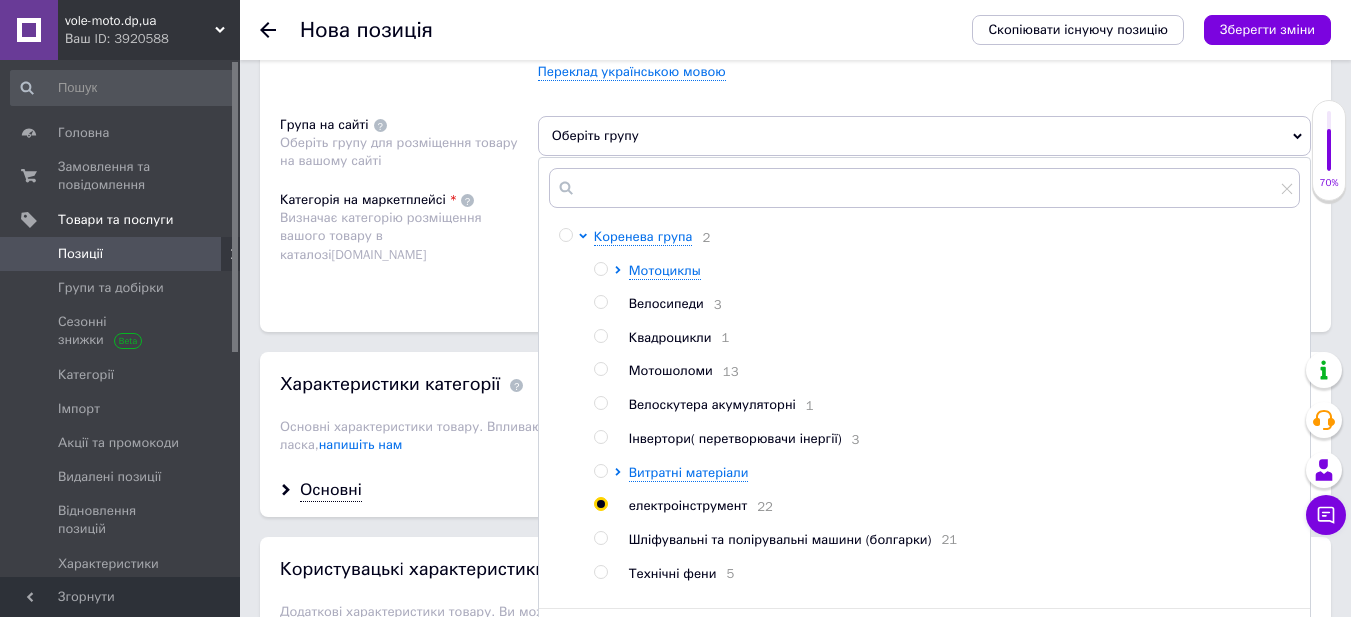 radio on "true" 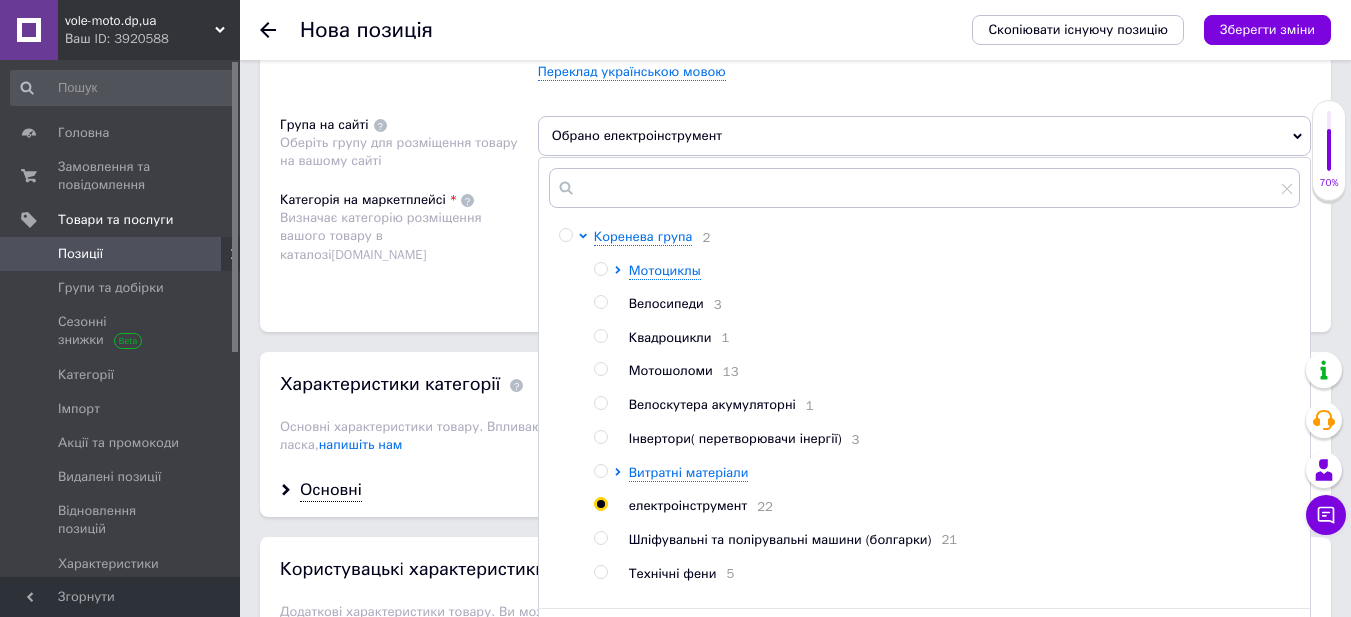 click on "Розміщення Пошукові запити Використовуються для пошуку товару в каталозі  [DOMAIN_NAME] нож строительный автоматический × Вкажіть пошукові запити через кому. Їх можна ввести вручну чи додати скопійовані. Не вказуйте додаткові слова, такі як: купити, замовити, регіон — вони додаються автоматично. Переклад українською мовою Група на сайті Оберіть групу для розміщення товару на вашому сайті Обрано електроінструмент [PERSON_NAME] група 2 Мотоциклы Велосипеди 3 Квадроцикли 1 Мотошоломи 13 Велоскутера акумуляторні 1 Інвертори( перетворювачи інергії) 3 Витратні матеріали 5" at bounding box center [795, 124] 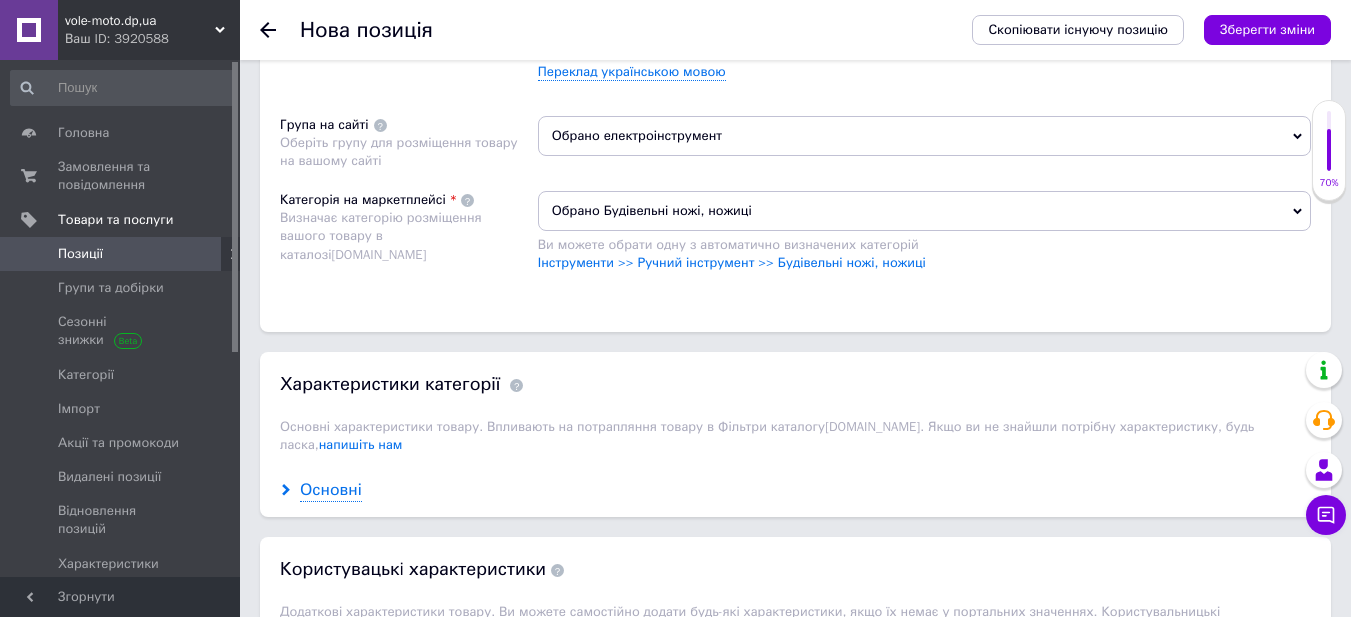 click on "Основні" at bounding box center (331, 490) 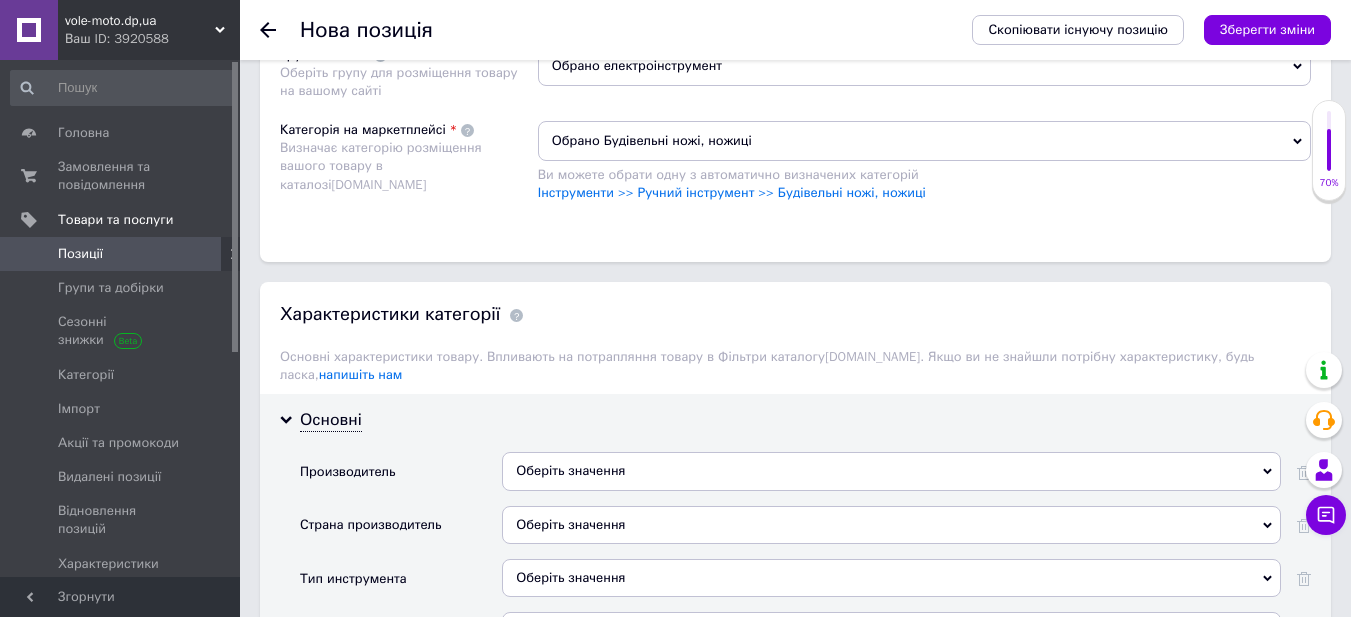 scroll, scrollTop: 1400, scrollLeft: 0, axis: vertical 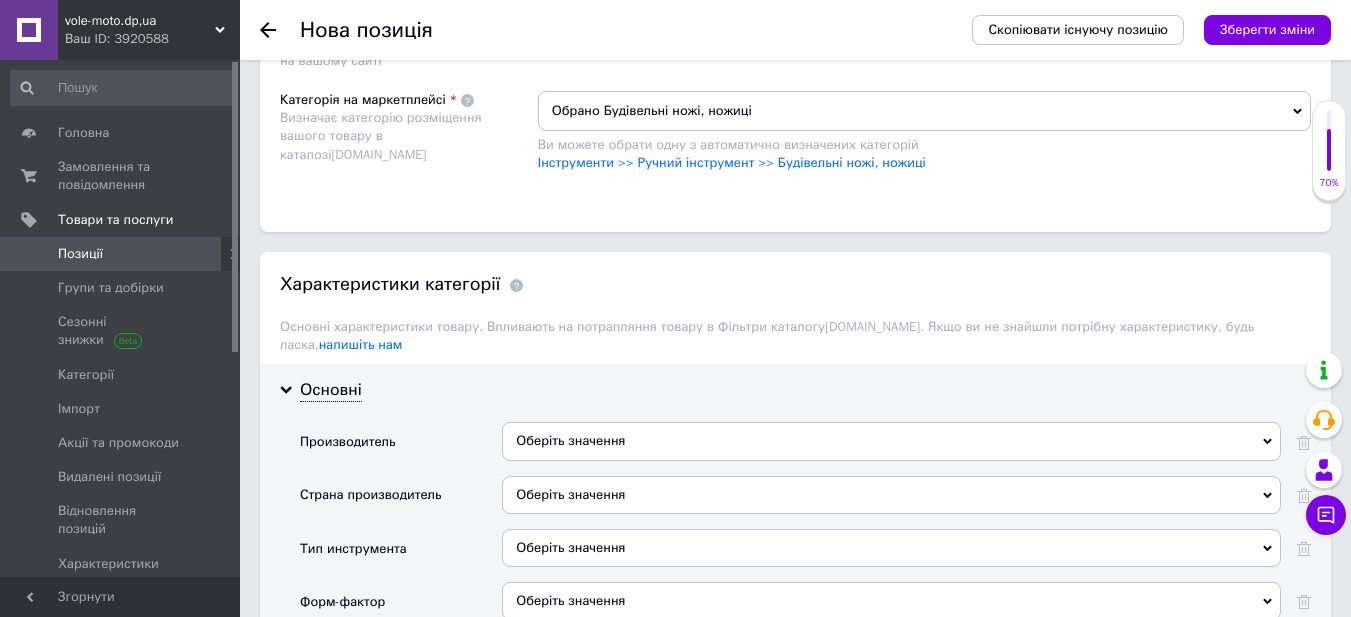 click on "Оберіть значення" at bounding box center (891, 441) 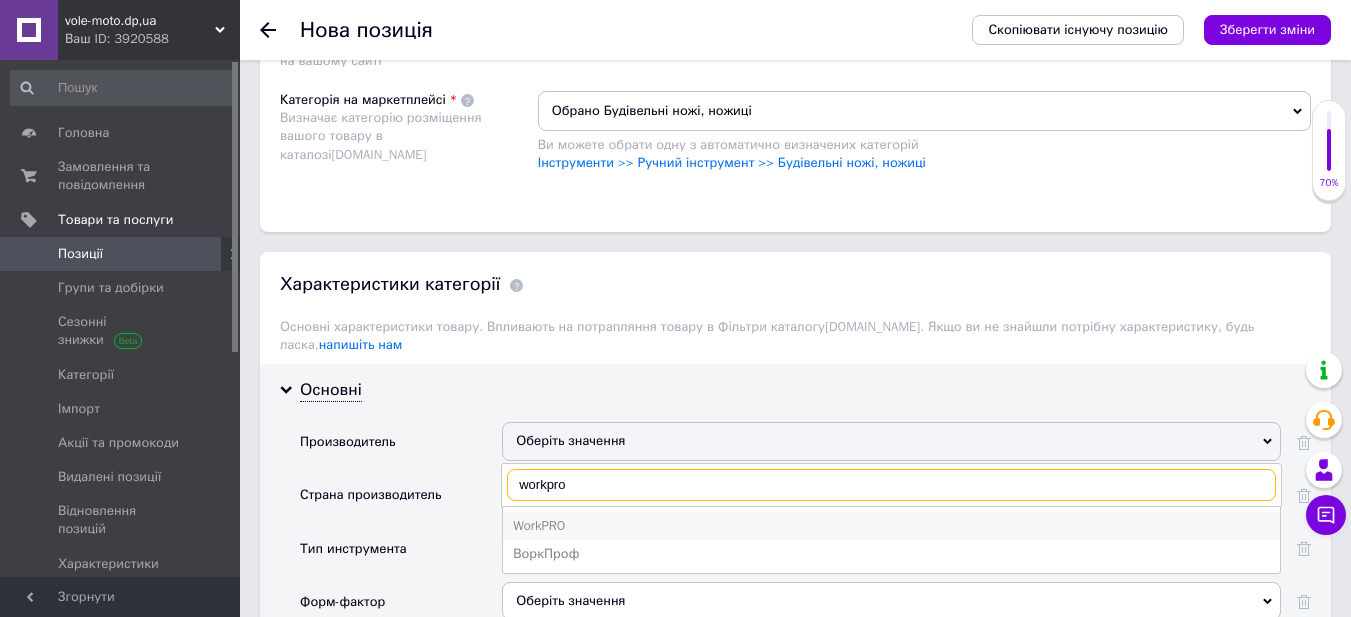 type on "workpro" 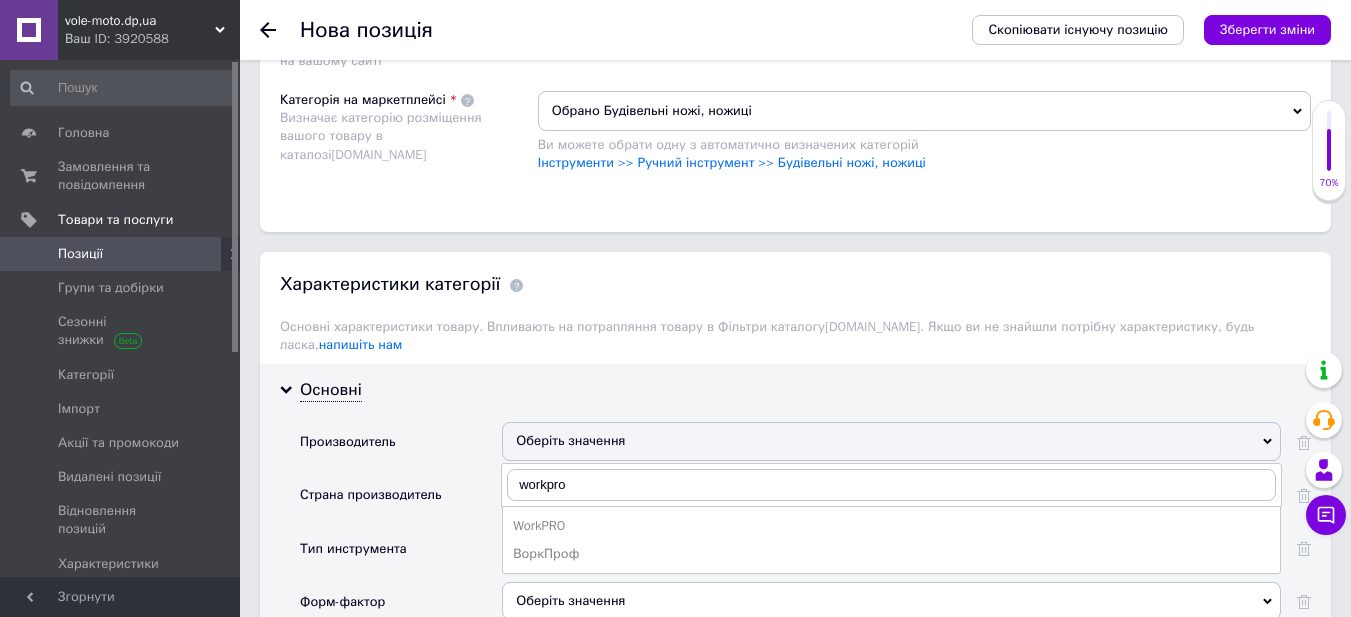 click on "WorkPRO" at bounding box center (891, 526) 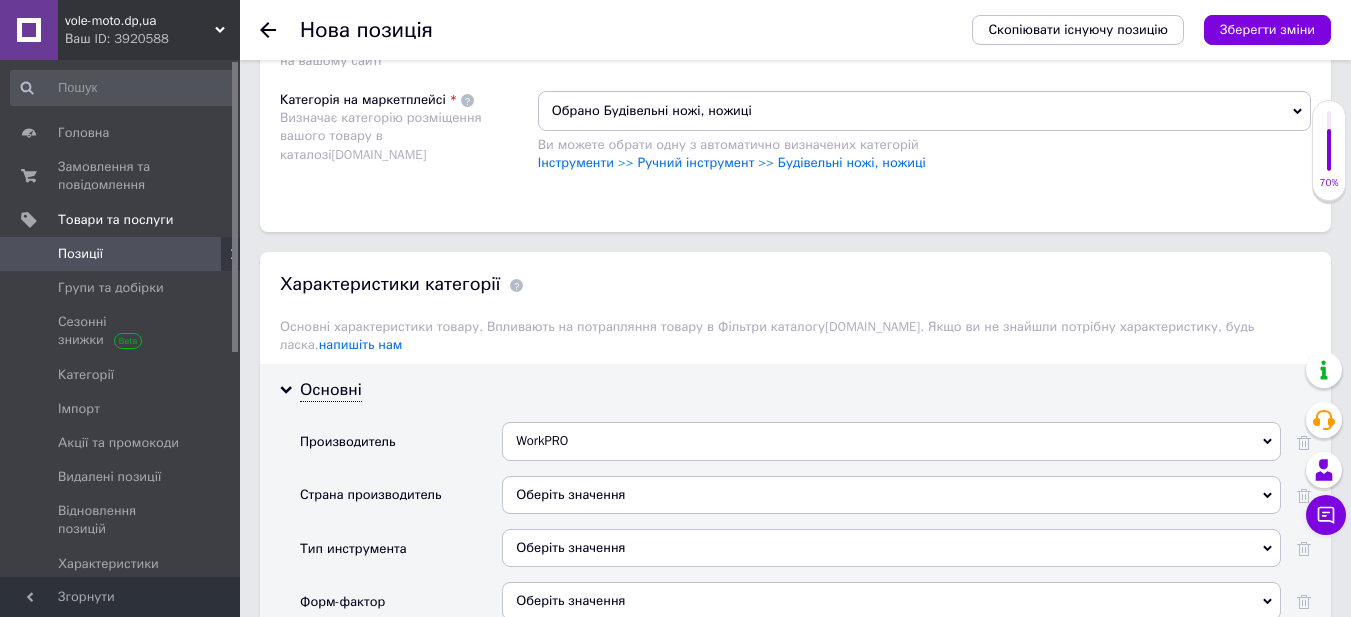 click on "Оберіть значення" at bounding box center [891, 548] 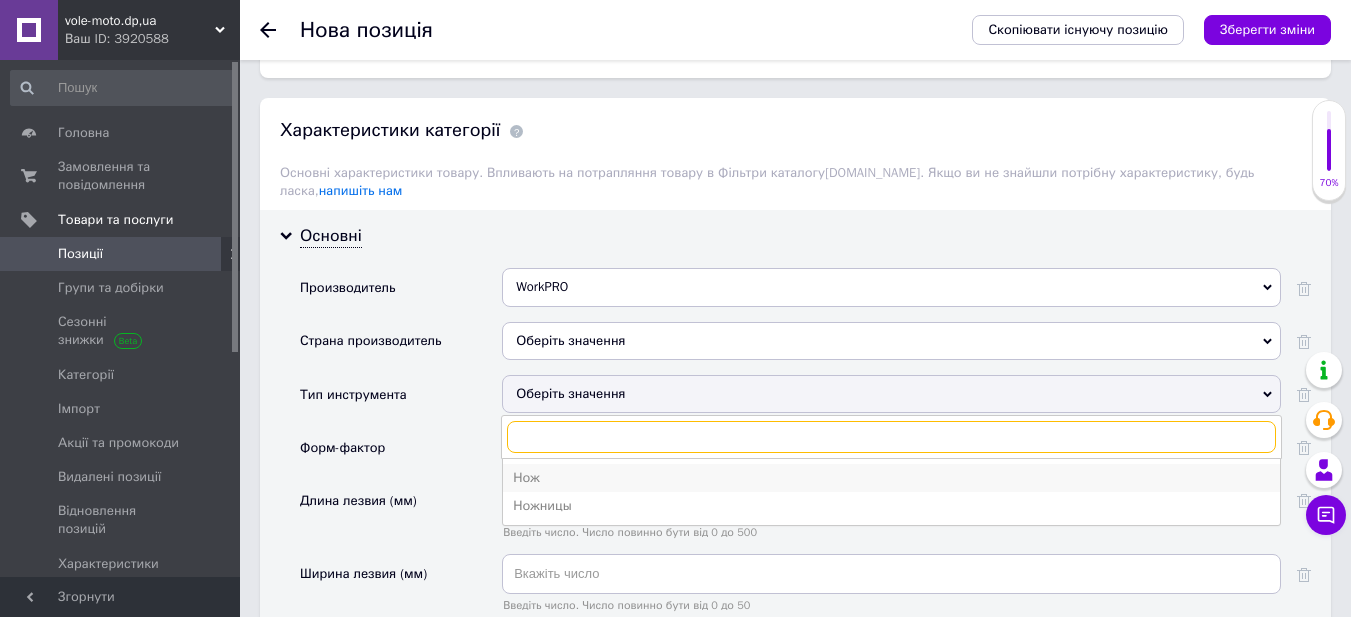 scroll, scrollTop: 1600, scrollLeft: 0, axis: vertical 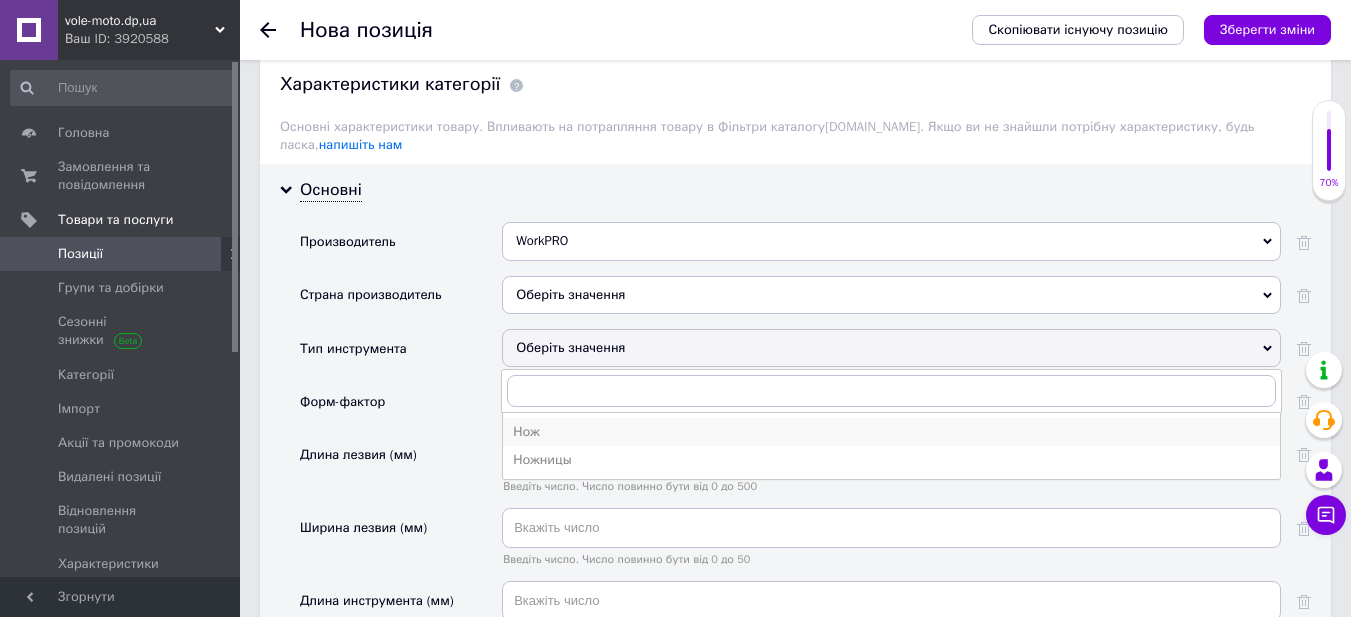 click on "Нож" at bounding box center [891, 432] 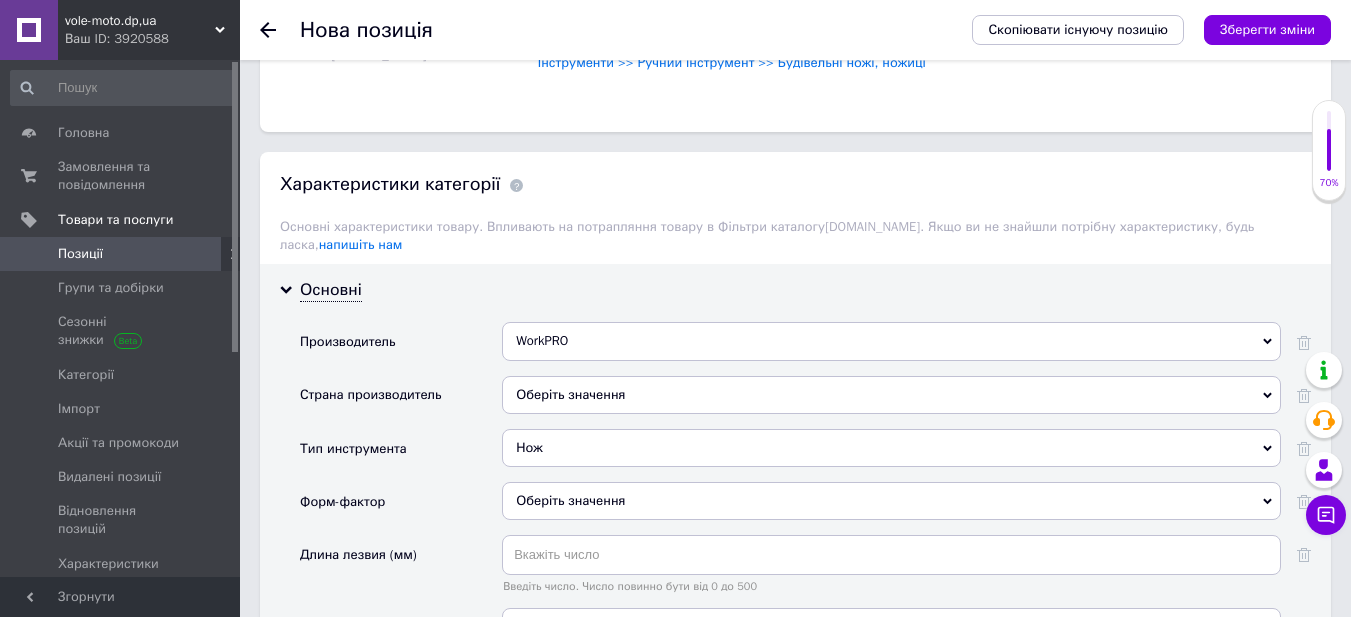 scroll, scrollTop: 1600, scrollLeft: 0, axis: vertical 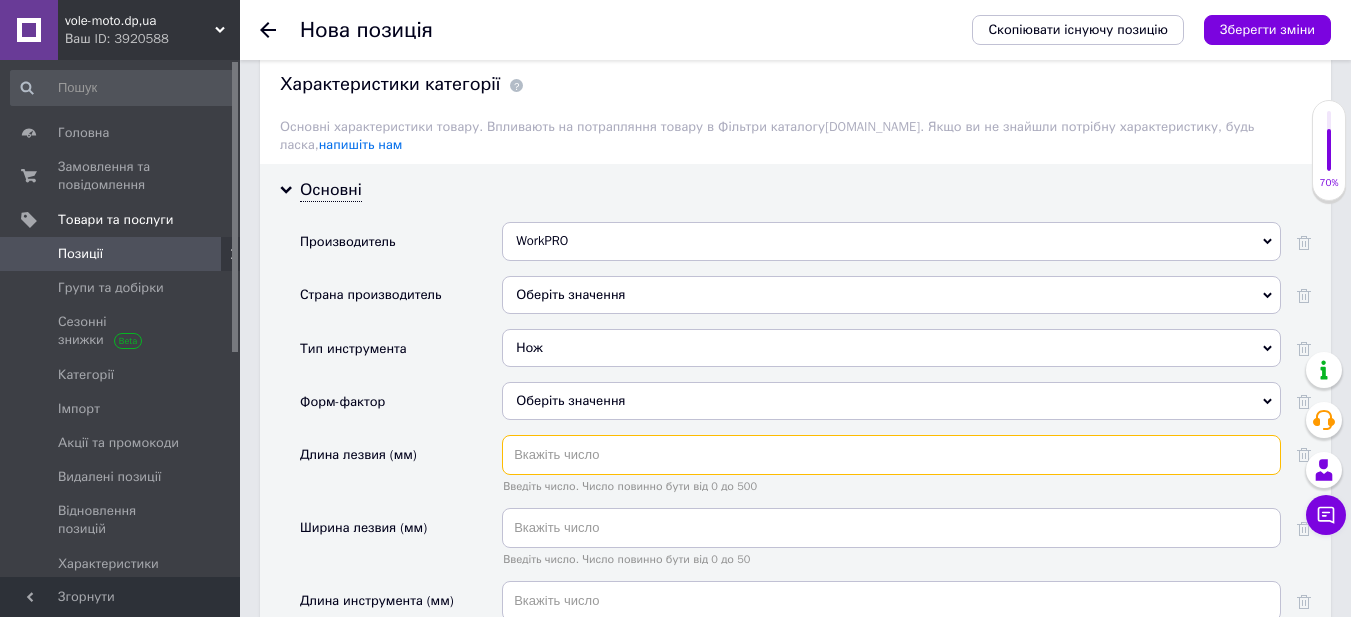 click at bounding box center (891, 455) 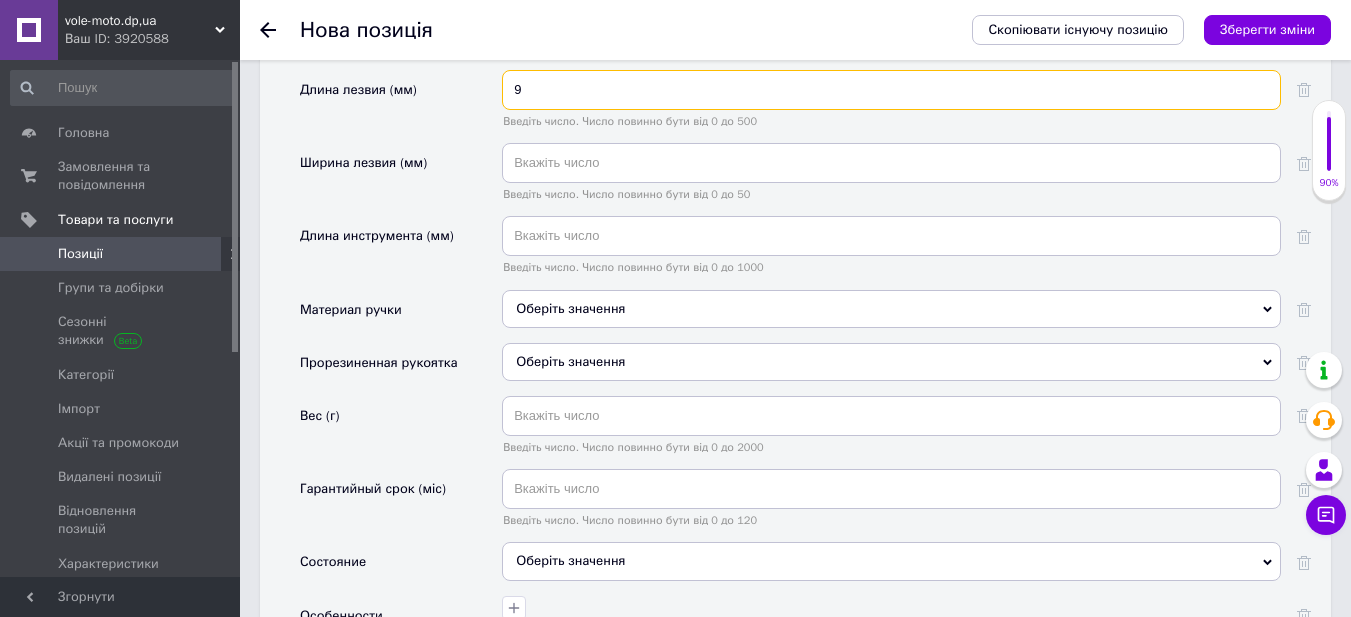 scroll, scrollTop: 2000, scrollLeft: 0, axis: vertical 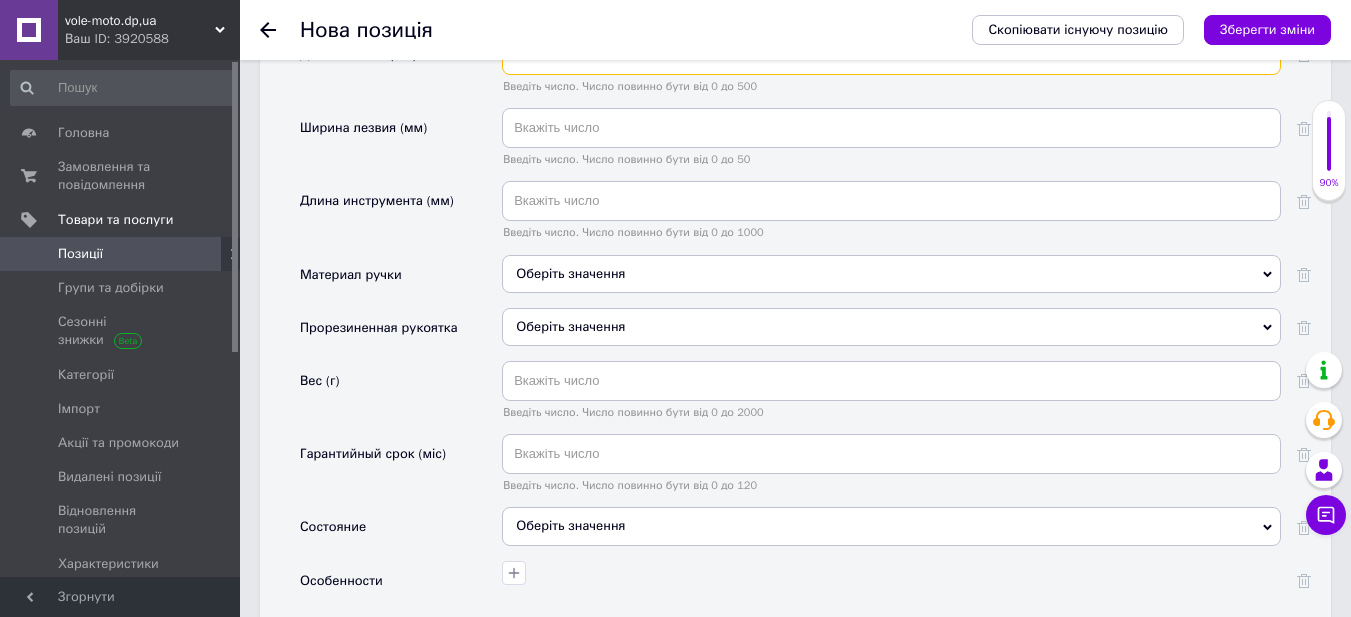 type on "9" 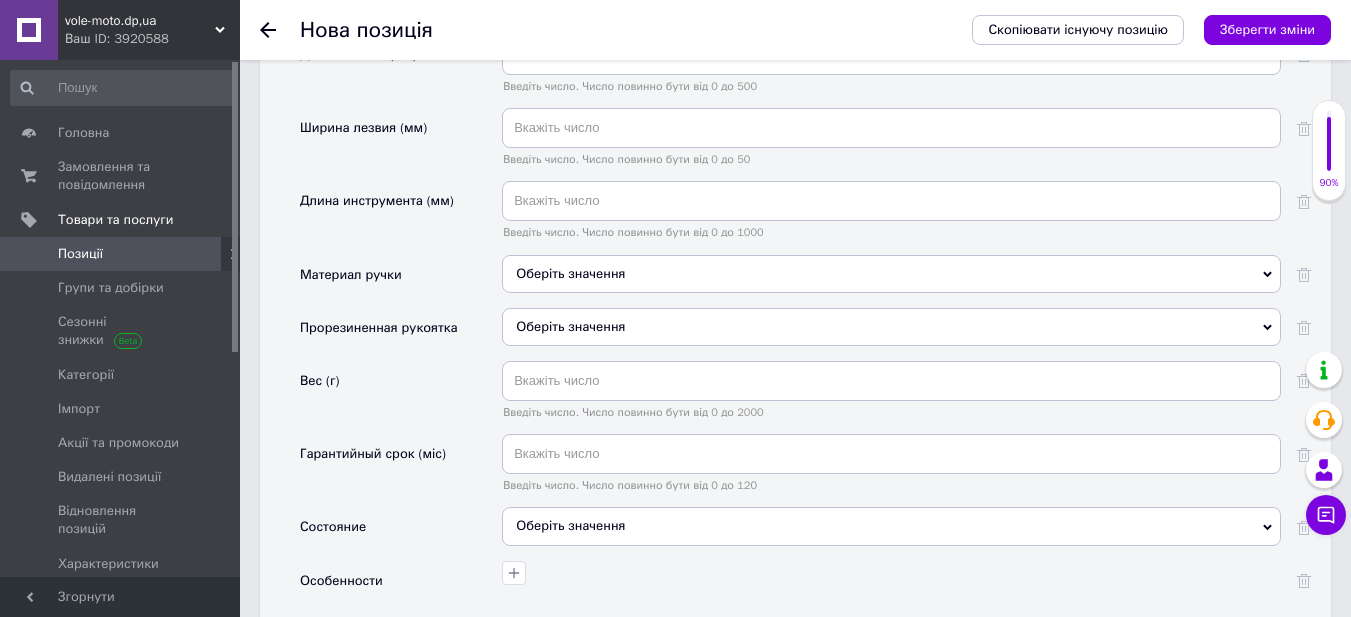 click on "Оберіть значення" at bounding box center [891, 526] 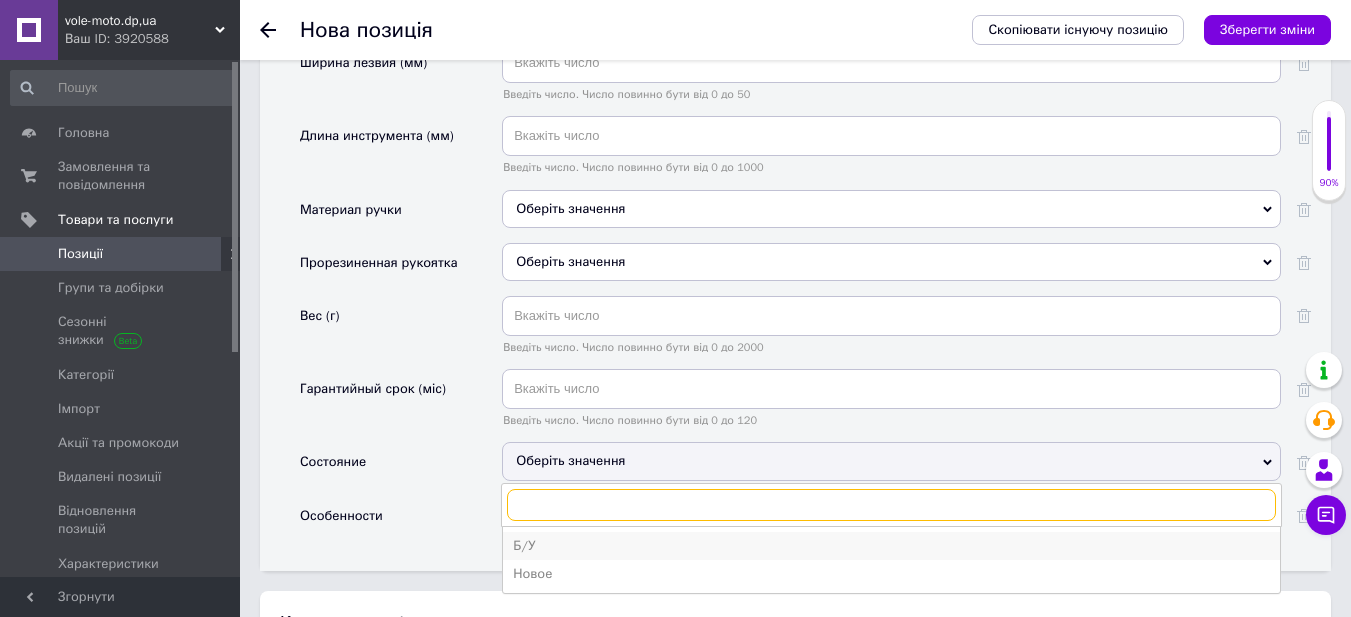 scroll, scrollTop: 2100, scrollLeft: 0, axis: vertical 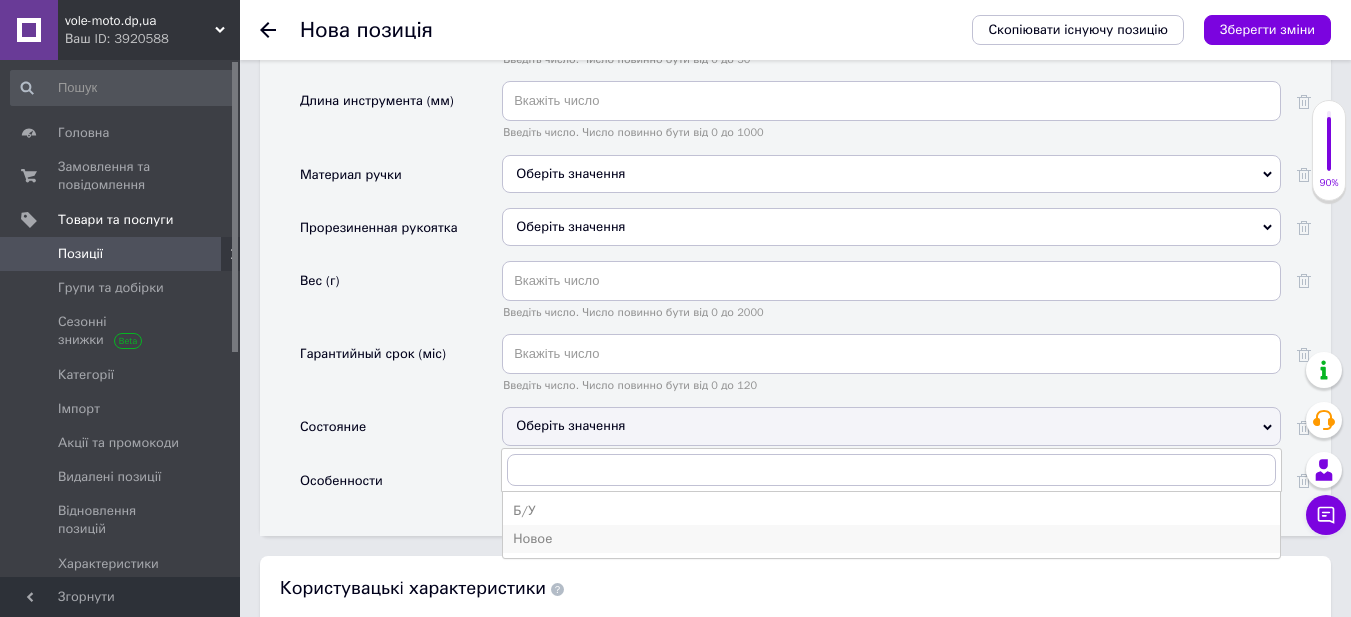 click on "Новое" at bounding box center (891, 539) 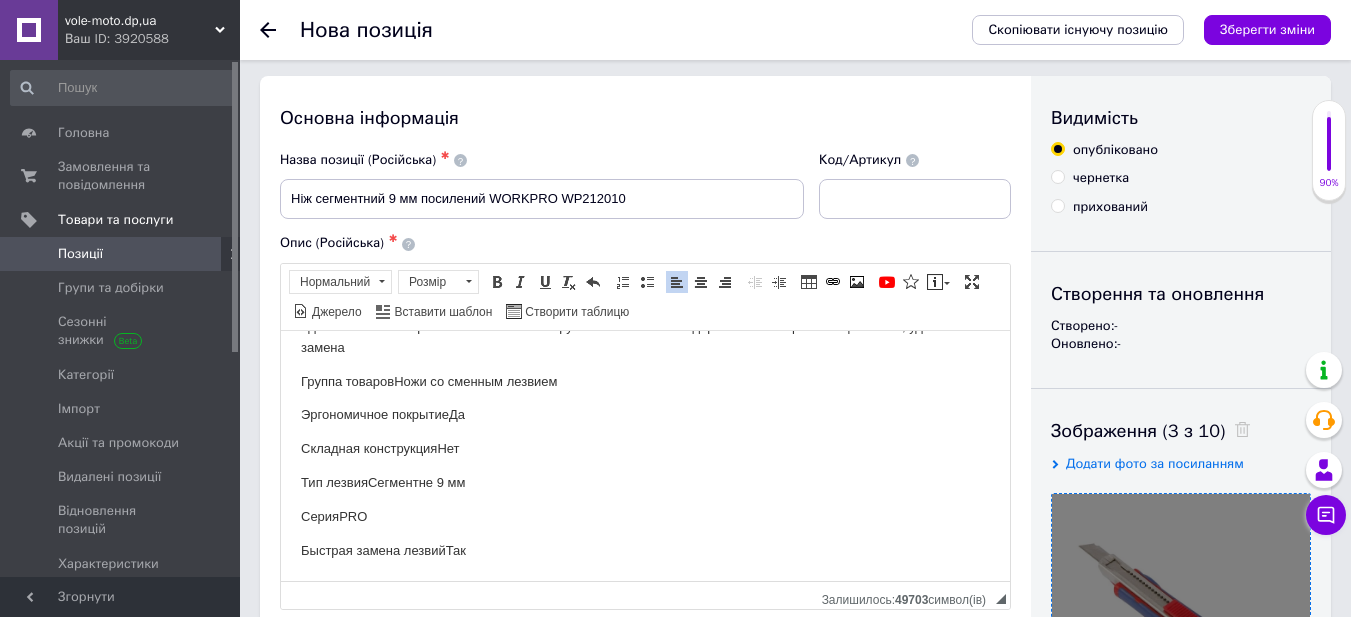 scroll, scrollTop: 0, scrollLeft: 0, axis: both 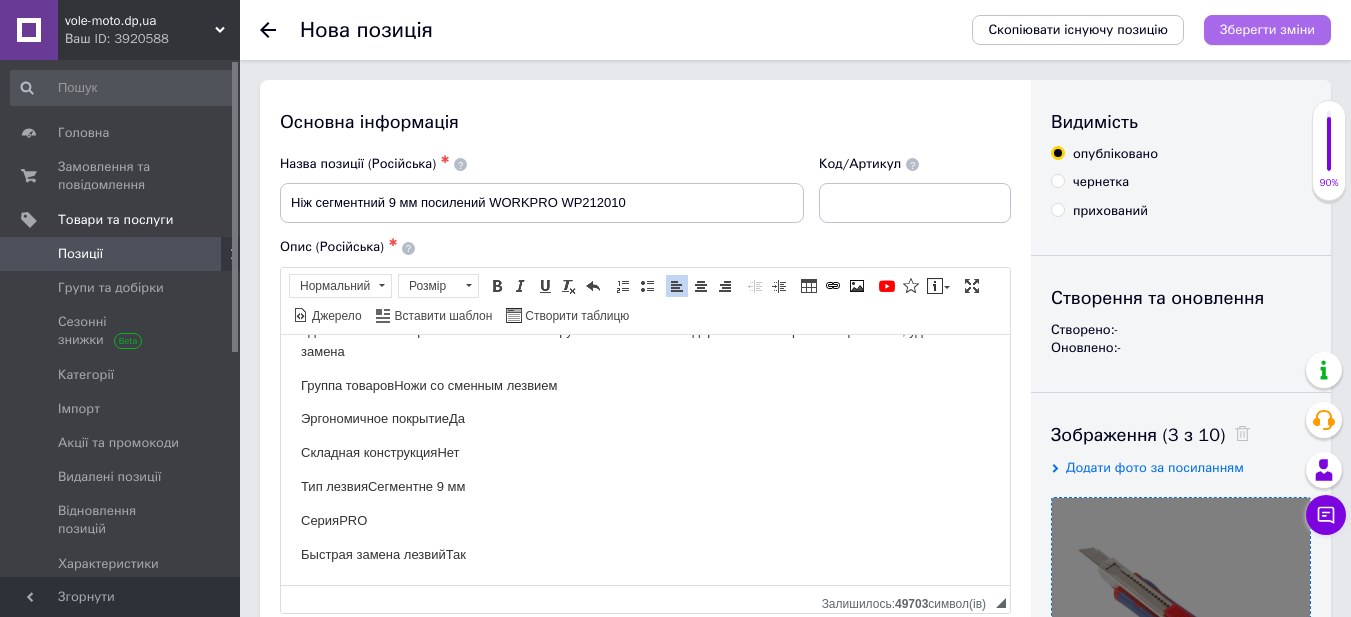 click on "Зберегти зміни" at bounding box center [1267, 29] 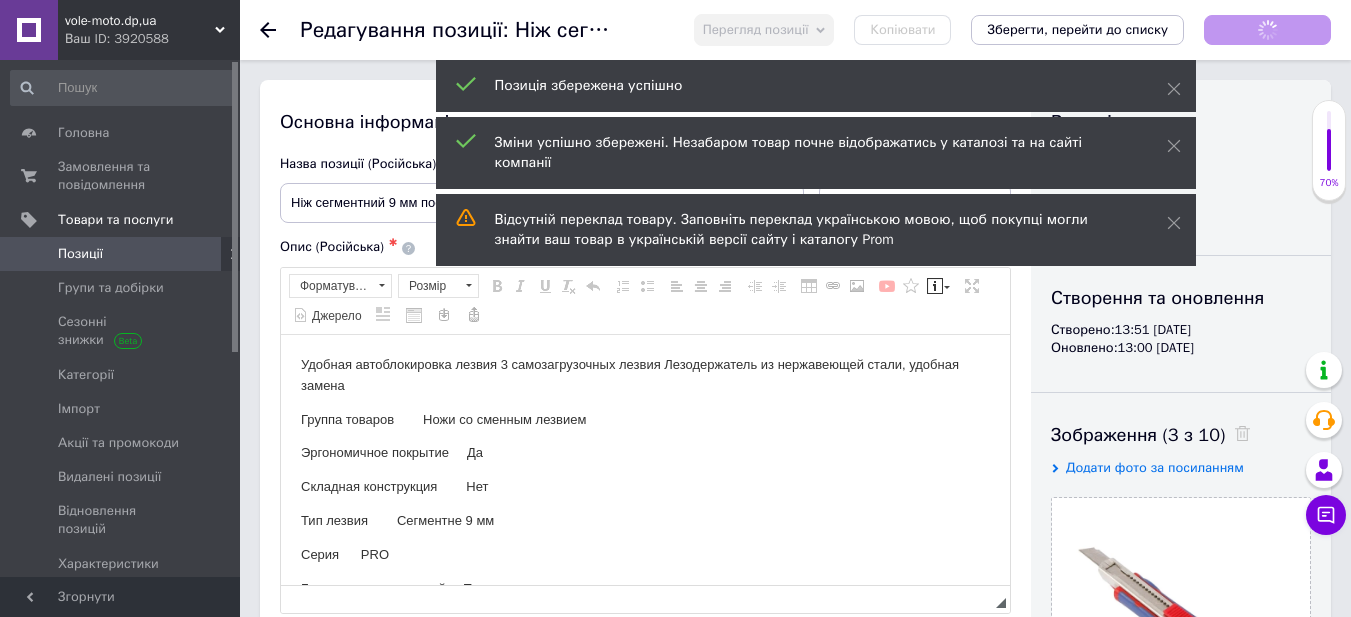 scroll, scrollTop: 0, scrollLeft: 0, axis: both 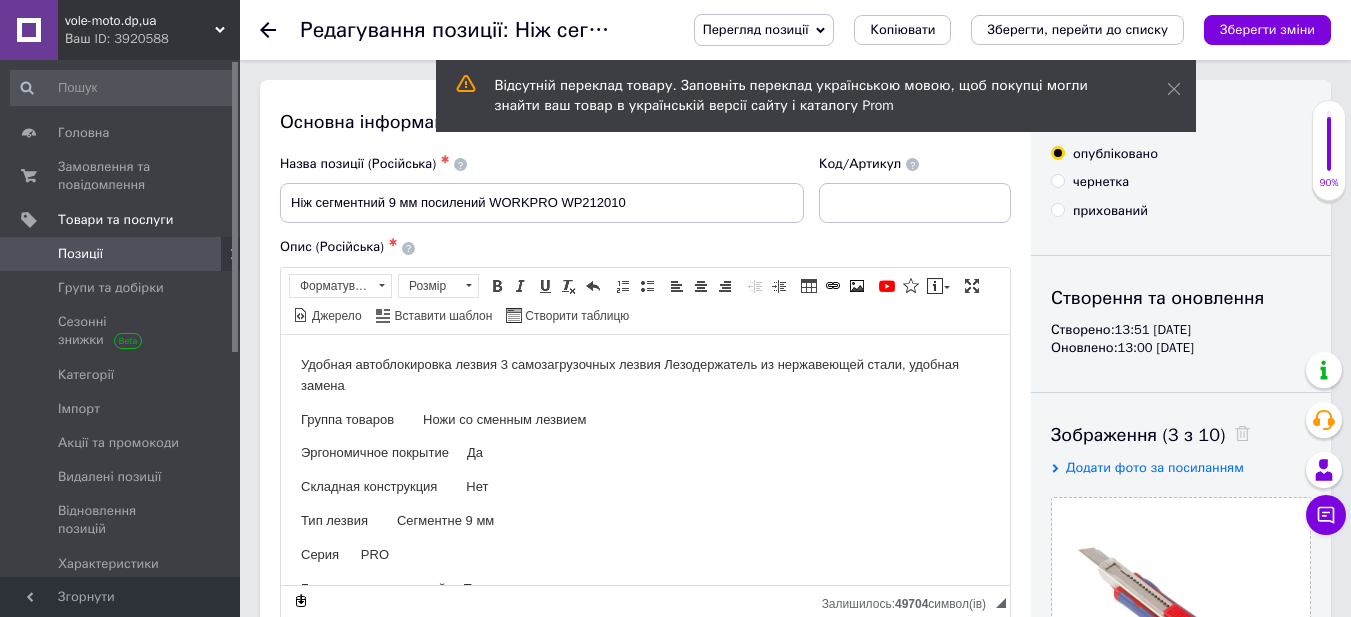 click 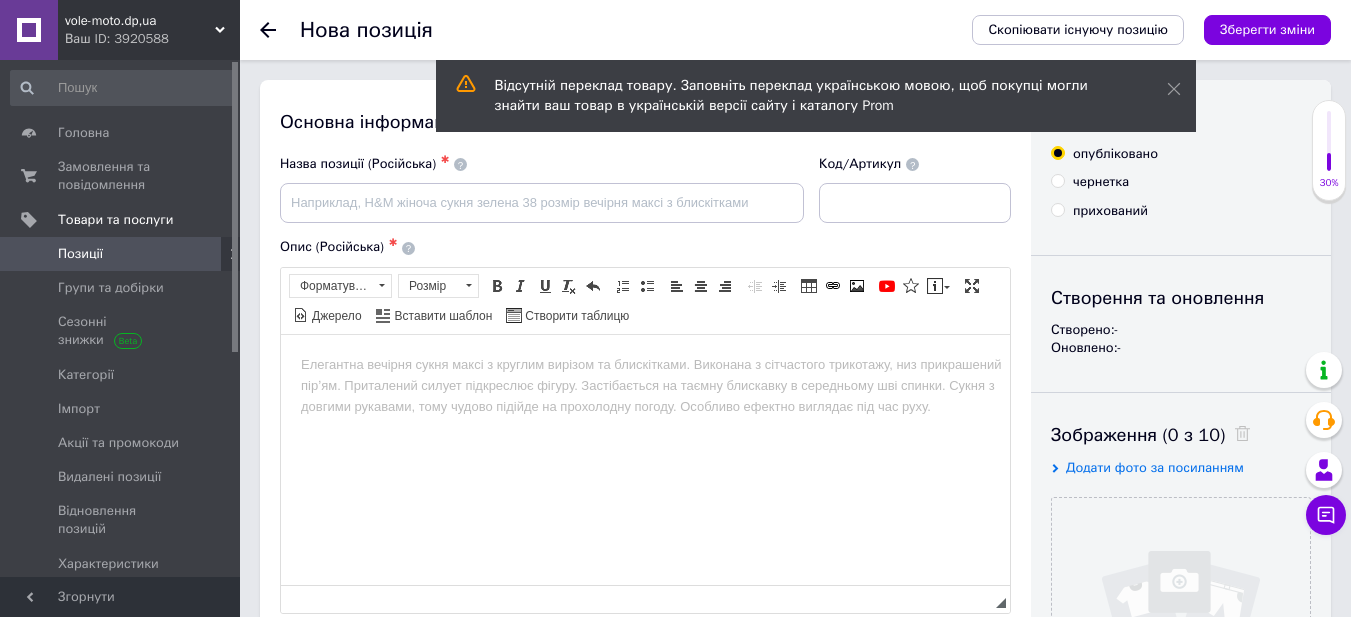 scroll, scrollTop: 0, scrollLeft: 0, axis: both 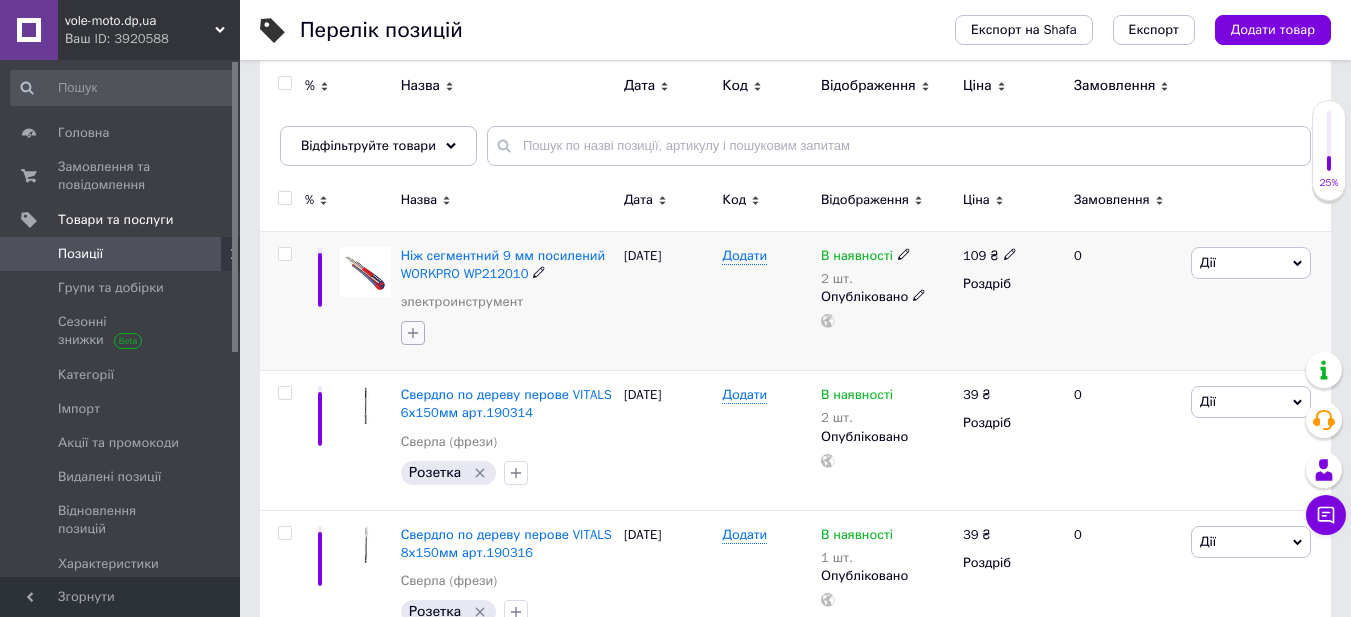 click 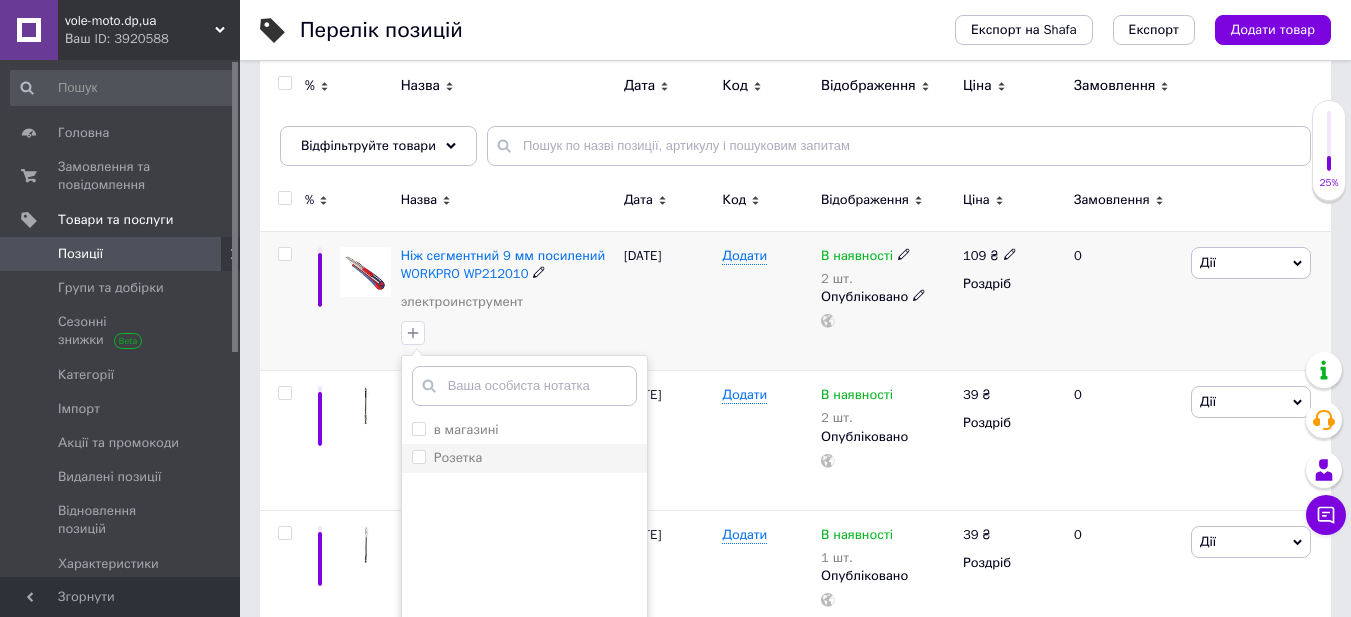 click on "Розетка" at bounding box center (458, 457) 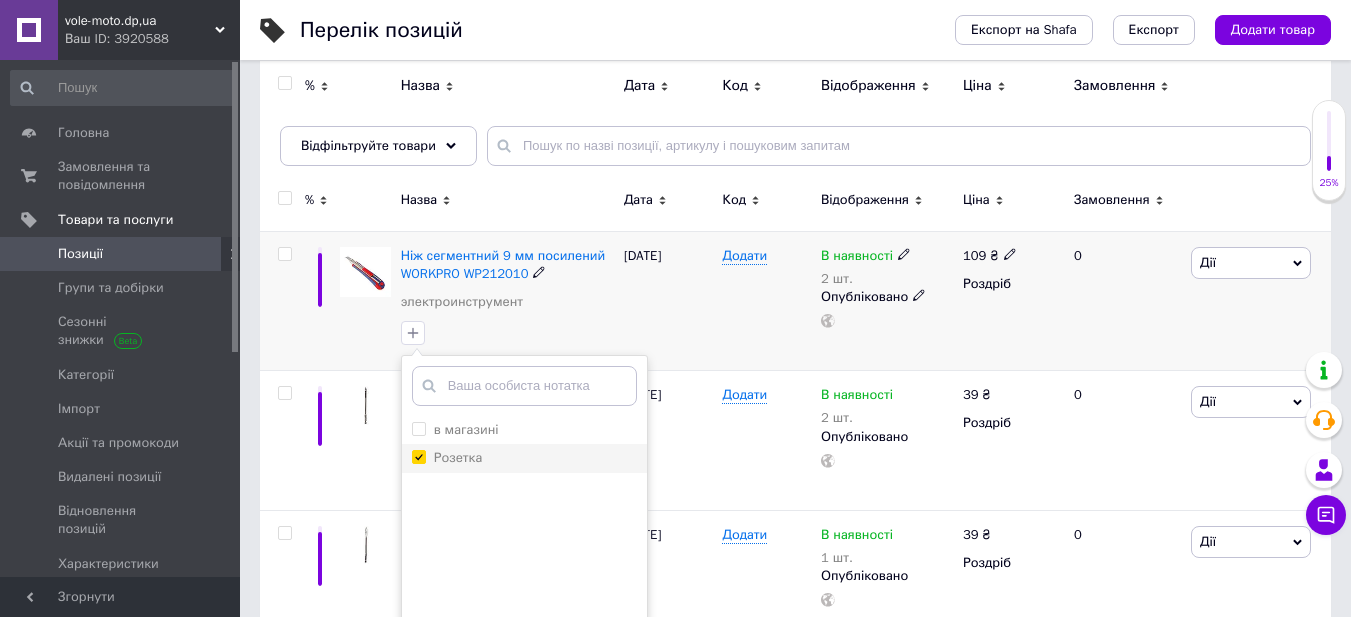 checkbox on "true" 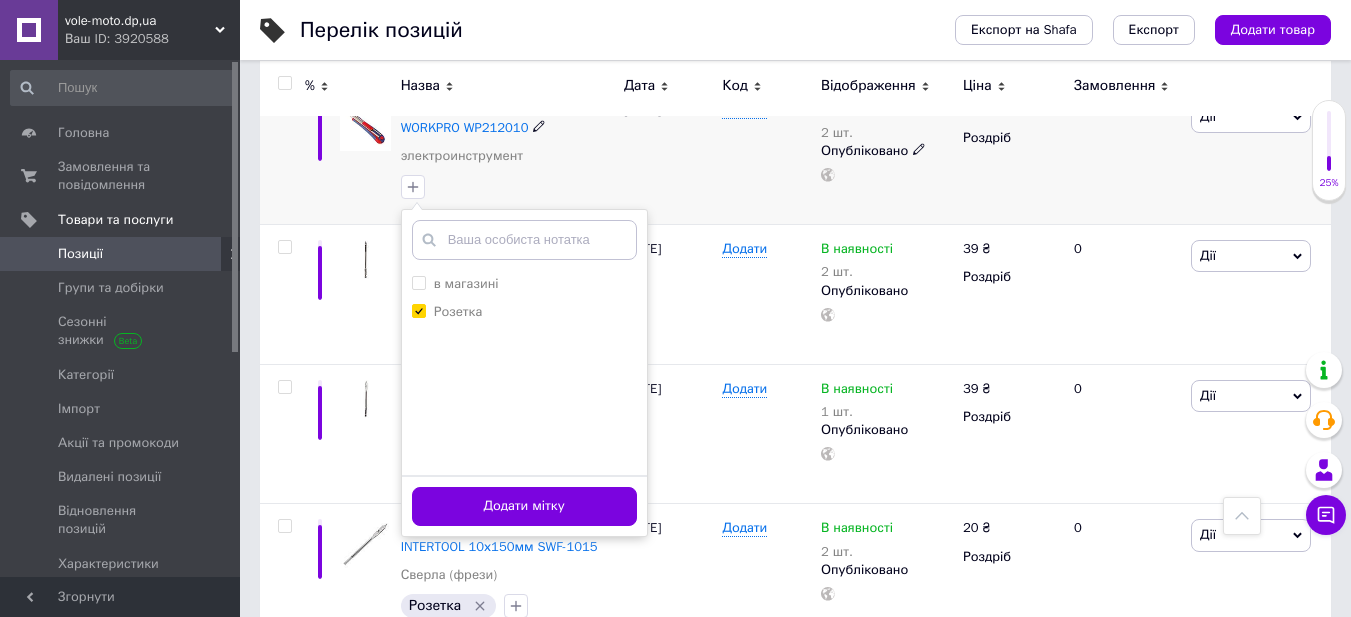 scroll, scrollTop: 300, scrollLeft: 0, axis: vertical 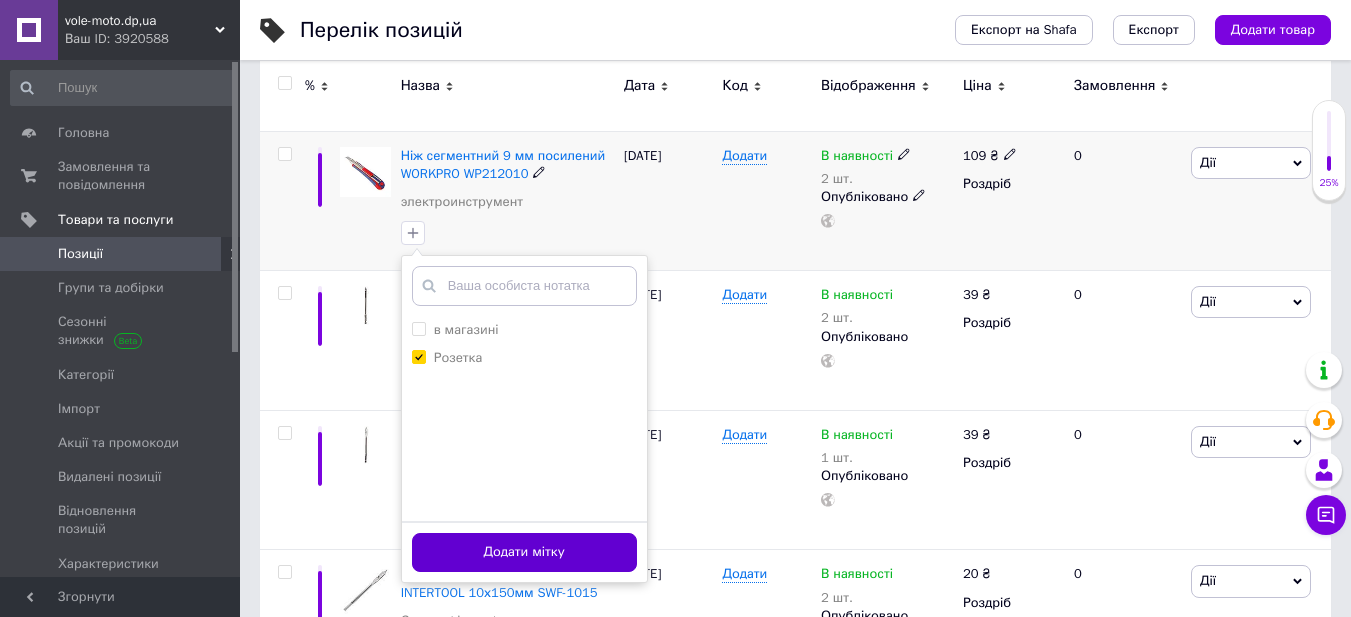 click on "Додати мітку" at bounding box center [524, 552] 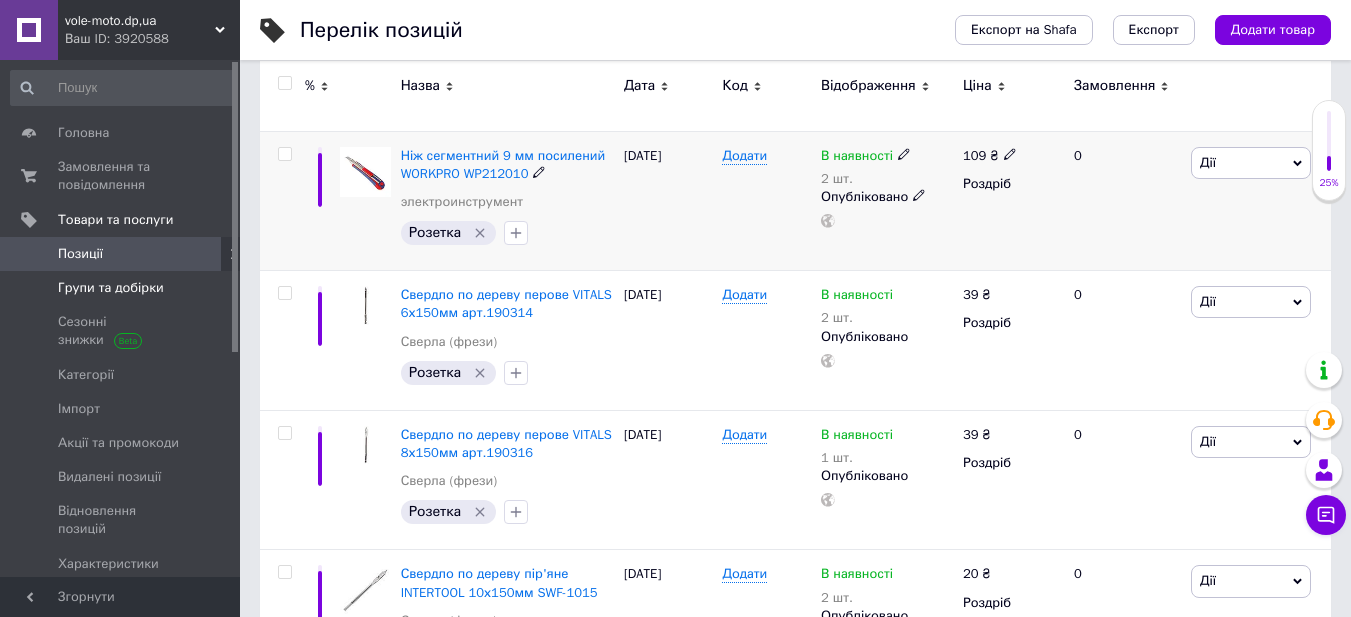 click on "Групи та добірки" at bounding box center (121, 288) 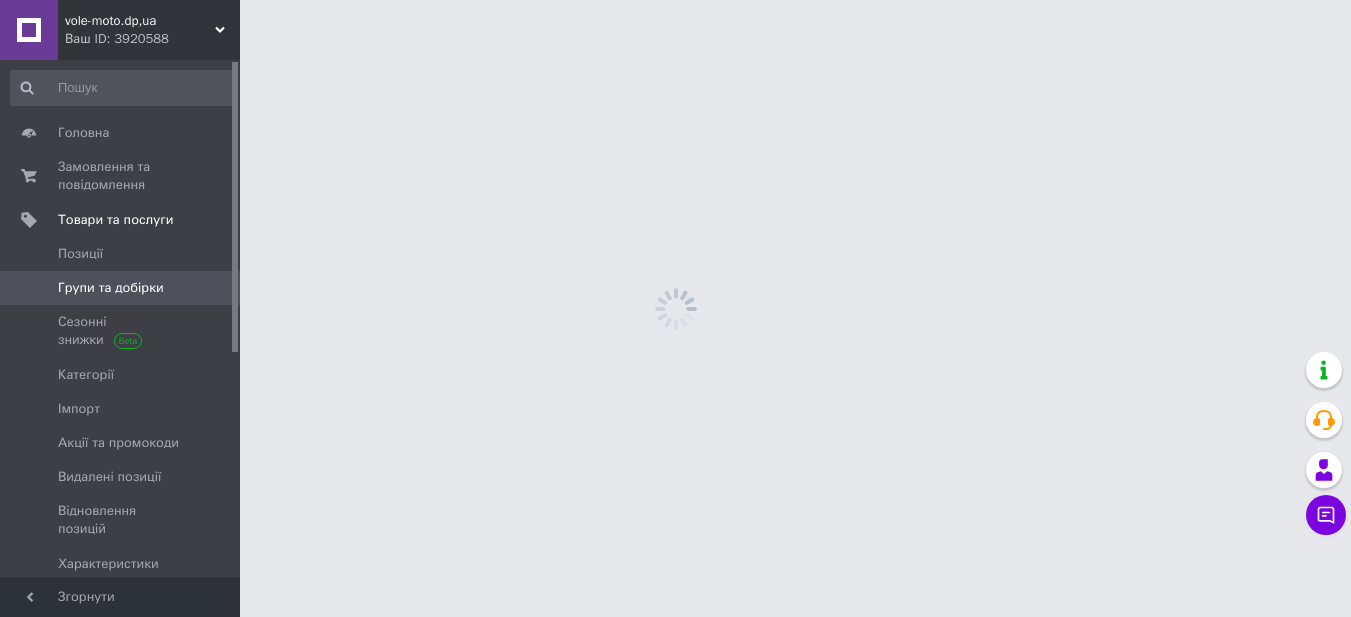 scroll, scrollTop: 0, scrollLeft: 0, axis: both 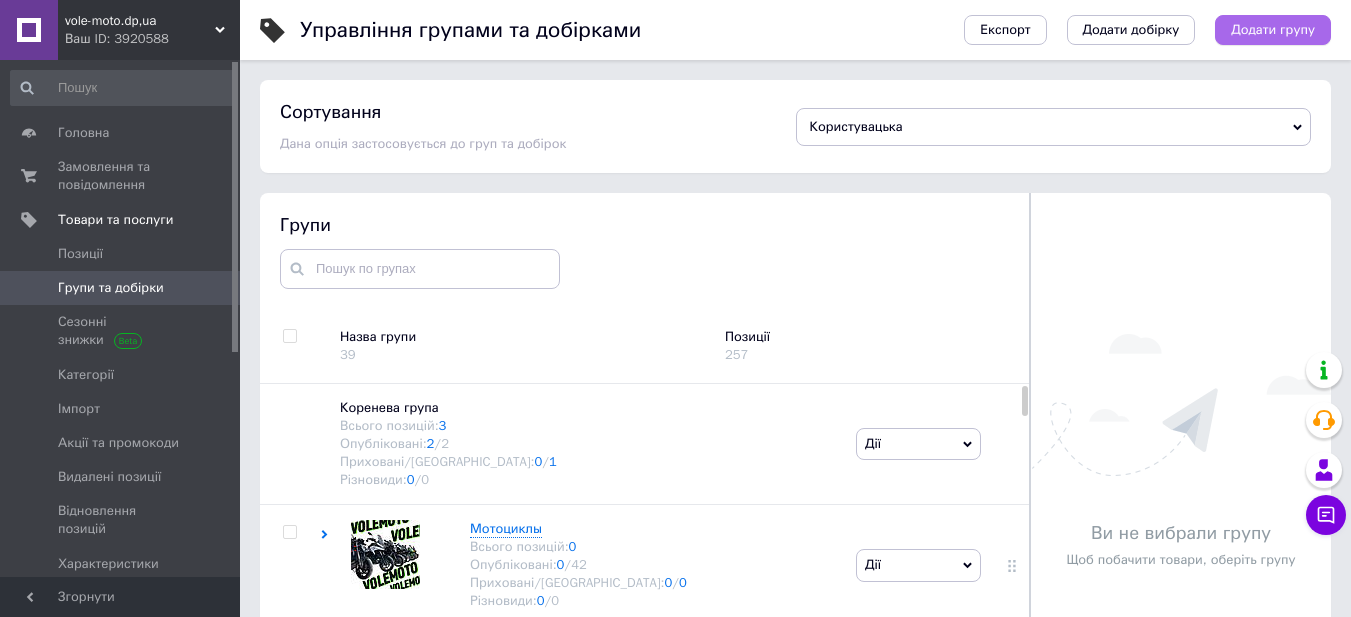 click on "Додати групу" at bounding box center [1273, 30] 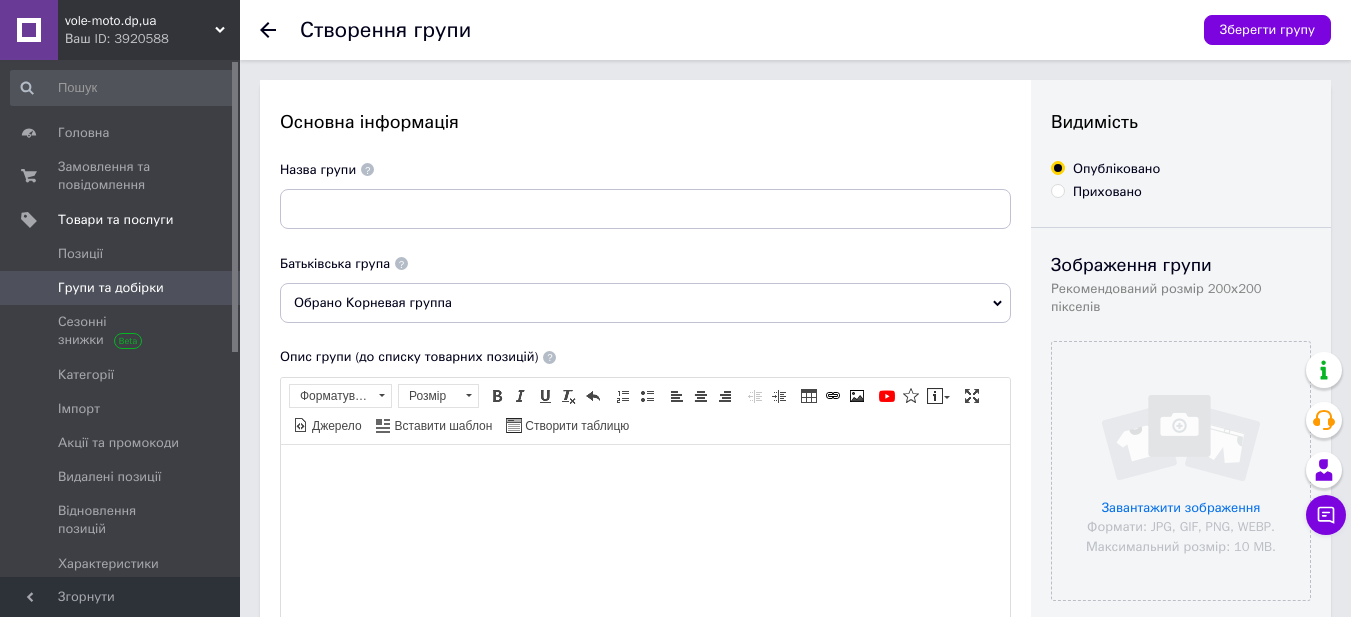 scroll, scrollTop: 0, scrollLeft: 0, axis: both 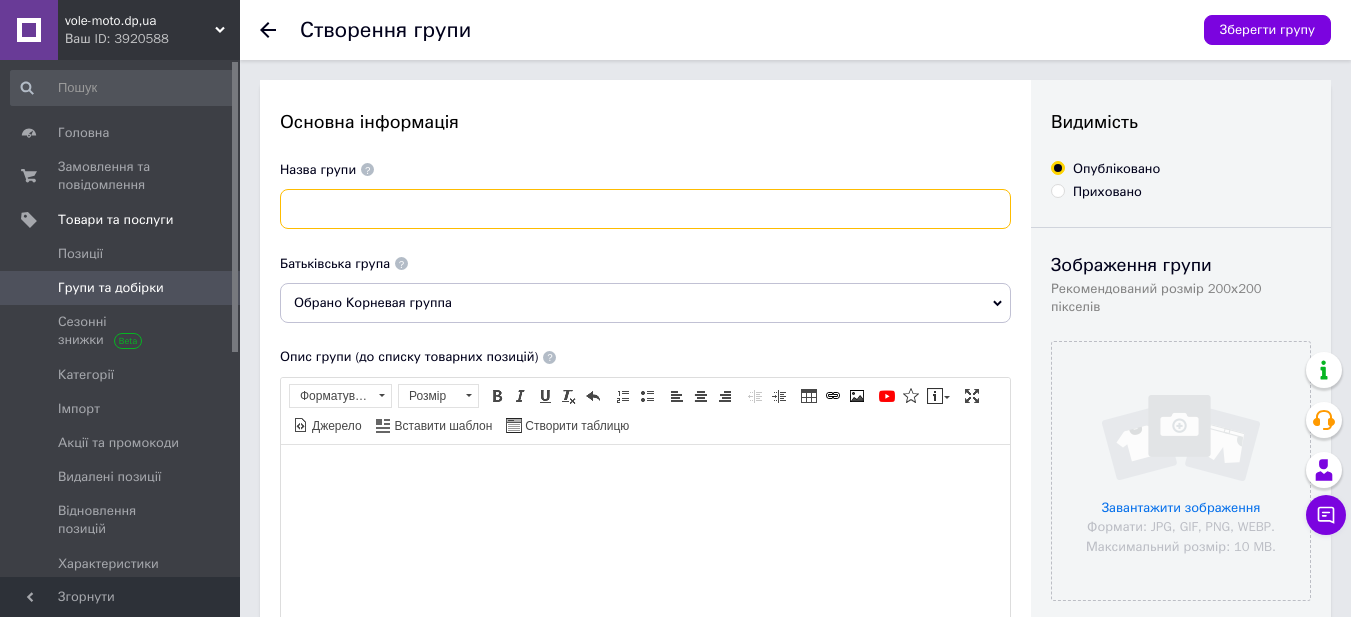 click at bounding box center [645, 209] 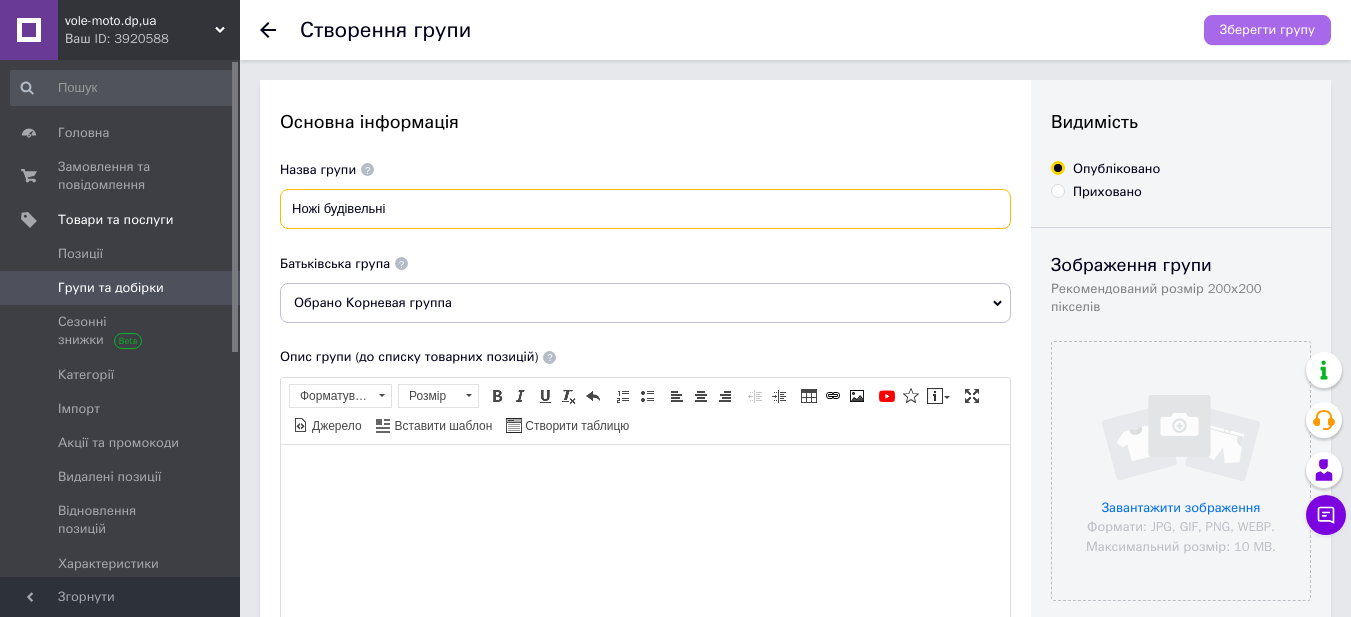 type on "Ножі будівельні" 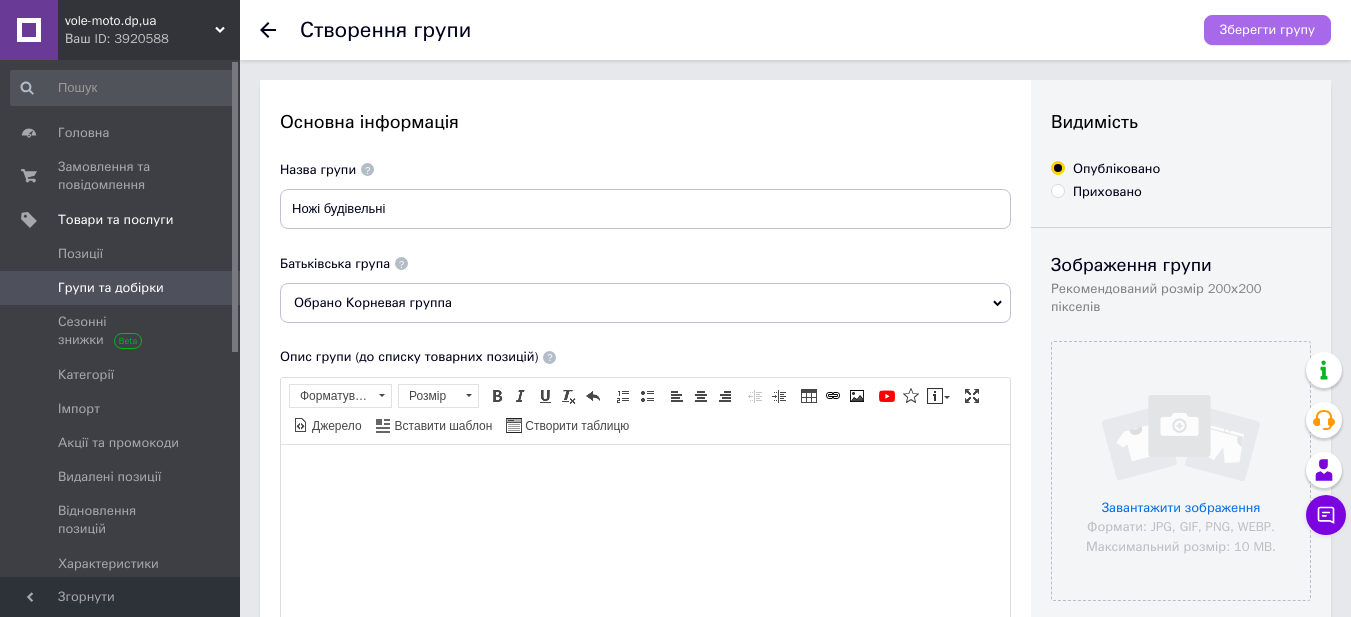 click on "Зберегти групу" at bounding box center (1267, 30) 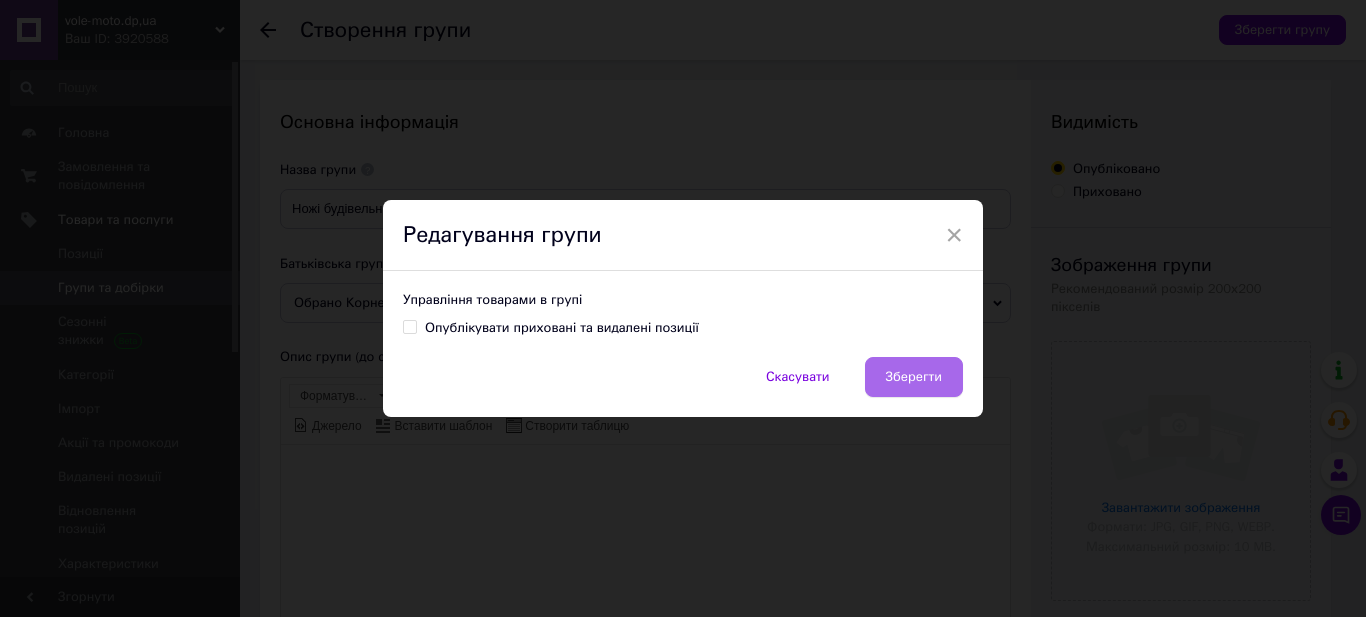 click on "Зберегти" at bounding box center (914, 377) 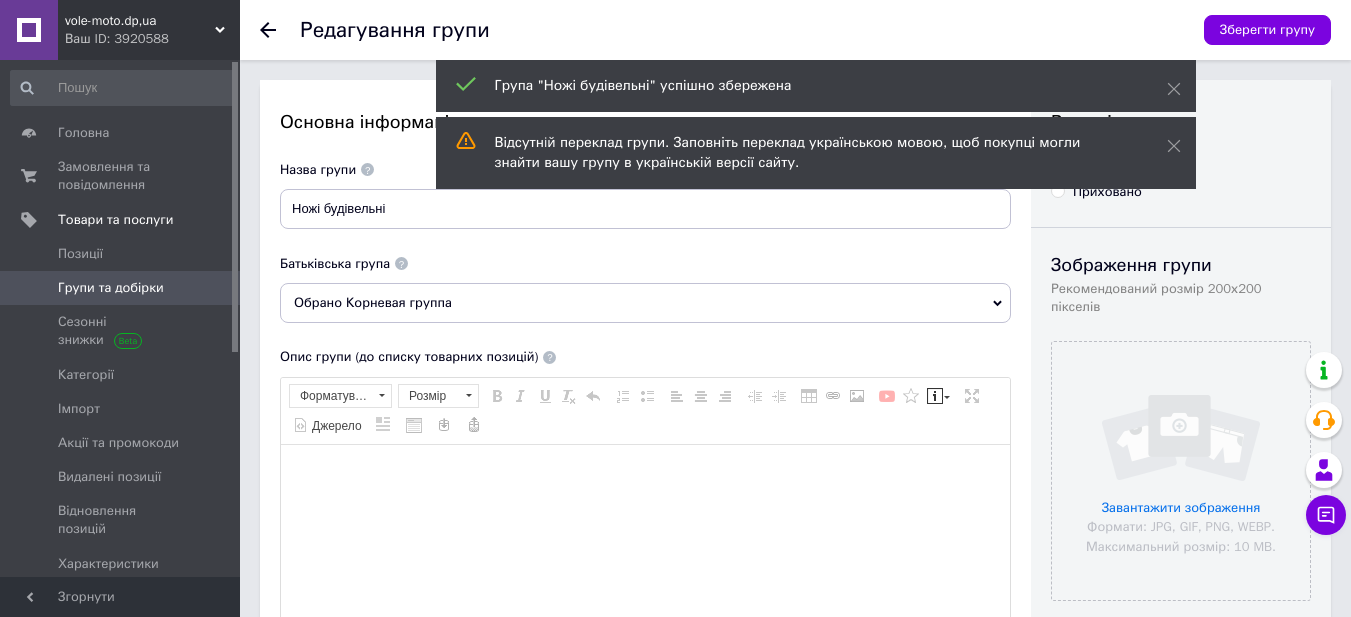 scroll, scrollTop: 0, scrollLeft: 0, axis: both 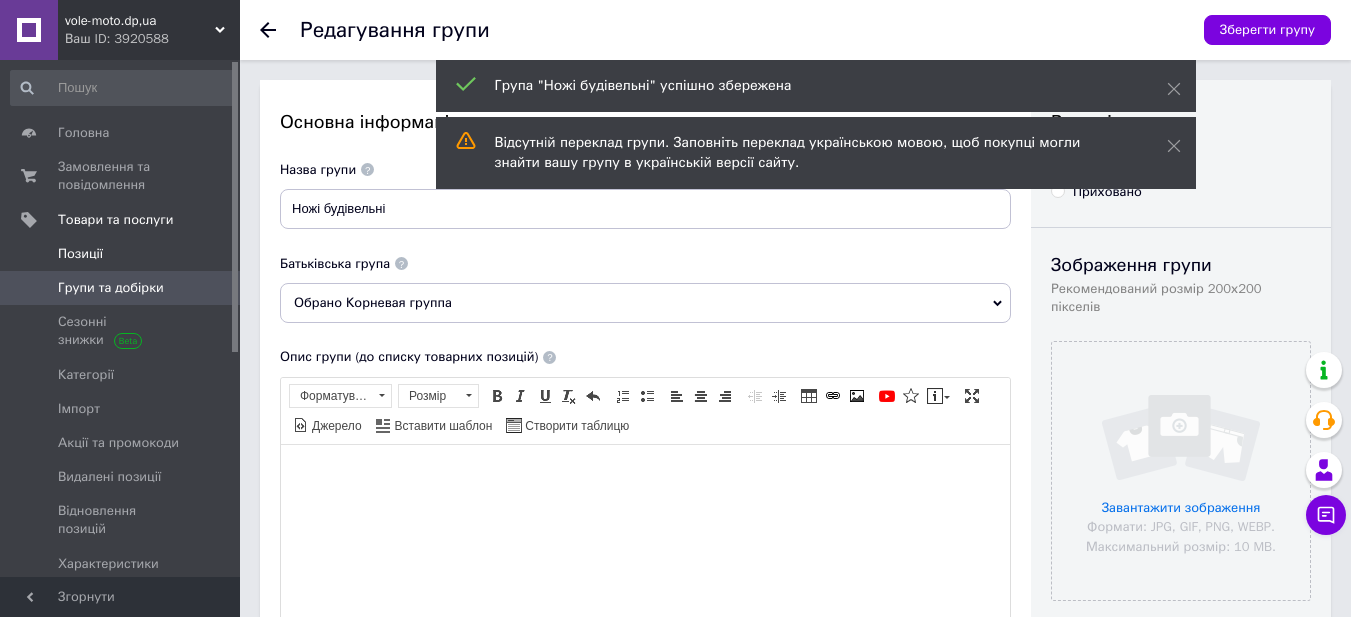 click on "Позиції" at bounding box center [121, 254] 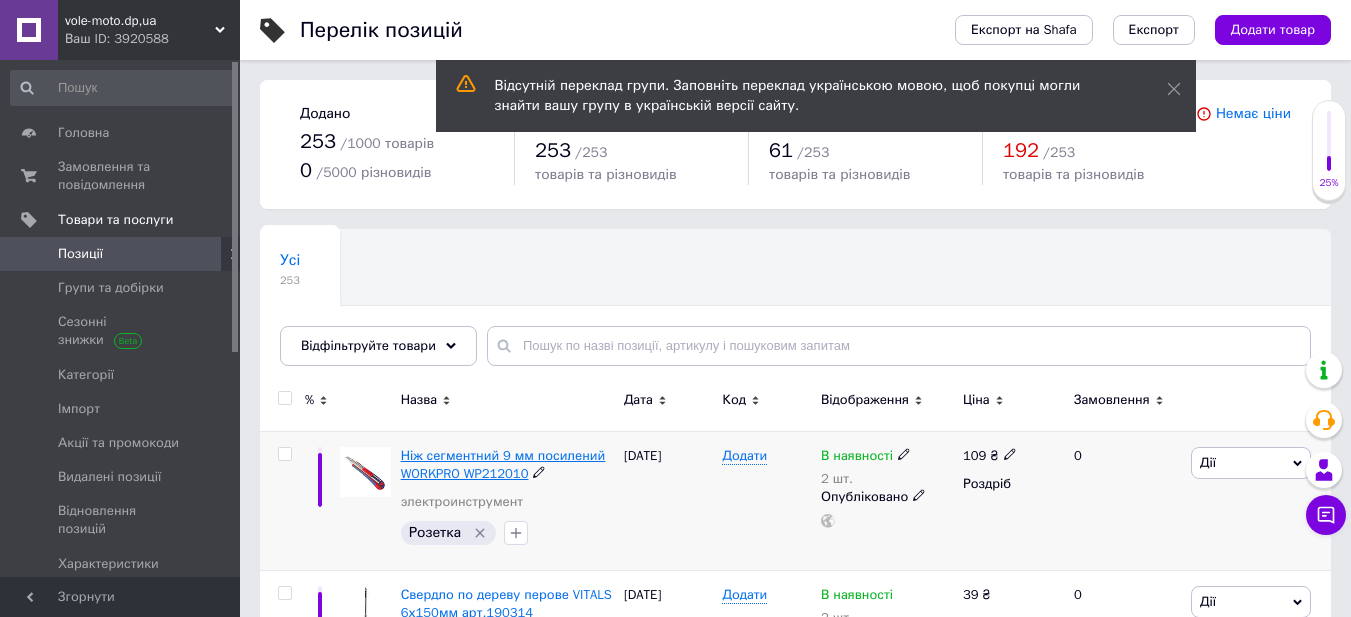 click on "Ніж сегментний 9 мм посилений WORKPRO WP212010" at bounding box center (503, 464) 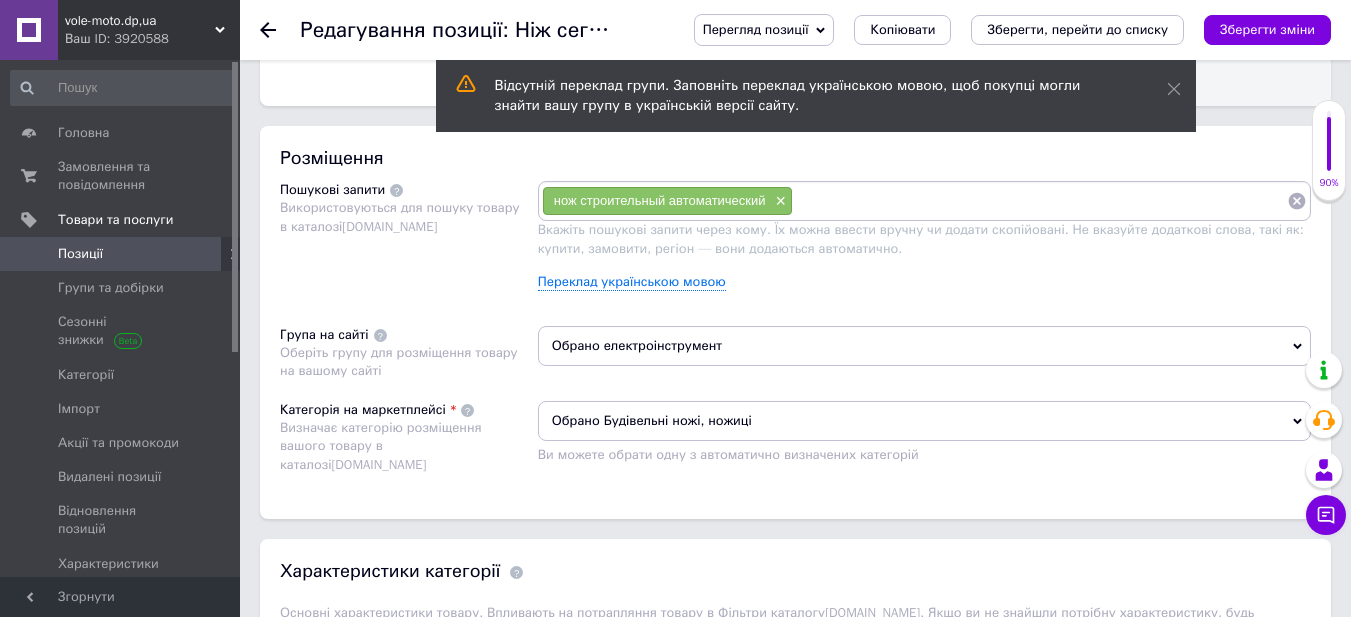 scroll, scrollTop: 1100, scrollLeft: 0, axis: vertical 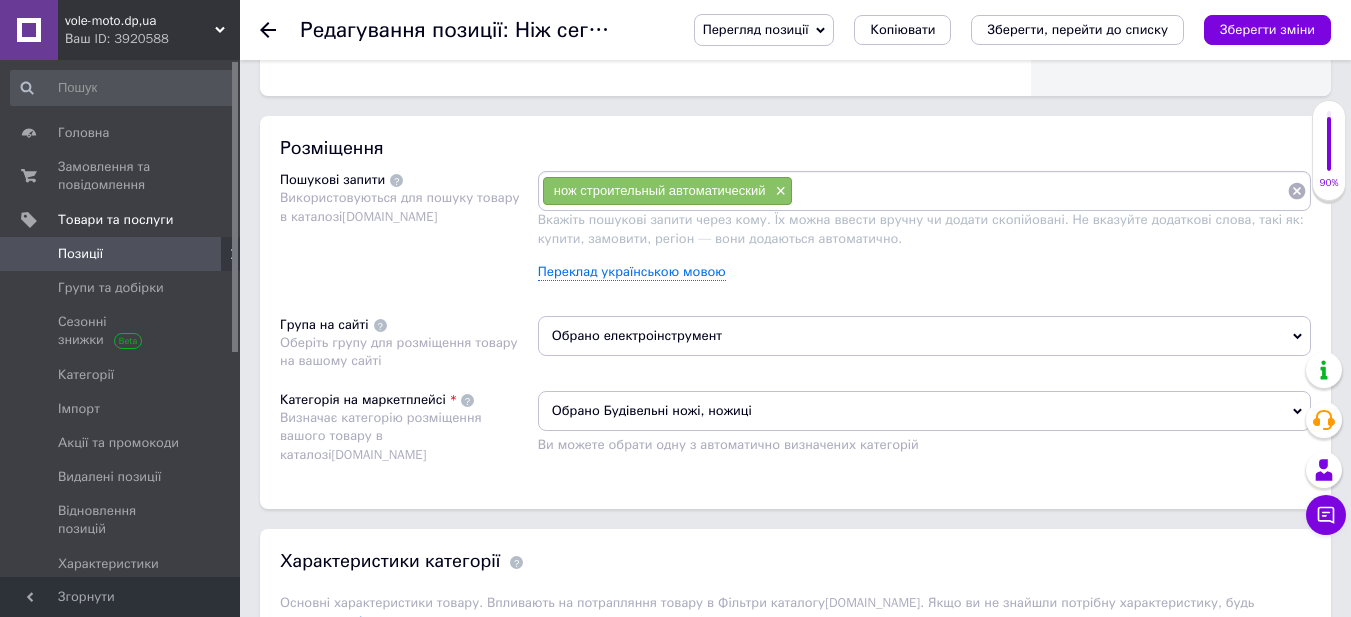 click on "Обрано електроінструмент" at bounding box center (924, 336) 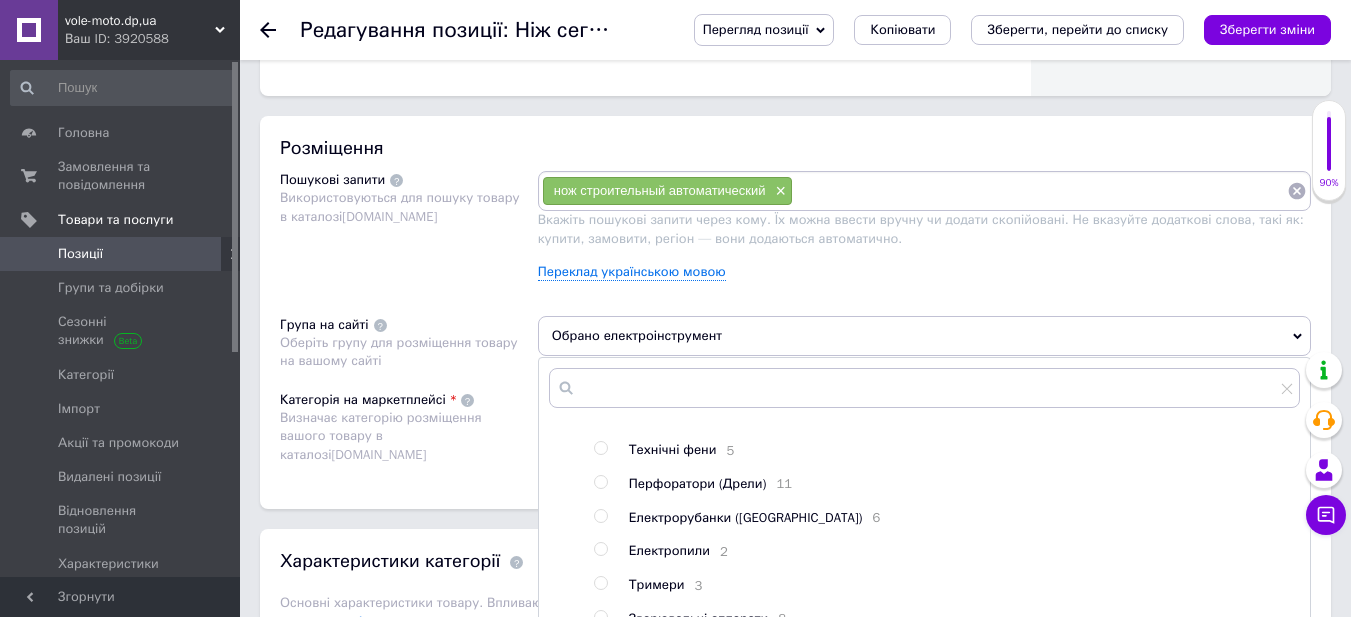 scroll, scrollTop: 342, scrollLeft: 0, axis: vertical 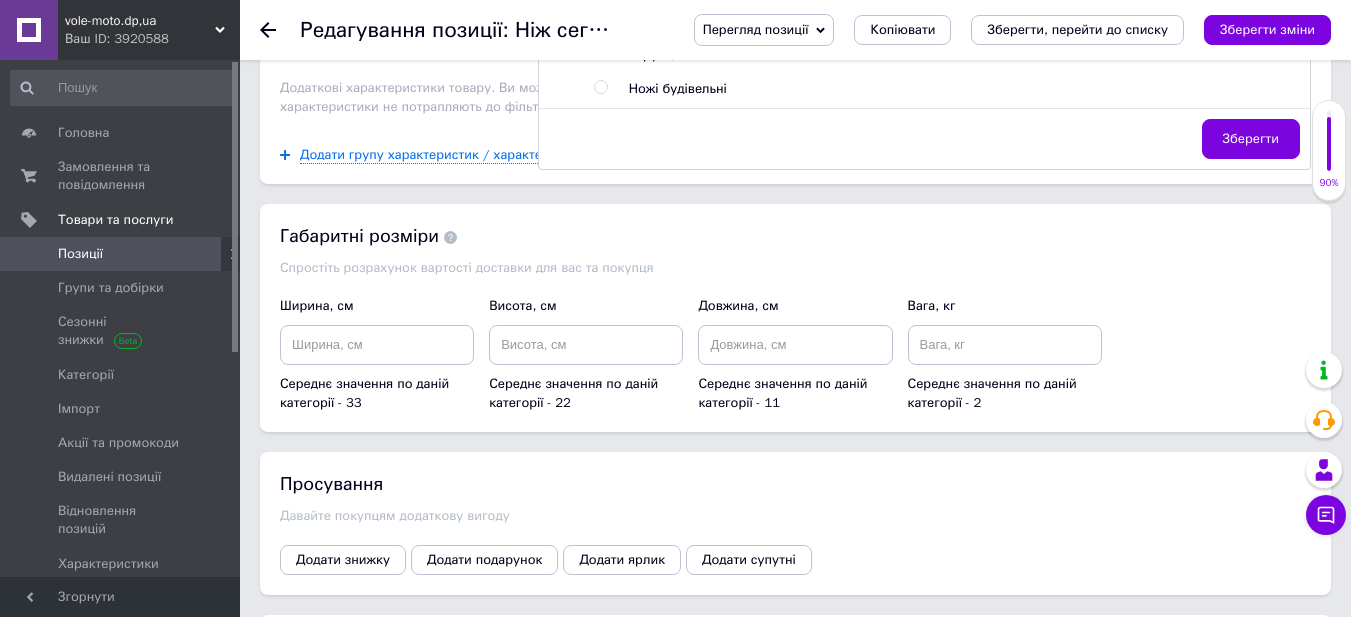 click at bounding box center [600, 87] 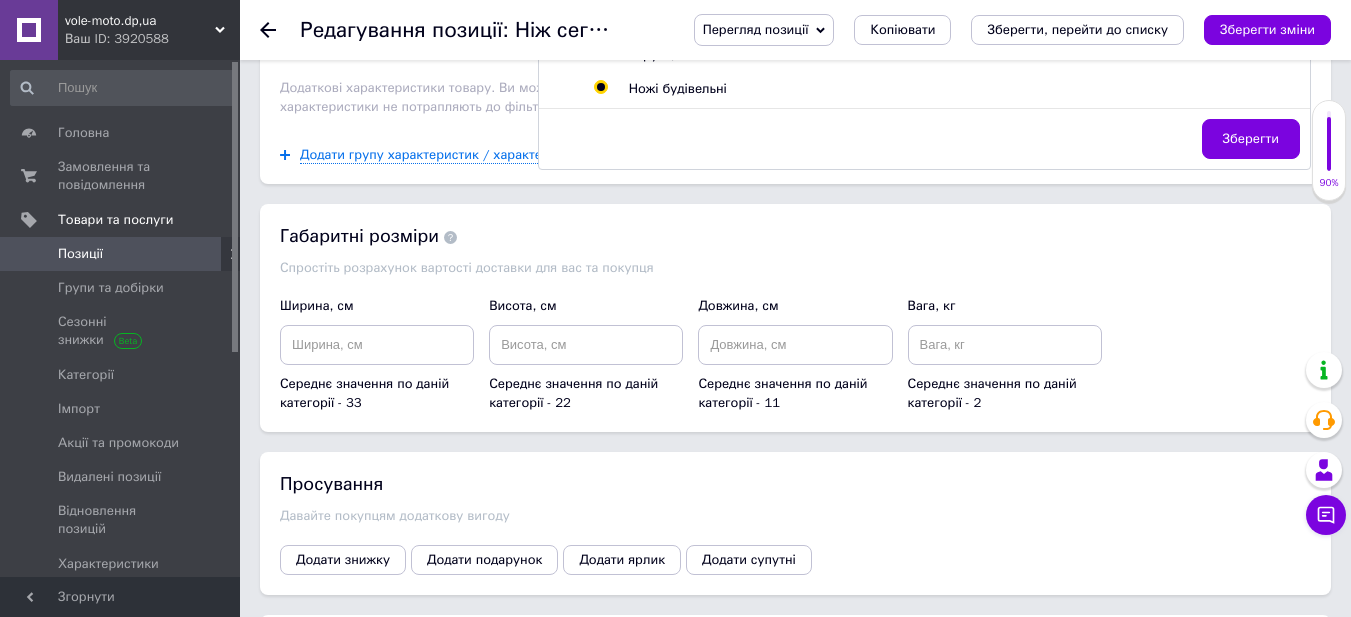 radio on "true" 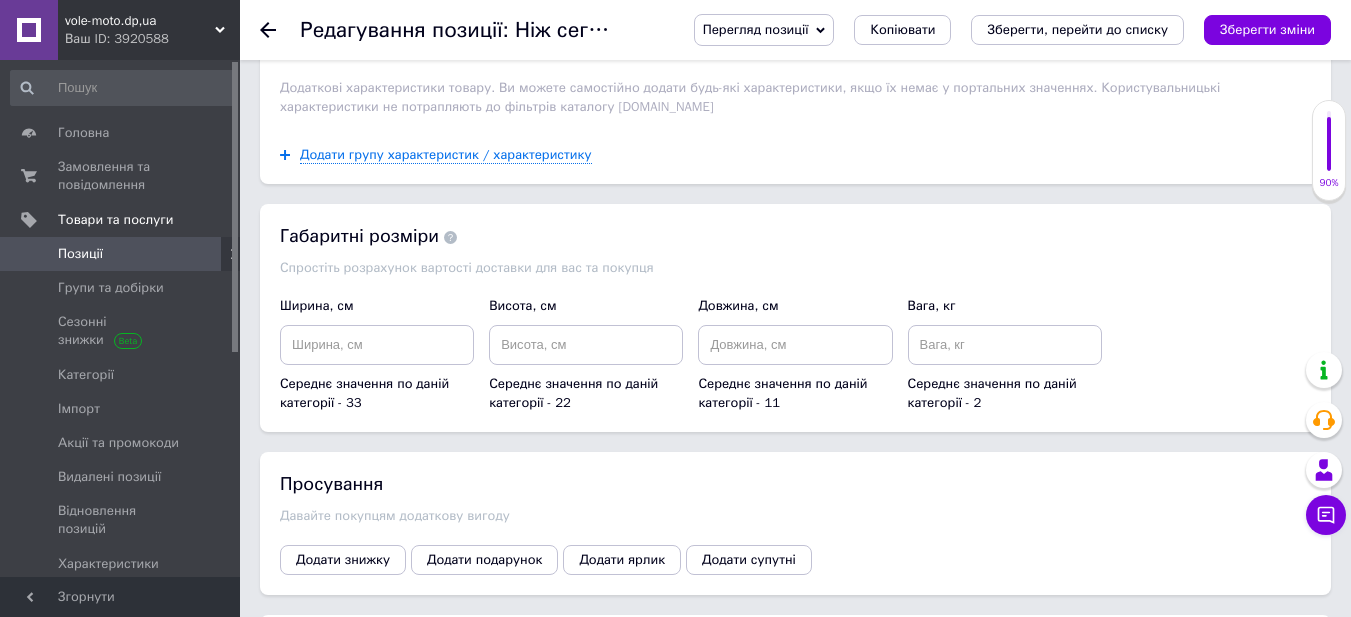 click on "Зберегти зміни" at bounding box center (1267, 29) 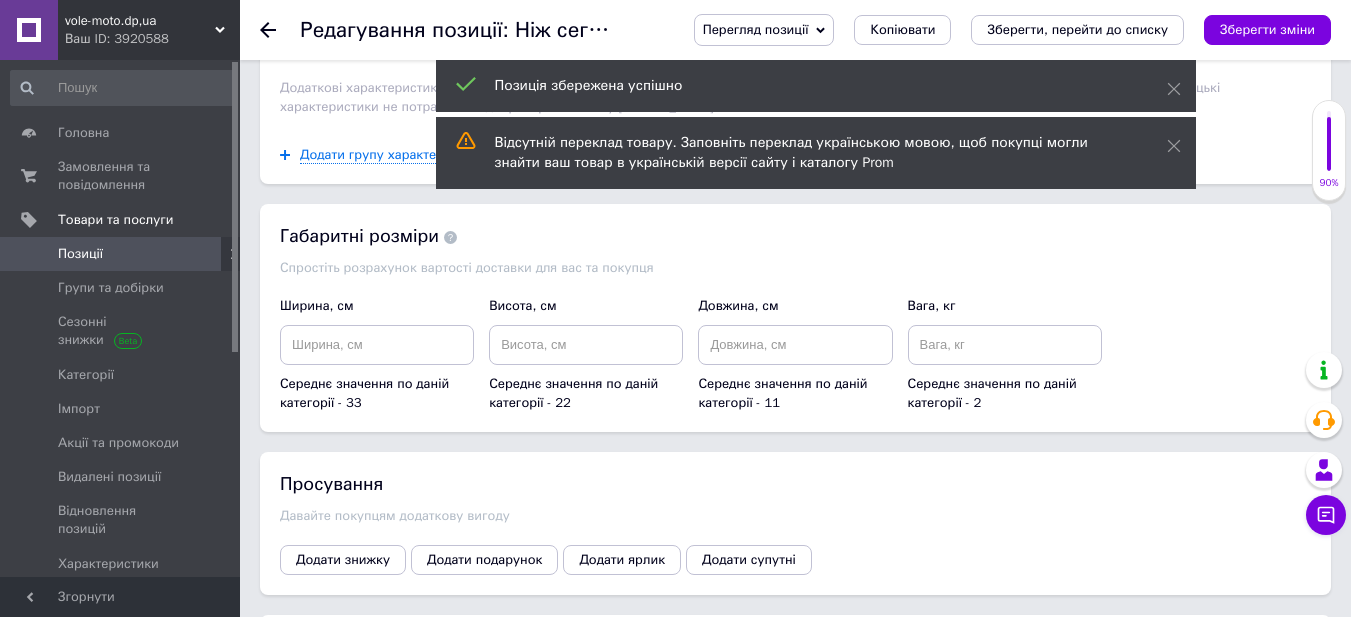 click 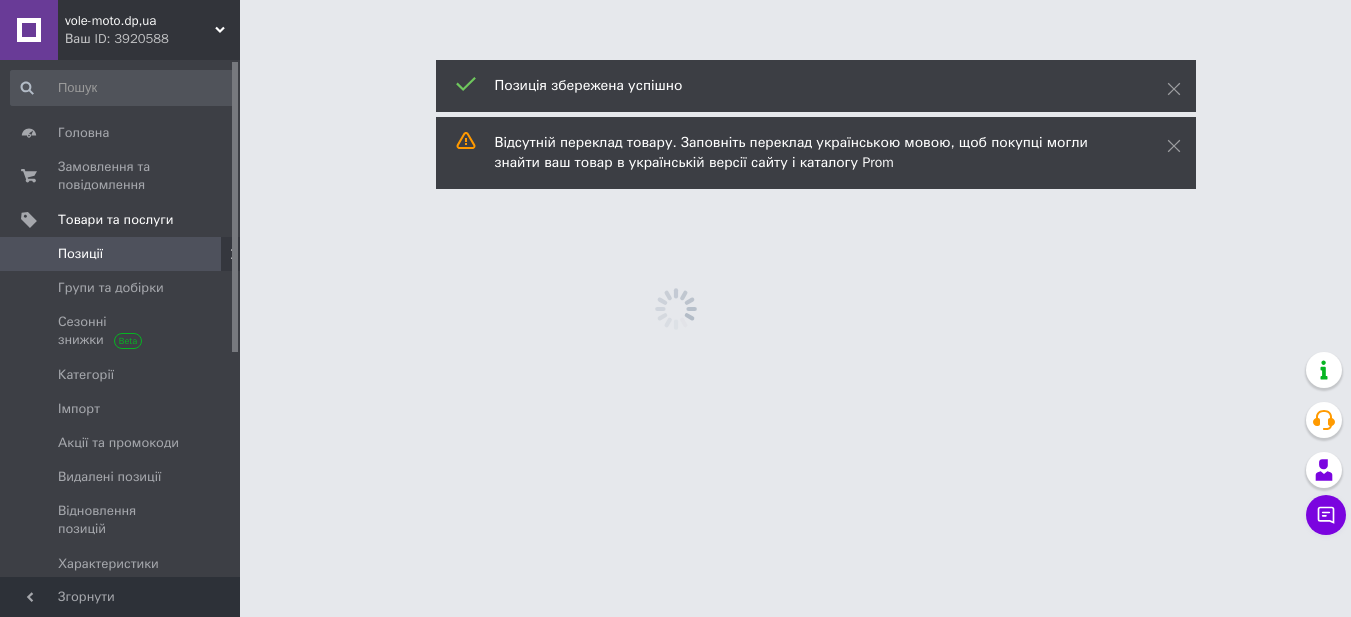 scroll, scrollTop: 0, scrollLeft: 0, axis: both 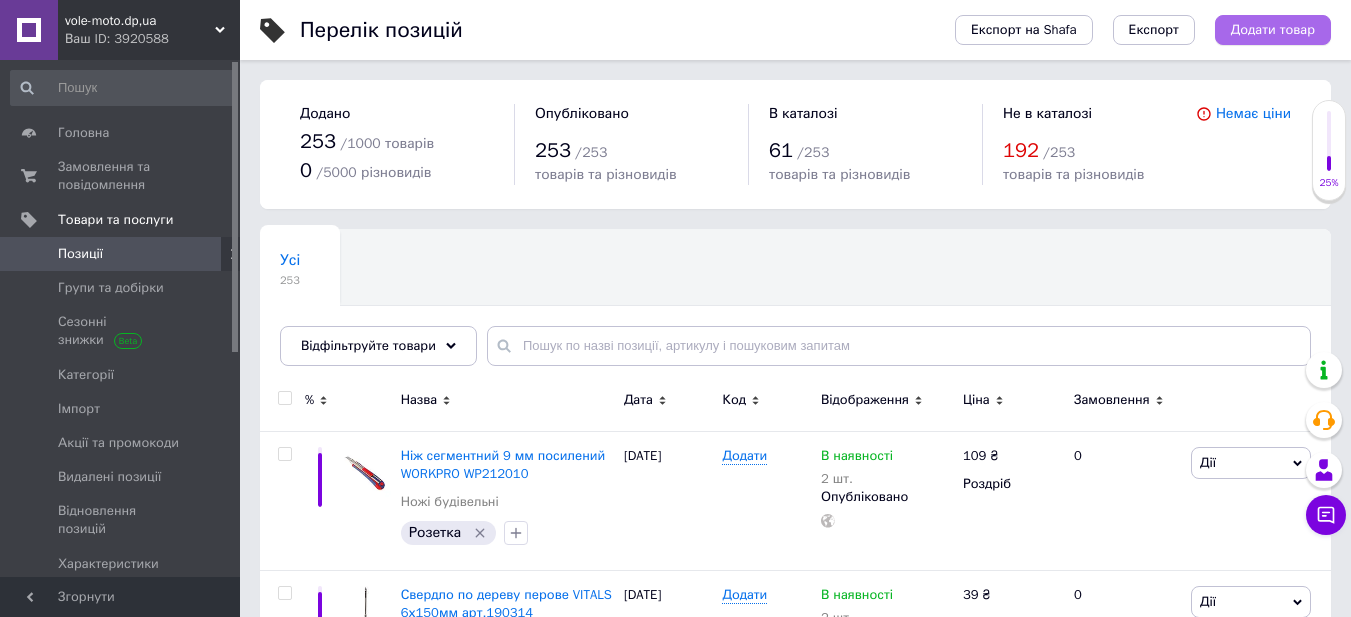 click on "Додати товар" at bounding box center [1273, 30] 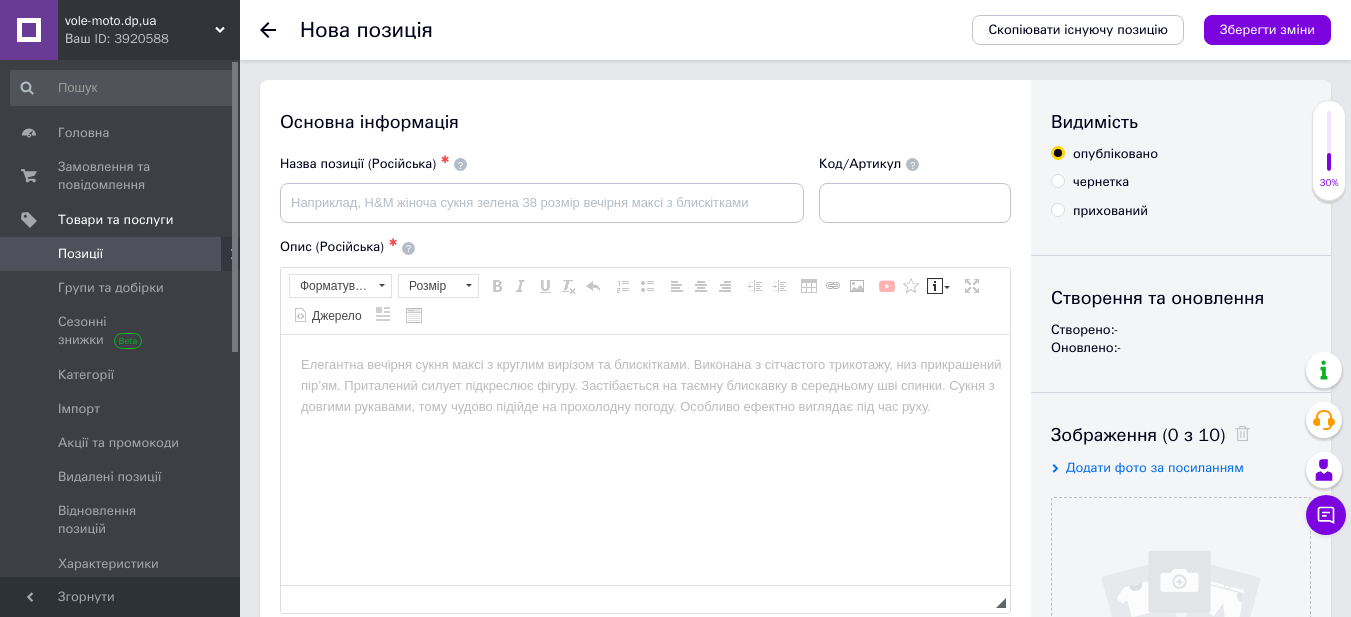 scroll, scrollTop: 0, scrollLeft: 0, axis: both 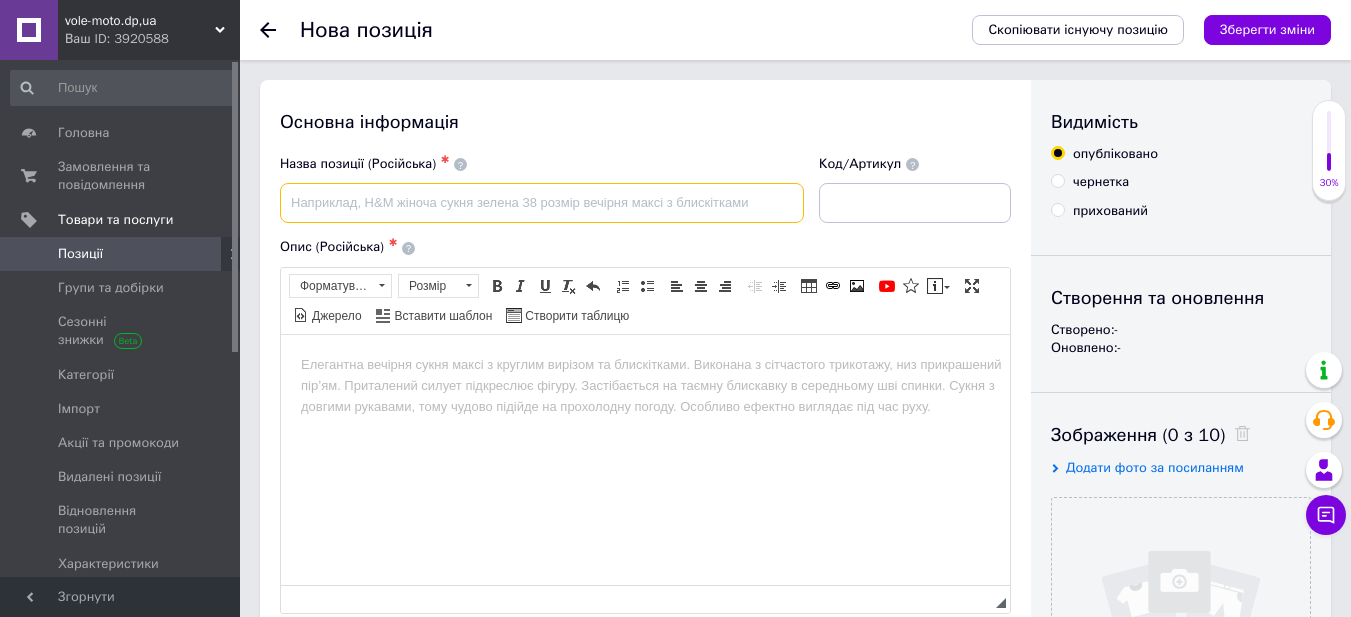 click at bounding box center (542, 203) 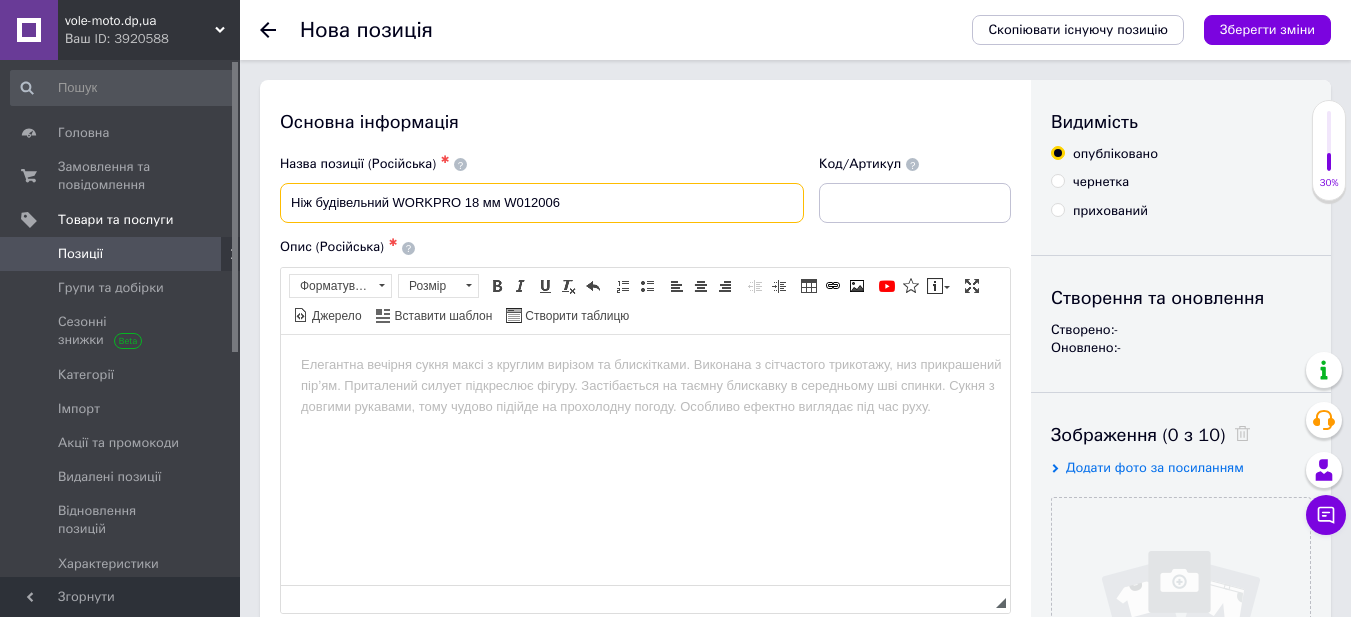 type on "Ніж будівельний WORKPRO 18 мм W012006" 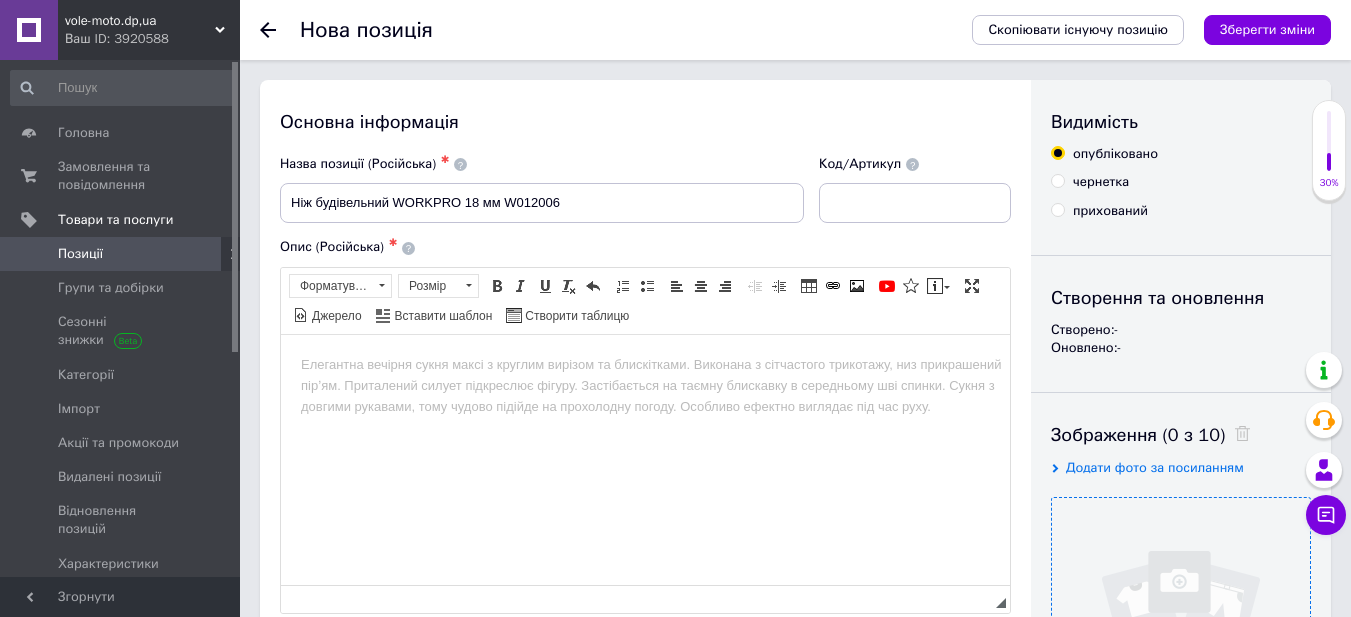 click at bounding box center (1181, 627) 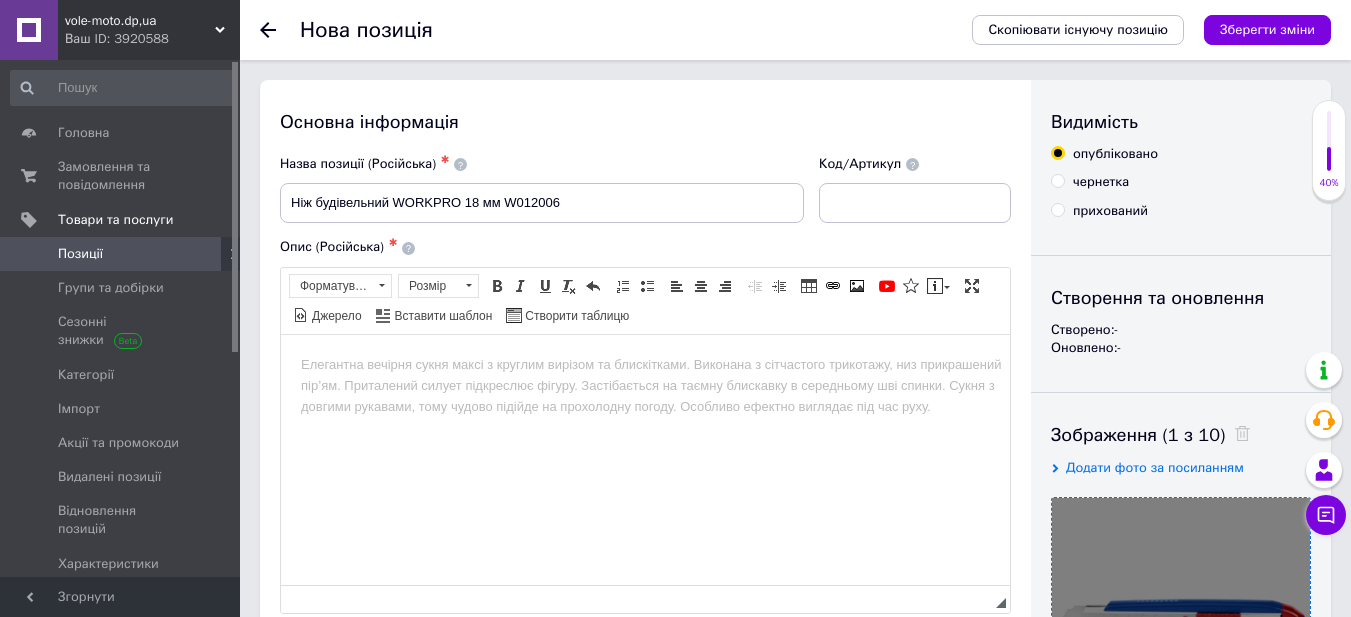 click at bounding box center [645, 364] 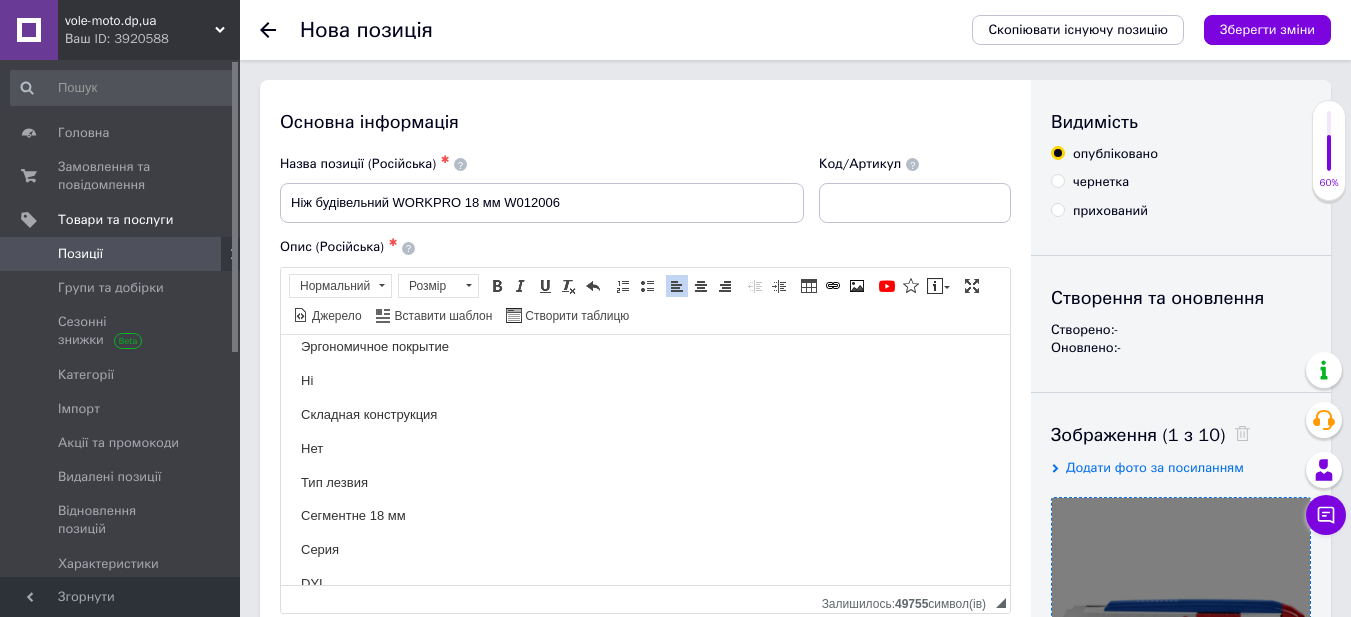 scroll, scrollTop: 0, scrollLeft: 0, axis: both 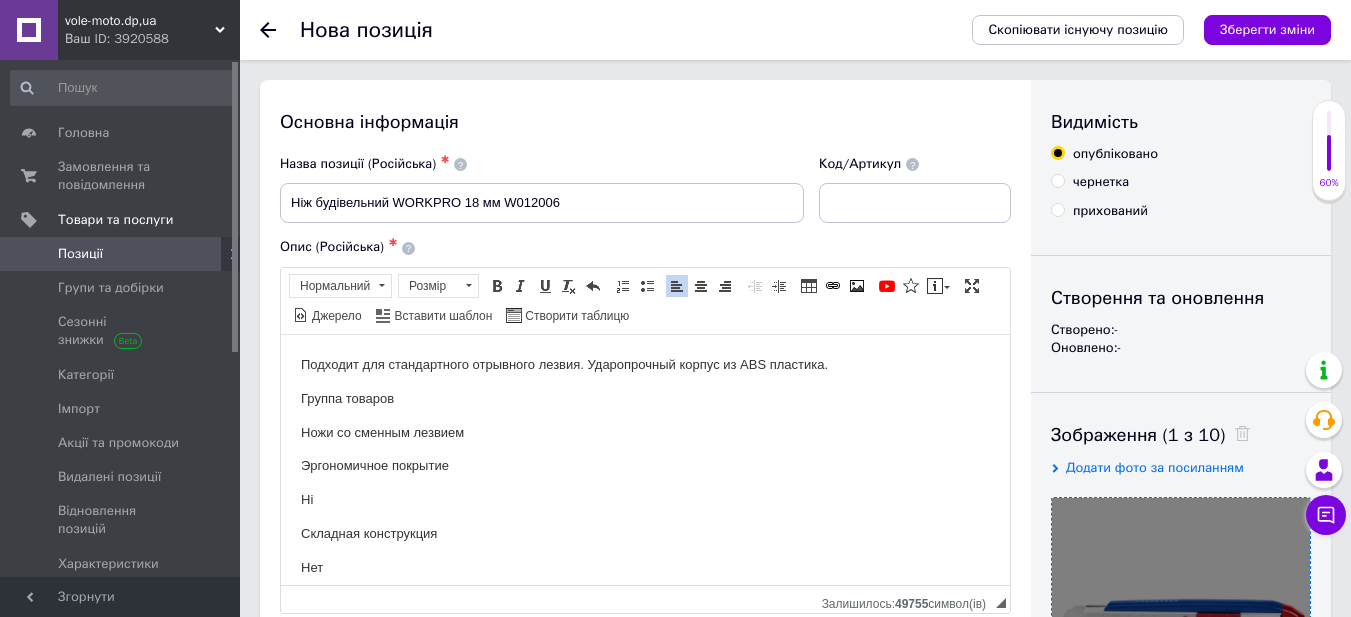 click on "Подходит для стандартного отрывного лезвия. Ударопрочный корпус из ABS пластика. Группа товаров Ножи со сменным лезвием Эргономичное покрытие Ні Складная конструкция Нет Тип лезвия Сегментне 18 мм Серия DYI Быстрая замена лезвий Нет" at bounding box center (645, 567) 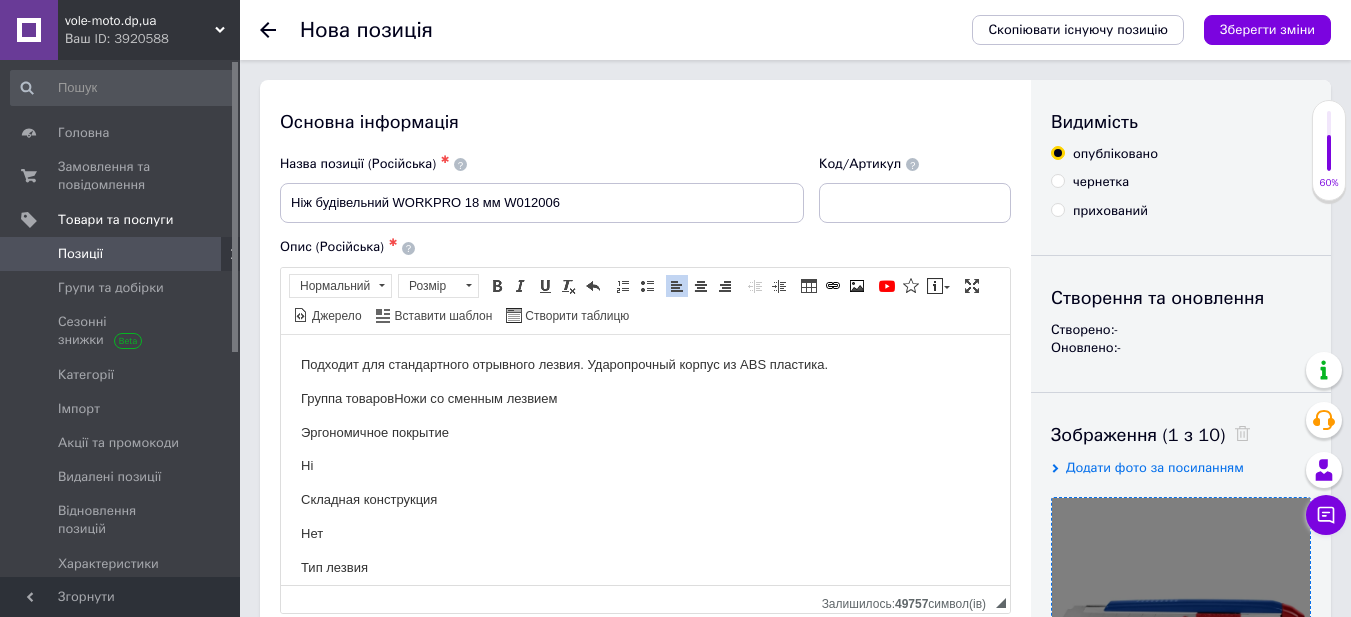 type 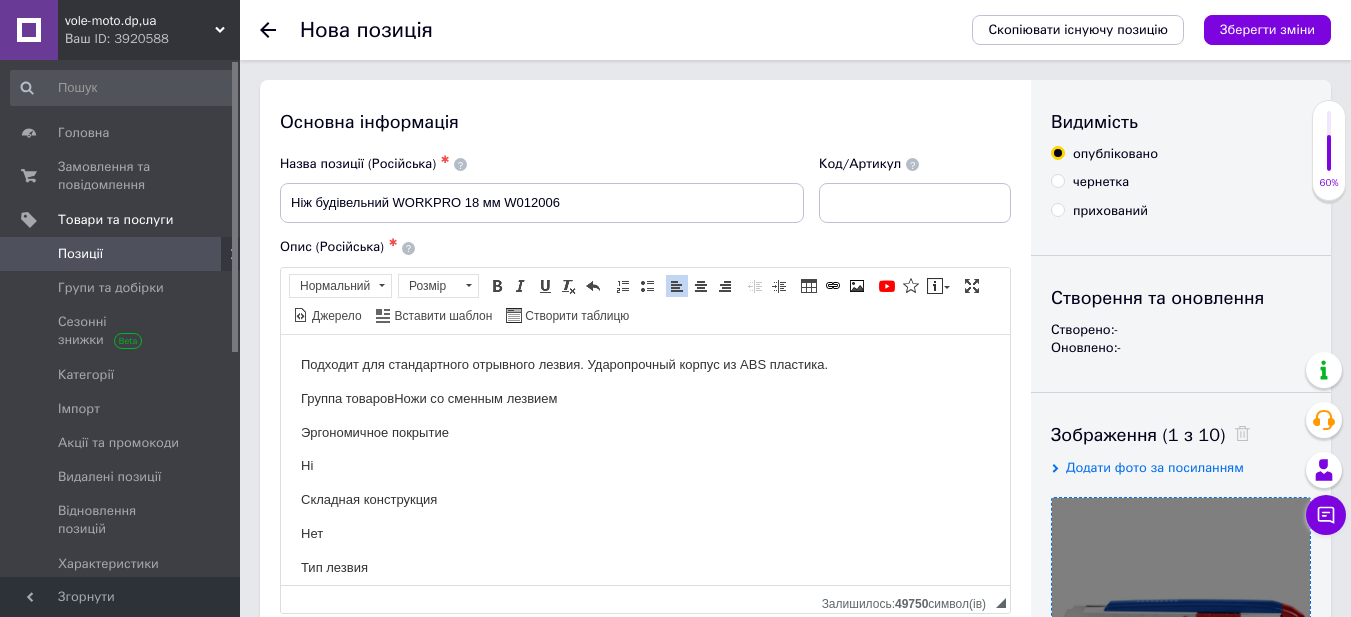 click on "Подходит для стандартного отрывного лезвия. Ударопрочный корпус из ABS пластика. Группа товаров        Ножи со сменным лезвием Эргономичное покрытие Ні Складная конструкция Нет Тип лезвия Сегментне 18 мм Серия DYI Быстрая замена лезвий Нет" at bounding box center [645, 550] 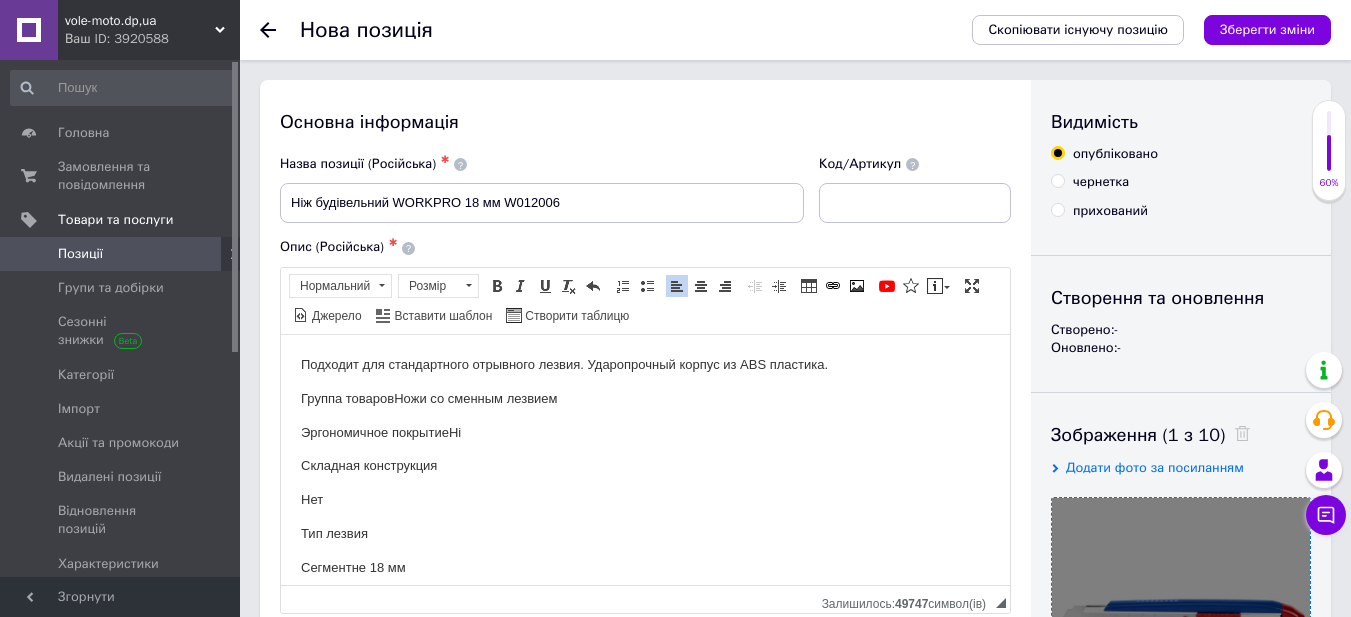 click on "Подходит для стандартного отрывного лезвия. Ударопрочный корпус из ABS пластика. Группа товаров        Ножи со сменным лезвием Эргономичное покрытие      Ні Складная конструкция Нет Тип лезвия Сегментне 18 мм Серия DYI Быстрая замена лезвий Нет" at bounding box center [645, 533] 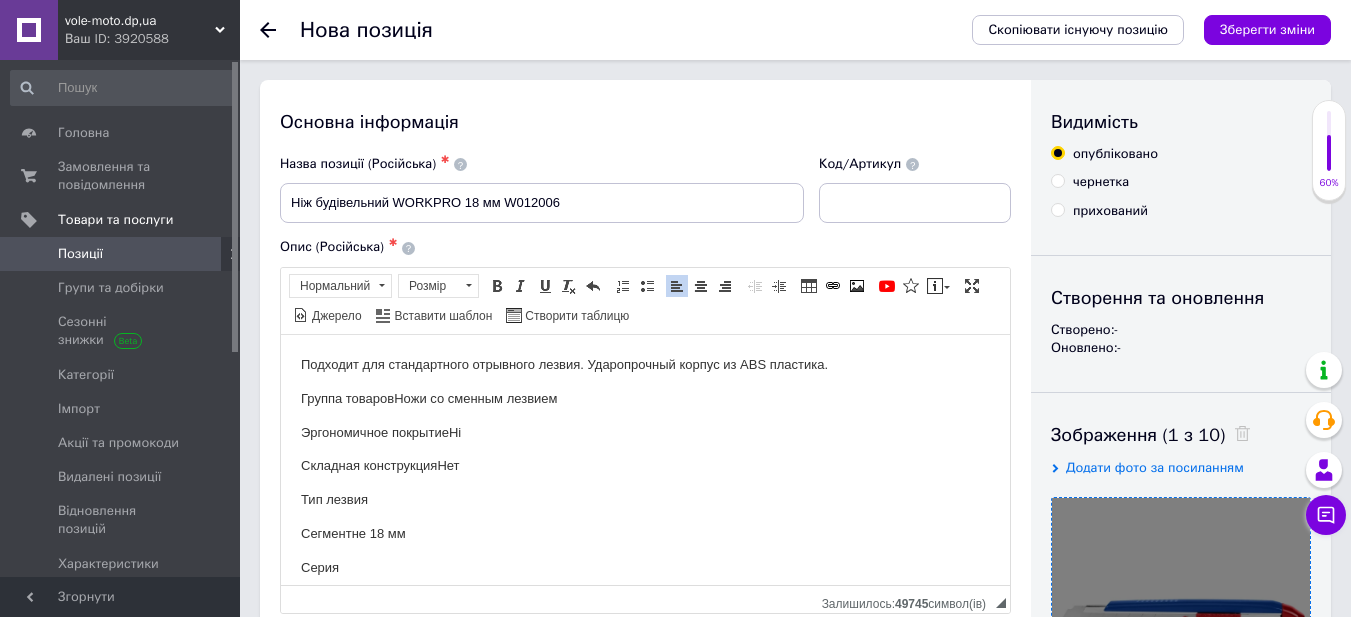 click on "Сегментне 18 мм" at bounding box center [645, 533] 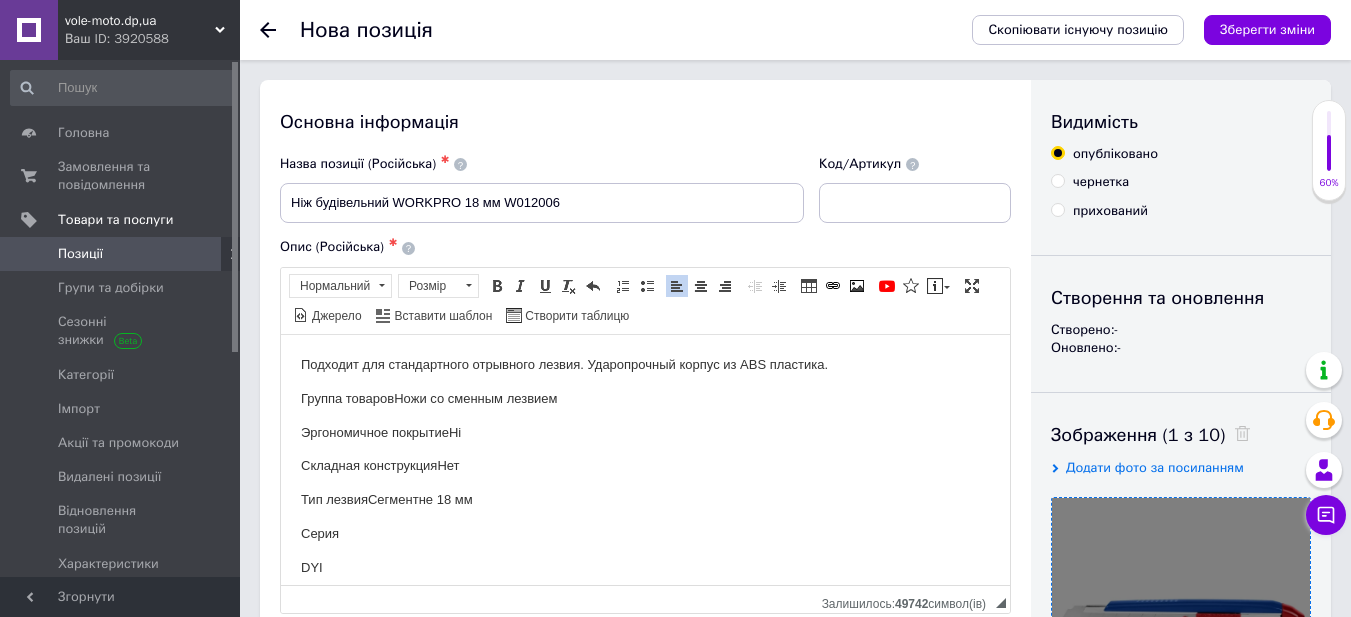 scroll, scrollTop: 81, scrollLeft: 0, axis: vertical 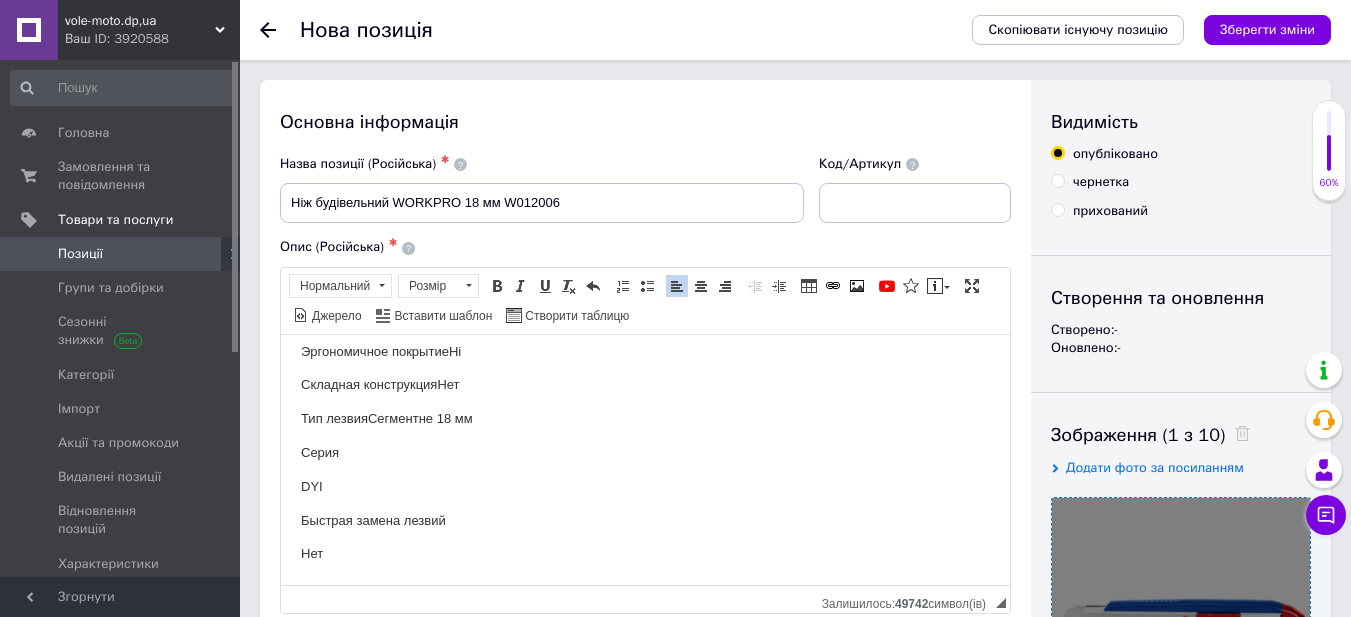 click on "DYI" at bounding box center [645, 486] 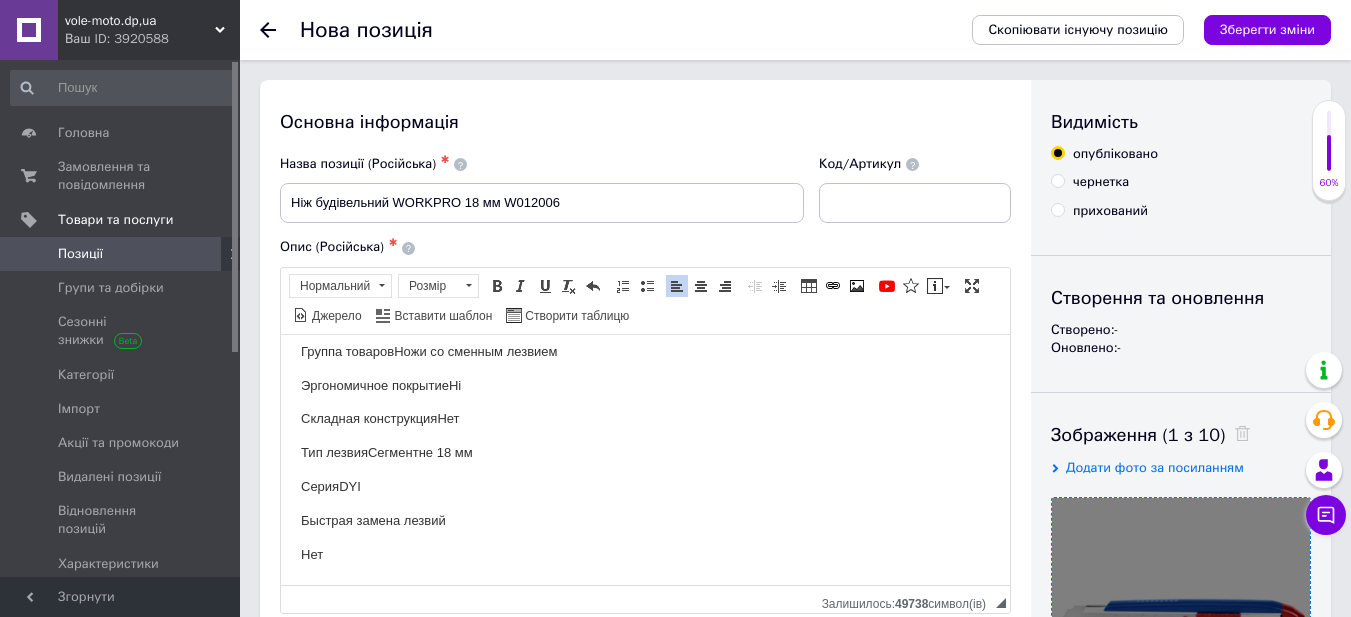 click on "Подходит для стандартного отрывного лезвия. Ударопрочный корпус из ABS пластика. Группа товаров        Ножи со сменным лезвием Эргономичное покрытие      Ні Складная конструкция     Нет Тип лезвия      Сегментне 18 мм Серия       DYI Быстрая замена лезвий Нет" at bounding box center [645, 435] 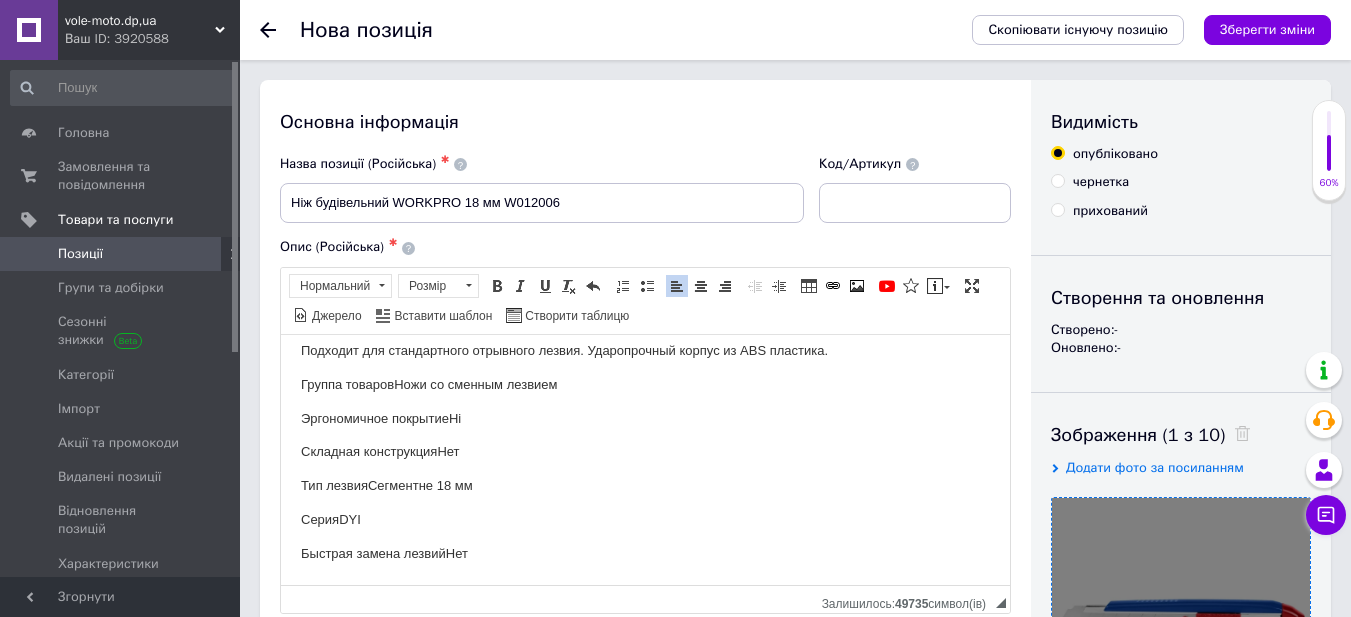 scroll, scrollTop: 0, scrollLeft: 0, axis: both 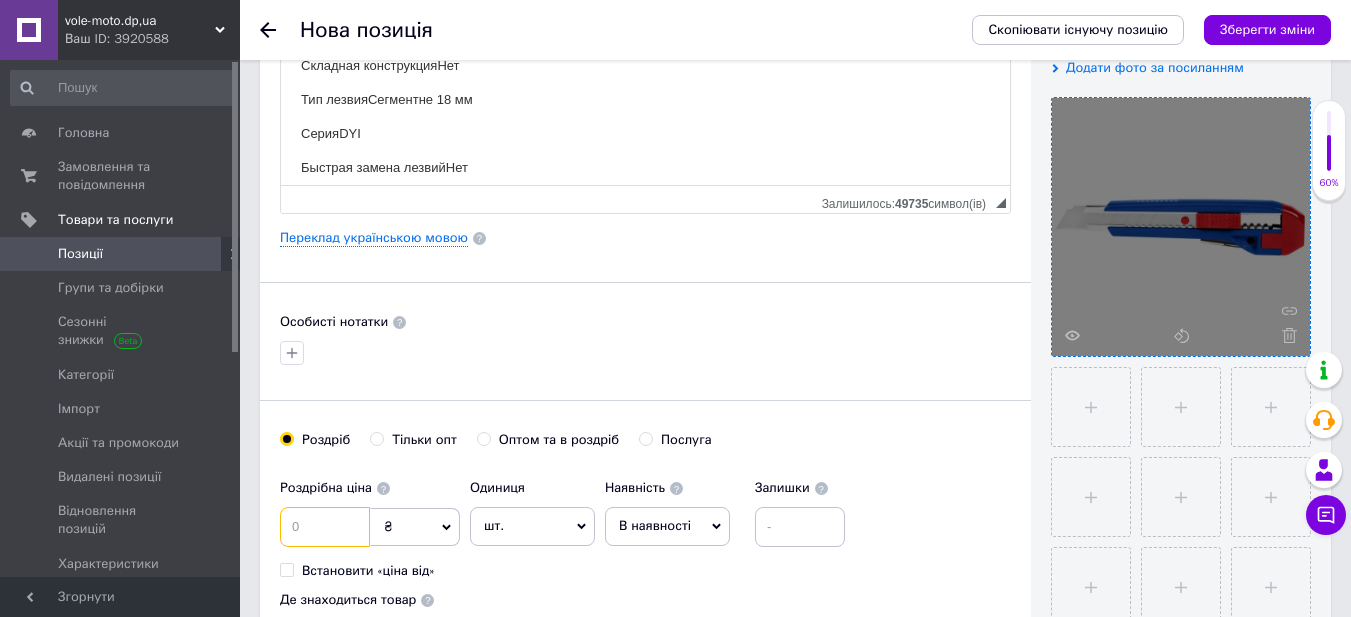 click at bounding box center (325, 527) 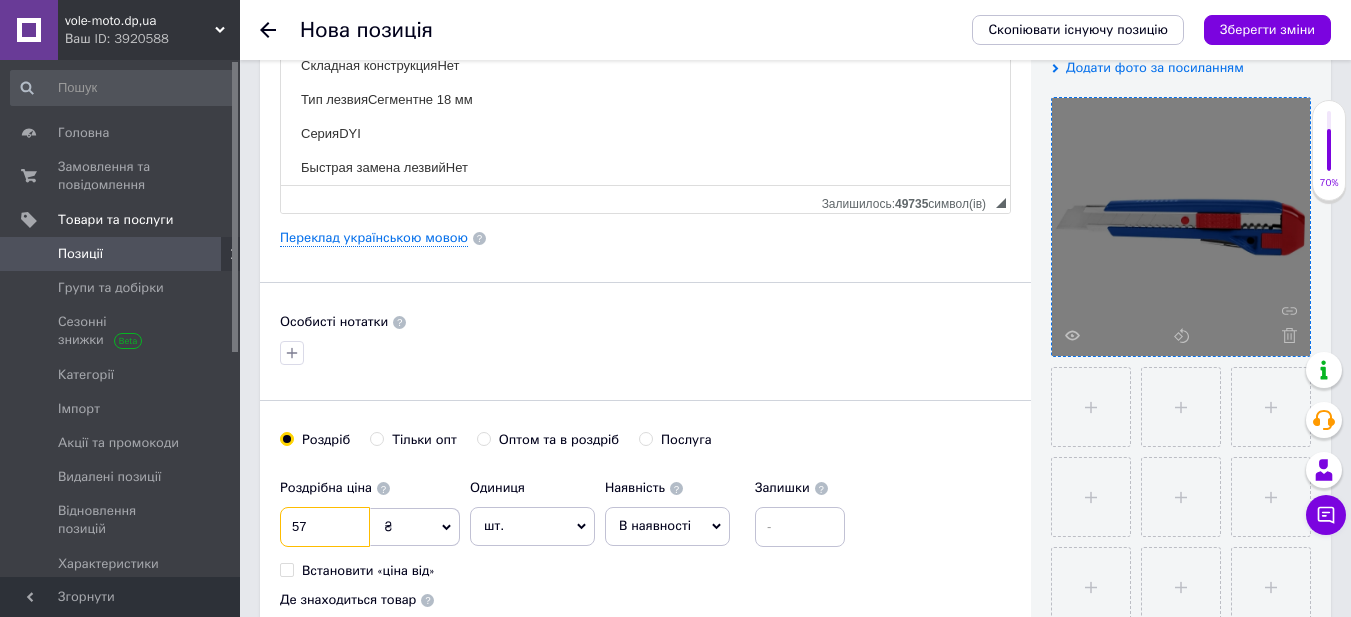 type on "57" 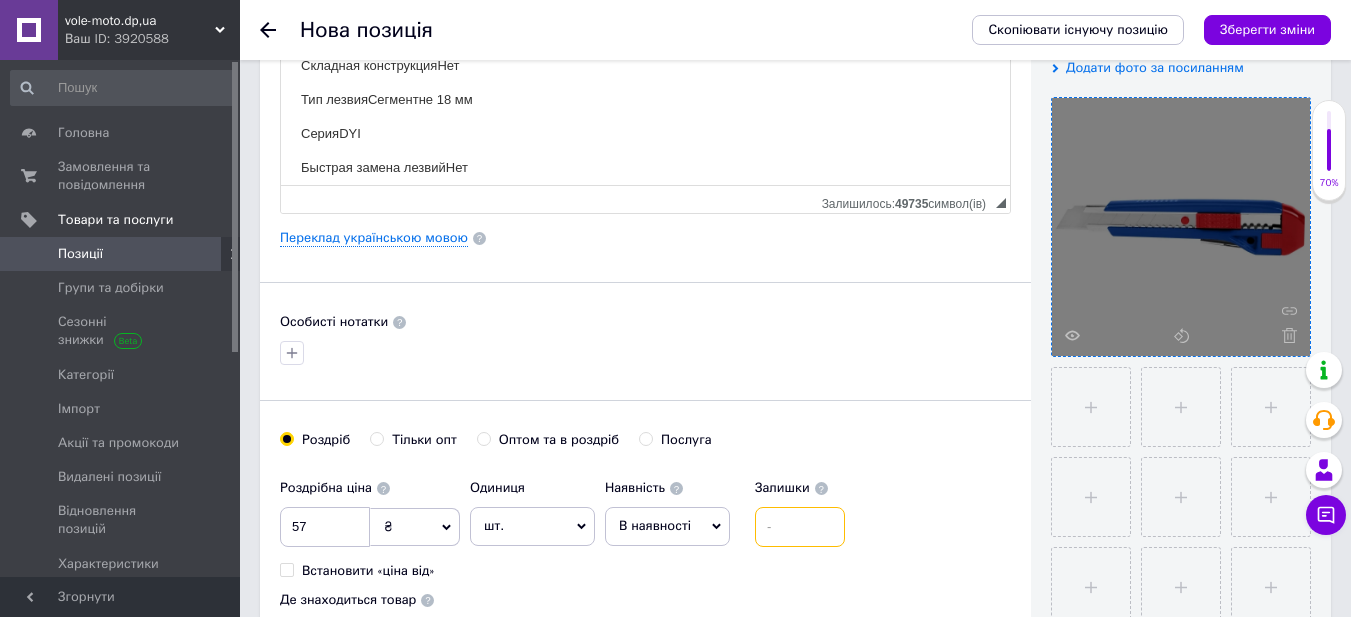 click at bounding box center [800, 527] 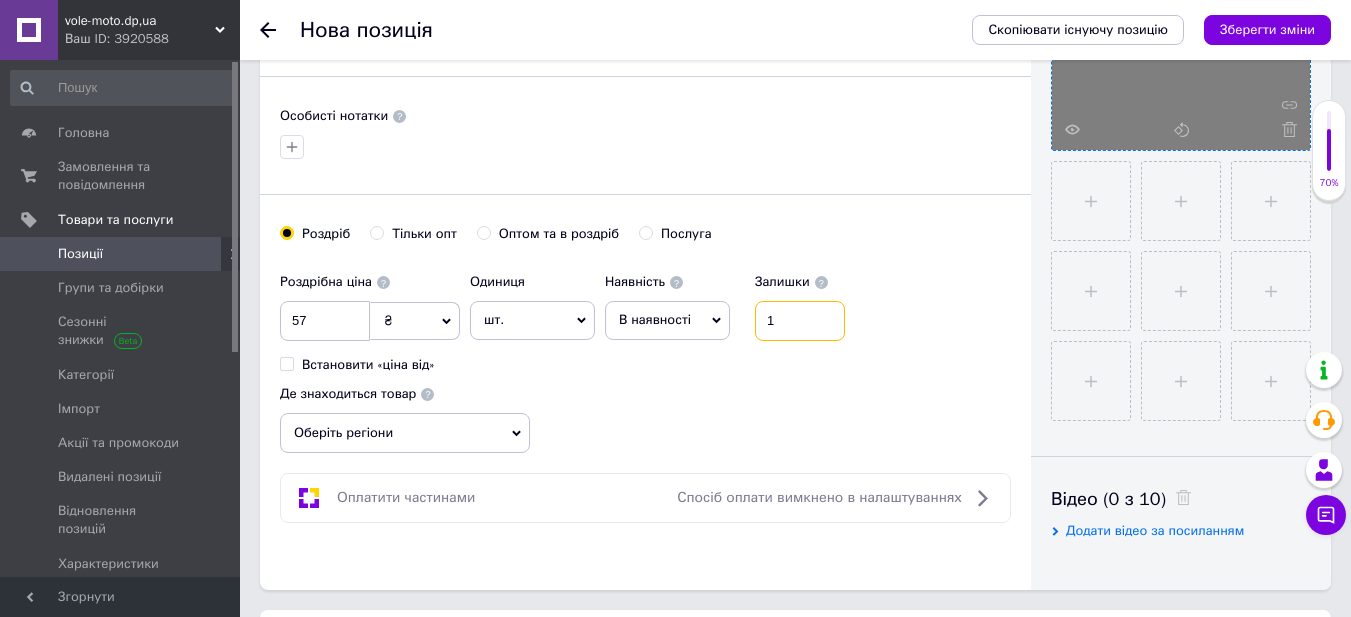 scroll, scrollTop: 600, scrollLeft: 0, axis: vertical 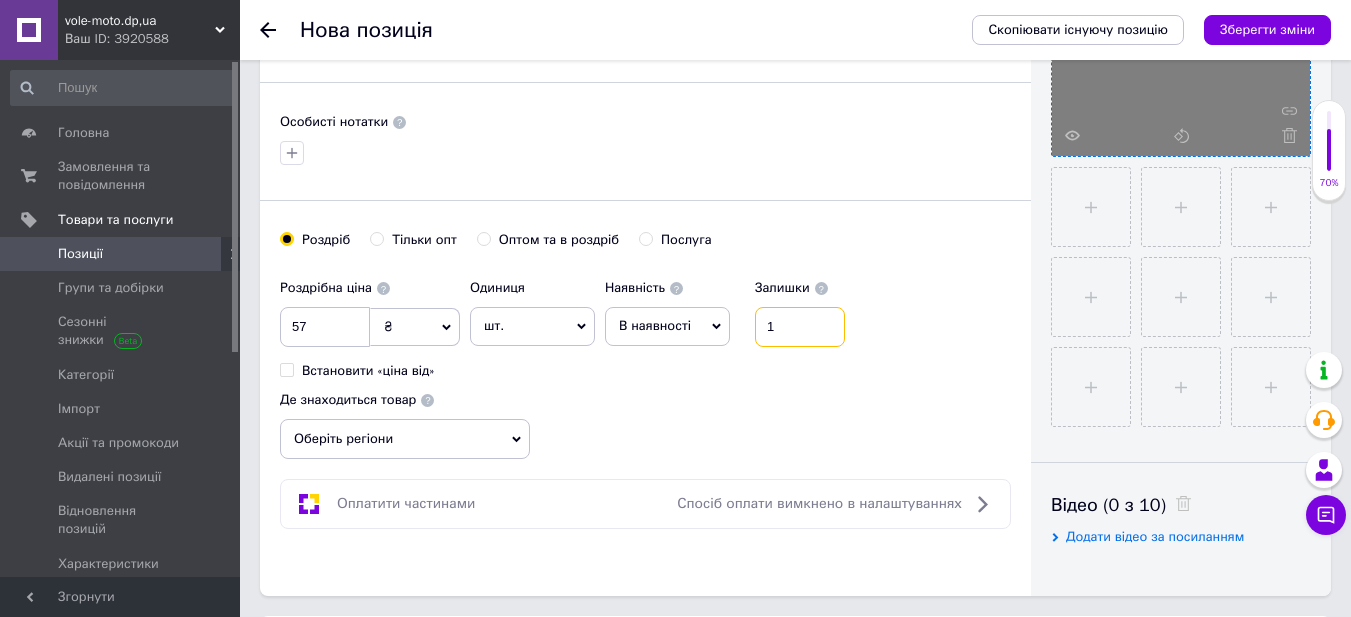 type on "1" 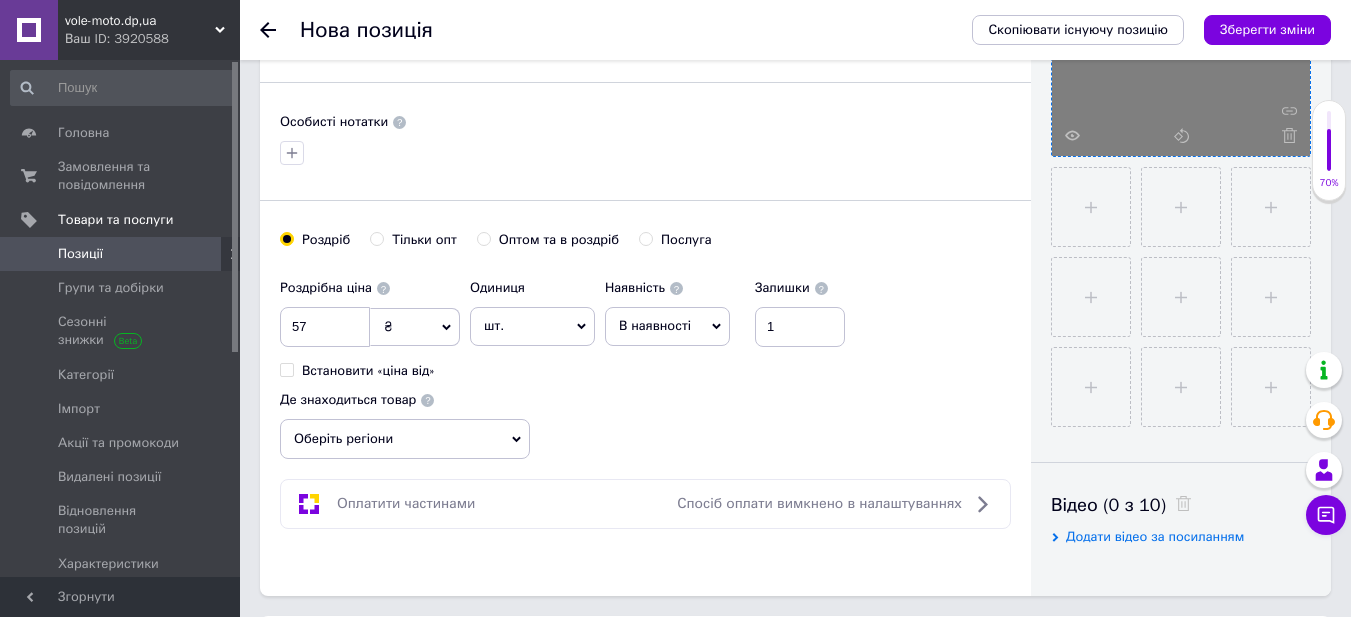 click on "Оберіть регіони" at bounding box center (405, 439) 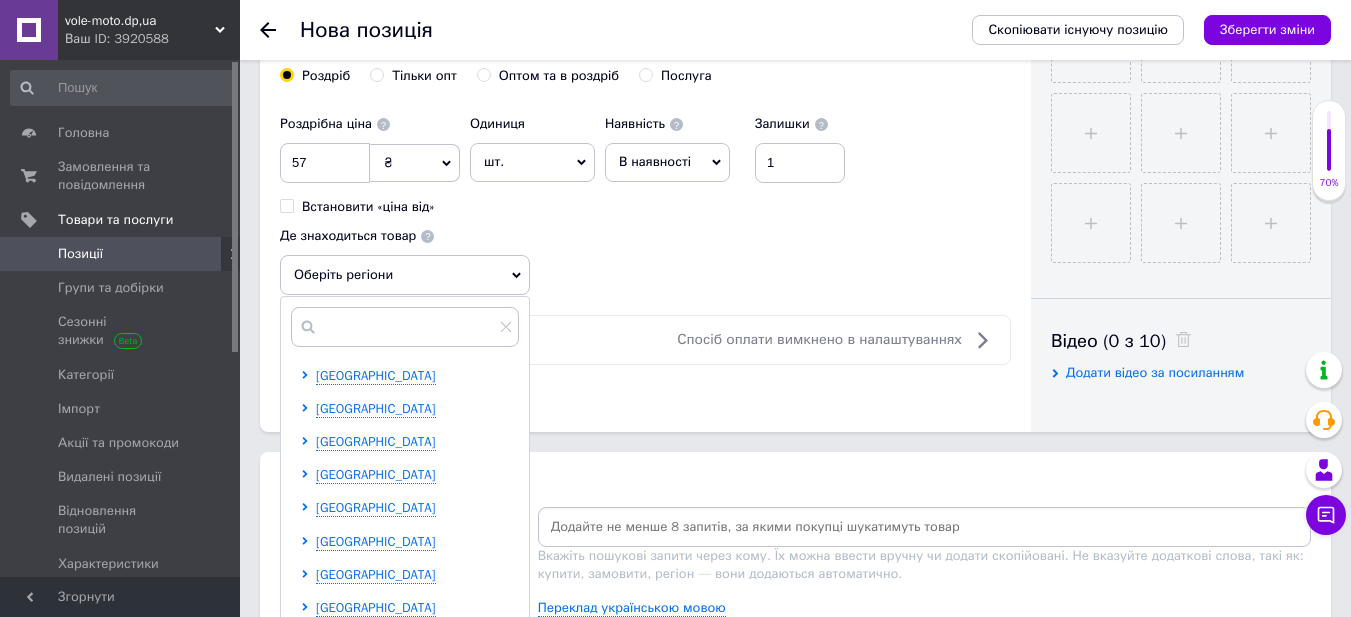 scroll, scrollTop: 800, scrollLeft: 0, axis: vertical 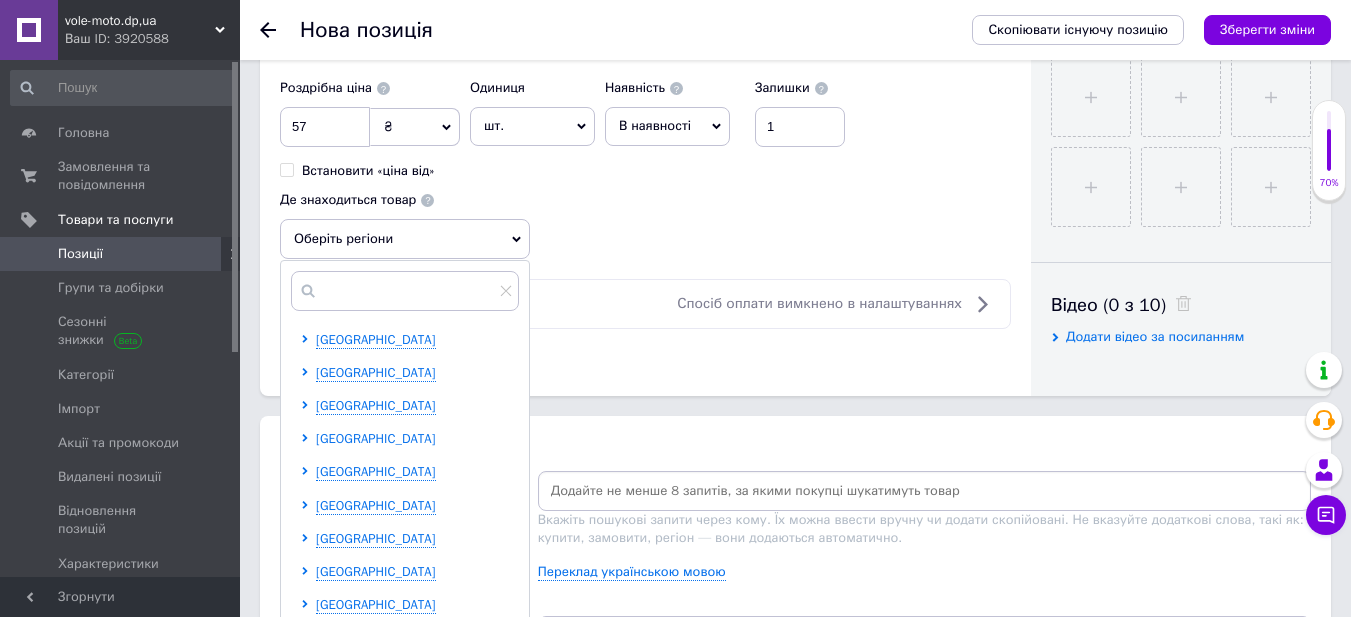 click on "[GEOGRAPHIC_DATA]" at bounding box center [376, 438] 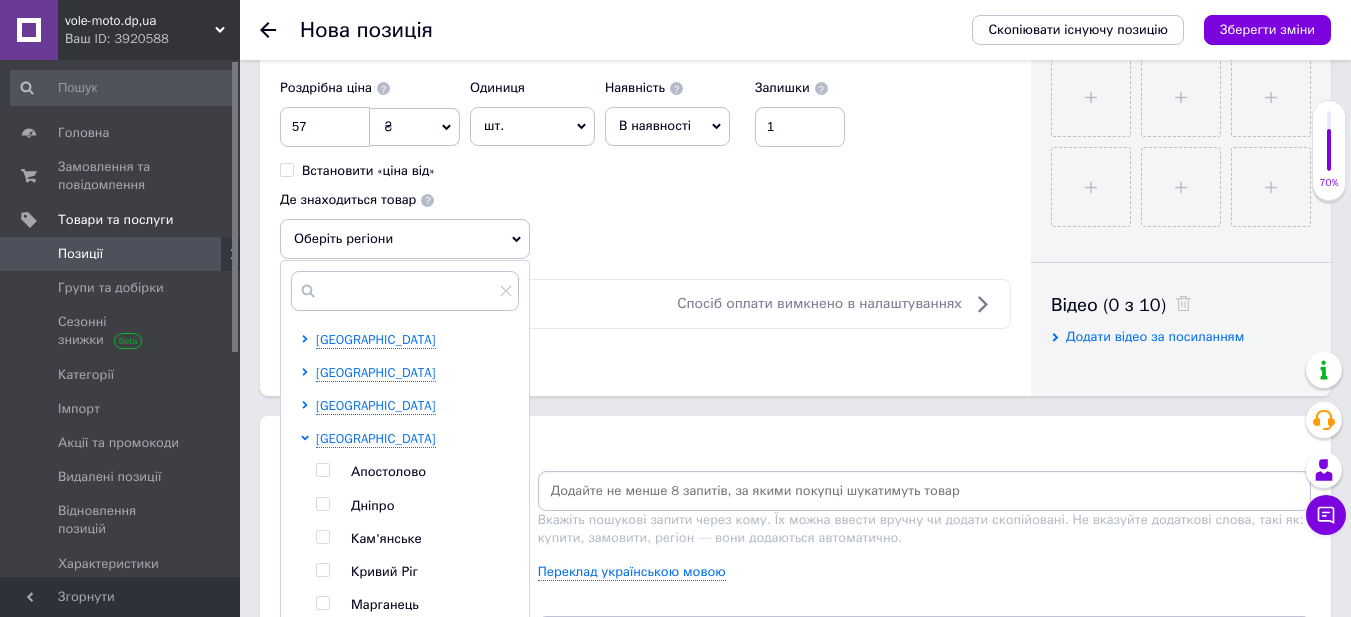 click at bounding box center [322, 504] 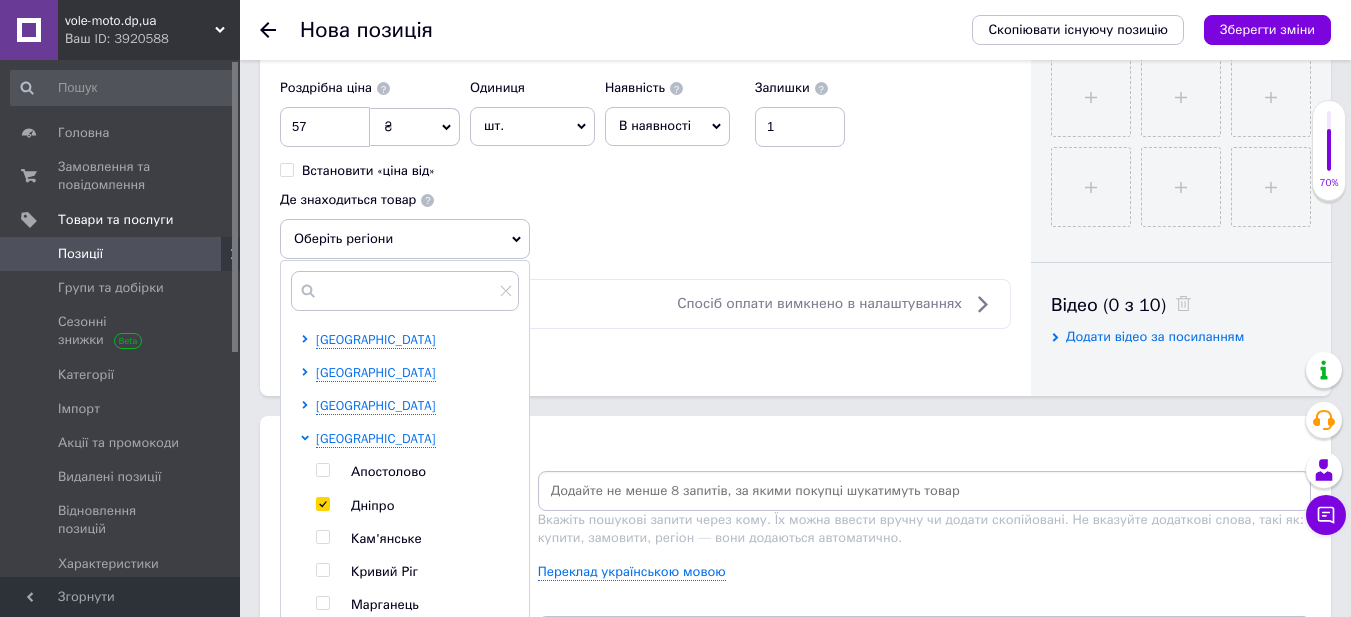 checkbox on "true" 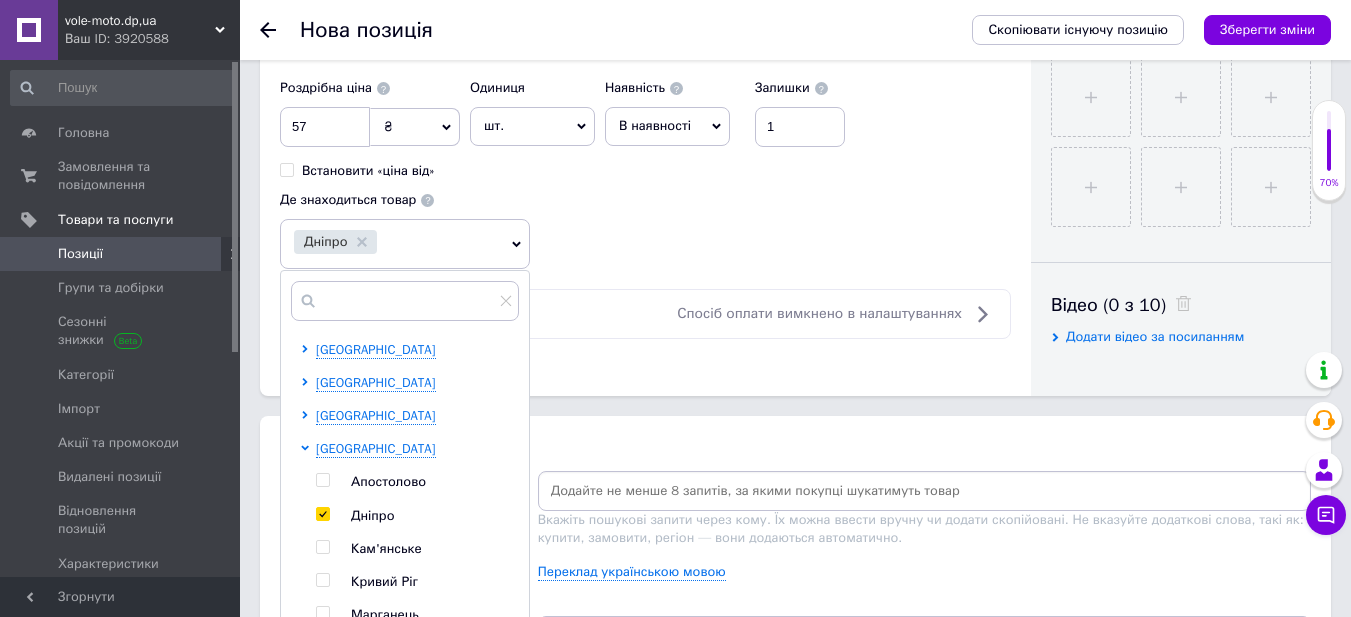 click on "Основна інформація Назва позиції (Російська) ✱ Ніж будівельний WORKPRO 18 мм W012006 Код/Артикул Опис (Російська) ✱ Подходит для стандартного отрывного лезвия. Ударопрочный корпус из ABS пластика.
Группа товаров       Ножи со сменным лезвием
Эргономичное покрытие     Ні
Складная конструкция    Нет
Тип лезвия     Сегментне 18 мм
Серия      DYI
Быстрая замена лезвий     Нет
Розширений текстовий редактор, CCAB7C82-0738-4518-8DED-AC45C1196E41 Панель інструментів редактора Форматування Нормальний Розмір Розмір   Жирний  Сполучення клавіш Ctrl+B   Курсив   Підкреслений         $" at bounding box center [645, -162] 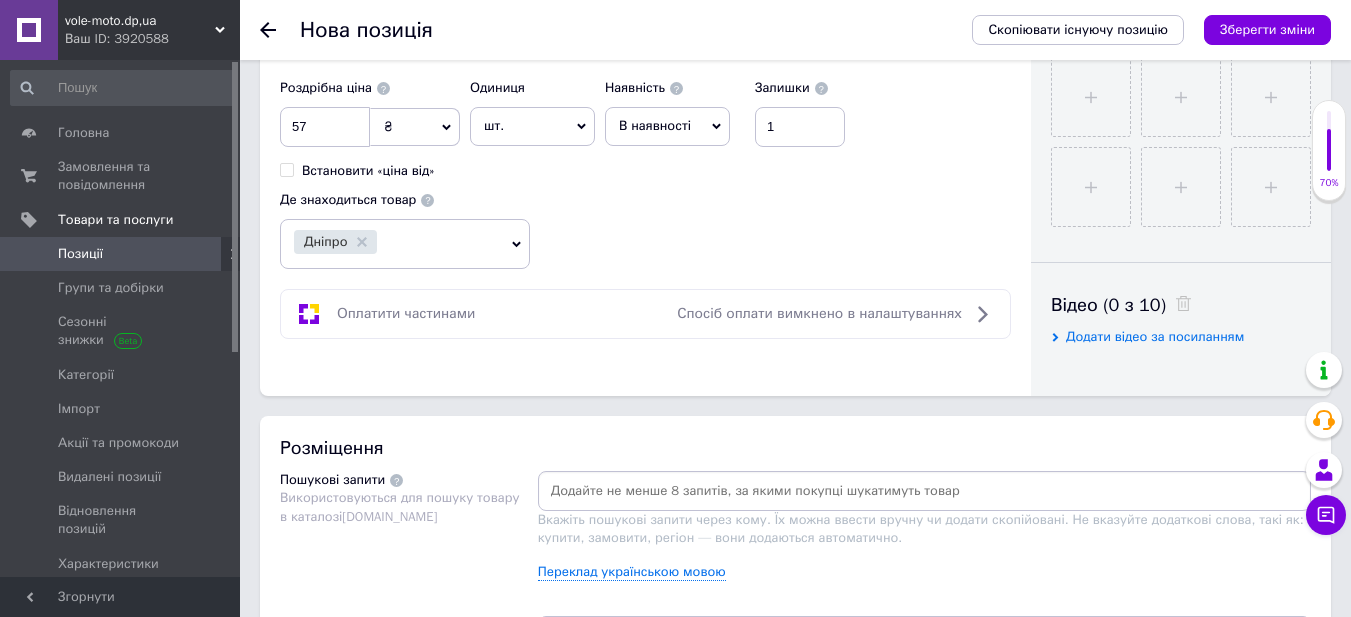 click at bounding box center [924, 491] 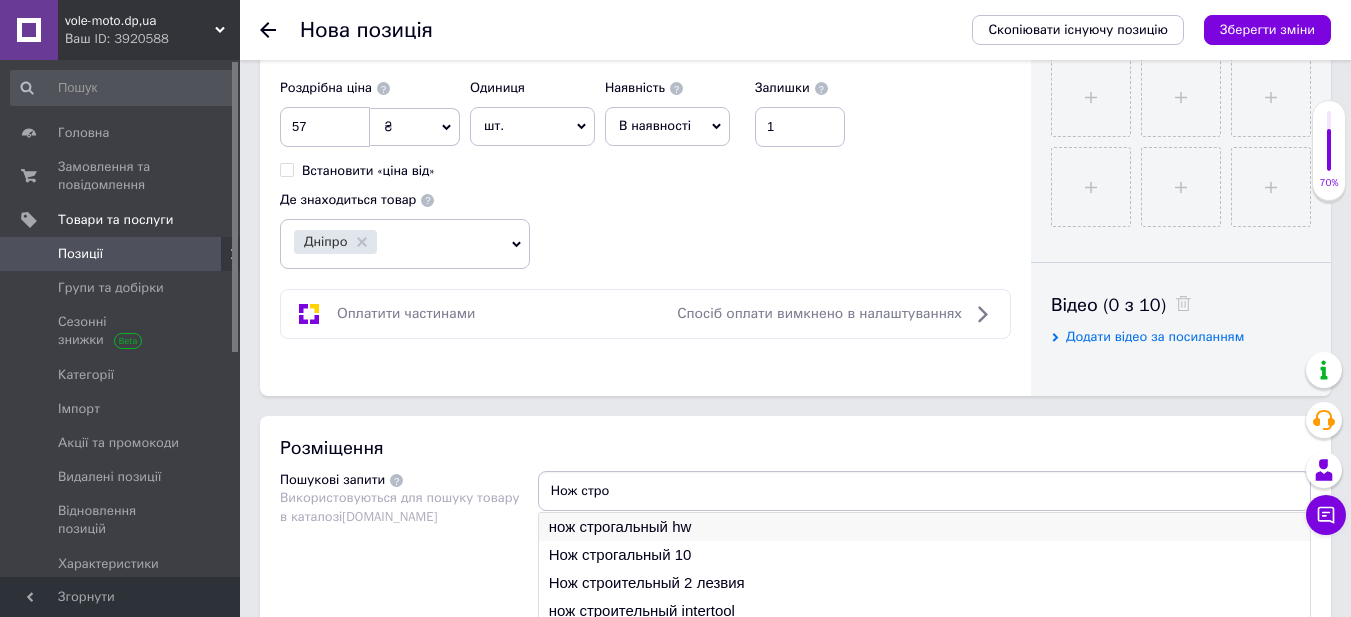 type on "Нож стро" 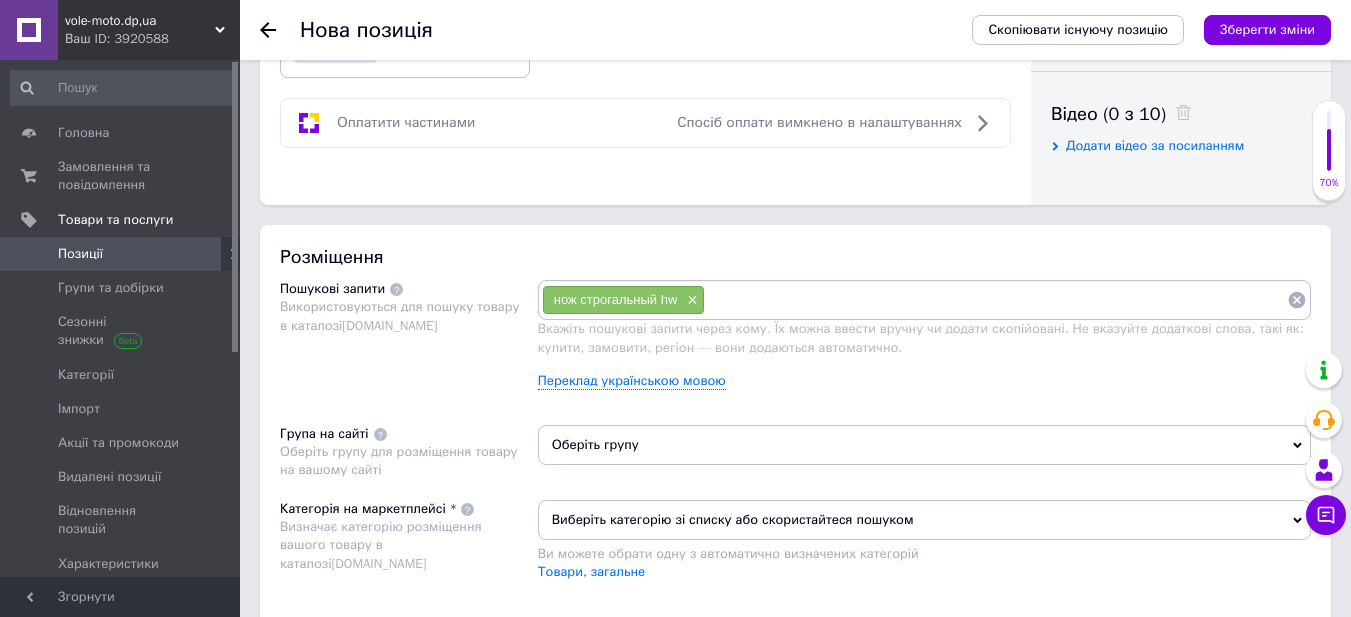 scroll, scrollTop: 1000, scrollLeft: 0, axis: vertical 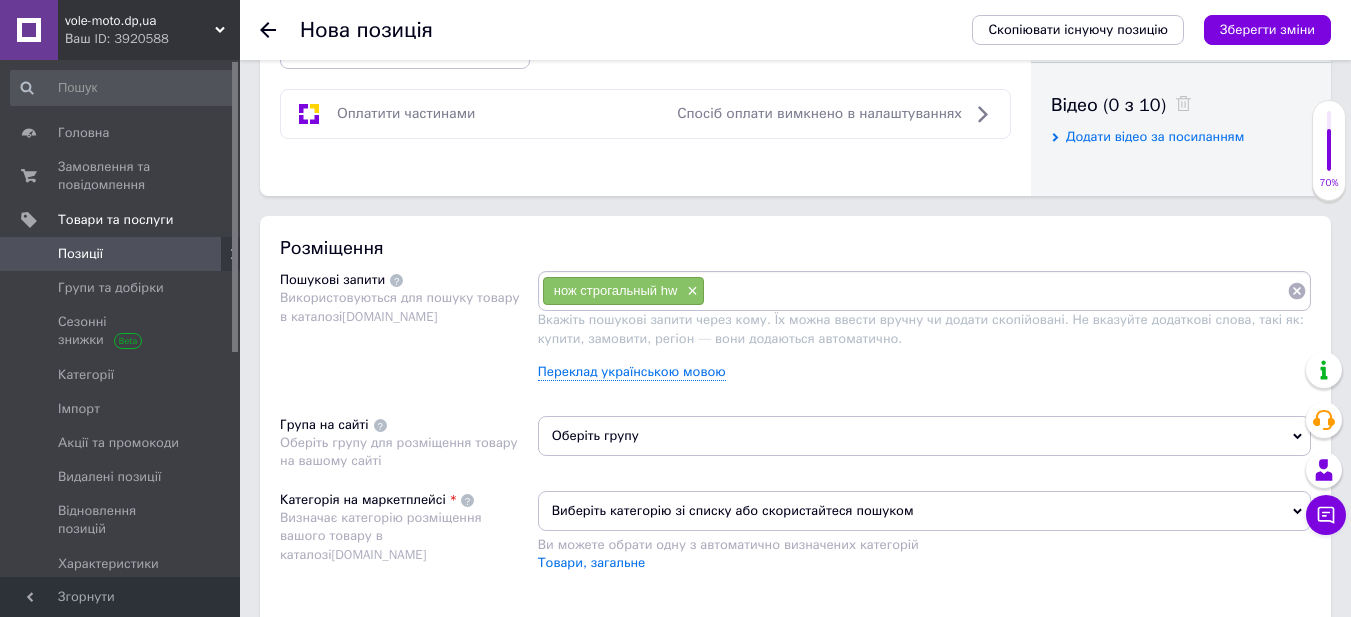 click on "Оберіть групу" at bounding box center (924, 436) 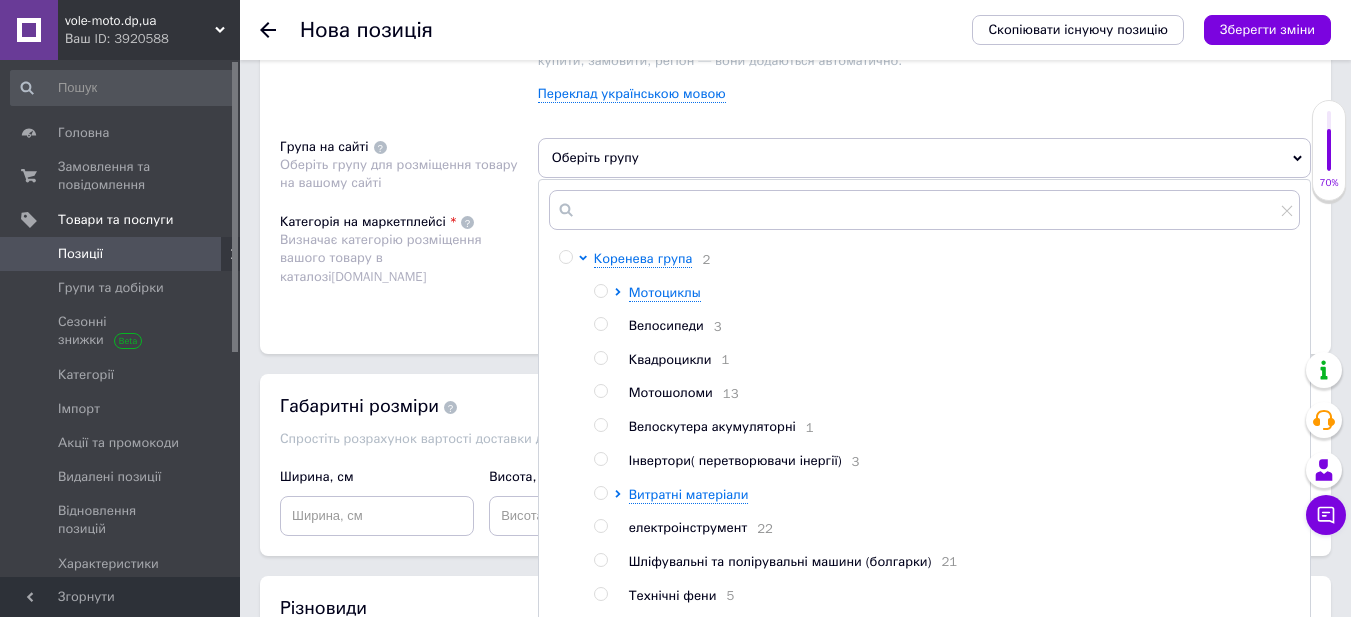 scroll, scrollTop: 1300, scrollLeft: 0, axis: vertical 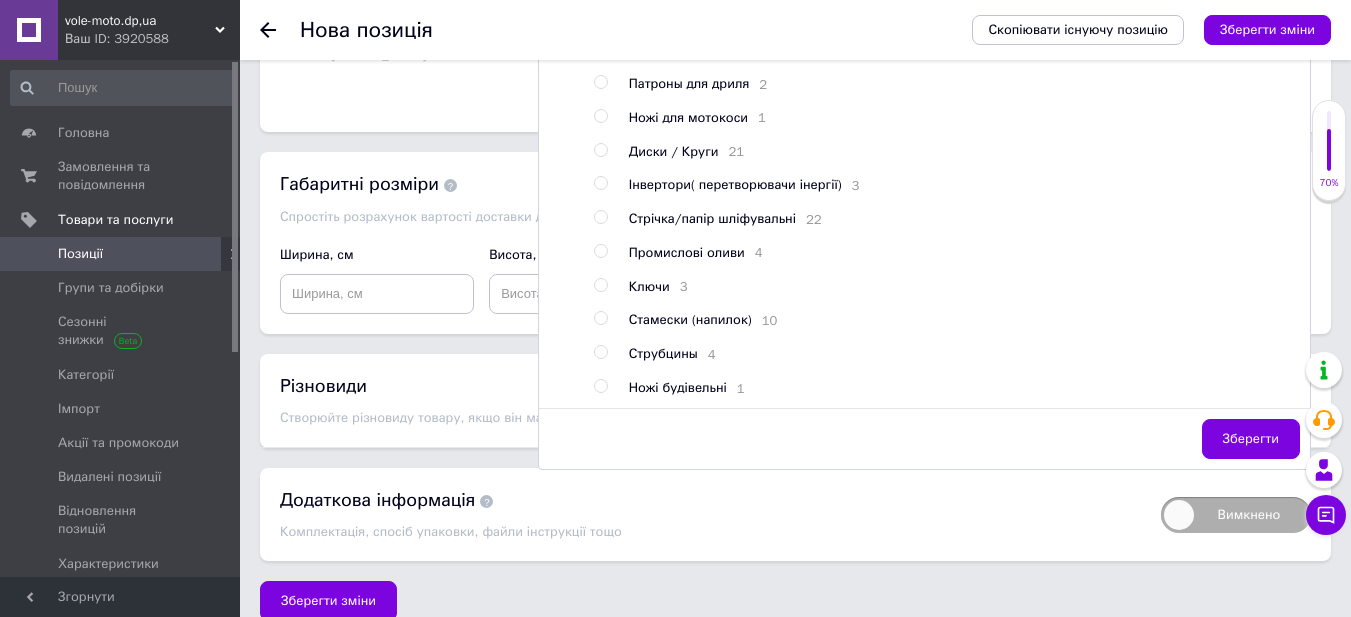 click at bounding box center [600, 386] 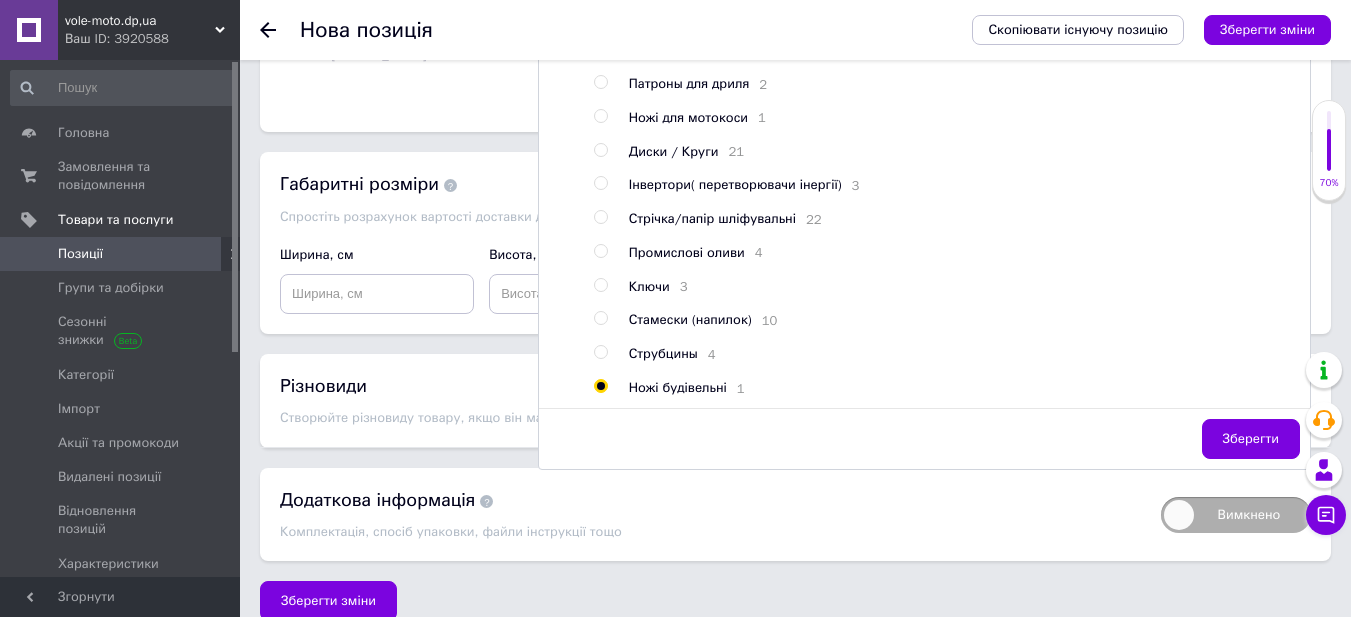 radio on "true" 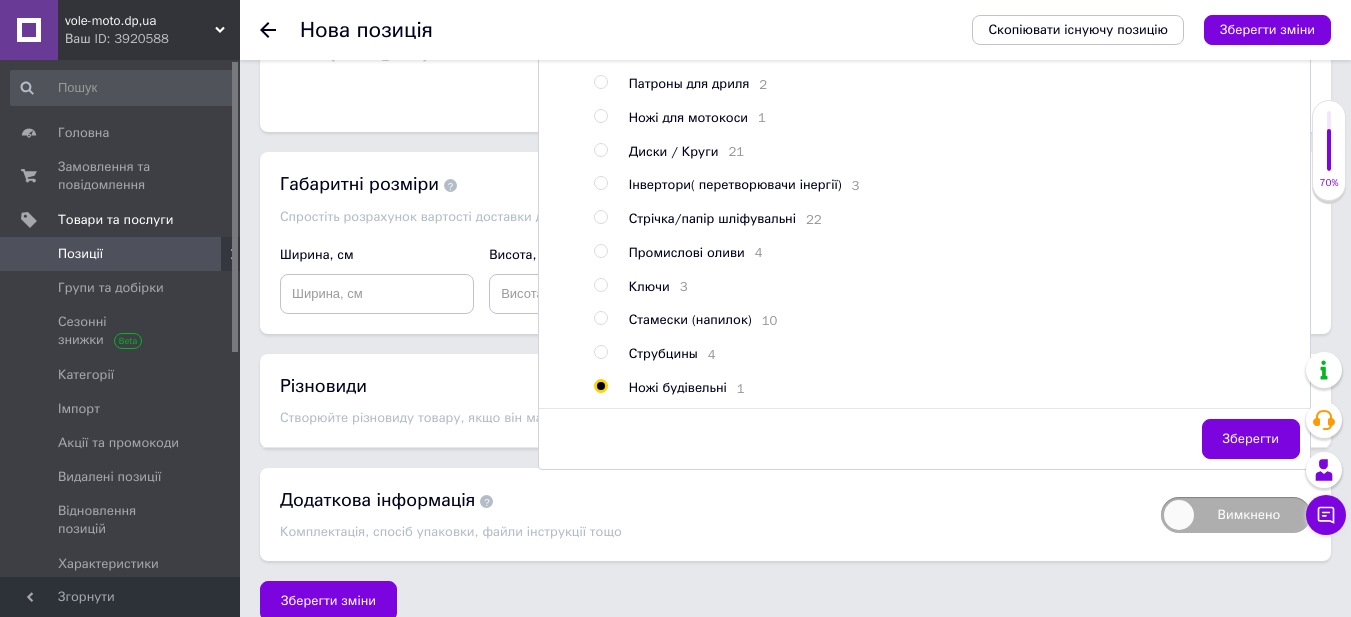 click on "Основна інформація Назва позиції (Російська) ✱ Ніж будівельний WORKPRO 18 мм W012006 Код/Артикул Опис (Російська) ✱ Подходит для стандартного отрывного лезвия. Ударопрочный корпус из ABS пластика.
Группа товаров       Ножи со сменным лезвием
Эргономичное покрытие     Ні
Складная конструкция    Нет
Тип лезвия     Сегментне 18 мм
Серия      DYI
Быстрая замена лезвий     Нет
Розширений текстовий редактор, CCAB7C82-0738-4518-8DED-AC45C1196E41 Панель інструментів редактора Форматування Нормальний Розмір Розмір   Жирний  Сполучення клавіш Ctrl+B   Курсив   Підкреслений         $" at bounding box center [795, -400] 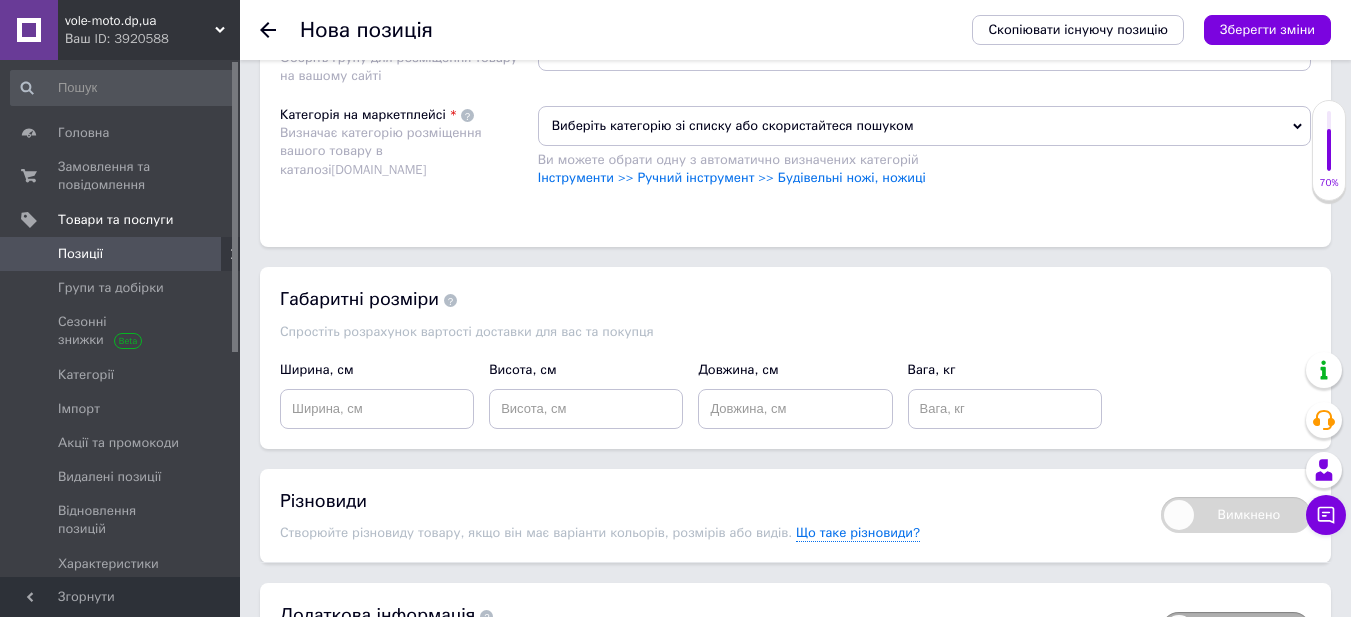 scroll, scrollTop: 1100, scrollLeft: 0, axis: vertical 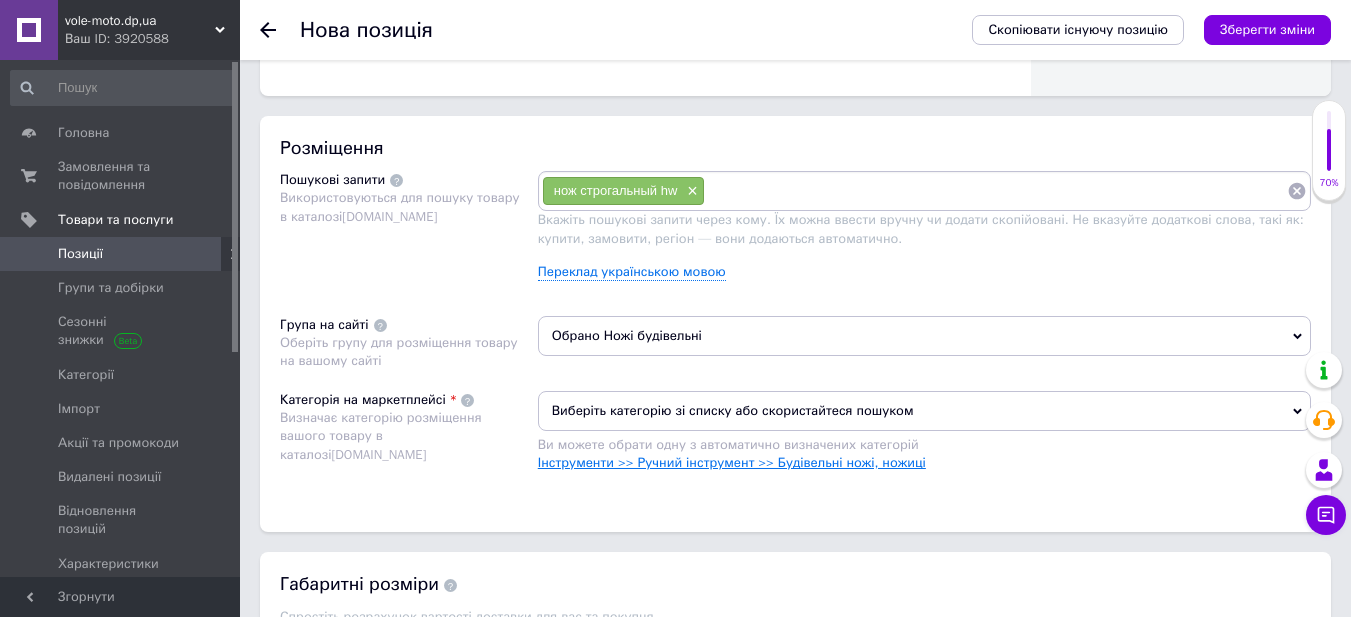 click on "Інструменти >> Ручний інструмент >> Будівельні ножі, ножиці" at bounding box center [732, 462] 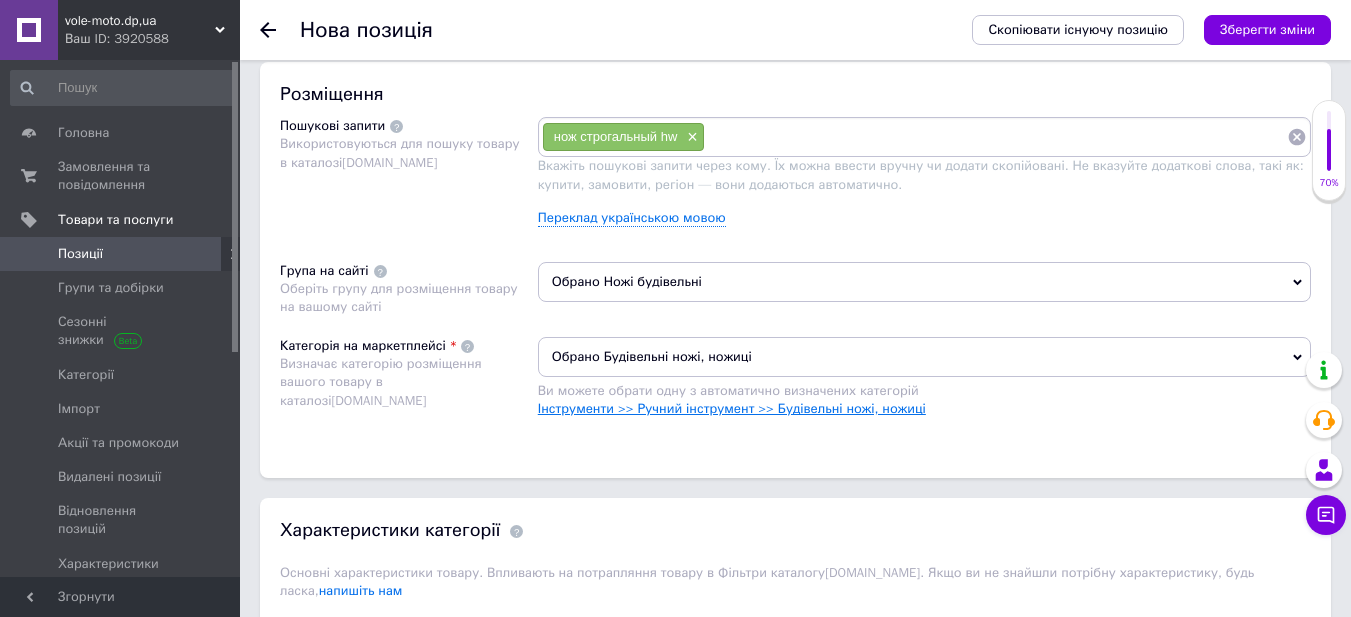 scroll, scrollTop: 1300, scrollLeft: 0, axis: vertical 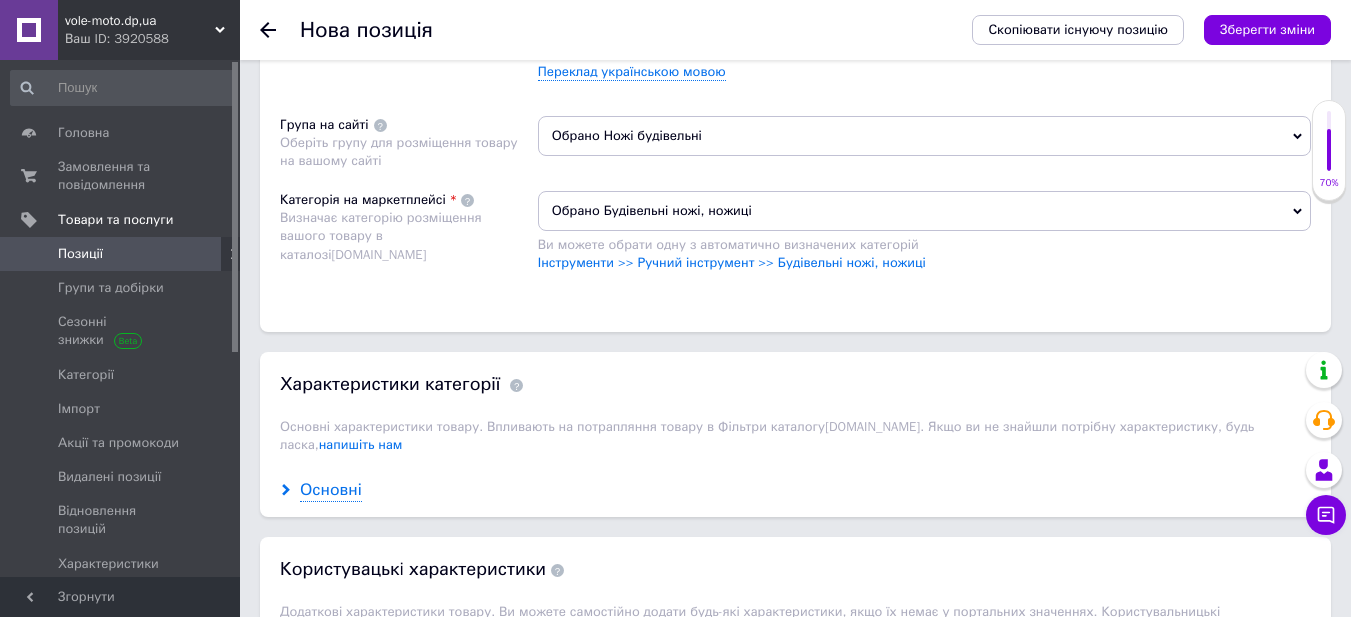 click on "Основні" at bounding box center [331, 490] 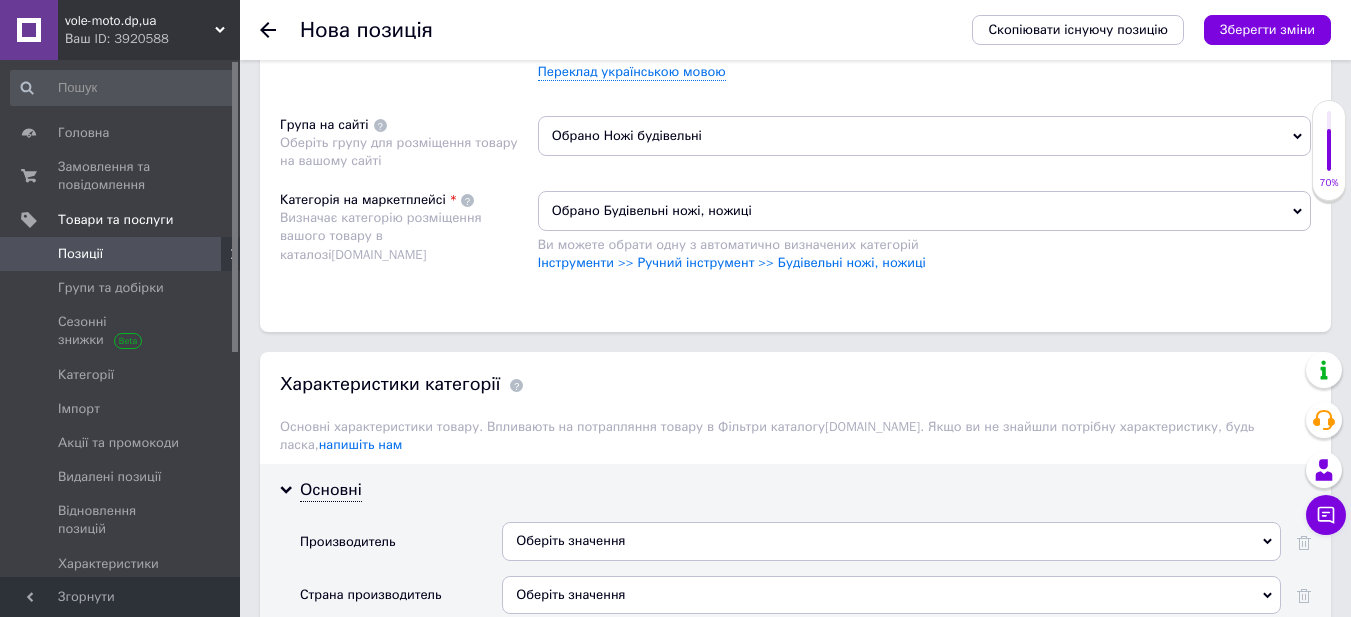 scroll, scrollTop: 1400, scrollLeft: 0, axis: vertical 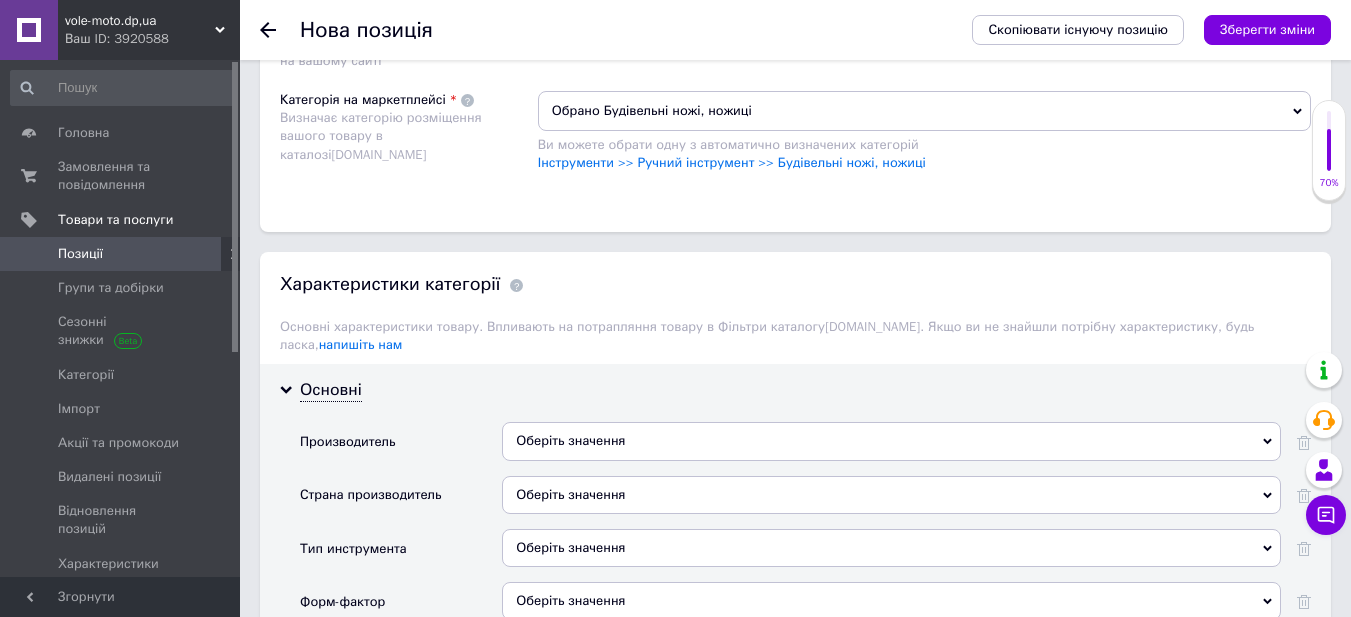 click on "Оберіть значення" at bounding box center (891, 441) 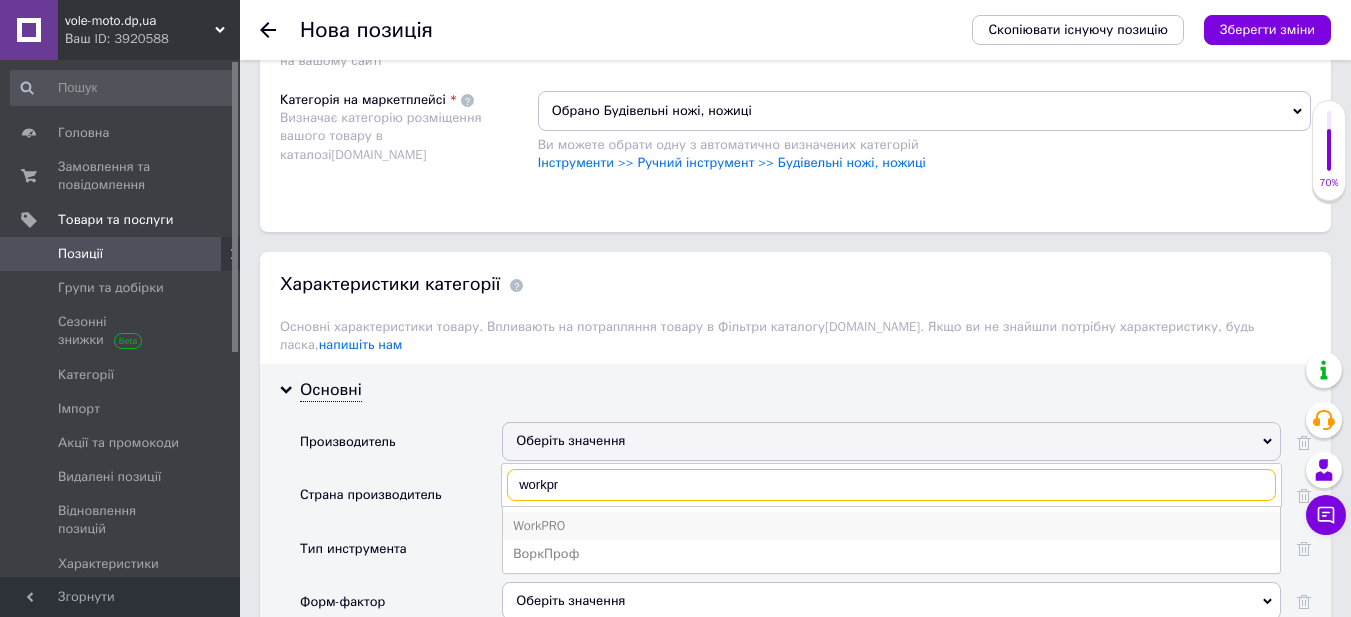 type on "workpr" 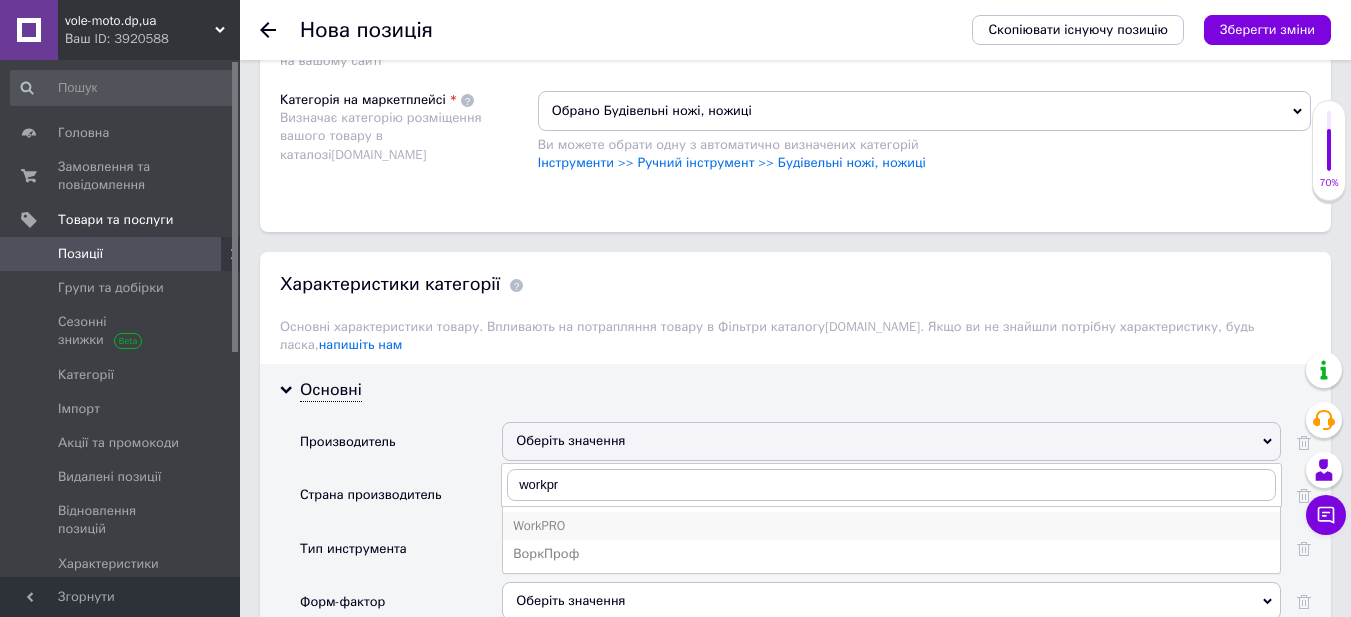 click on "WorkPRO" at bounding box center [891, 526] 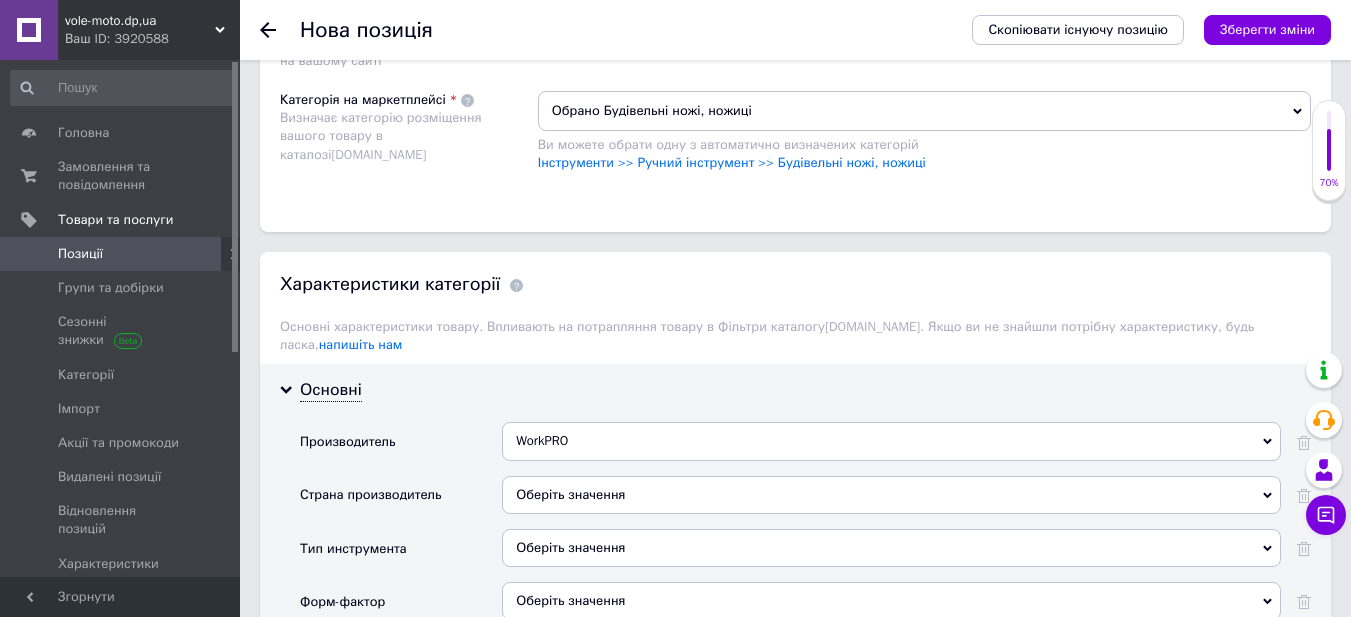 click on "Оберіть значення" at bounding box center [891, 548] 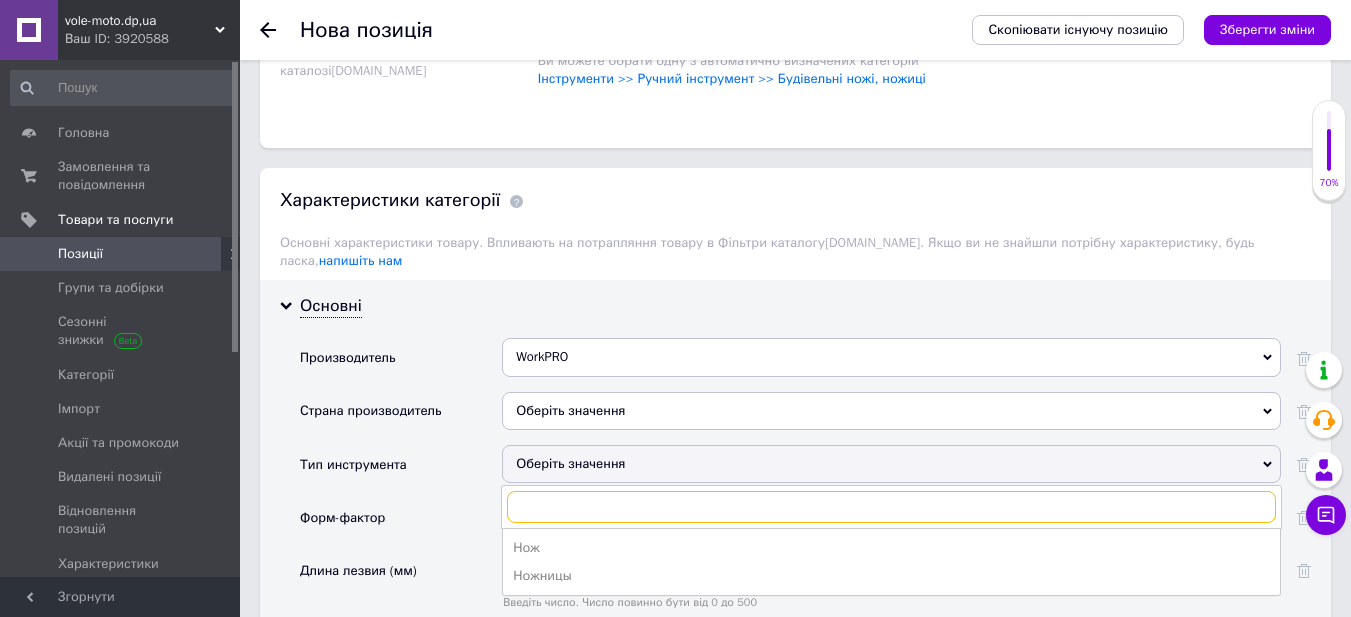 scroll, scrollTop: 1600, scrollLeft: 0, axis: vertical 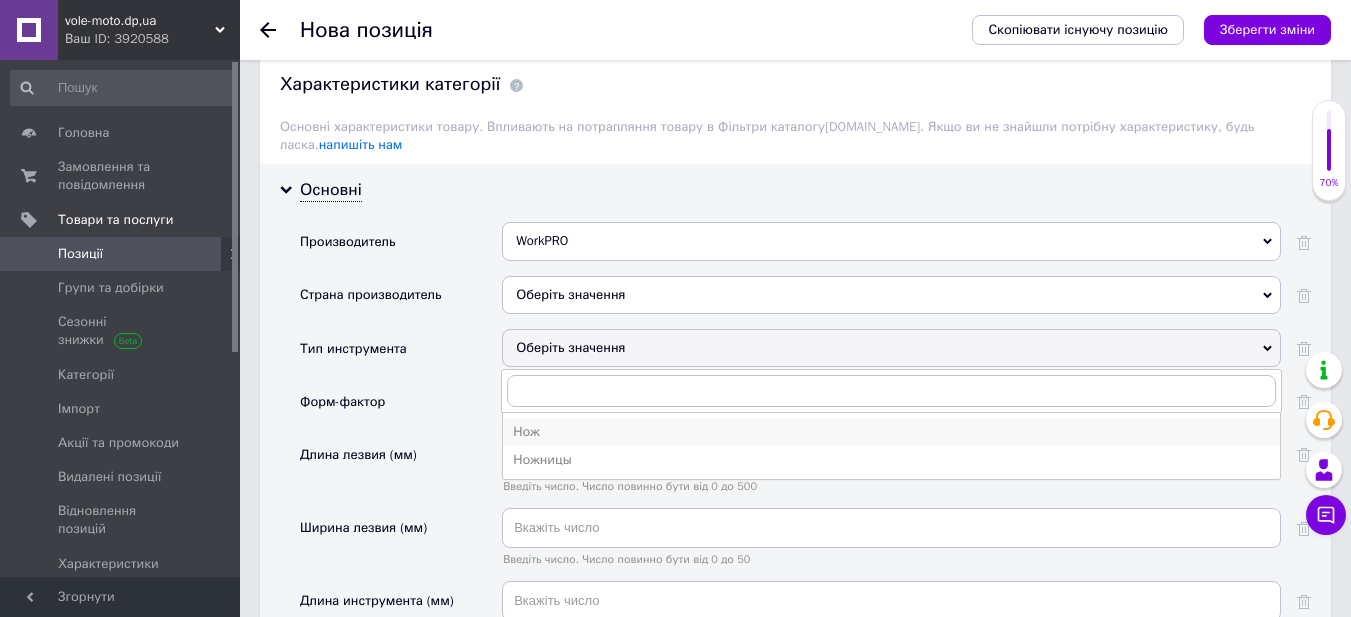 click on "Нож" at bounding box center (891, 432) 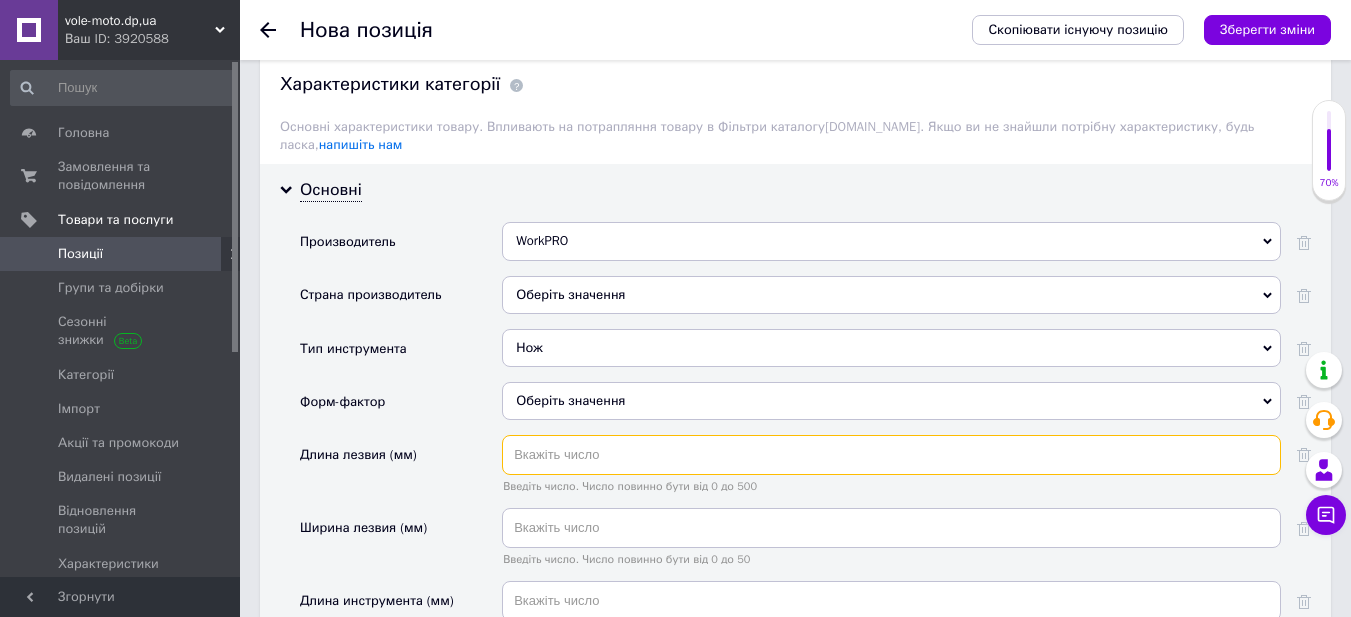 click at bounding box center (891, 455) 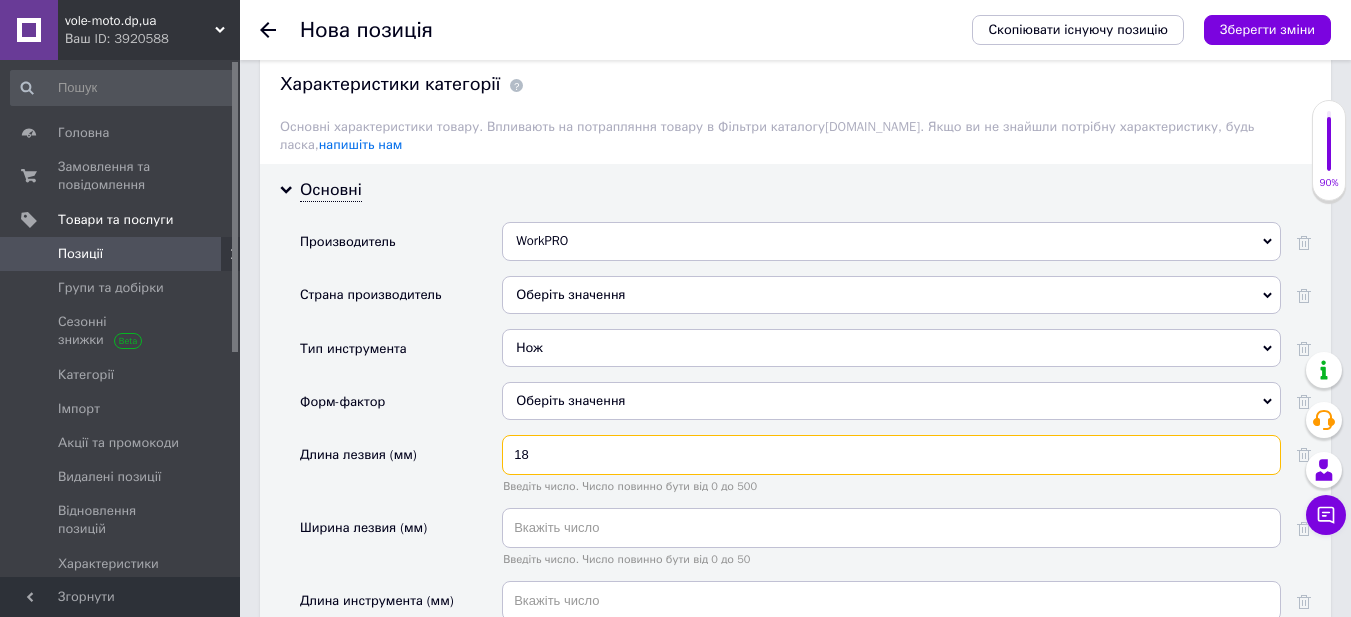 type on "18" 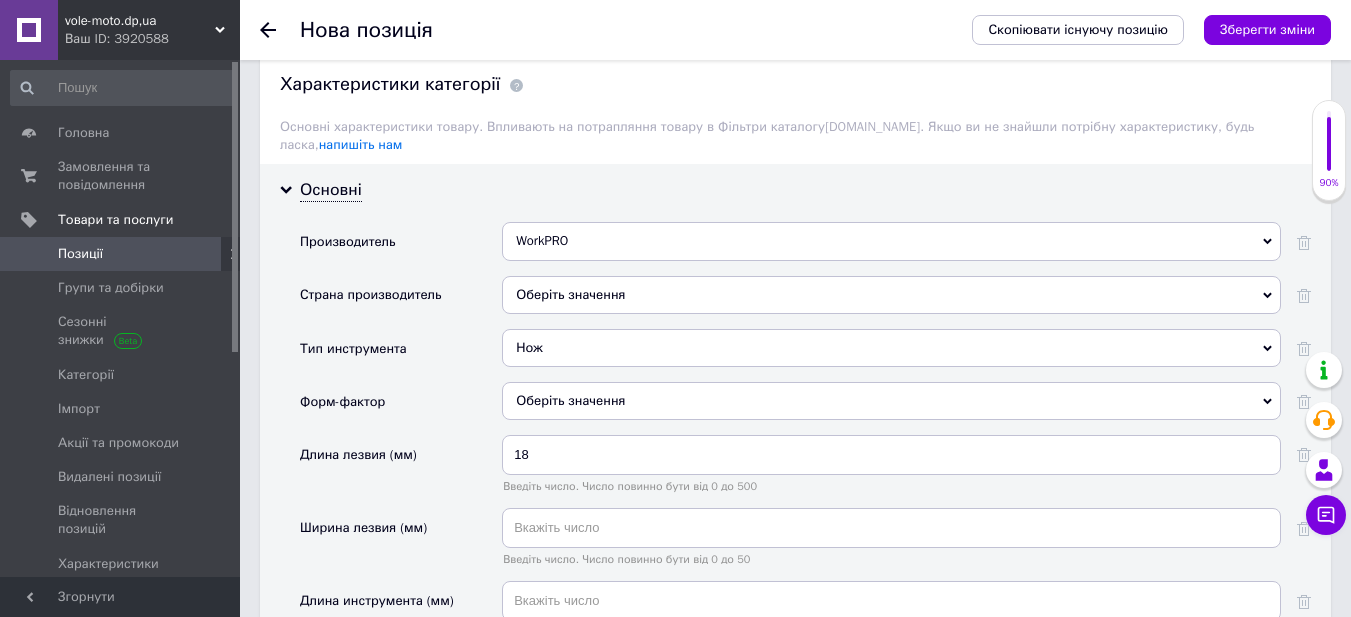 click on "Оберіть значення" at bounding box center (891, 401) 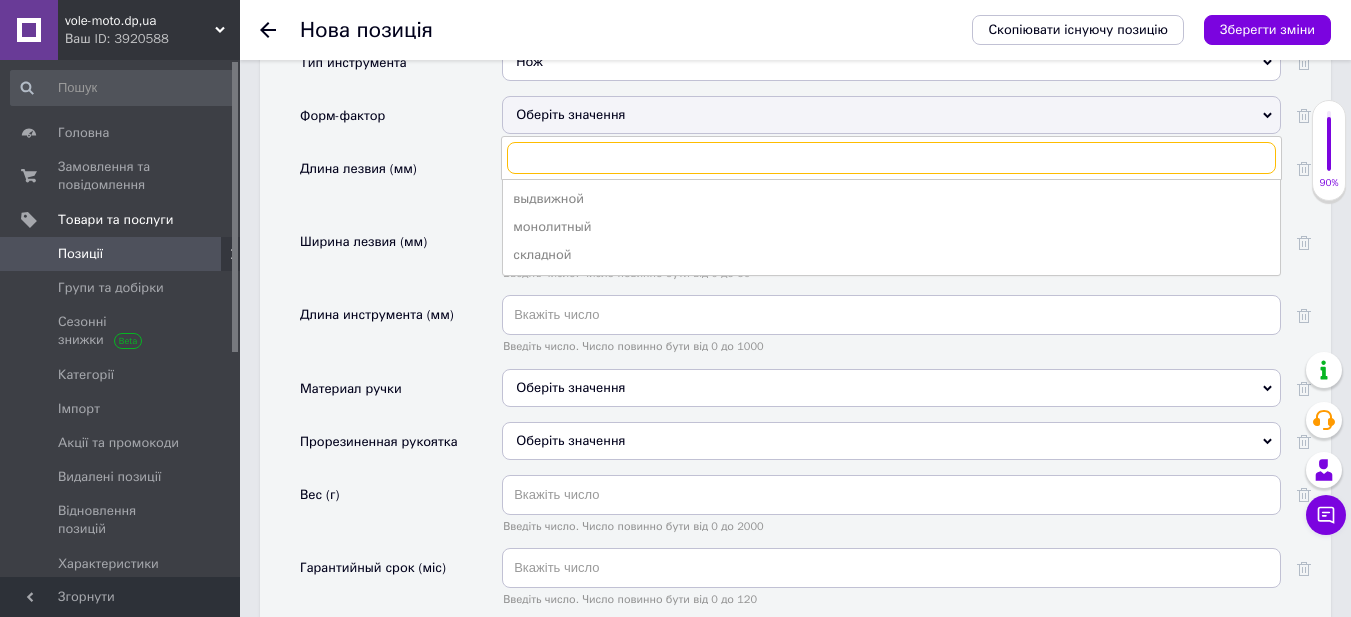 scroll, scrollTop: 1900, scrollLeft: 0, axis: vertical 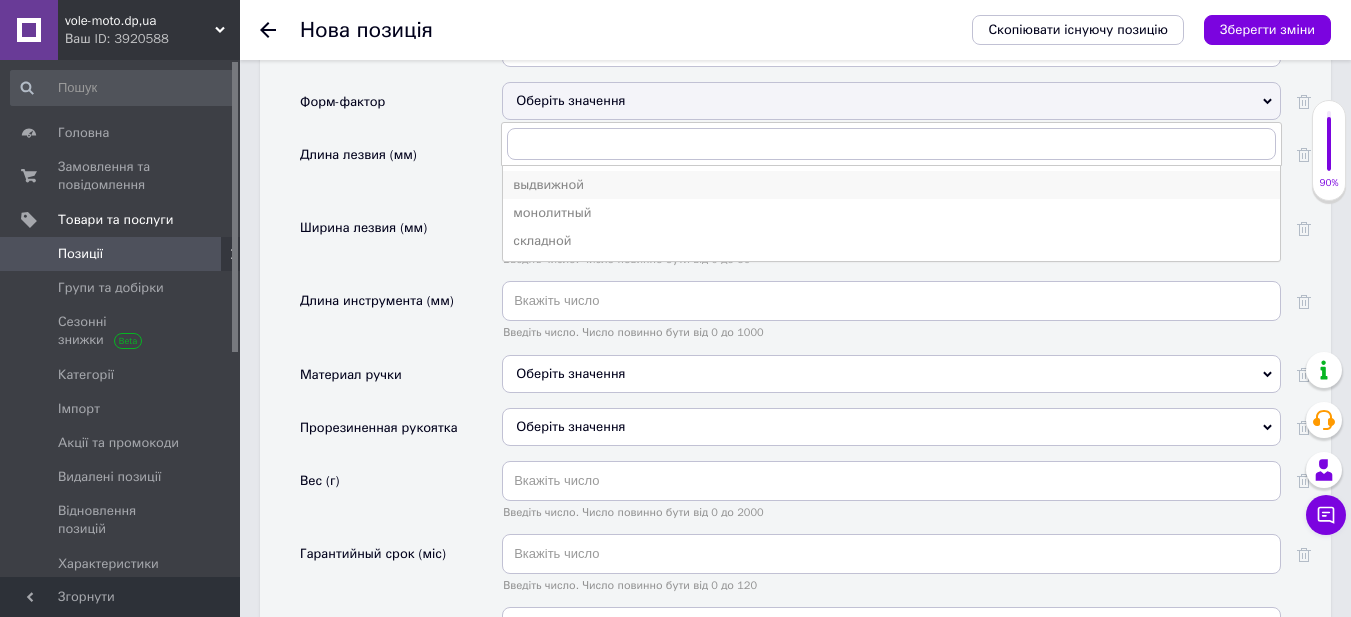 click on "выдвижной" at bounding box center [891, 185] 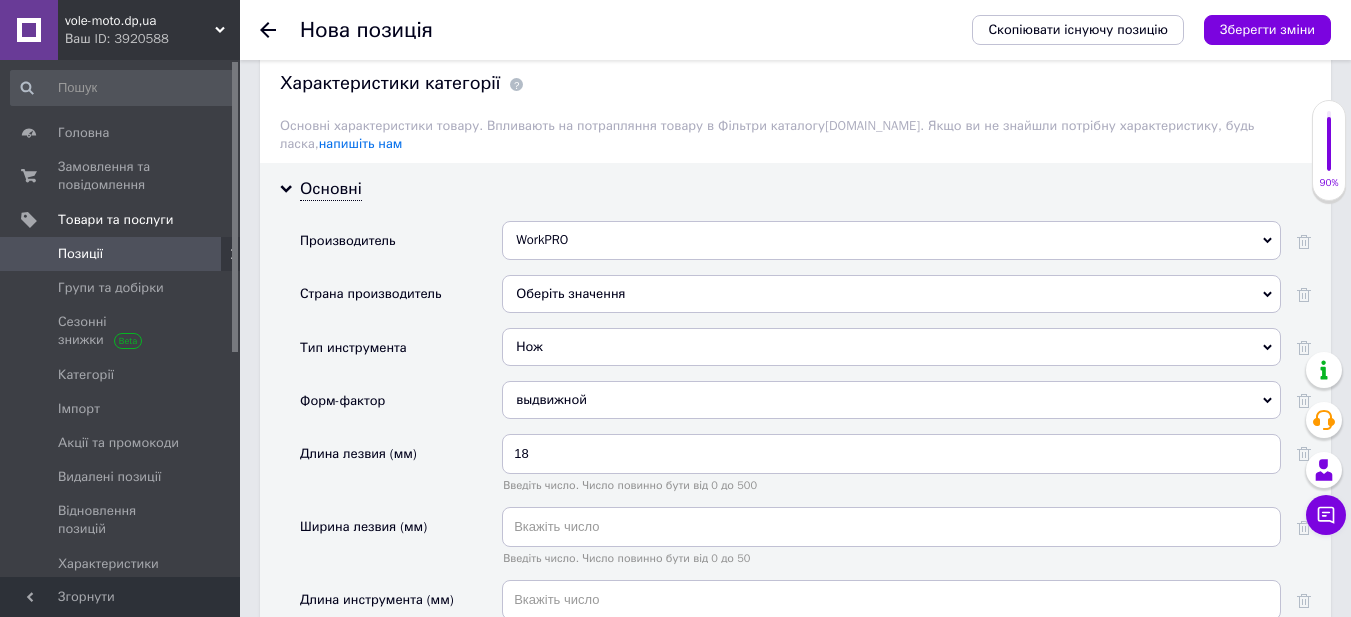 scroll, scrollTop: 1600, scrollLeft: 0, axis: vertical 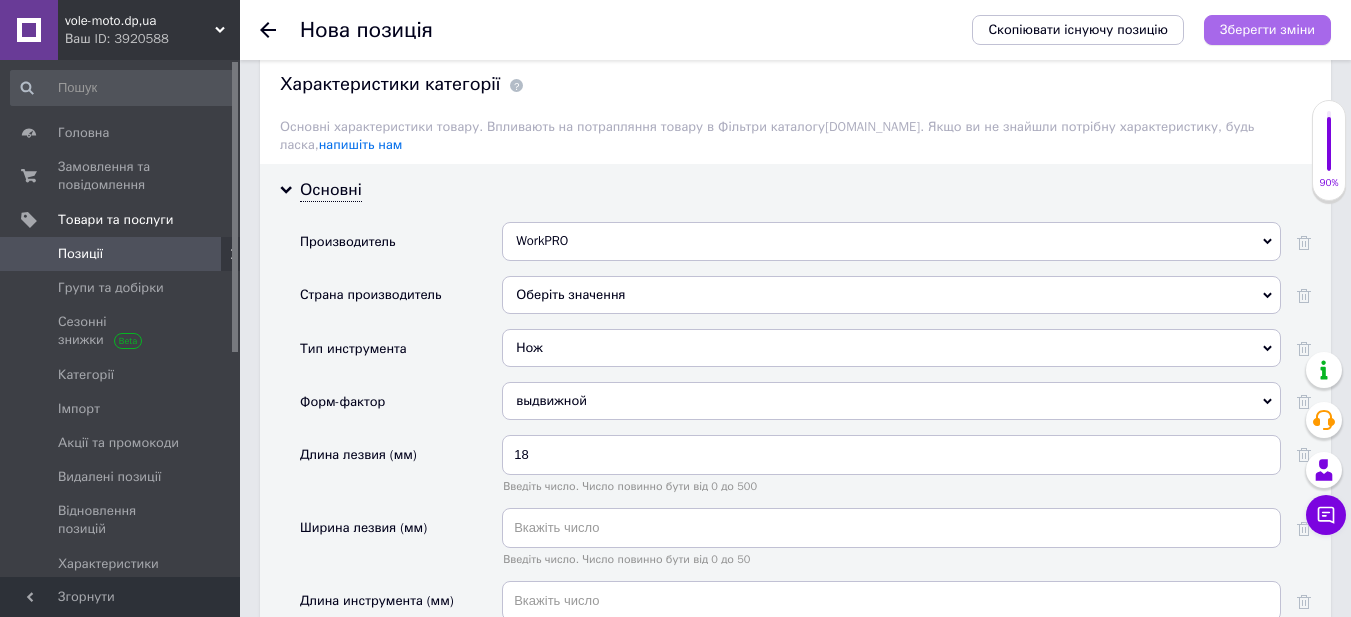 click on "Зберегти зміни" at bounding box center [1267, 29] 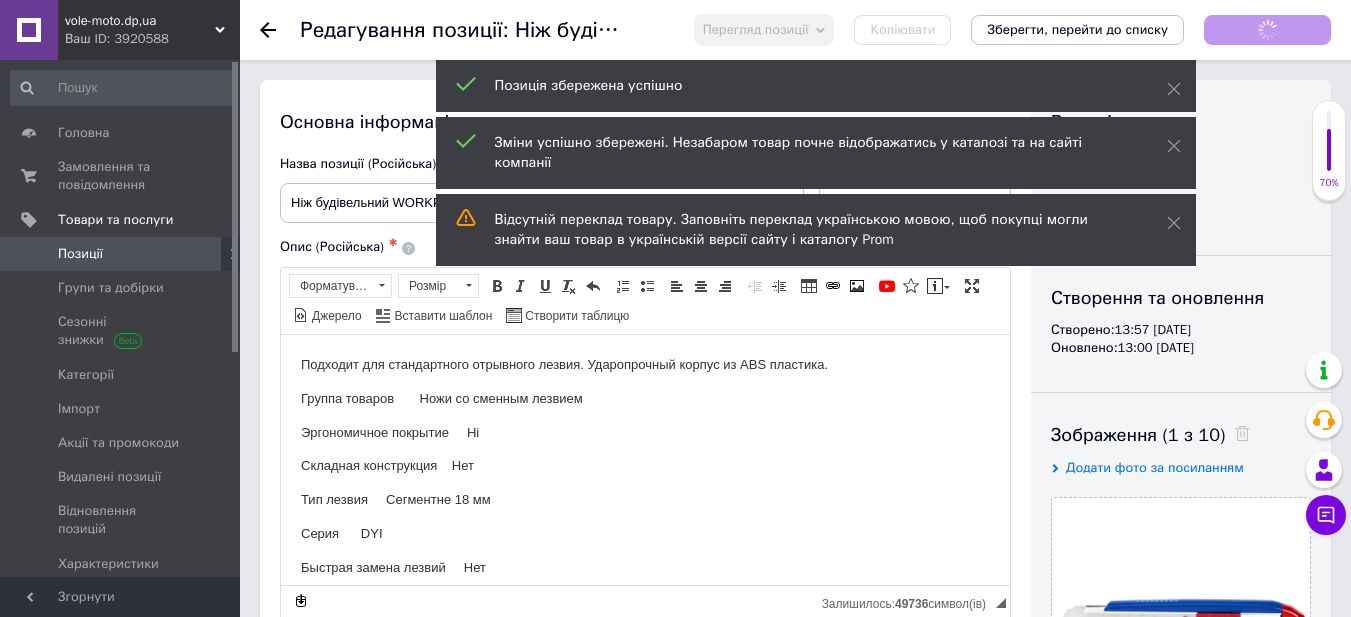 scroll, scrollTop: 0, scrollLeft: 0, axis: both 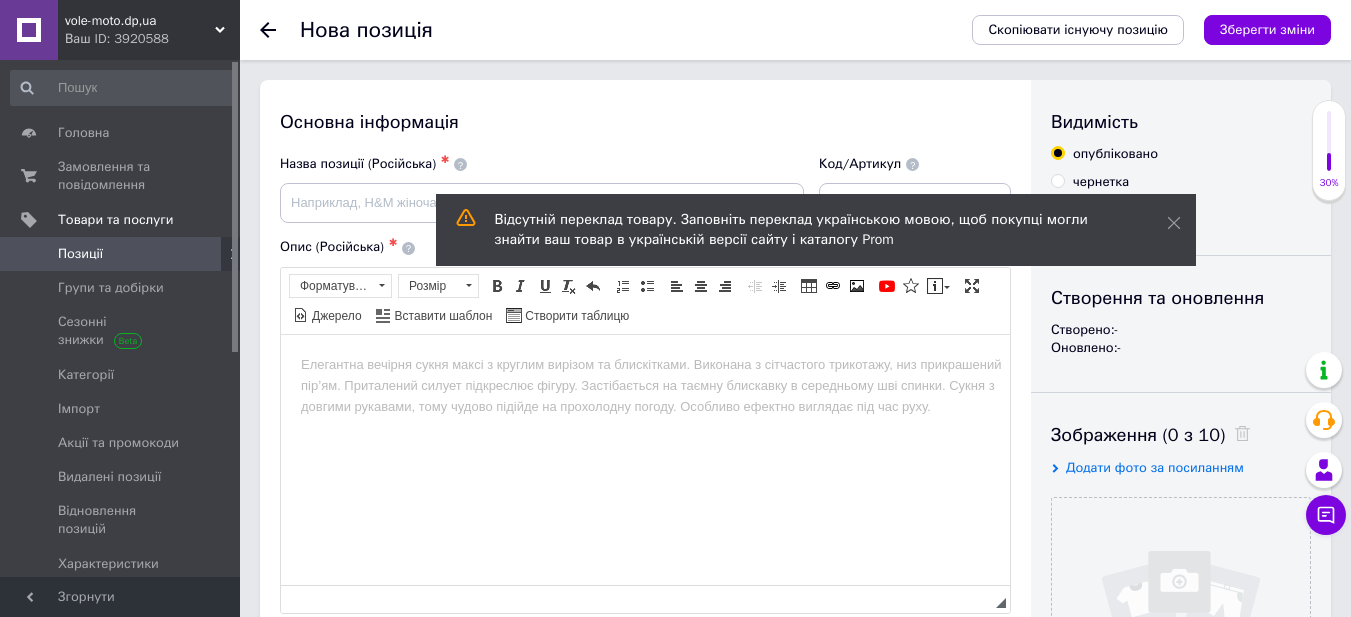 click 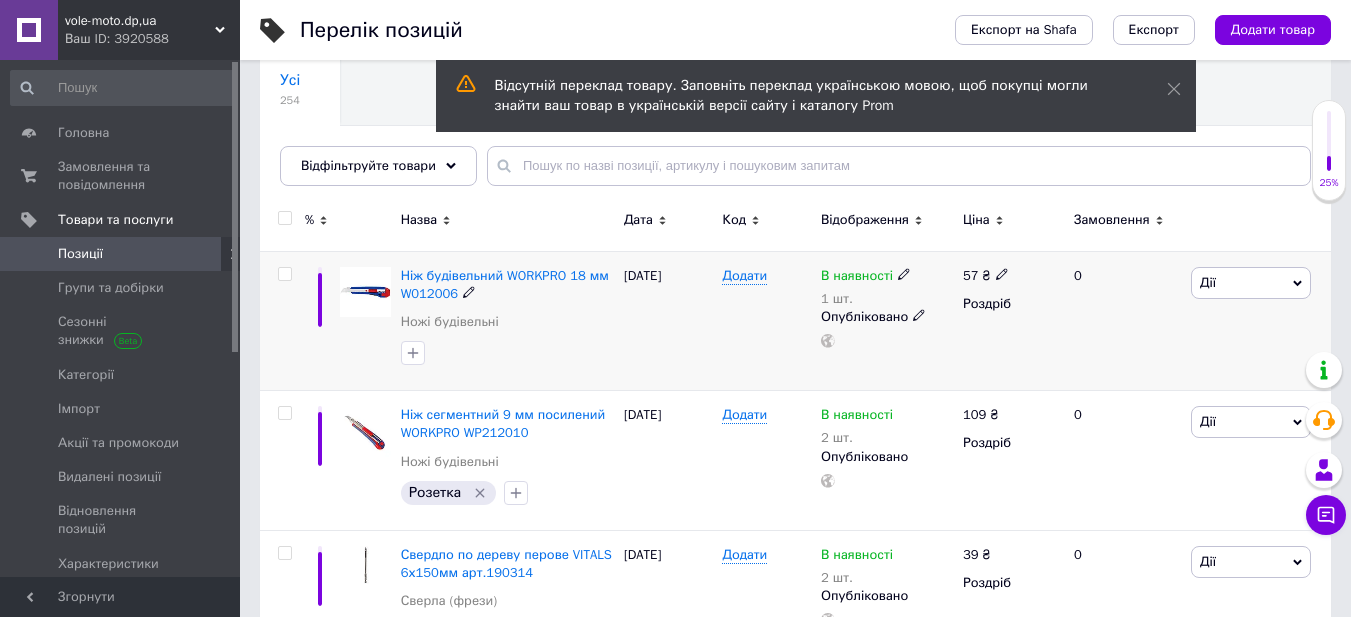 scroll, scrollTop: 200, scrollLeft: 0, axis: vertical 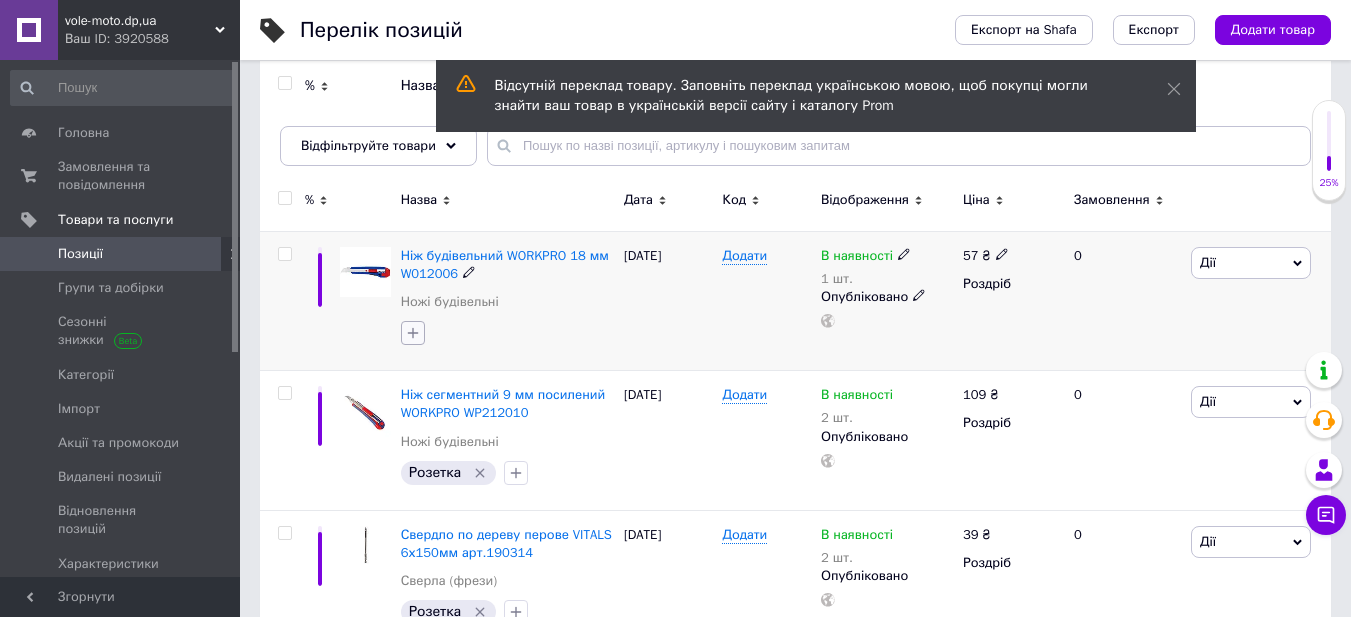 click 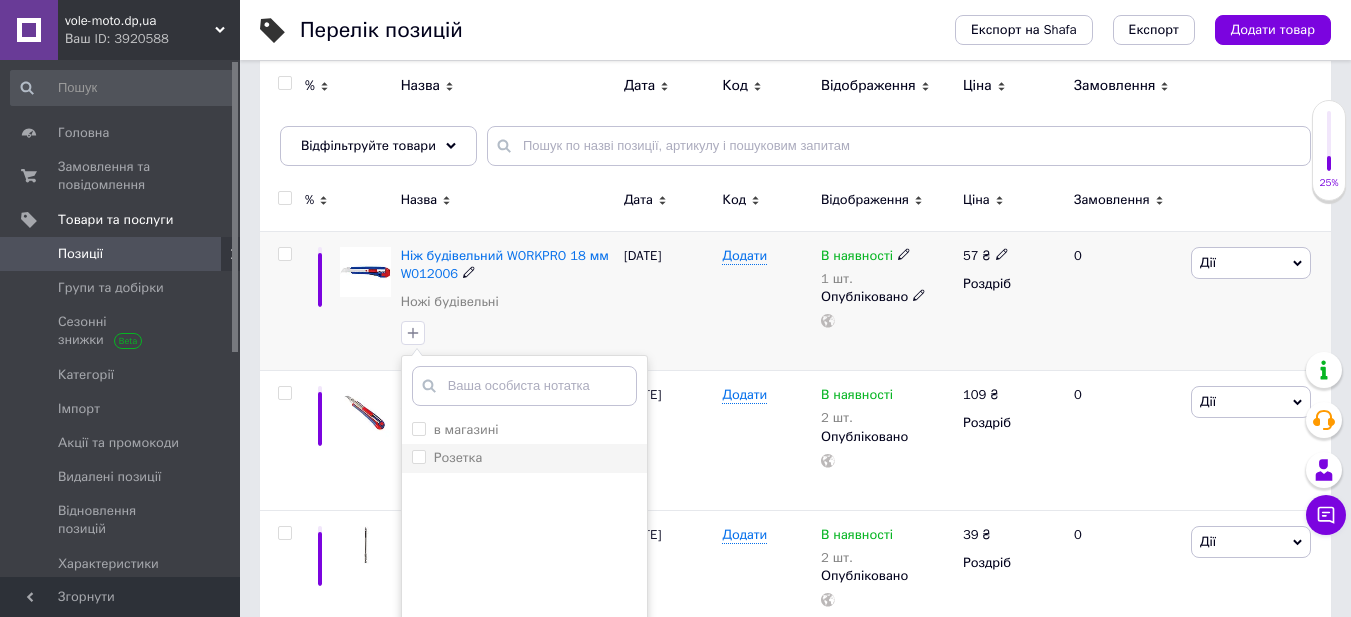 click on "Розетка" at bounding box center (524, 458) 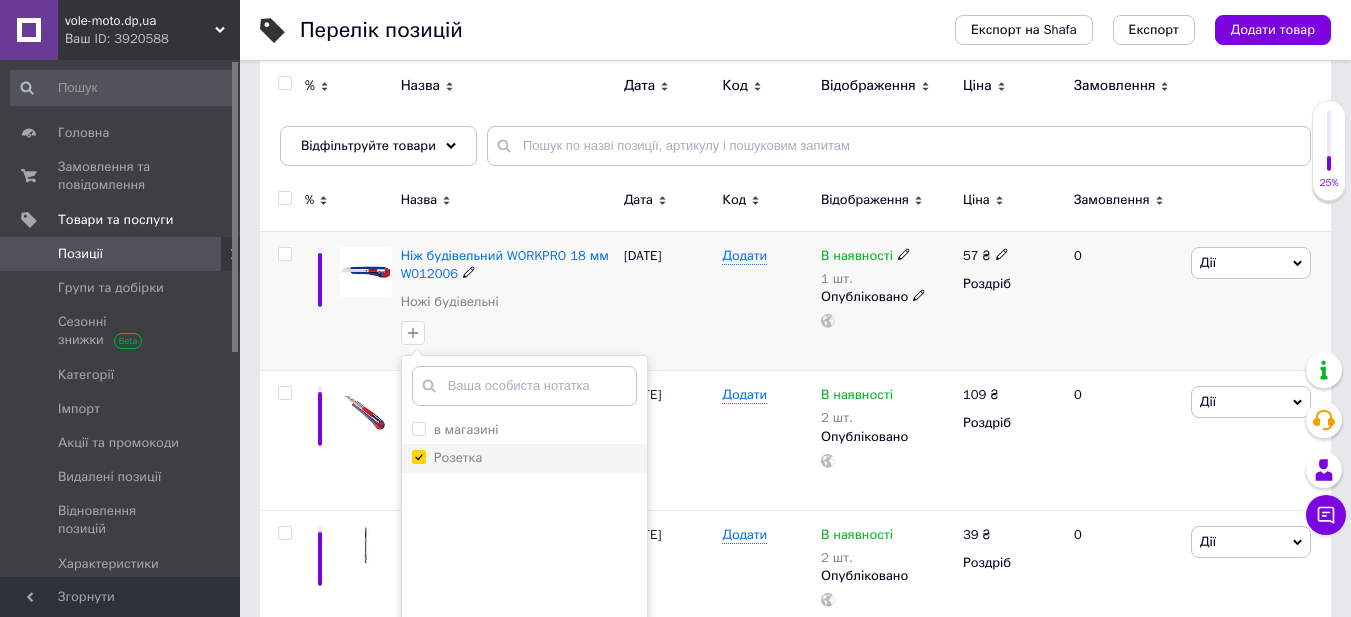 checkbox on "true" 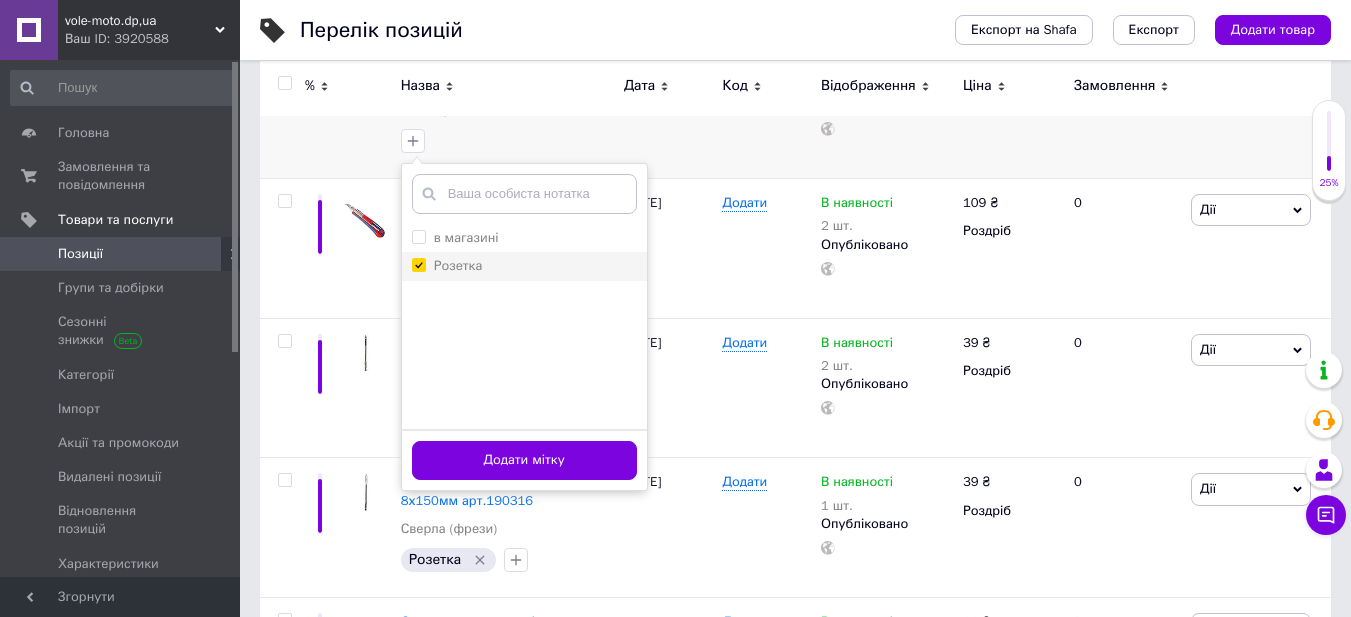 scroll, scrollTop: 400, scrollLeft: 0, axis: vertical 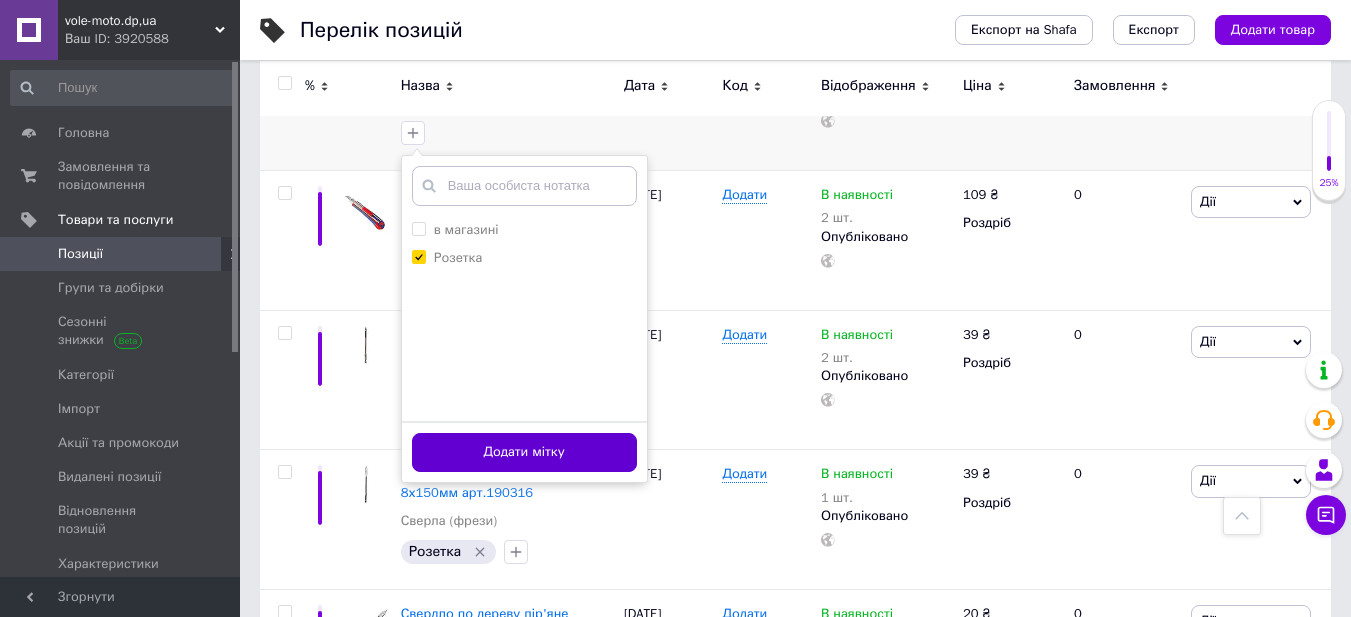 click on "Додати мітку" at bounding box center (524, 452) 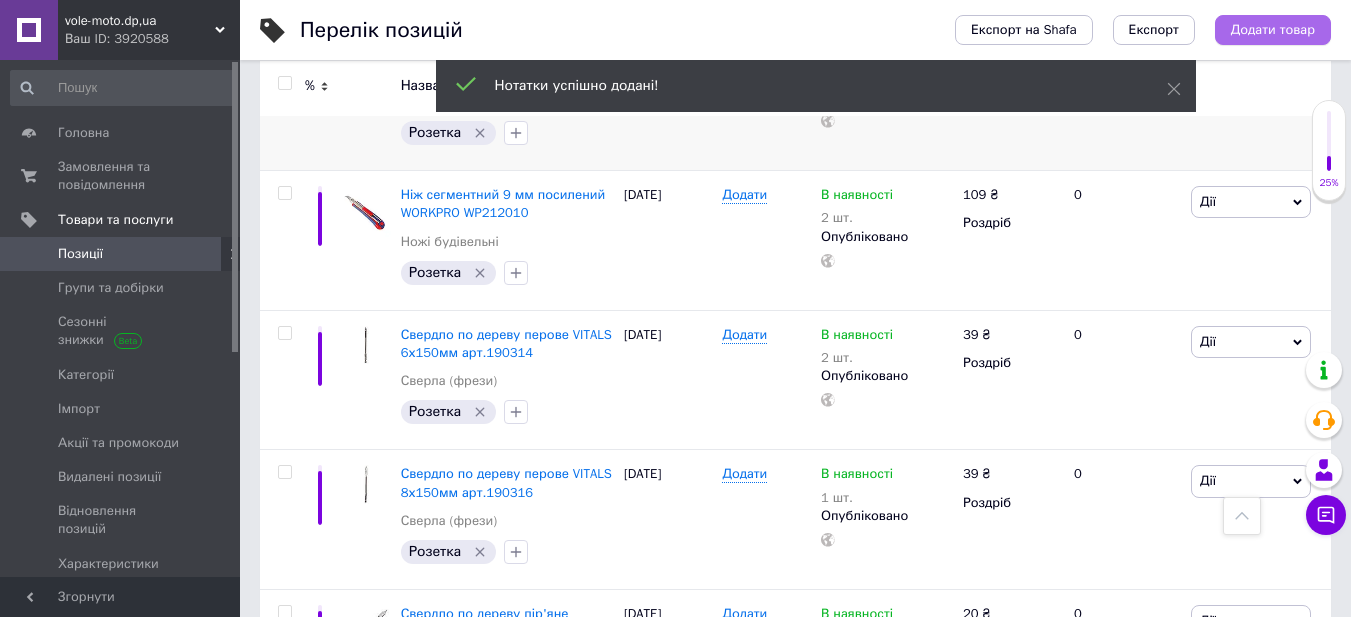 click on "Додати товар" at bounding box center (1273, 30) 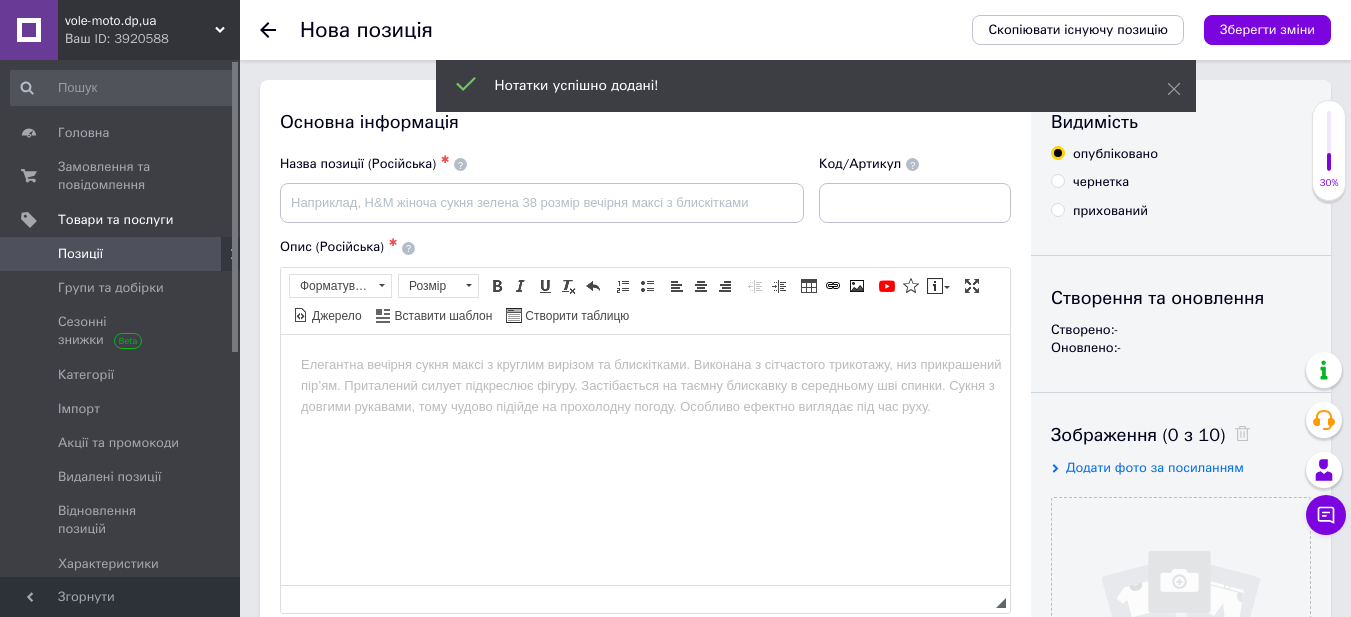 scroll, scrollTop: 0, scrollLeft: 0, axis: both 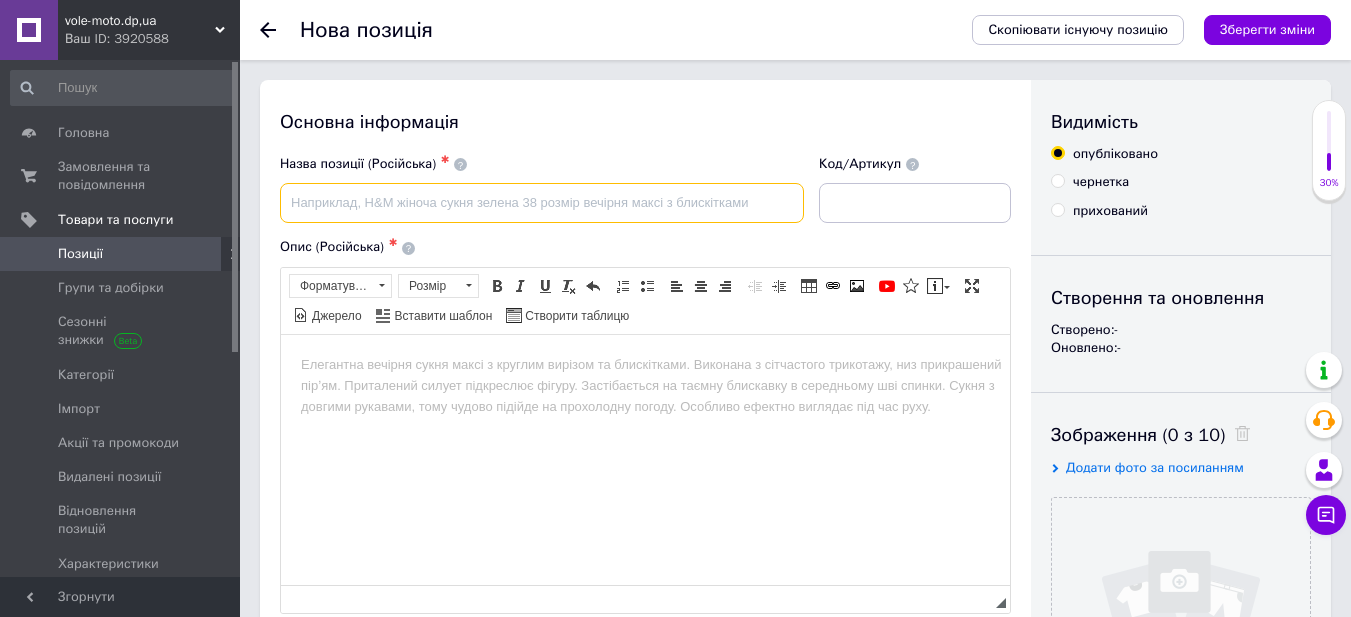 click at bounding box center (542, 203) 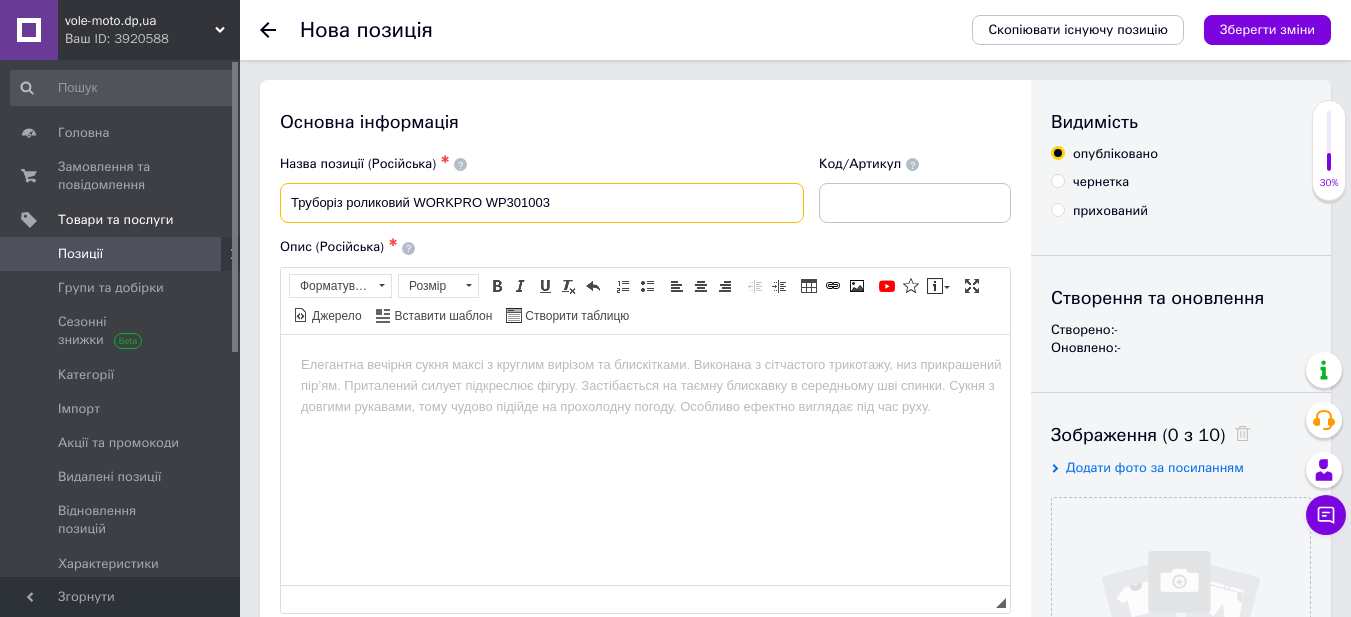 type on "Труборіз роликовий WORKPRO WP301003" 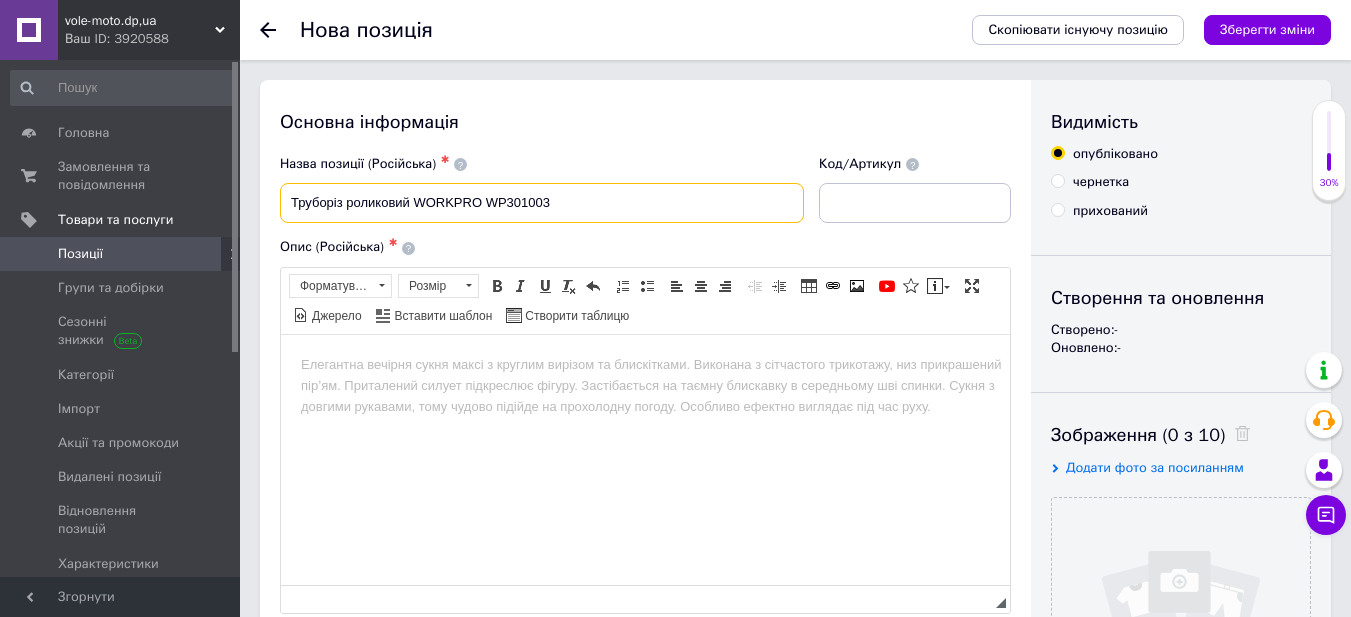 scroll, scrollTop: 300, scrollLeft: 0, axis: vertical 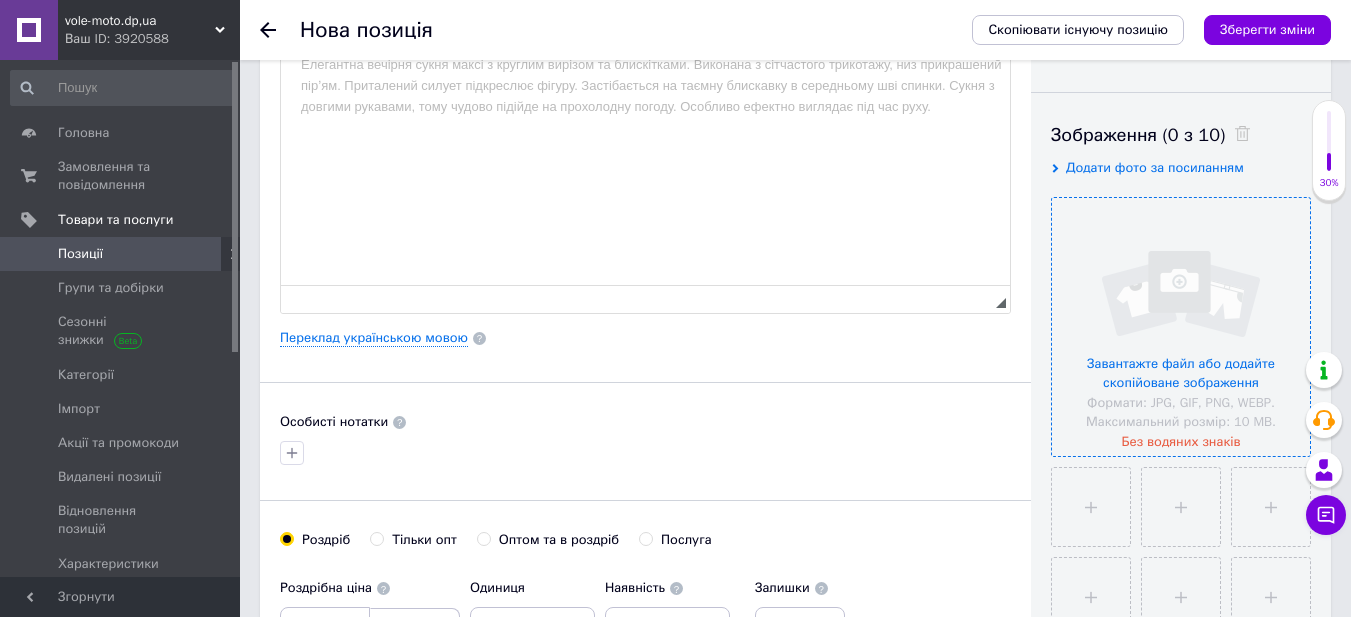 click at bounding box center [1181, 327] 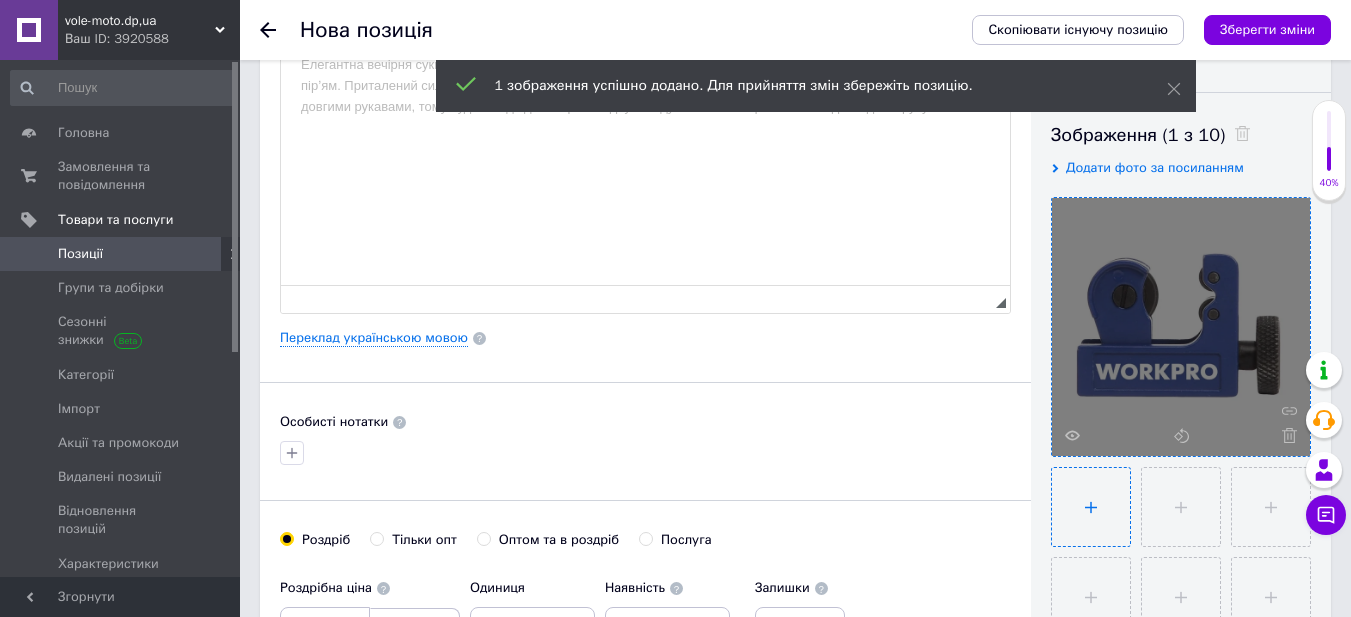 click at bounding box center [1091, 507] 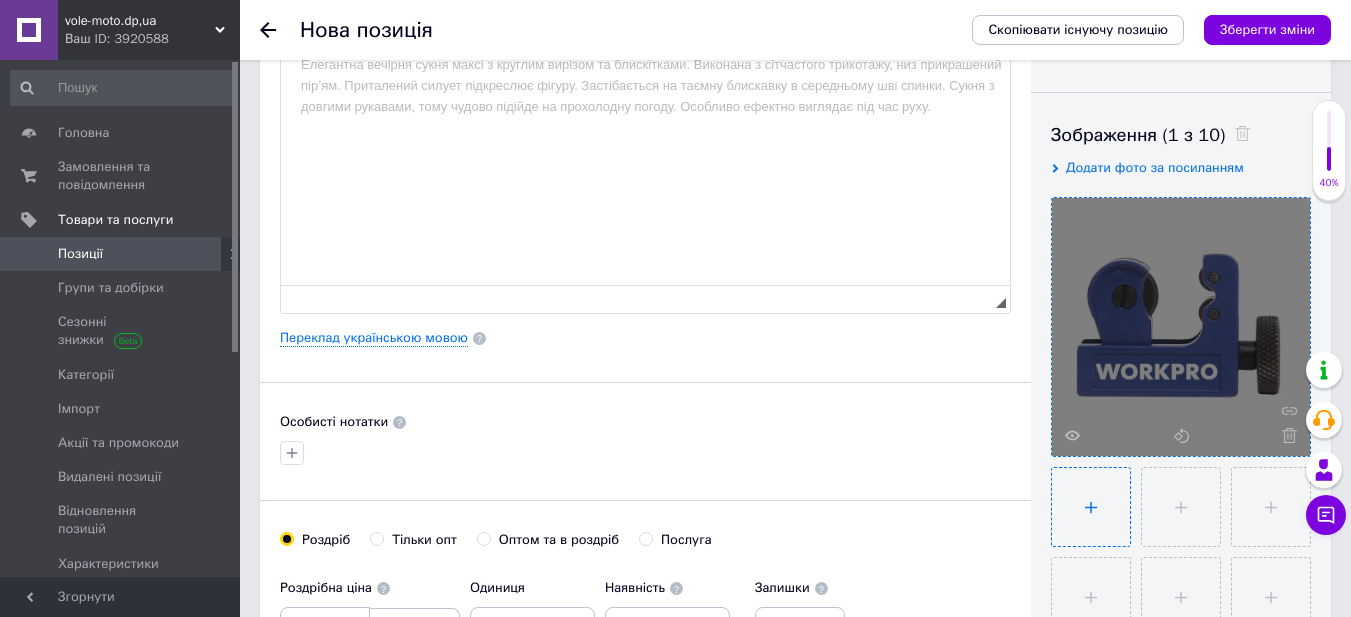 type on "C:\fakepath\2-600x600(100).webp" 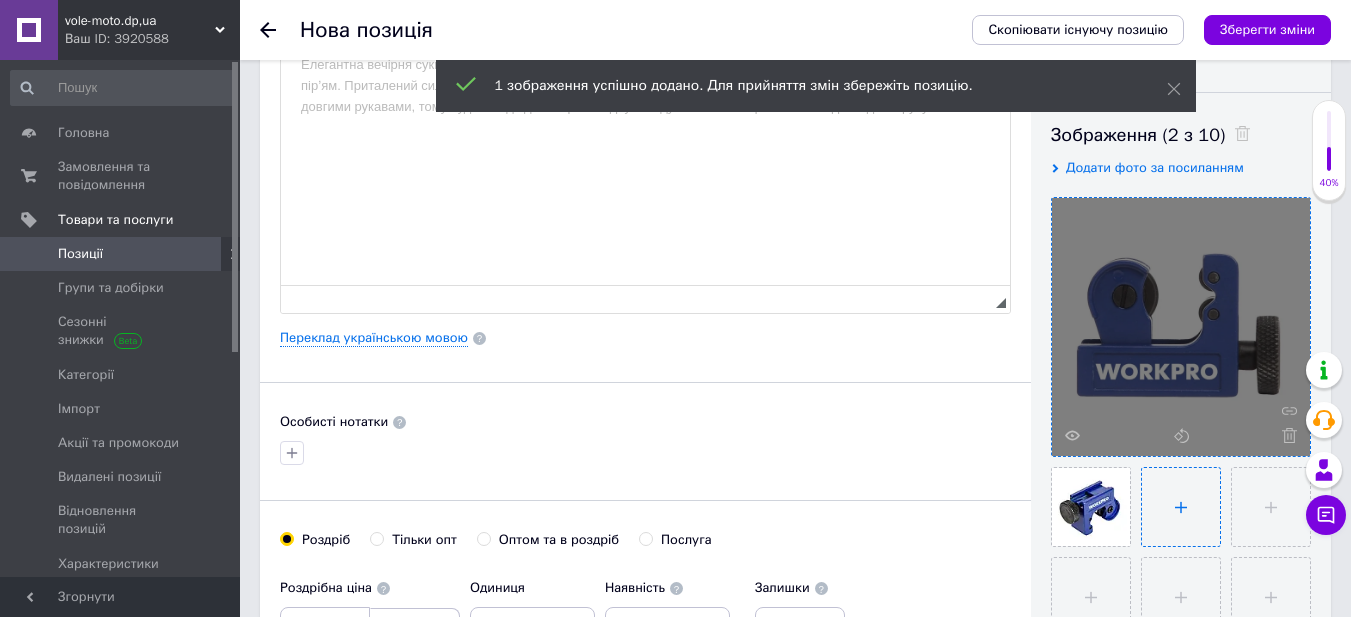 click at bounding box center (1181, 507) 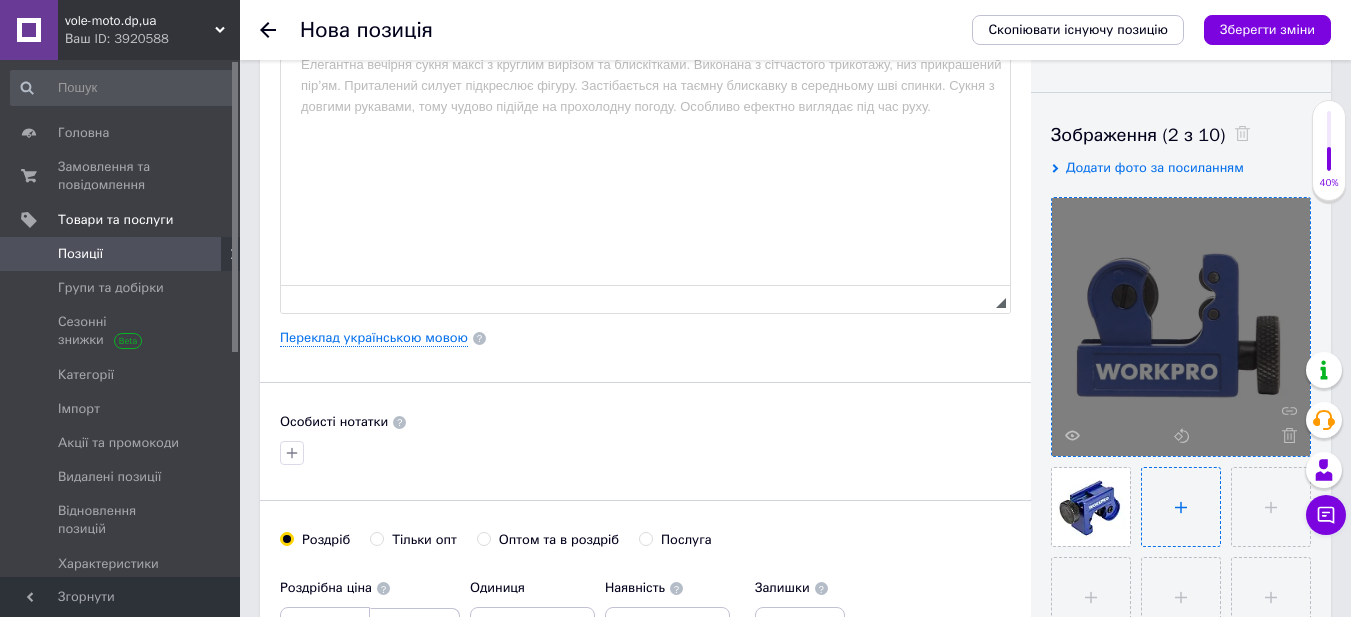 type on "C:\fakepath\3-600x600(90).webp" 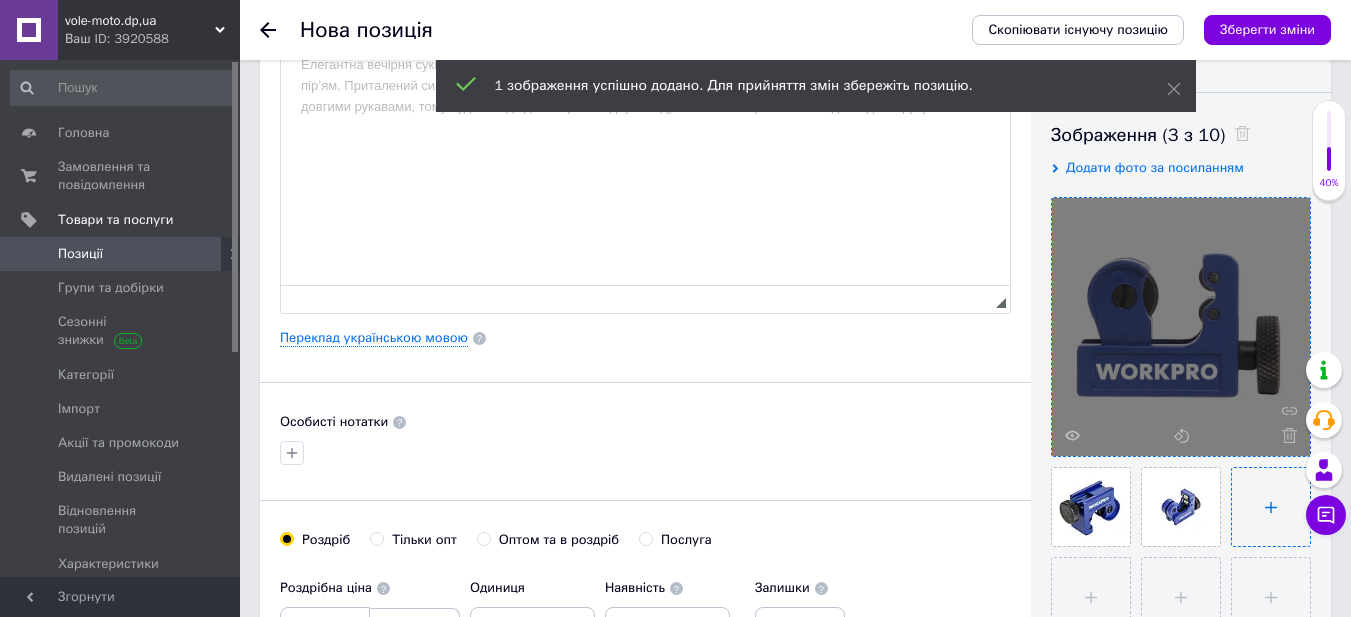 click at bounding box center (1271, 507) 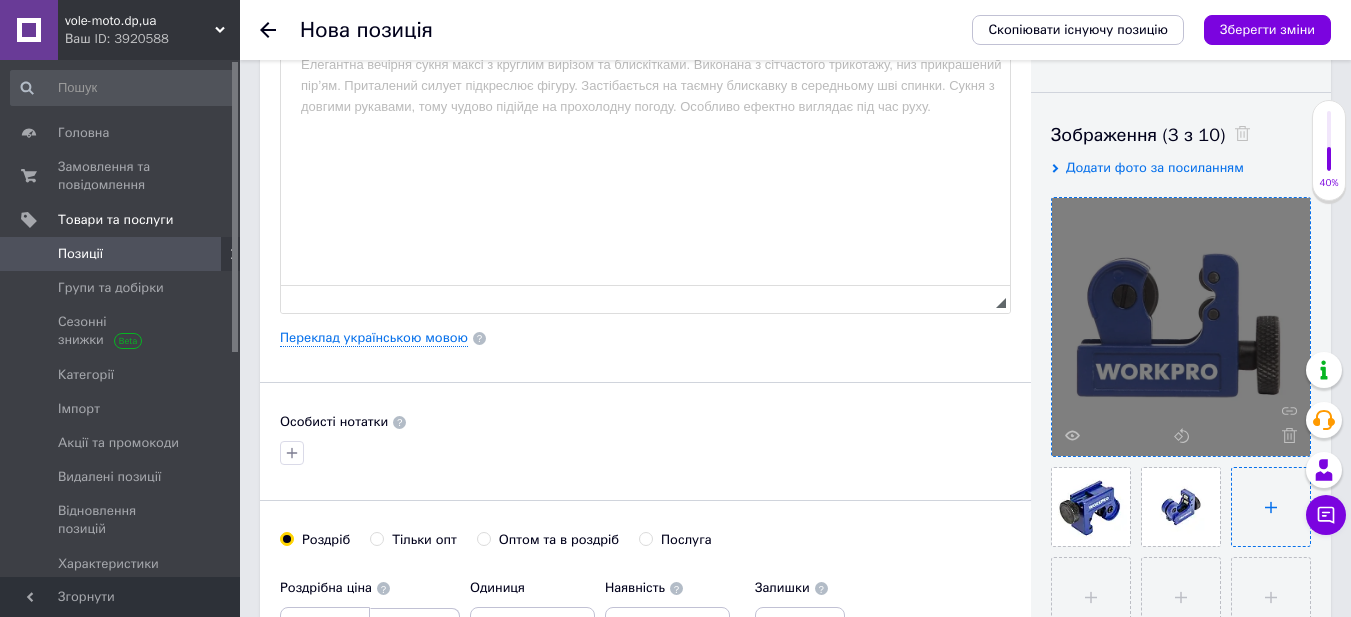 type on "C:\fakepath\4-600x600(72).webp" 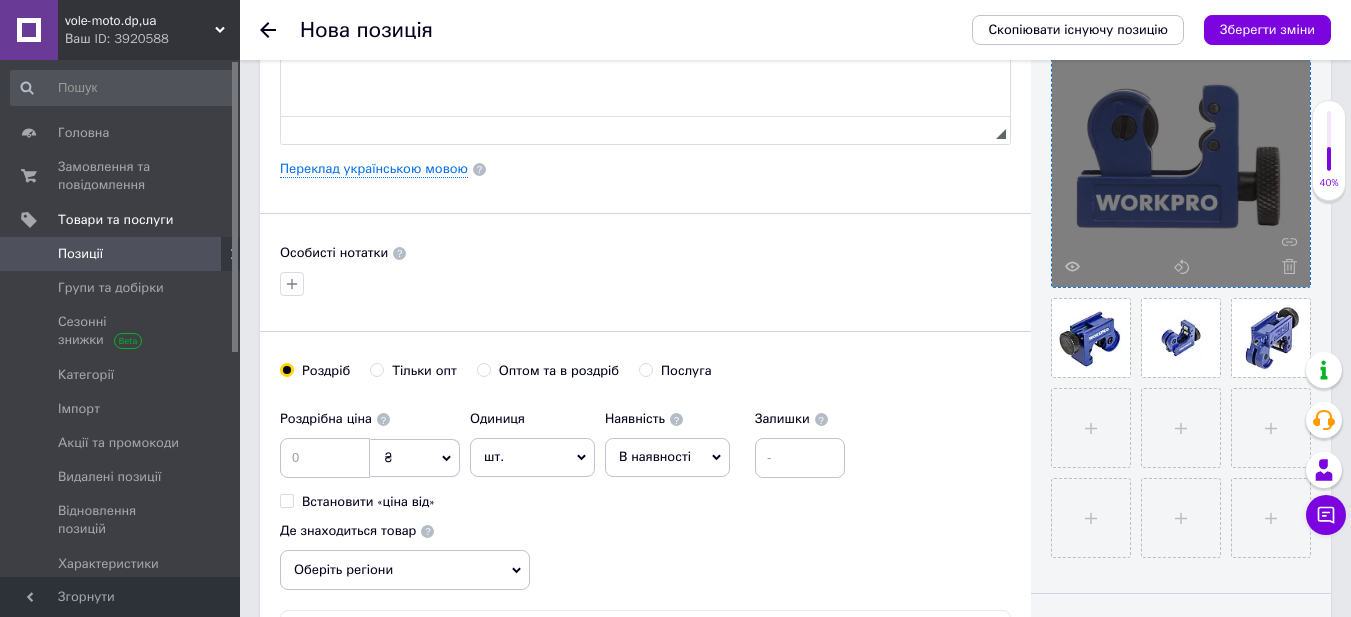 scroll, scrollTop: 500, scrollLeft: 0, axis: vertical 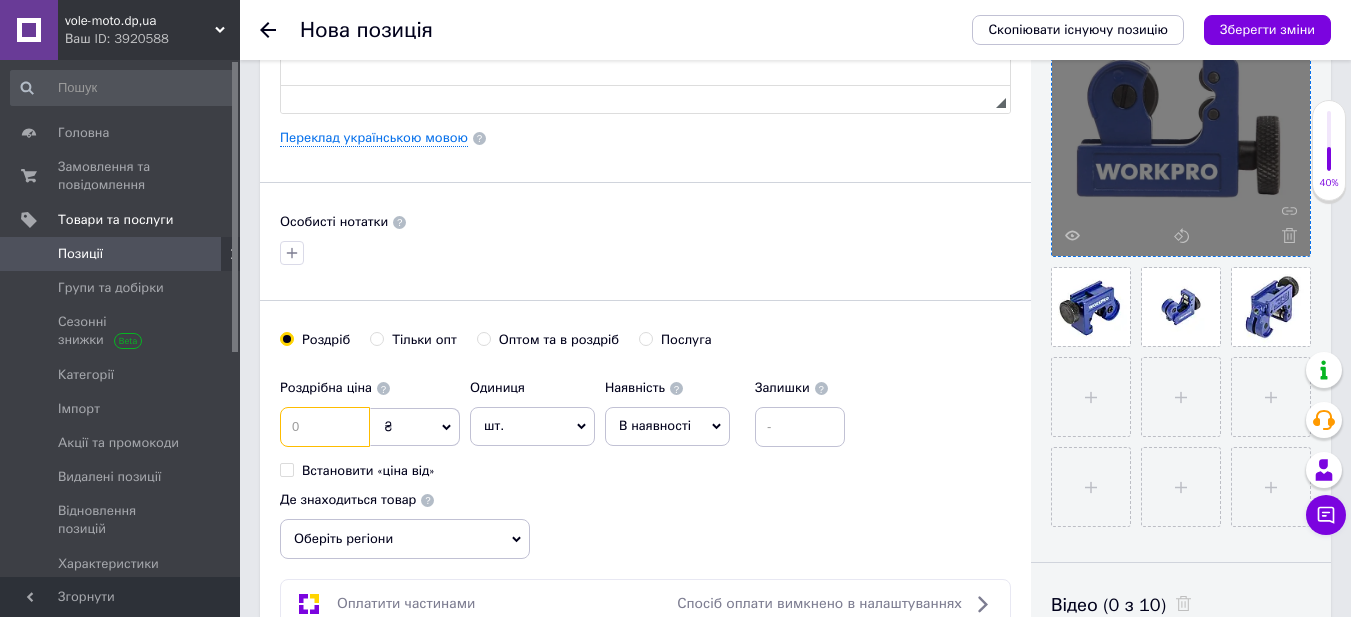 click at bounding box center (325, 427) 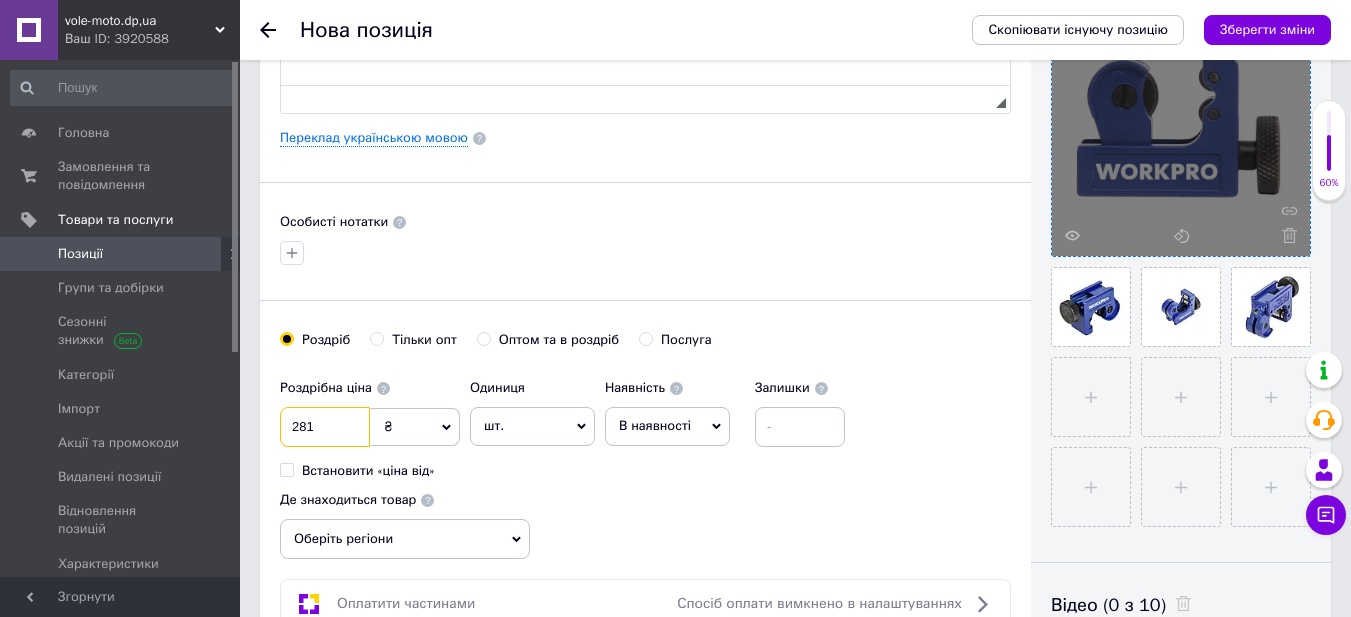 type on "281" 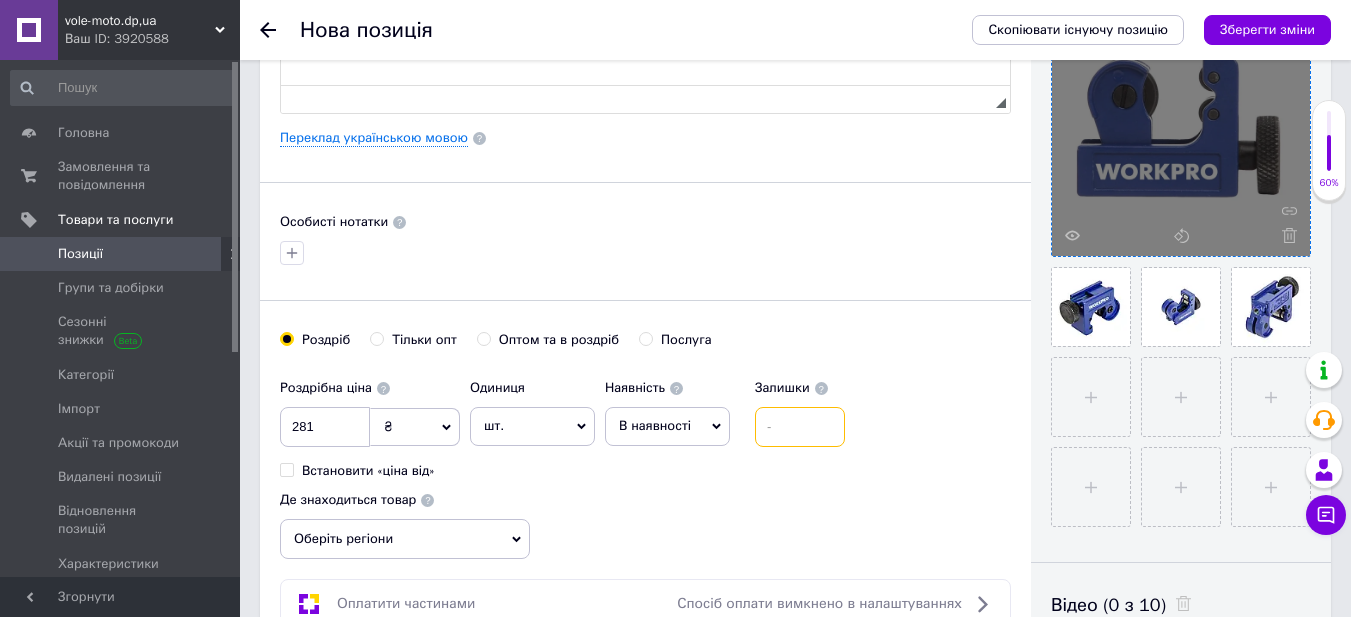 click at bounding box center [800, 427] 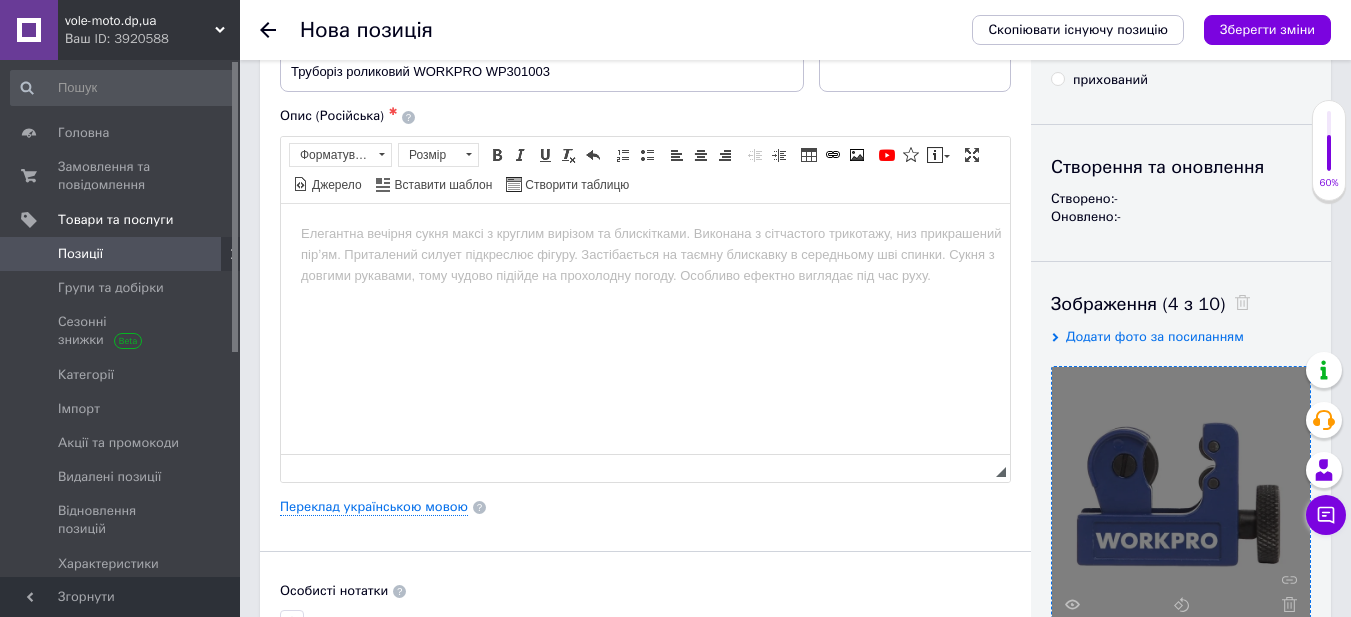 scroll, scrollTop: 0, scrollLeft: 0, axis: both 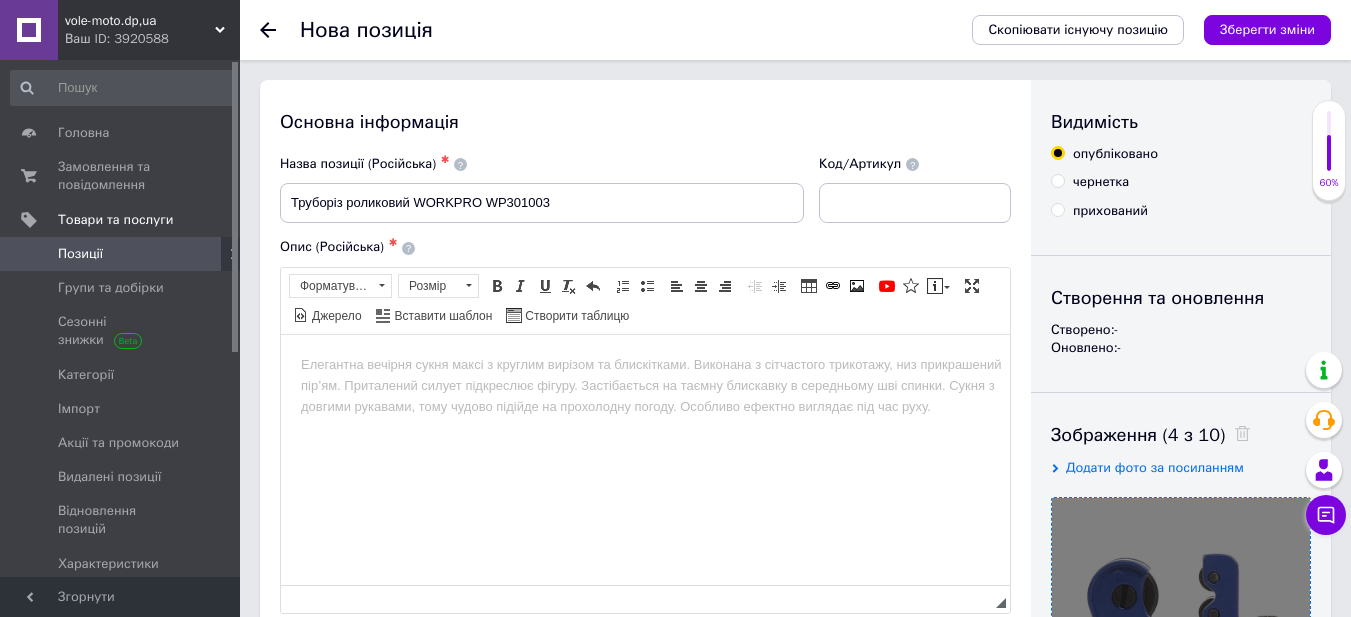 type on "1" 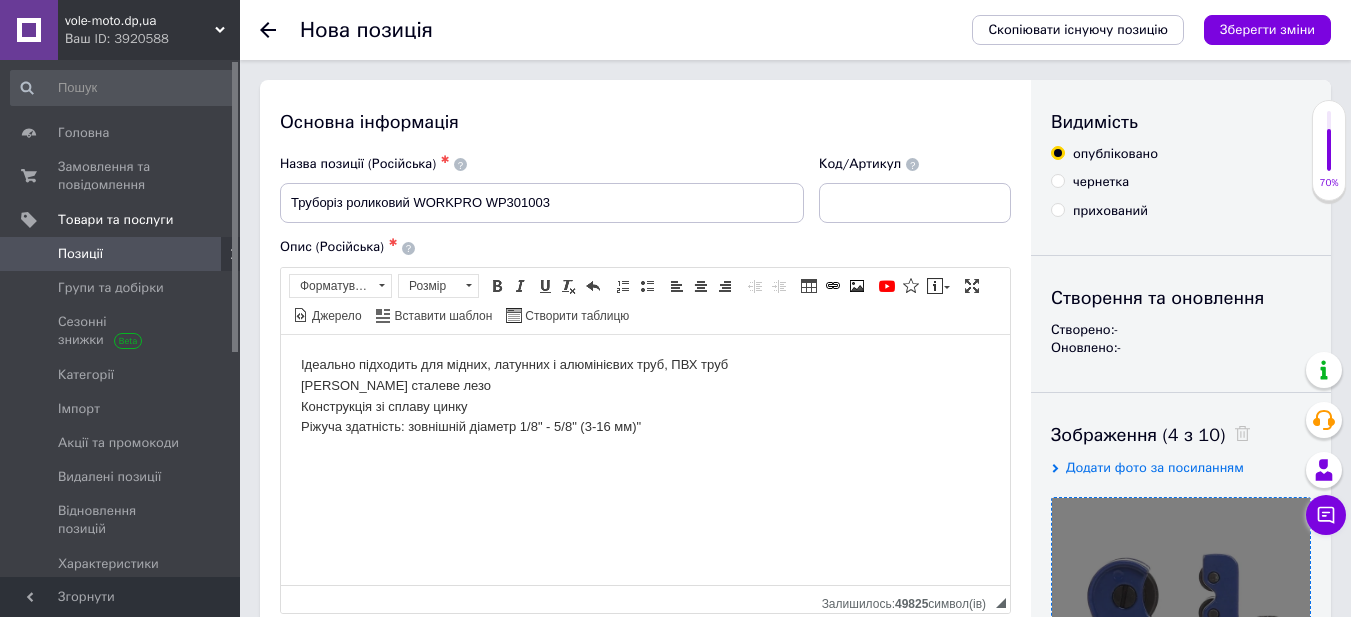 click on "Ідеально підходить для мідних, латунних і алюмінієвих труб, ПВХ труб Міцне сталеве лезо Конструкція зі сплаву цинку Ріжуча здатність: зовнішній діаметр 1/8" - 5/8" (3-16 мм)"" at bounding box center (645, 395) 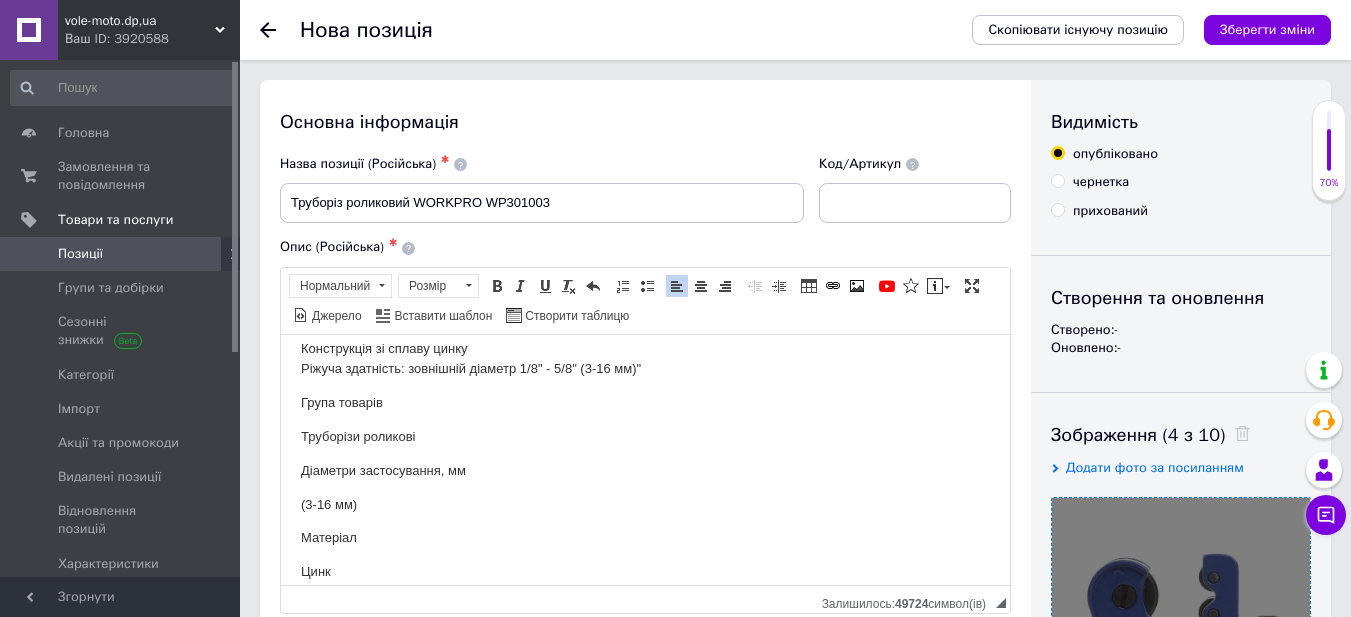 scroll, scrollTop: 0, scrollLeft: 0, axis: both 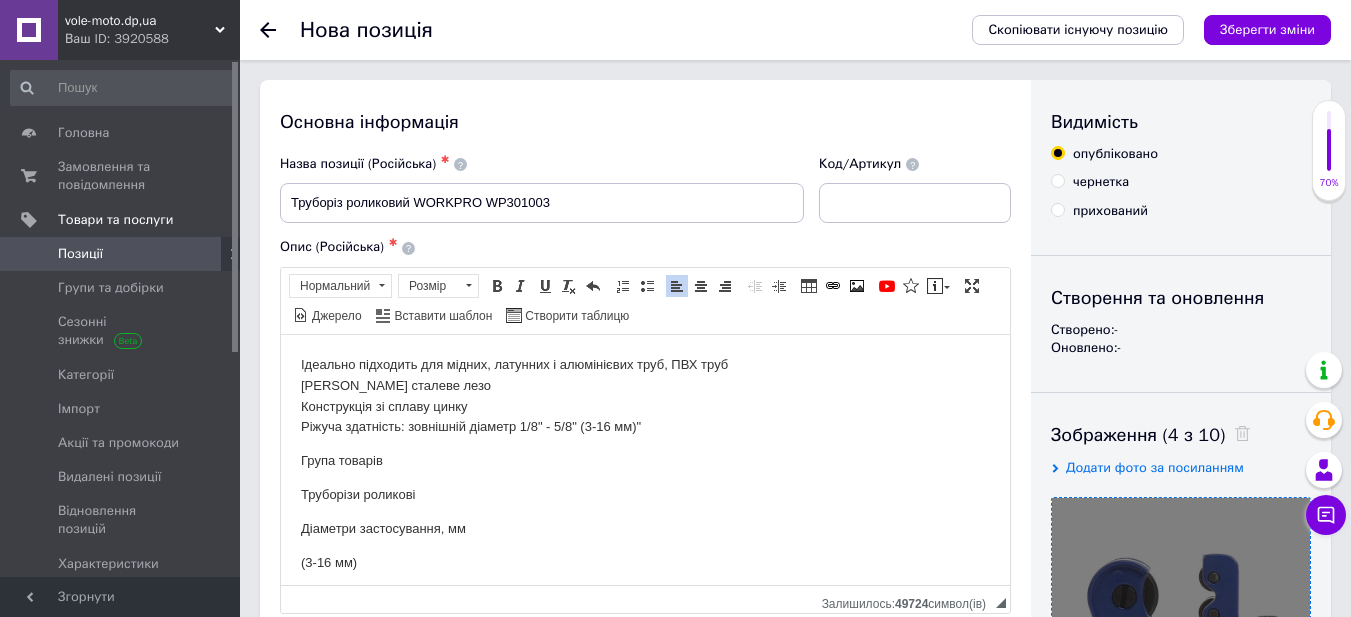 click on "Труборізи роликові" at bounding box center [645, 494] 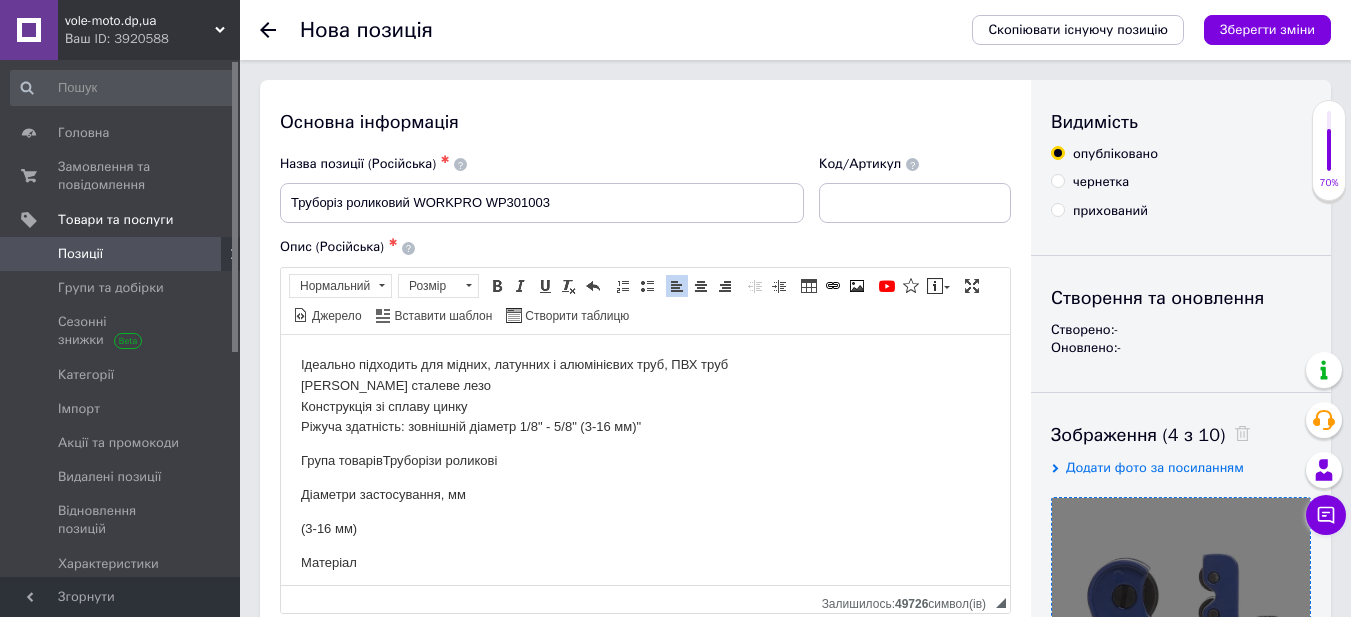 type 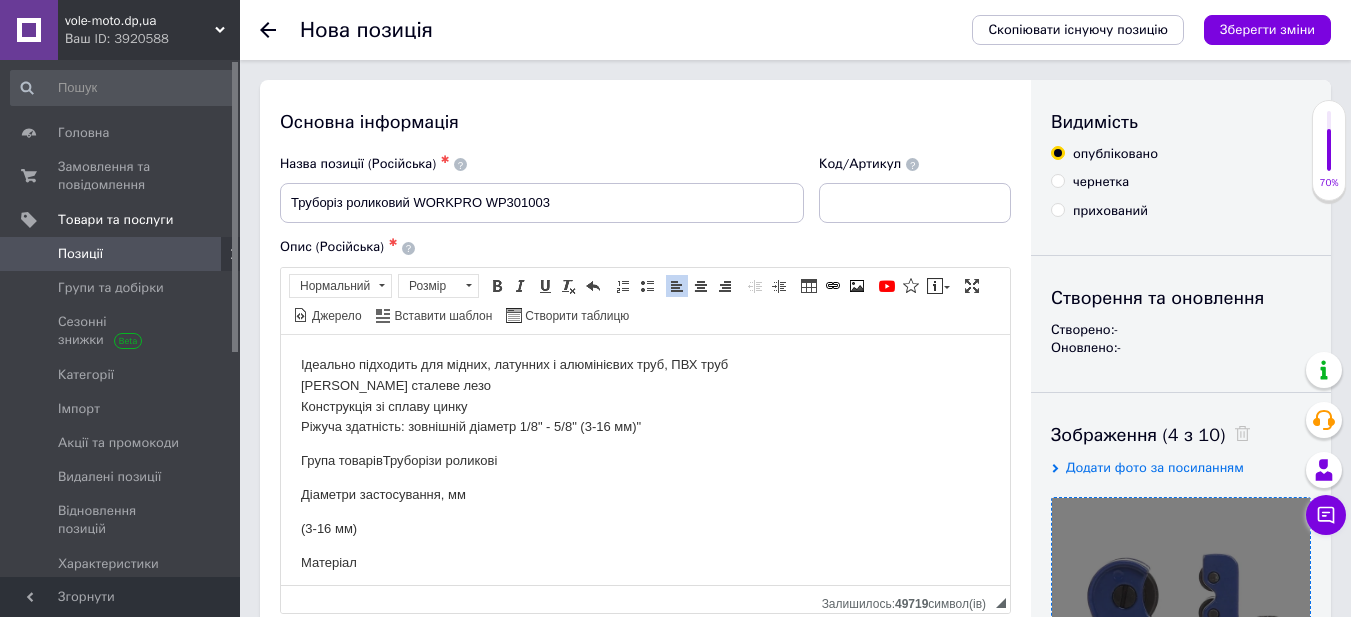 click on "Ідеально підходить для мідних, латунних і алюмінієвих труб, ПВХ труб Міцне сталеве лезо Конструкція зі сплаву цинку Ріжуча здатність: зовнішній діаметр 1/8" - 5/8" (3-16 мм)" Група товарів        Труборізи роликові Діаметри застосування, мм (3-16 мм) Матеріал Цинк Серія PRO" at bounding box center [645, 514] 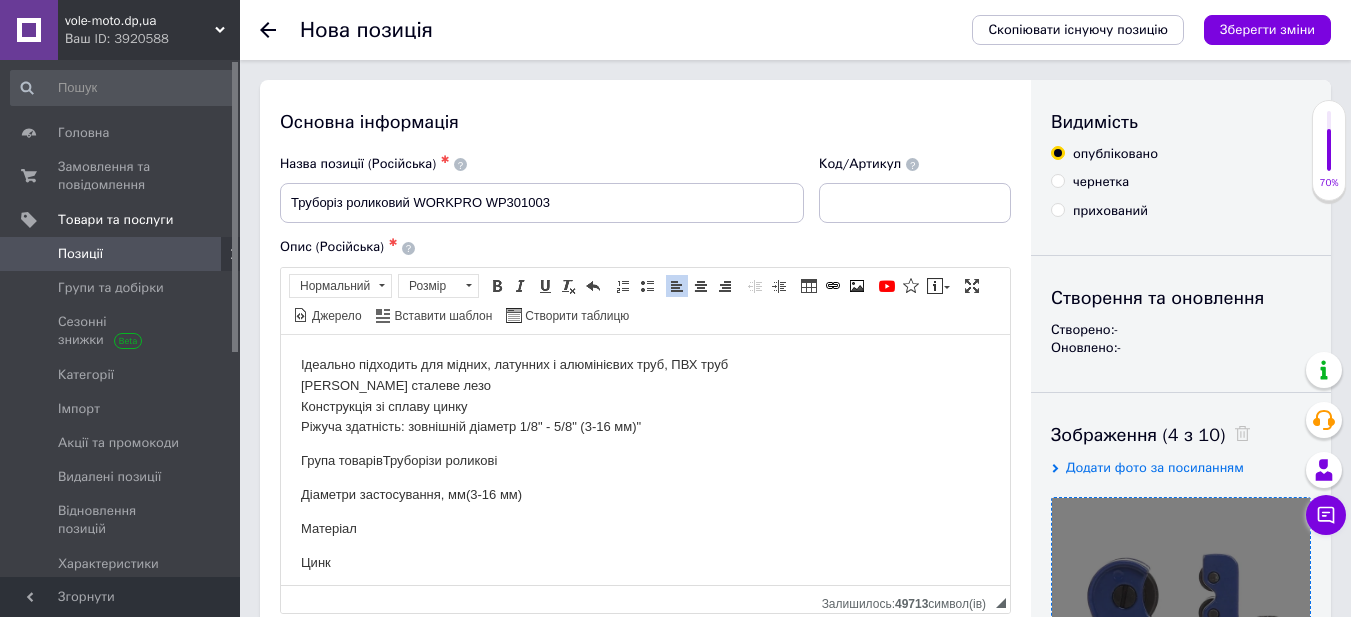 click on "Цинк" at bounding box center (645, 562) 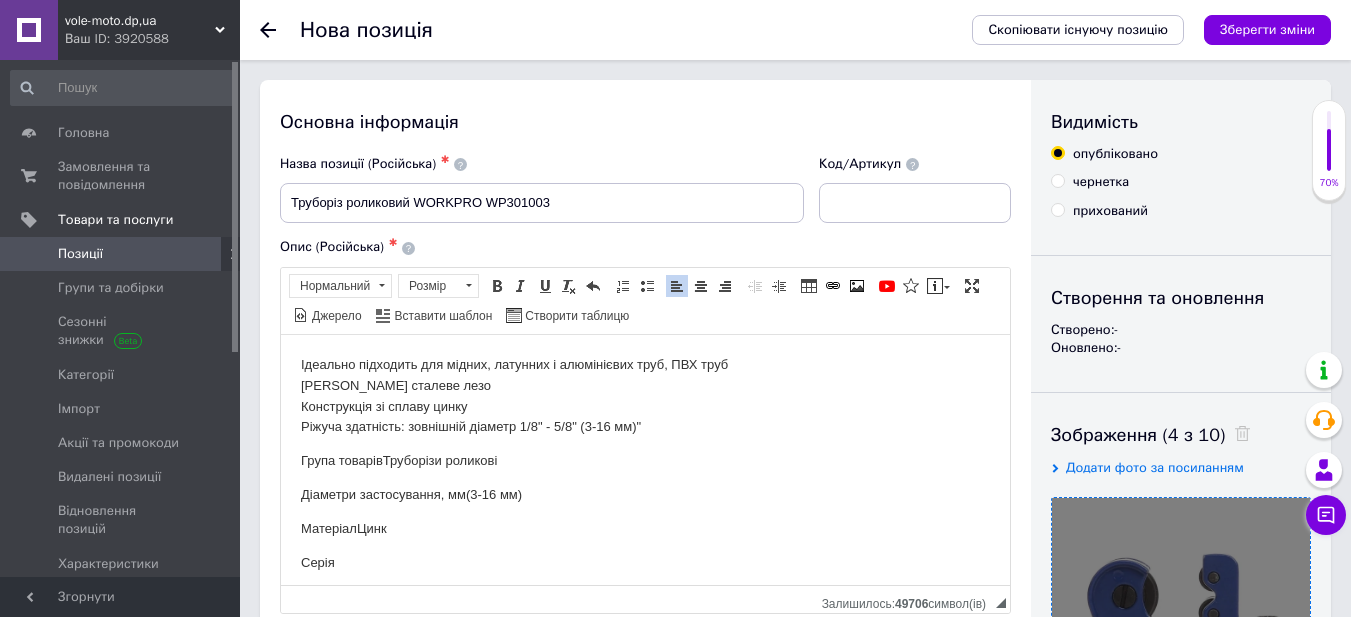 scroll, scrollTop: 42, scrollLeft: 0, axis: vertical 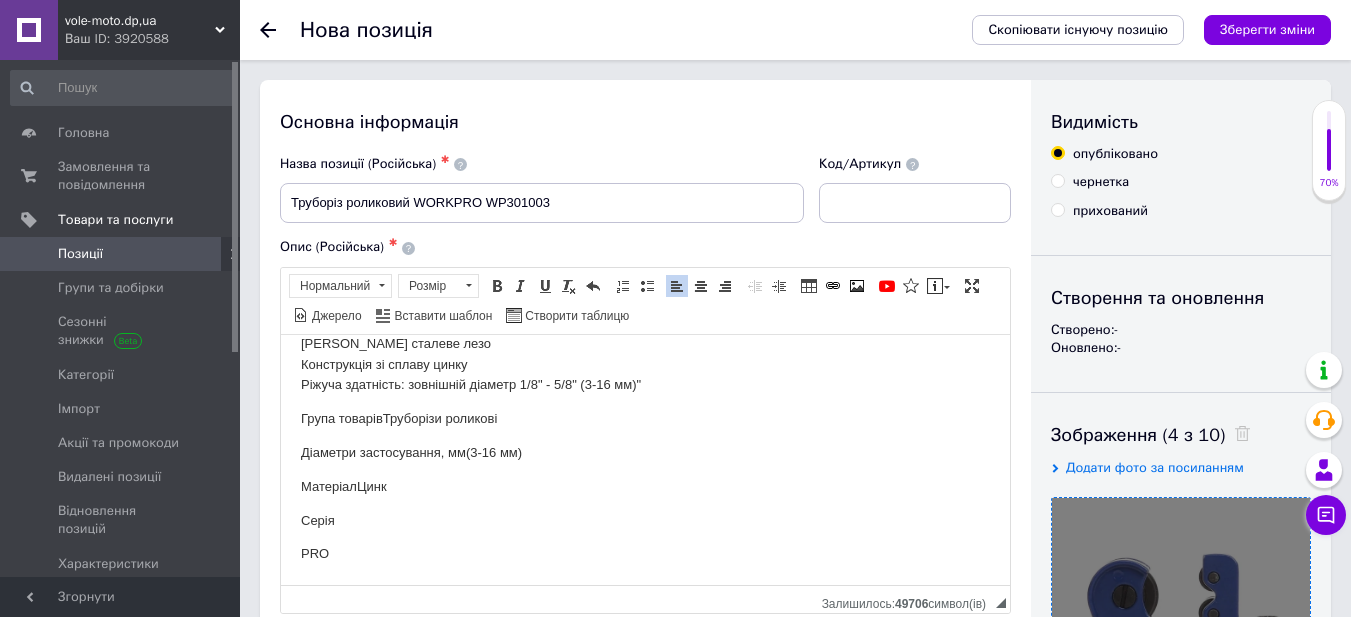click on "Ідеально підходить для мідних, латунних і алюмінієвих труб, ПВХ труб Міцне сталеве лезо Конструкція зі сплаву цинку Ріжуча здатність: зовнішній діаметр 1/8" - 5/8" (3-16 мм)" Група товарів        Труборізи роликові Діаметри застосування, мм         (3-16 мм) Матеріал          Цинк Серія PRO" at bounding box center [645, 438] 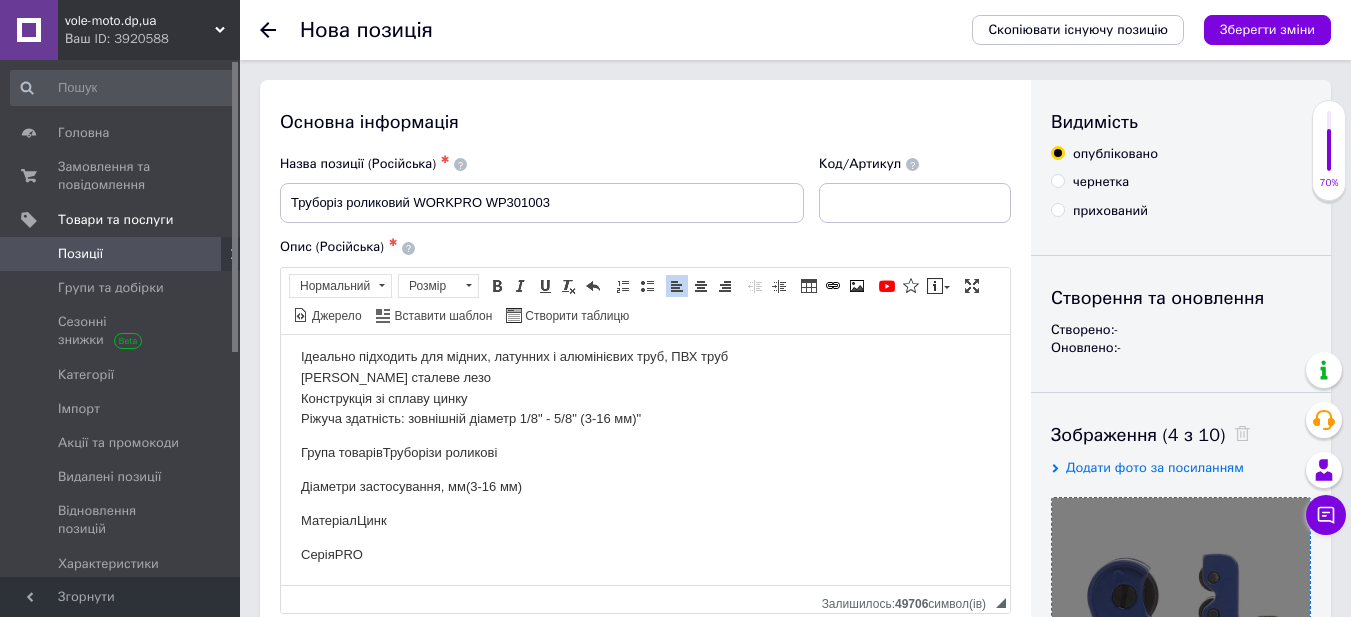 scroll, scrollTop: 8, scrollLeft: 0, axis: vertical 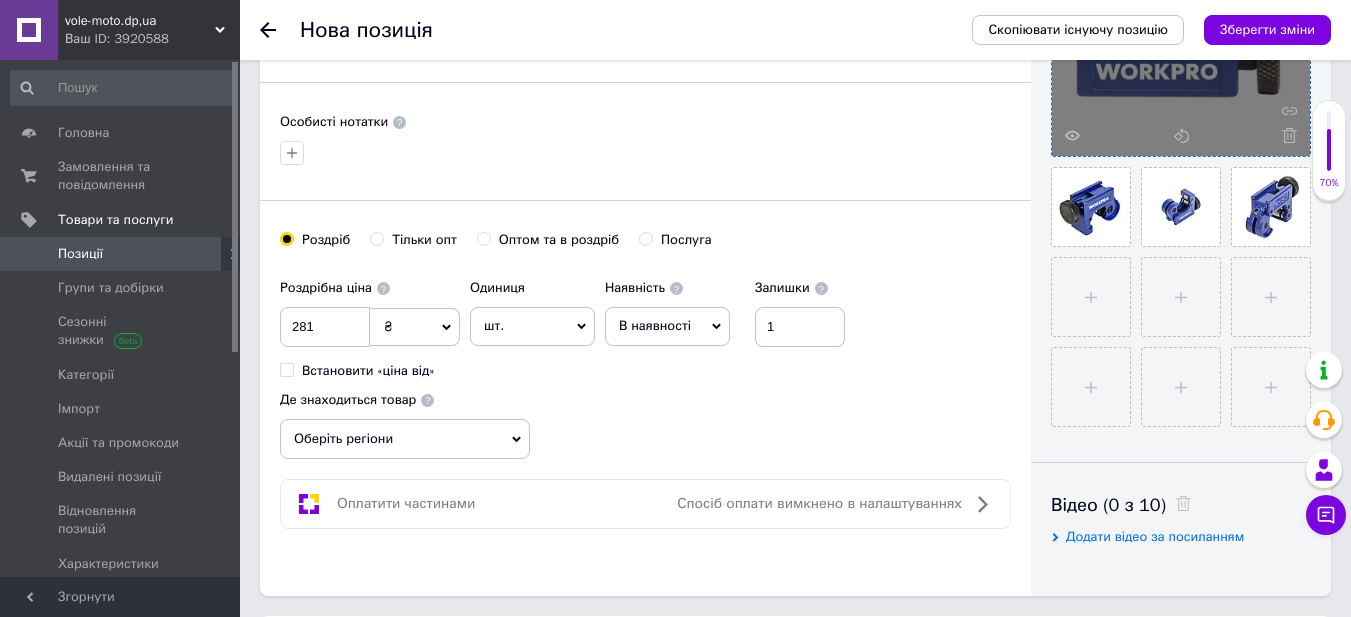 click on "Оберіть регіони" at bounding box center [405, 439] 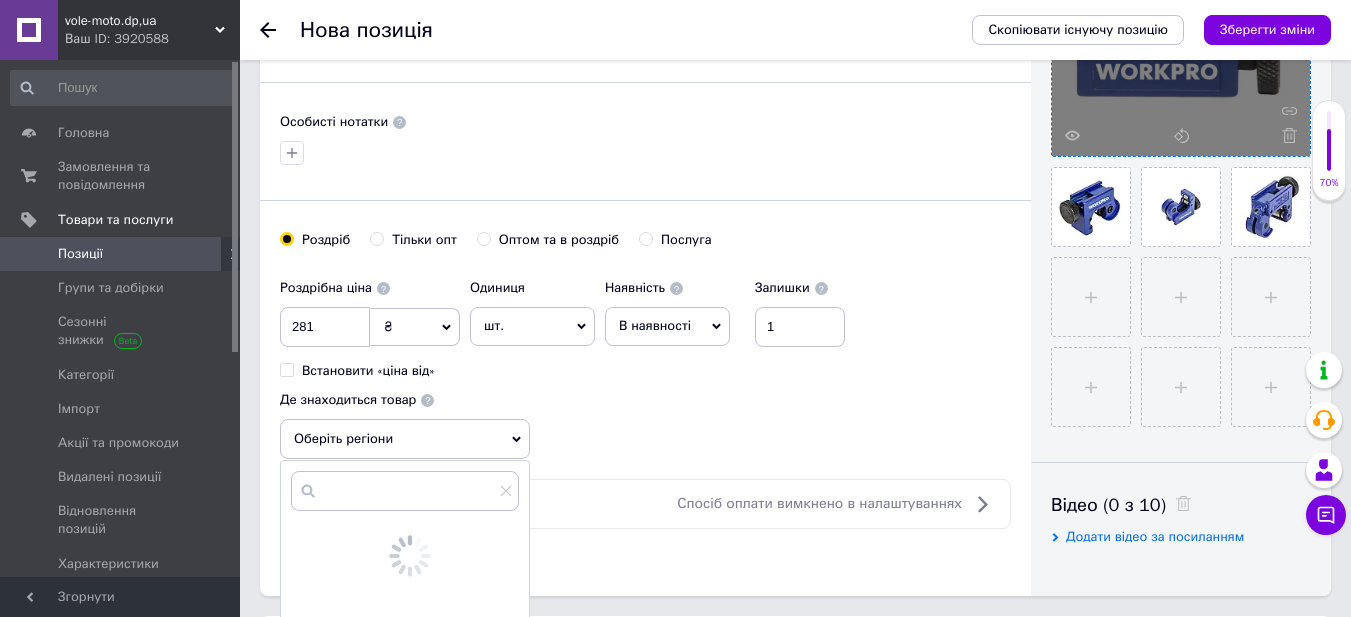 scroll, scrollTop: 800, scrollLeft: 0, axis: vertical 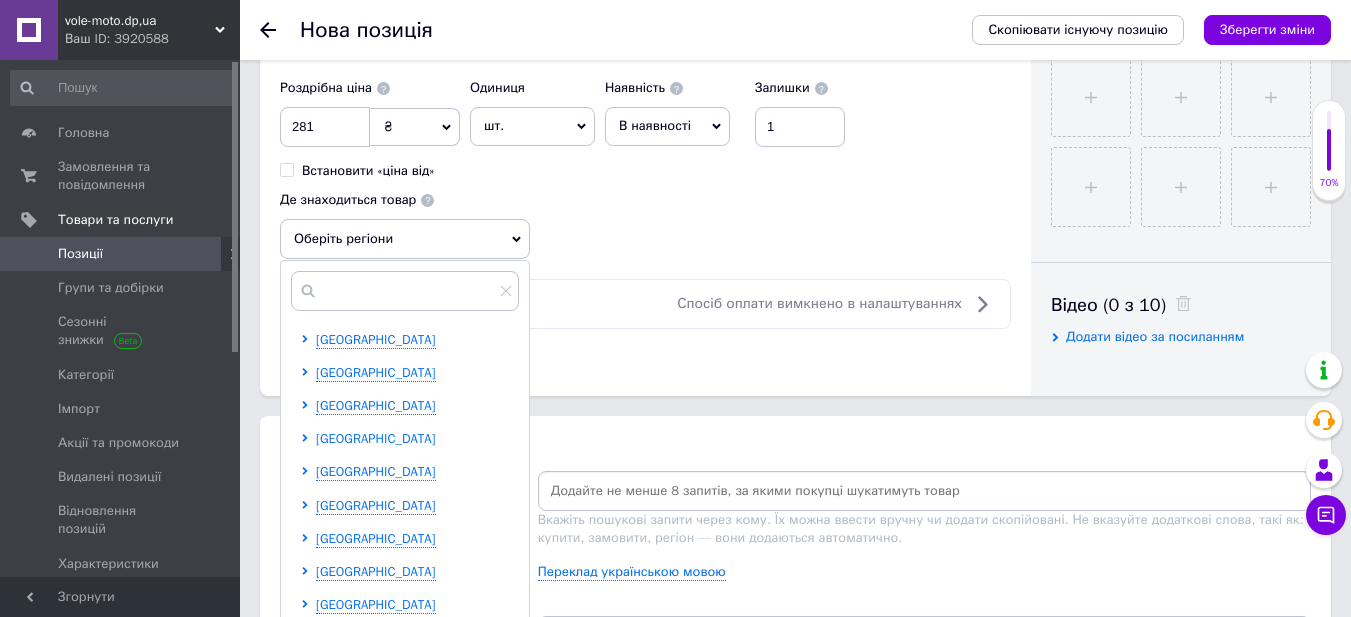 click on "[GEOGRAPHIC_DATA]" at bounding box center [376, 438] 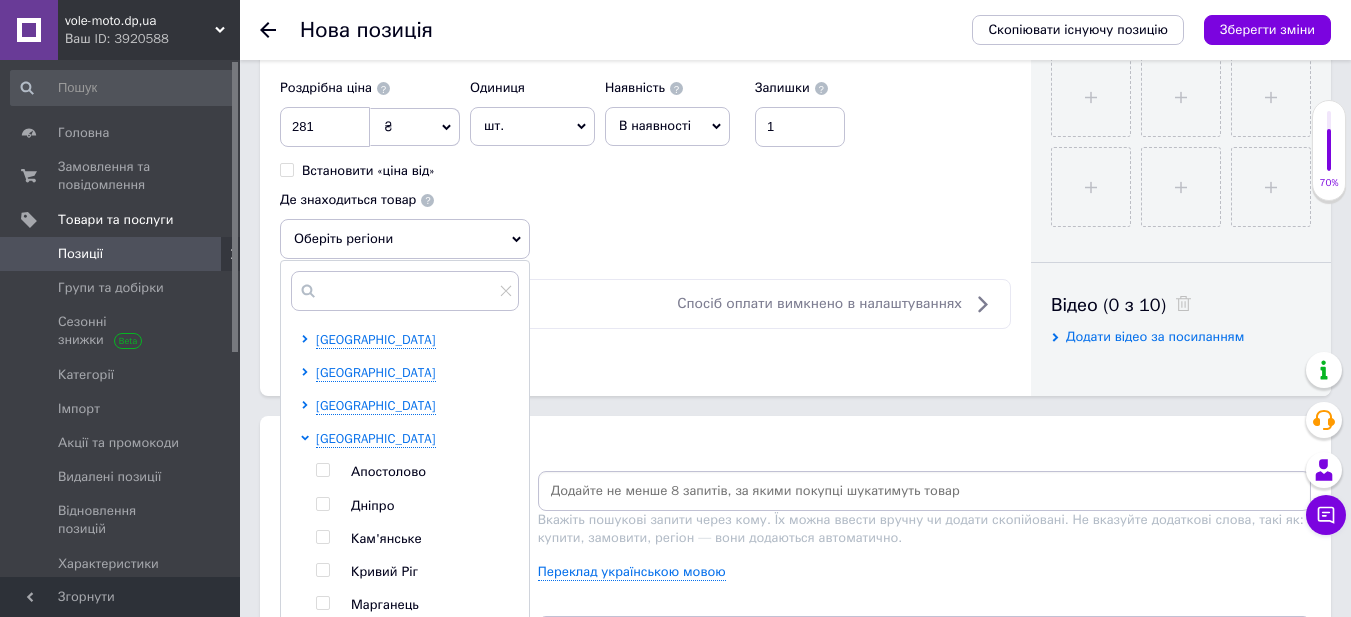 click at bounding box center [322, 504] 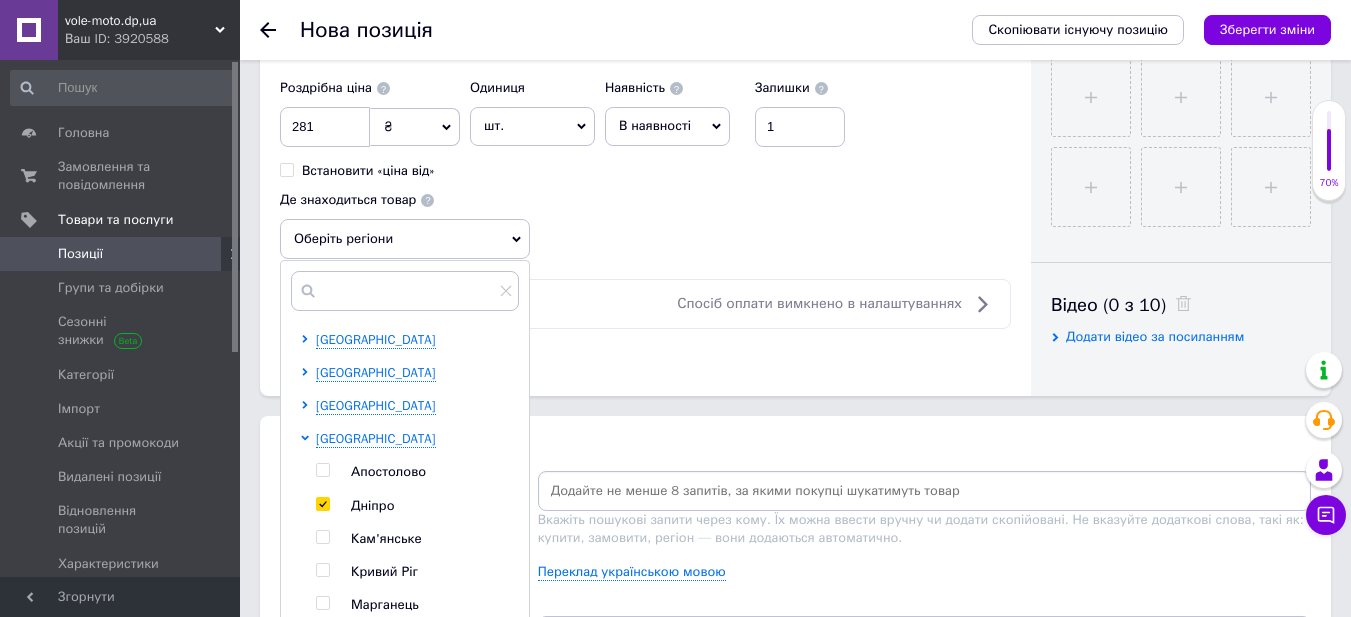checkbox on "true" 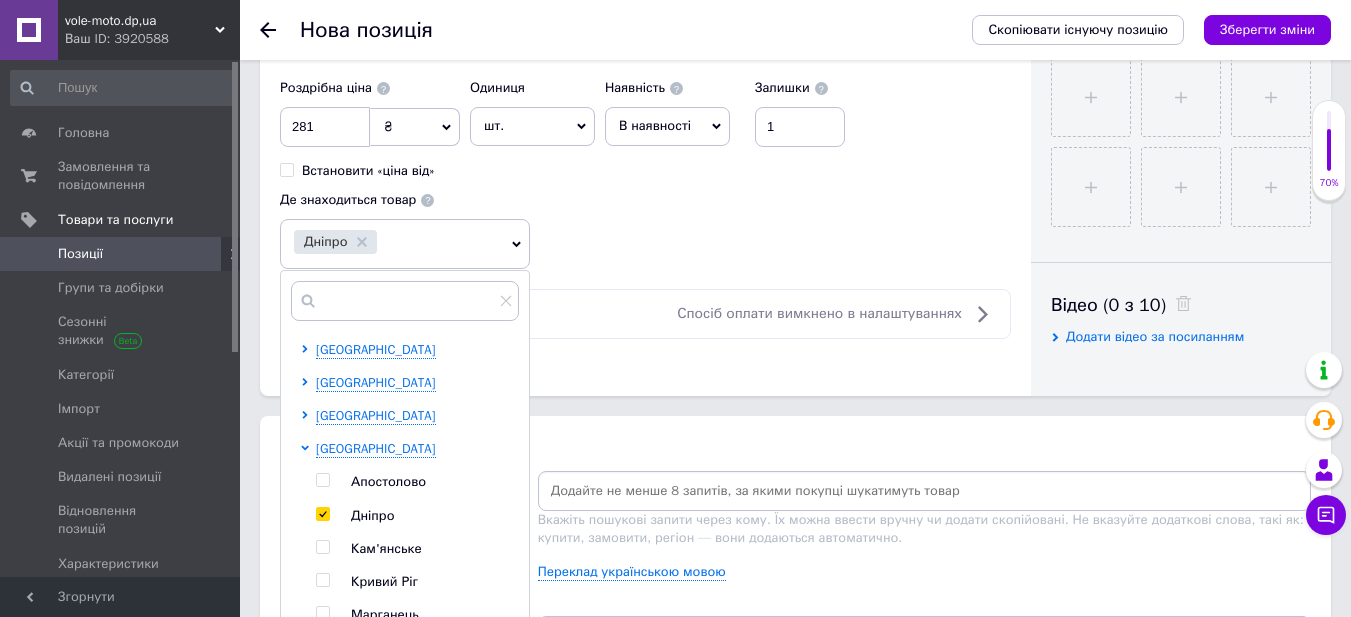click on "Основна інформація Назва позиції (Російська) ✱ Труборіз роликовий WORKPRO WP301003 Код/Артикул Опис (Російська) ✱ Ідеально підходить для мідних, латунних і алюмінієвих труб, ПВХ труб
Міцне сталеве лезо
Конструкція зі сплаву цинку
Ріжуча здатність: зовнішній діаметр 1/8" - 5/8" (3-16 мм)"
Група товарів       Труборізи роликові
Діаметри застосування, мм        (3-16 мм)
[PERSON_NAME]
Серія       PRO
Розширений текстовий редактор, FE8277AA-766D-4FD7-8E15-0E055D4689B5 Панель інструментів редактора Форматування Нормальний Розмір Розмір   Жирний  Сполучення клавіш Ctrl+B   Курсив" at bounding box center [645, -162] 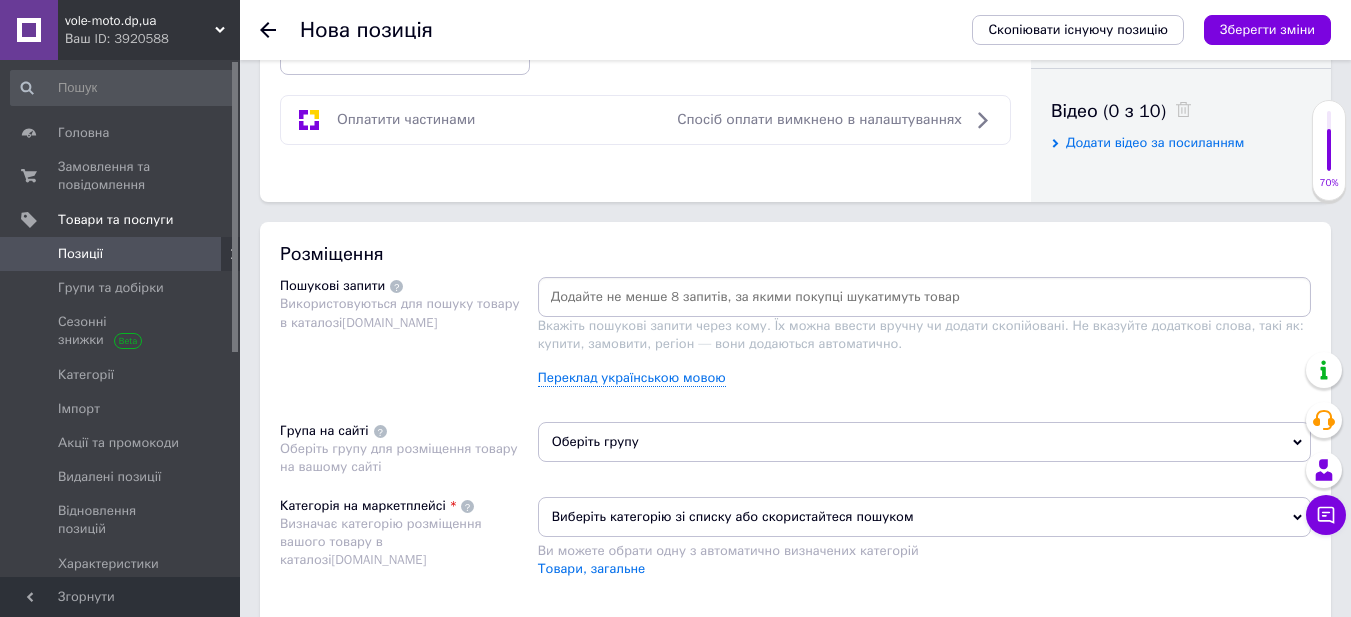 scroll, scrollTop: 1000, scrollLeft: 0, axis: vertical 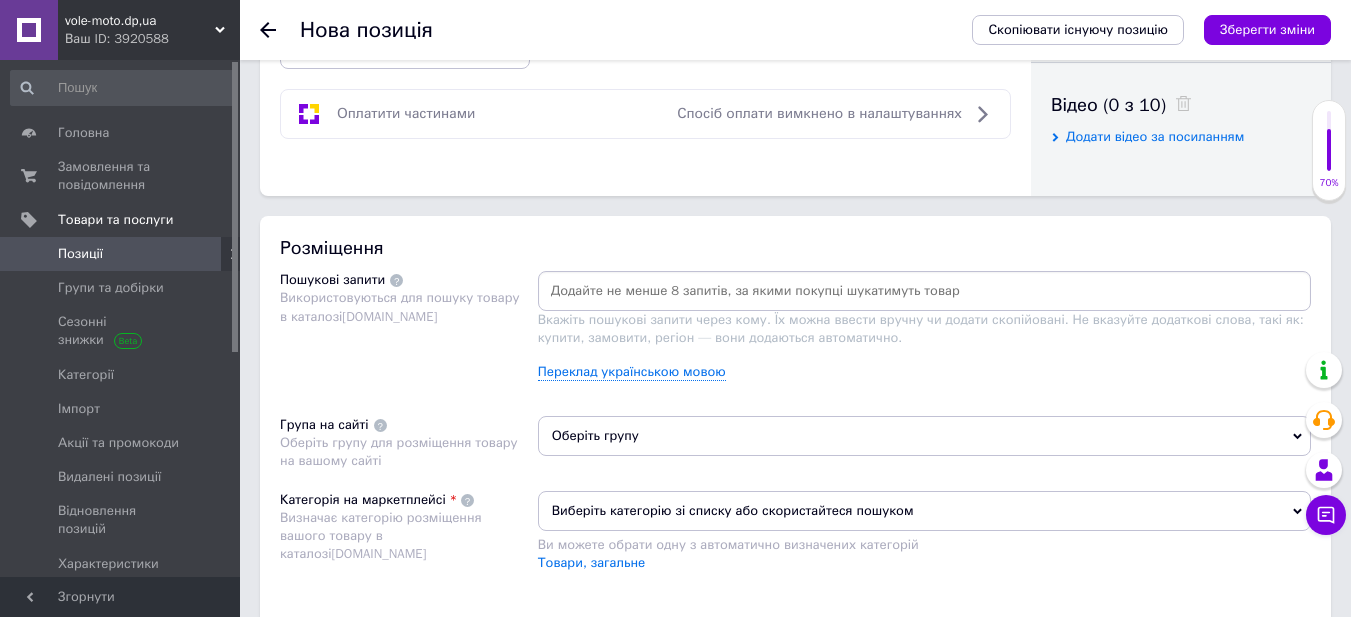 click at bounding box center (924, 291) 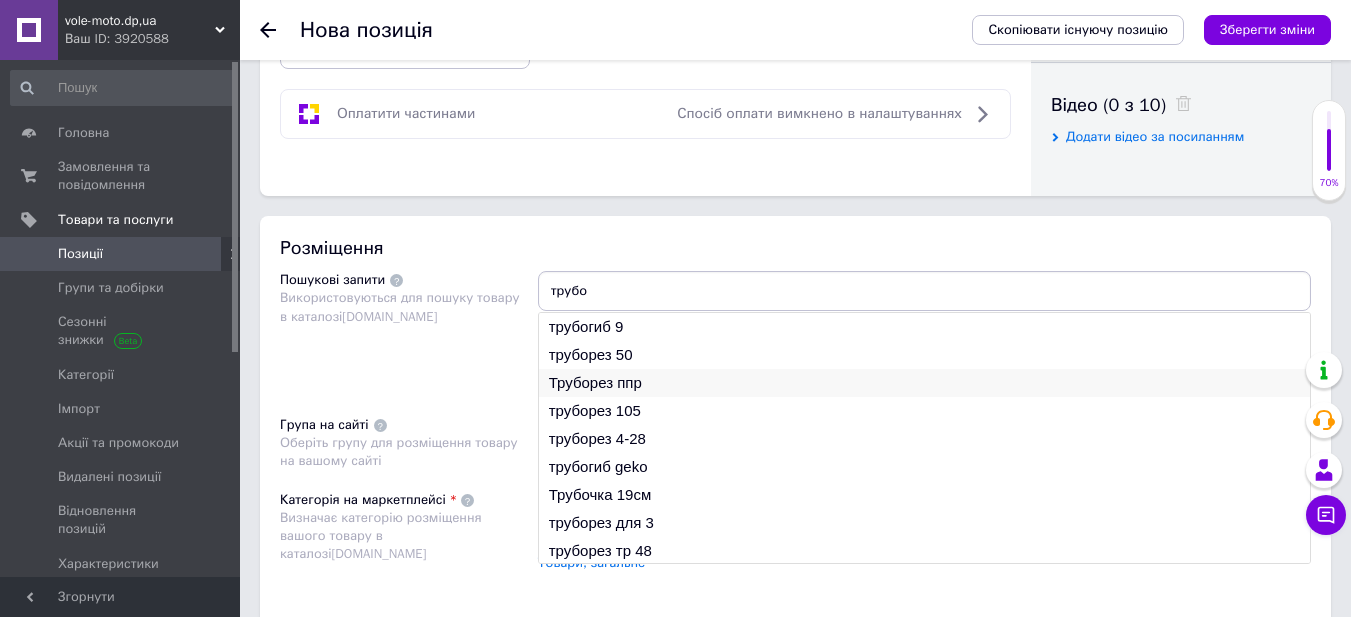 type on "трубо" 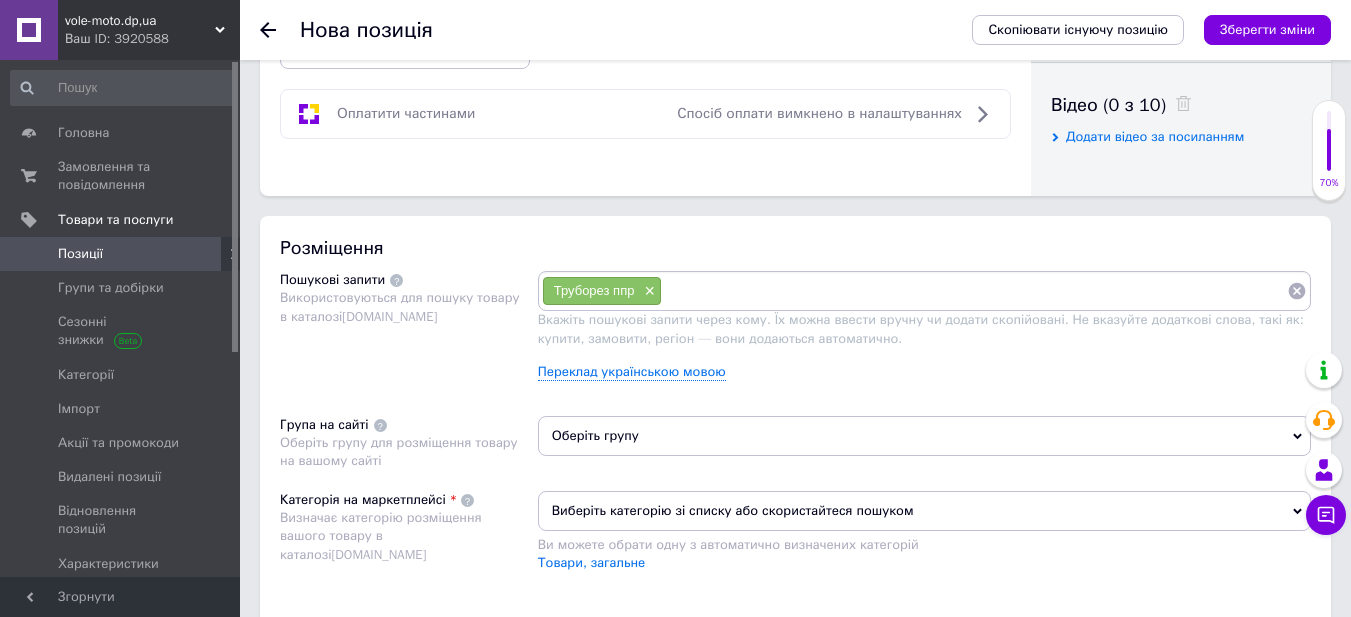 click on "Оберіть групу" at bounding box center [924, 436] 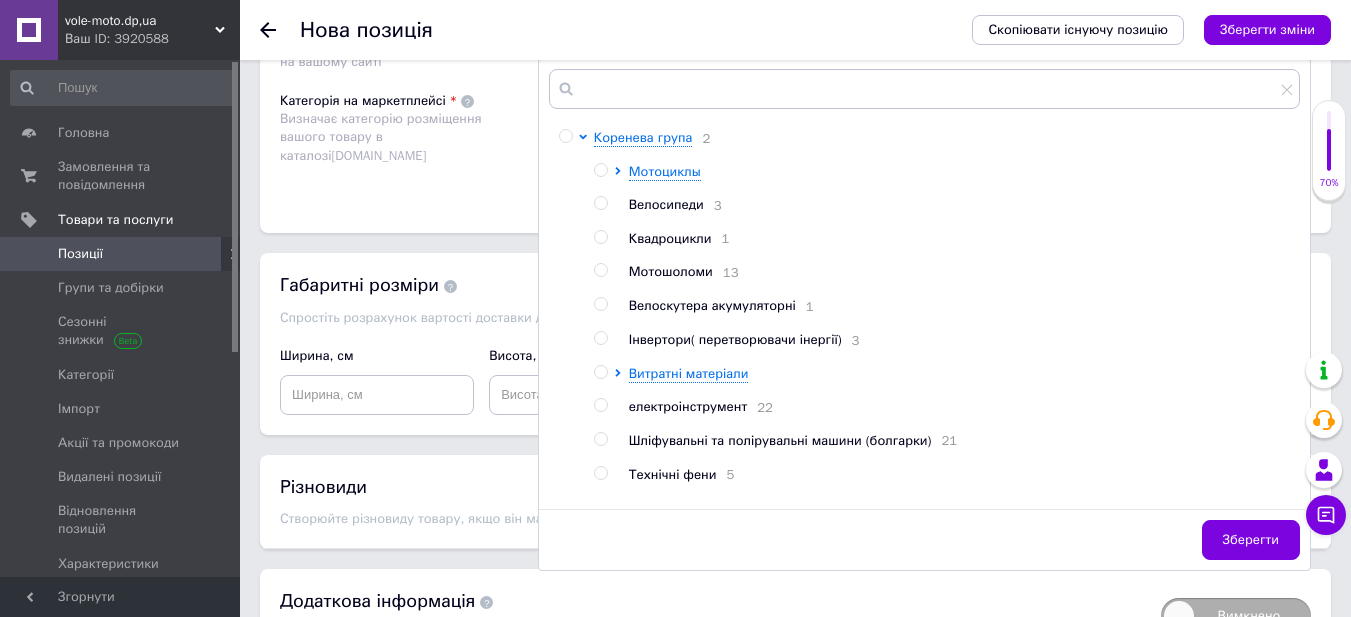 scroll, scrollTop: 1400, scrollLeft: 0, axis: vertical 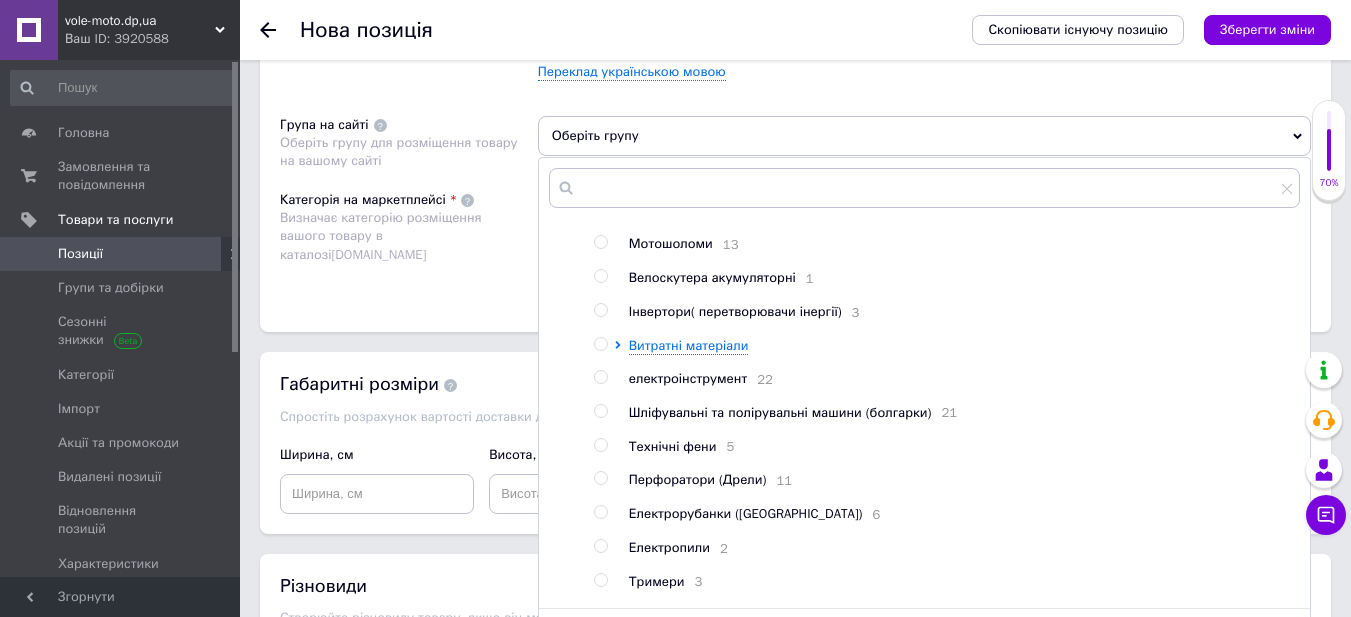 click at bounding box center (600, 377) 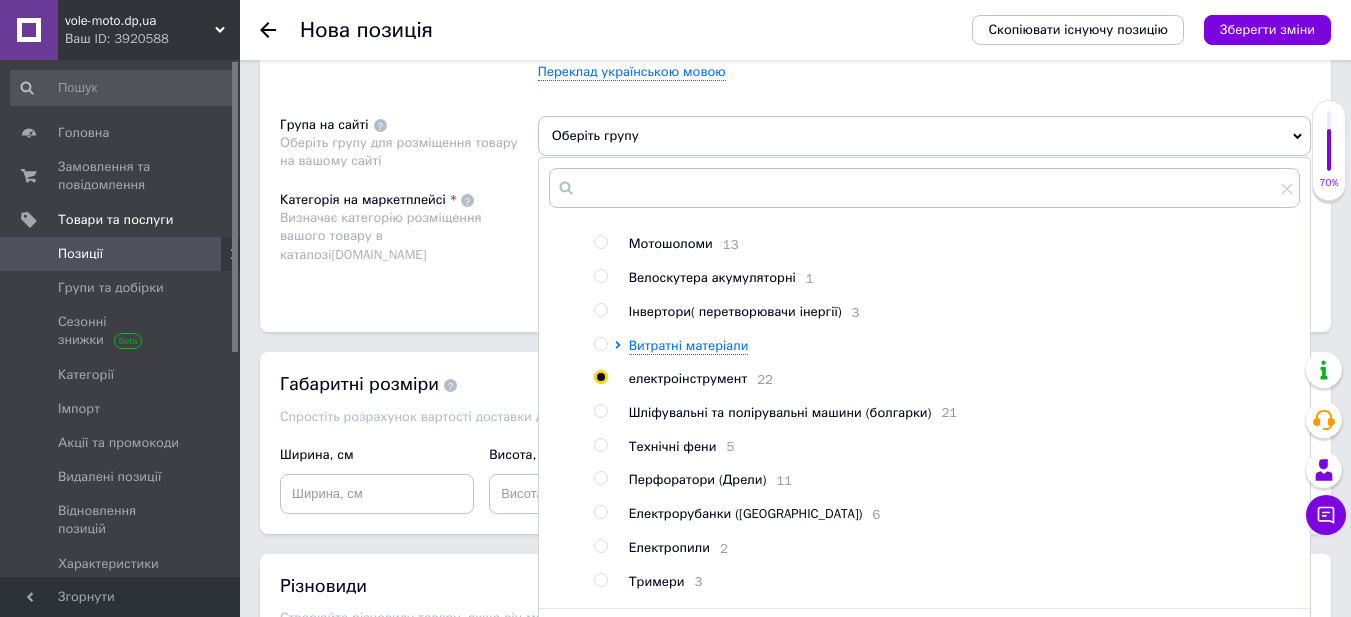 radio on "true" 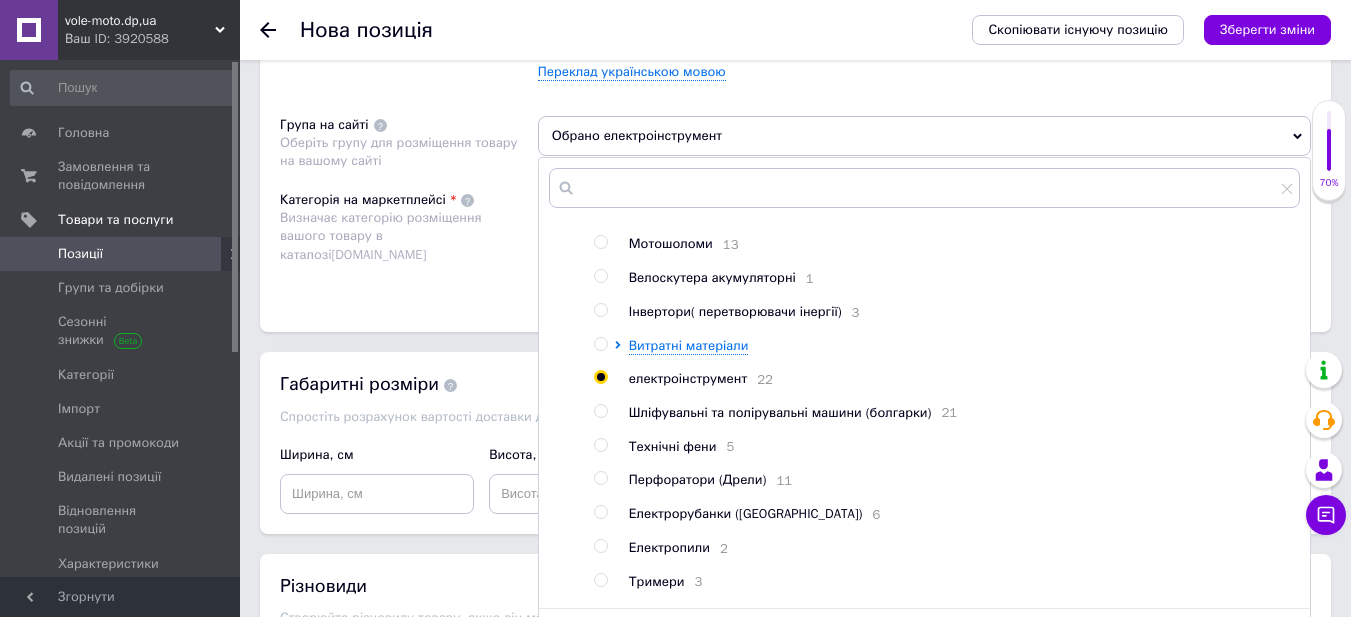 click on "Розміщення Пошукові запити Використовуються для пошуку товару в каталозі  [DOMAIN_NAME] Труборез ппр × Вкажіть пошукові запити через кому. Їх можна ввести вручну чи додати скопійовані. Не вказуйте додаткові слова, такі як: купити, замовити, регіон — вони додаються автоматично. Переклад українською мовою Група на сайті Оберіть групу для розміщення товару на вашому сайті Обрано електроінструмент [PERSON_NAME] група 2 Мотоциклы Велосипеди 3 Квадроцикли 1 Мотошоломи 13 Велоскутера акумуляторні 1 Інвертори( перетворювачи інергії) 3 Витратні матеріали електроінструмент 22" at bounding box center (795, 124) 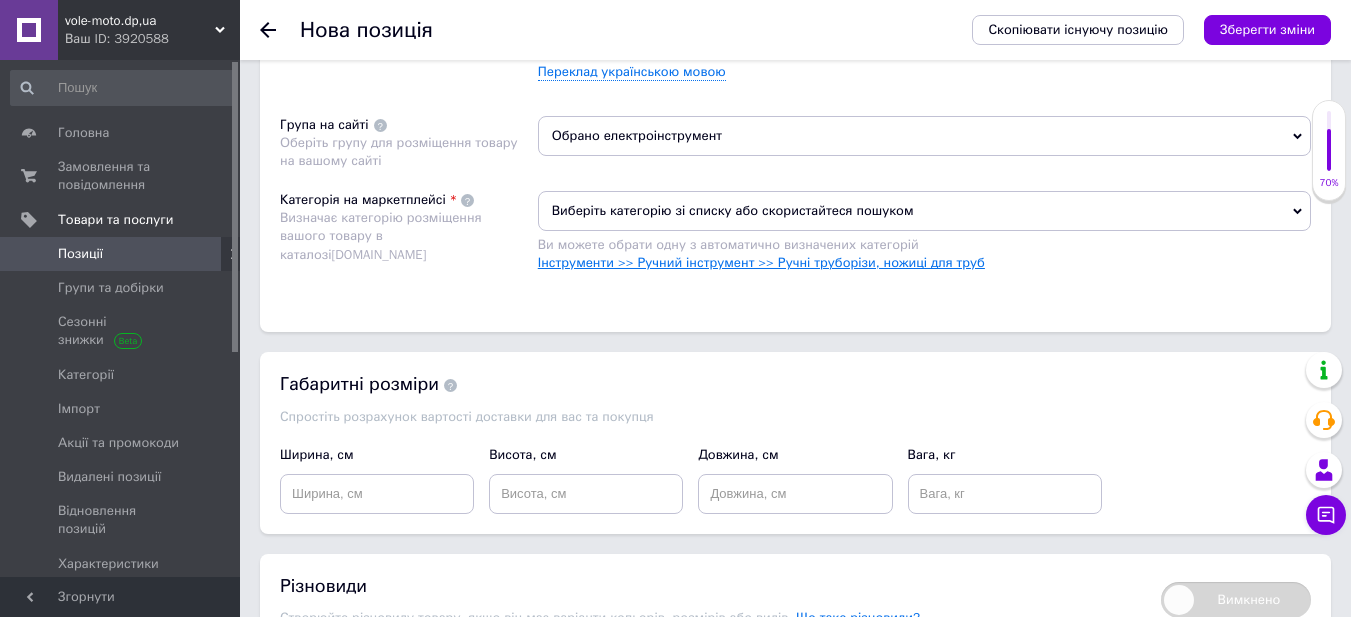 click on "Інструменти >> Ручний інструмент >> Ручні труборізи, ножиці для труб" at bounding box center [761, 262] 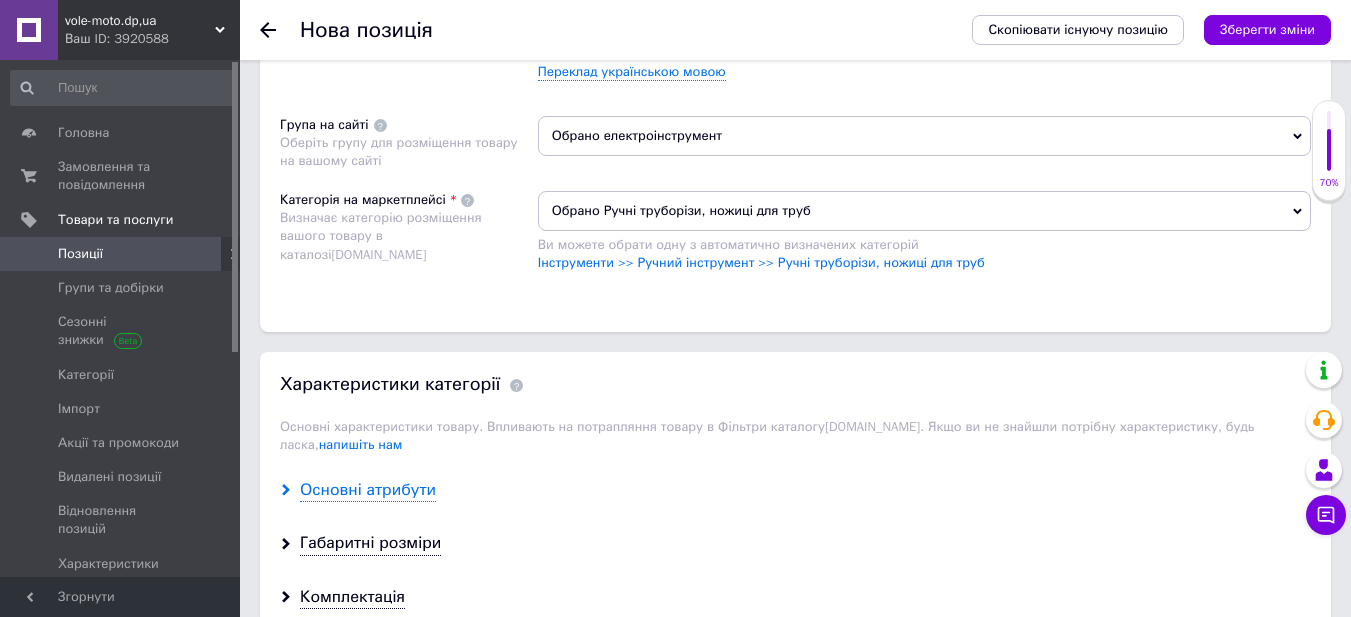 click on "Основні атрибути" at bounding box center [368, 490] 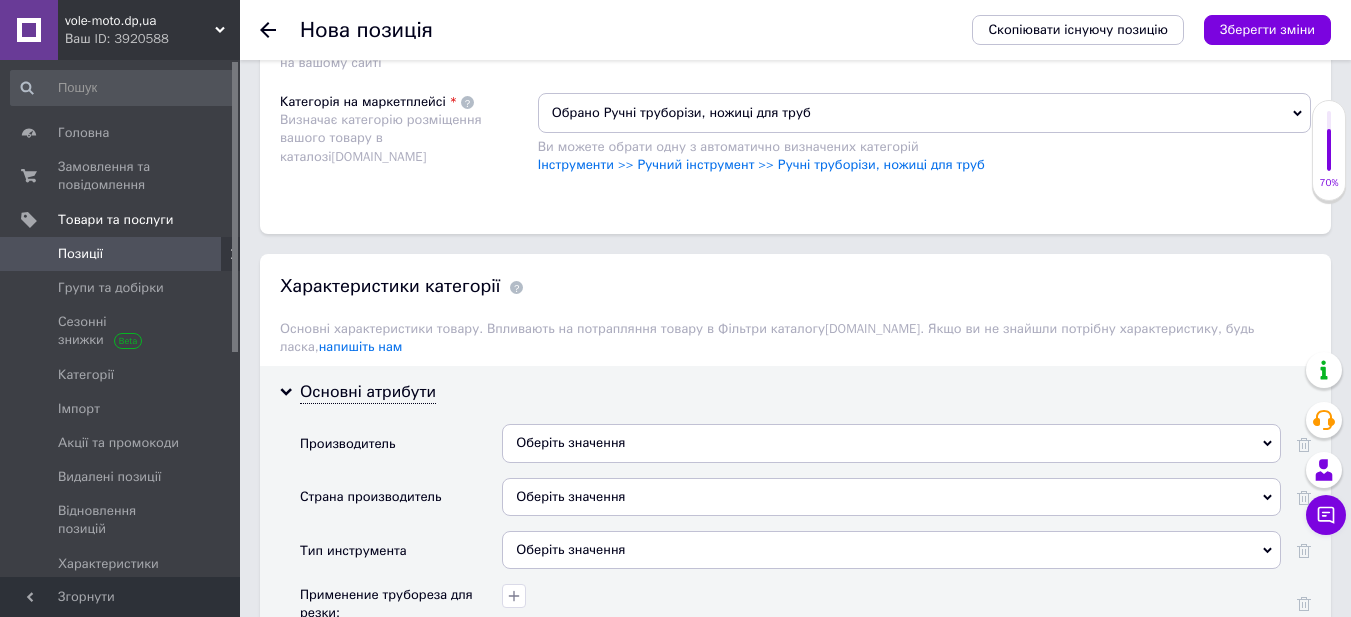 scroll, scrollTop: 1400, scrollLeft: 0, axis: vertical 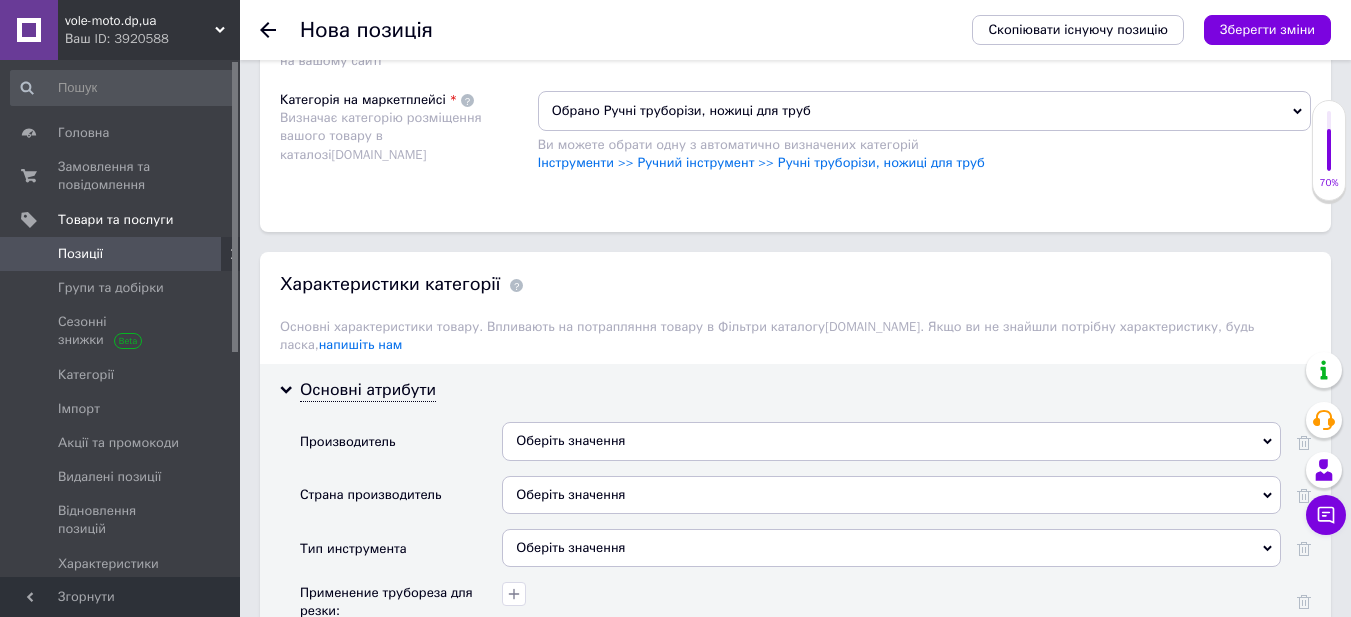 click on "Оберіть значення" at bounding box center (891, 441) 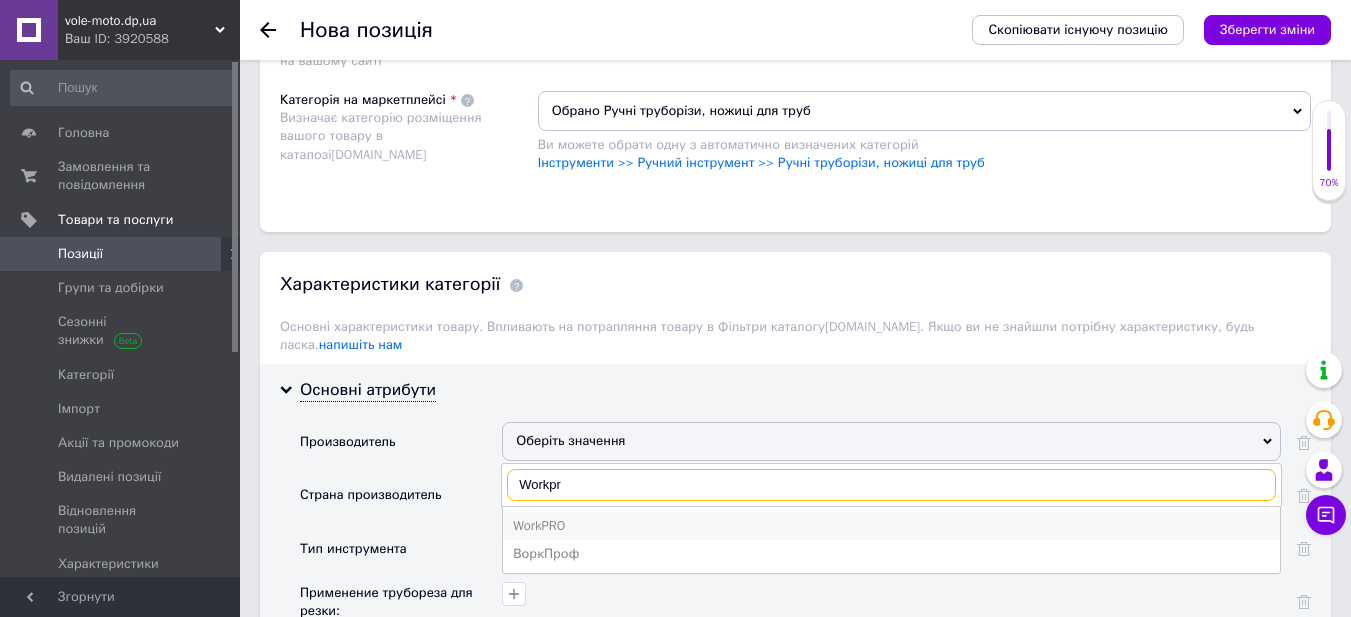 type on "Workpr" 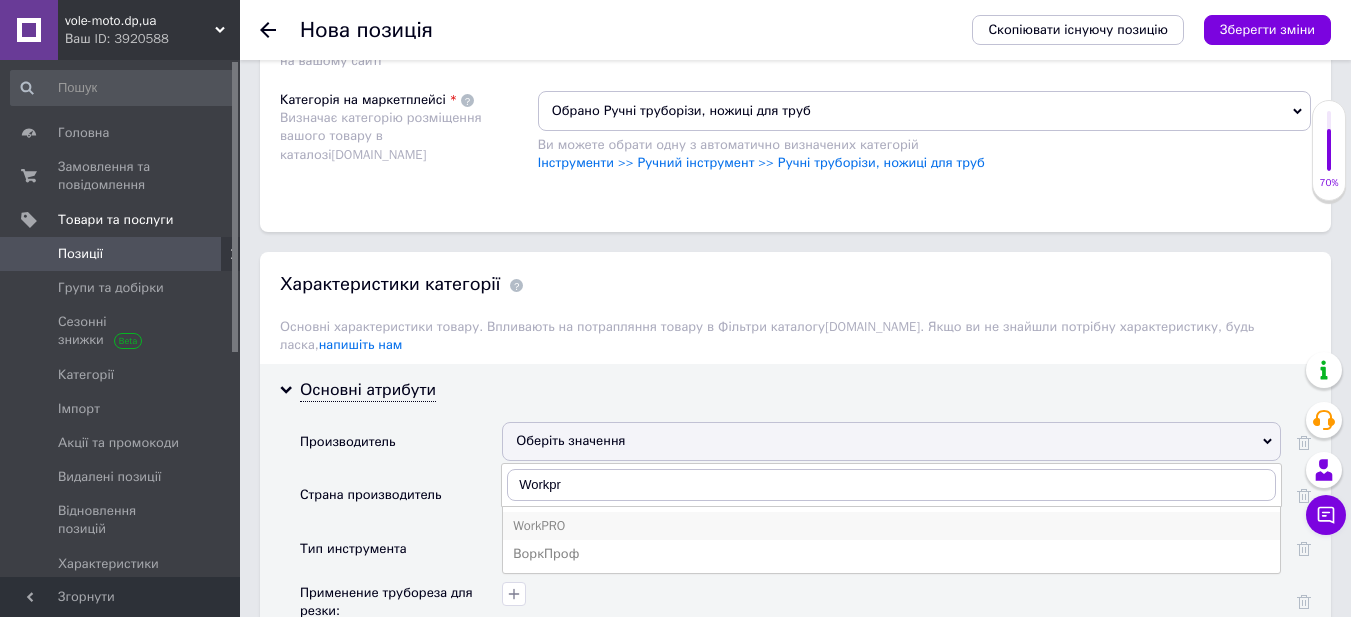 click on "WorkPRO" at bounding box center [891, 526] 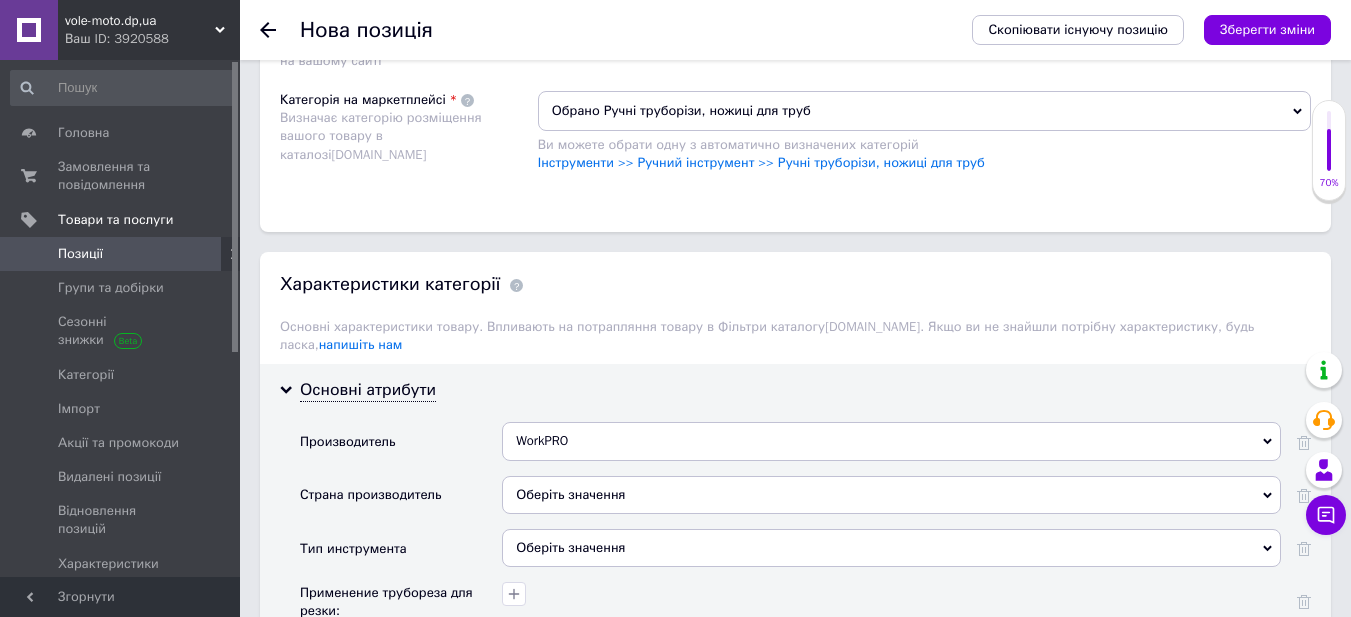 click on "Оберіть значення" at bounding box center (891, 548) 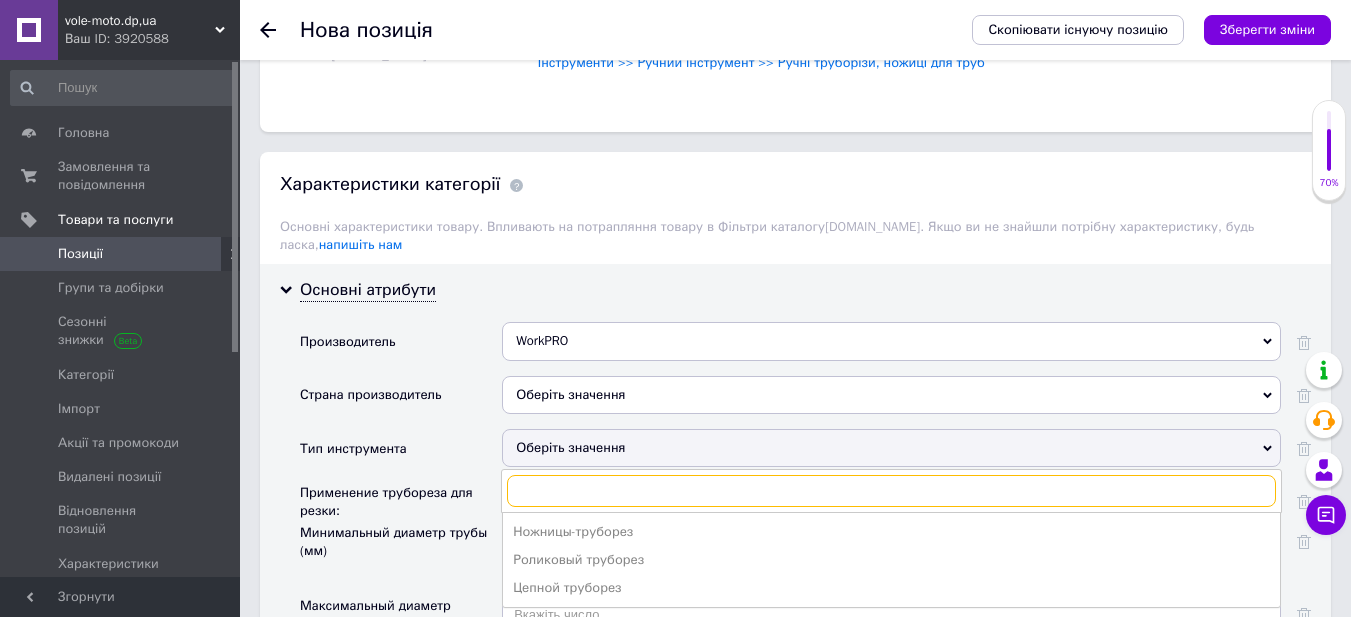 scroll, scrollTop: 1600, scrollLeft: 0, axis: vertical 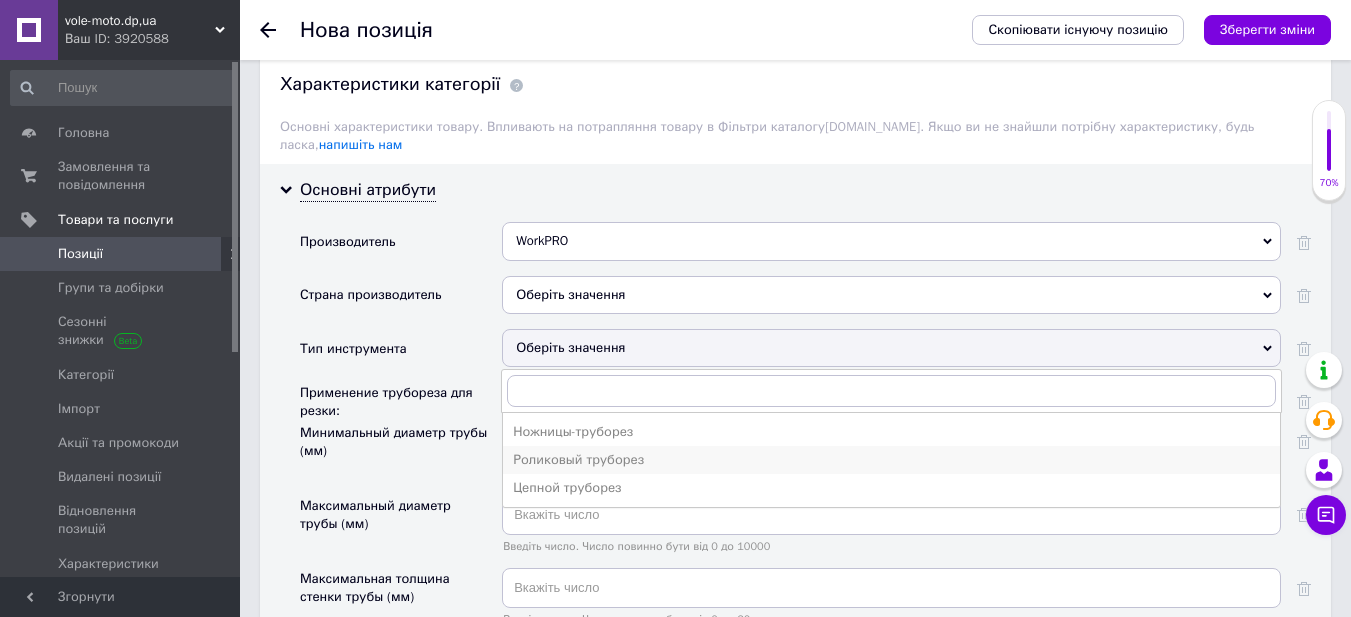 click on "Роликовый труборез" at bounding box center (891, 460) 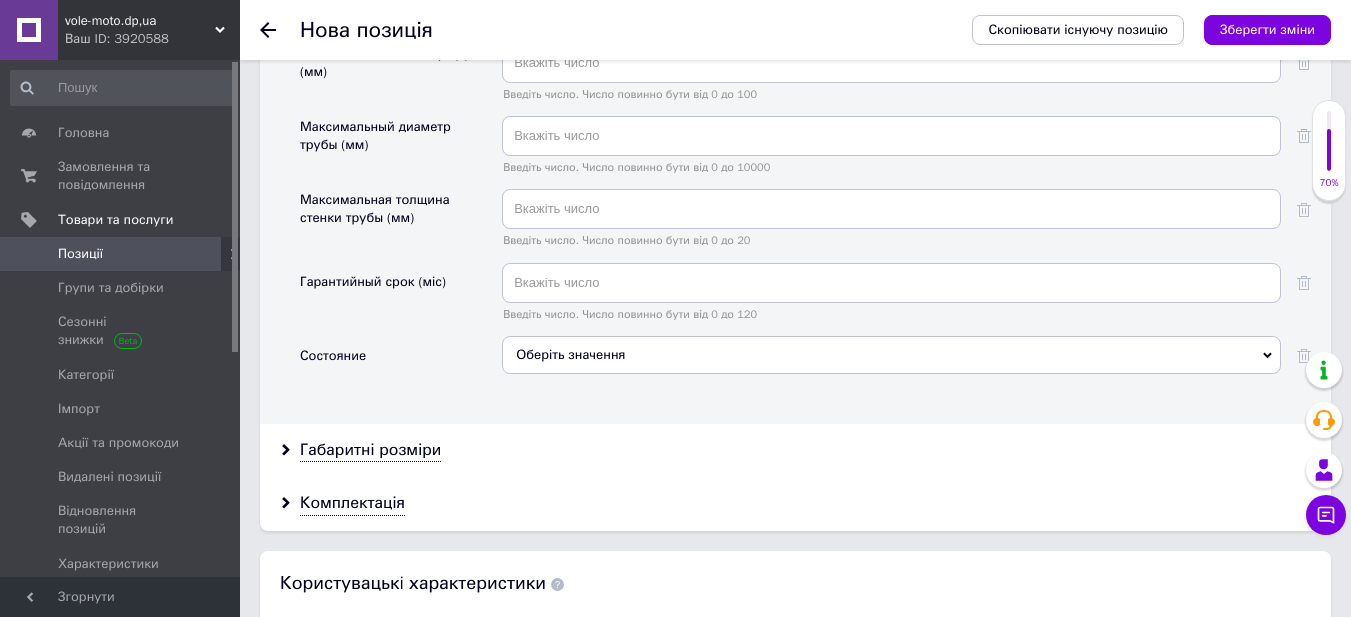 scroll, scrollTop: 2000, scrollLeft: 0, axis: vertical 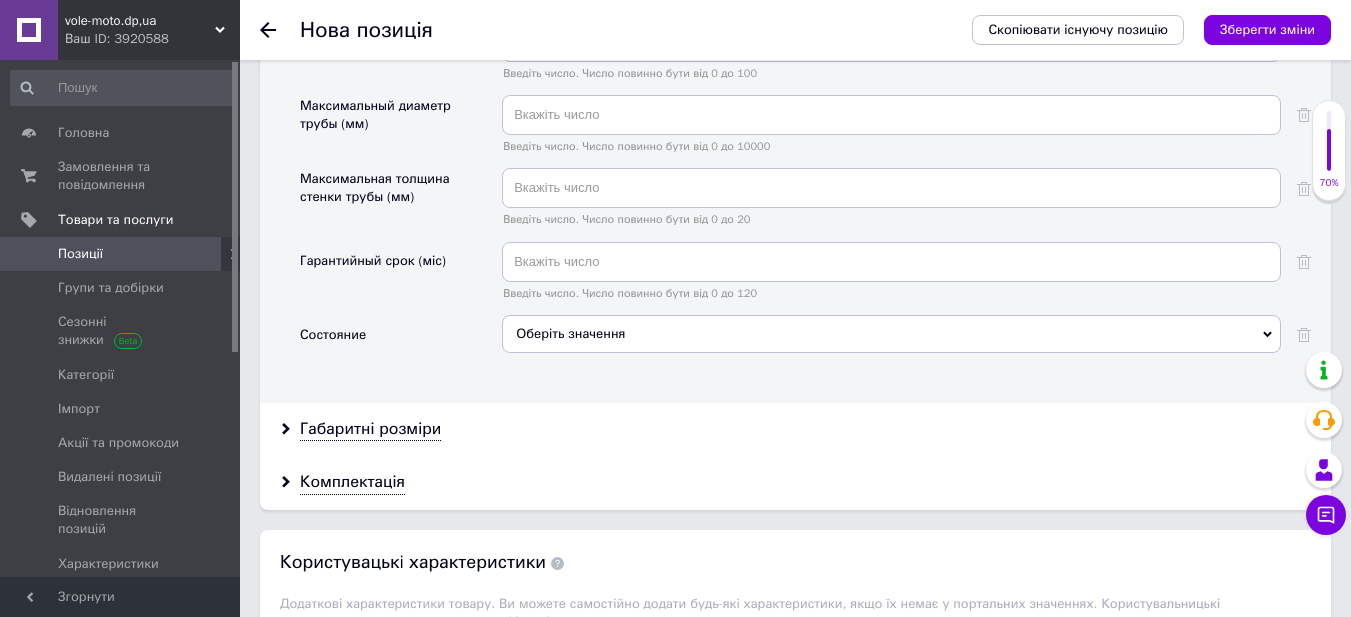 click on "Оберіть значення" at bounding box center (891, 334) 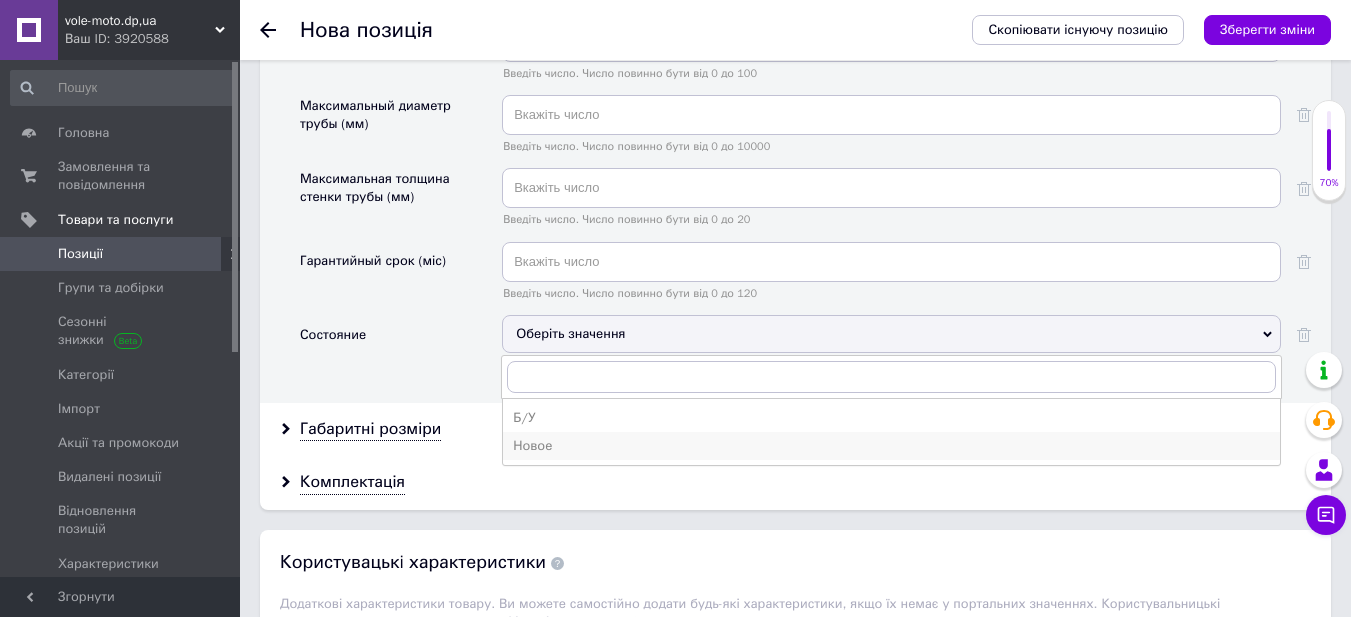 click on "Новое" at bounding box center [891, 446] 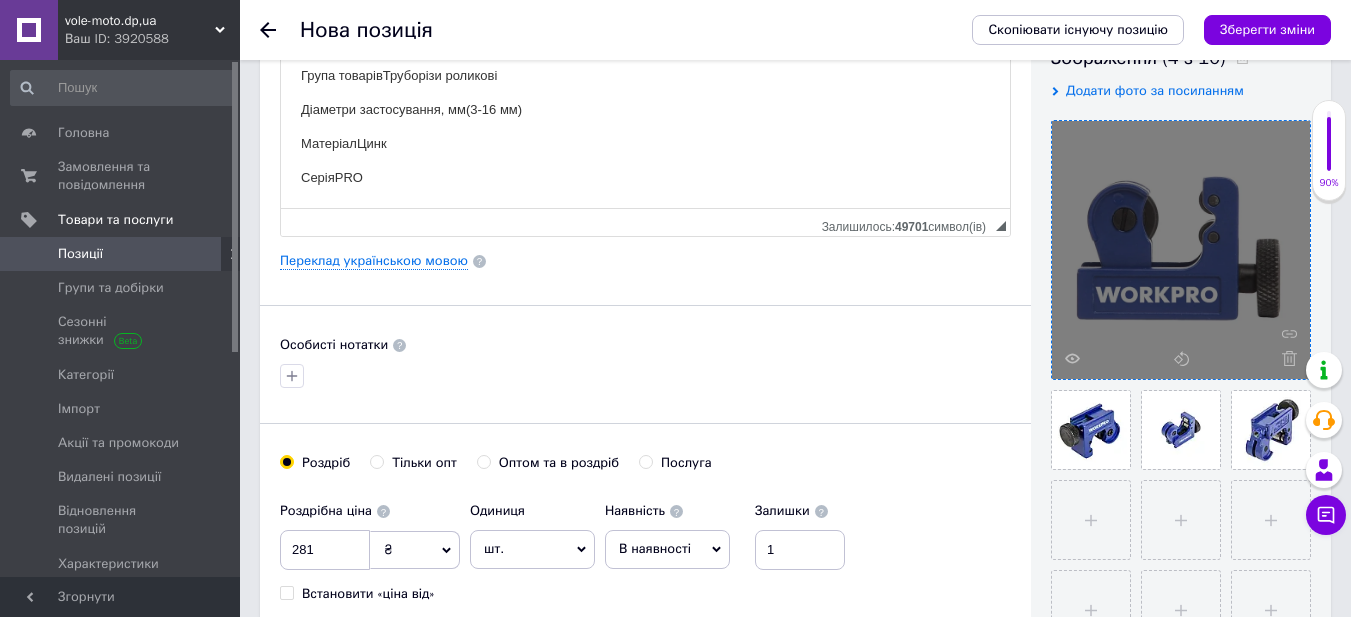 scroll, scrollTop: 0, scrollLeft: 0, axis: both 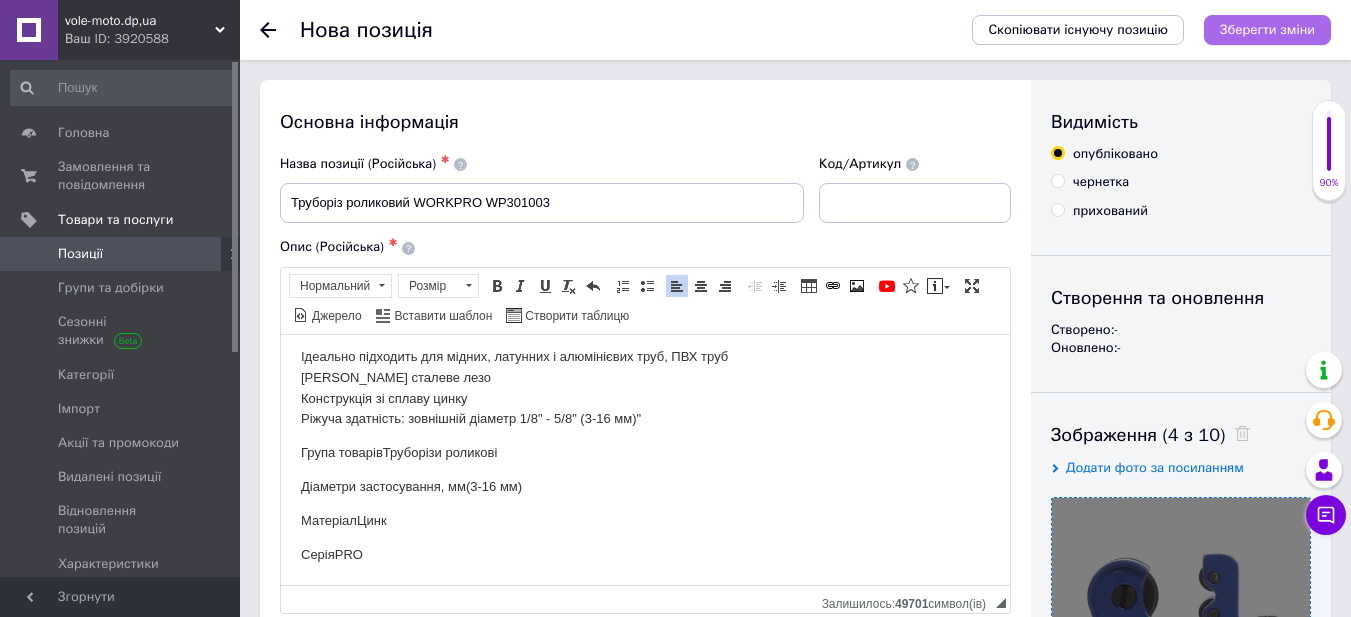 click on "Зберегти зміни" at bounding box center [1267, 29] 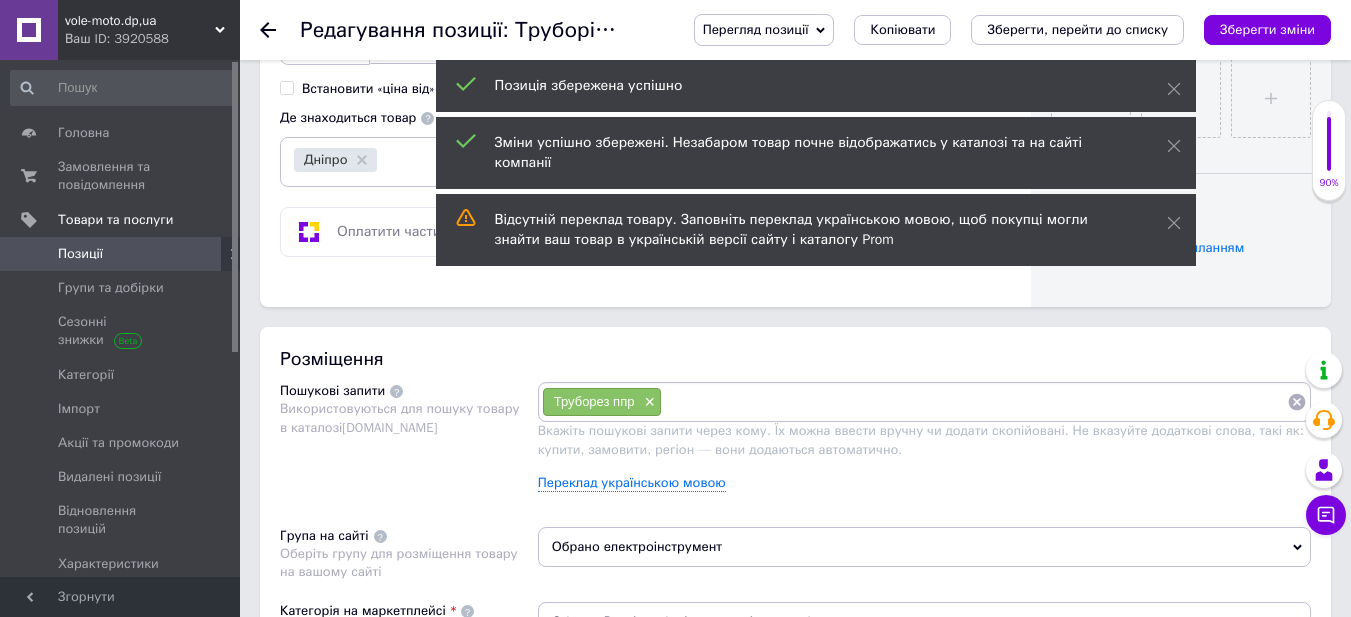 scroll, scrollTop: 900, scrollLeft: 0, axis: vertical 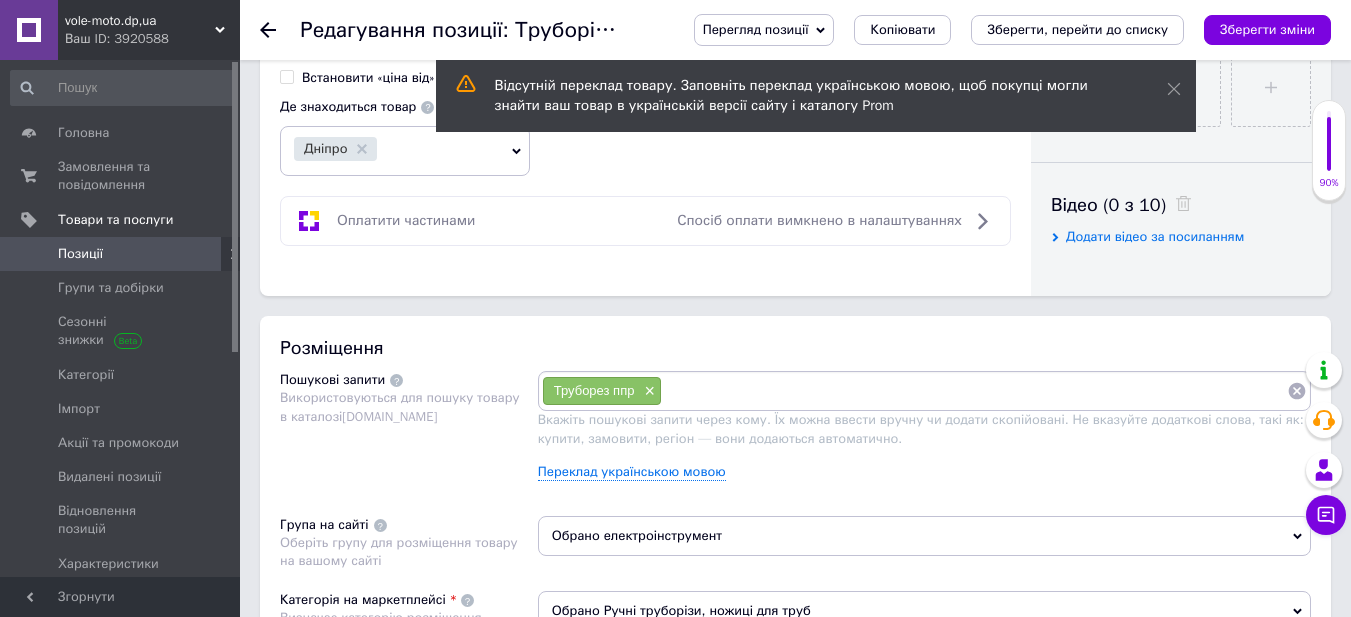 click 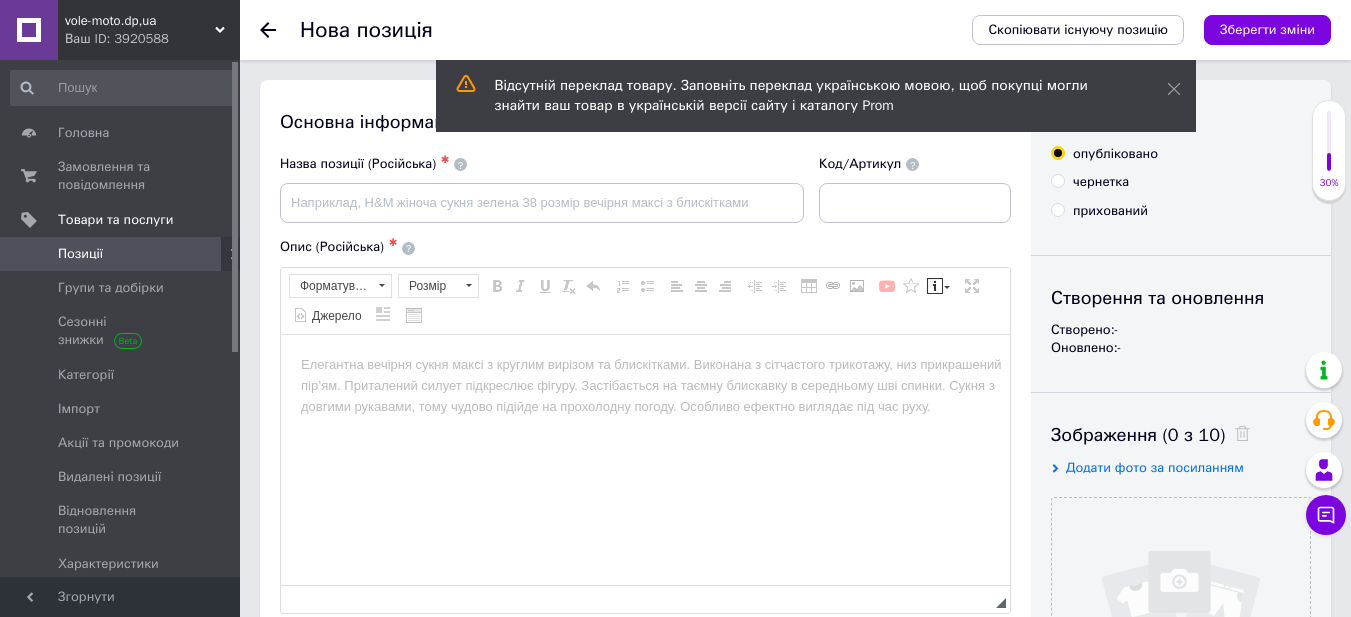 scroll, scrollTop: 0, scrollLeft: 0, axis: both 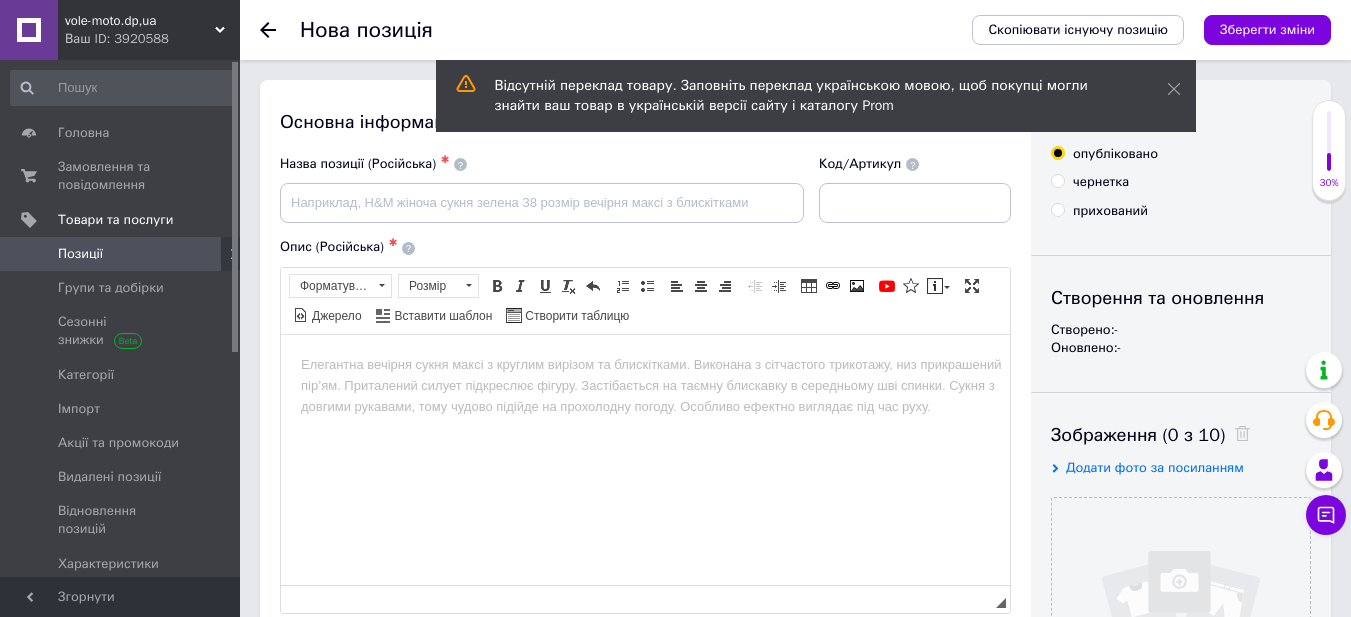 click 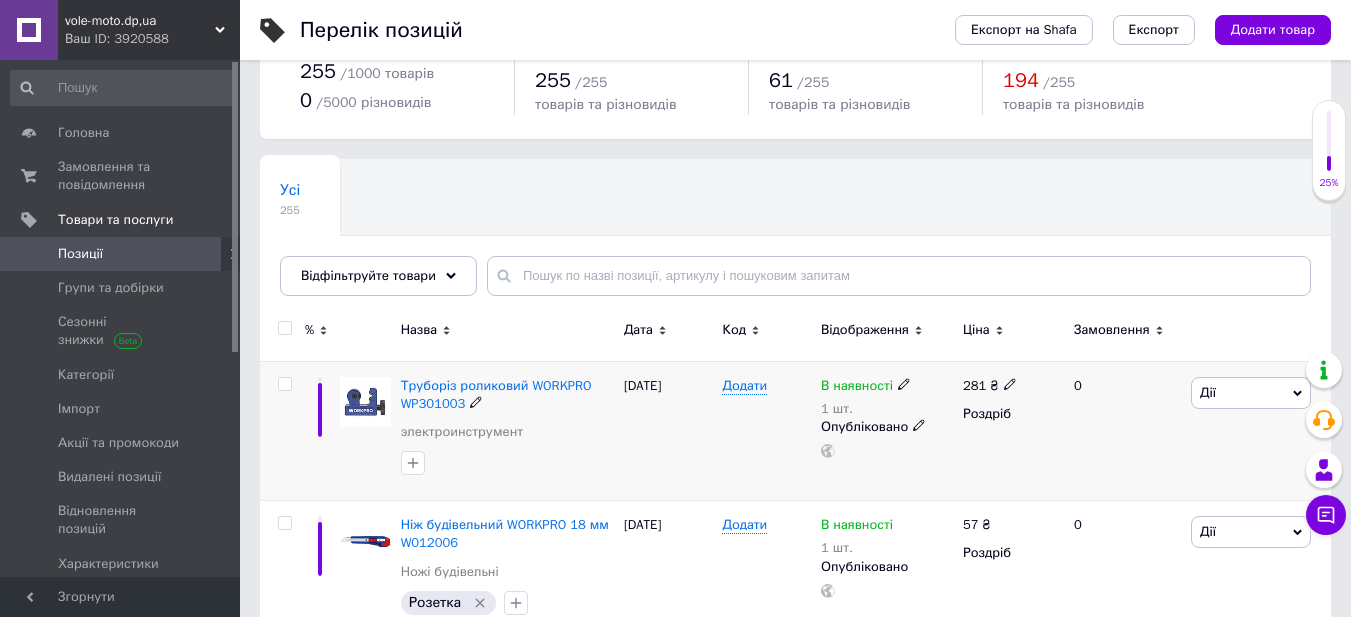 scroll, scrollTop: 100, scrollLeft: 0, axis: vertical 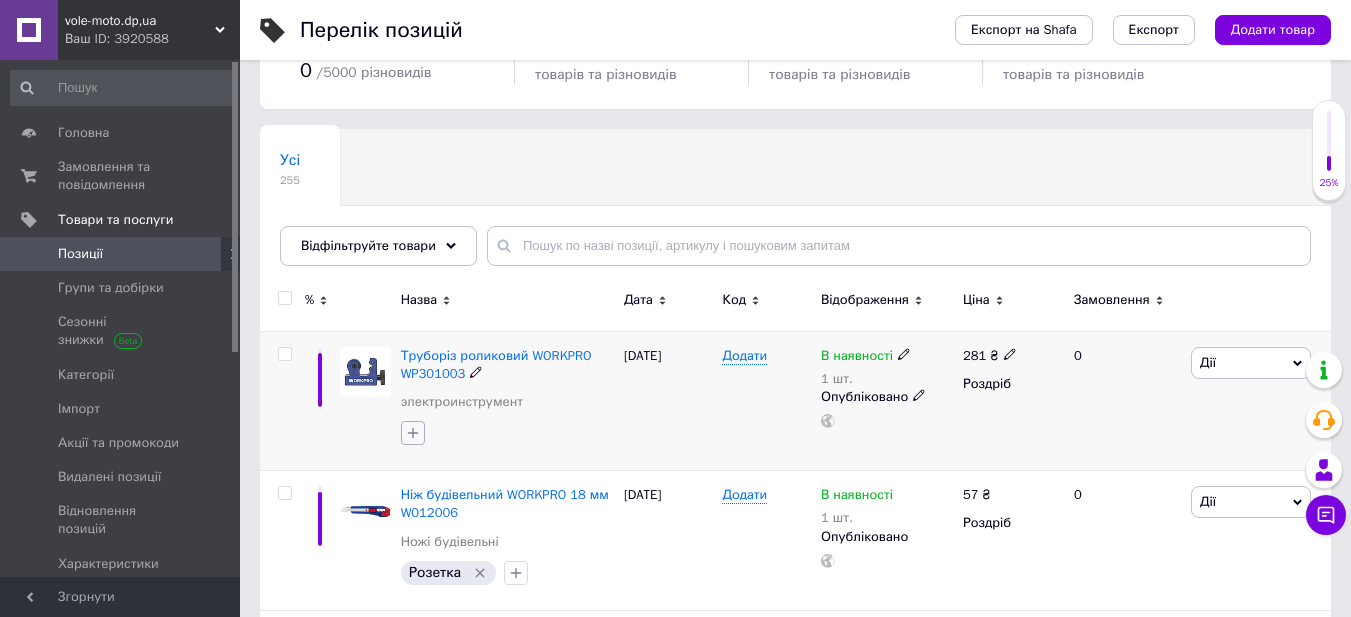 click 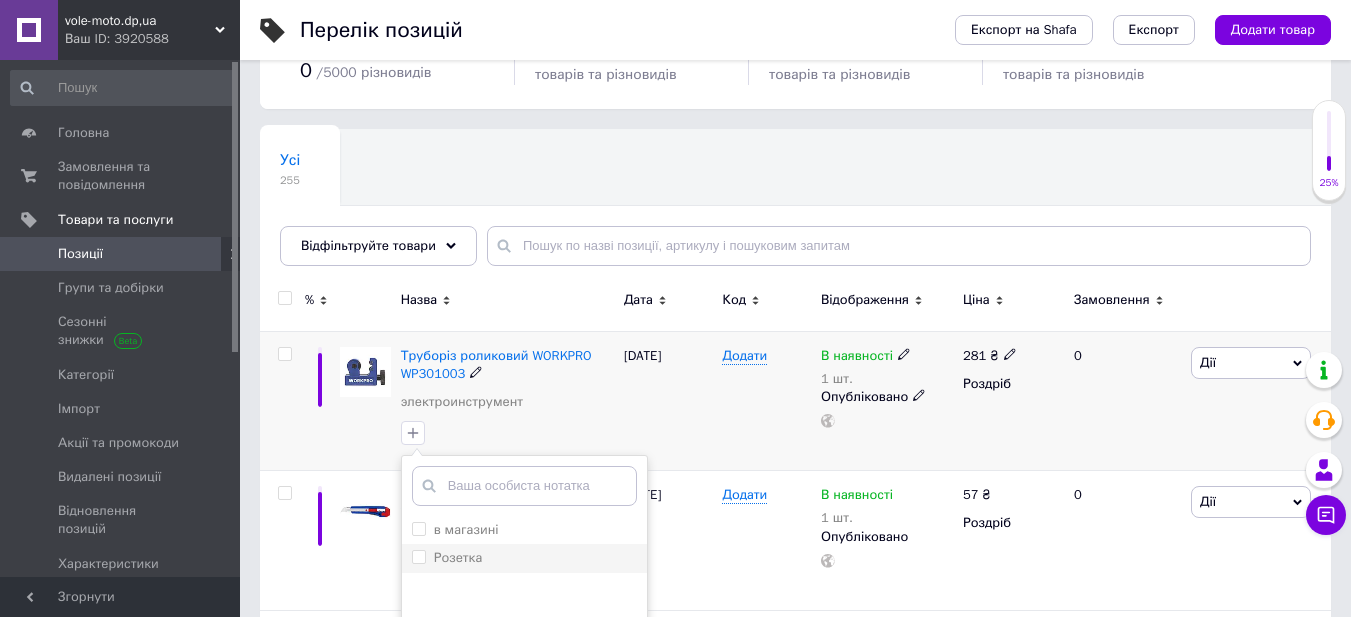 click on "Розетка" at bounding box center [458, 557] 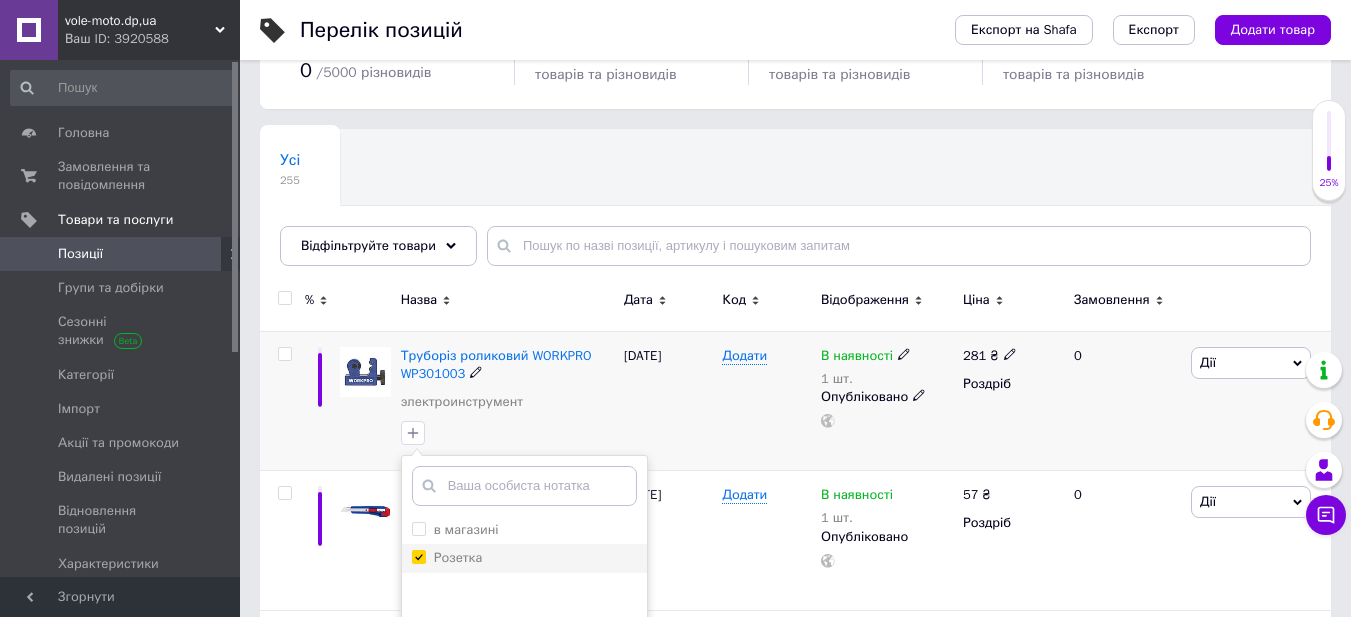 checkbox on "true" 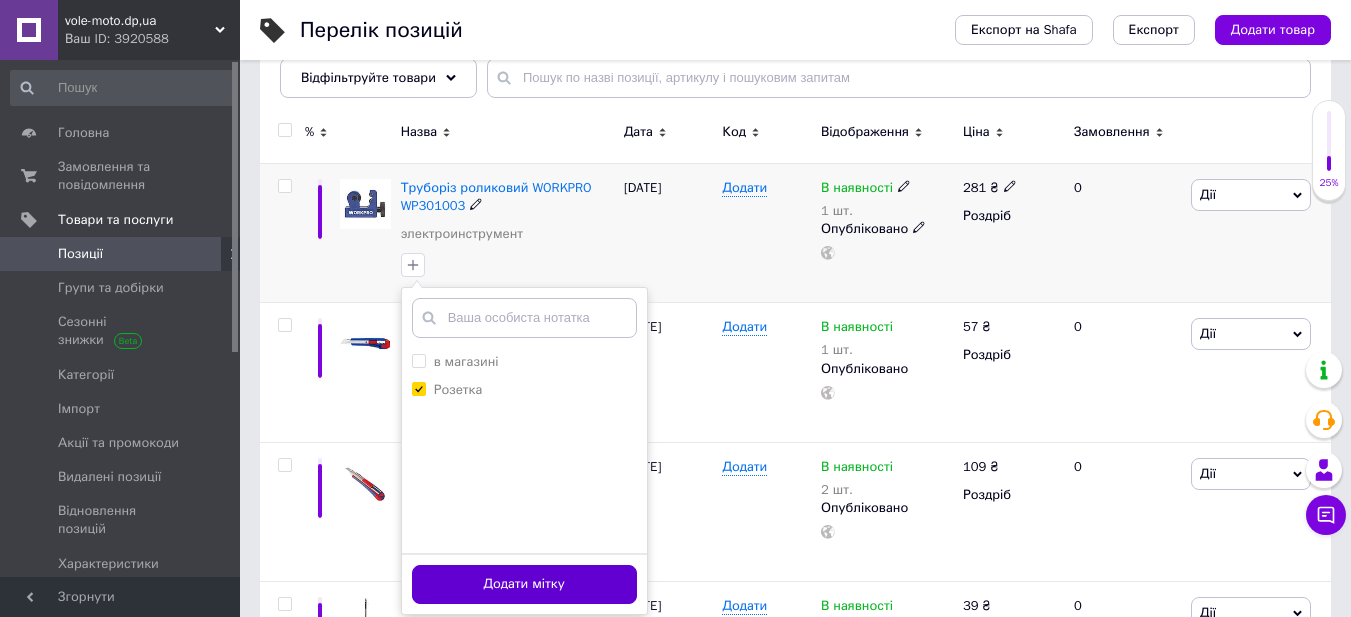 scroll, scrollTop: 300, scrollLeft: 0, axis: vertical 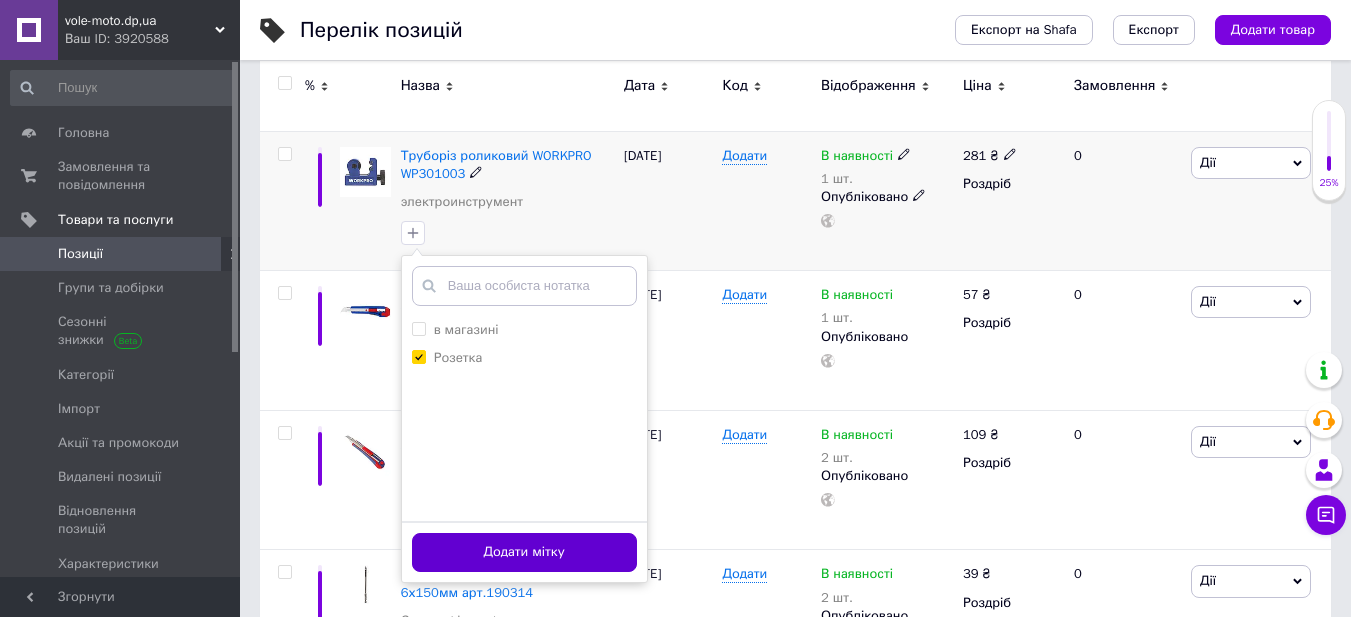 click on "Додати мітку" at bounding box center (524, 552) 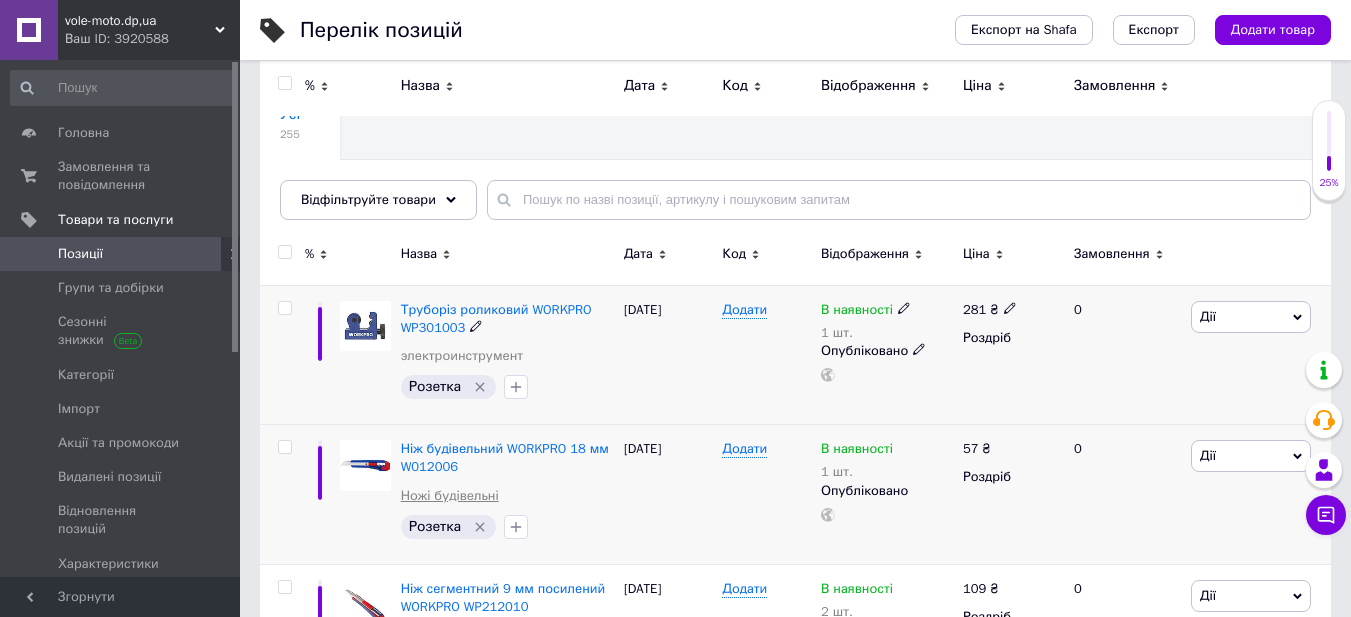 scroll, scrollTop: 100, scrollLeft: 0, axis: vertical 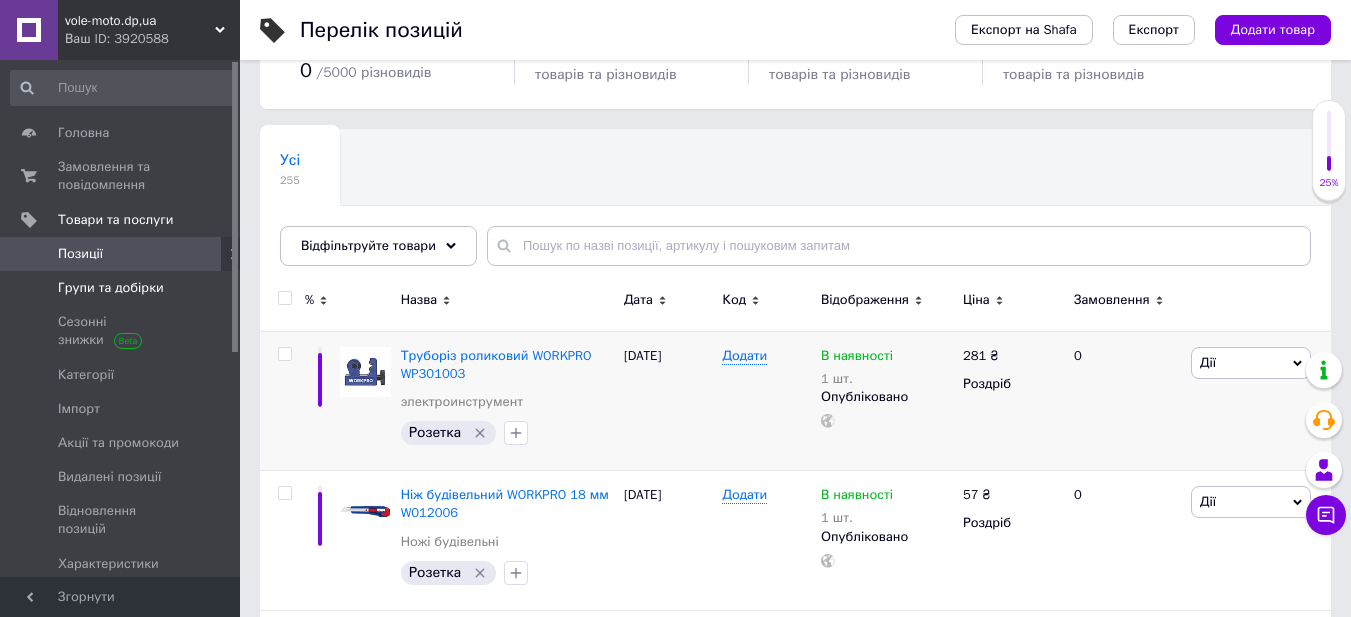click on "Групи та добірки" at bounding box center (121, 288) 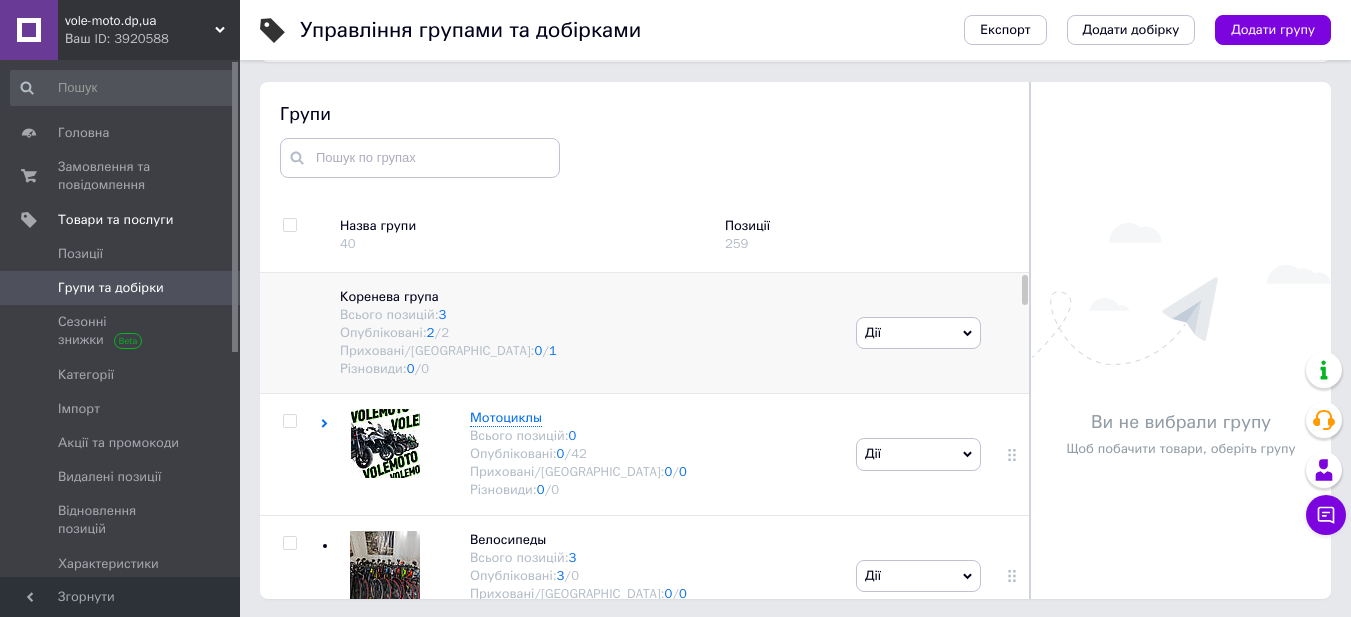 scroll, scrollTop: 113, scrollLeft: 0, axis: vertical 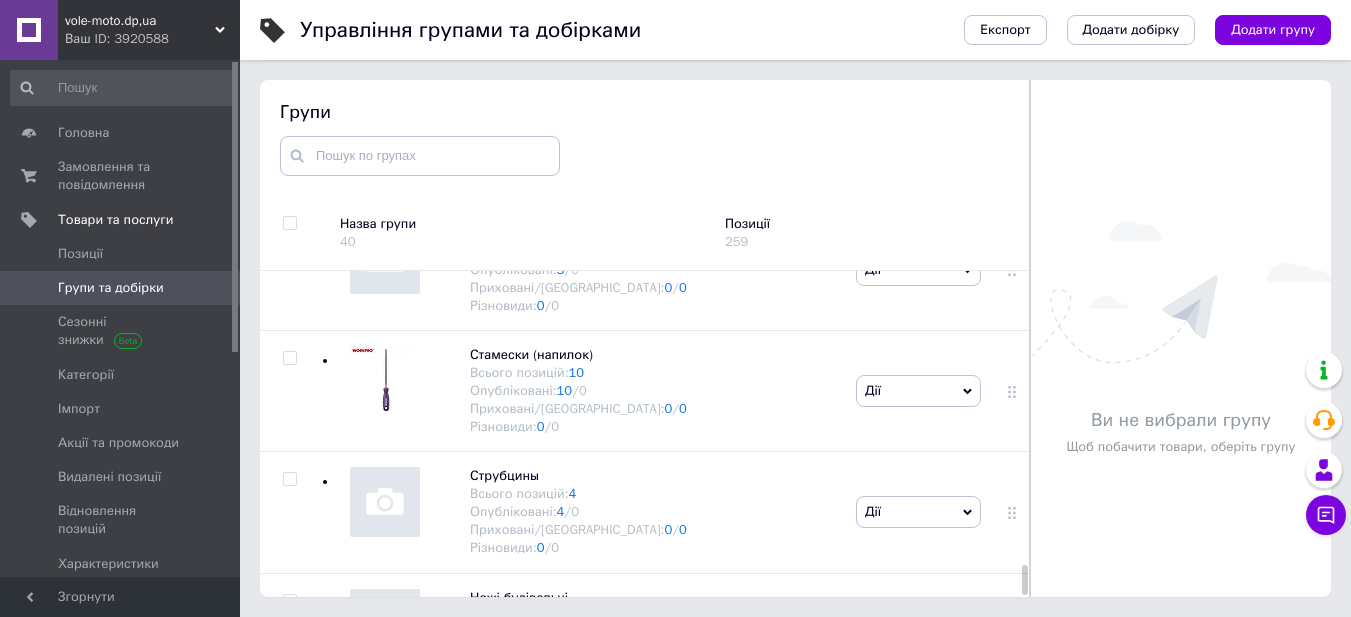 click 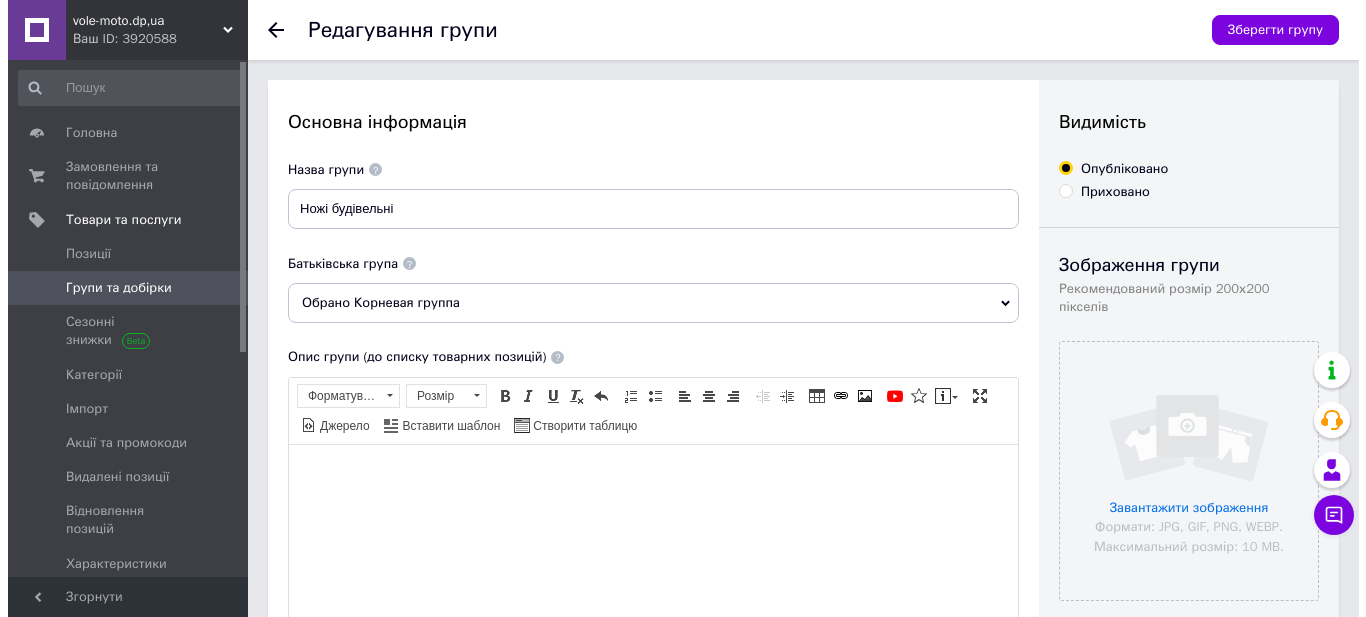 scroll, scrollTop: 0, scrollLeft: 0, axis: both 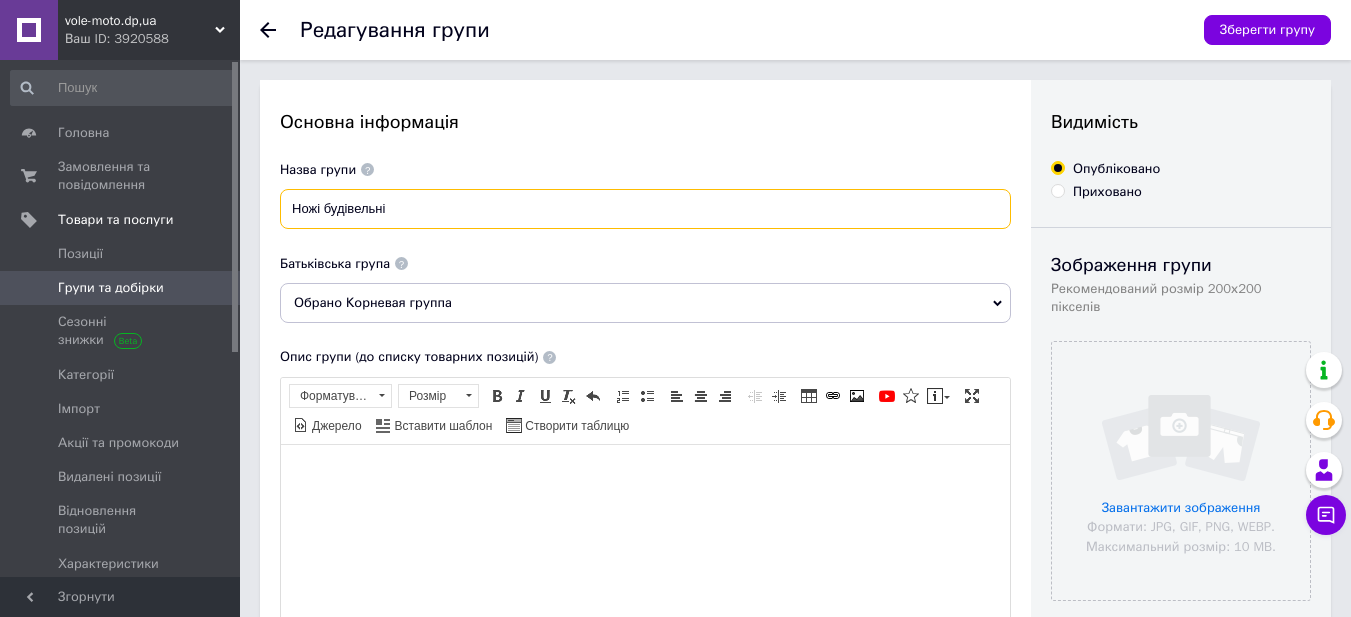 click on "Ножі будівельні" at bounding box center [645, 209] 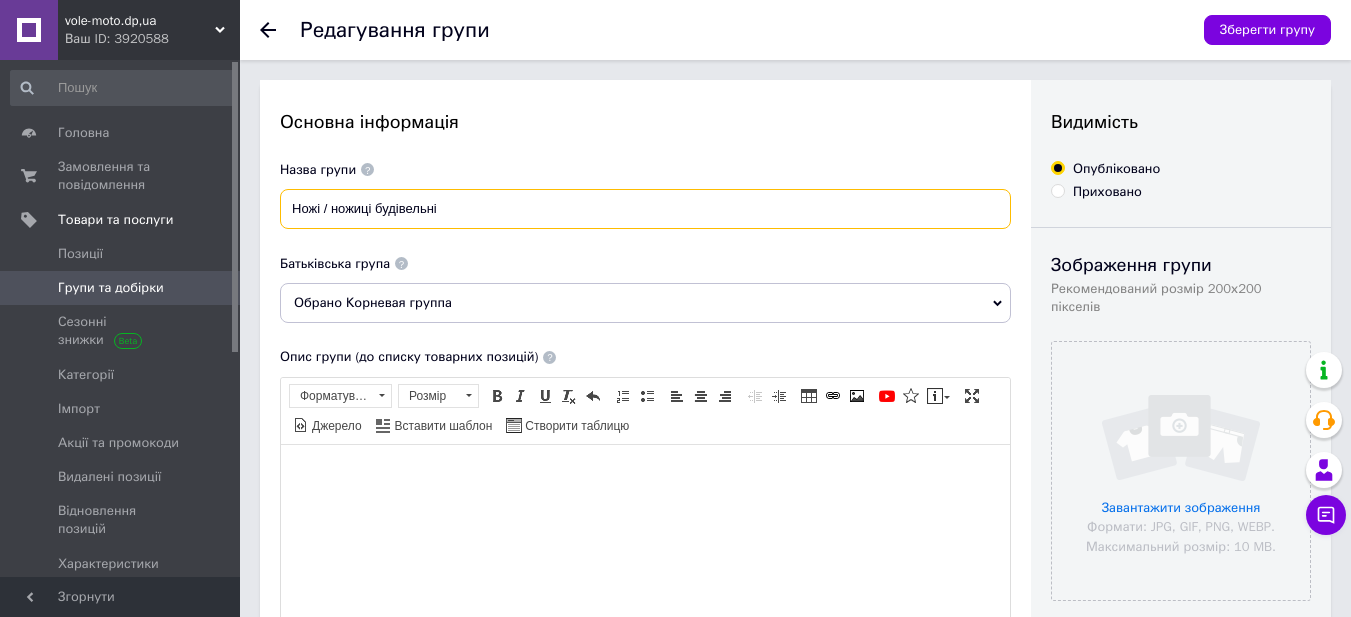 click on "Ножі / ножиці будівельні" at bounding box center [645, 209] 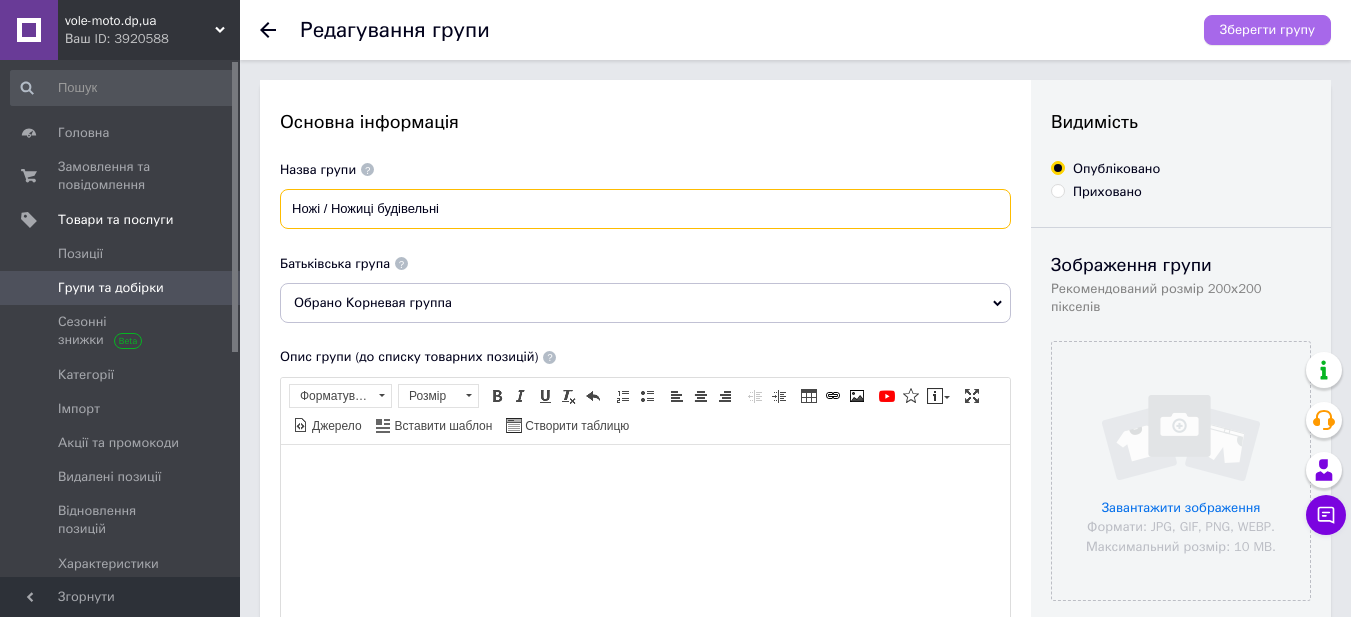 type on "Ножі / Ножиці будівельні" 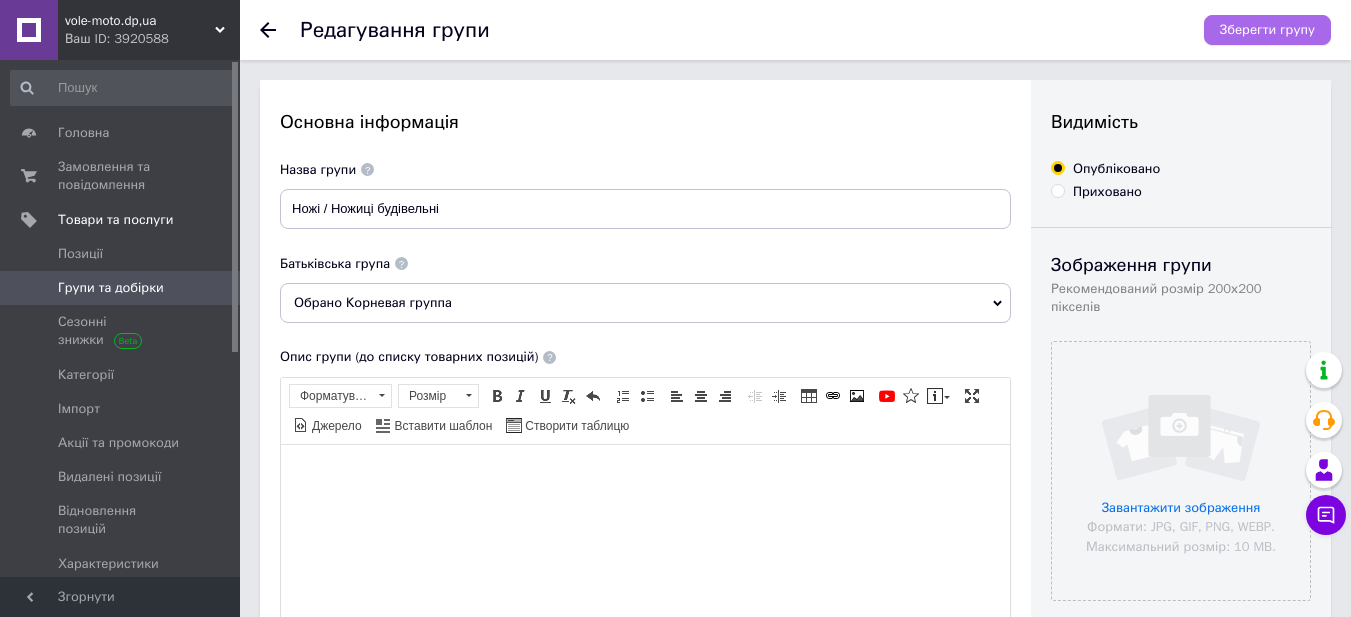 click on "Зберегти групу" at bounding box center (1267, 30) 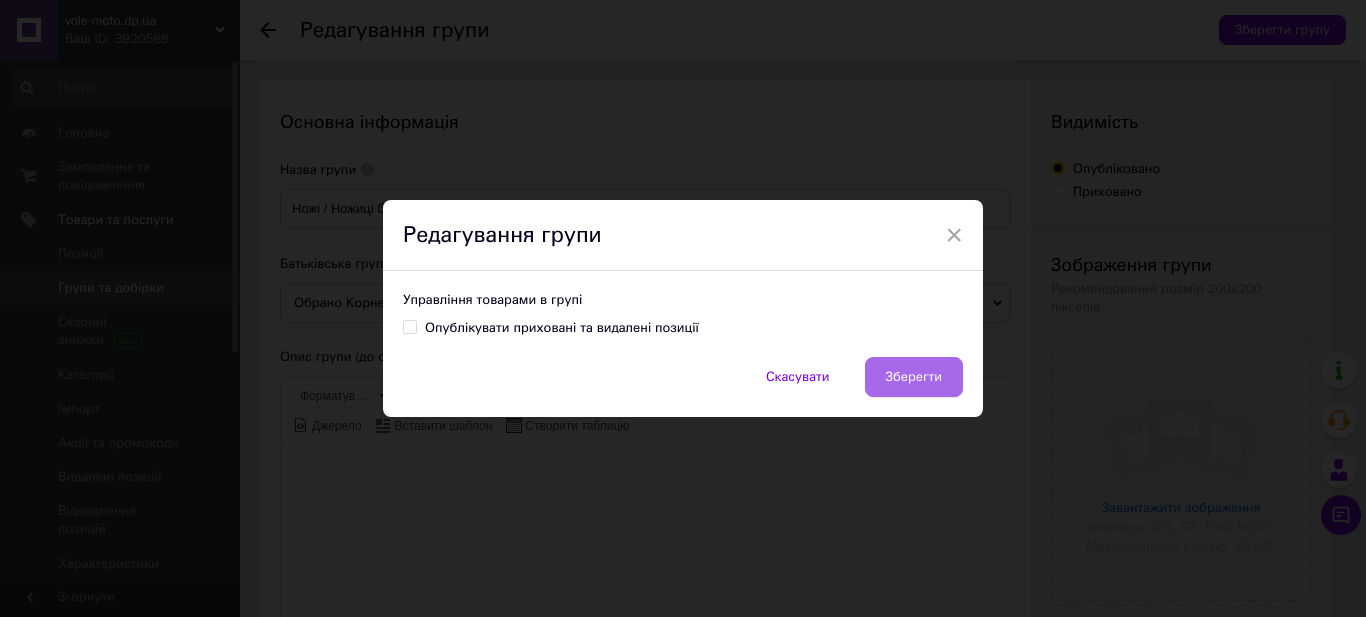 click on "Зберегти" at bounding box center (914, 377) 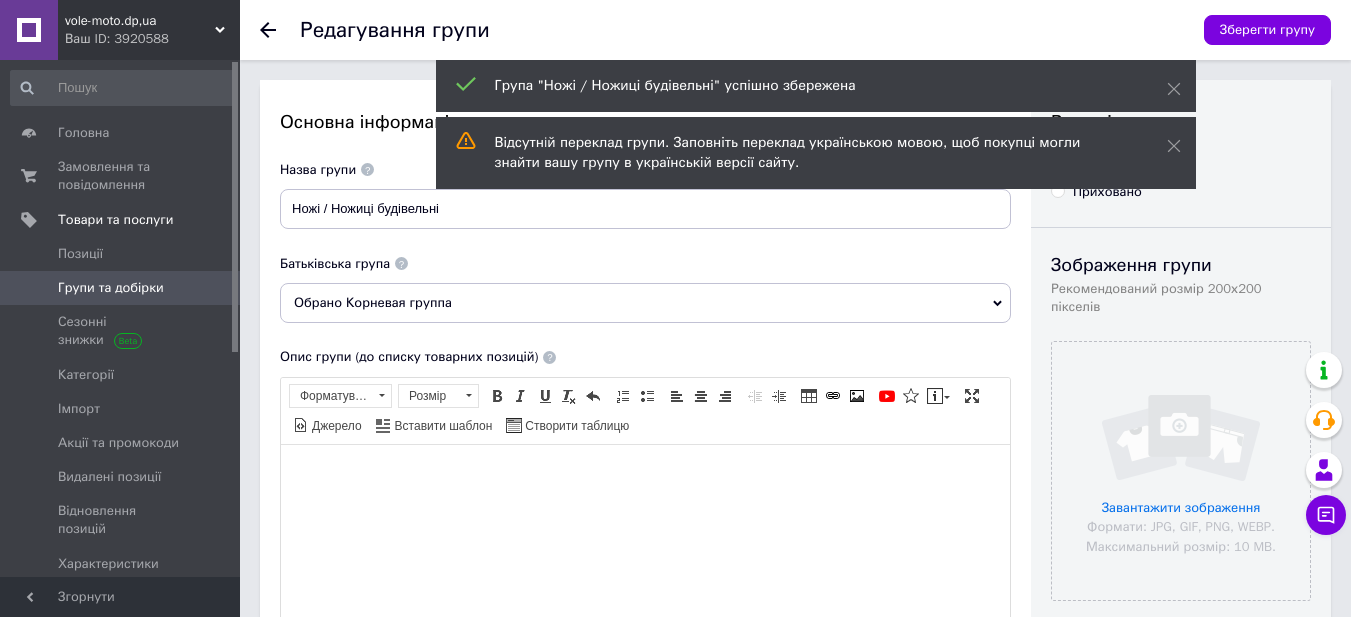 click at bounding box center [280, 30] 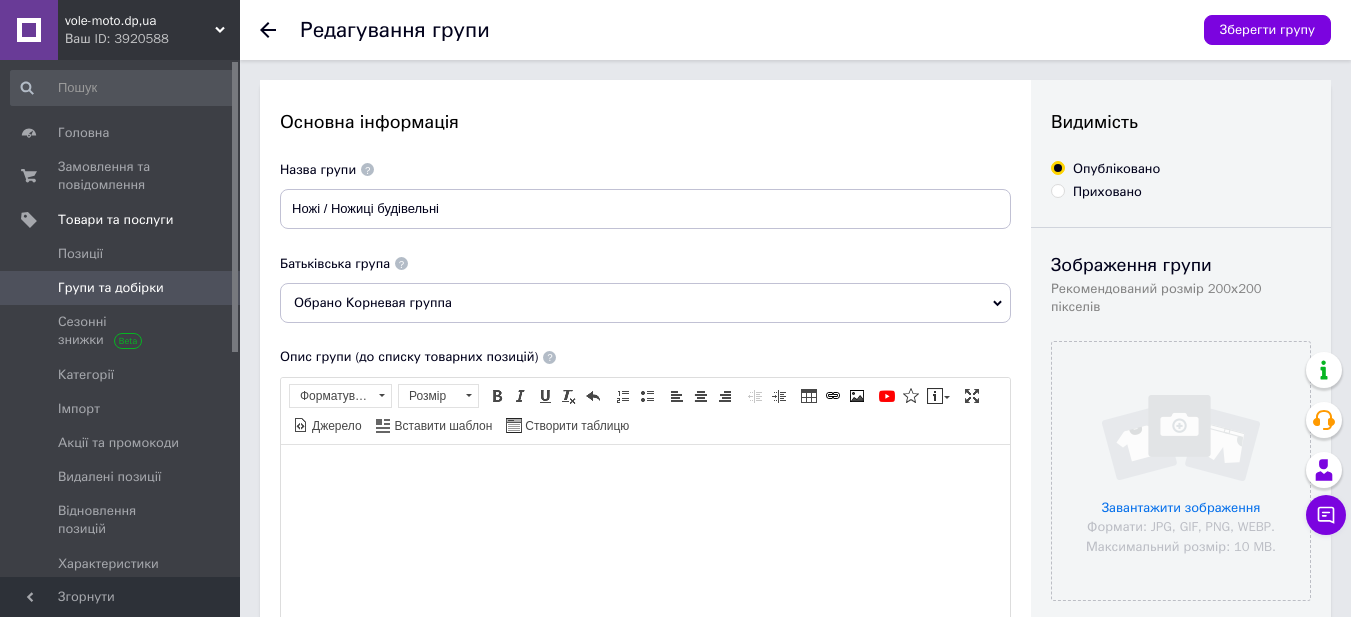 click 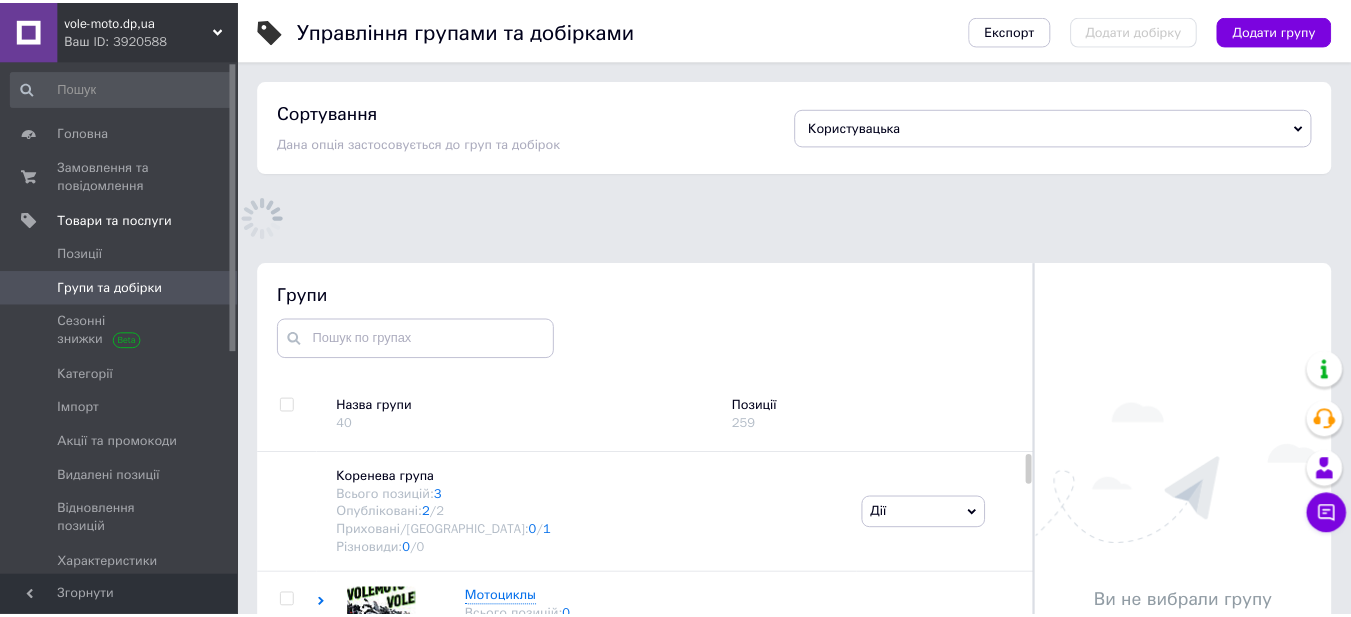 scroll, scrollTop: 113, scrollLeft: 0, axis: vertical 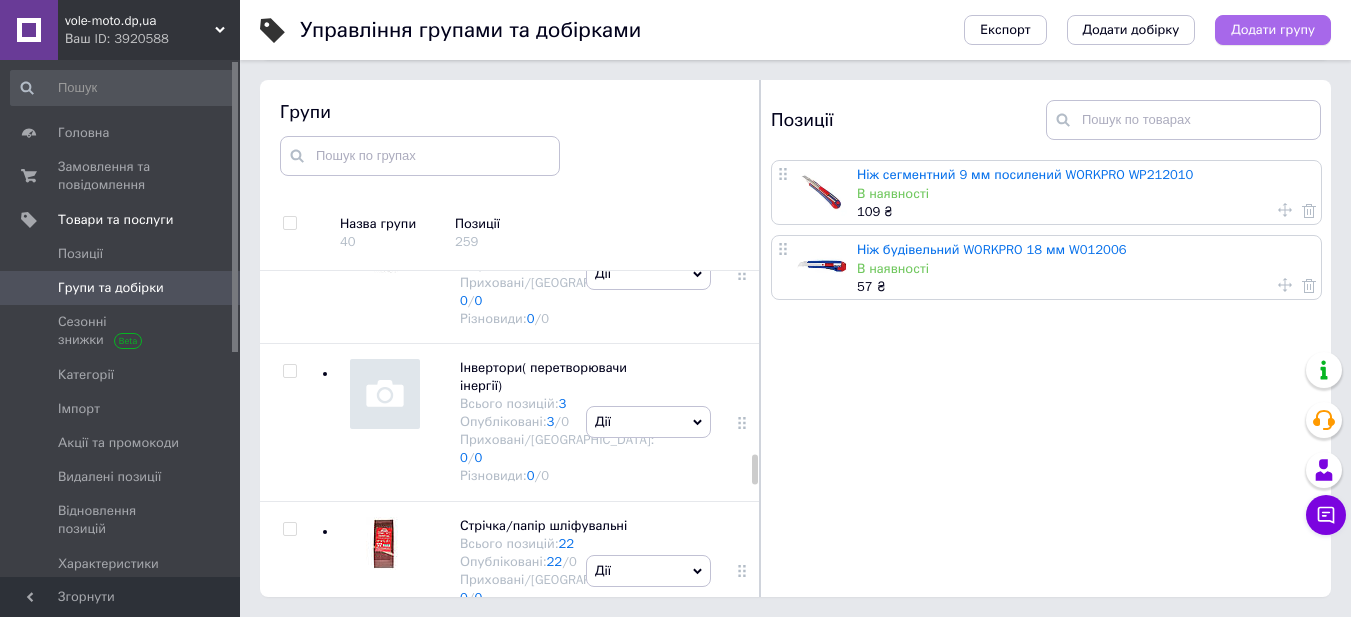 click on "Додати групу" at bounding box center (1273, 30) 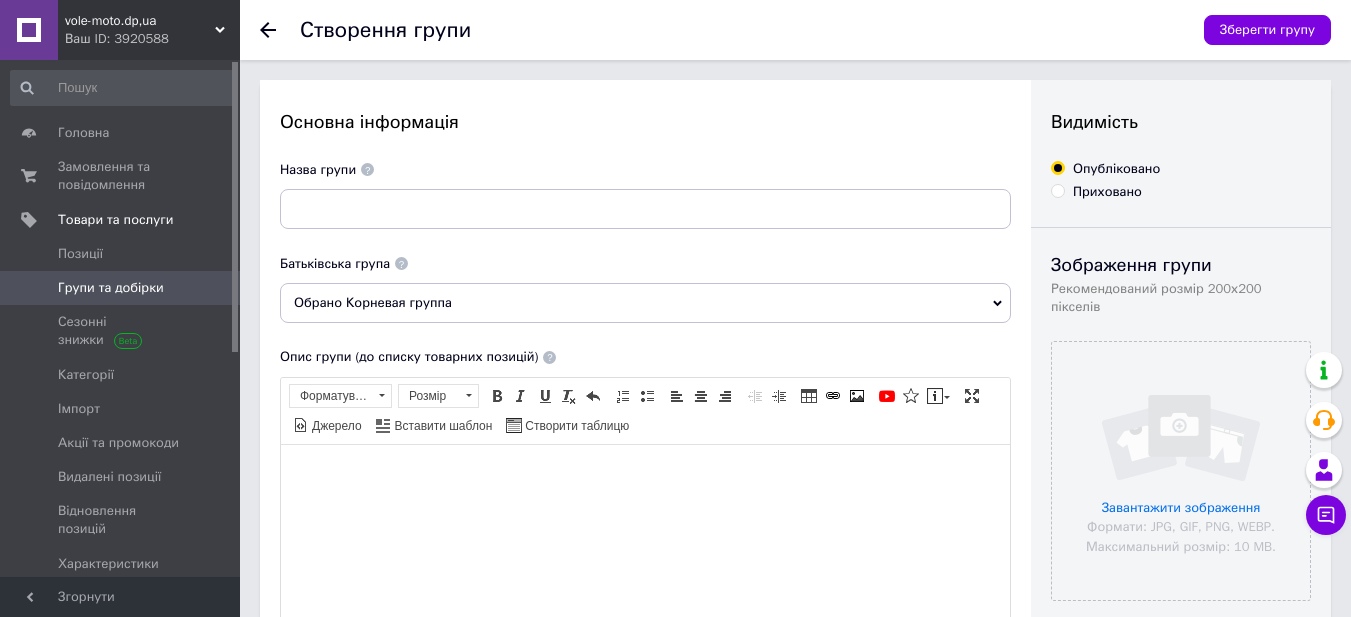 scroll, scrollTop: 0, scrollLeft: 0, axis: both 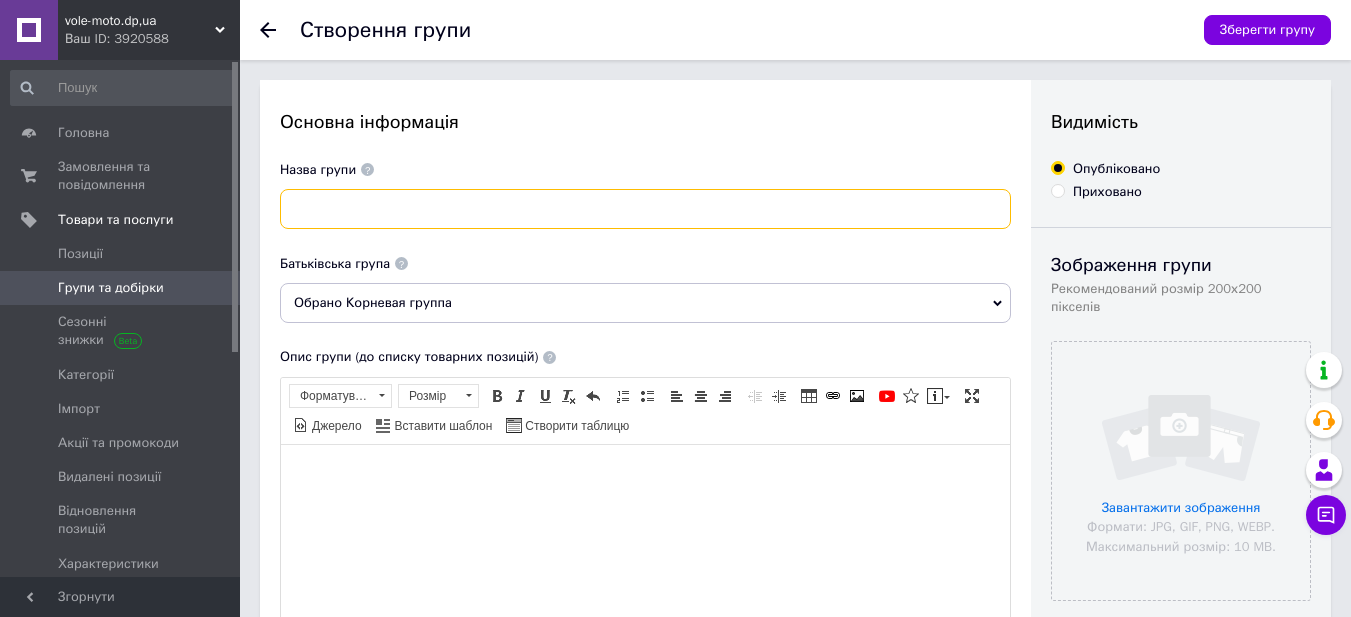 click at bounding box center [645, 209] 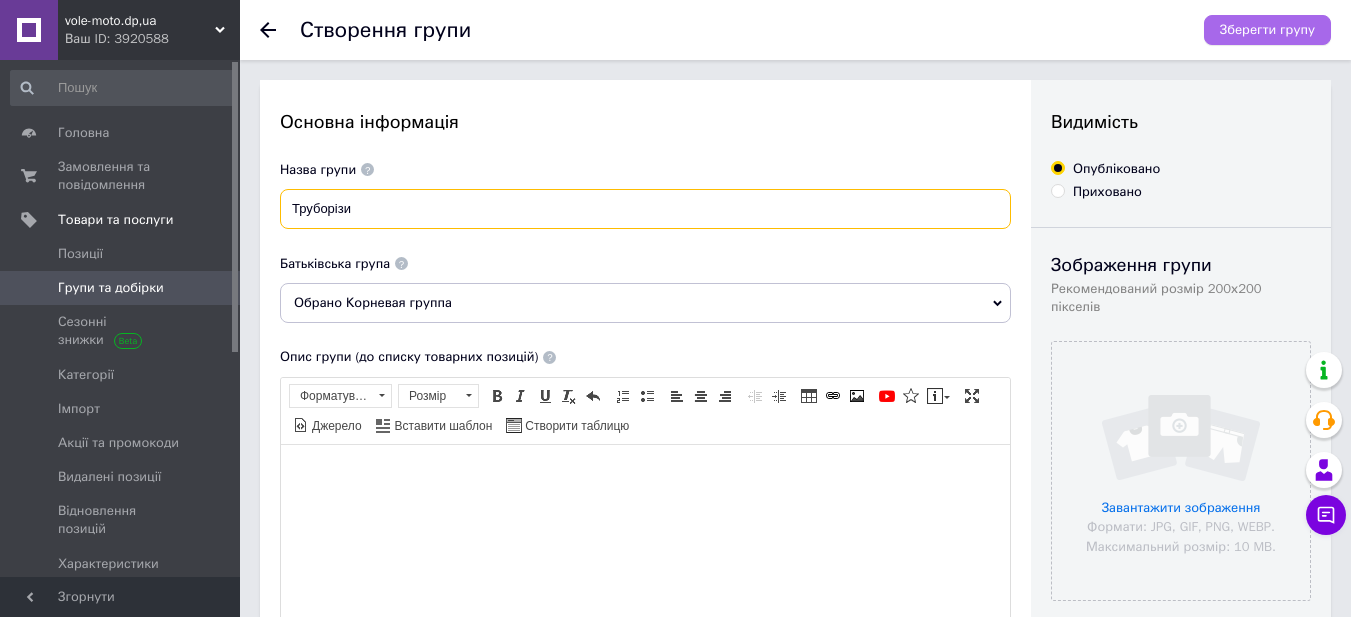 type on "Труборізи" 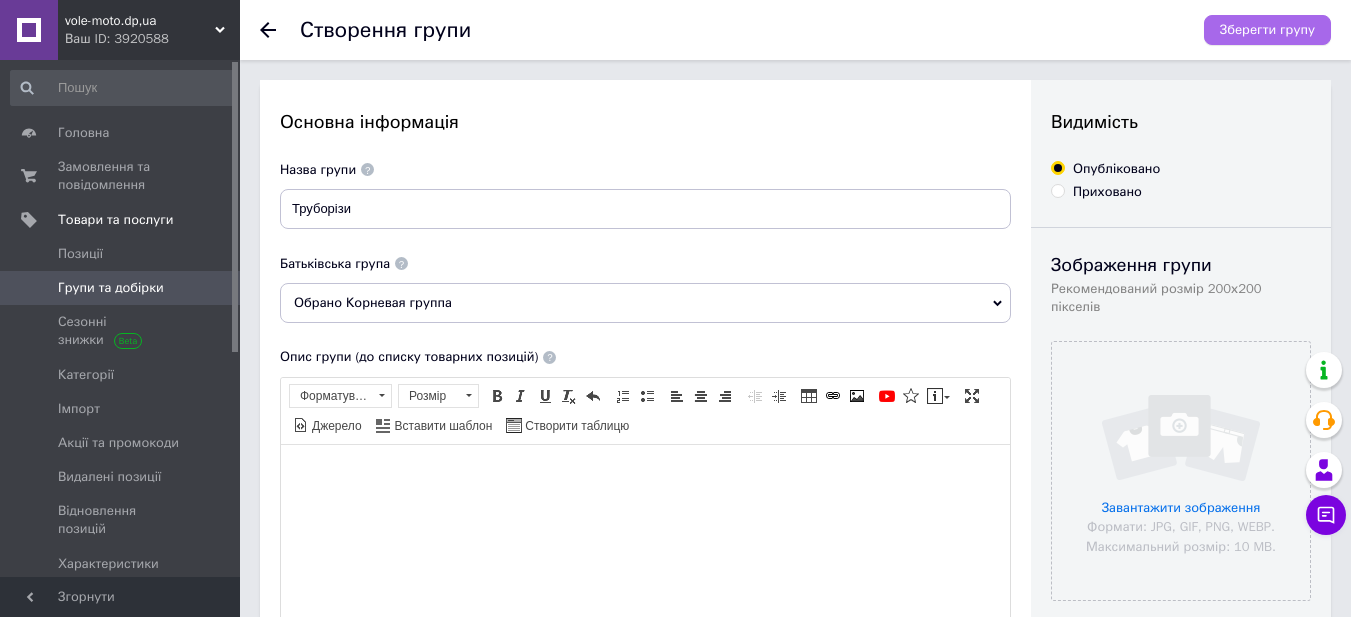 click on "Зберегти групу" at bounding box center (1267, 30) 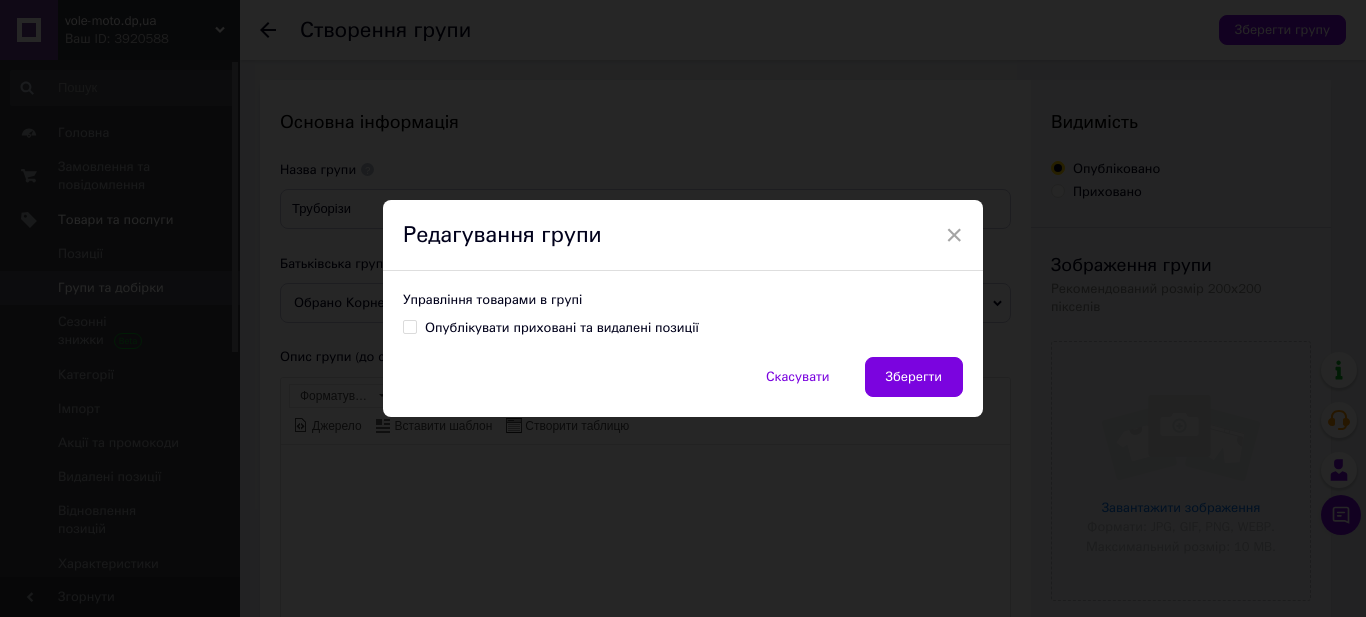 click on "Зберегти" at bounding box center (914, 377) 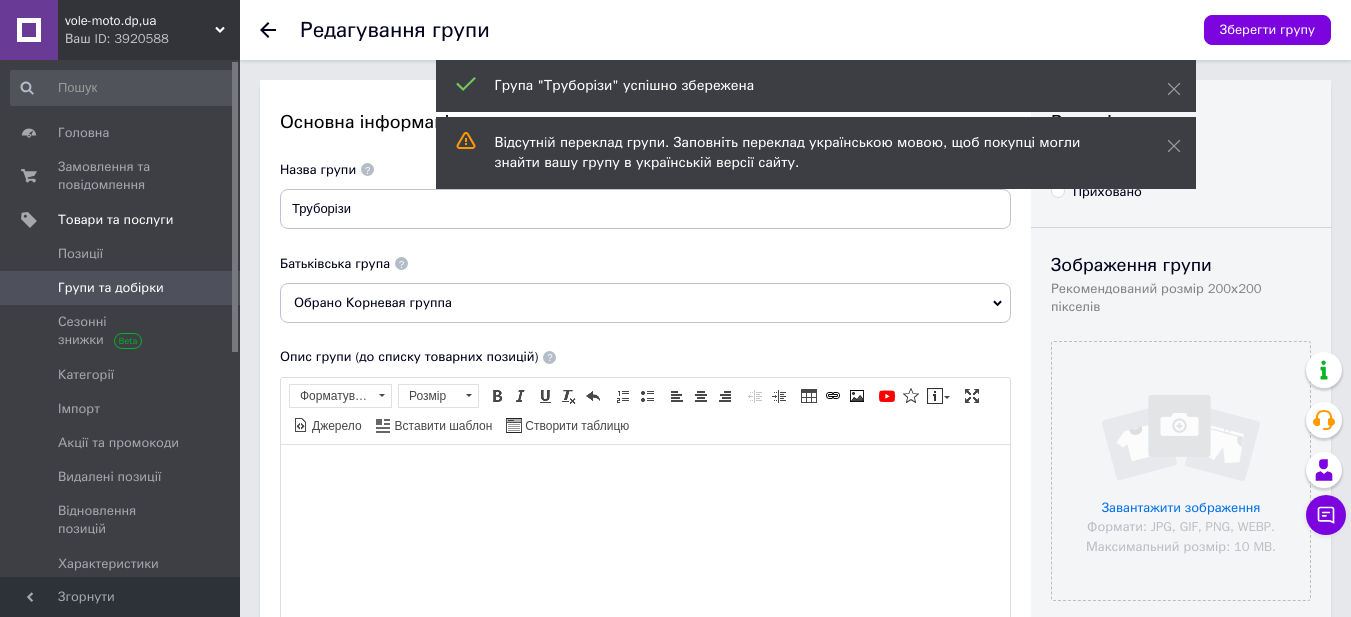 scroll, scrollTop: 0, scrollLeft: 0, axis: both 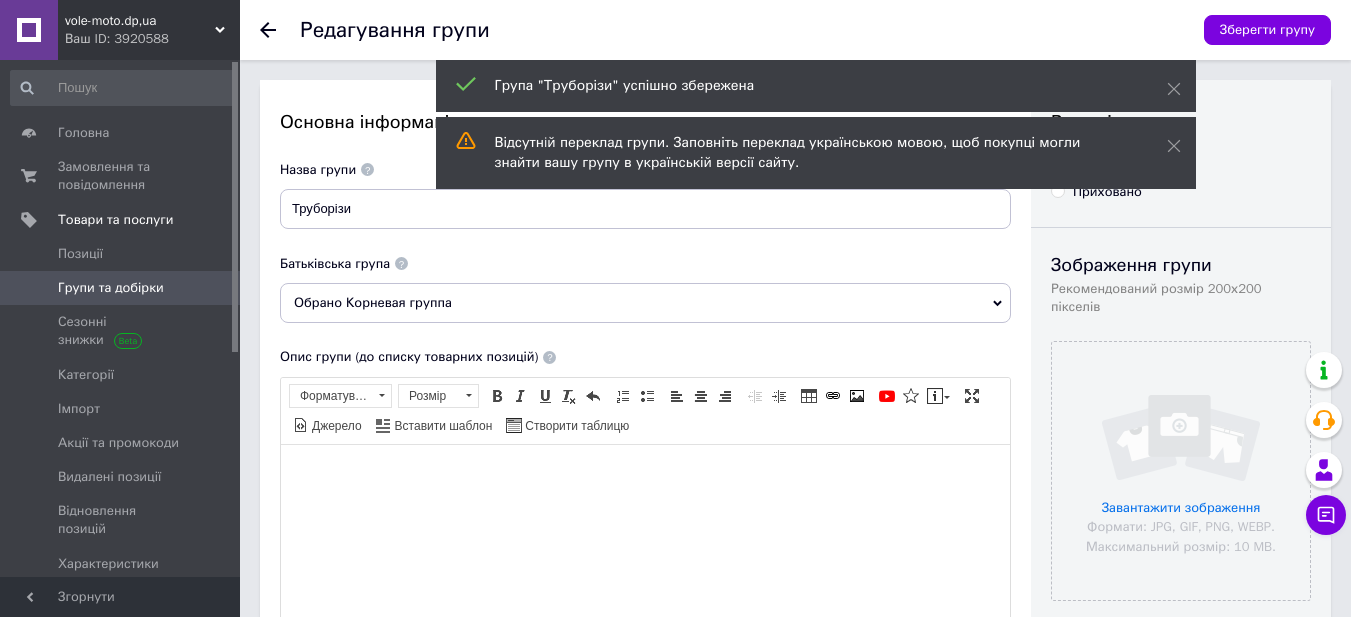 click 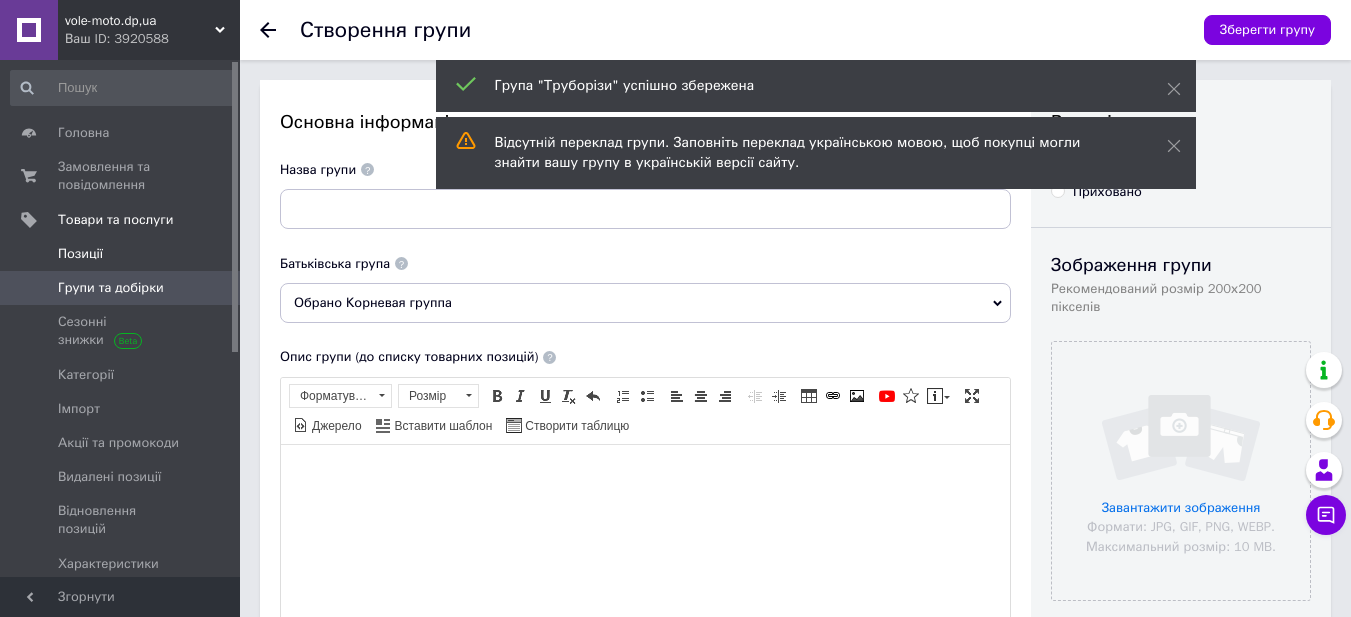 scroll, scrollTop: 0, scrollLeft: 0, axis: both 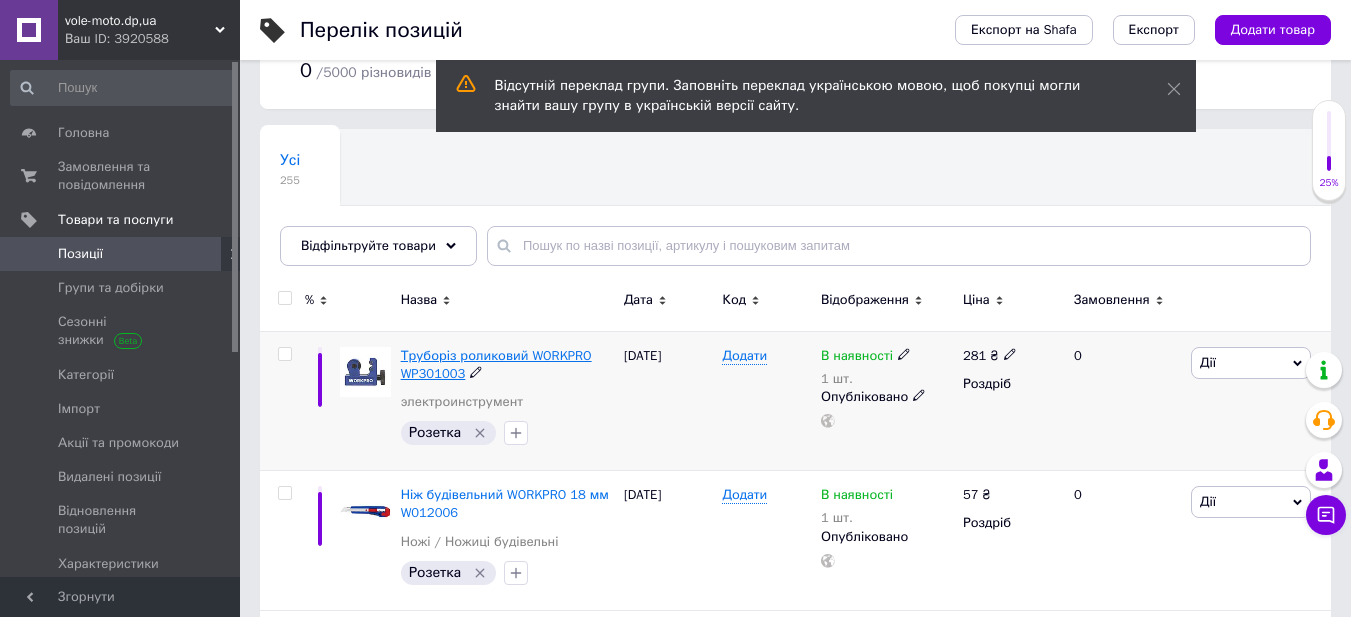 click on "Труборіз роликовий WORKPRO WP301003" at bounding box center [496, 364] 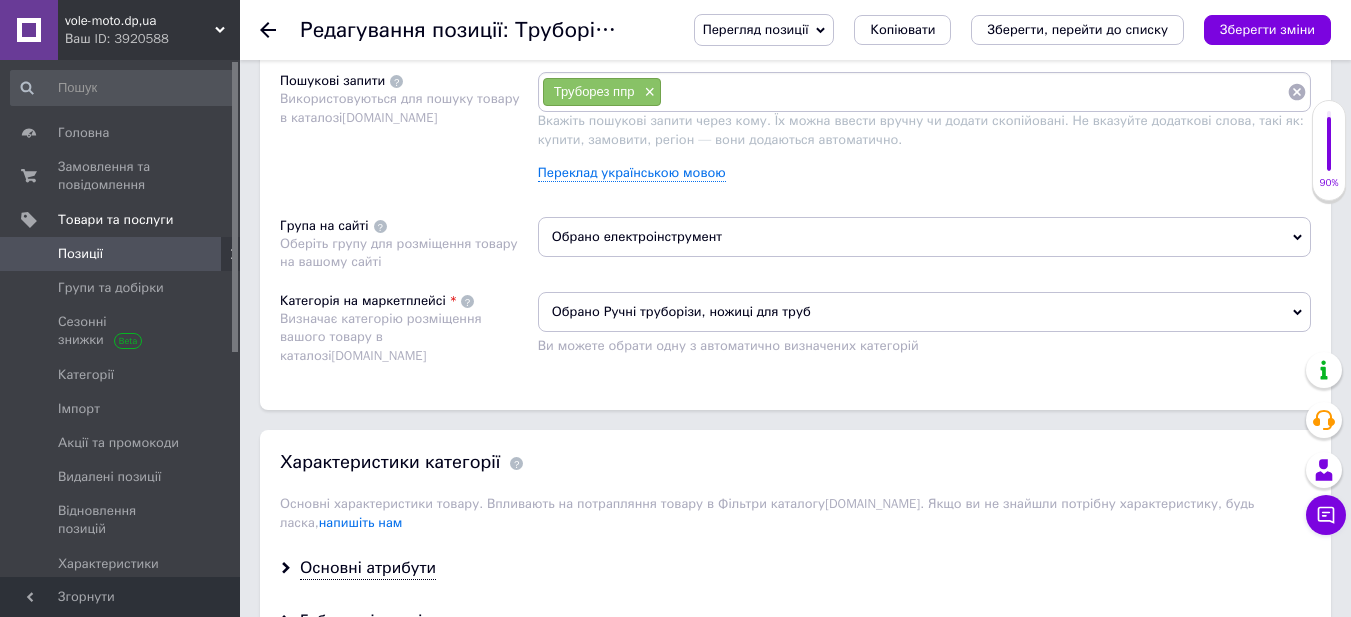scroll, scrollTop: 1200, scrollLeft: 0, axis: vertical 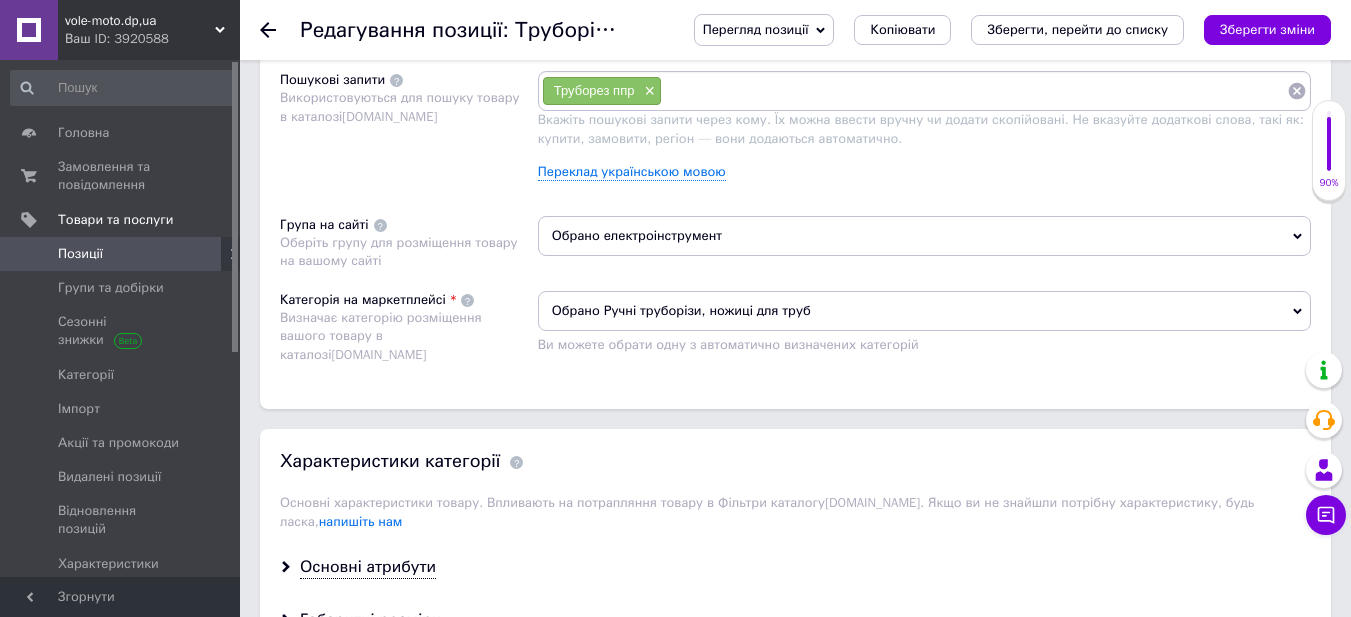 click on "Обрано електроінструмент" at bounding box center (924, 236) 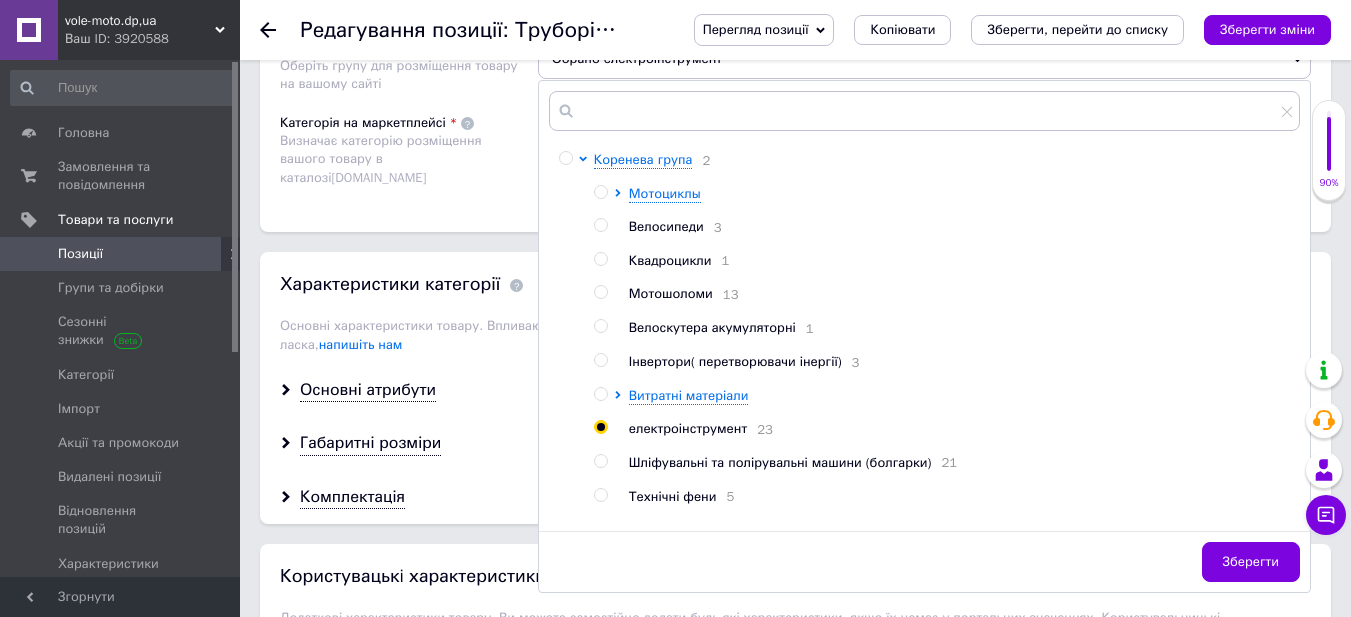 scroll, scrollTop: 1400, scrollLeft: 0, axis: vertical 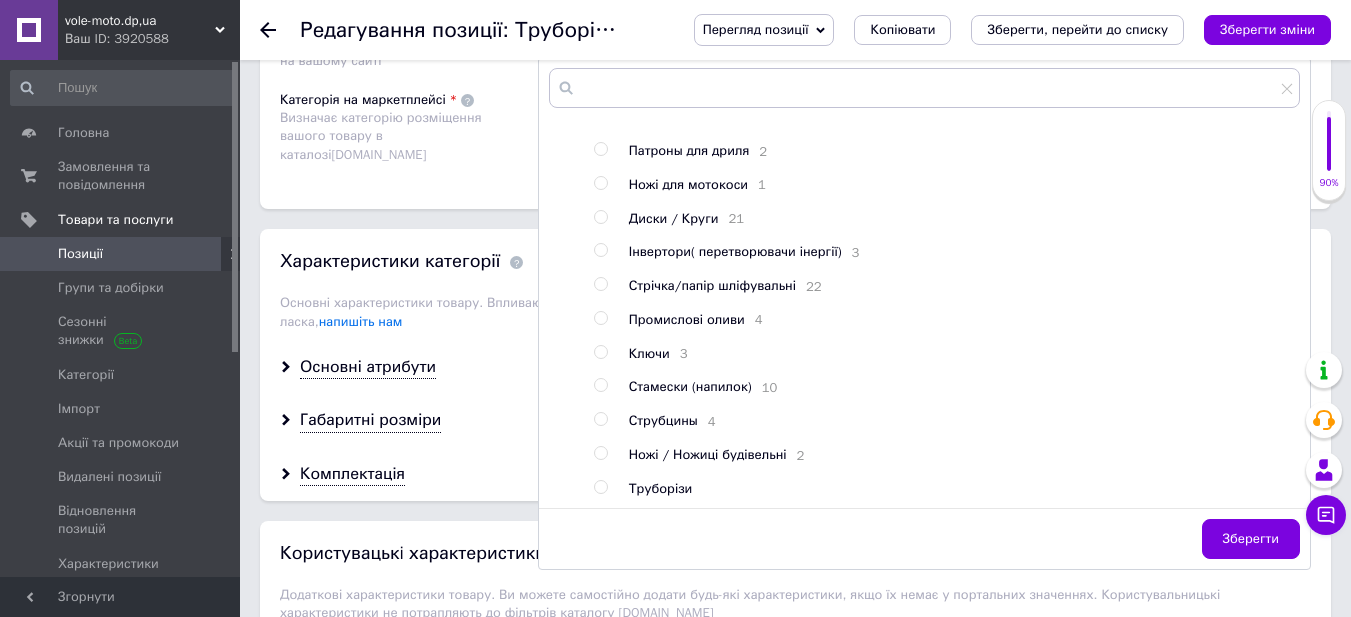 click at bounding box center [600, 487] 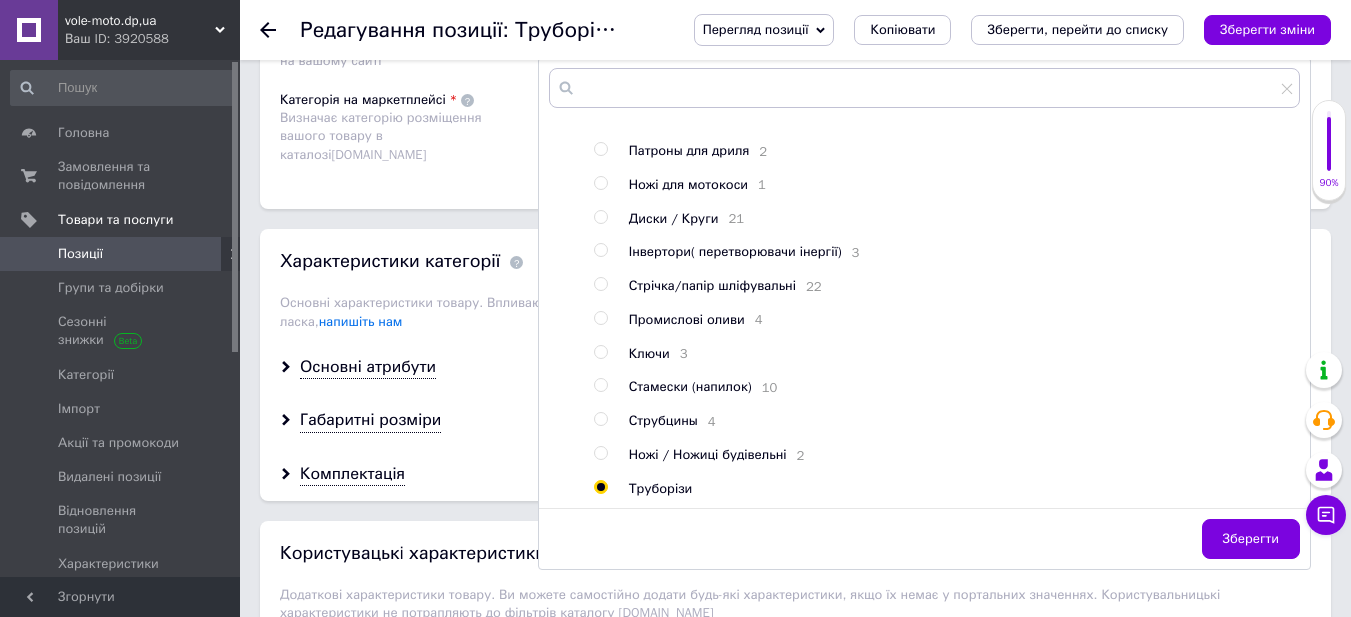 radio on "true" 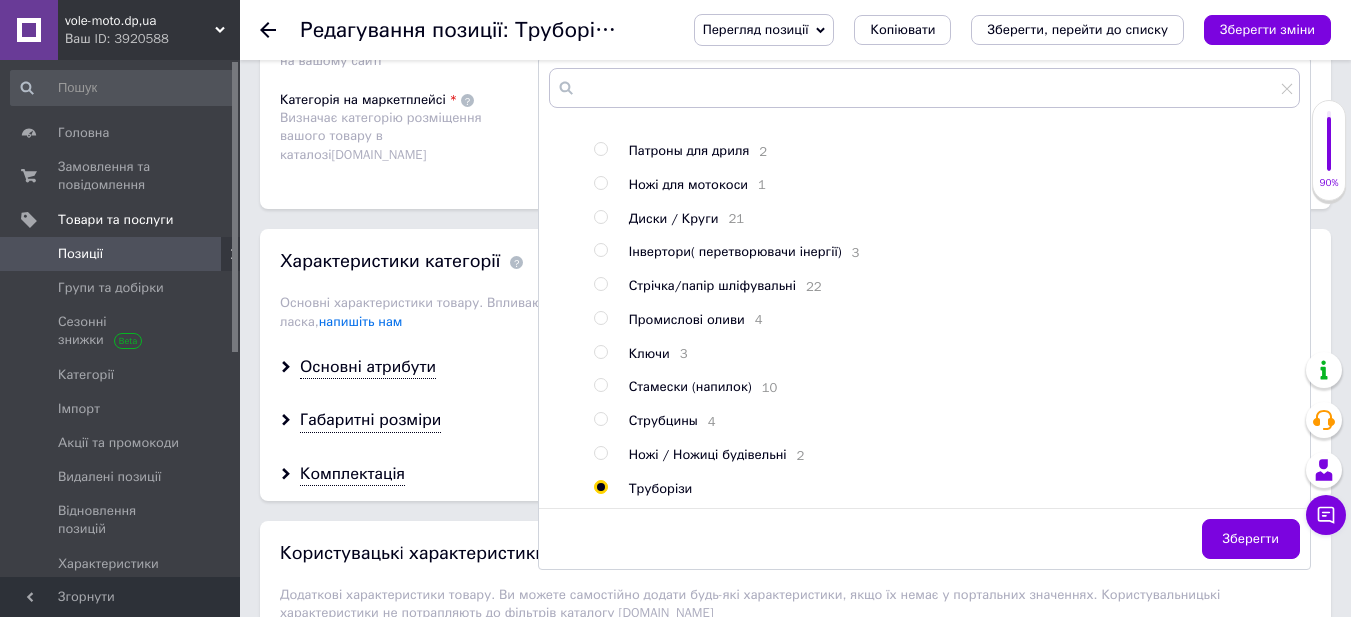 click on "Розміщення Пошукові запити Використовуються для пошуку товару в каталозі  [DOMAIN_NAME] Труборез ппр × Вкажіть пошукові запити через кому. Їх можна ввести вручну чи додати скопійовані. Не вказуйте додаткові слова, такі як: купити, замовити, регіон — вони додаються автоматично. Переклад українською мовою Група на сайті Оберіть групу для розміщення товару на вашому сайті Обрано Труборізи [PERSON_NAME] група 2 Мотоциклы Велосипеди 3 Квадроцикли 1 Мотошоломи 13 Велоскутера акумуляторні 1 Інвертори( перетворювачи інергії) 3 Витратні матеріали електроінструмент 23 21 5 11 6 2 3 8" at bounding box center (795, 12) 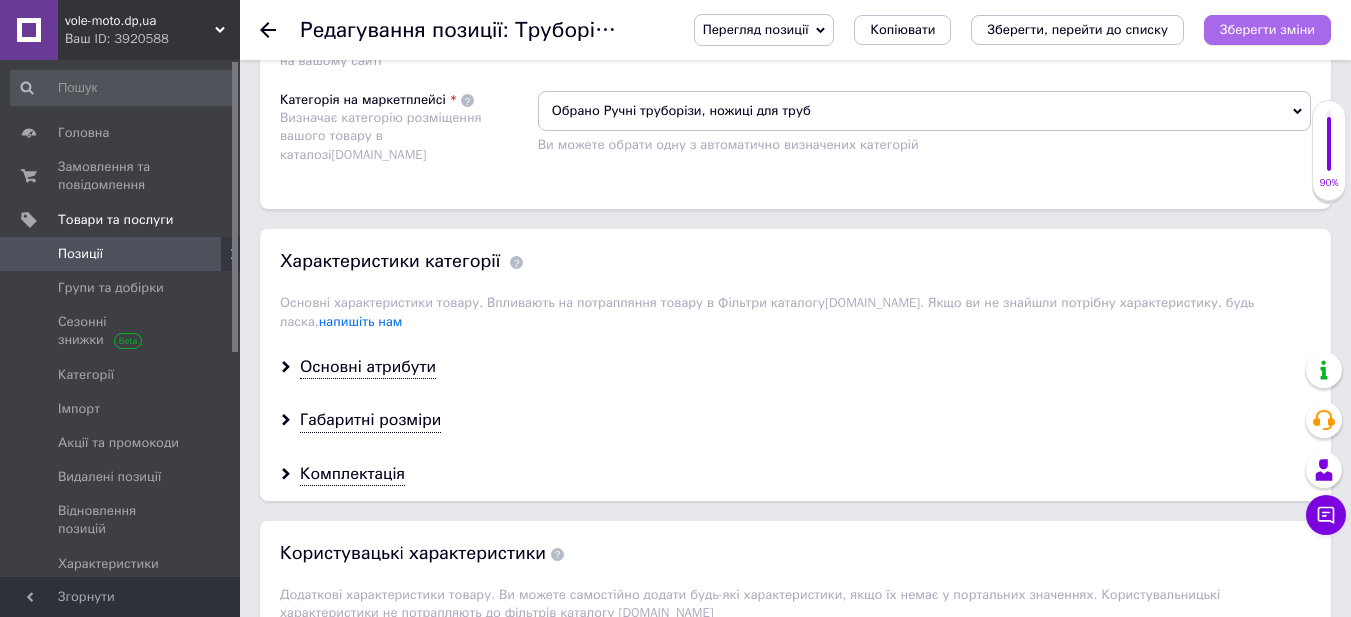drag, startPoint x: 930, startPoint y: 150, endPoint x: 1285, endPoint y: 36, distance: 372.8552 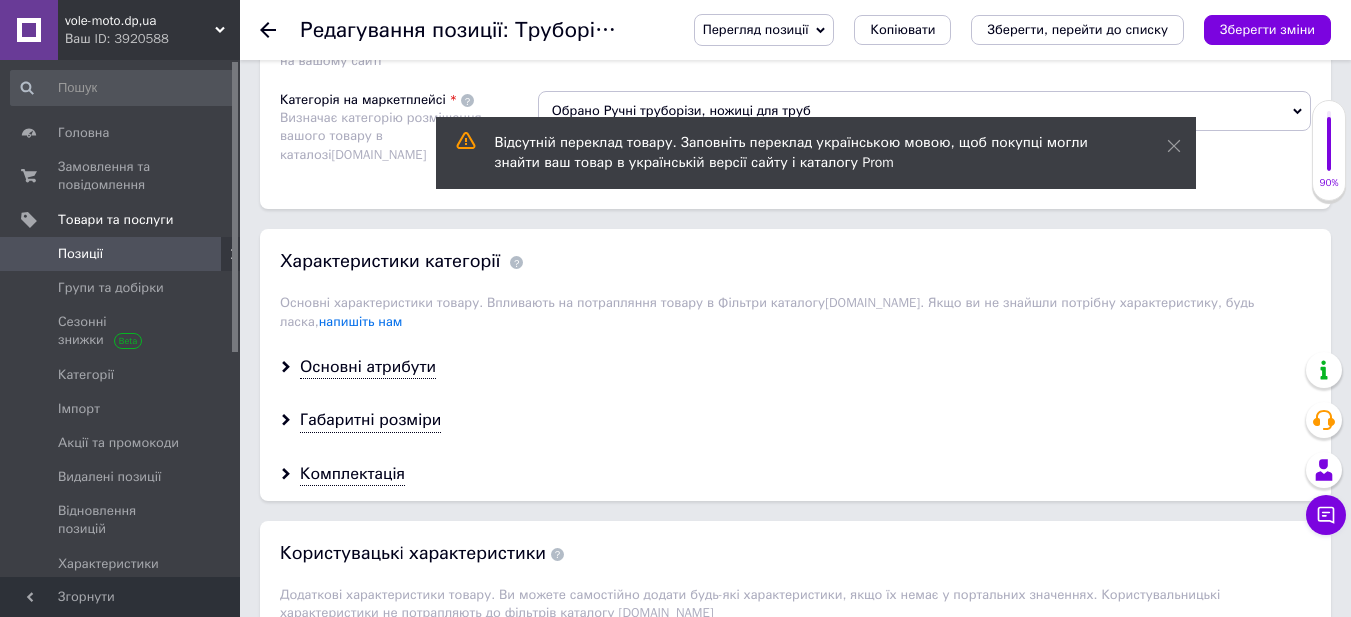 click 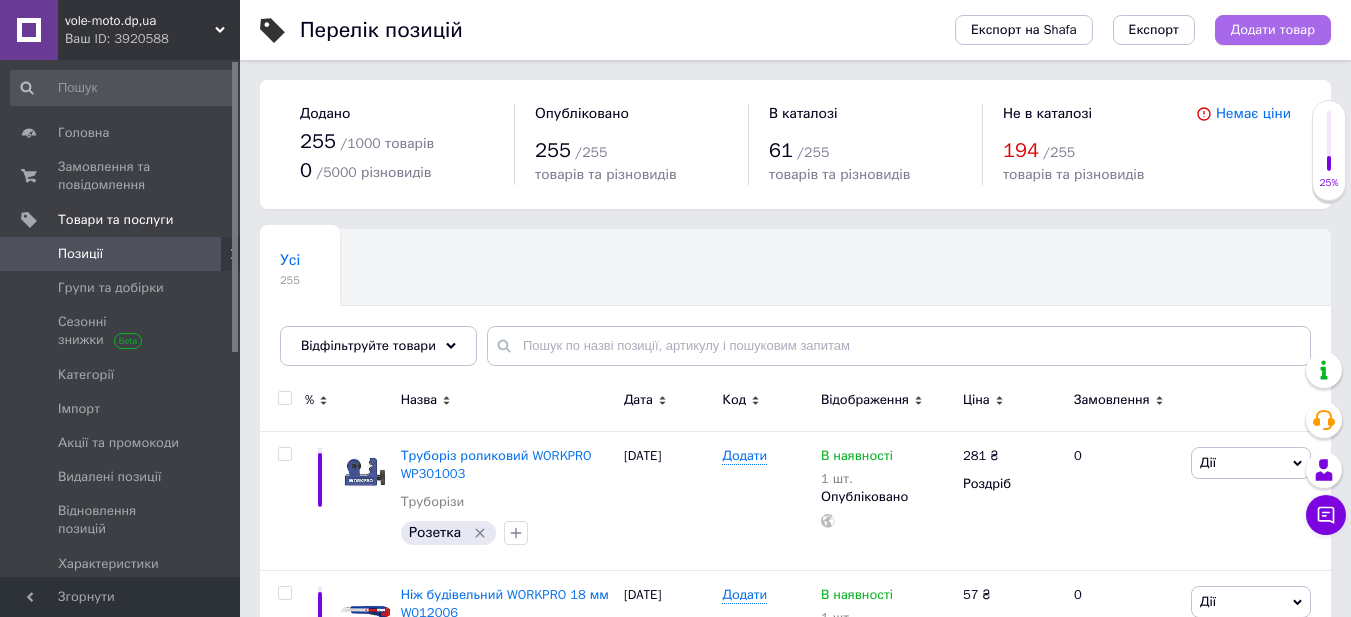 click on "Додати товар" at bounding box center [1273, 30] 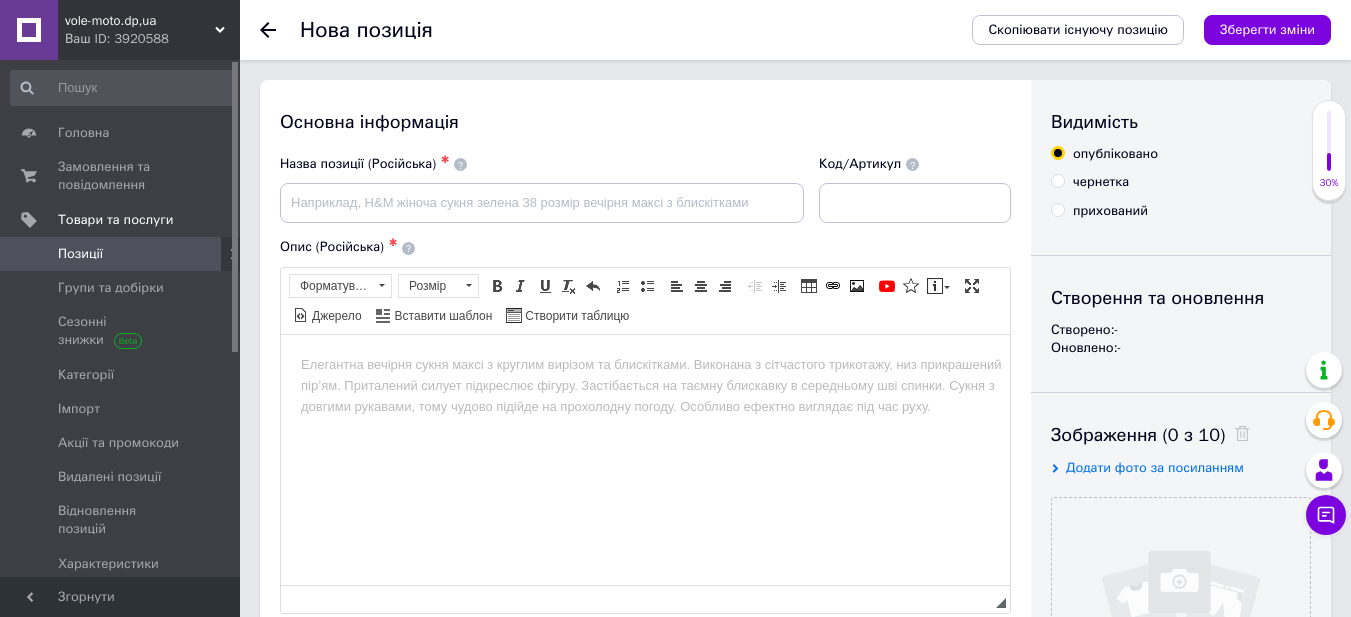 scroll, scrollTop: 0, scrollLeft: 0, axis: both 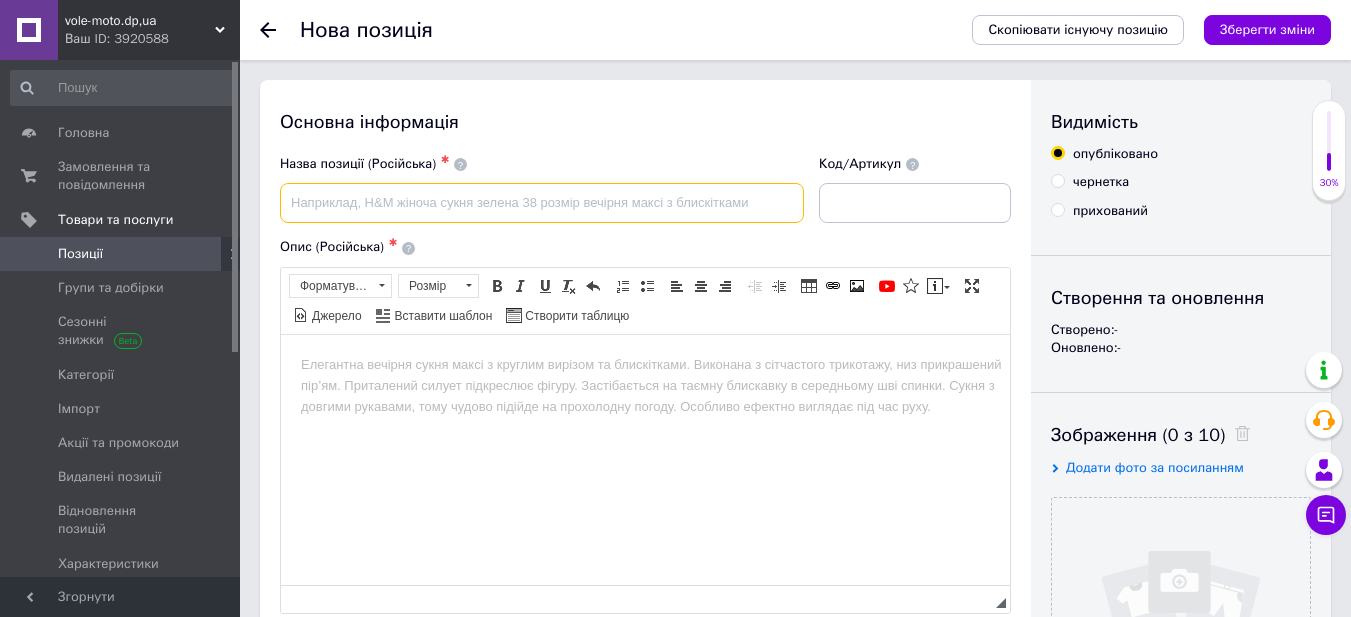 click at bounding box center [542, 203] 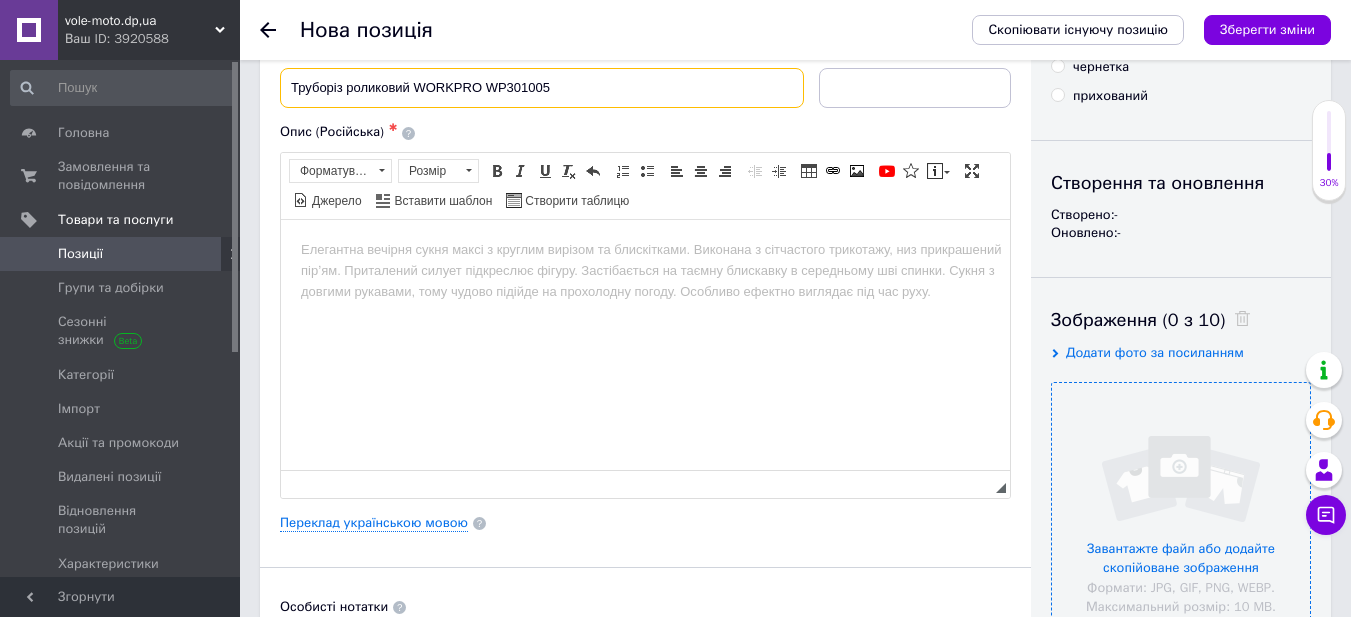 scroll, scrollTop: 200, scrollLeft: 0, axis: vertical 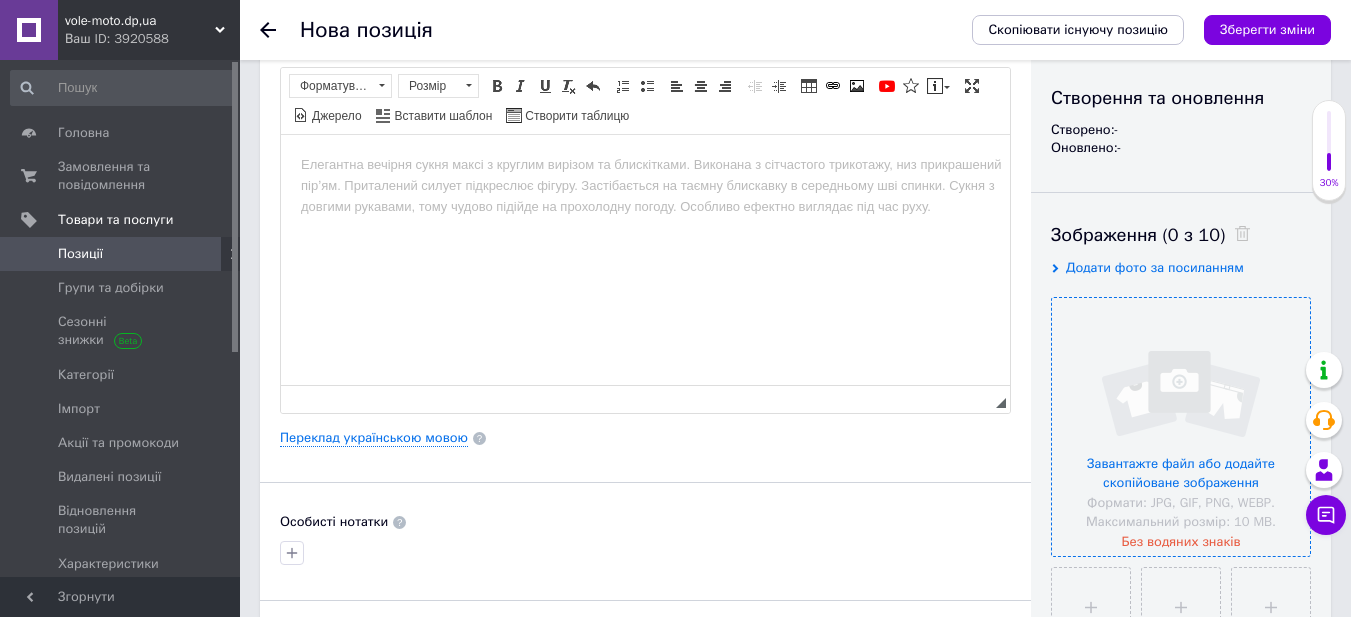 type on "Труборіз роликовий WORKPRO WP301005" 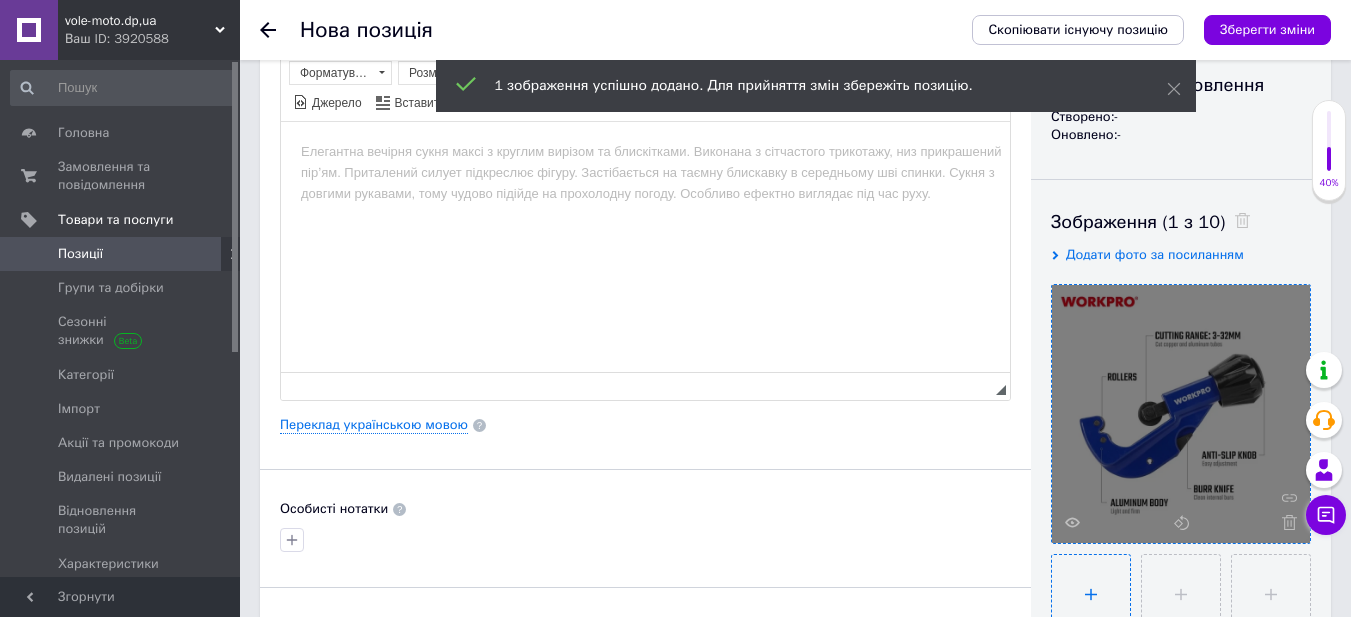 scroll, scrollTop: 400, scrollLeft: 0, axis: vertical 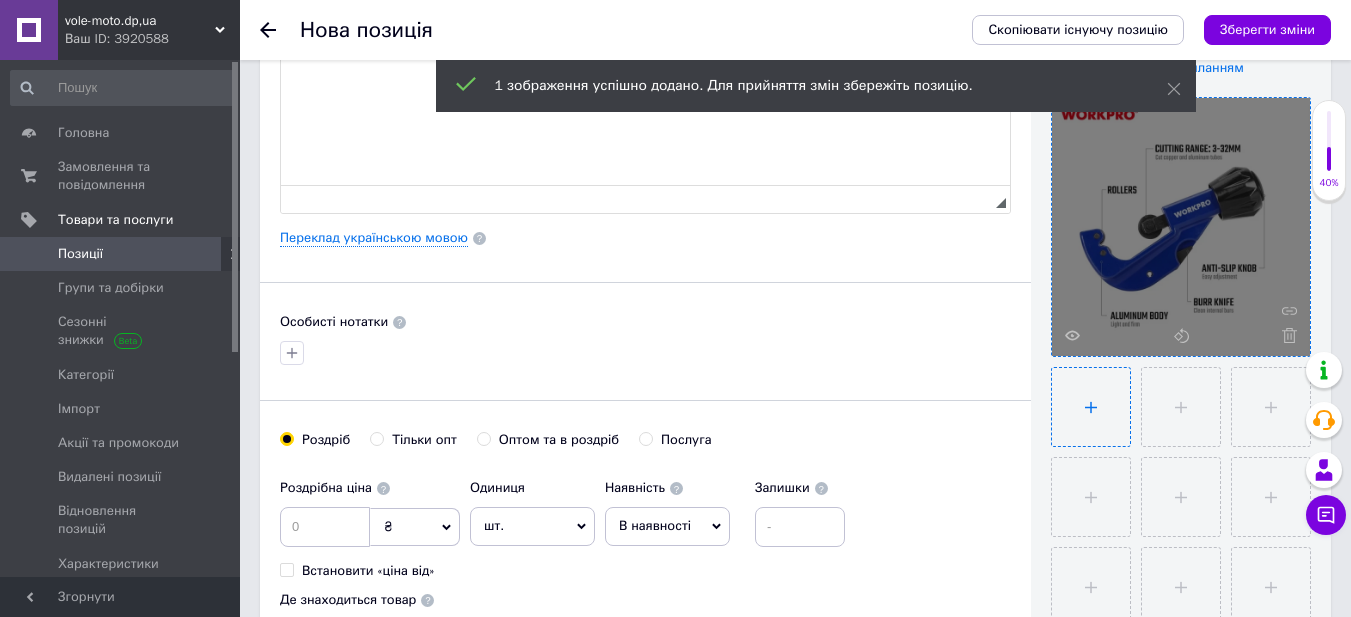 click at bounding box center (1091, 407) 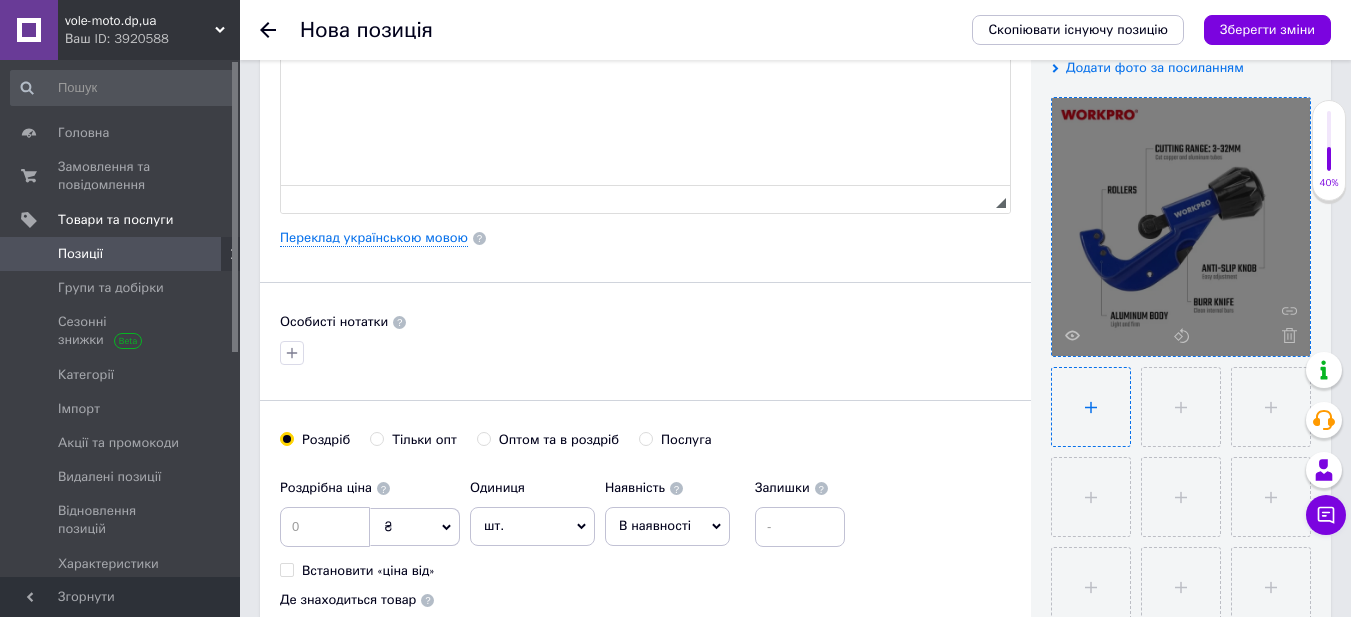 type on "C:\fakepath\WP301005-3-600x600.webp" 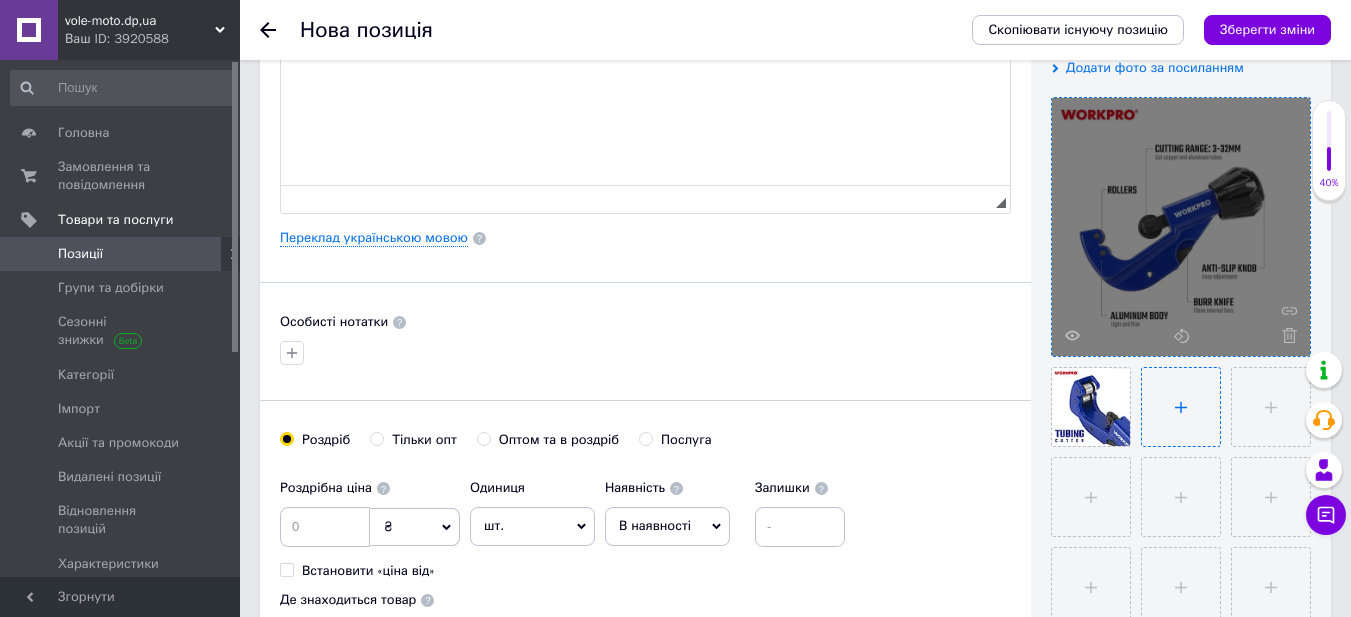 click at bounding box center [1181, 407] 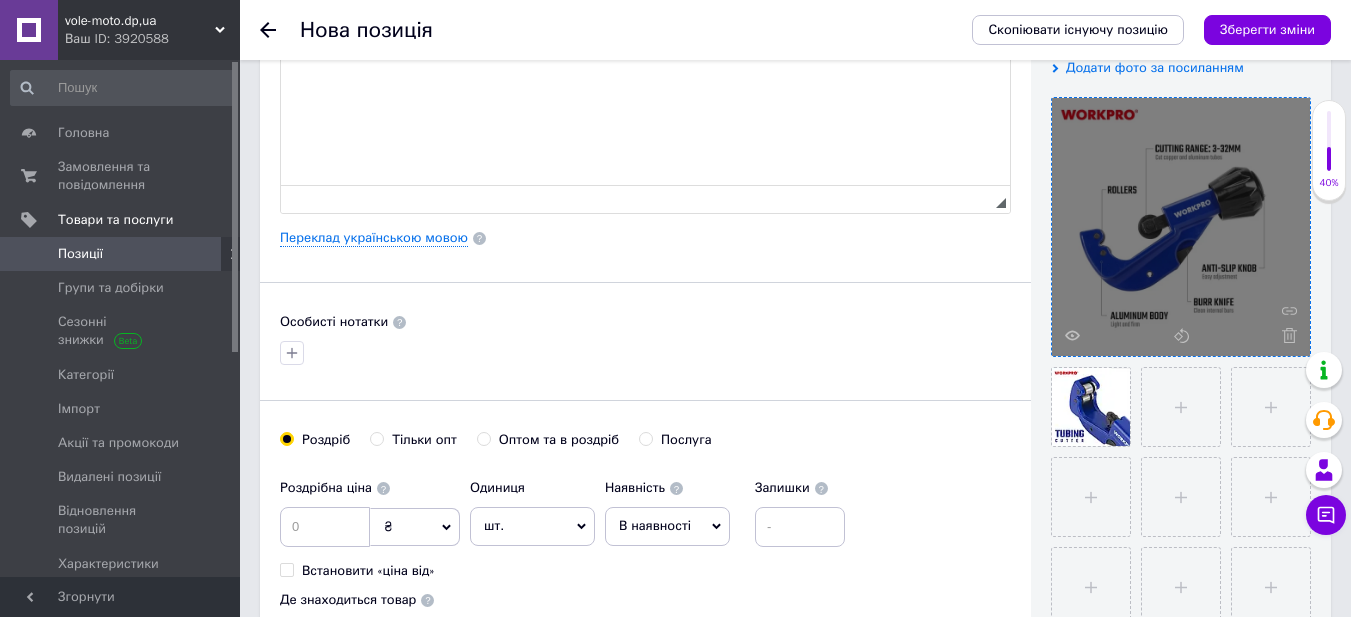 type 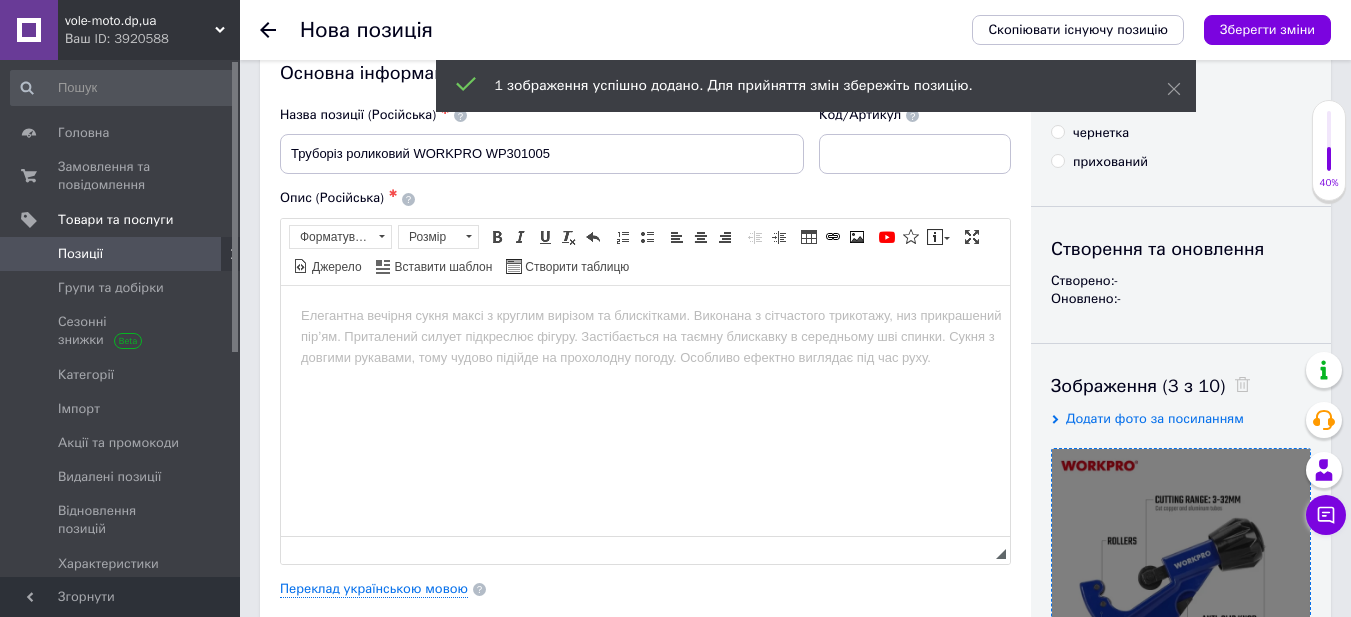 scroll, scrollTop: 0, scrollLeft: 0, axis: both 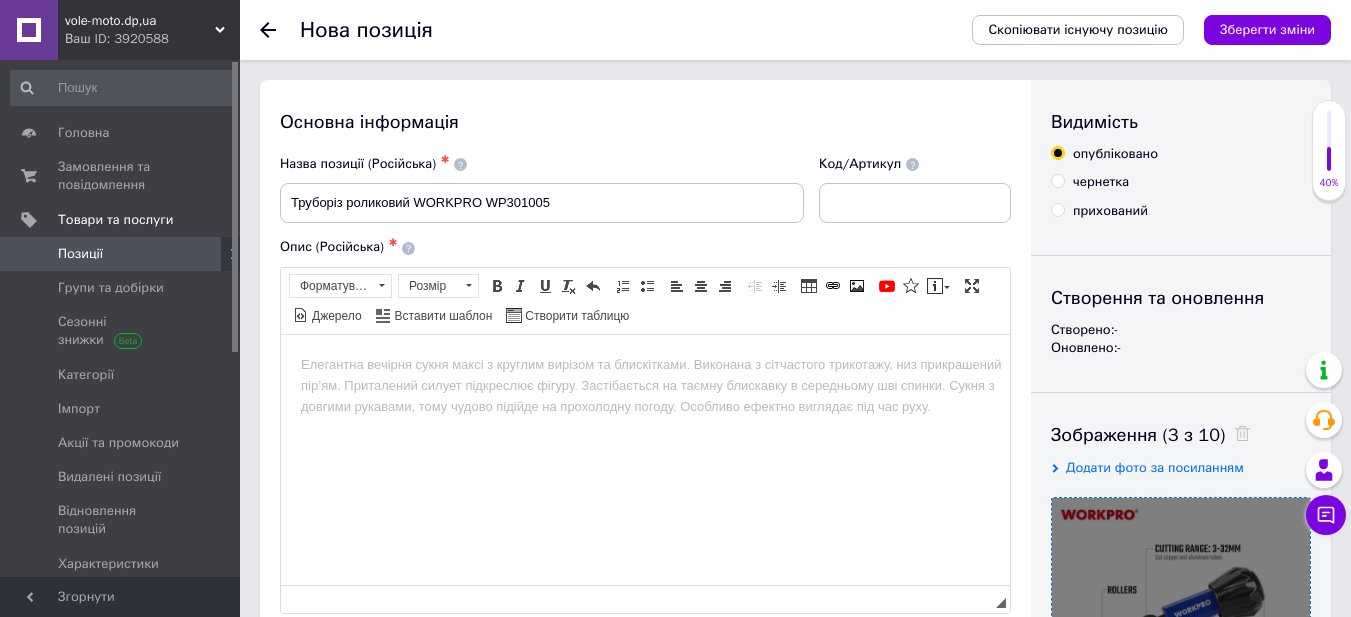 click at bounding box center [645, 364] 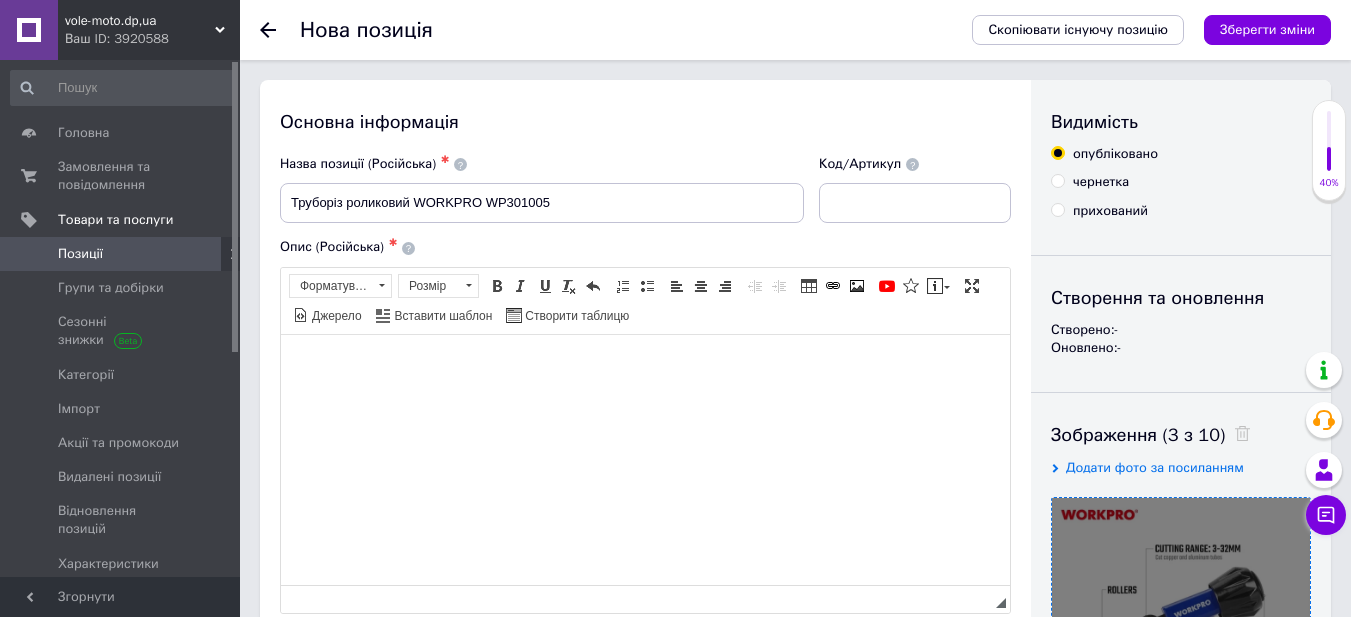 type 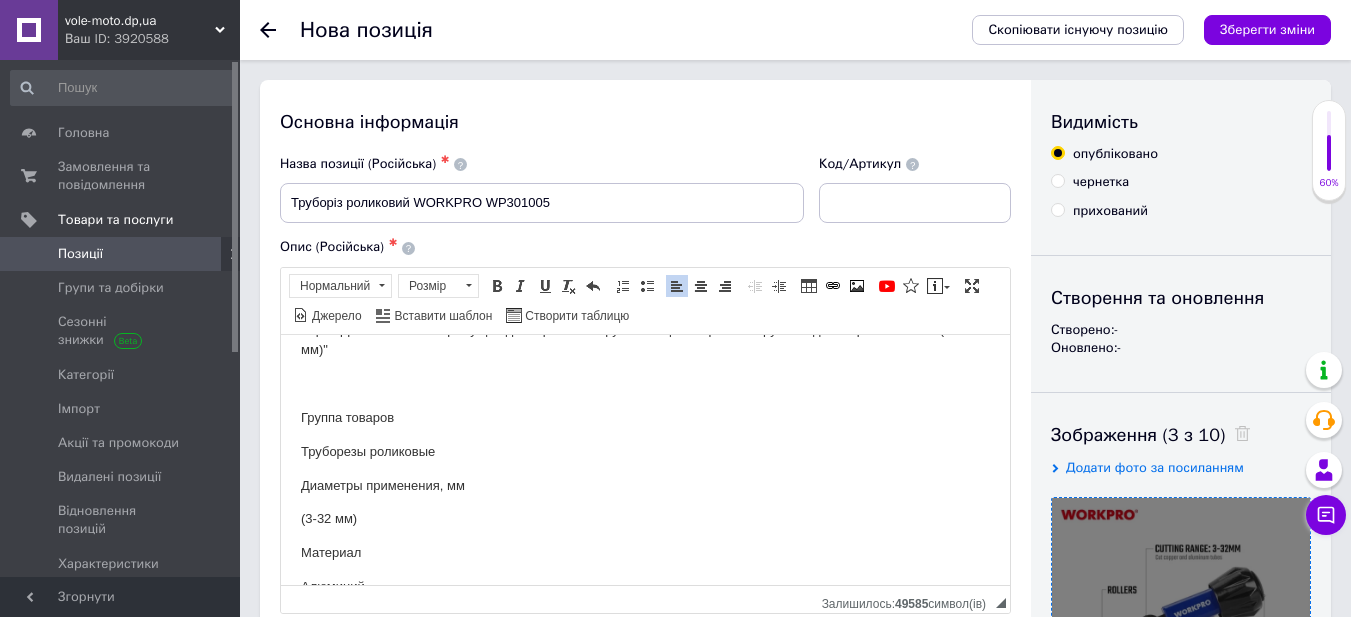 scroll, scrollTop: 54, scrollLeft: 0, axis: vertical 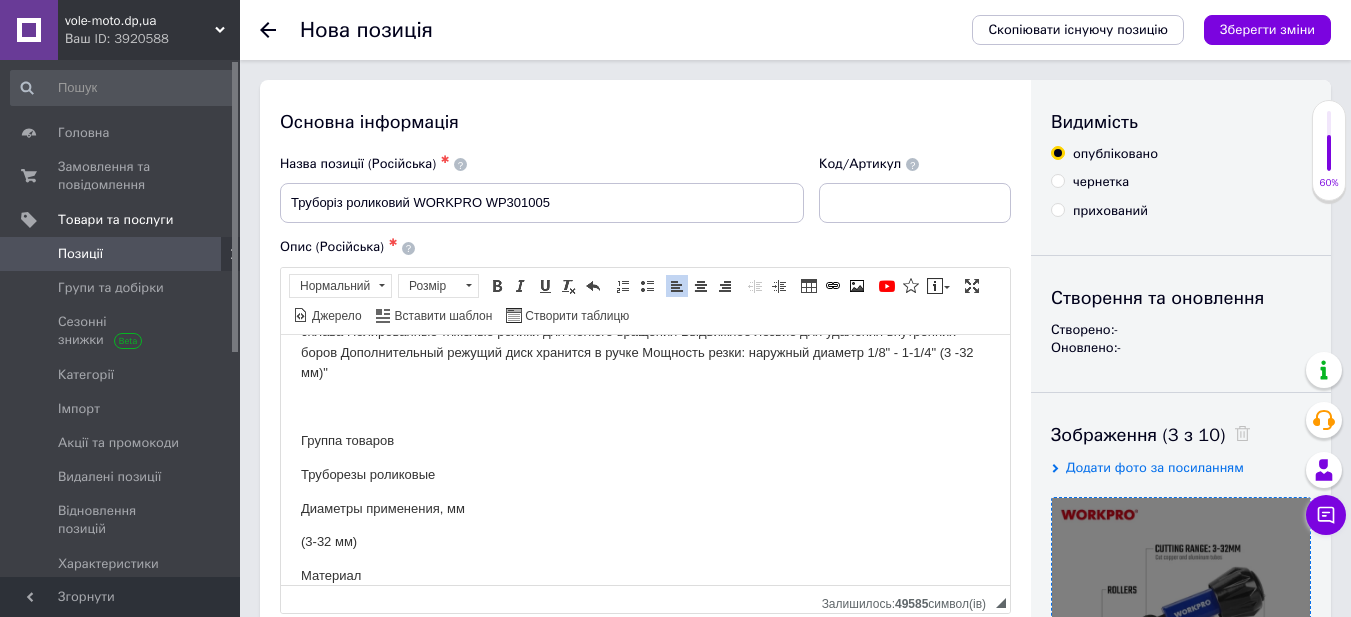 click on "Труборезы роликовые" at bounding box center (645, 474) 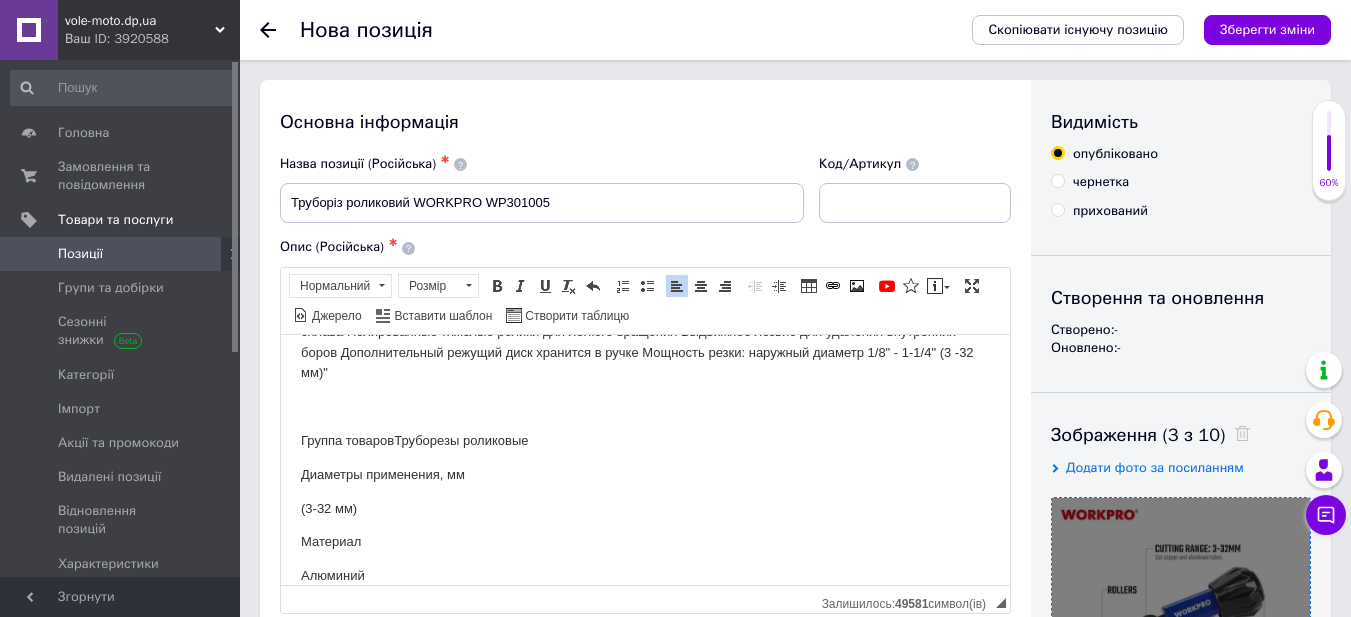 click on "(3-32 мм)" at bounding box center [645, 508] 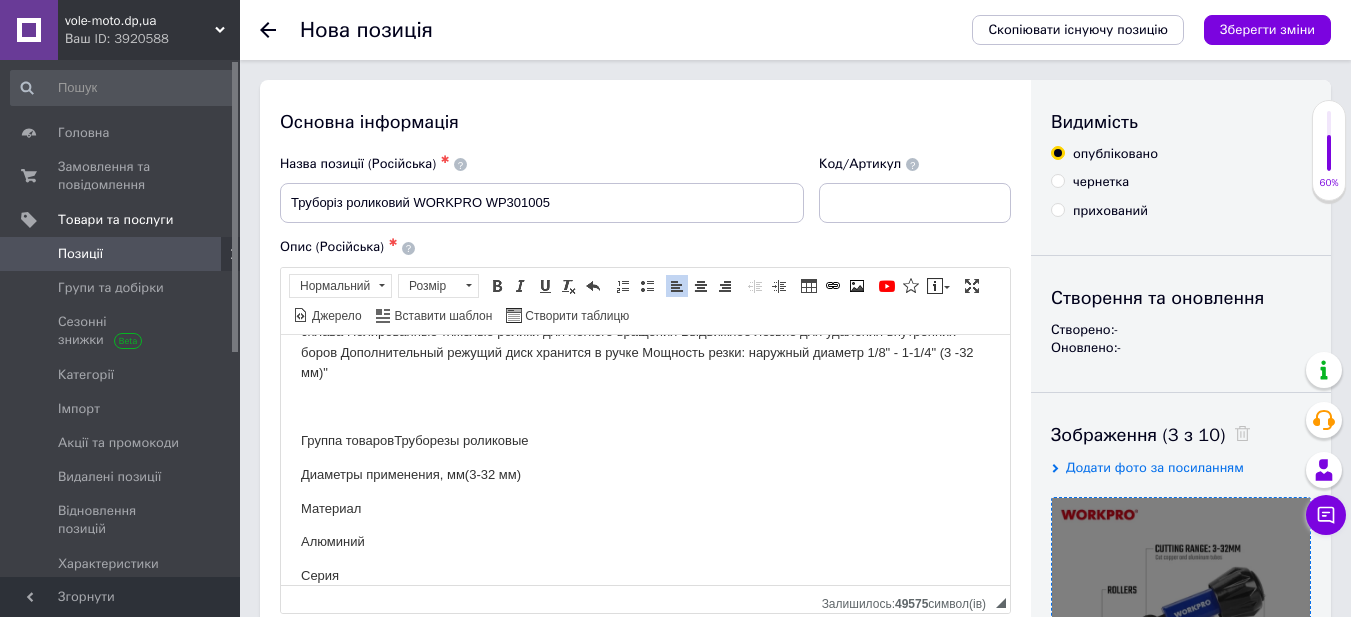 click on "Алюминий" at bounding box center (645, 541) 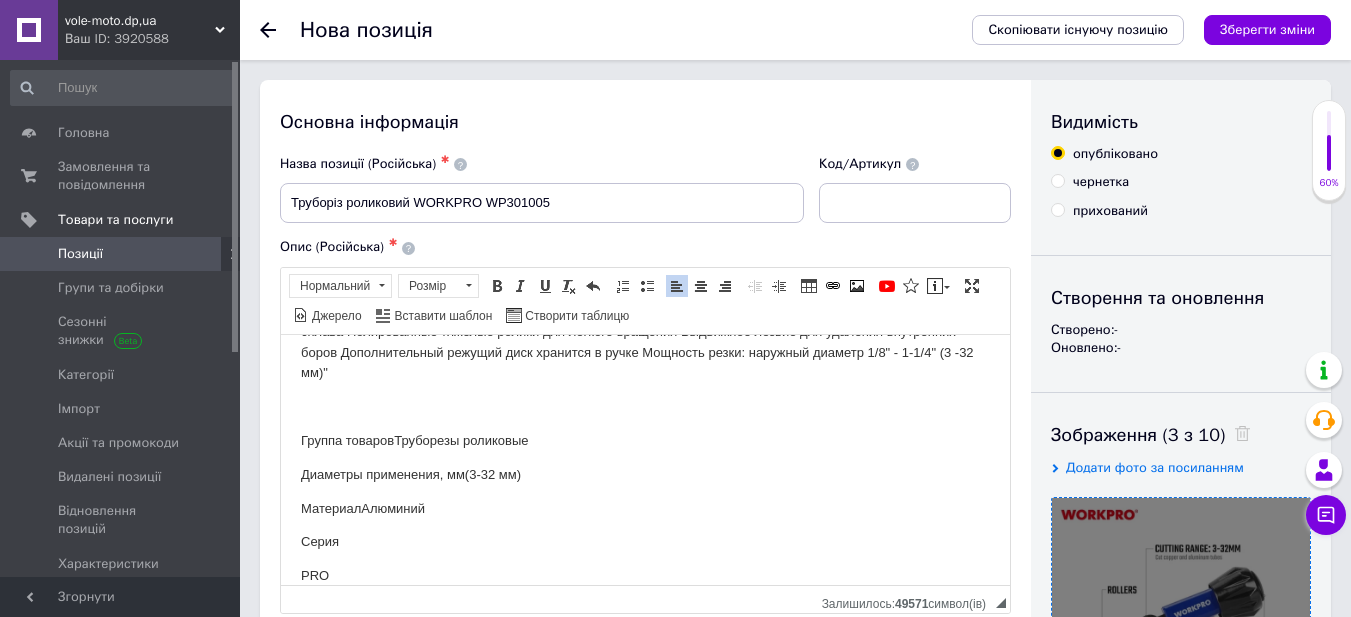 scroll, scrollTop: 76, scrollLeft: 0, axis: vertical 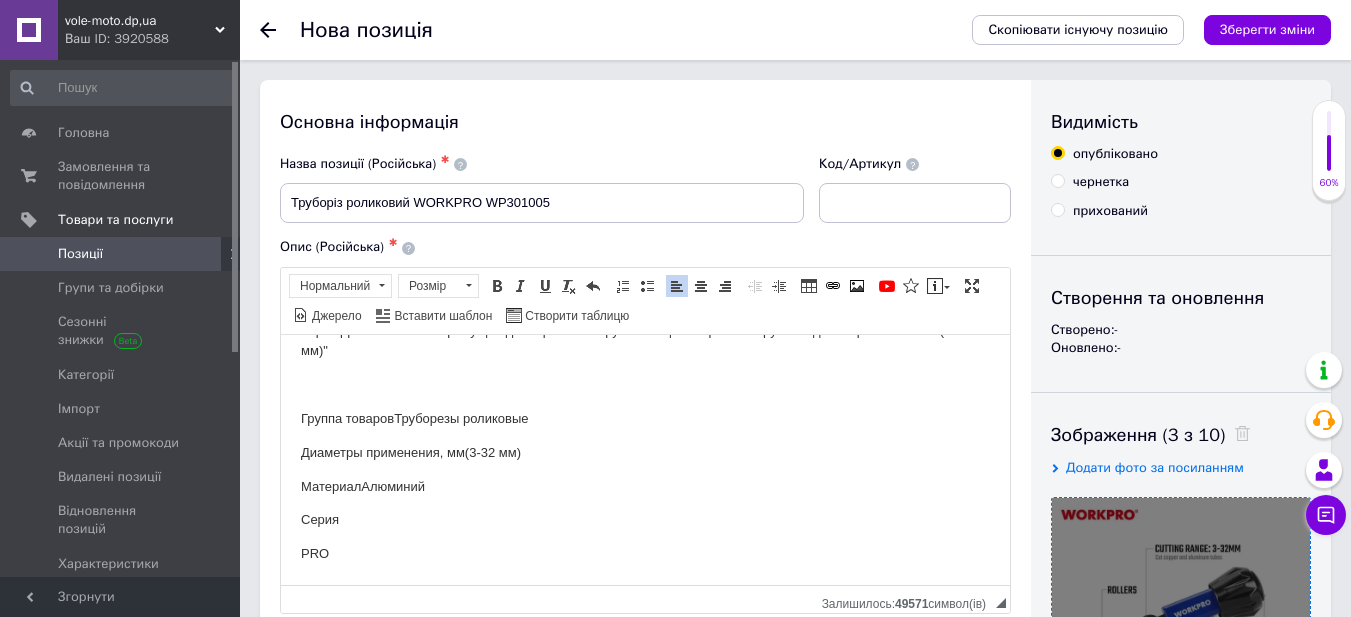 click on "Идеально подходит для медных и алюминиевых труб Прочное стальное лезвие Конструкция из алюминиевого сплава Полированные тяжелые ролики для легкого вращения Выдвижное лезвие для удаления внутренних боров Дополнительный режущий диск хранится в ручке Мощность резки: наружный диаметр 1/8" - 1-1/4" (3 -32 мм)" Группа товаров        Труборезы роликовые Диаметры применения, мм        (3-32 мм) Материал       Алюминий Серия PRO" at bounding box center (645, 421) 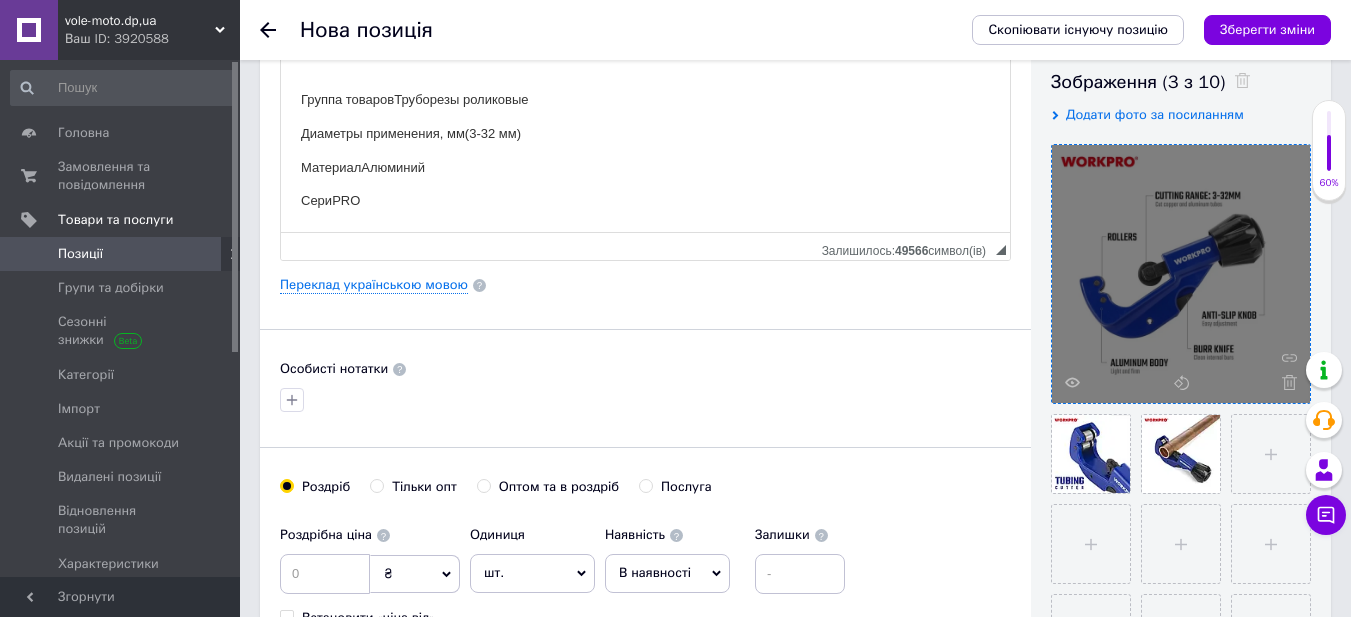 scroll, scrollTop: 400, scrollLeft: 0, axis: vertical 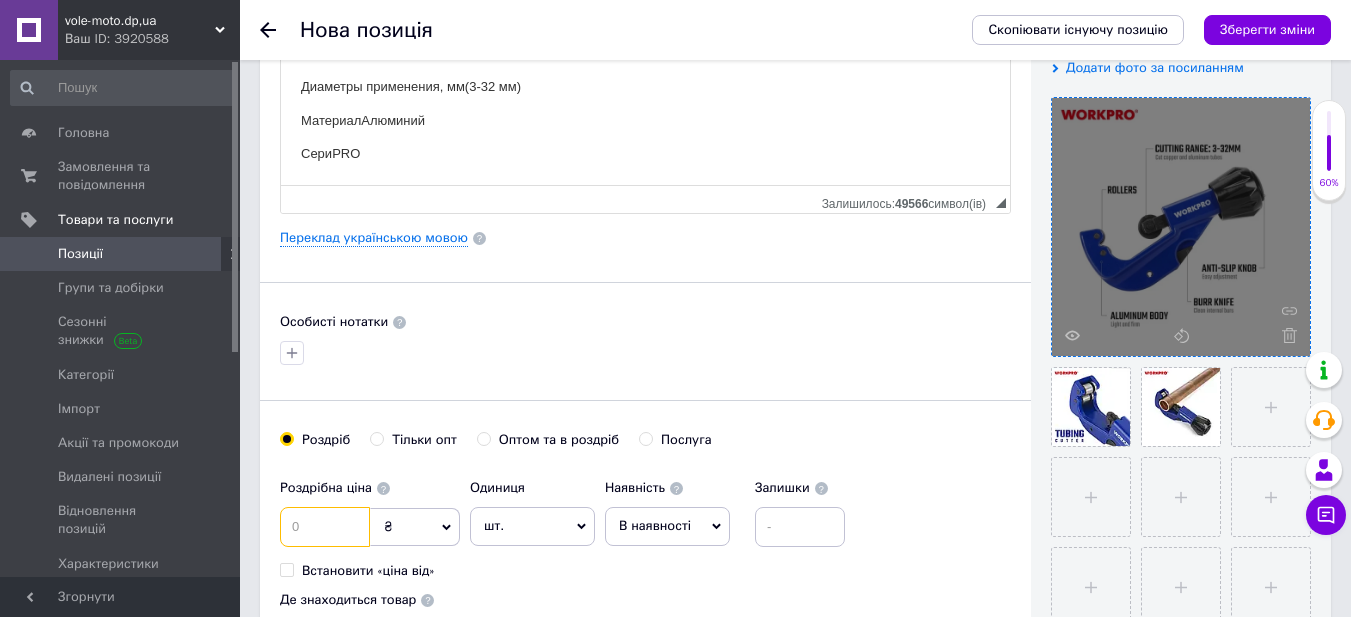 click at bounding box center [325, 527] 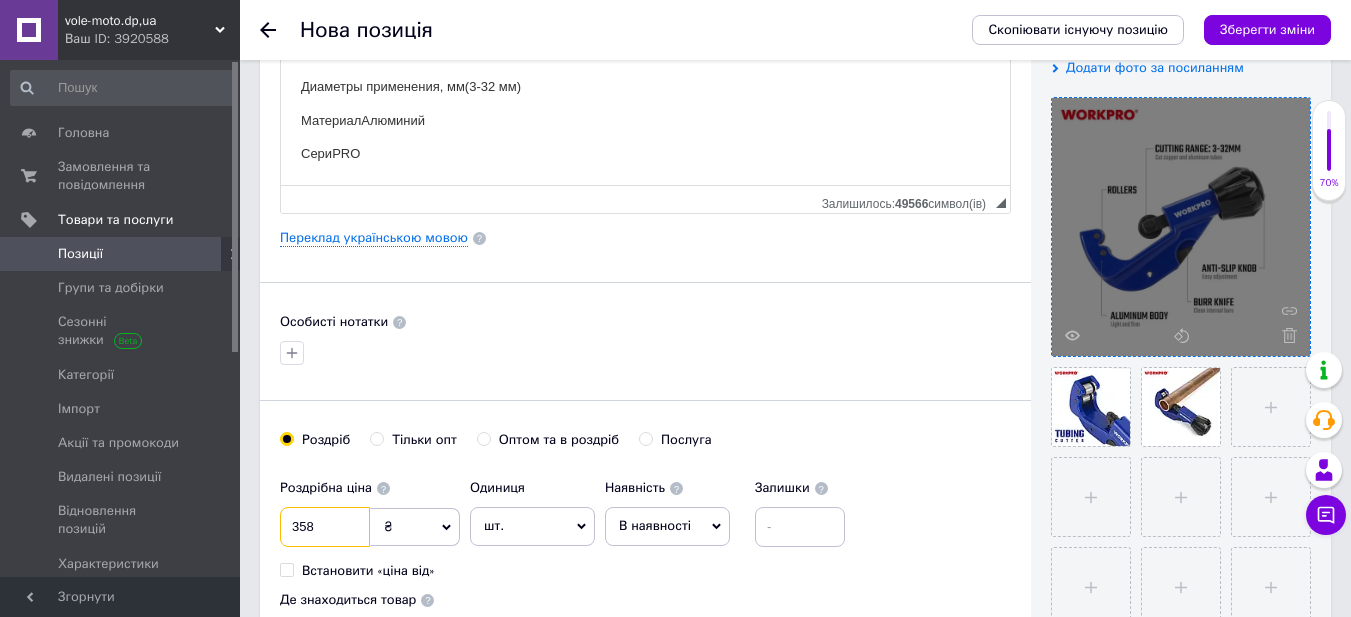 type on "358" 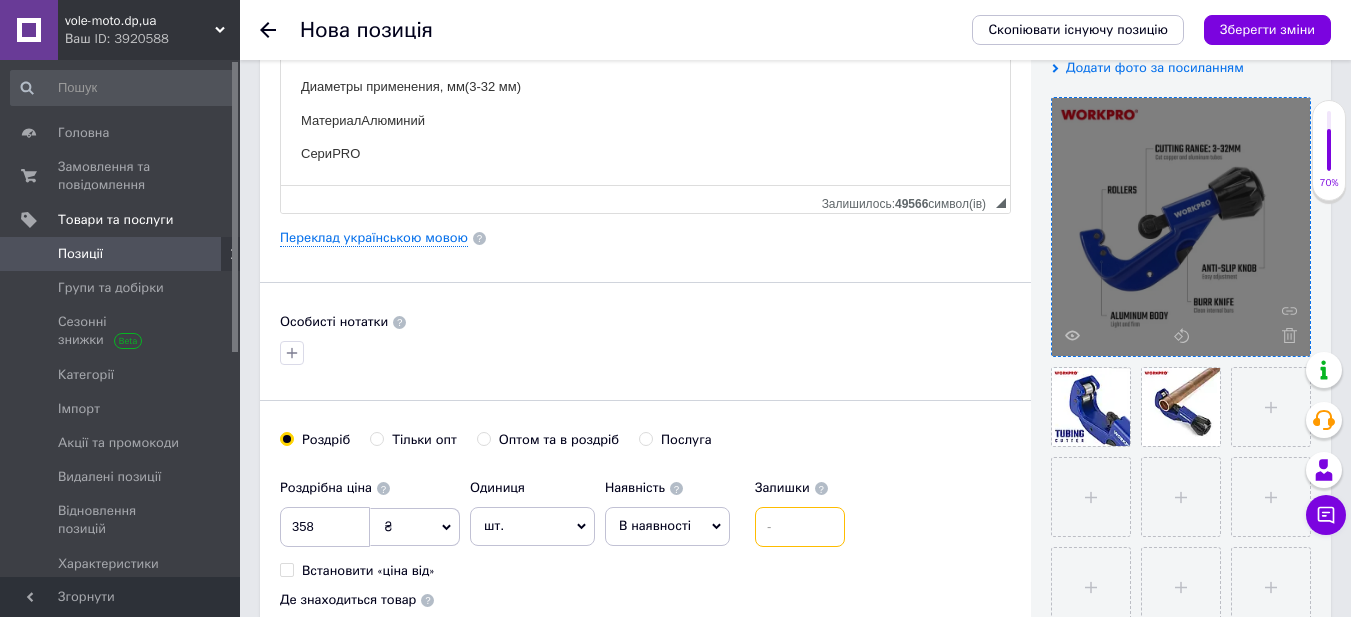 click at bounding box center (800, 527) 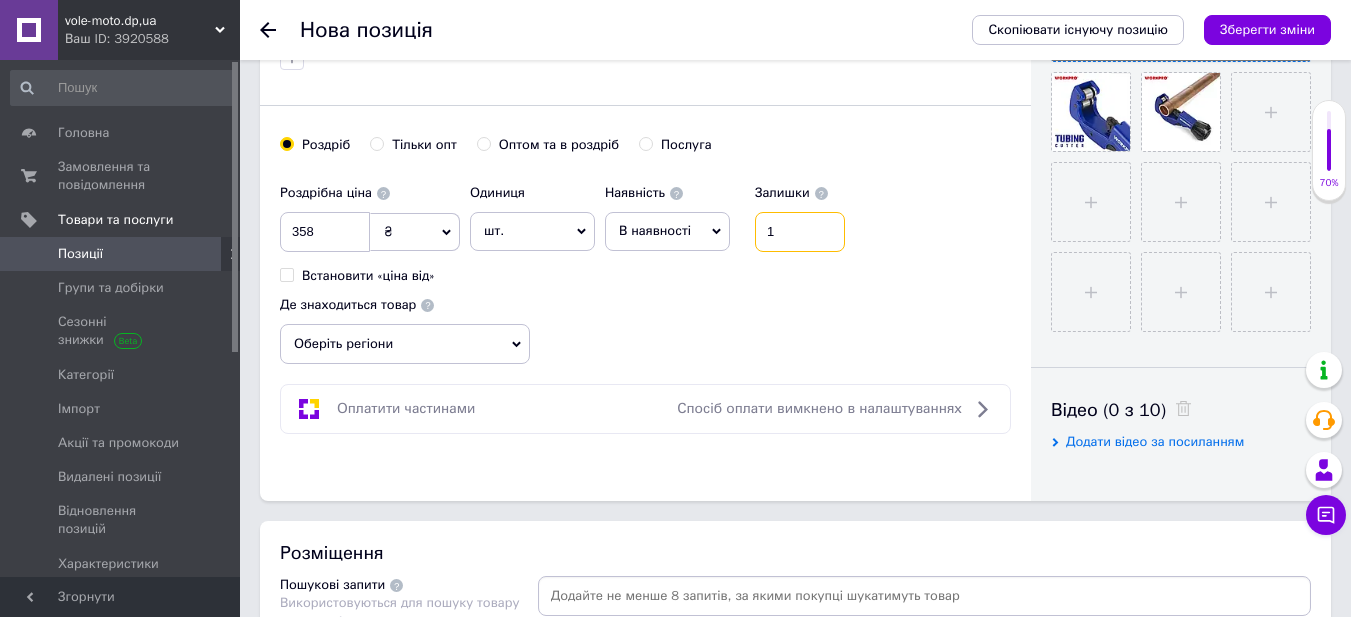 scroll, scrollTop: 700, scrollLeft: 0, axis: vertical 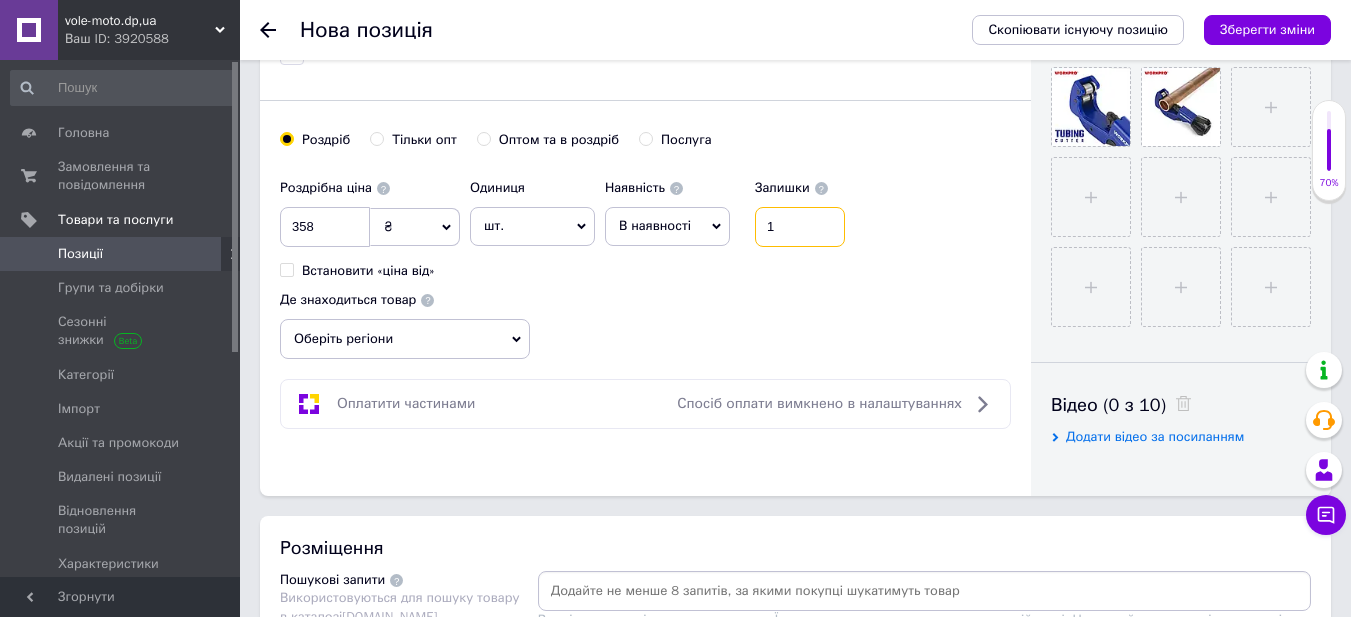 type on "1" 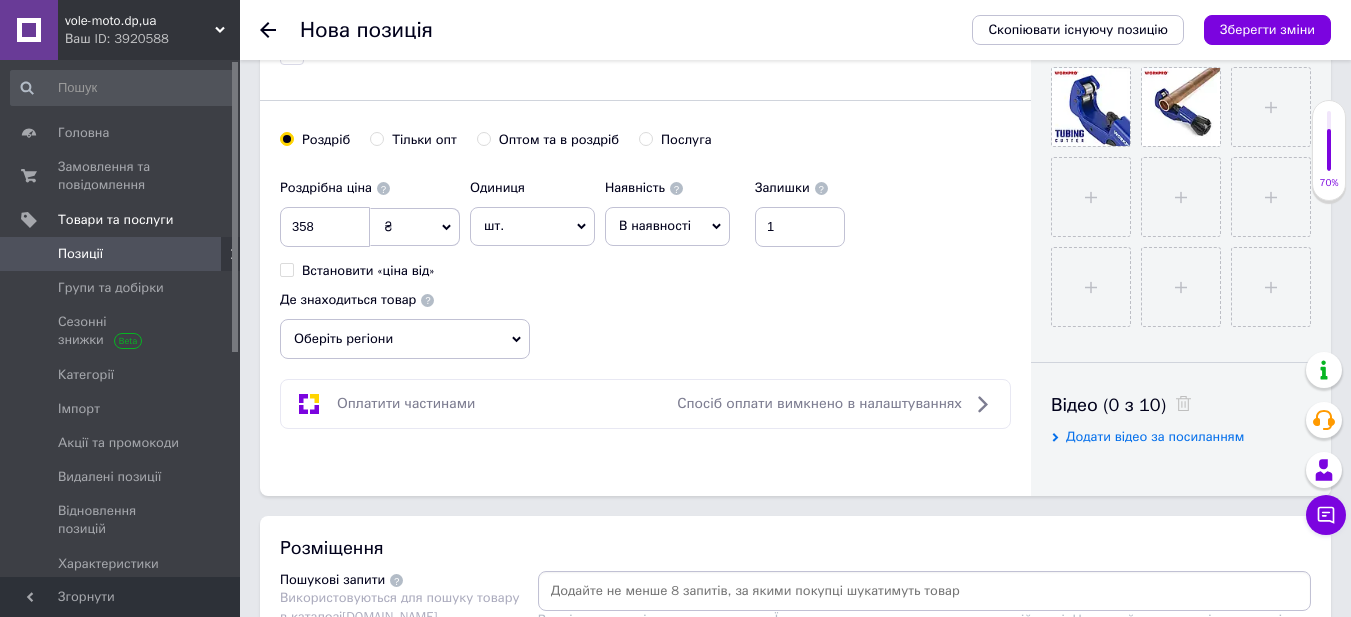 click on "Оберіть регіони" at bounding box center (405, 339) 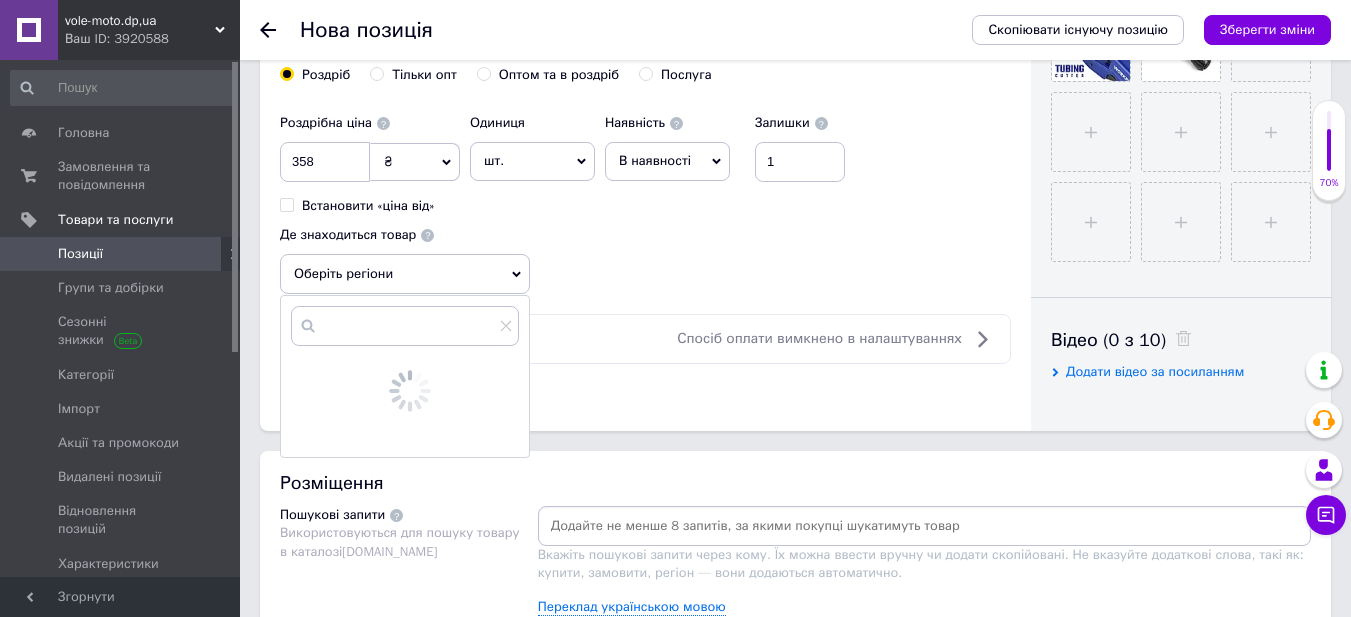 scroll, scrollTop: 800, scrollLeft: 0, axis: vertical 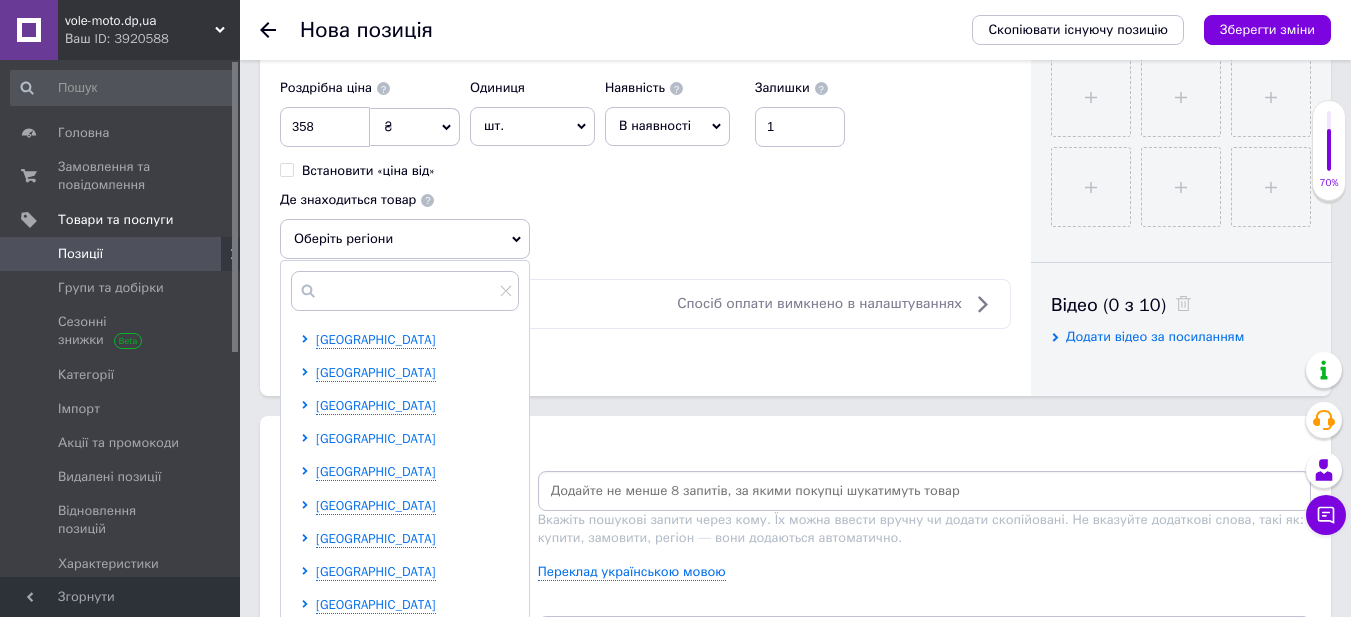 click on "[GEOGRAPHIC_DATA]" at bounding box center [376, 438] 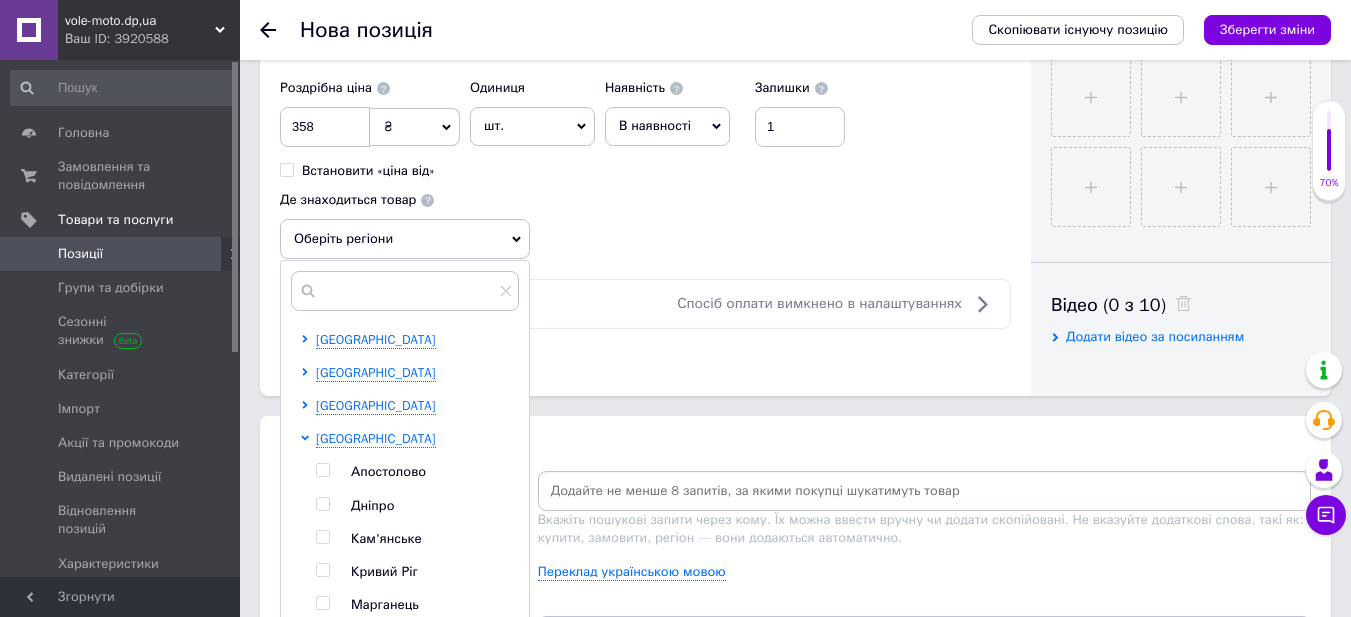 click at bounding box center (322, 504) 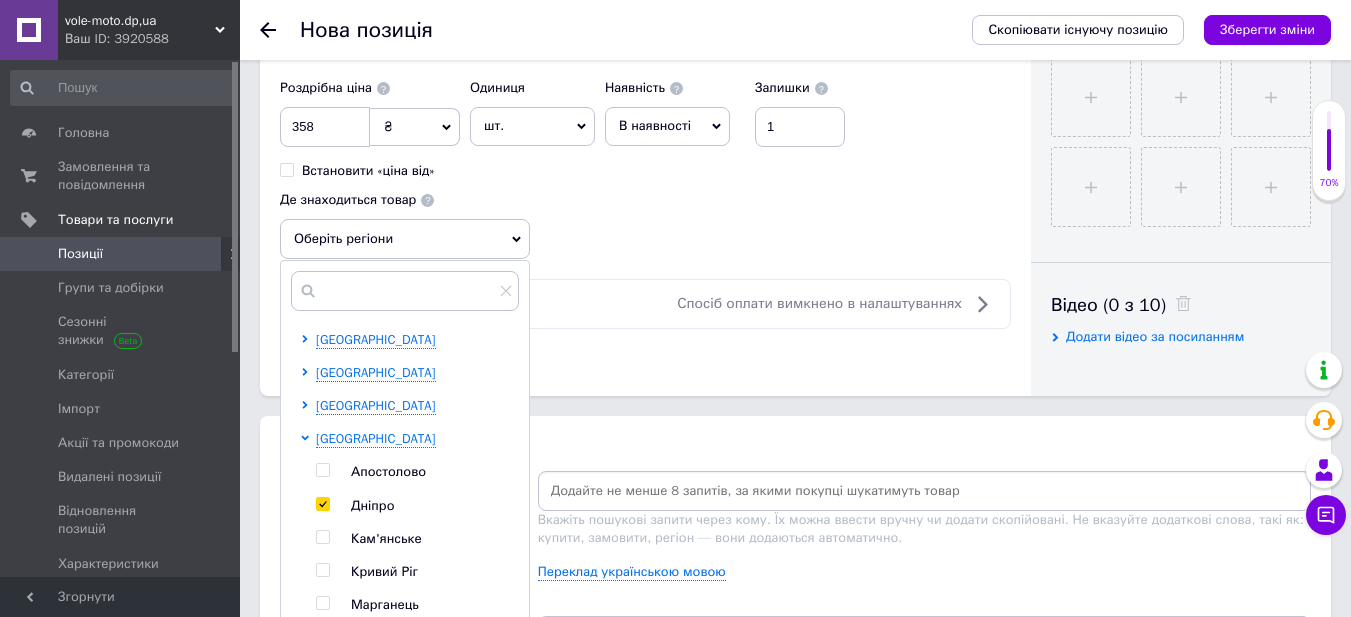 checkbox on "true" 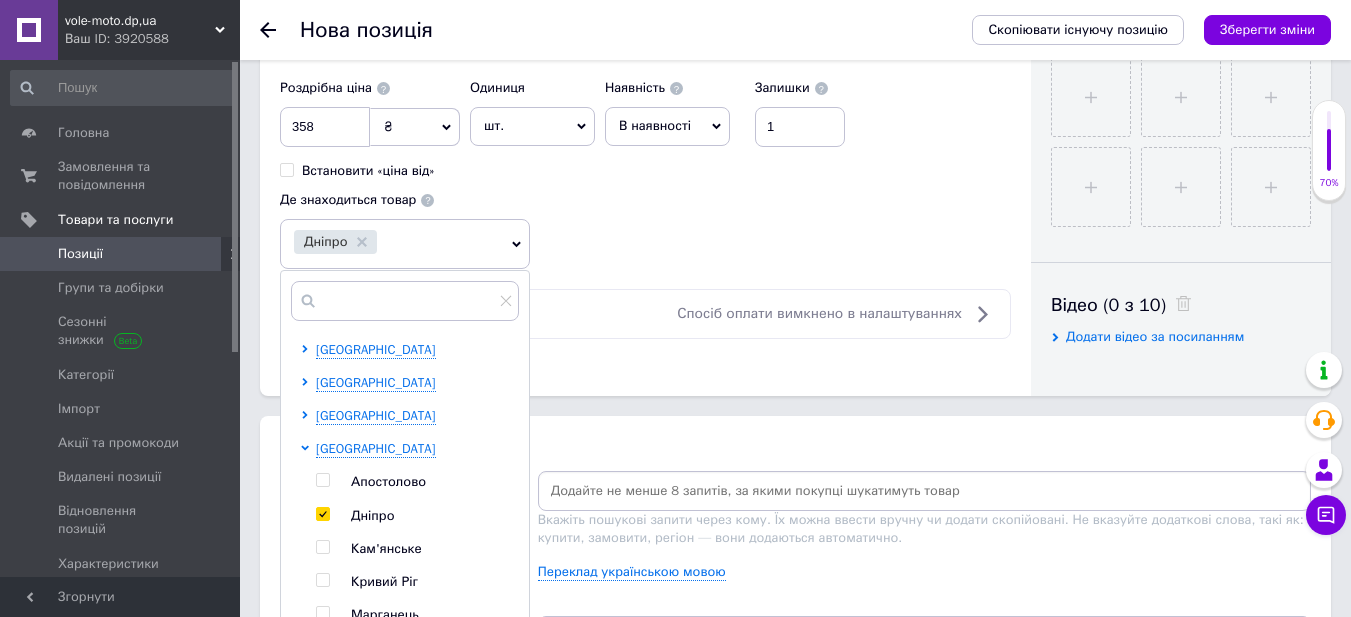 click on "Основна інформація Назва позиції (Російська) ✱ Труборіз роликовий WORKPRO WP301005 Код/Артикул Опис (Російська) ✱ Идеально подходит для медных и алюминиевых труб Прочное стальное лезвие Конструкция из алюминиевого сплава Полированные тяжелые ролики для легкого вращения Выдвижное лезвие для удаления внутренних боров Дополнительный режущий диск хранится в ручке Мощность резки: наружный диаметр 1/8" - 1-1/4" (3 -32 мм)"
Группа товаров       Труборезы роликовые
Диаметры применения, мм       (3-32 мм)
[PERSON_NAME]
Сери        PRO
Форматування Нормальний $" at bounding box center [795, 300] 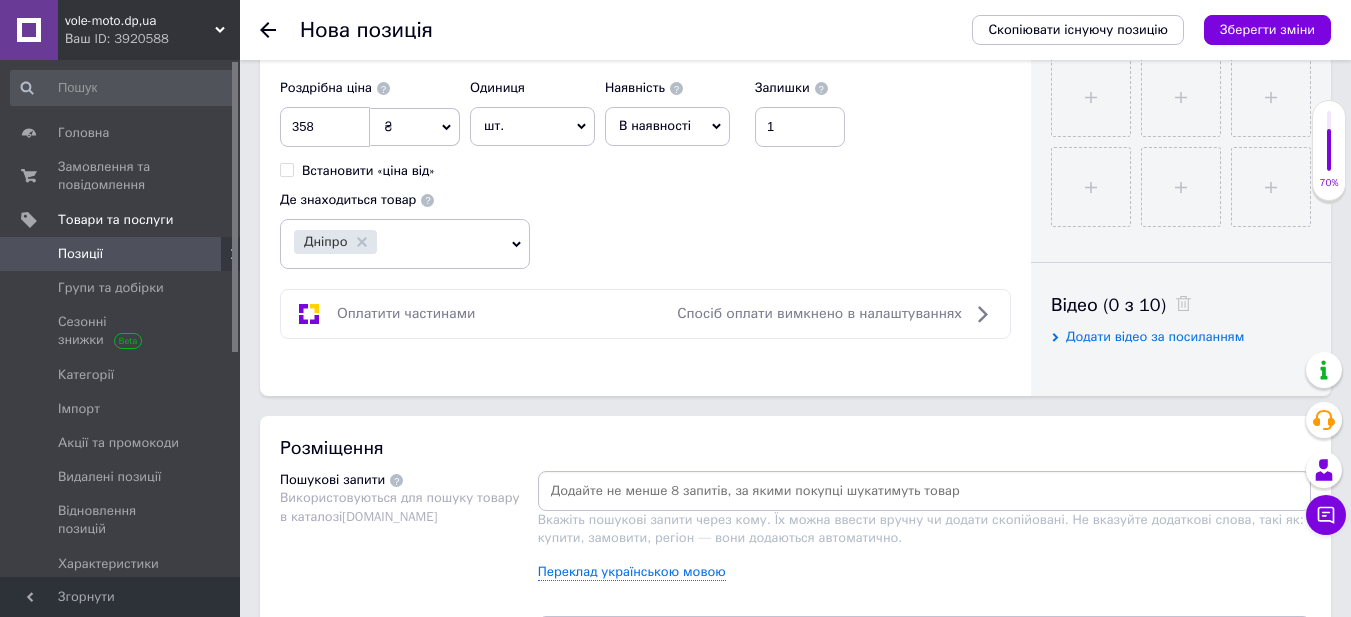 click at bounding box center [924, 491] 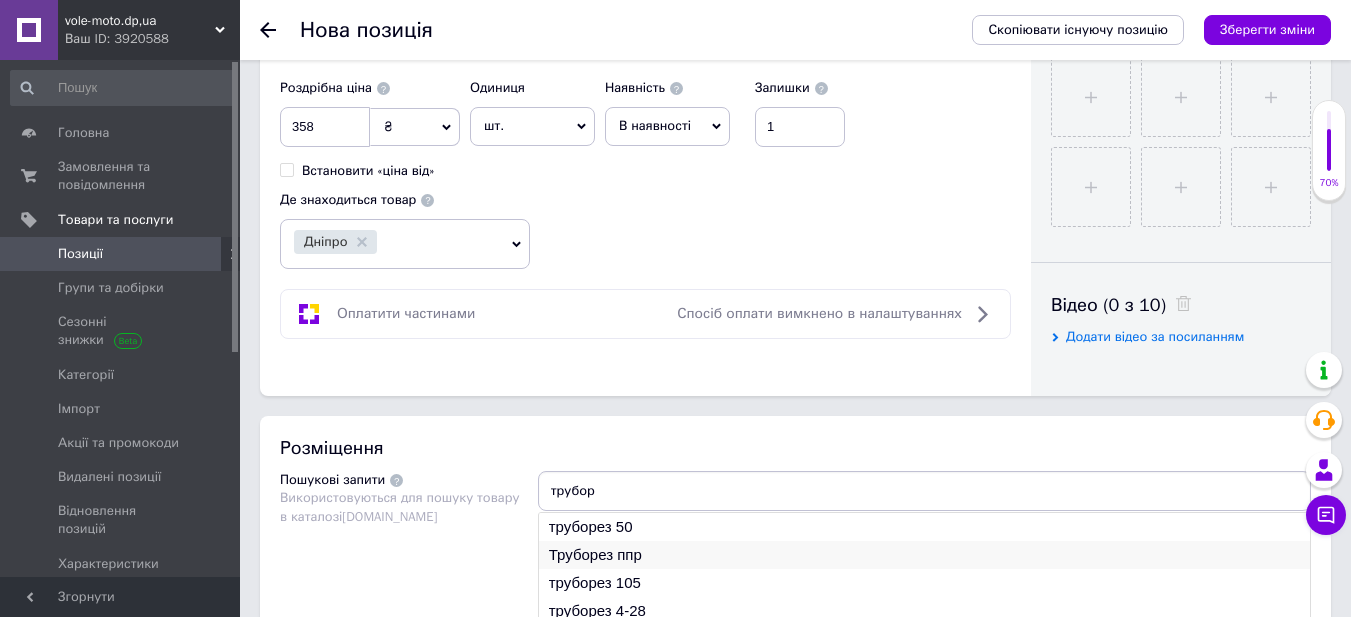 type on "трубор" 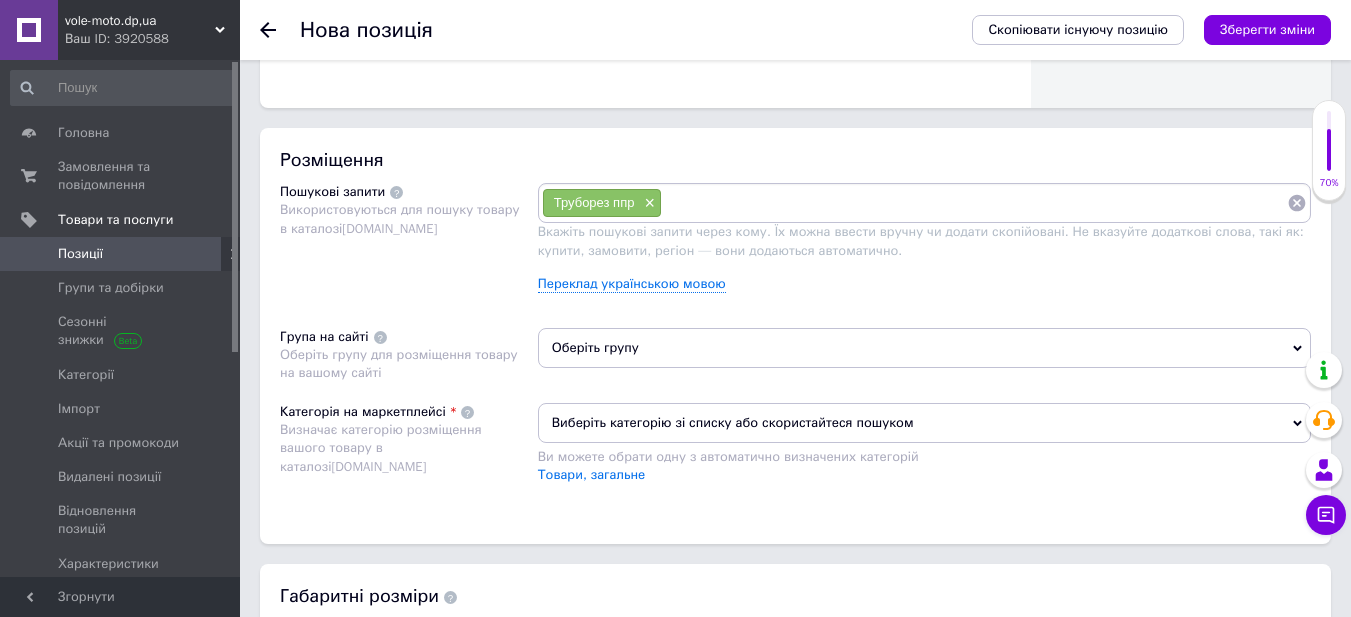 scroll, scrollTop: 1100, scrollLeft: 0, axis: vertical 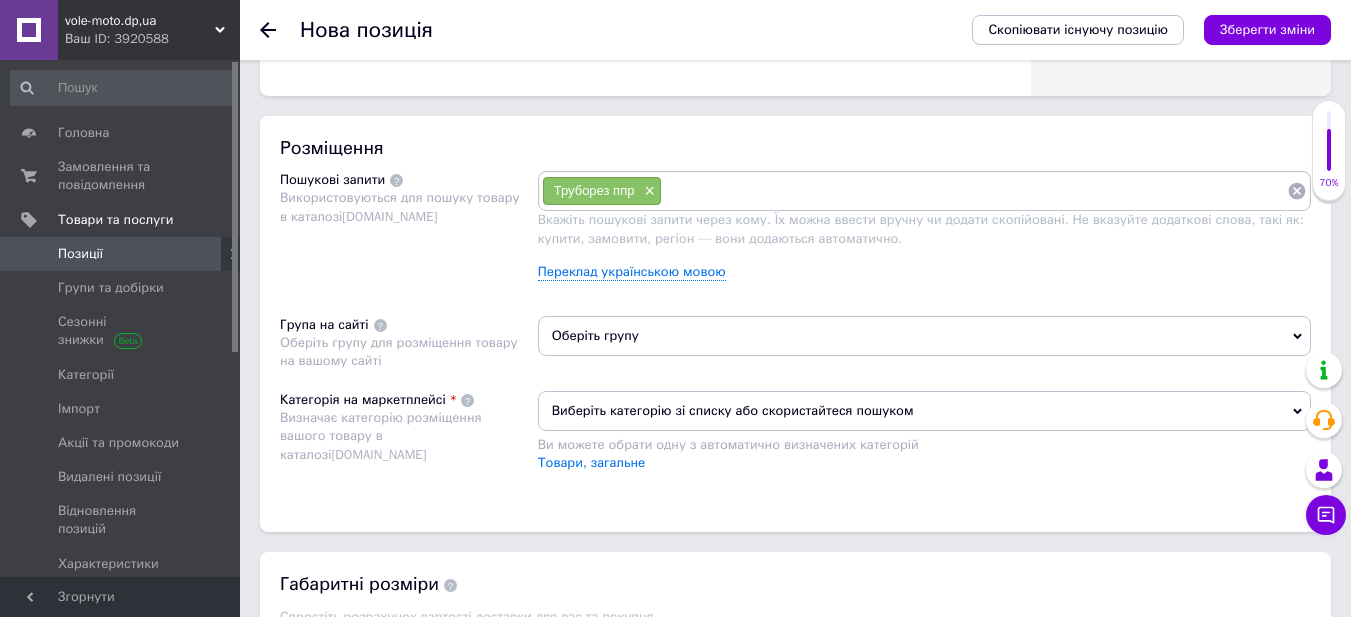 click on "Оберіть групу" at bounding box center [924, 336] 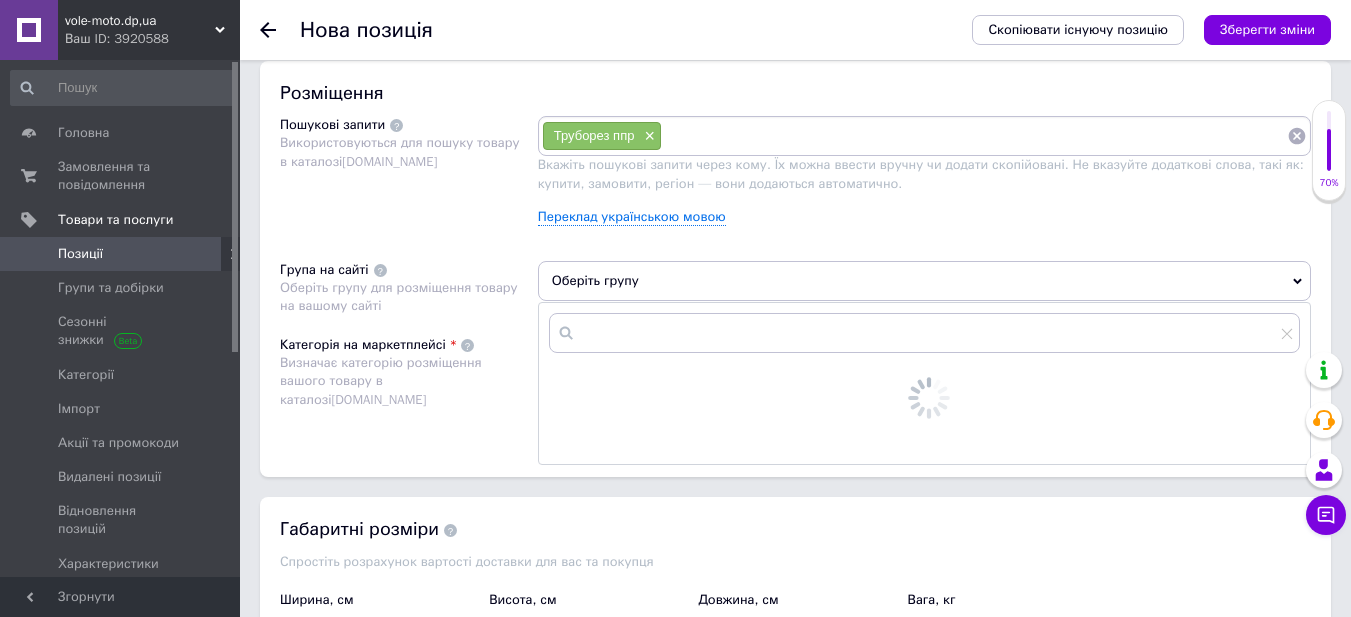 scroll, scrollTop: 1200, scrollLeft: 0, axis: vertical 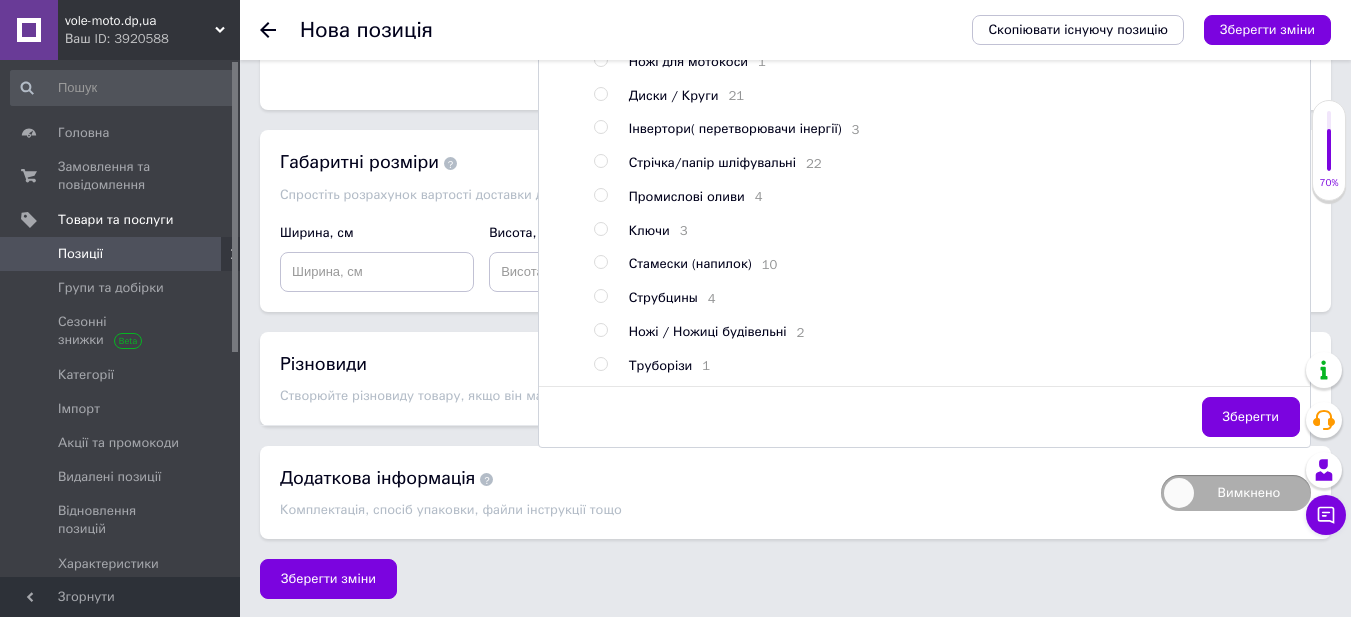 click at bounding box center (600, 364) 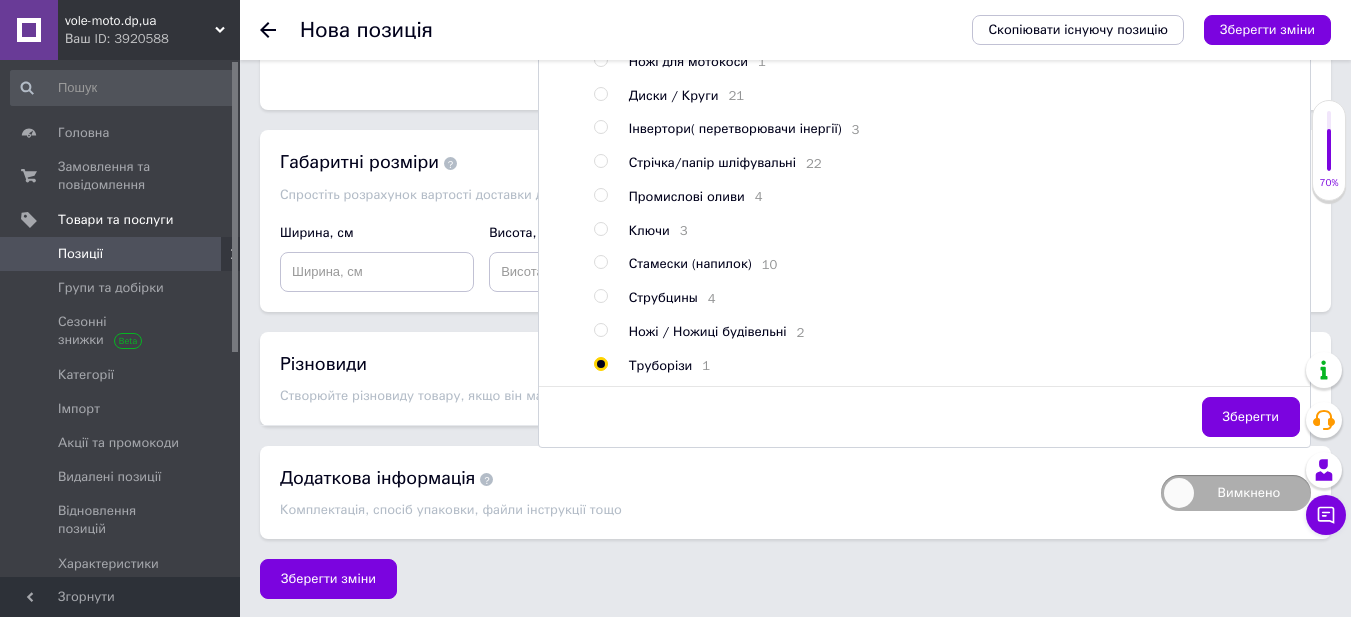 radio on "true" 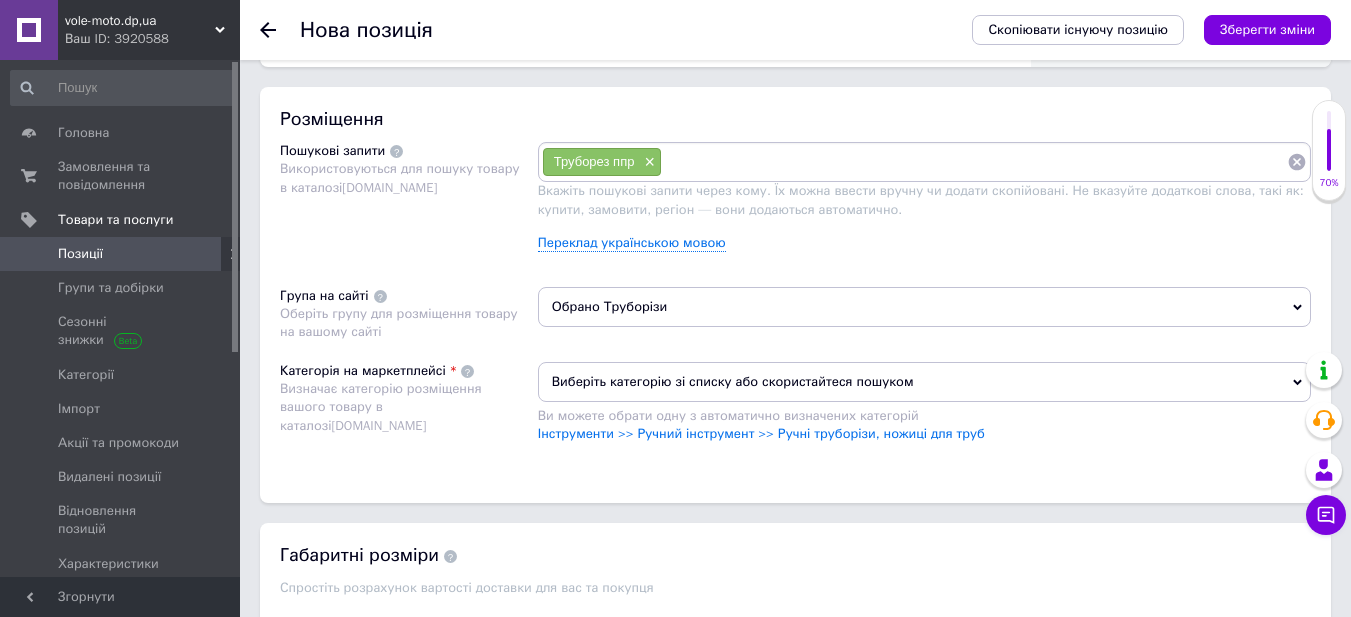 scroll, scrollTop: 1122, scrollLeft: 0, axis: vertical 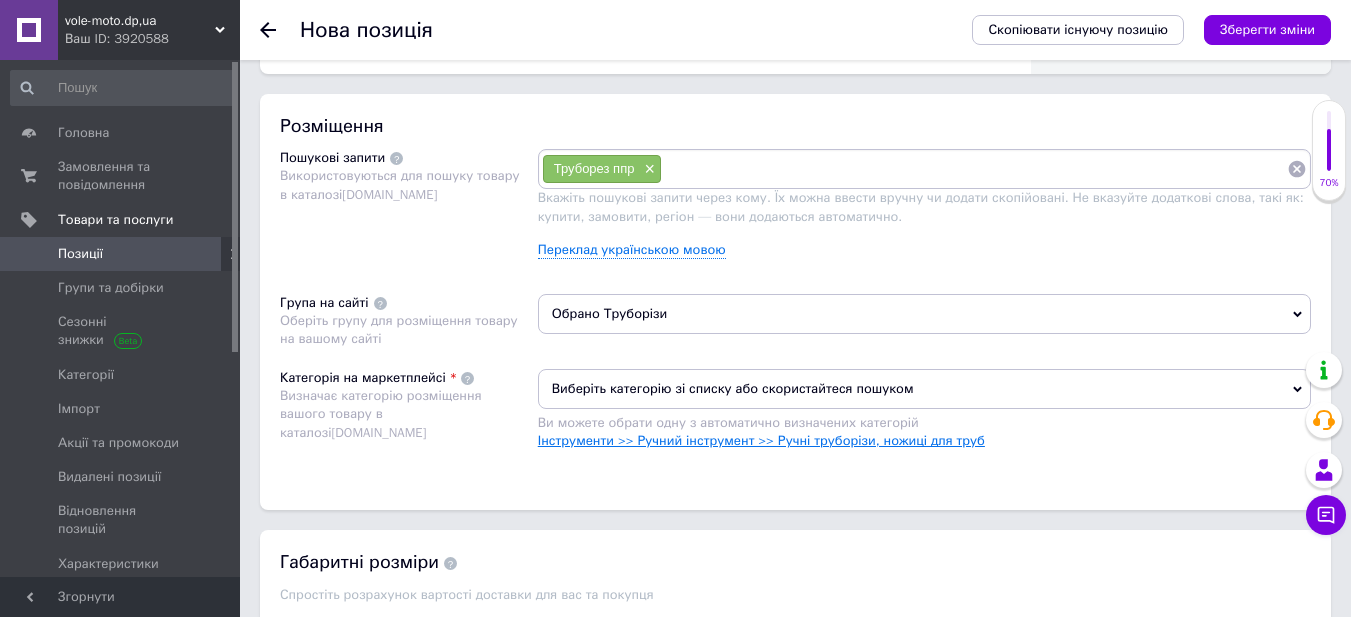 click on "Інструменти >> Ручний інструмент >> Ручні труборізи, ножиці для труб" at bounding box center [761, 440] 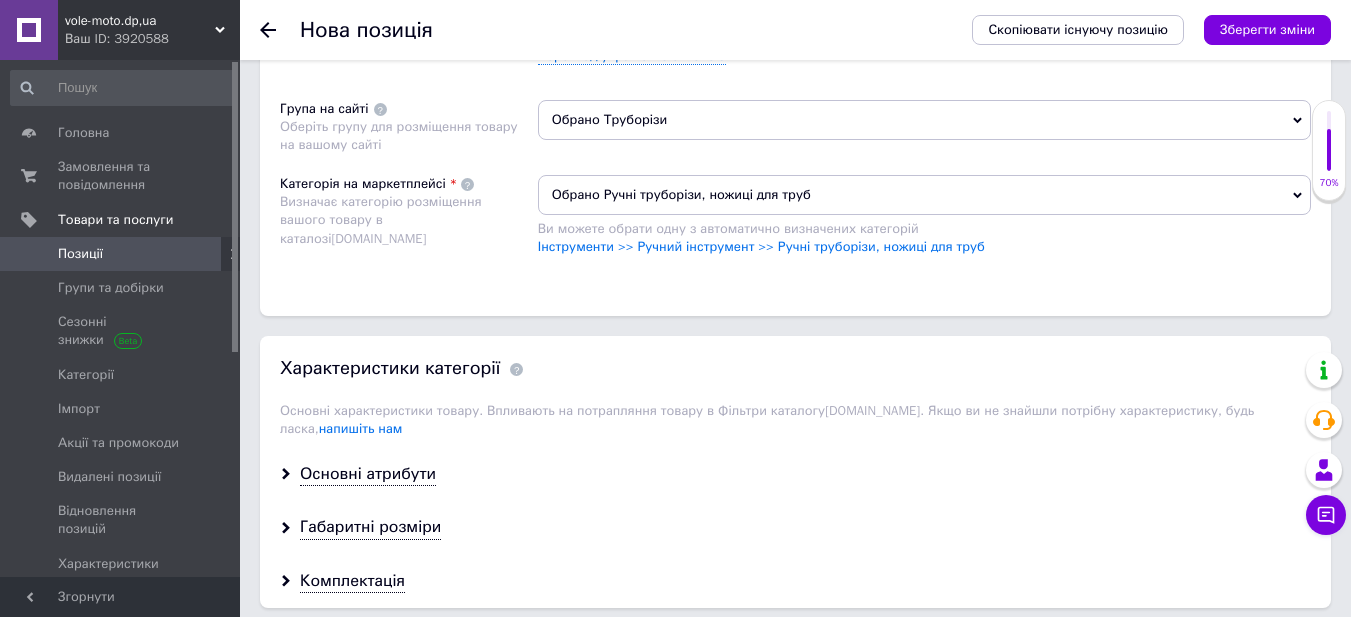 scroll, scrollTop: 1322, scrollLeft: 0, axis: vertical 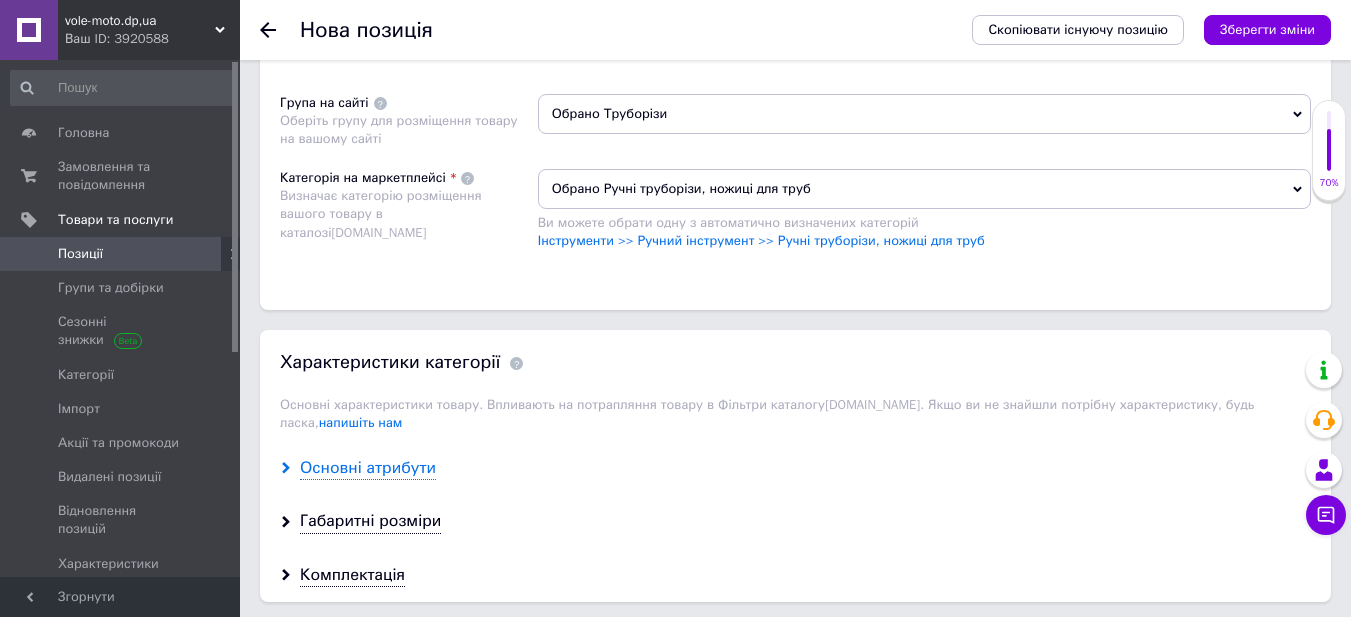 click on "Основні атрибути" at bounding box center (368, 468) 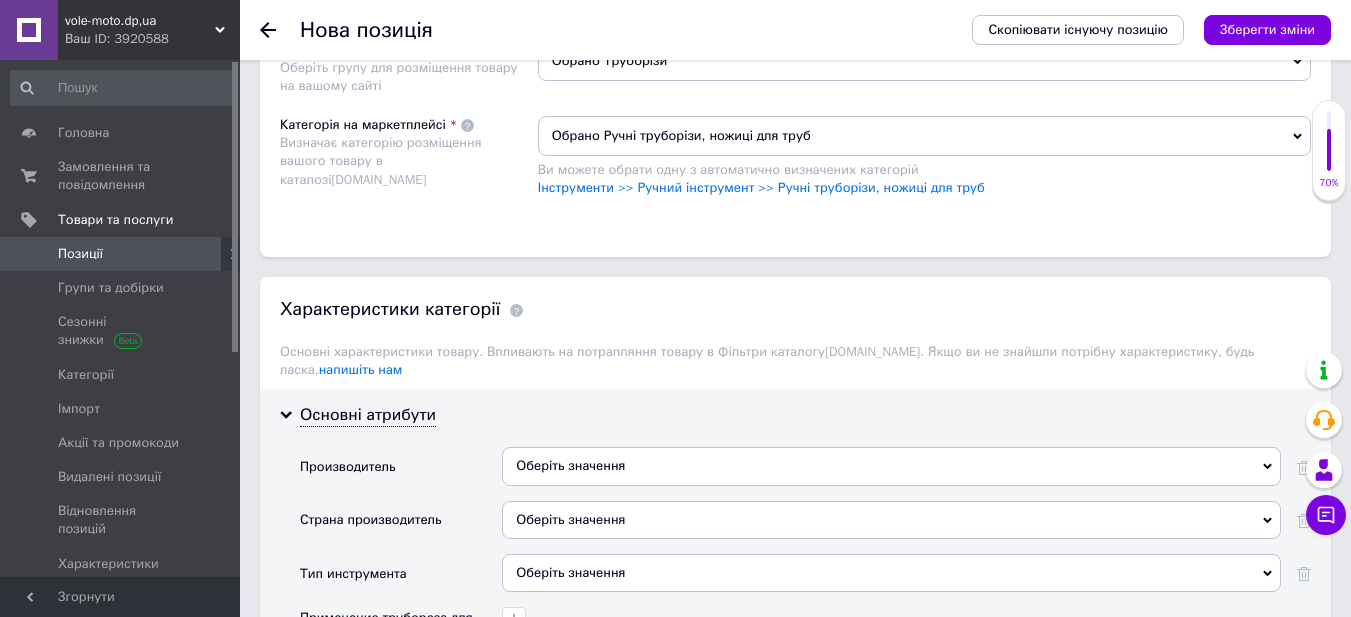 scroll, scrollTop: 1422, scrollLeft: 0, axis: vertical 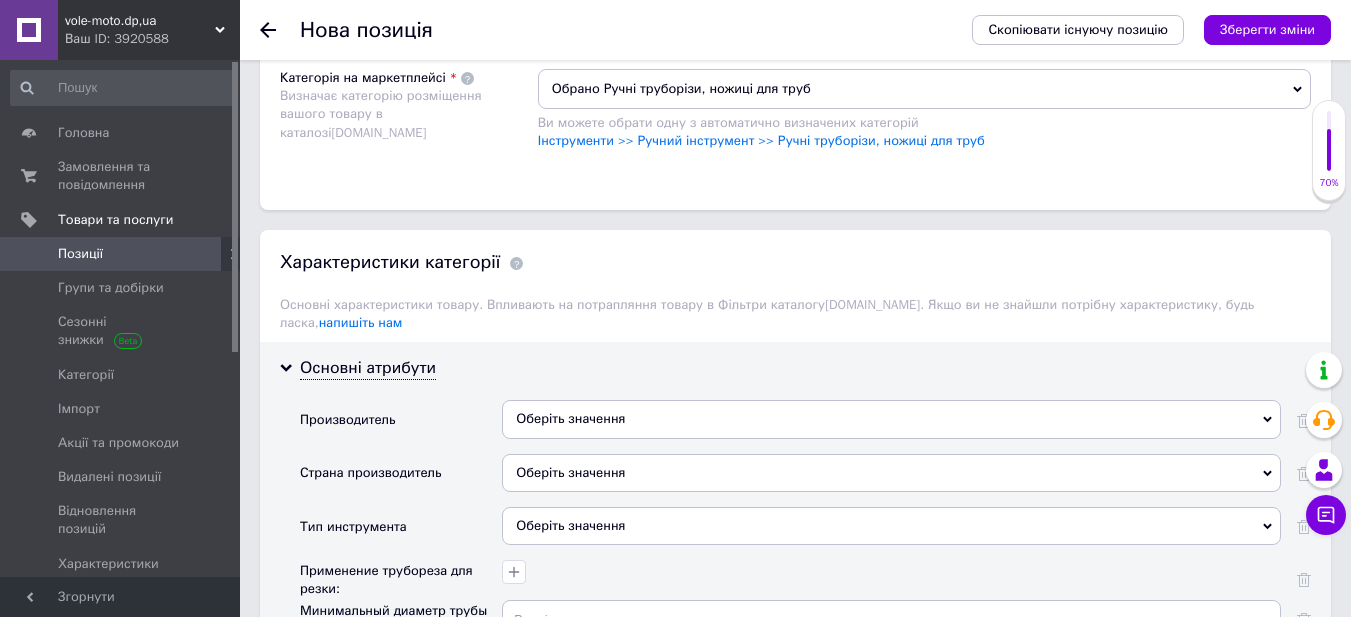 click on "Оберіть значення" at bounding box center (891, 419) 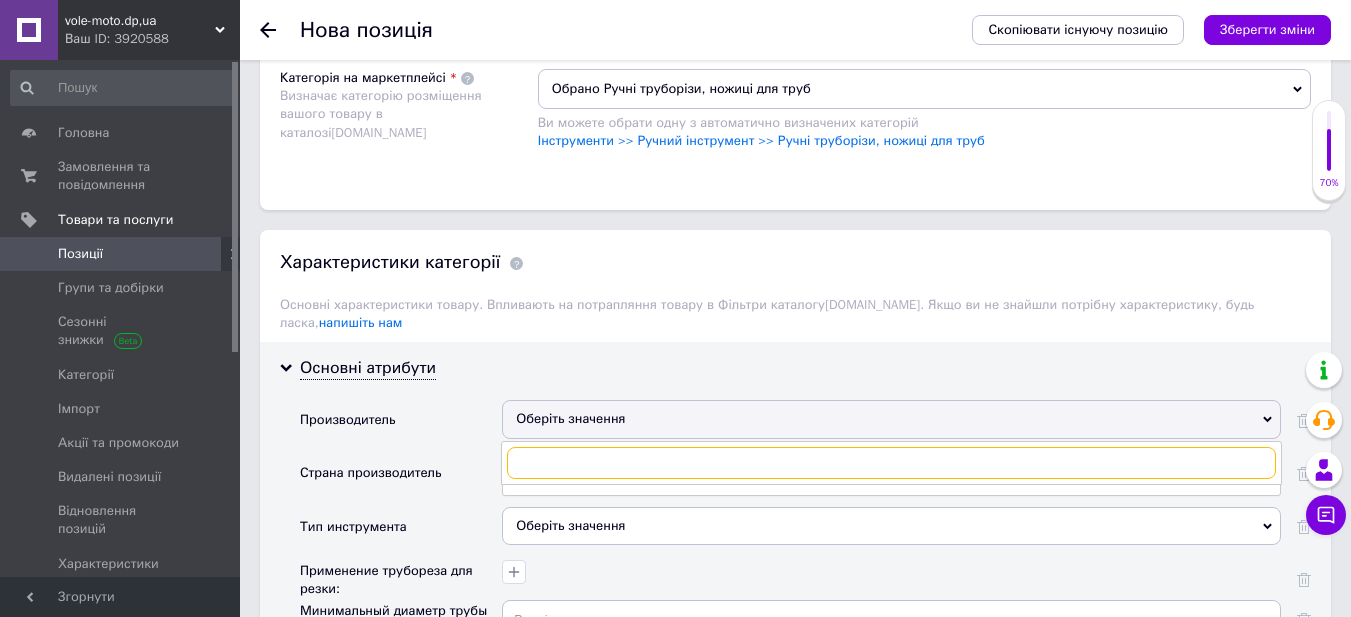 click at bounding box center (891, 463) 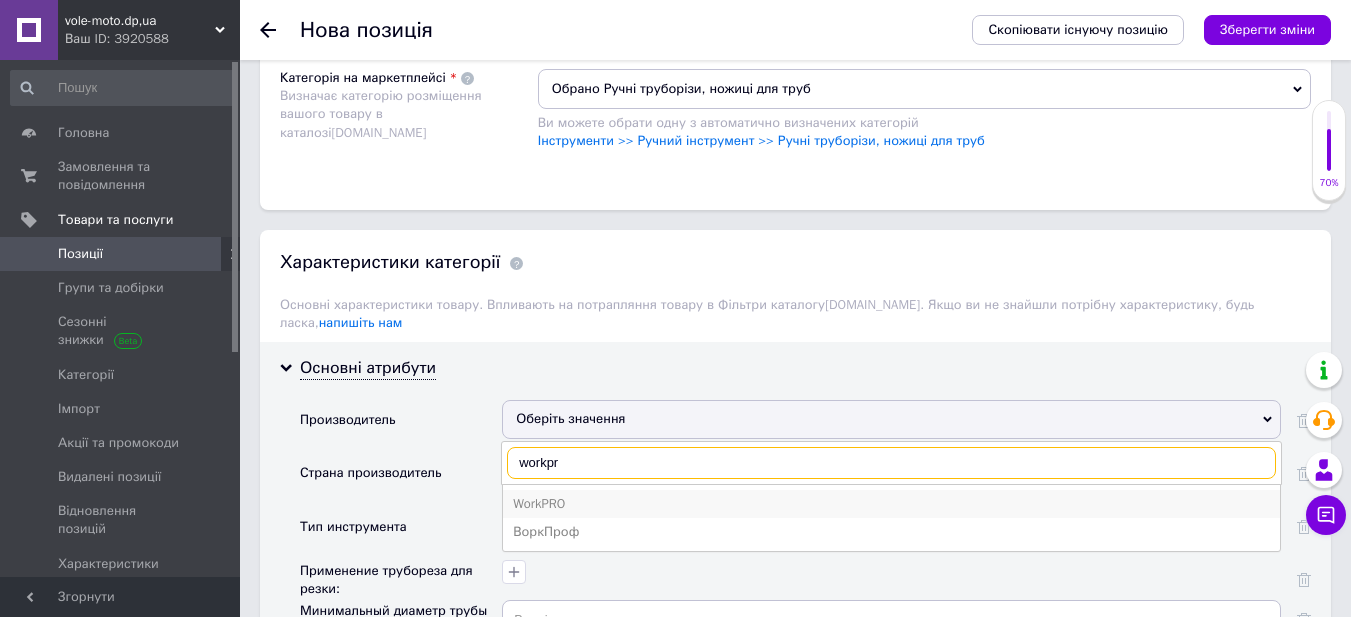 type on "workpr" 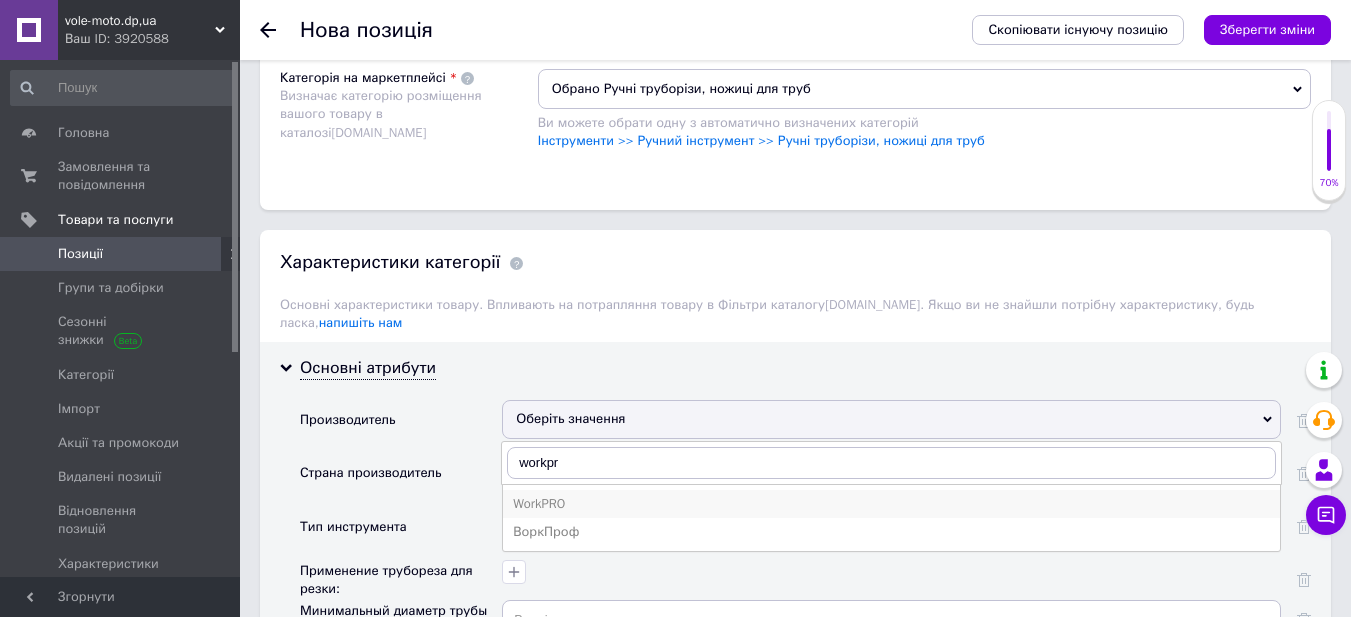 click on "WorkPRO" at bounding box center [891, 504] 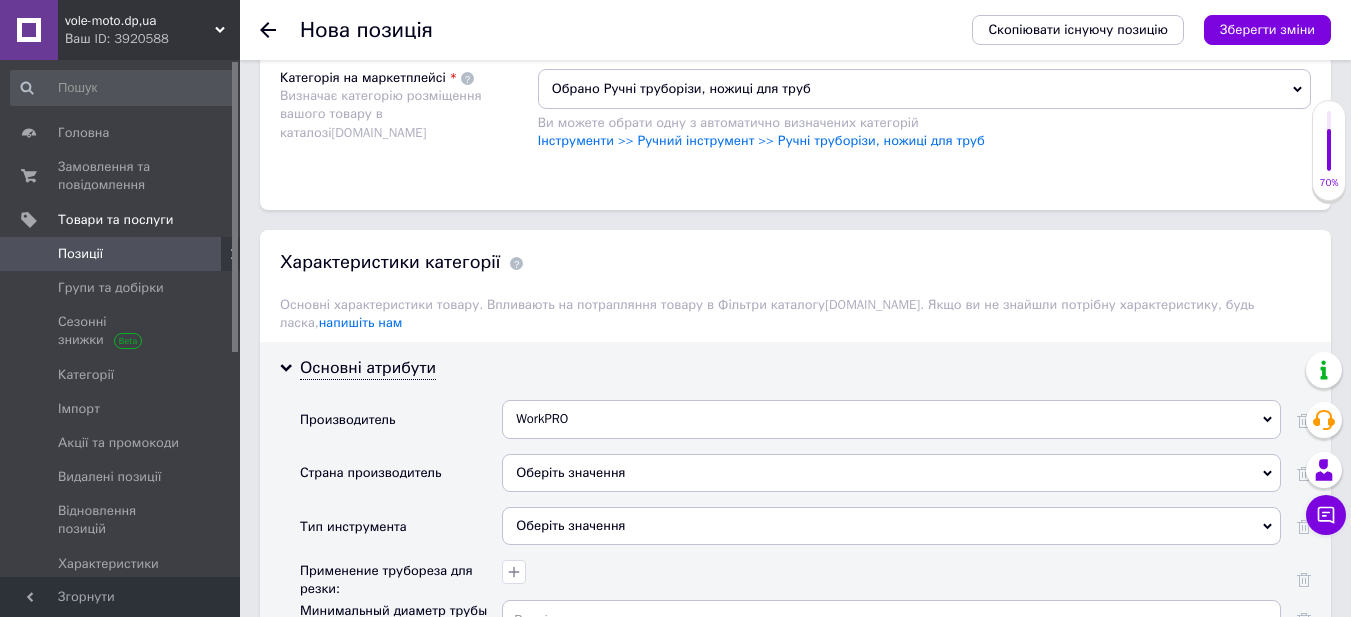 click on "Оберіть значення" at bounding box center [891, 526] 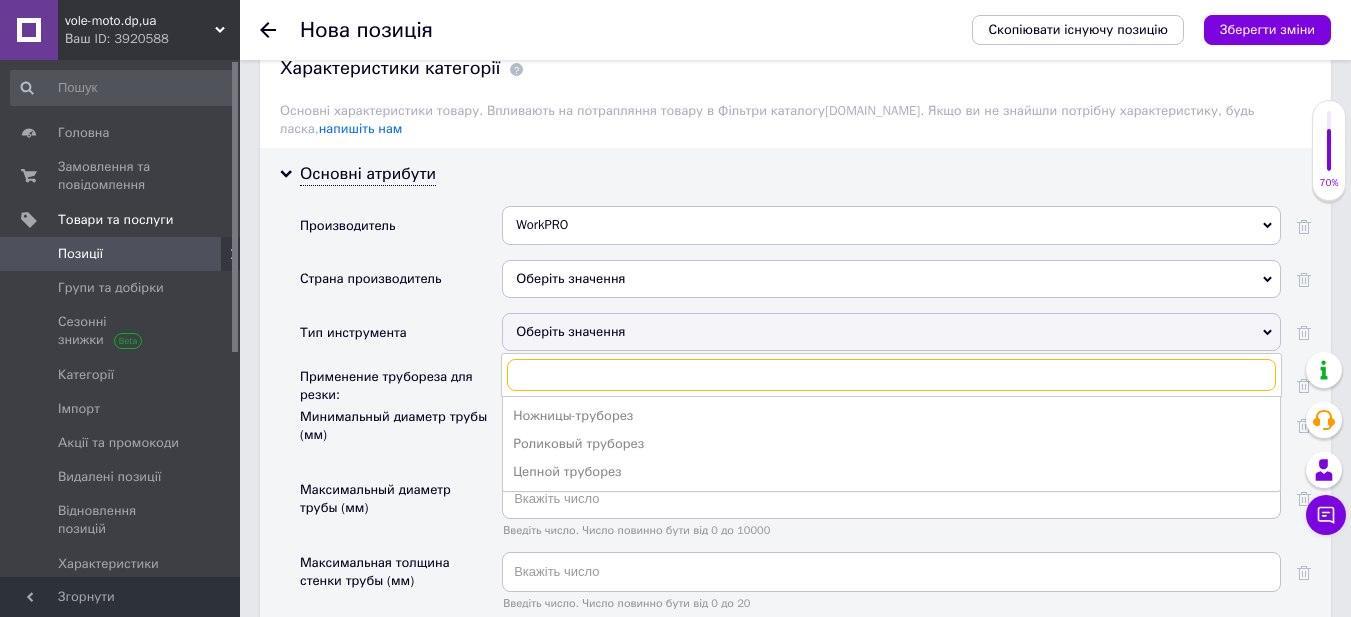 scroll, scrollTop: 1622, scrollLeft: 0, axis: vertical 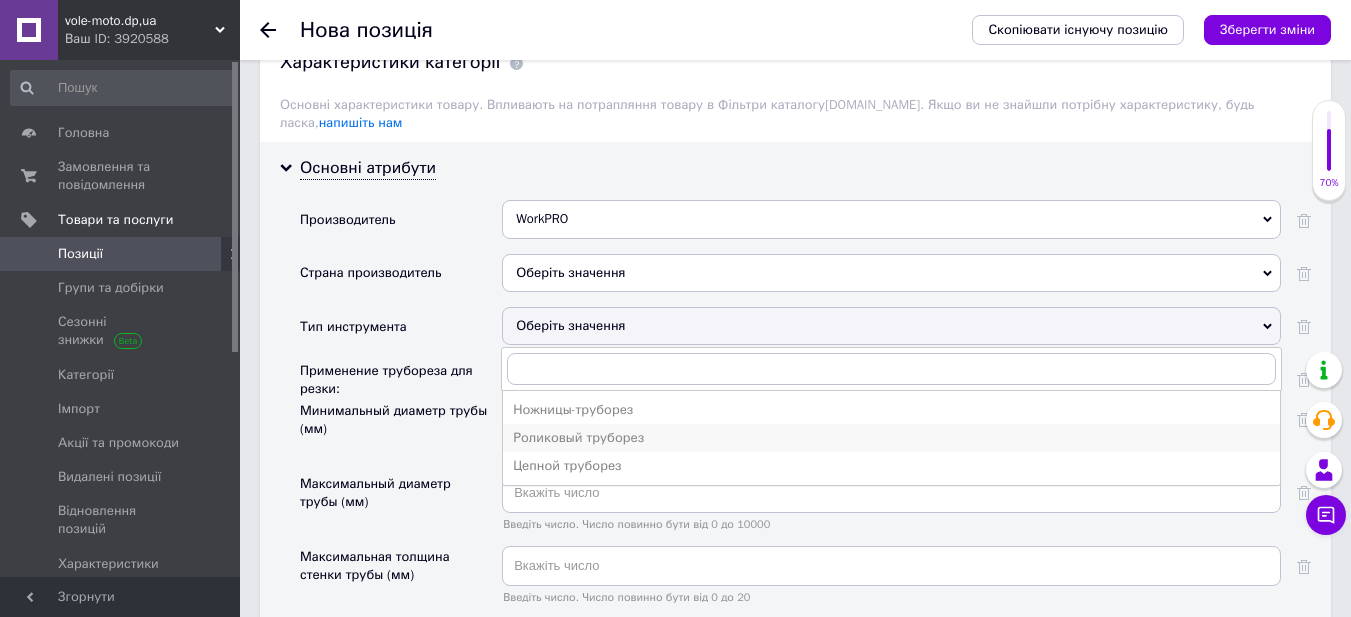 click on "Роликовый труборез" at bounding box center (891, 438) 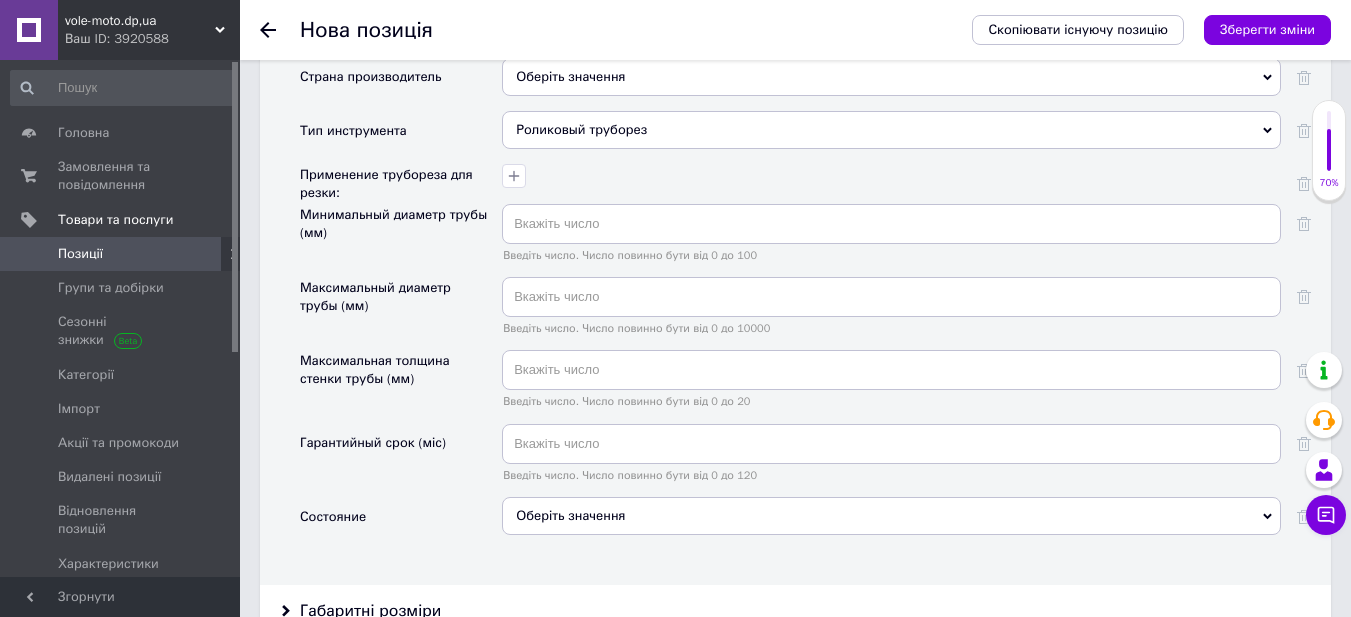 scroll, scrollTop: 1922, scrollLeft: 0, axis: vertical 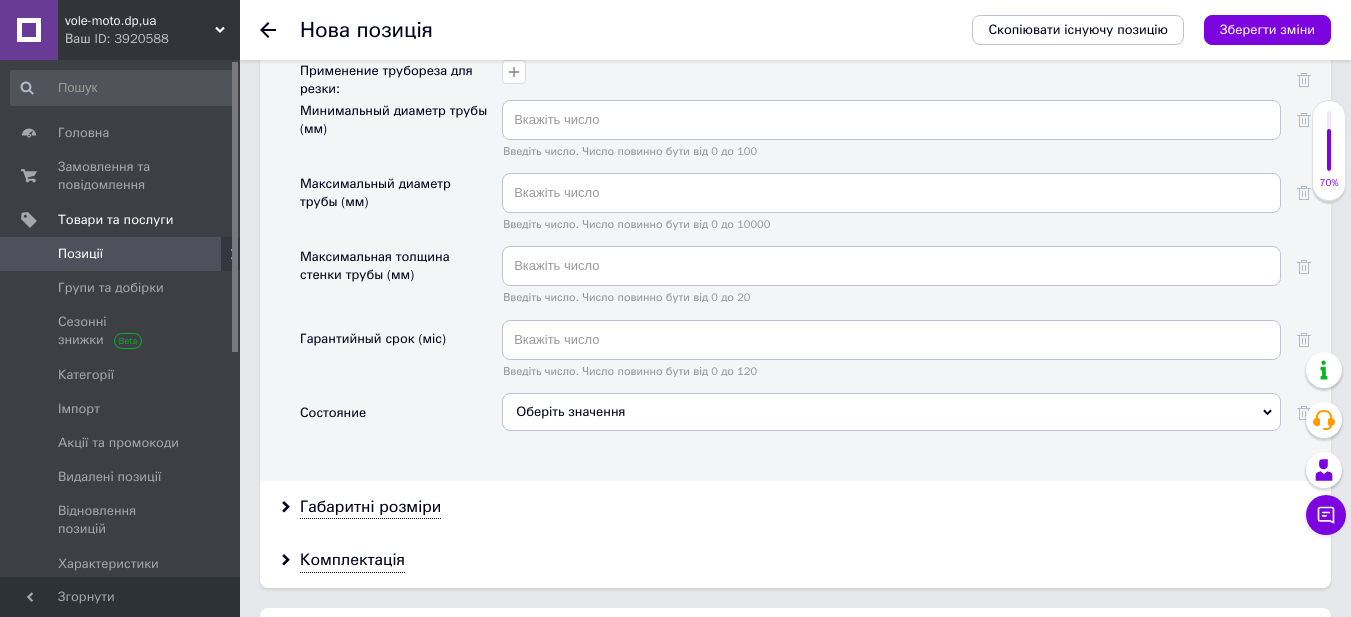 click on "Оберіть значення" at bounding box center (891, 412) 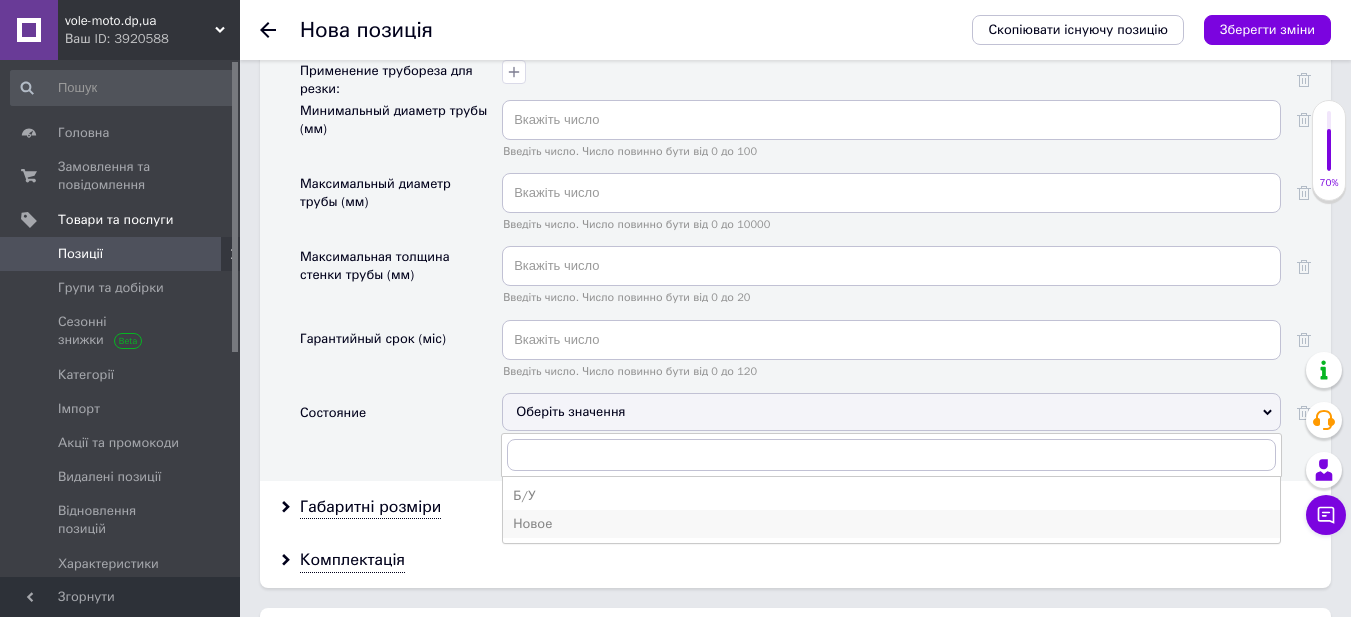 click on "Новое" at bounding box center (891, 524) 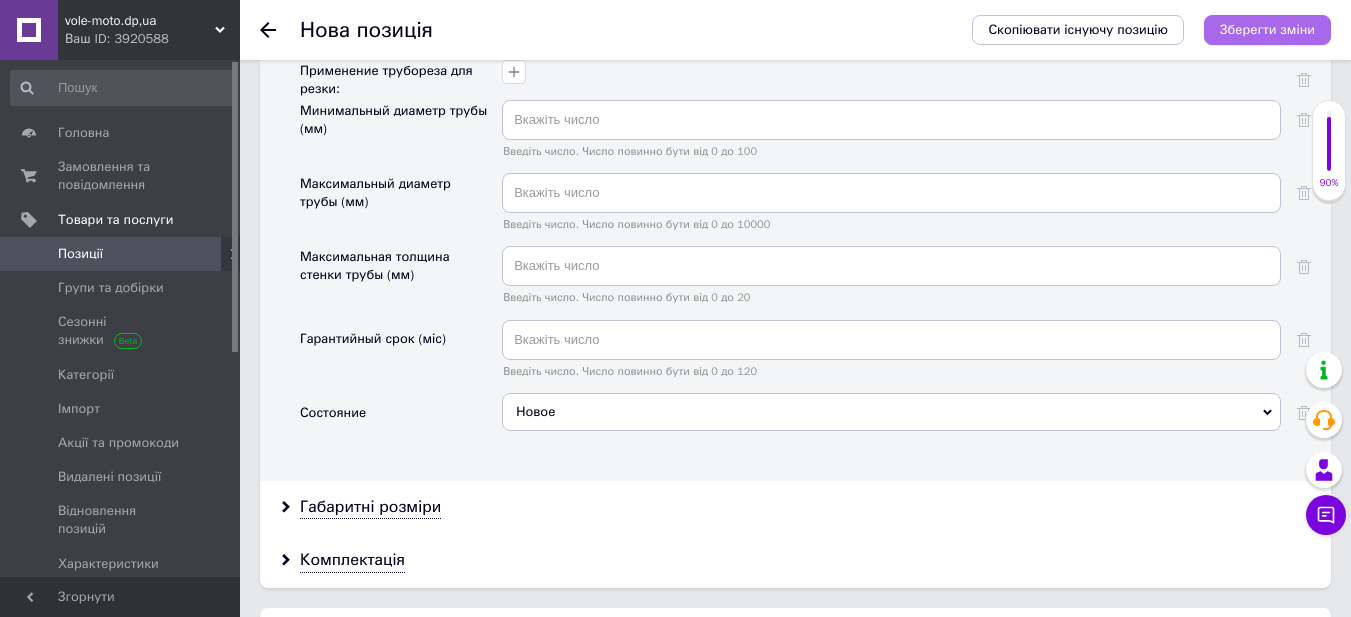 click on "Зберегти зміни" at bounding box center (1267, 29) 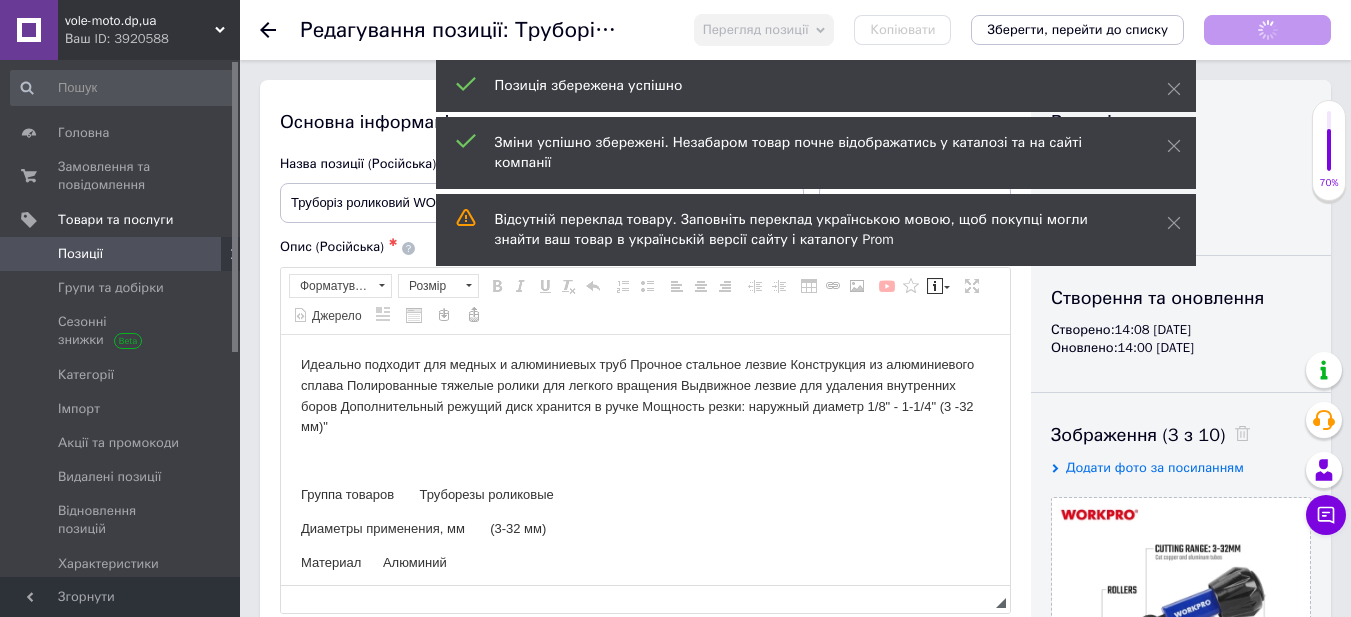 scroll, scrollTop: 0, scrollLeft: 0, axis: both 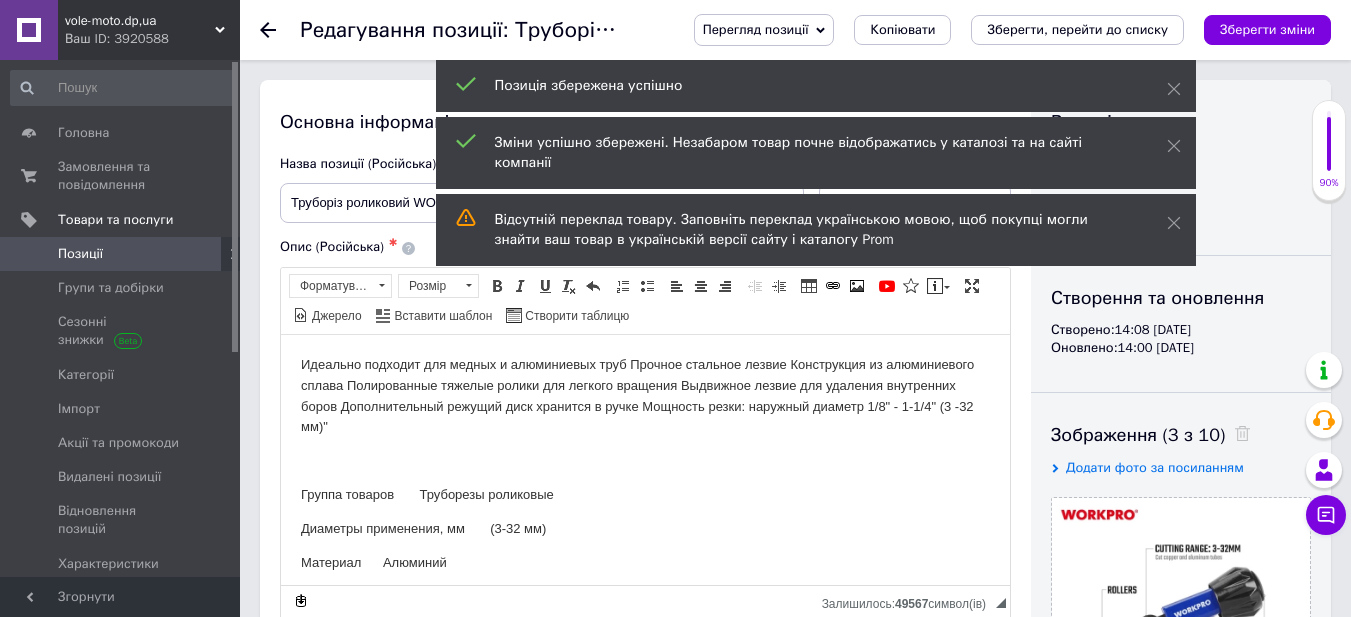 click 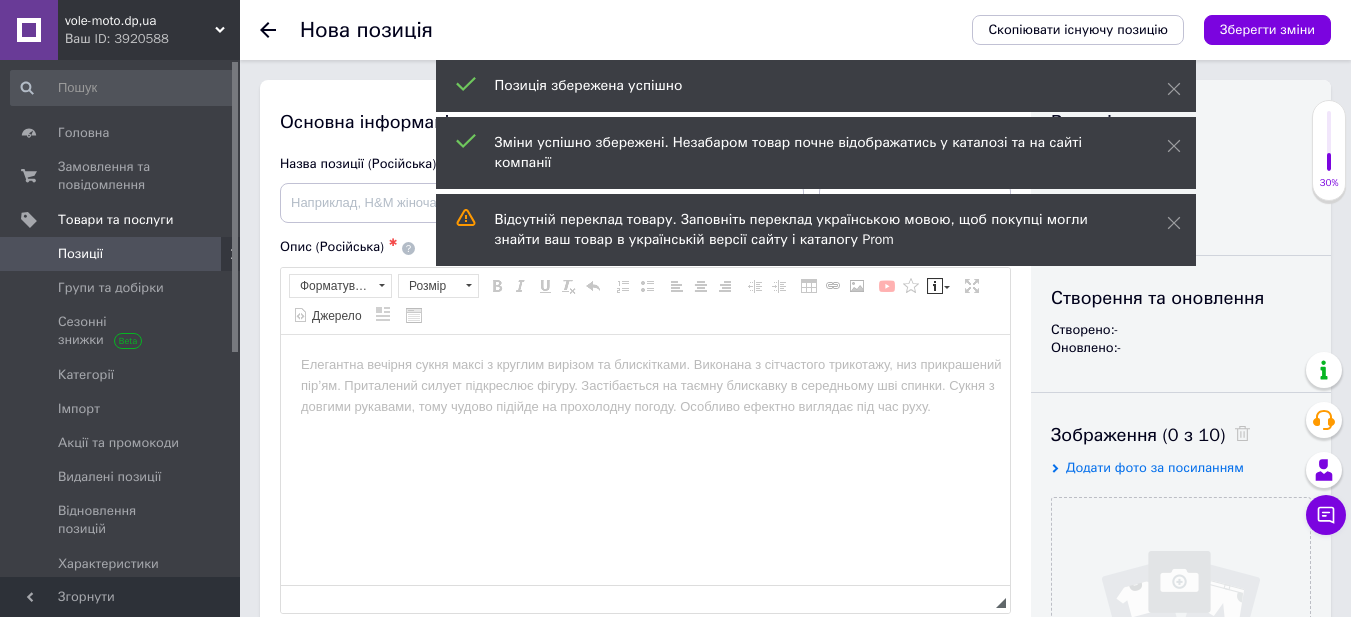 scroll, scrollTop: 0, scrollLeft: 0, axis: both 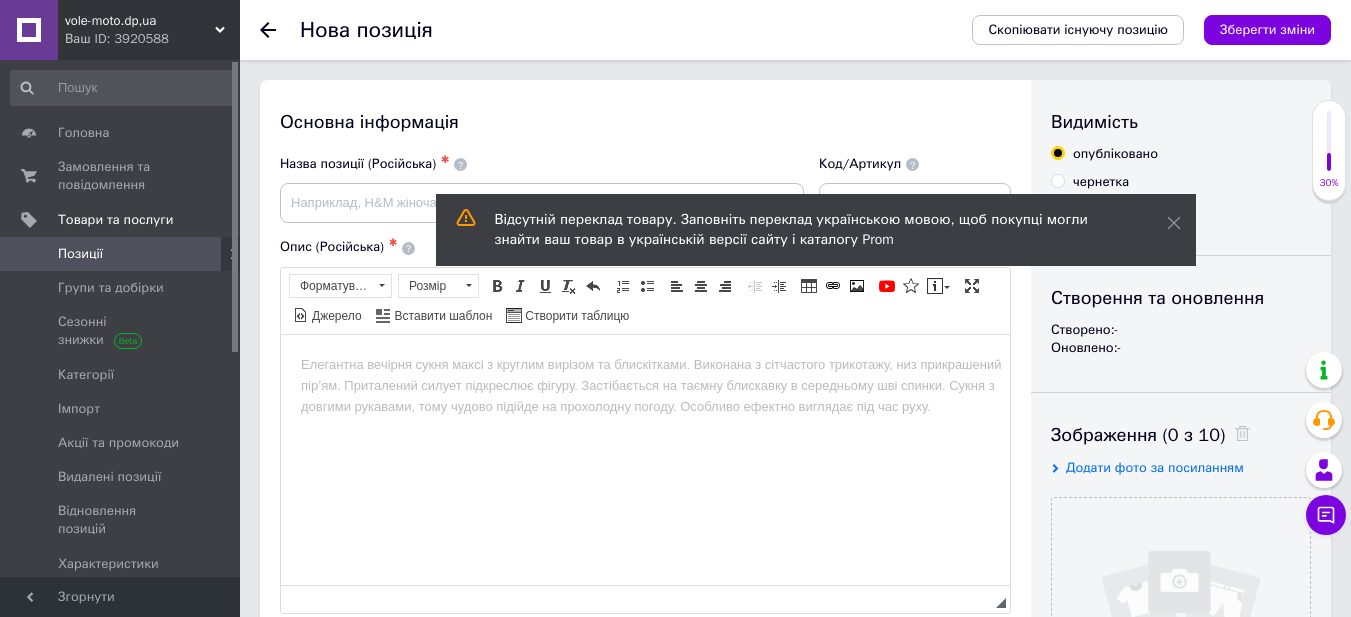 click 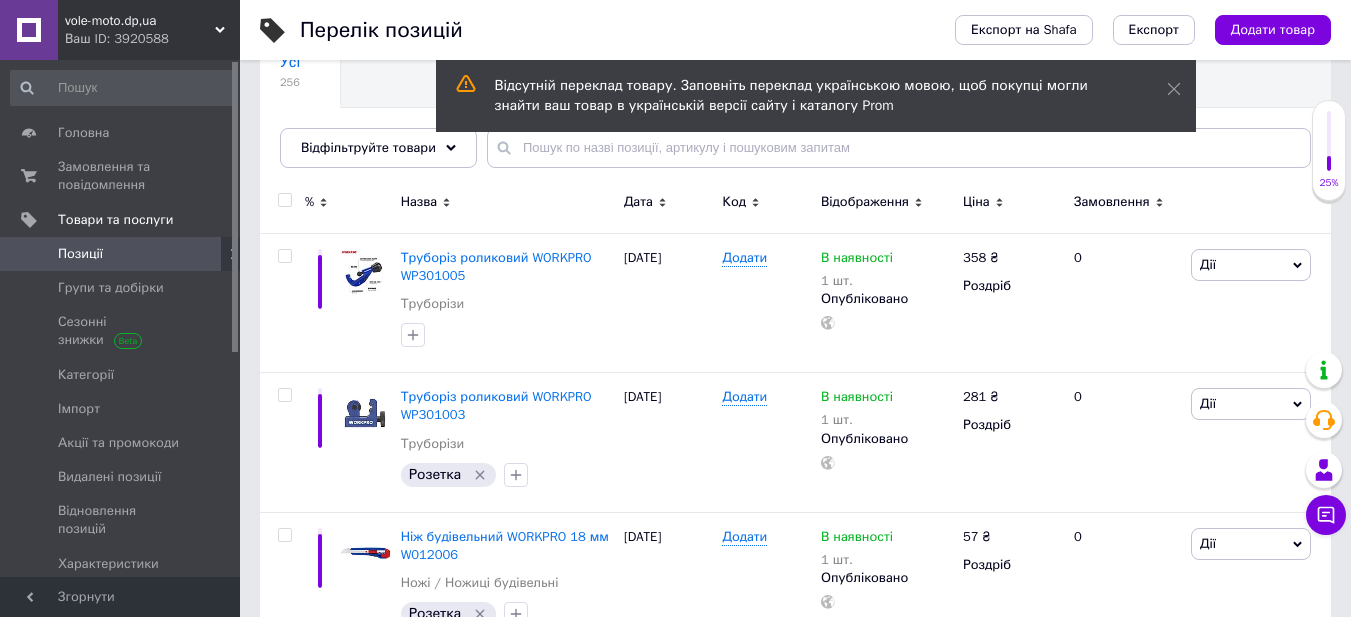 scroll, scrollTop: 200, scrollLeft: 0, axis: vertical 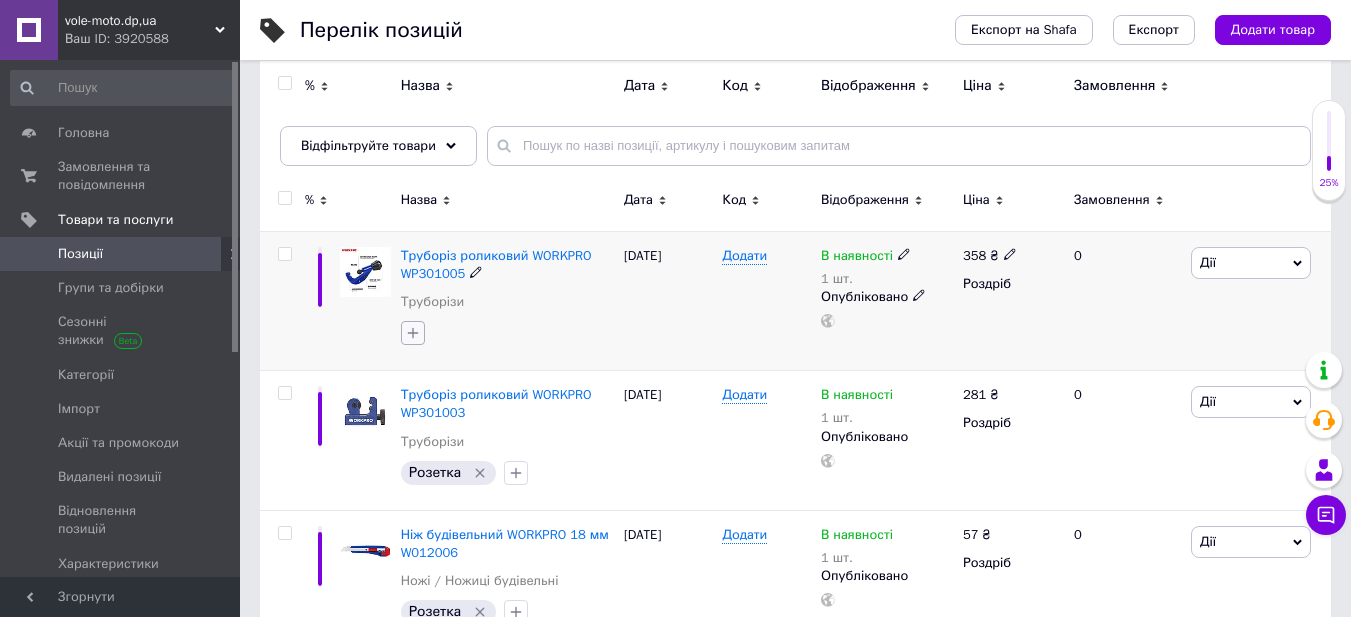 click 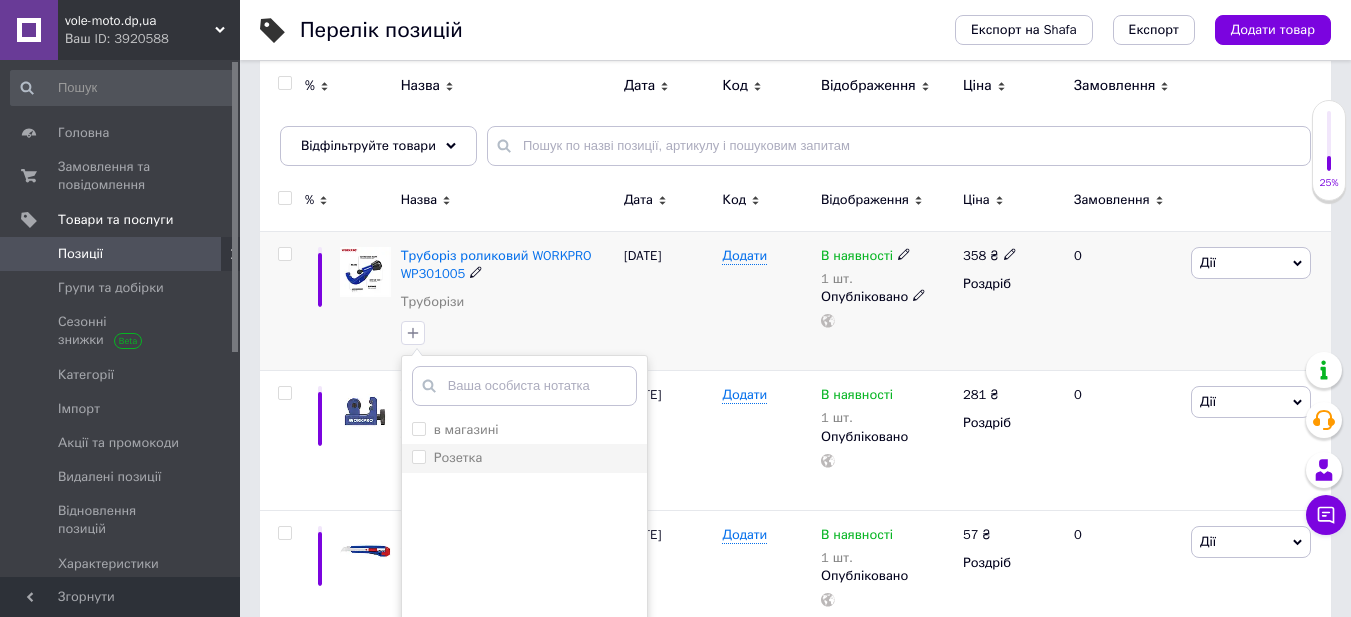 click on "Розетка" at bounding box center (458, 457) 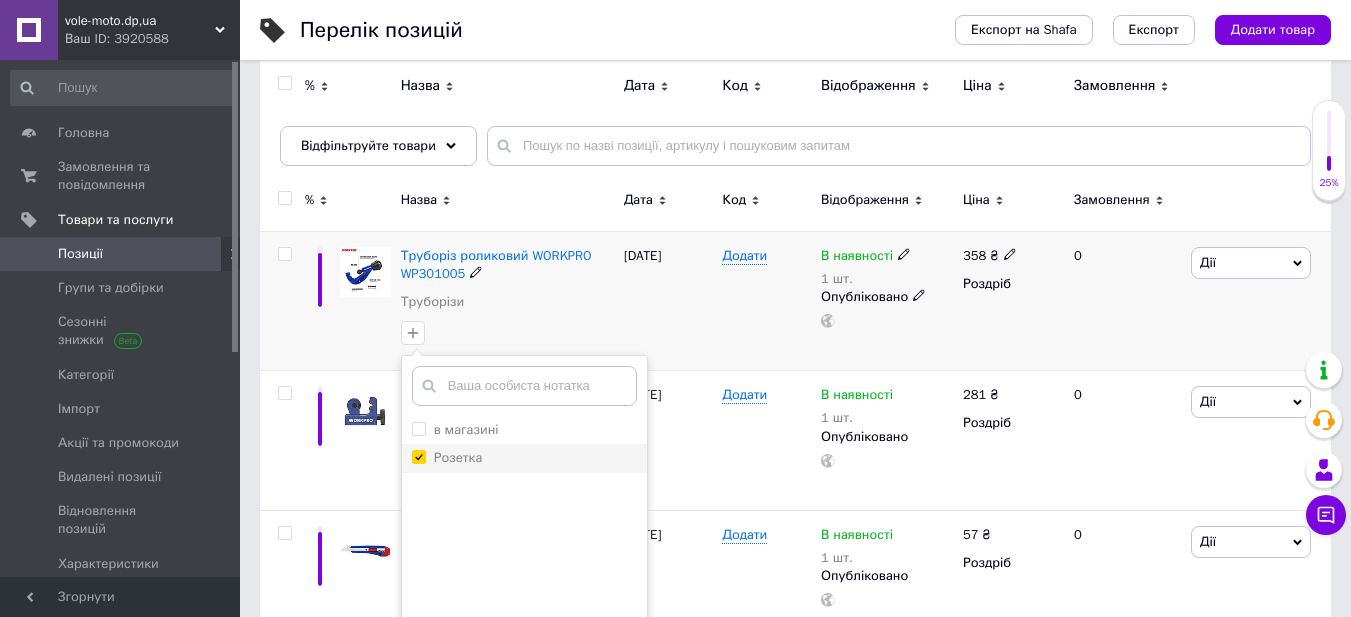 checkbox on "true" 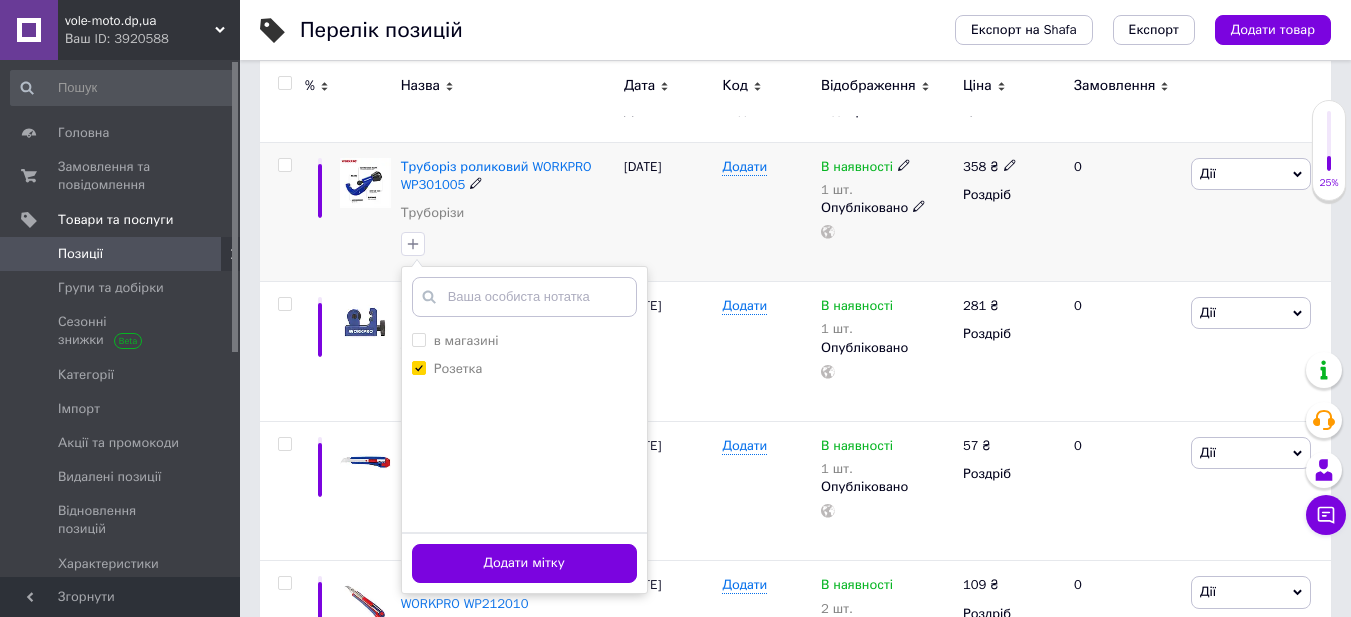 scroll, scrollTop: 400, scrollLeft: 0, axis: vertical 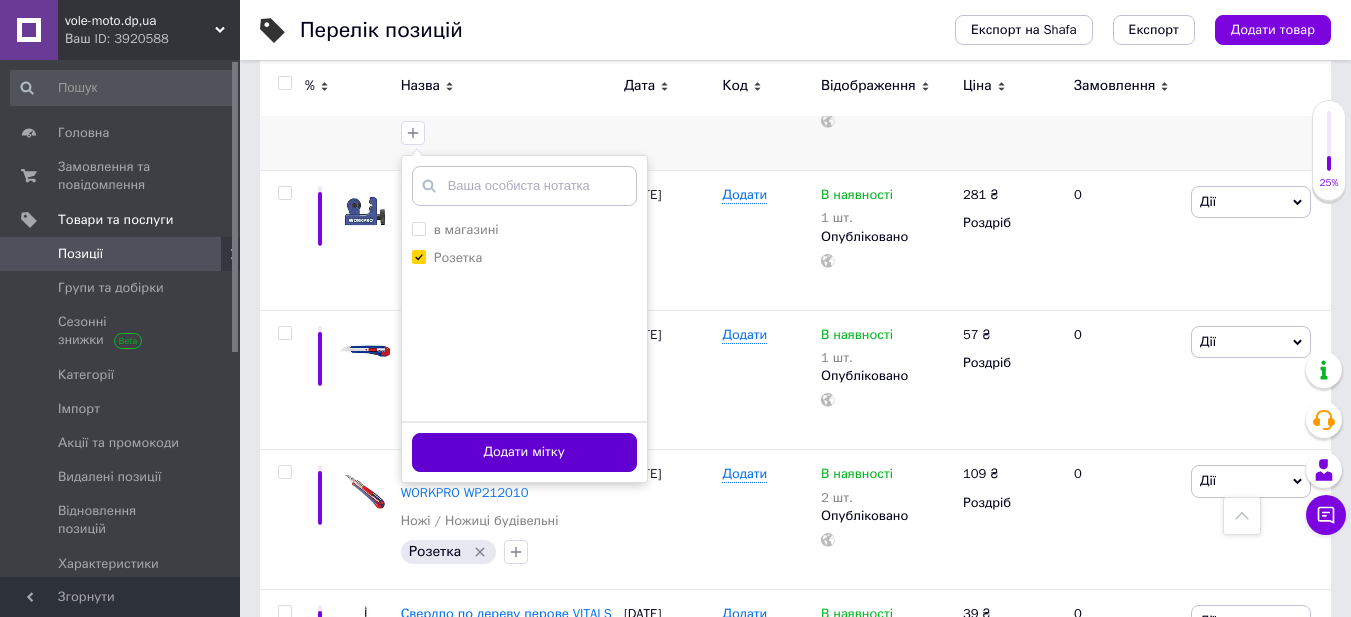 click on "Додати мітку" at bounding box center [524, 452] 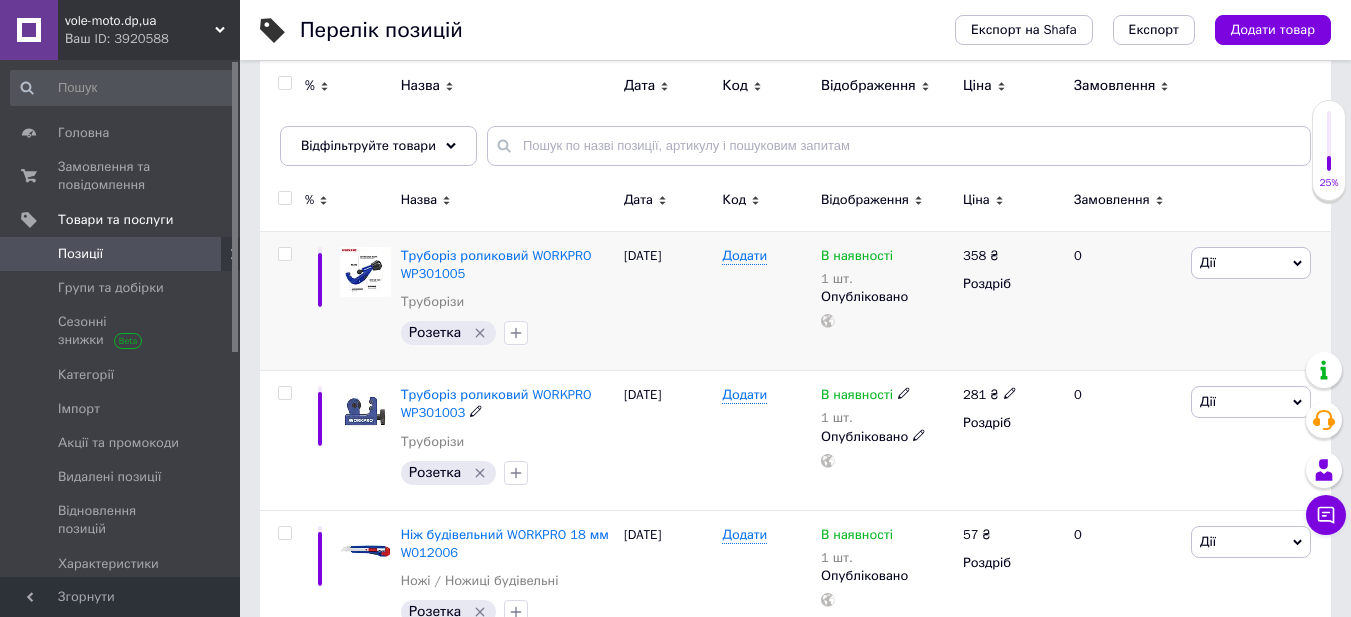 scroll, scrollTop: 0, scrollLeft: 0, axis: both 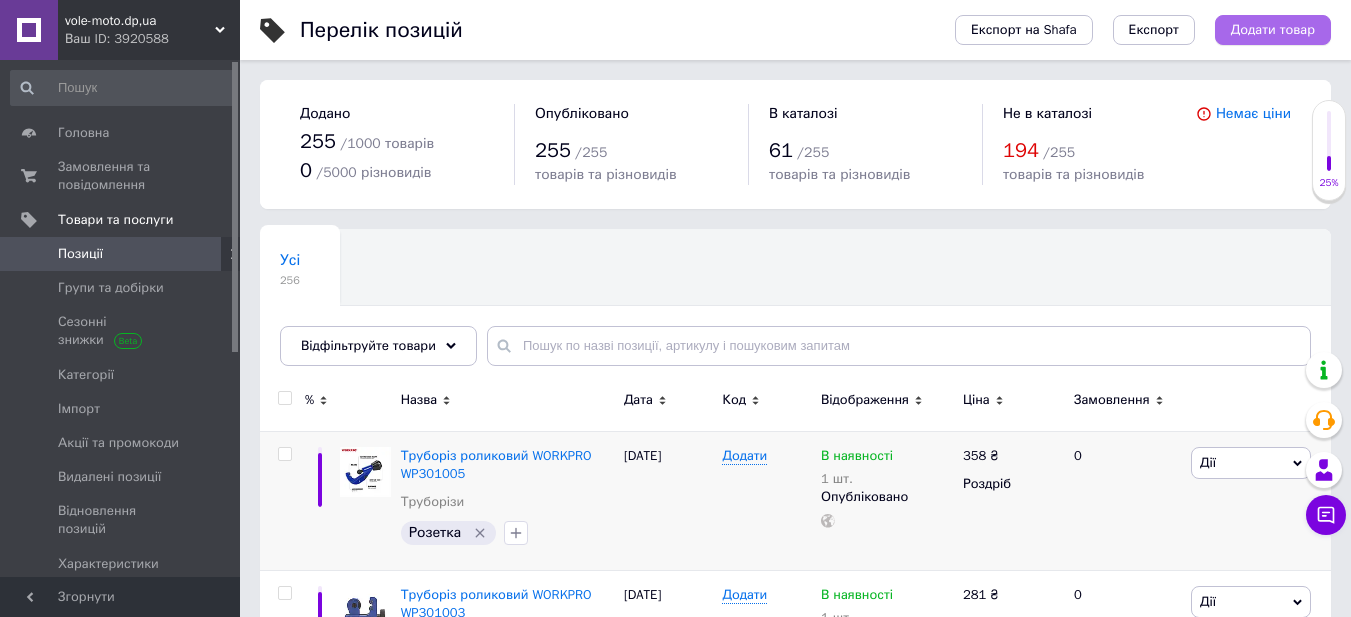 click on "Додати товар" at bounding box center (1273, 30) 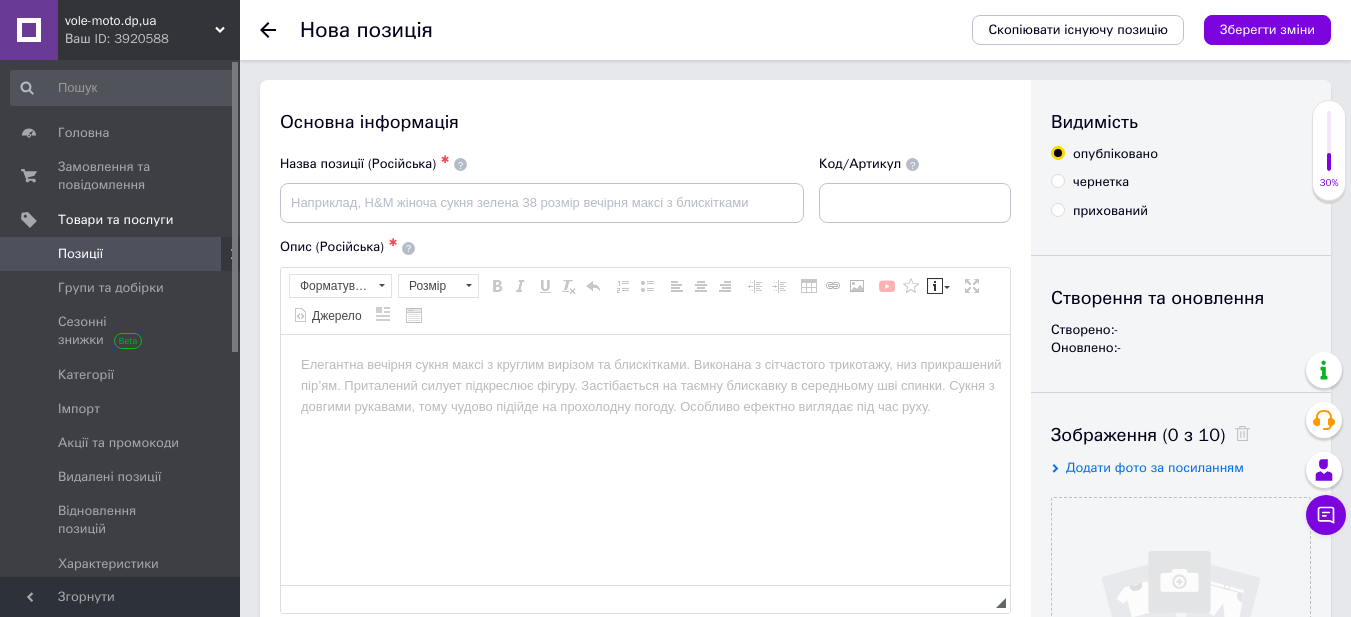 scroll, scrollTop: 0, scrollLeft: 0, axis: both 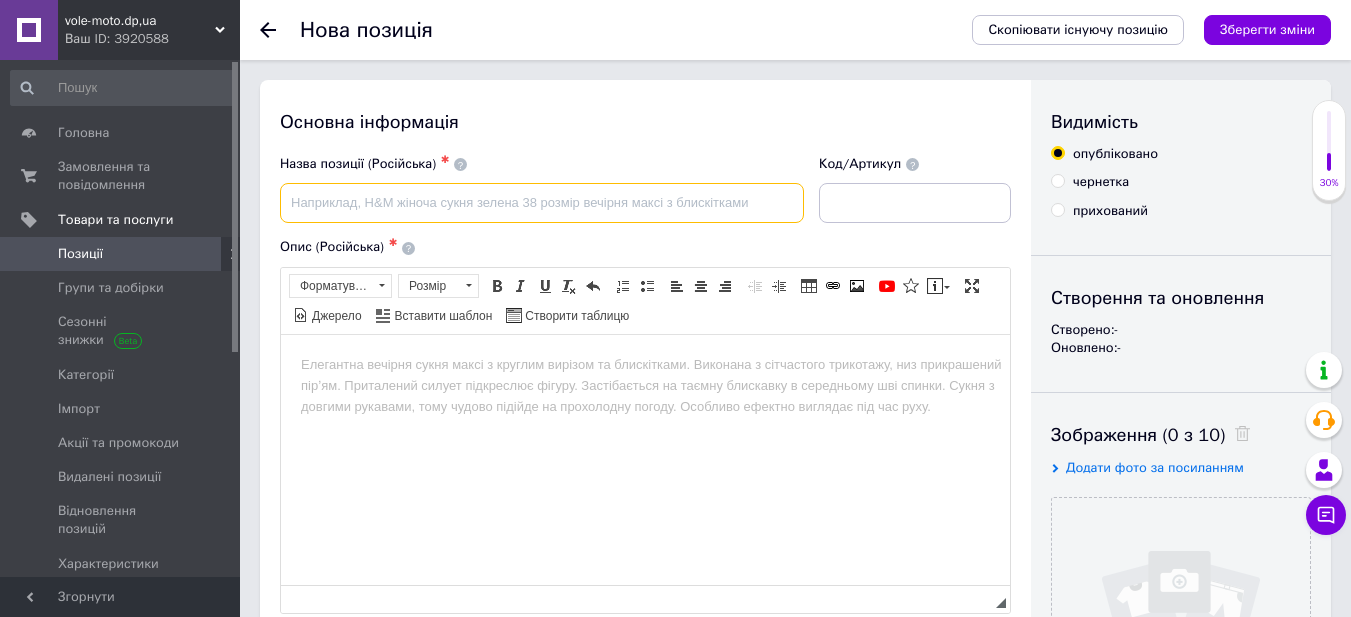 click at bounding box center (542, 203) 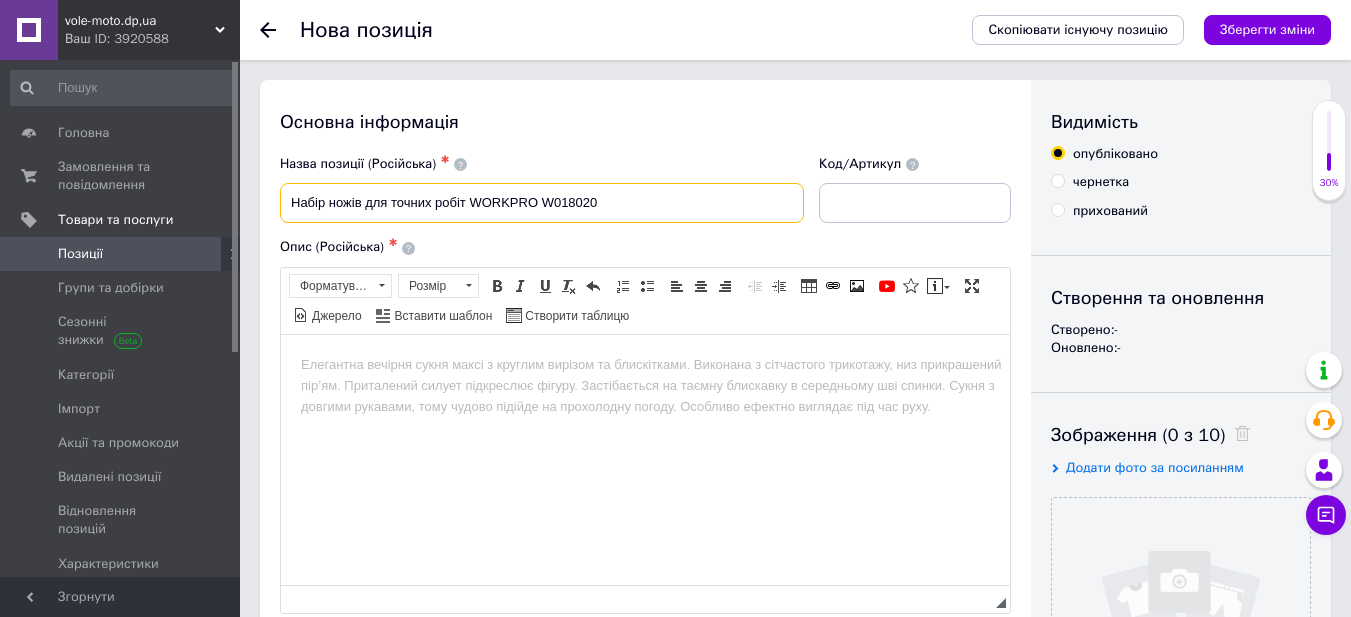 type on "Набір ножів для точних робіт WORKPRO W018020" 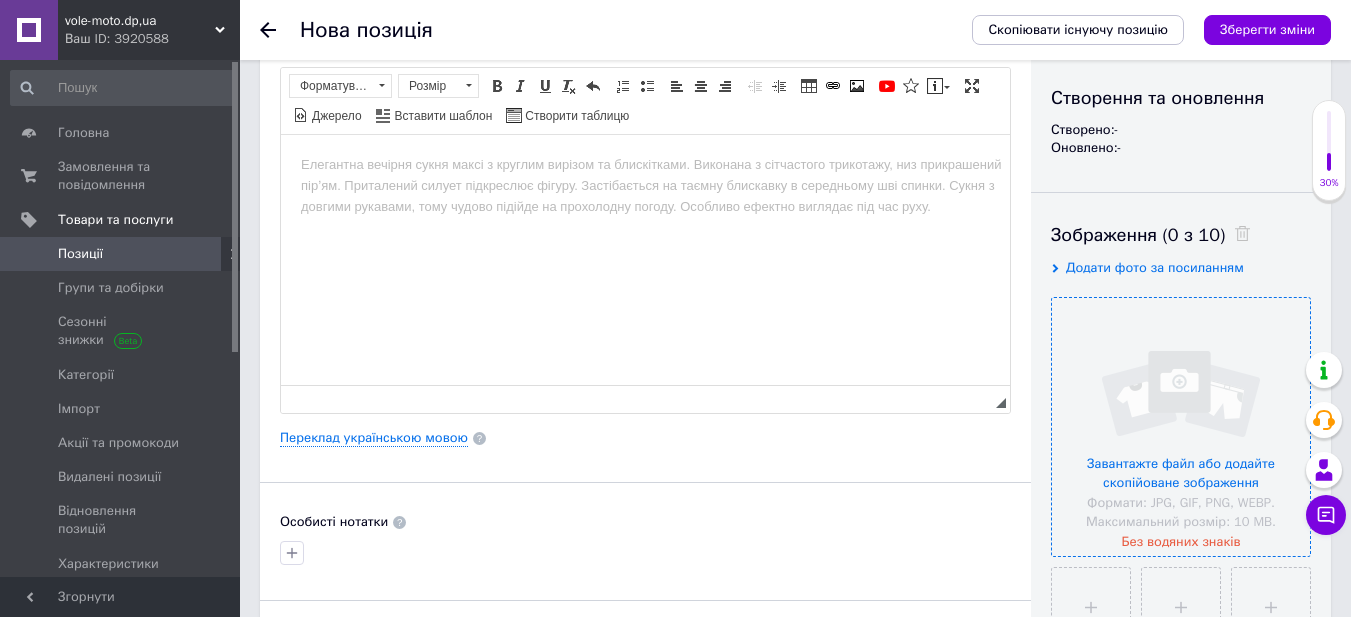 scroll, scrollTop: 300, scrollLeft: 0, axis: vertical 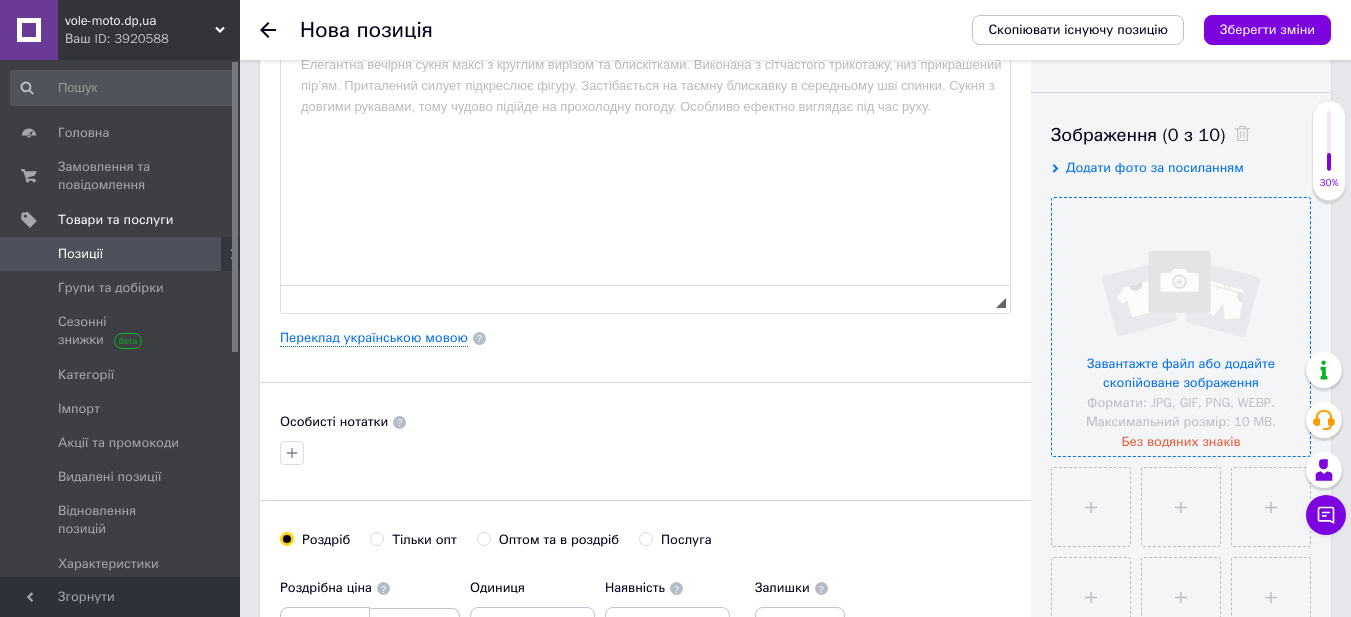 click at bounding box center (1181, 327) 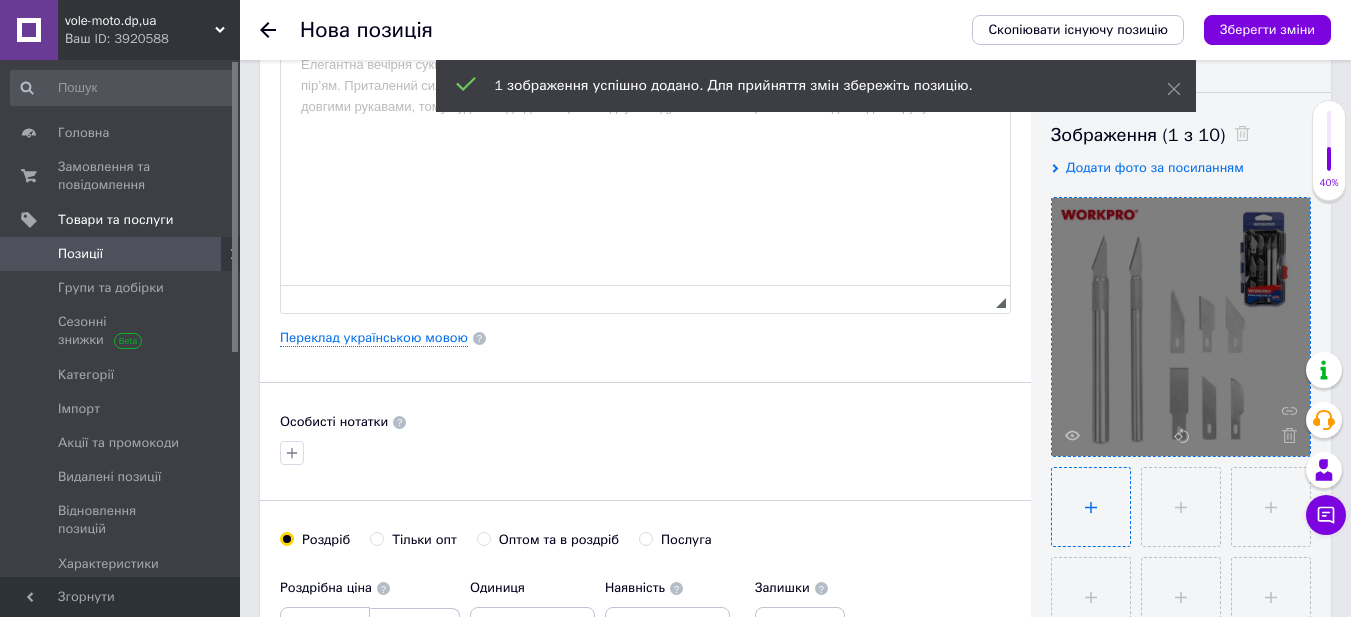 click at bounding box center [1091, 507] 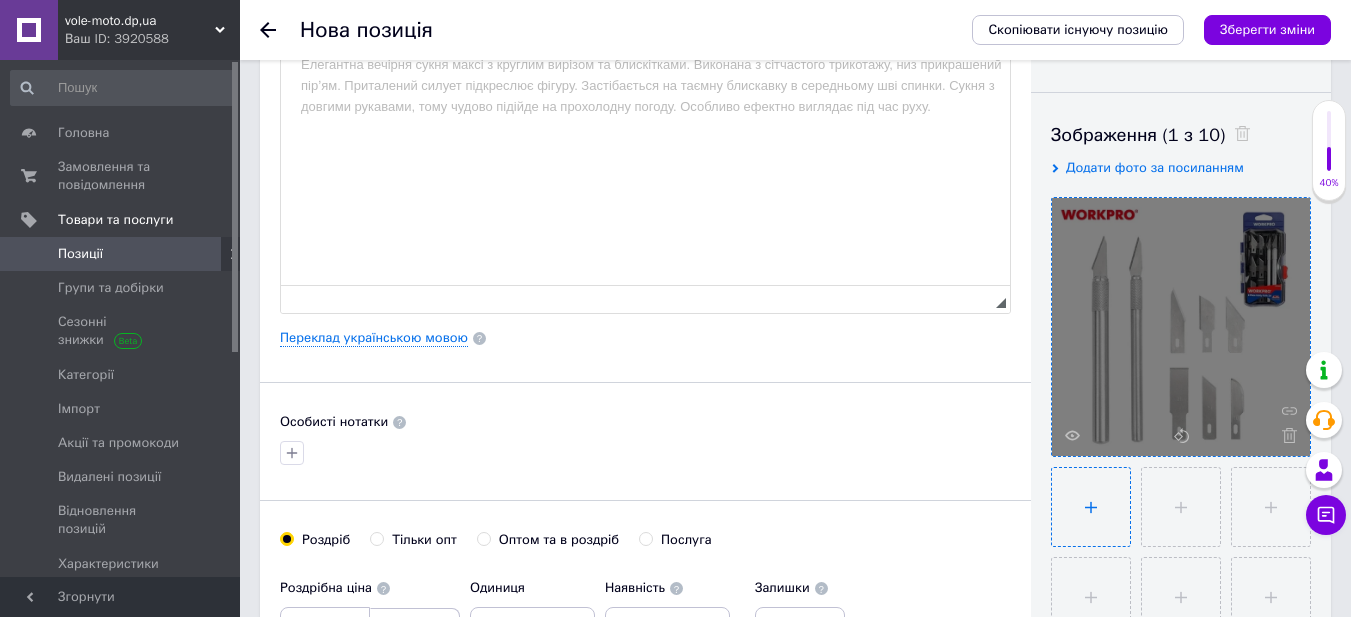 type on "C:\fakepath\2-600x600(107).webp" 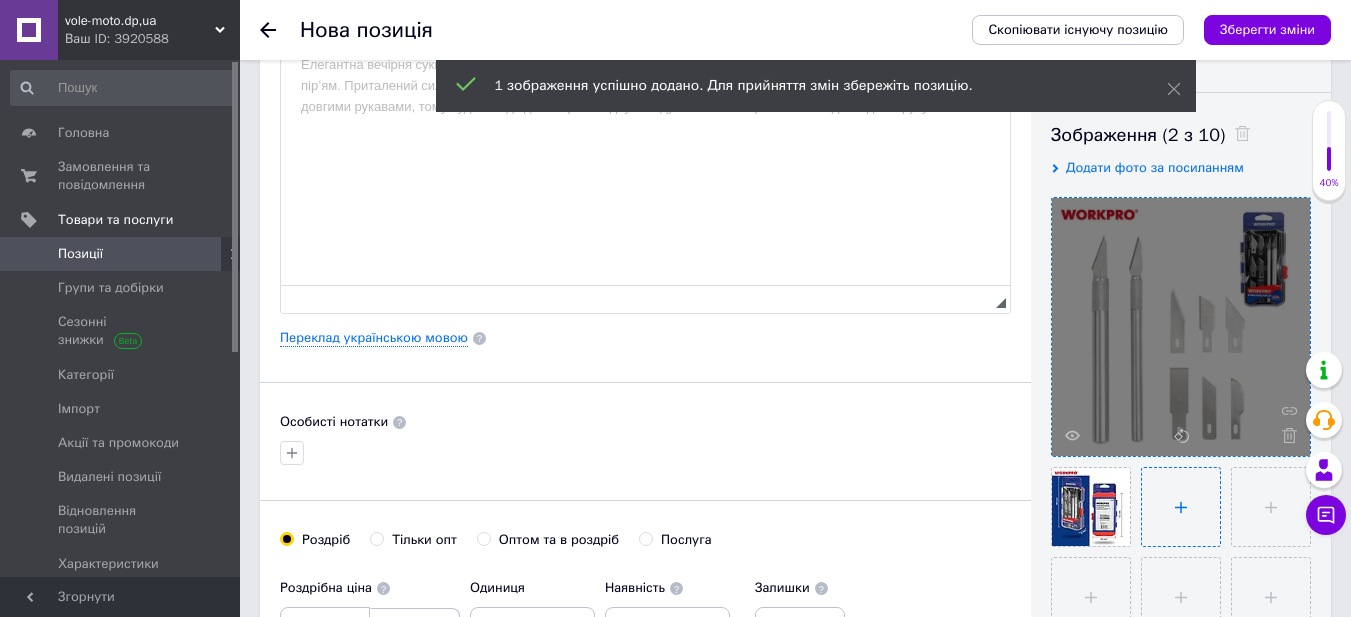 click at bounding box center [1181, 507] 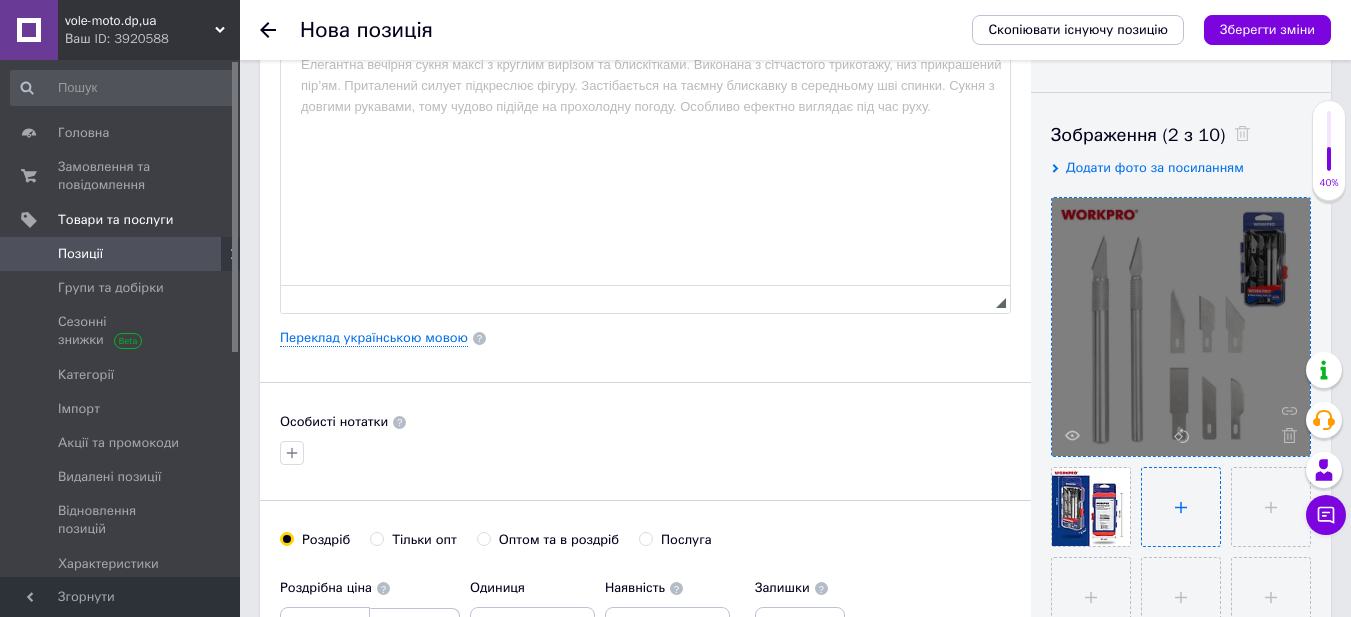type on "C:\fakepath\5-600x600(49).webp" 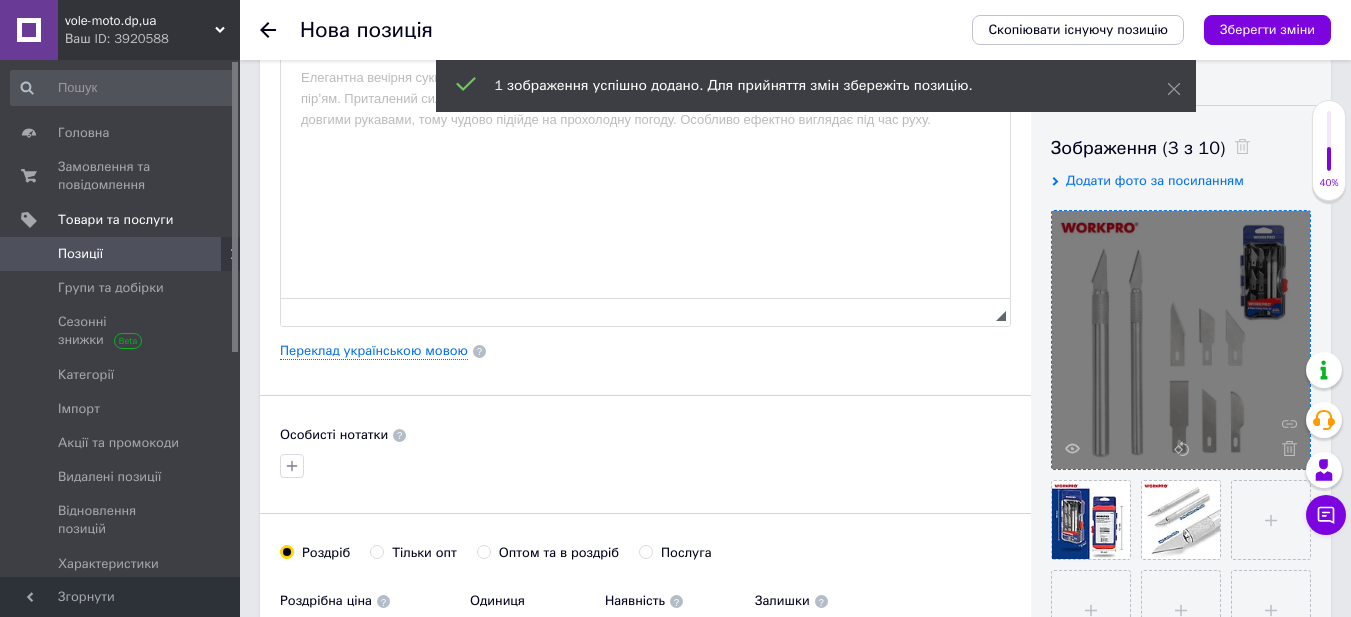 scroll, scrollTop: 100, scrollLeft: 0, axis: vertical 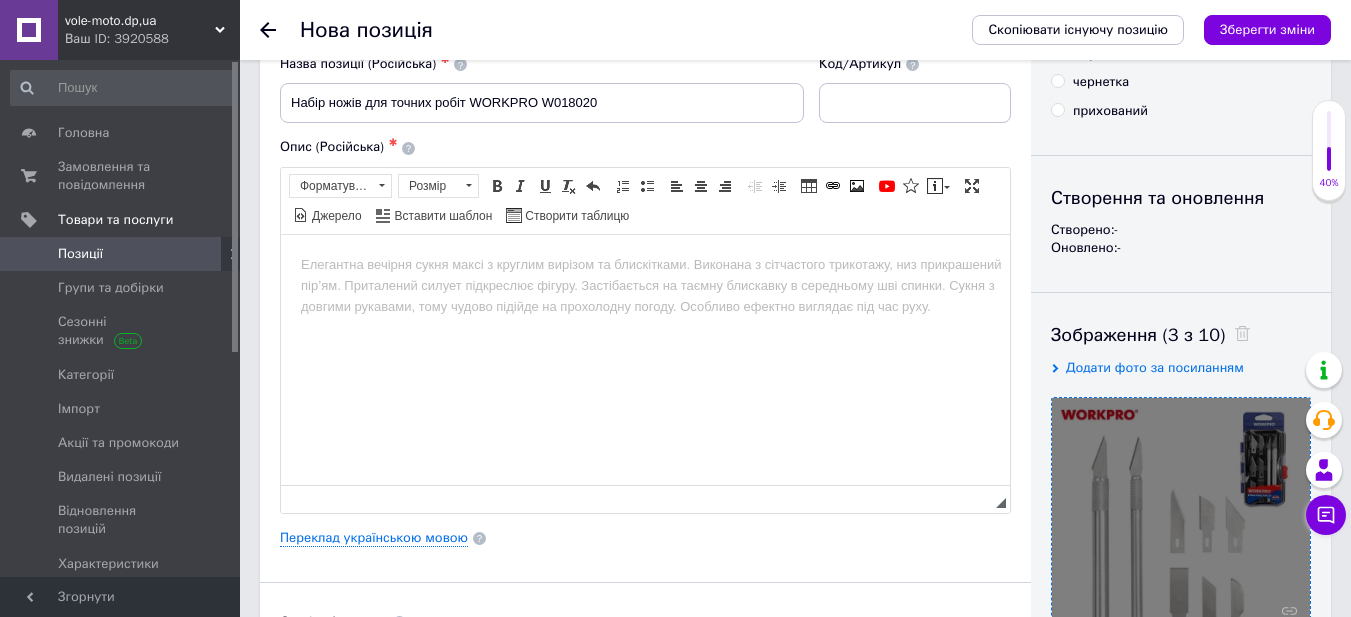 click at bounding box center [645, 264] 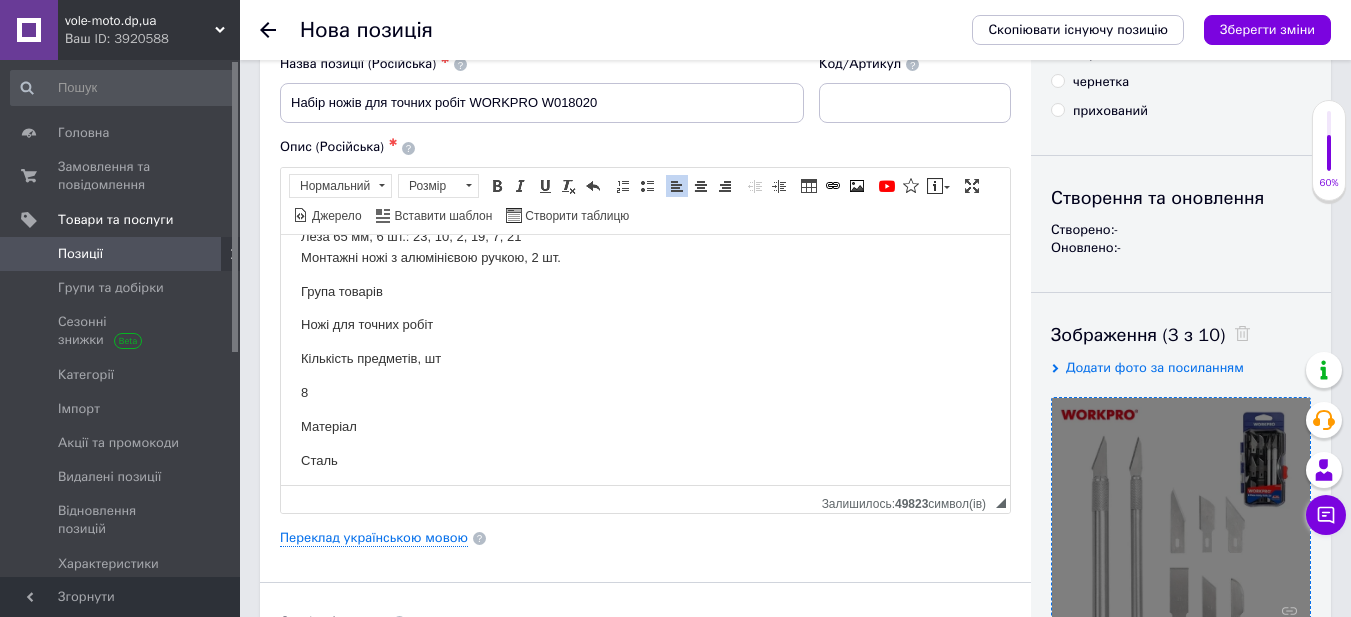 scroll, scrollTop: 0, scrollLeft: 0, axis: both 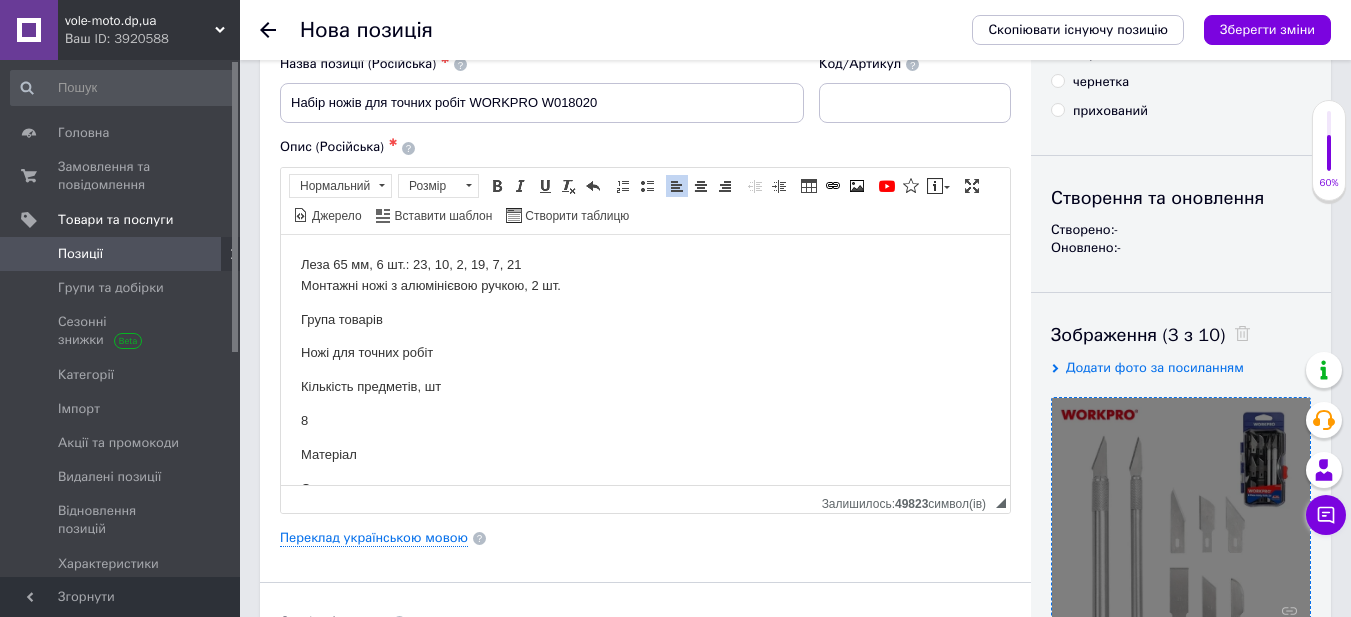 click on "Леза 65 мм, 6 шт.: 23, 10, 2, 19, 7, 21 Монтажні ножі з алюмінієвою ручкою, 2 шт. Група товарів Ножі для точних робіт Кількість предметів, шт 8 Матеріал Сталь Серія PRO" at bounding box center (645, 410) 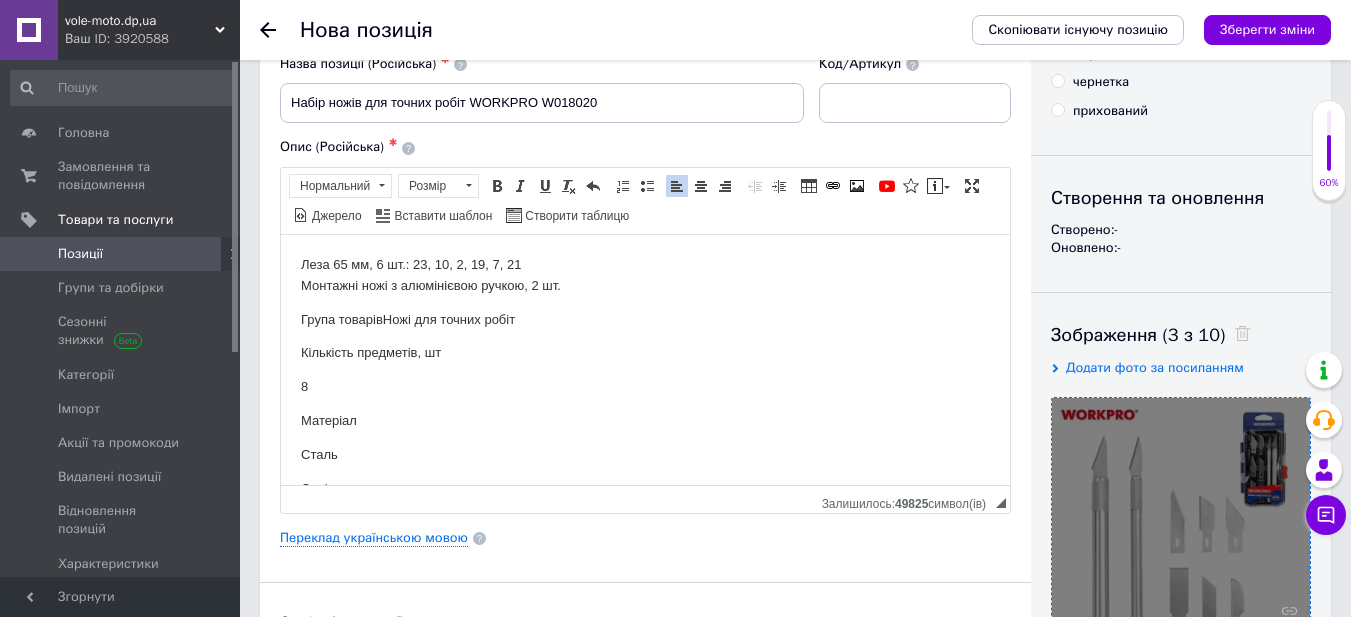 type 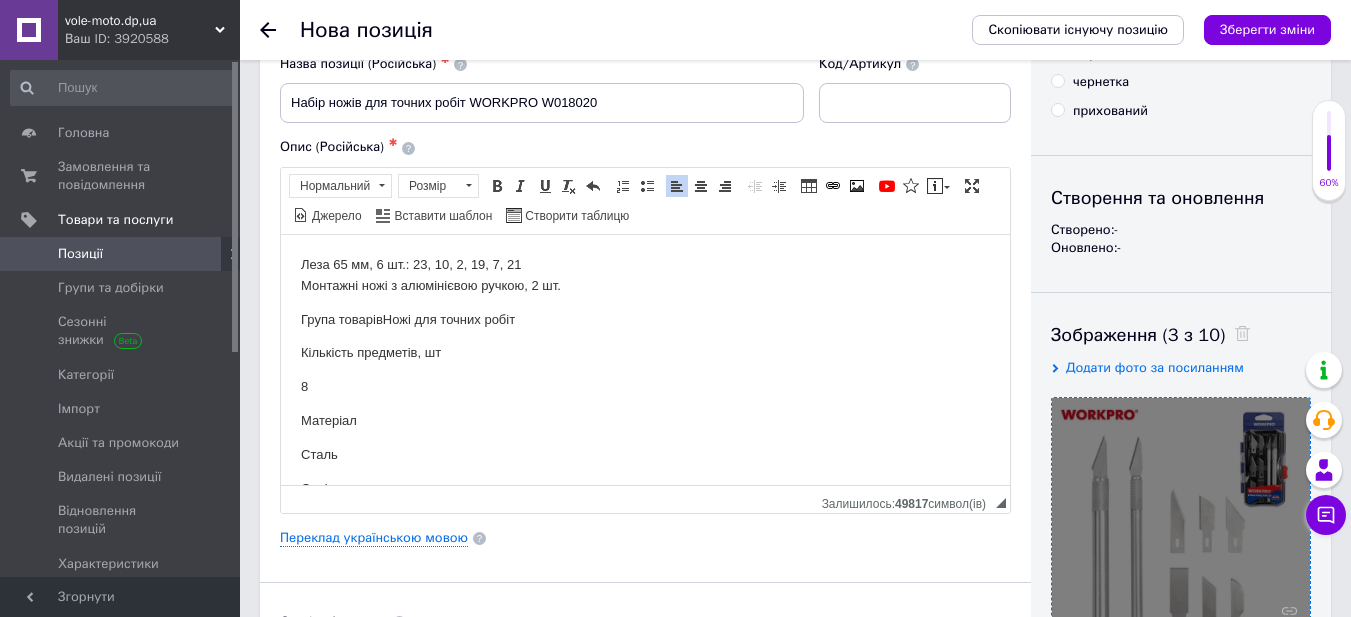 click on "Леза 65 мм, 6 шт.: 23, 10, 2, 19, 7, 21 Монтажні ножі з алюмінієвою ручкою, 2 шт. Група товарів         Ножі для точних робіт Кількість предметів, шт 8 Матеріал Сталь Серія PRO" at bounding box center (645, 393) 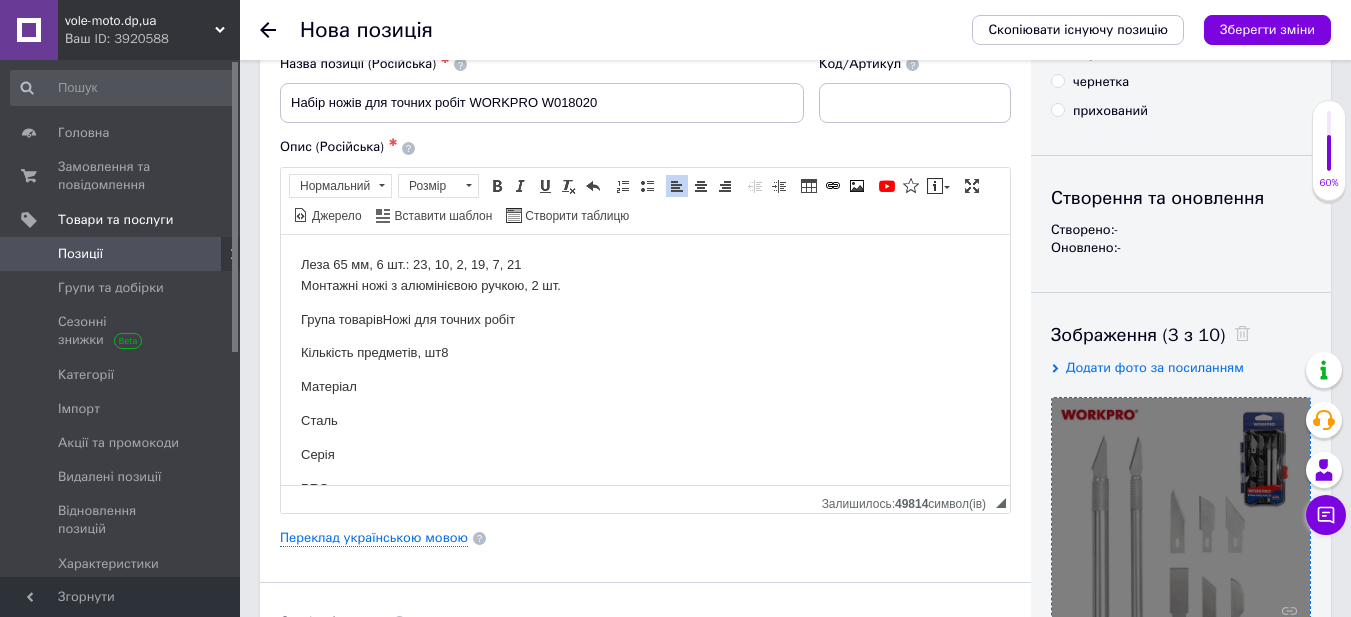 click on "Леза 65 мм, 6 шт.: 23, 10, 2, 19, 7, 21 Монтажні ножі з алюмінієвою ручкою, 2 шт. Група товарів         Ножі для точних робіт Кількість предметів, шт      8 Матеріал Сталь Серія PRO" at bounding box center (645, 376) 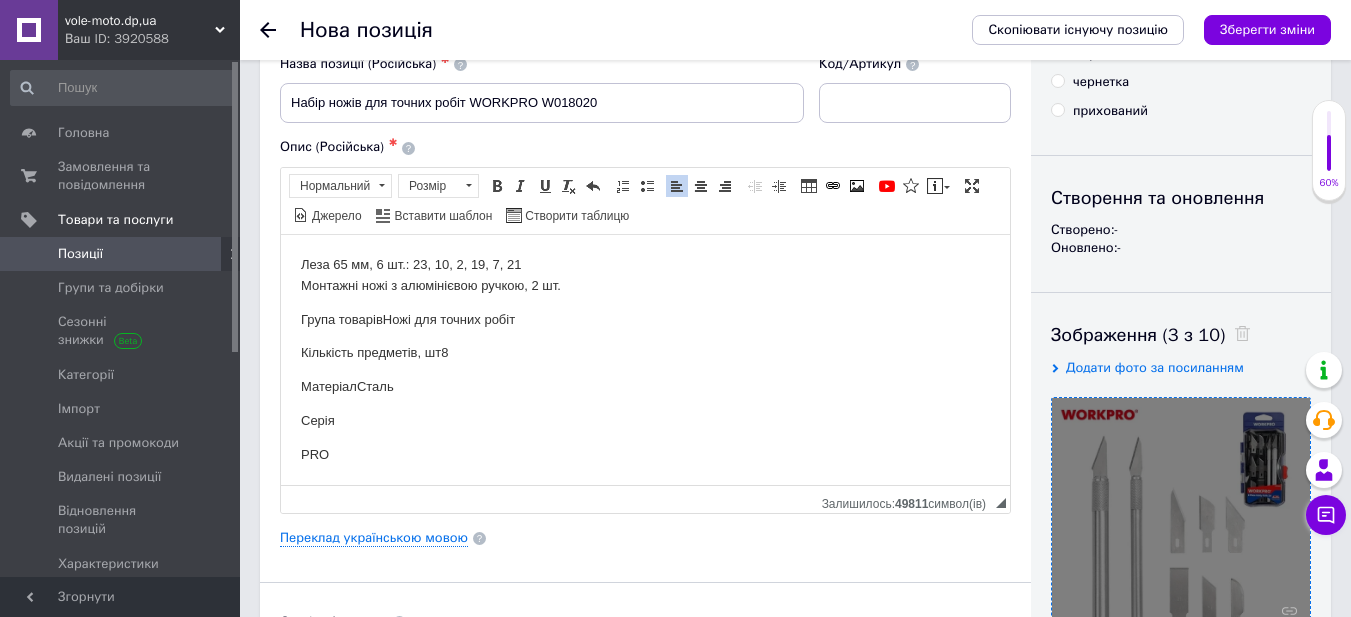 click on "Леза 65 мм, 6 шт.: 23, 10, 2, 19, 7, 21 Монтажні ножі з алюмінієвою ручкою, 2 шт. Група товарів         Ножі для точних робіт Кількість предметів, шт      8 Матеріал      Сталь Серія PRO" at bounding box center (645, 359) 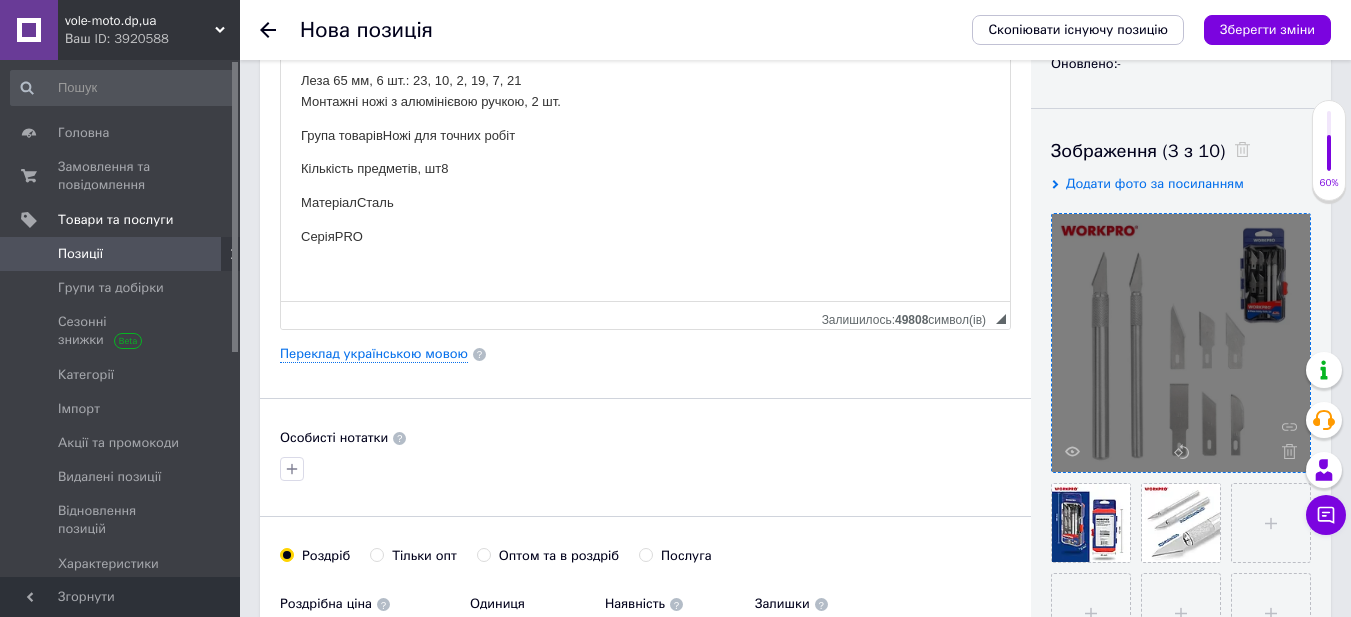 scroll, scrollTop: 300, scrollLeft: 0, axis: vertical 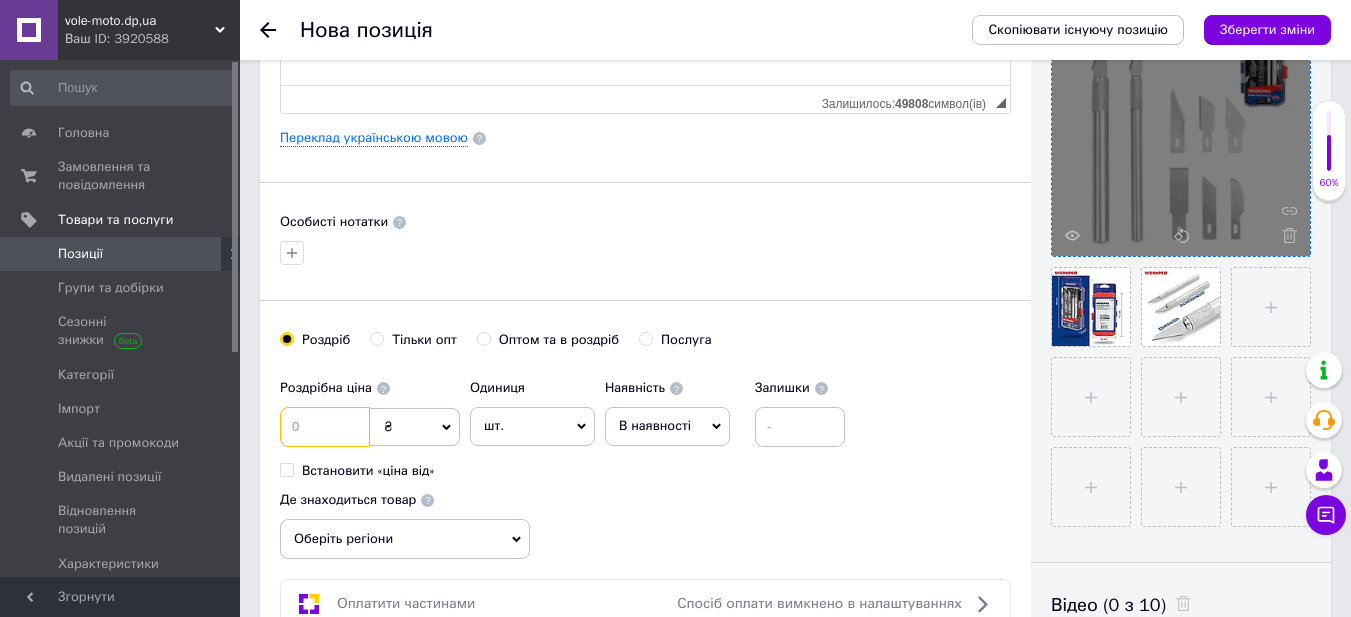 click at bounding box center [325, 427] 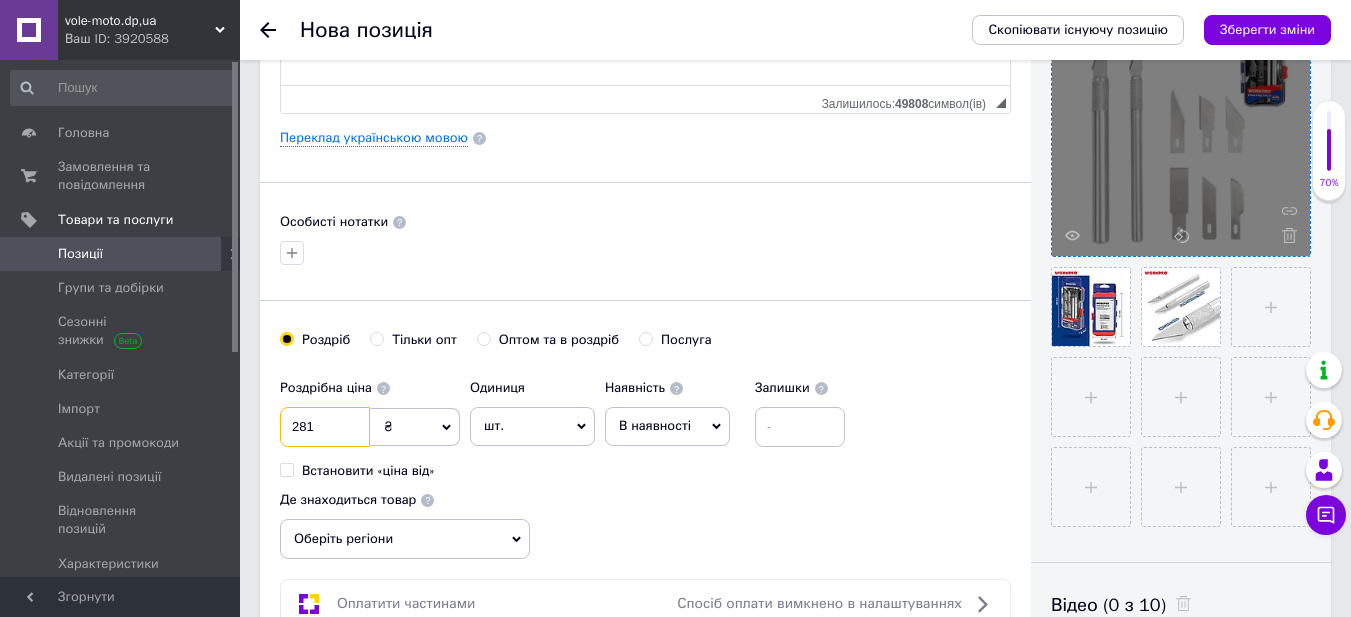 type on "281" 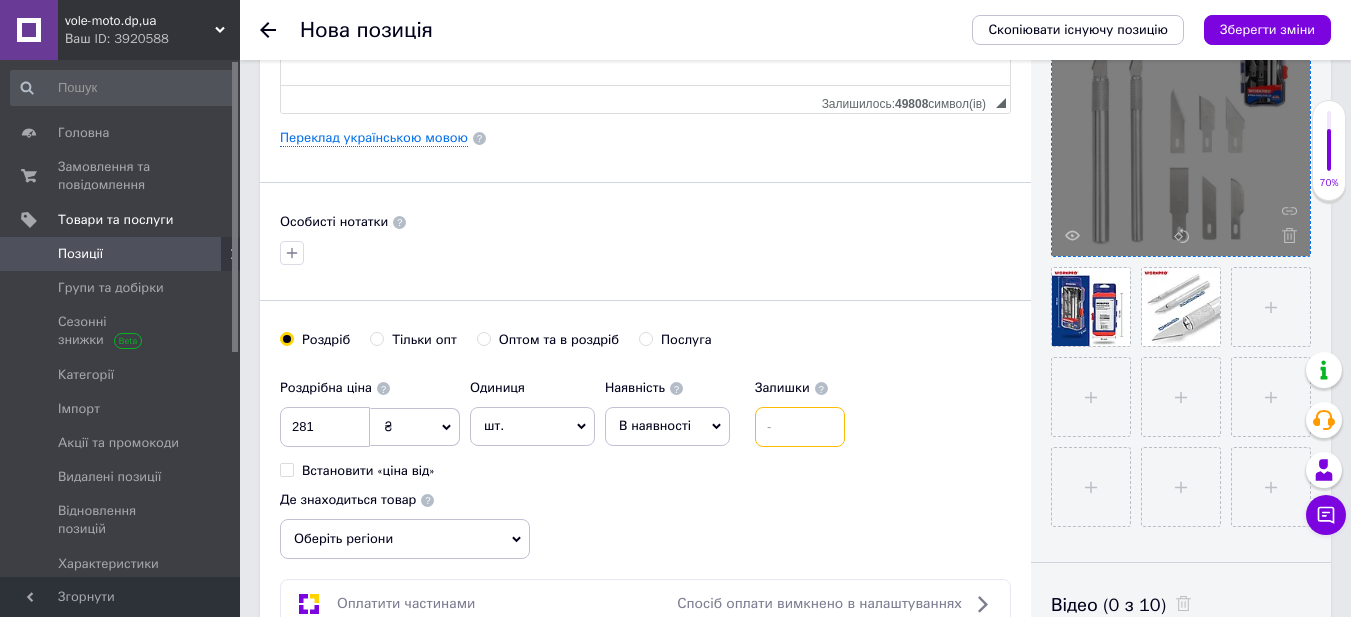 click at bounding box center (800, 427) 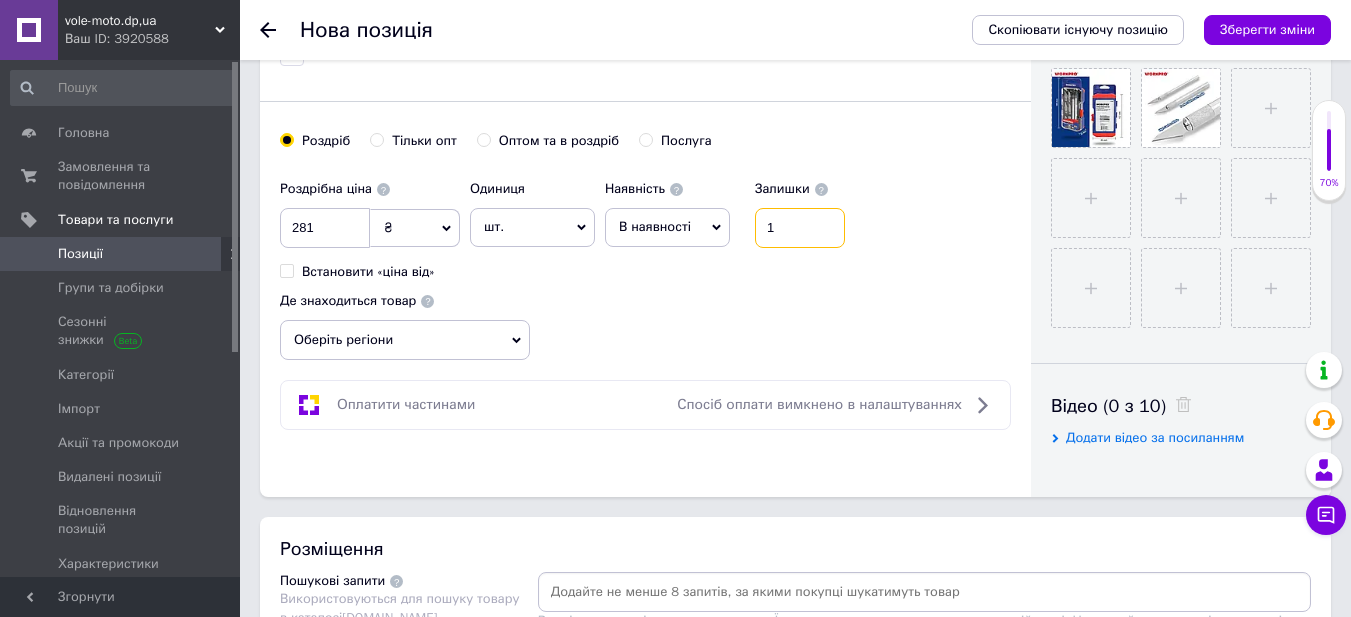 scroll, scrollTop: 700, scrollLeft: 0, axis: vertical 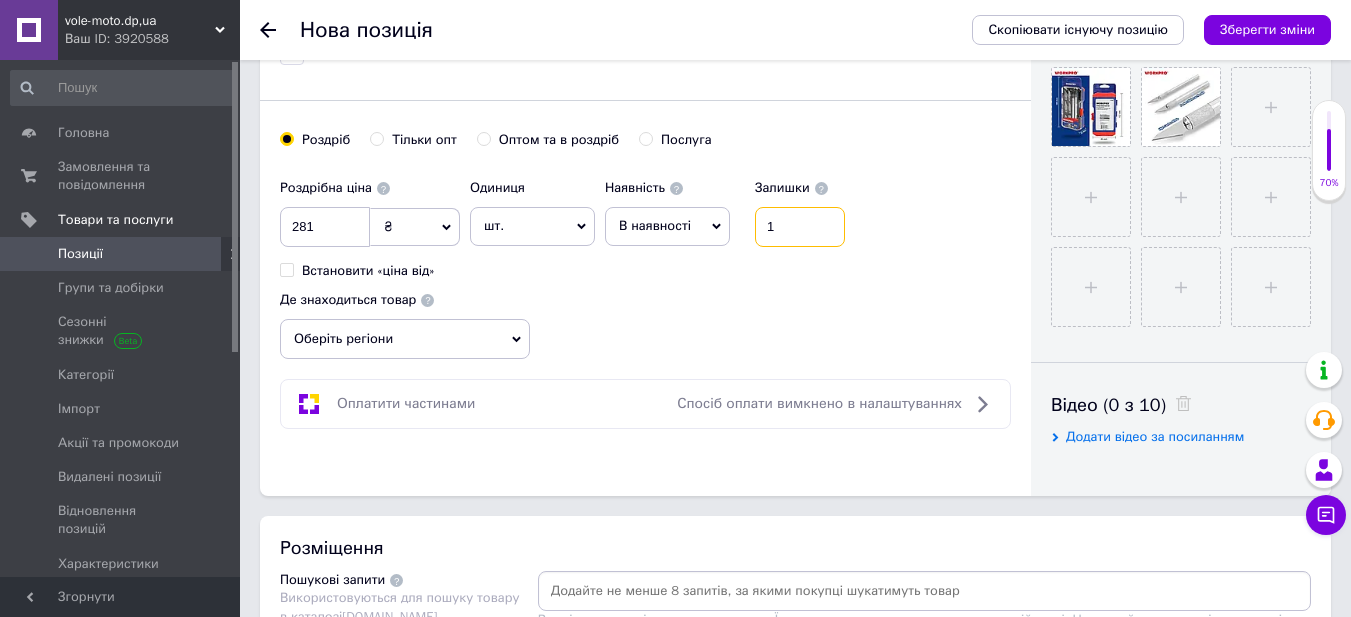 type on "1" 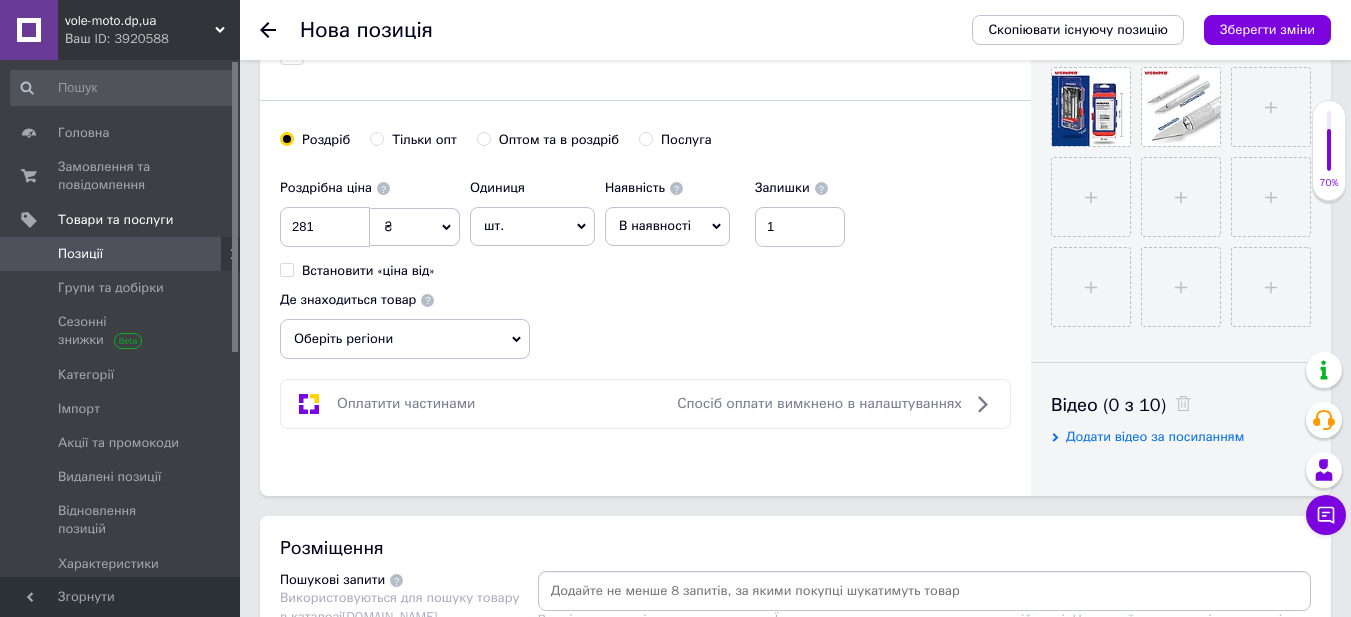 click on "Де знаходиться товар Оберіть регіони" at bounding box center [405, 320] 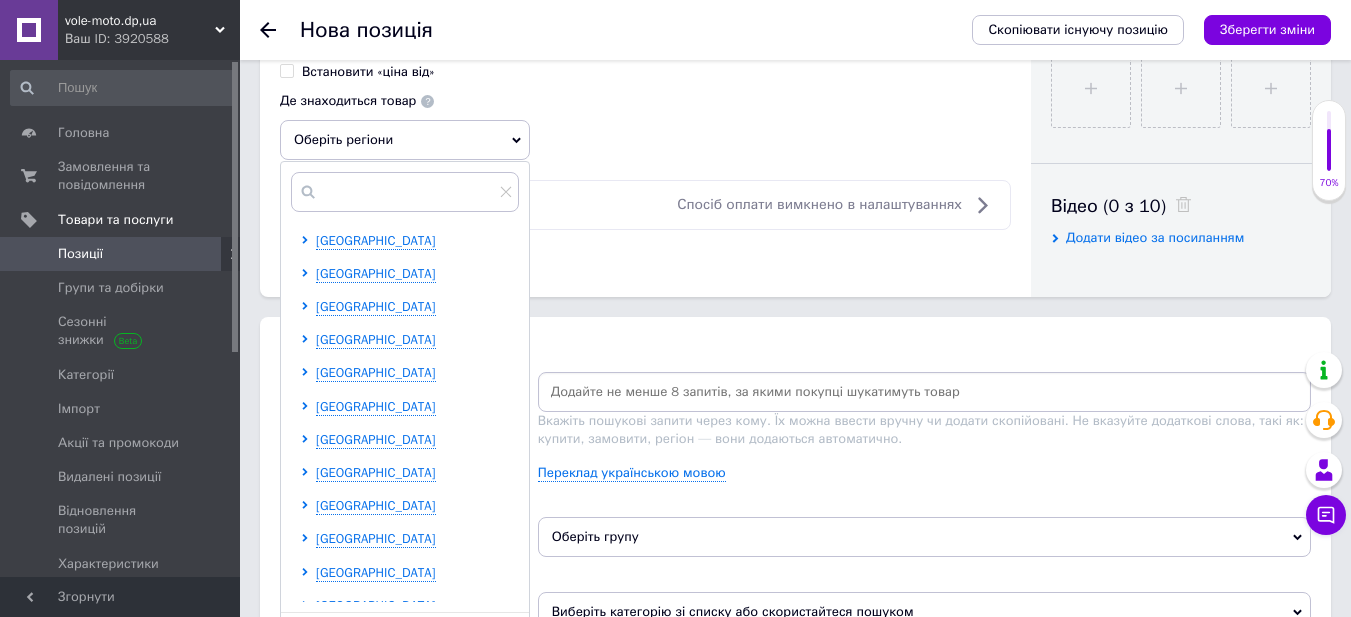 scroll, scrollTop: 900, scrollLeft: 0, axis: vertical 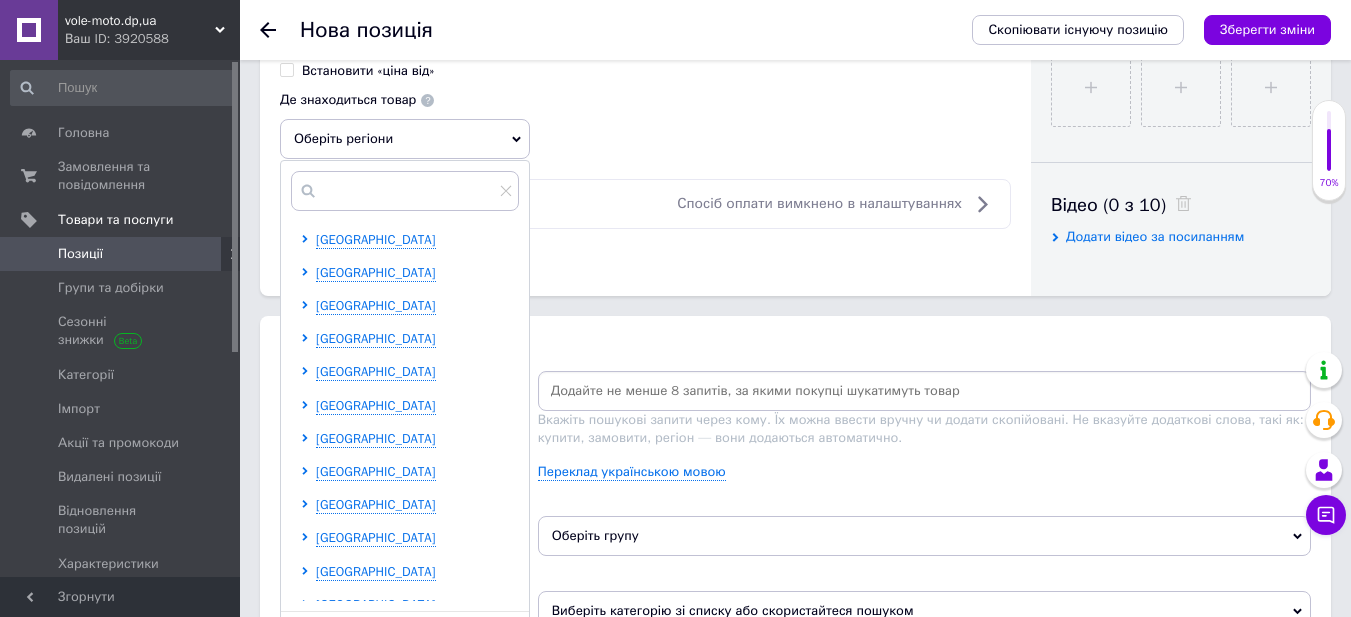 click on "[GEOGRAPHIC_DATA]" at bounding box center (376, 338) 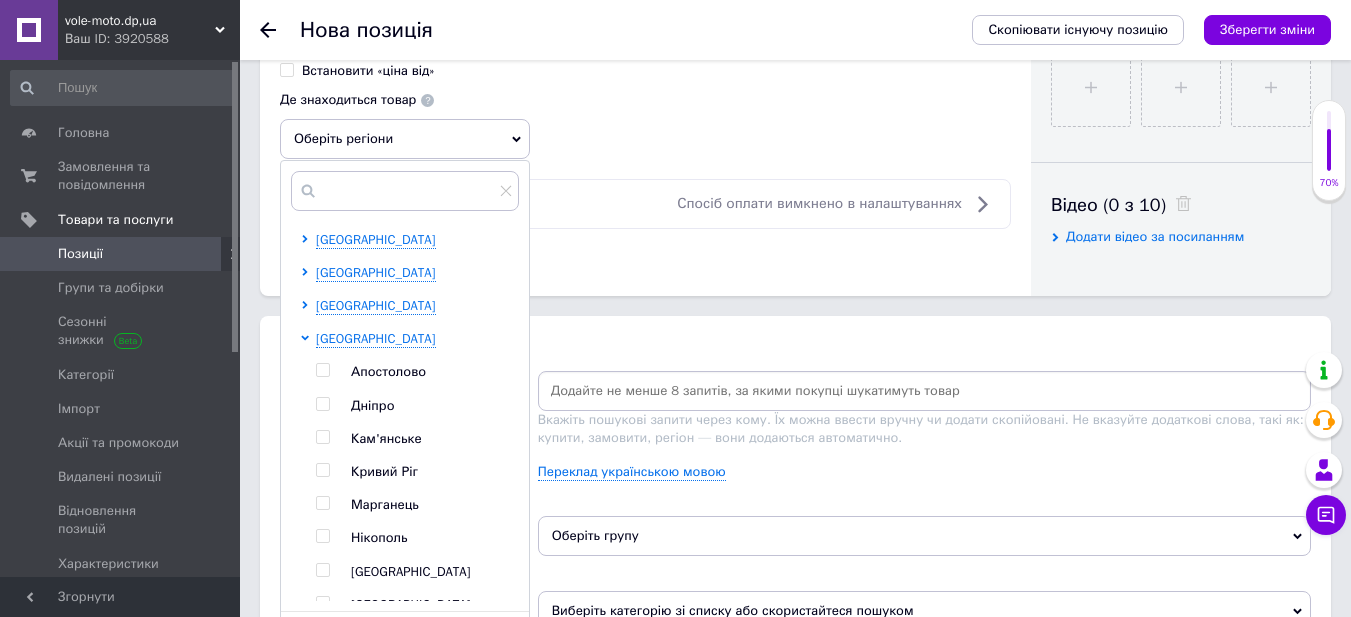 click at bounding box center [322, 404] 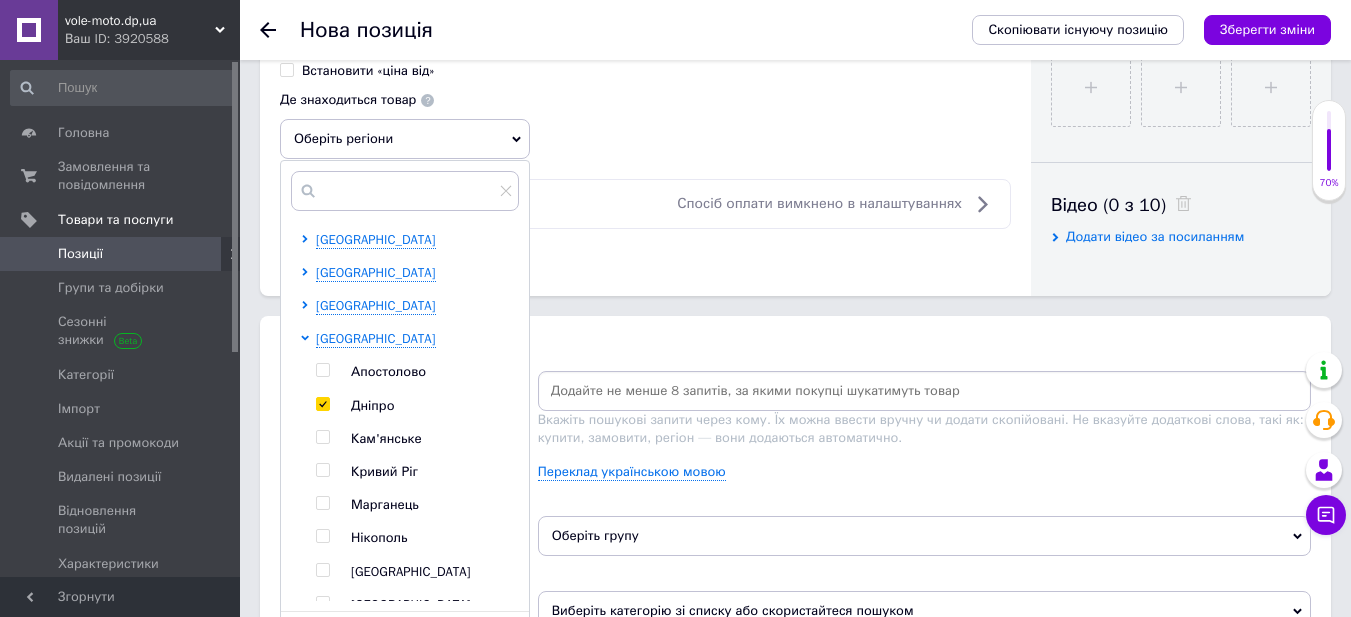 checkbox on "true" 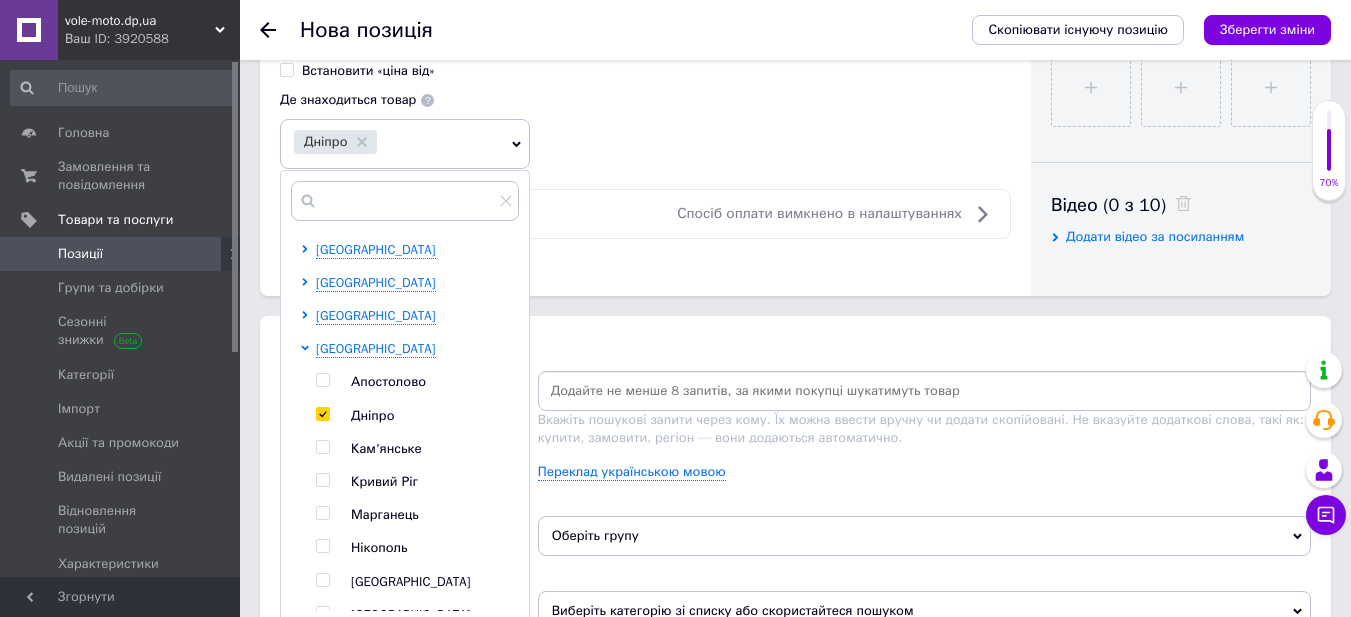 click on "Основна інформація Назва позиції (Російська) ✱ Набір ножів для точних робіт WORKPRO W018020 Код/Артикул Опис (Російська) ✱ Леза 65 мм, 6 шт.: 23, 10, 2, 19, 7, 21
Монтажні ножі з алюмінієвою ручкою, 2 шт.
Група товарів        Ножі для точних робіт
Кількість предметів, шт     8
Матеріал     Сталь
Серія     PRO
Розширений текстовий редактор, DD114DCF-368E-4A11-A2CD-E05976A2A933 Панель інструментів редактора Форматування Нормальний Розмір Розмір   Жирний  Сполучення клавіш Ctrl+B   Курсив  Сполучення клавіш Ctrl+I   Підкреслений  Сполучення клавіш Ctrl+U   Видалити форматування   Повернути" at bounding box center (795, 200) 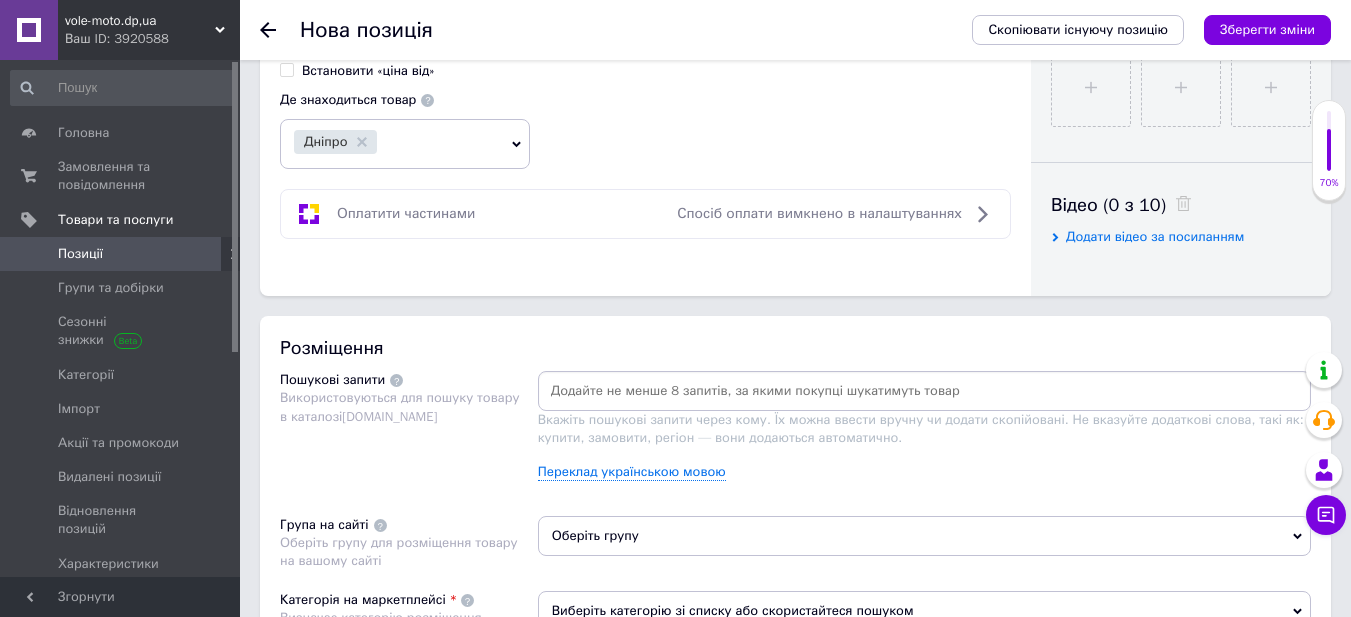 click at bounding box center [924, 391] 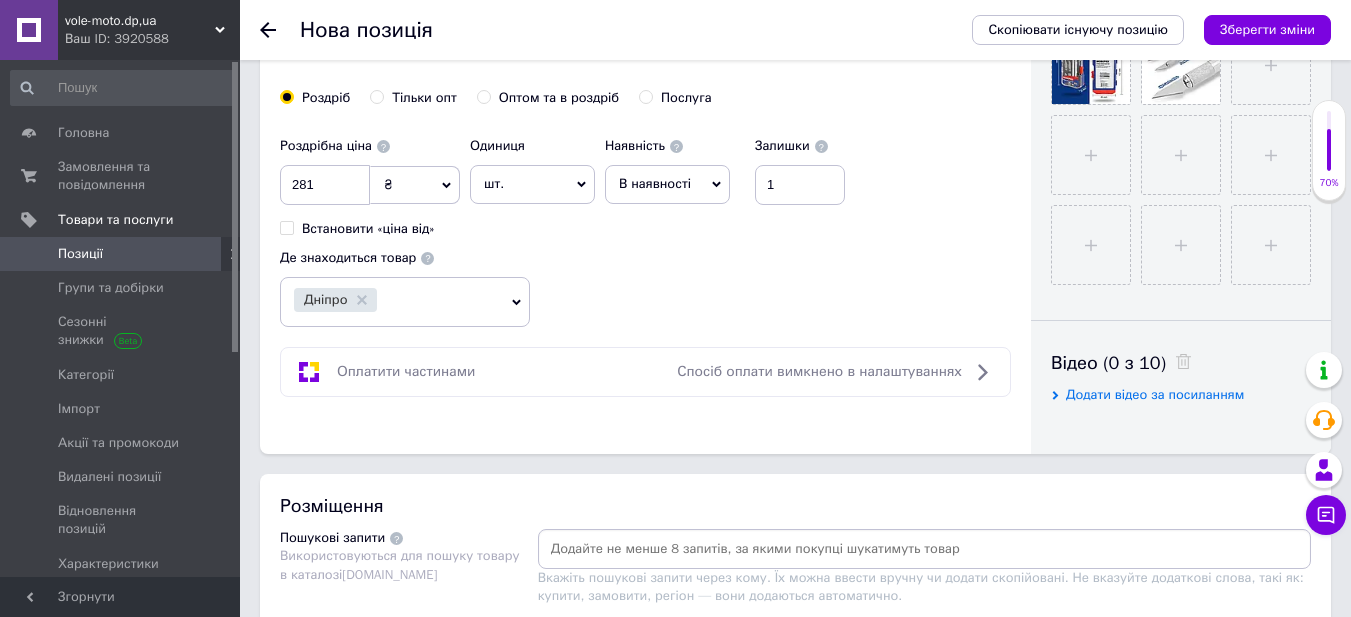 scroll, scrollTop: 1000, scrollLeft: 0, axis: vertical 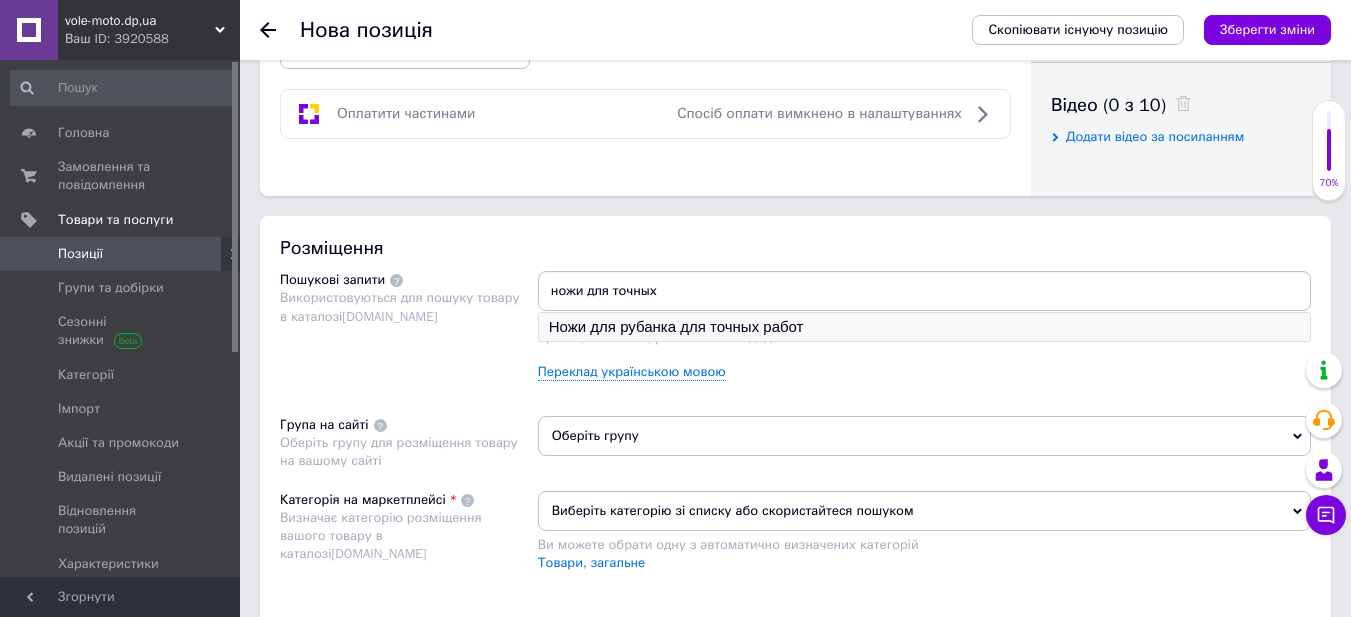 type on "ножи для точных" 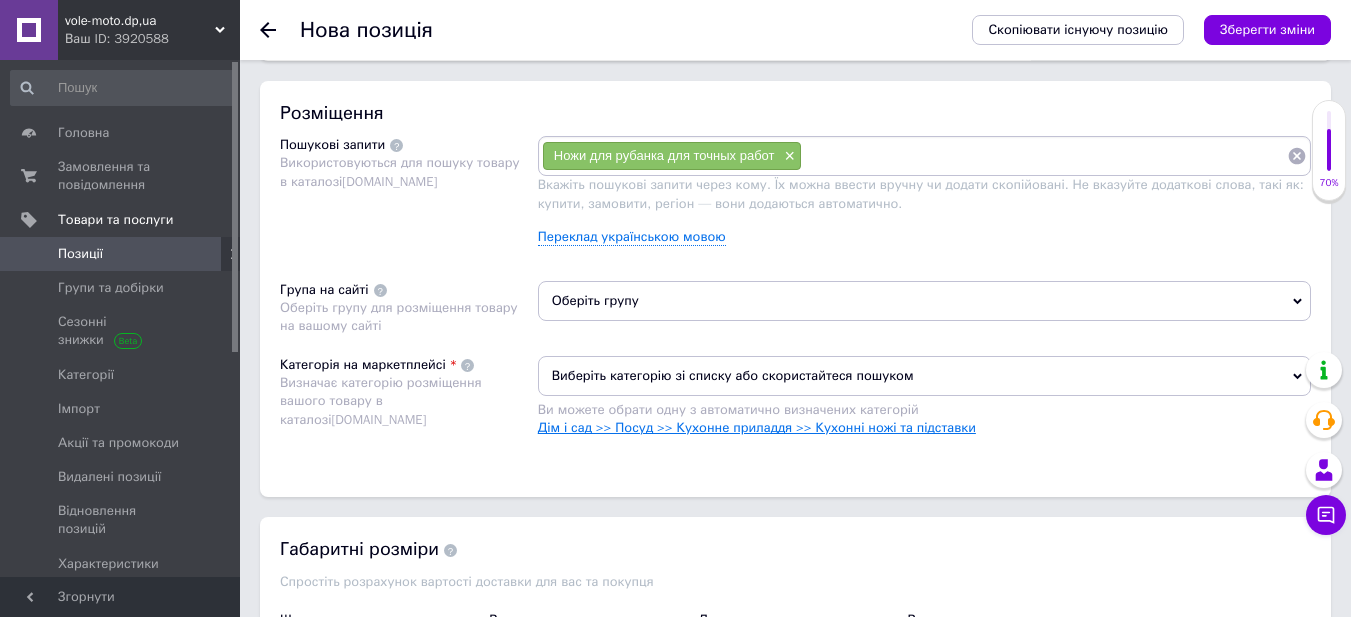 scroll, scrollTop: 1100, scrollLeft: 0, axis: vertical 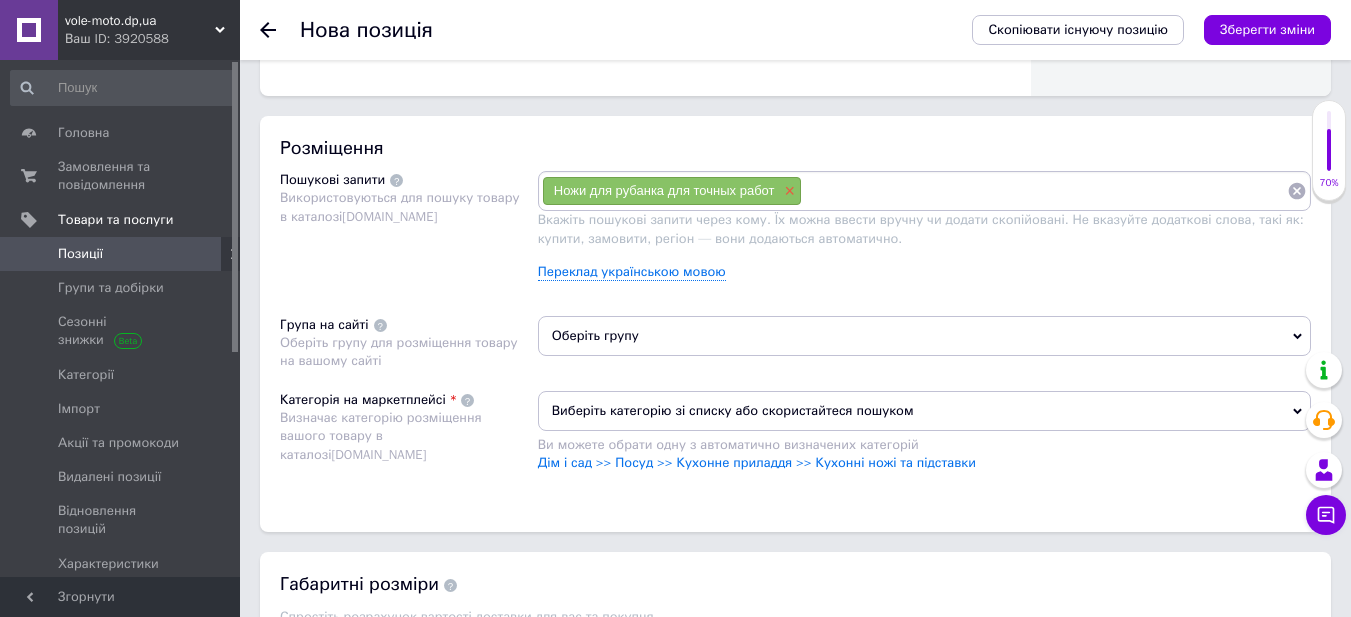 click on "×" at bounding box center (788, 191) 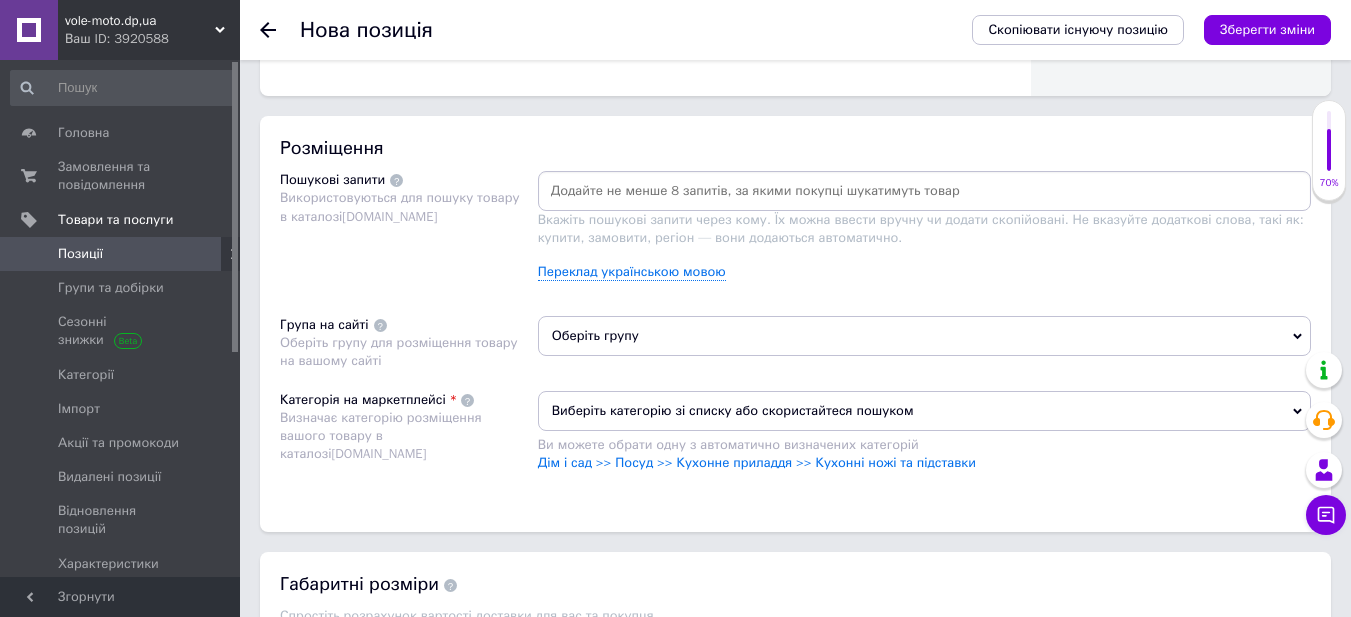 click at bounding box center [924, 191] 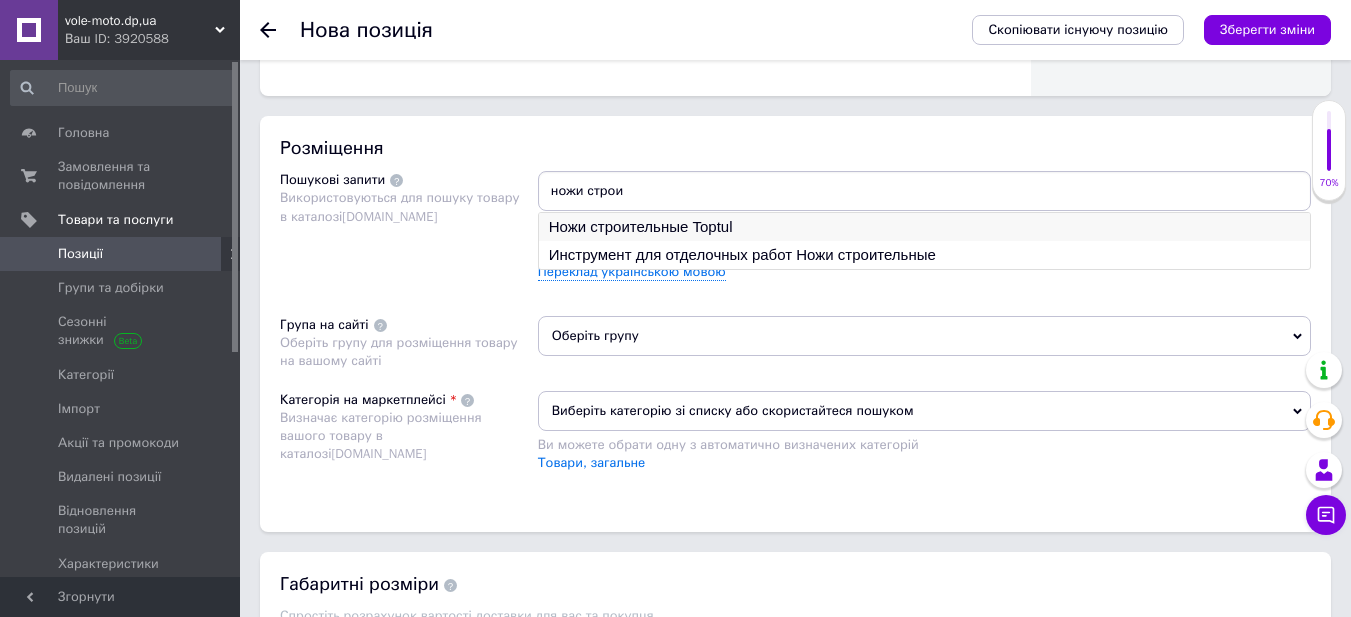 type on "ножи строи" 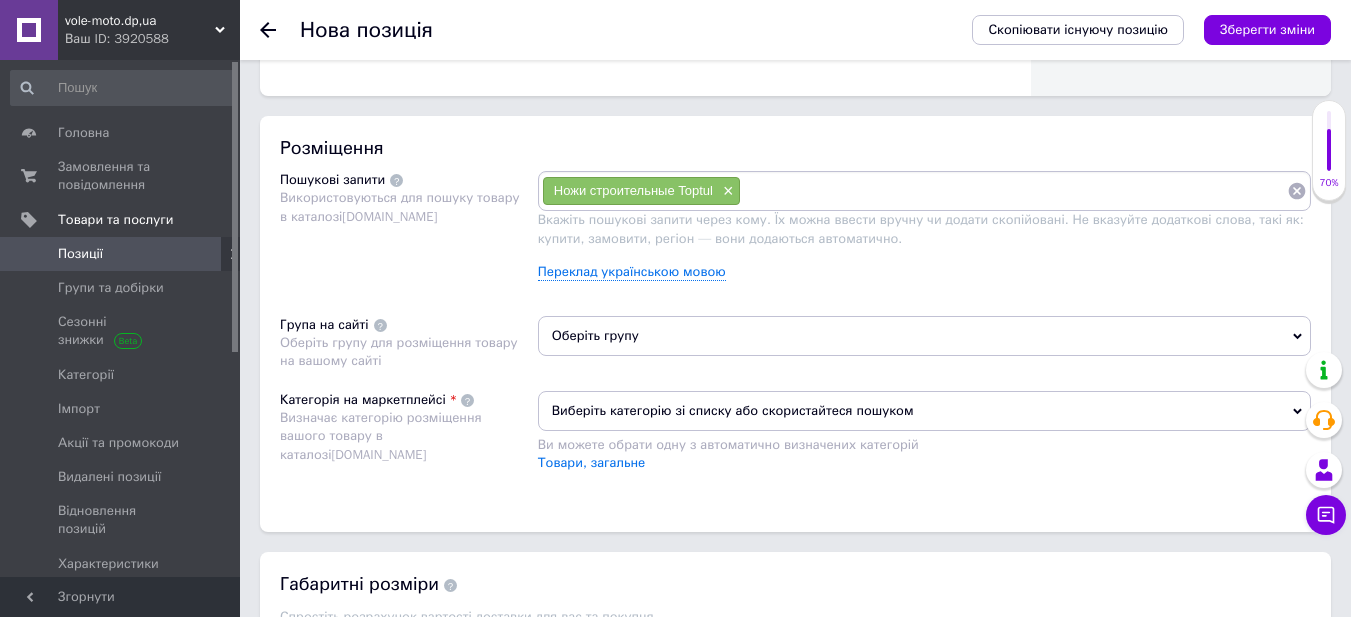 click on "Оберіть групу" at bounding box center (924, 336) 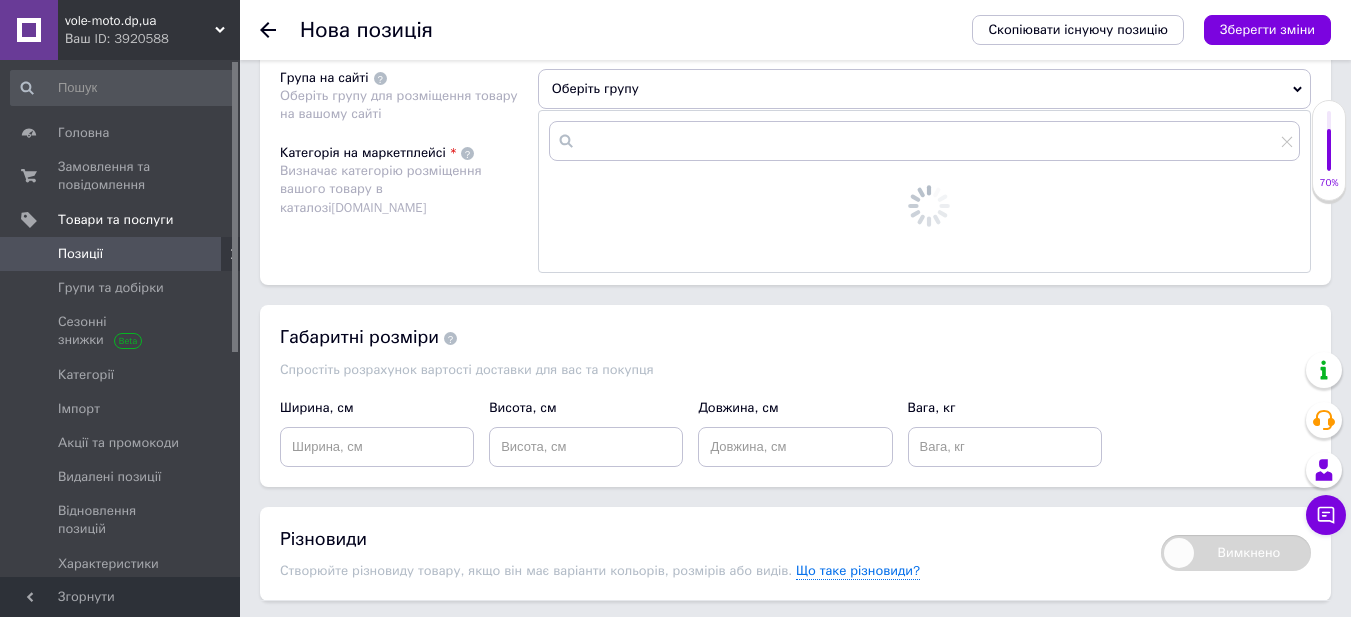 scroll, scrollTop: 1400, scrollLeft: 0, axis: vertical 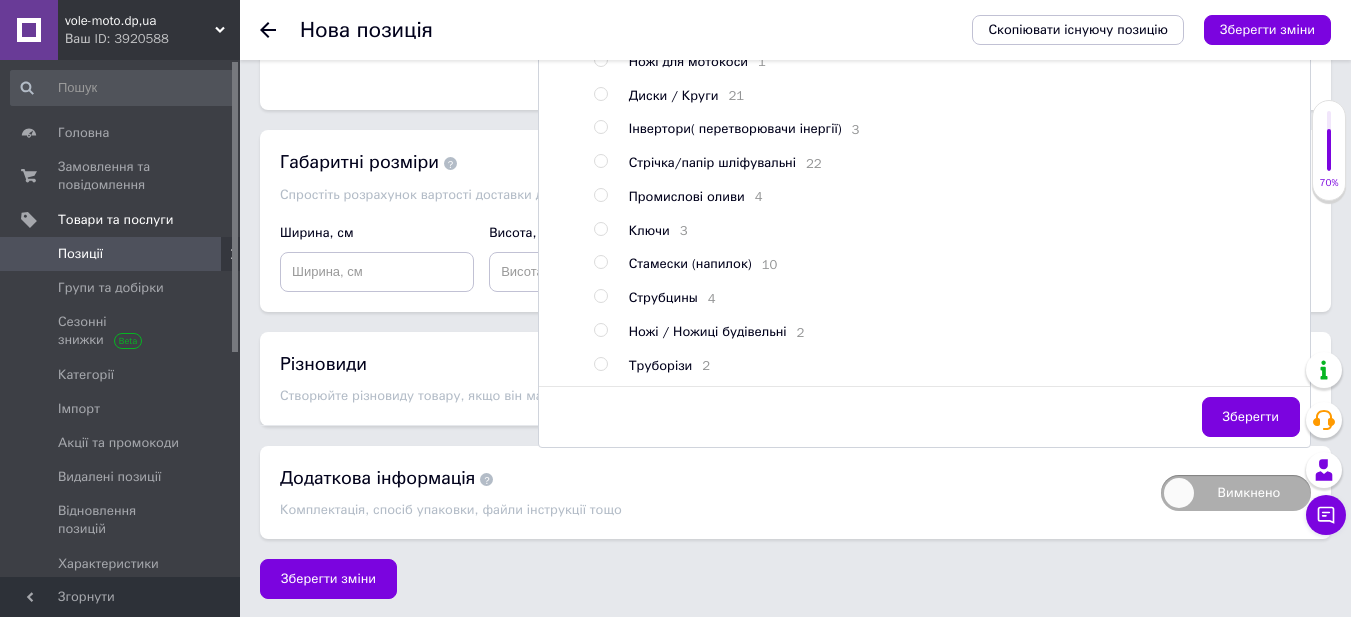 click at bounding box center [600, 330] 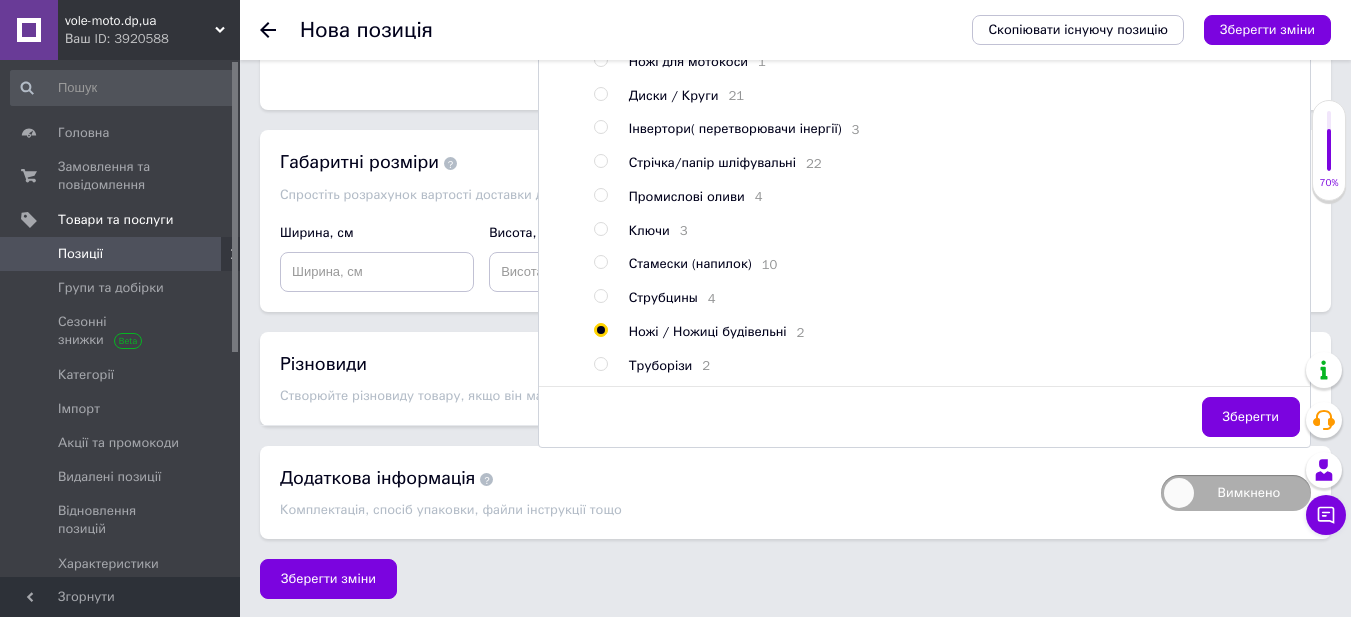 radio on "true" 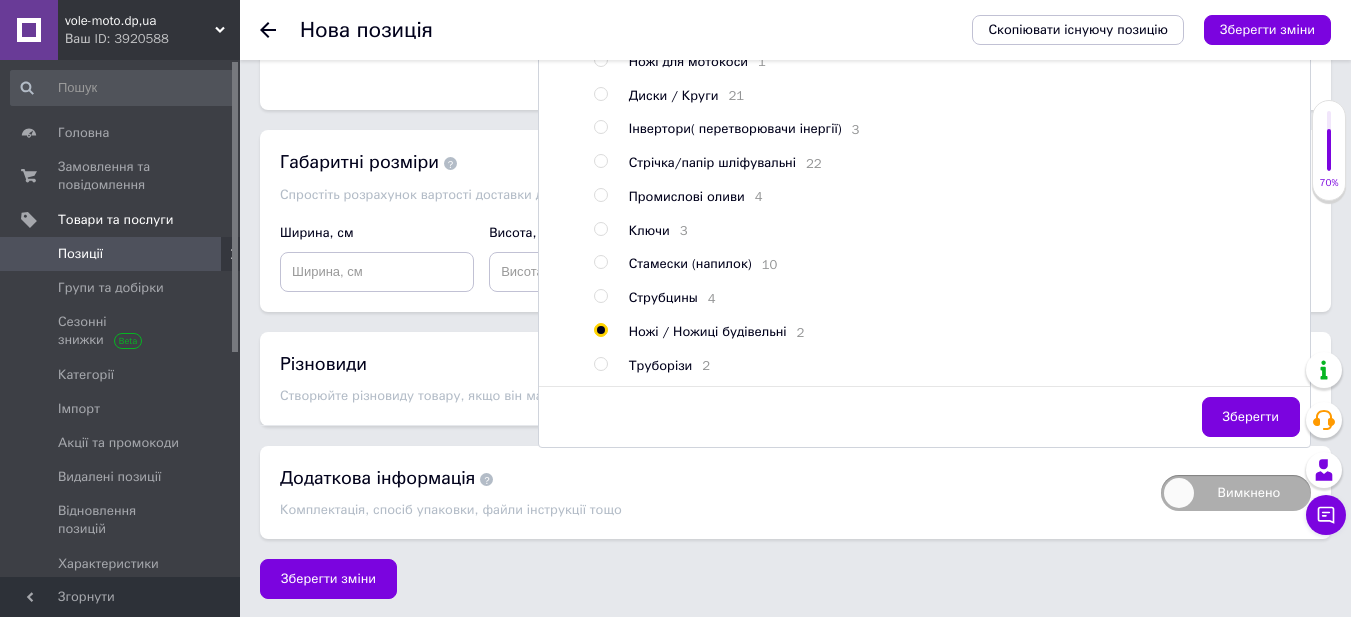 click on "Розміщення Пошукові запити Використовуються для пошуку товару в каталозі  [DOMAIN_NAME] Ножи строительные Toptul × Вкажіть пошукові запити через кому. Їх можна ввести вручну чи додати скопійовані. Не вказуйте додаткові слова, такі як: купити, замовити, регіон — вони додаються автоматично. Переклад українською мовою Група на сайті Оберіть групу для розміщення товару на вашому сайті Обрано Ножі / Ножиці будівельні [PERSON_NAME] група 2 Мотоциклы Велосипеди 3 Квадроцикли 1 Мотошоломи 13 Велоскутера акумуляторні 1 Інвертори( перетворювачи інергії) 3 Витратні матеріали 22 21 5 11" at bounding box center (795, -98) 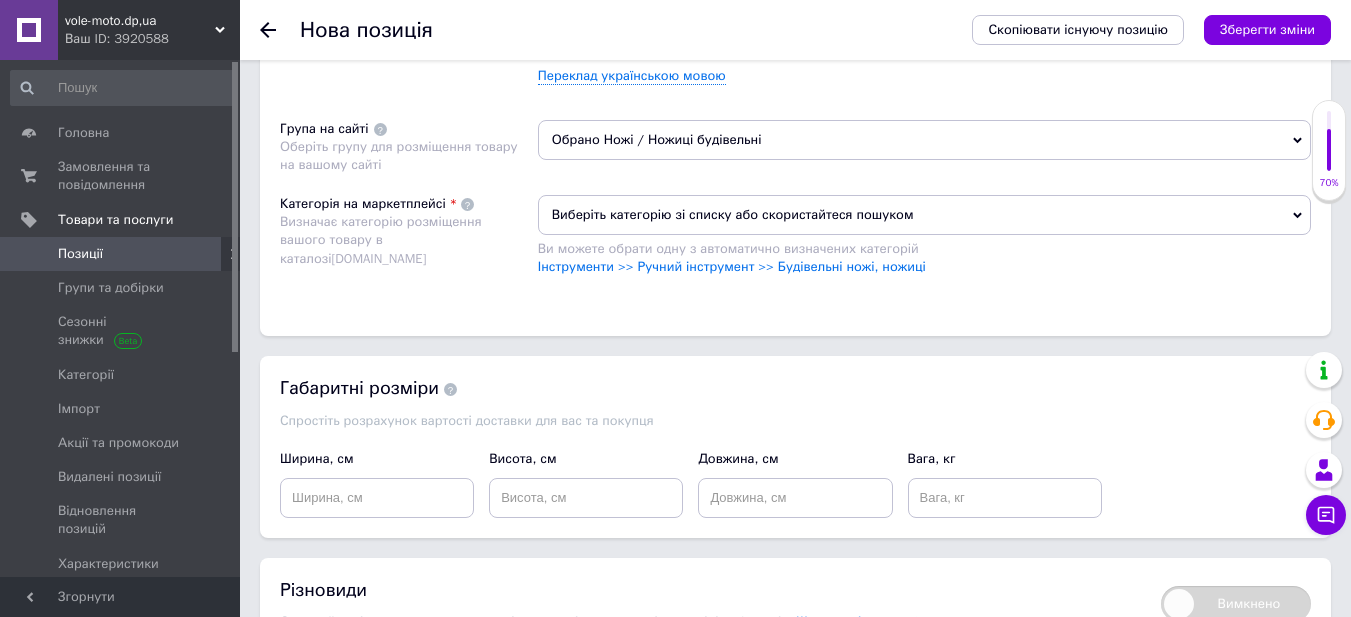 scroll, scrollTop: 1222, scrollLeft: 0, axis: vertical 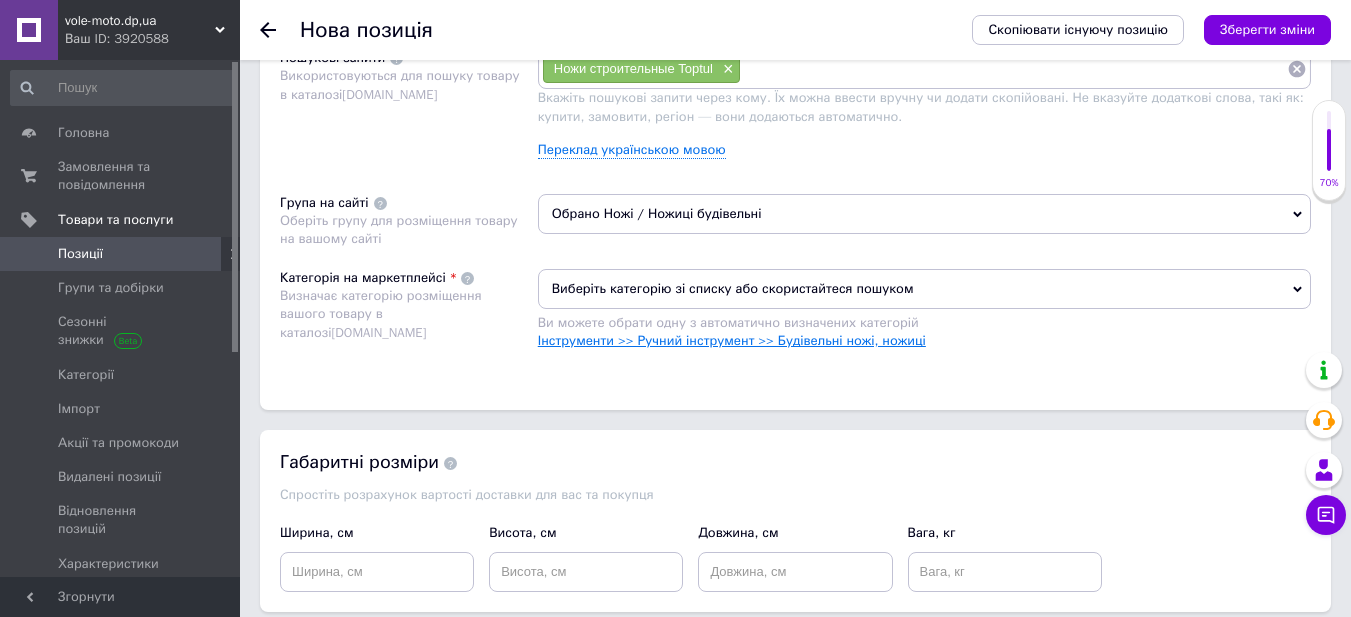 click on "Інструменти >> Ручний інструмент >> Будівельні ножі, ножиці" at bounding box center [732, 340] 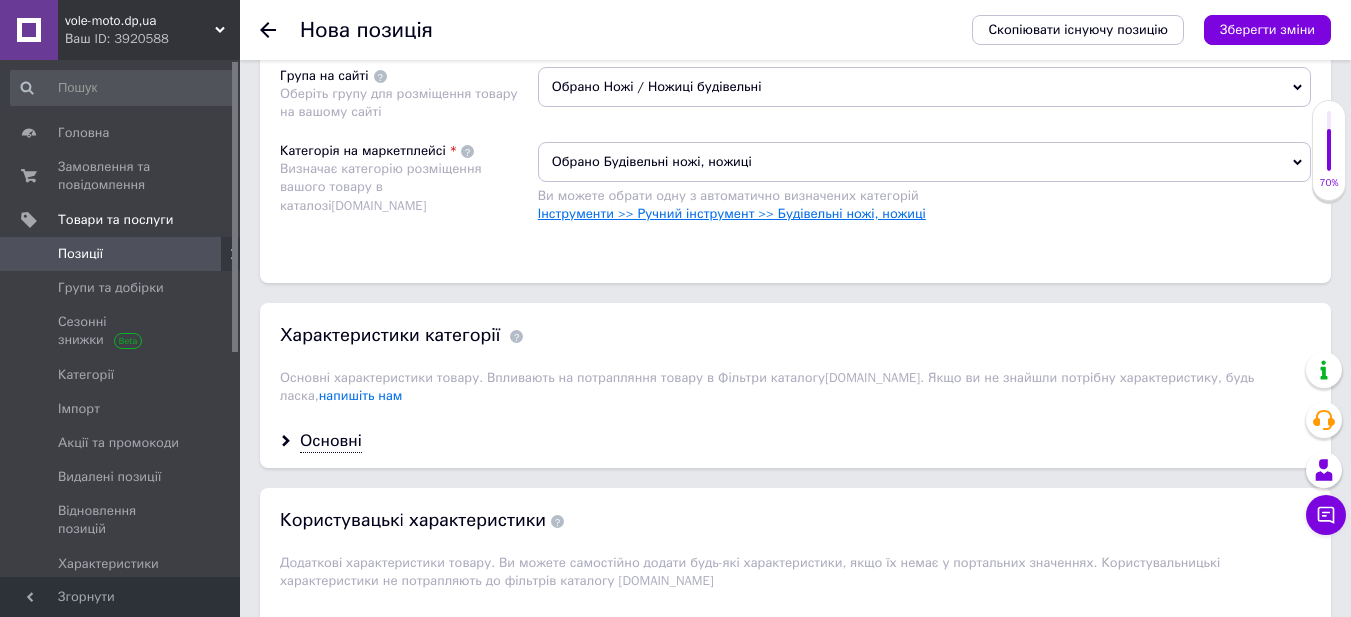 scroll, scrollTop: 1422, scrollLeft: 0, axis: vertical 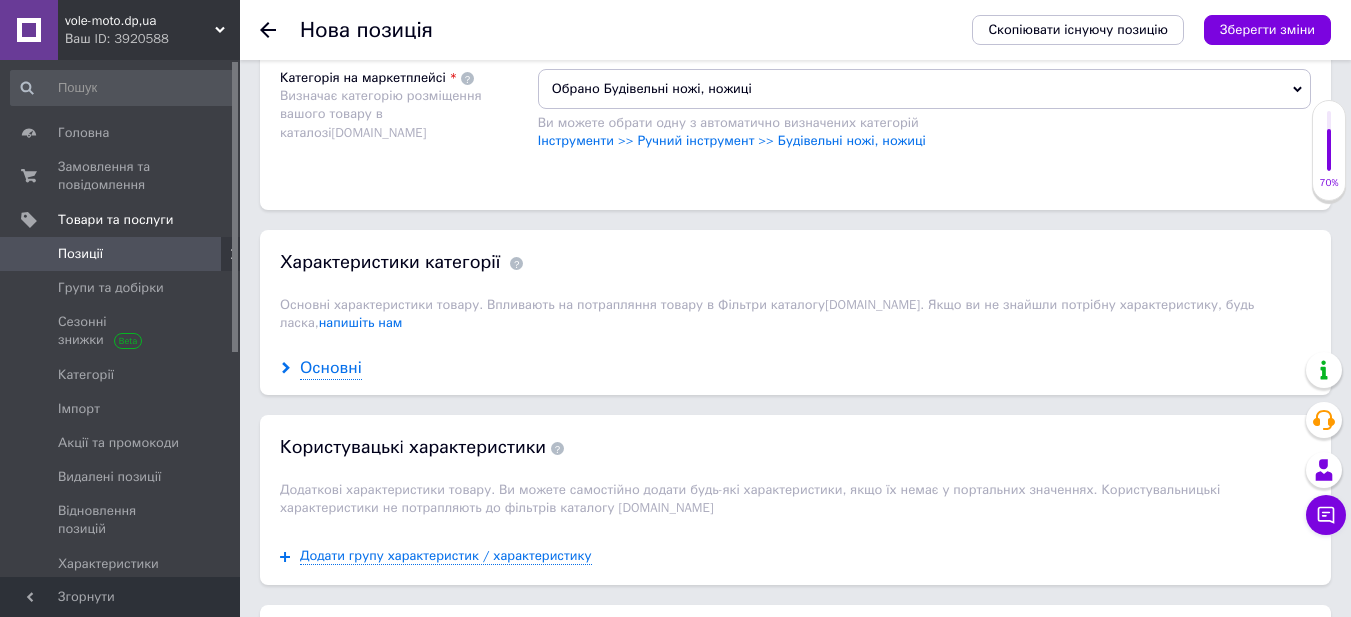 click on "Основні" at bounding box center (331, 368) 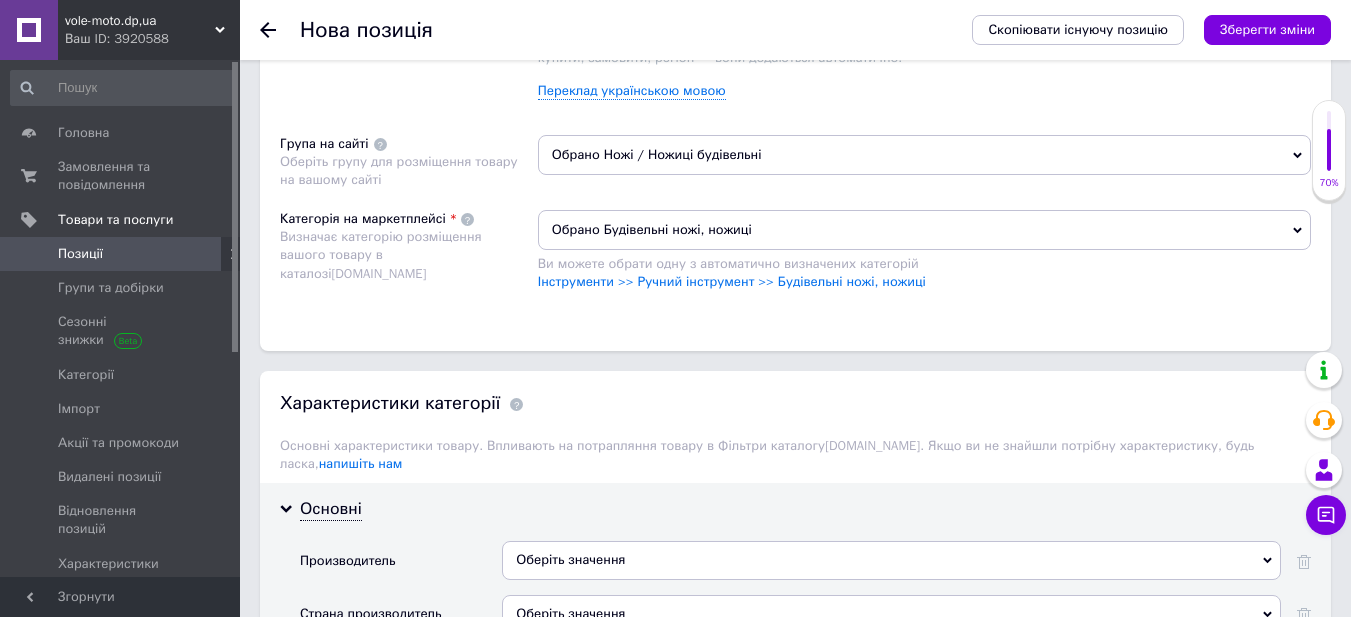 scroll, scrollTop: 1400, scrollLeft: 0, axis: vertical 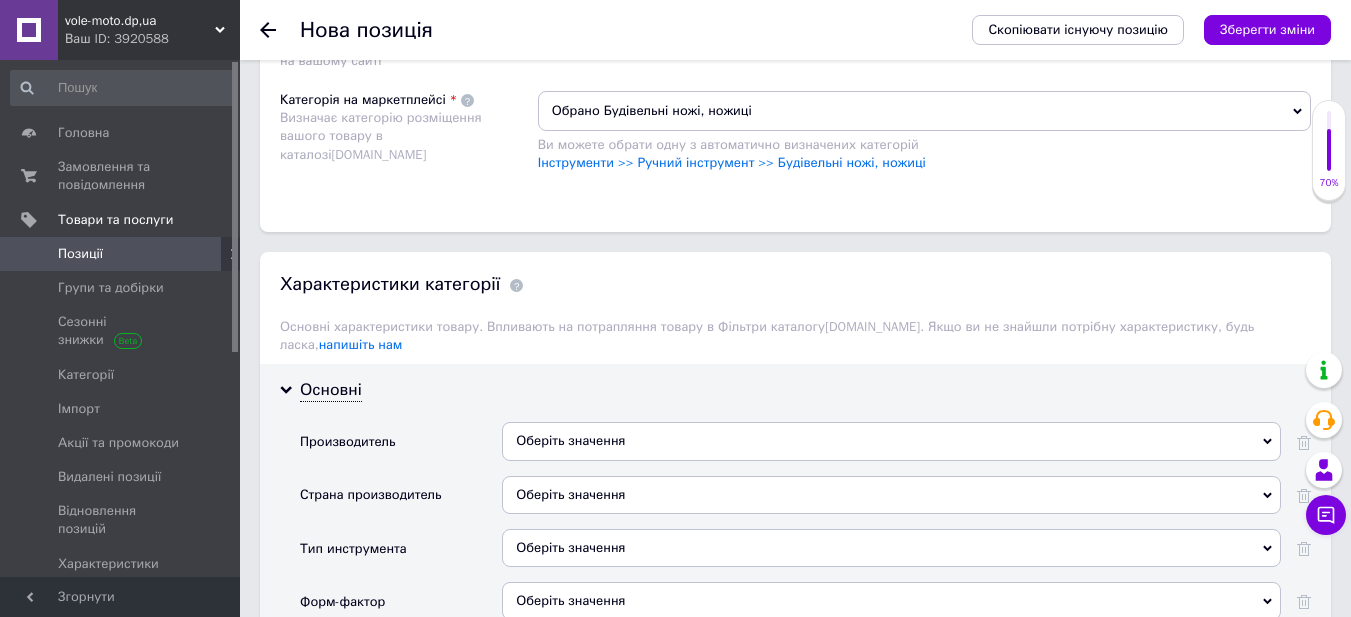 click on "Оберіть значення" at bounding box center [891, 441] 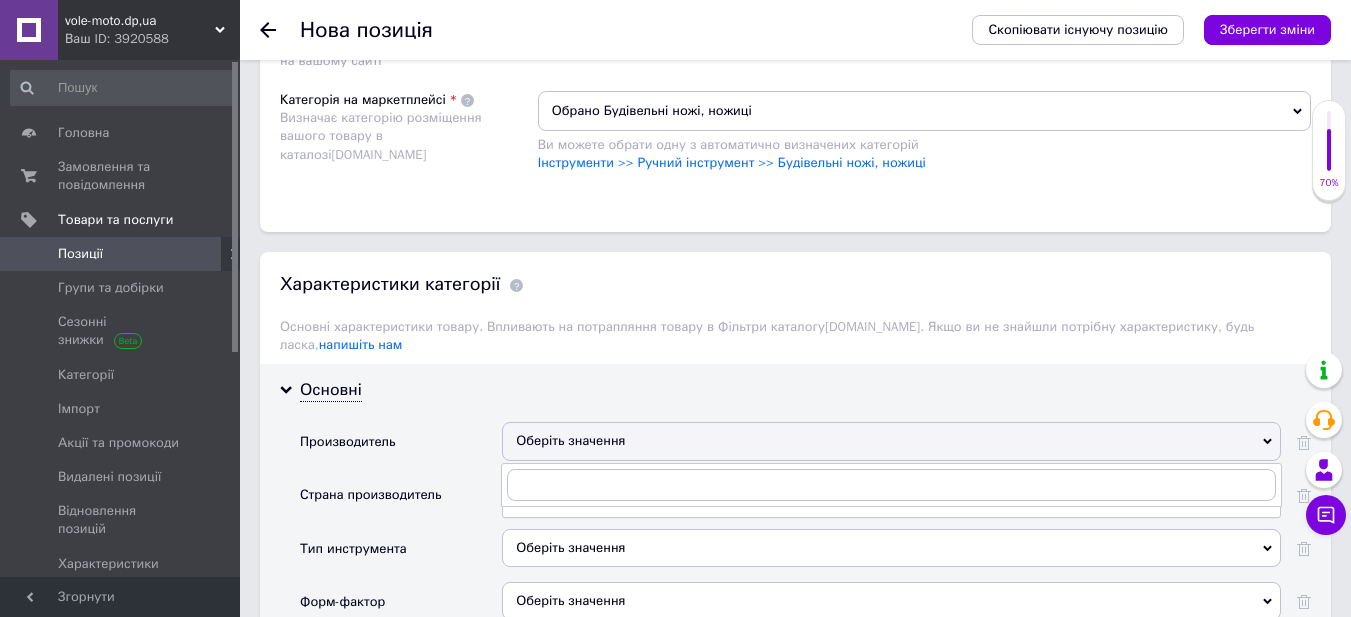 click on "Оберіть значення" at bounding box center (891, 441) 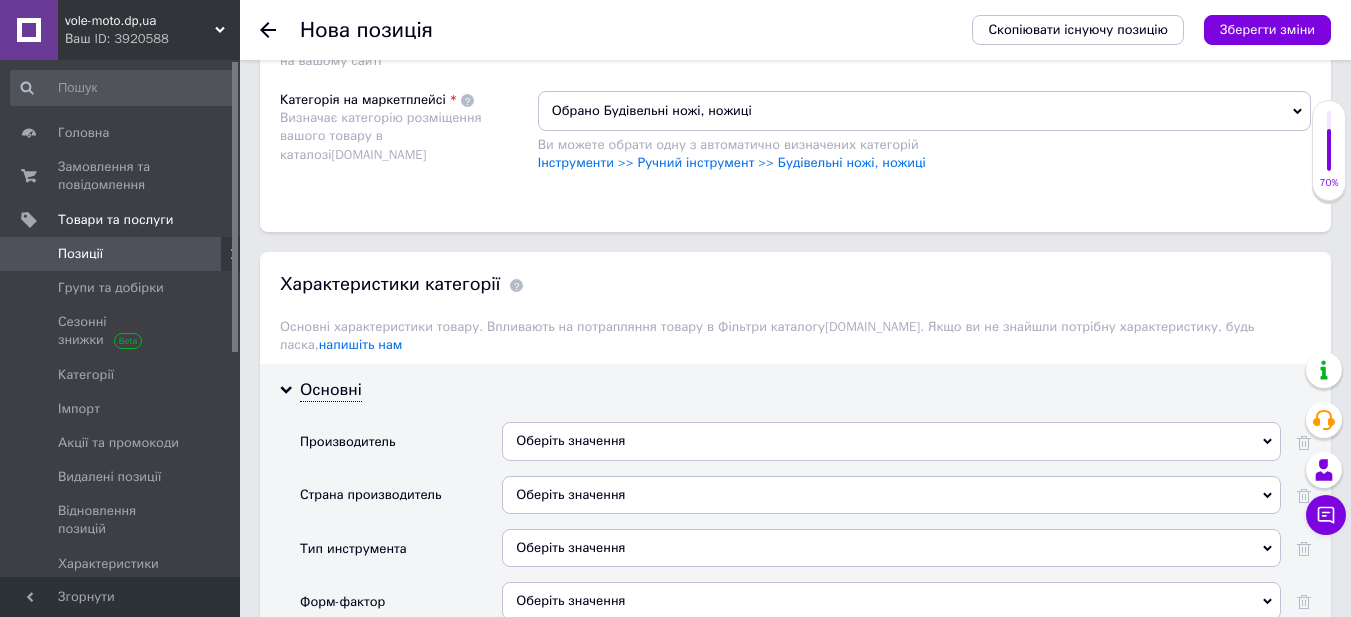 click on "Оберіть значення" at bounding box center (891, 441) 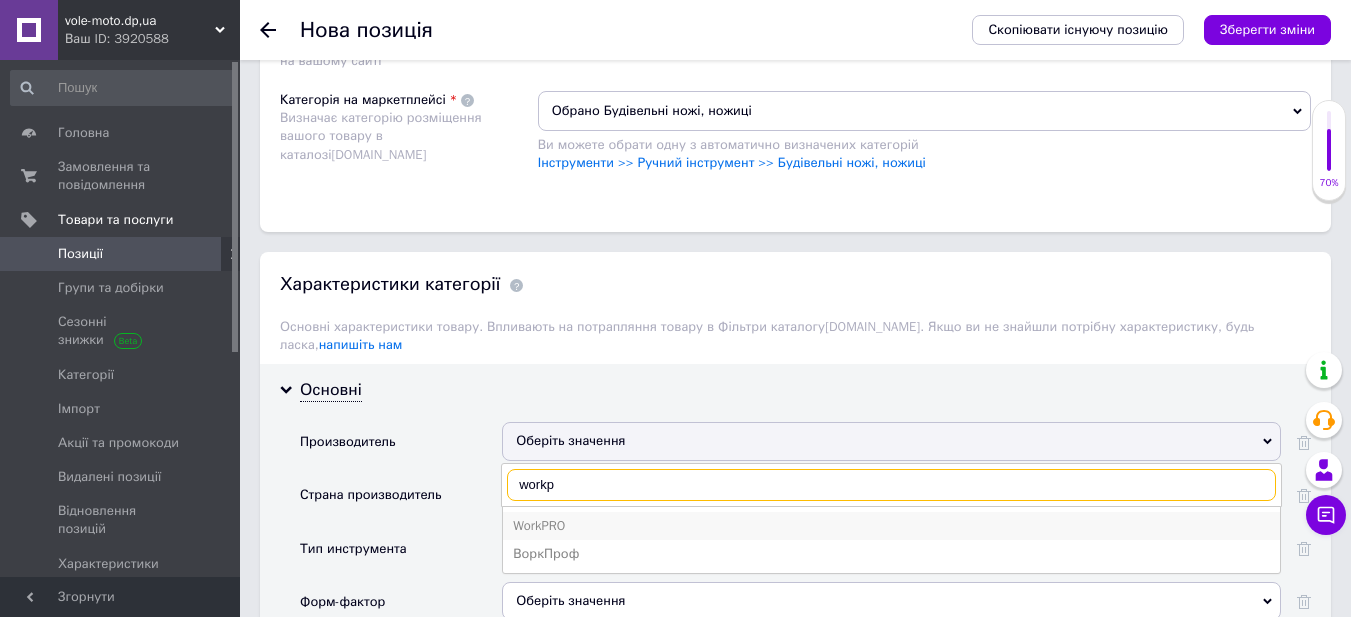type on "workp" 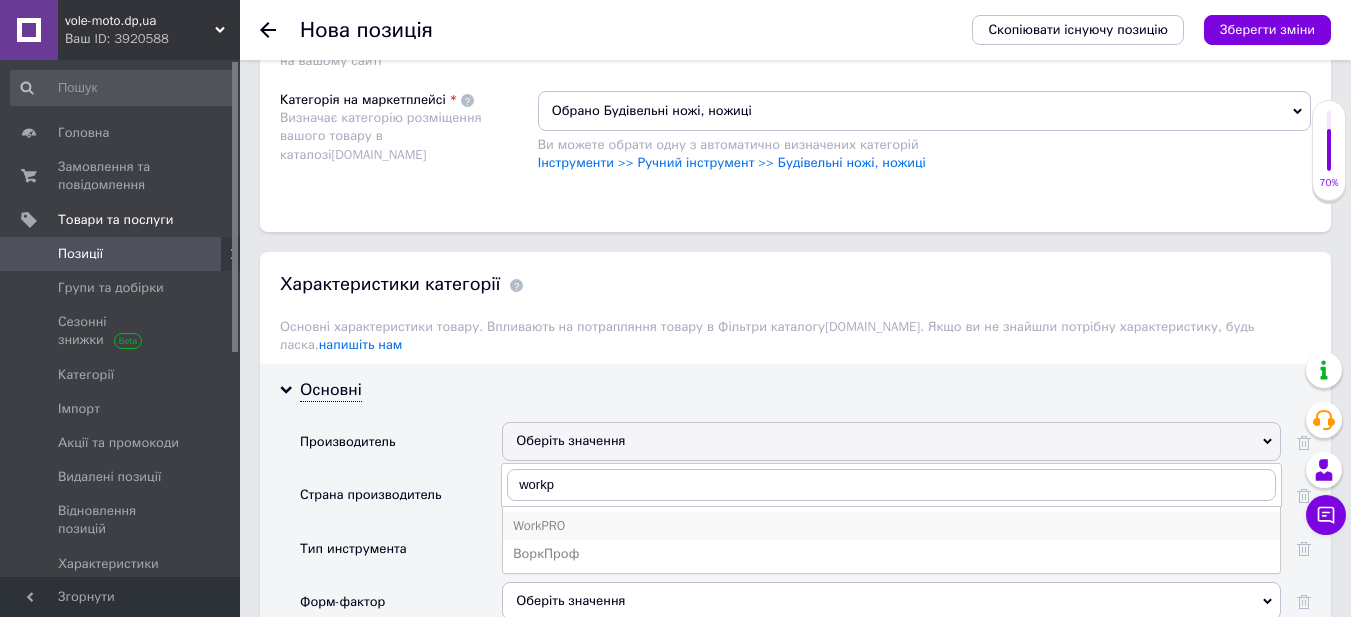 click on "WorkPRO" at bounding box center [891, 526] 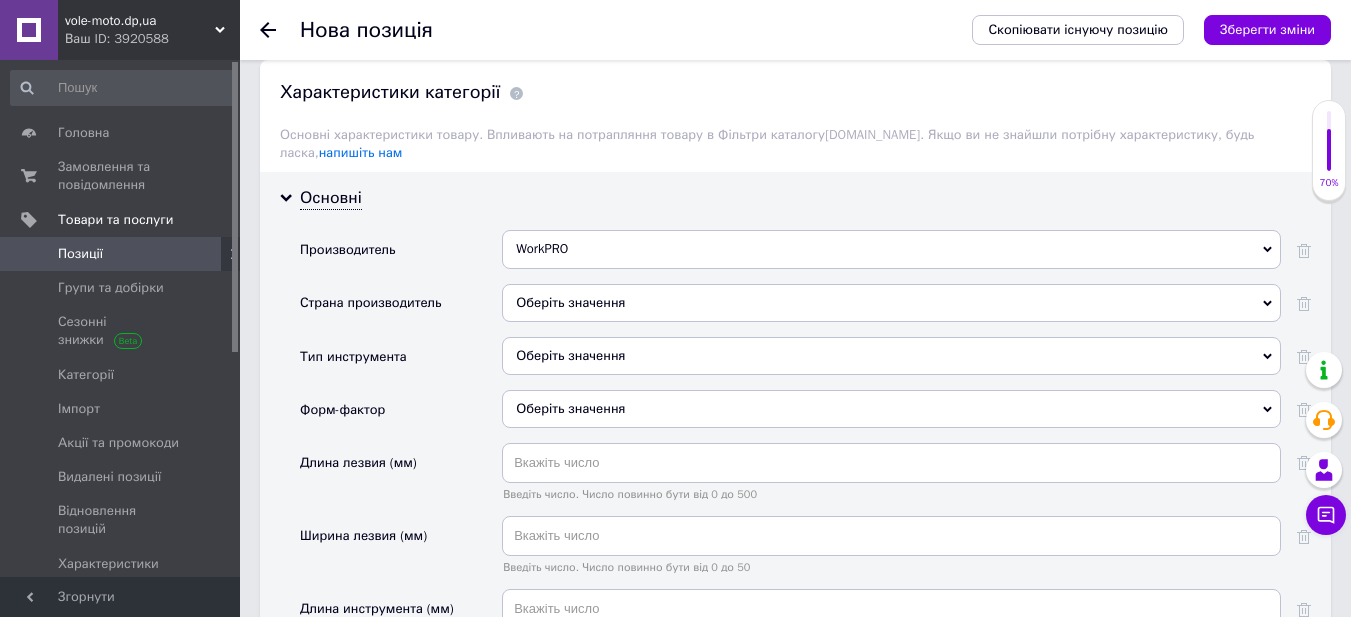 scroll, scrollTop: 1600, scrollLeft: 0, axis: vertical 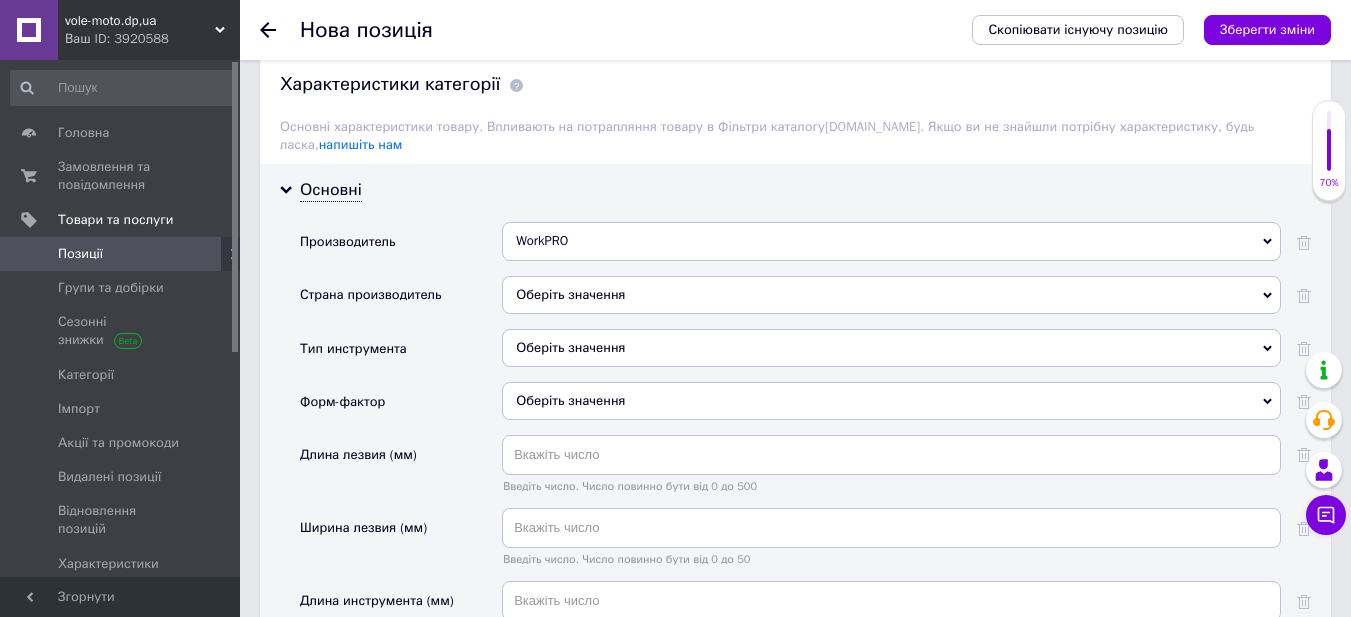 click on "Оберіть значення" at bounding box center [891, 348] 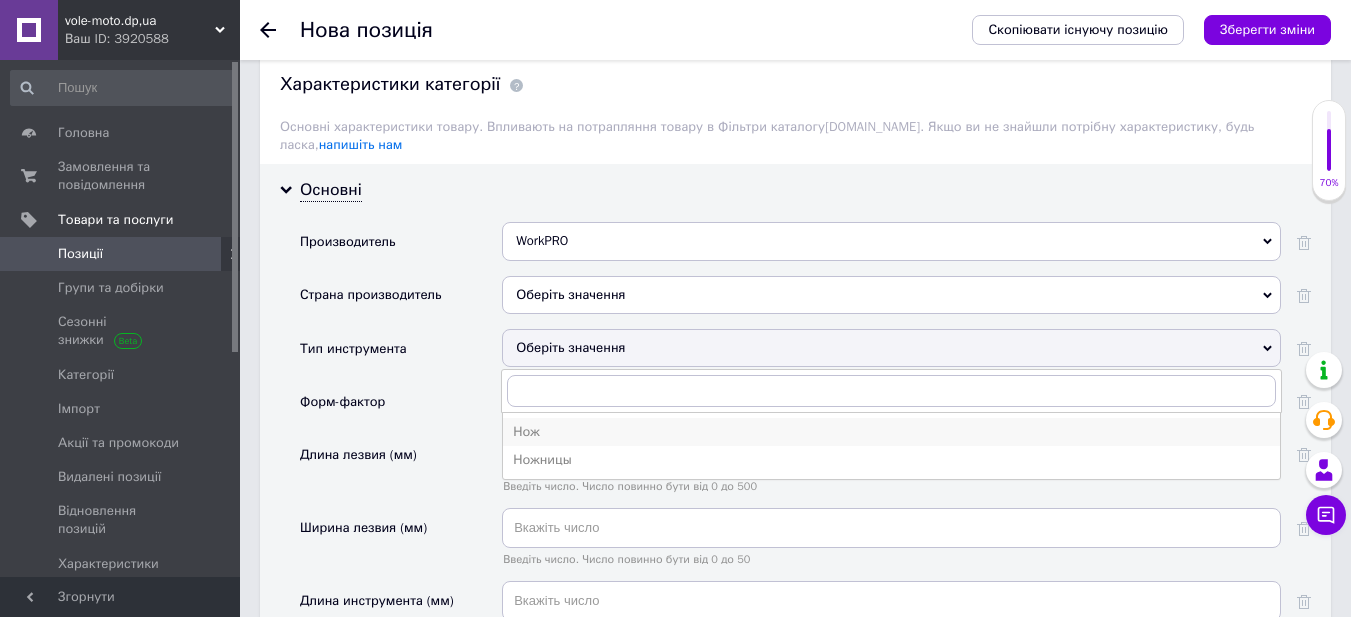 click on "Нож" at bounding box center [891, 432] 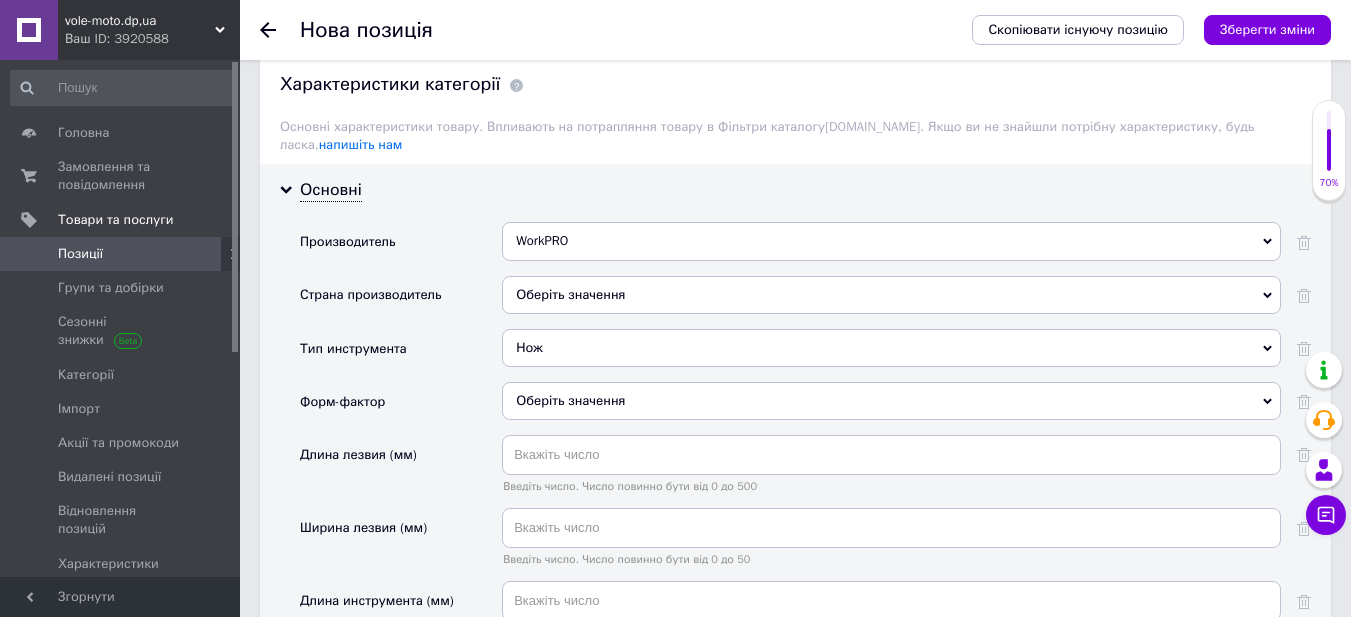 click on "Оберіть значення" at bounding box center [891, 401] 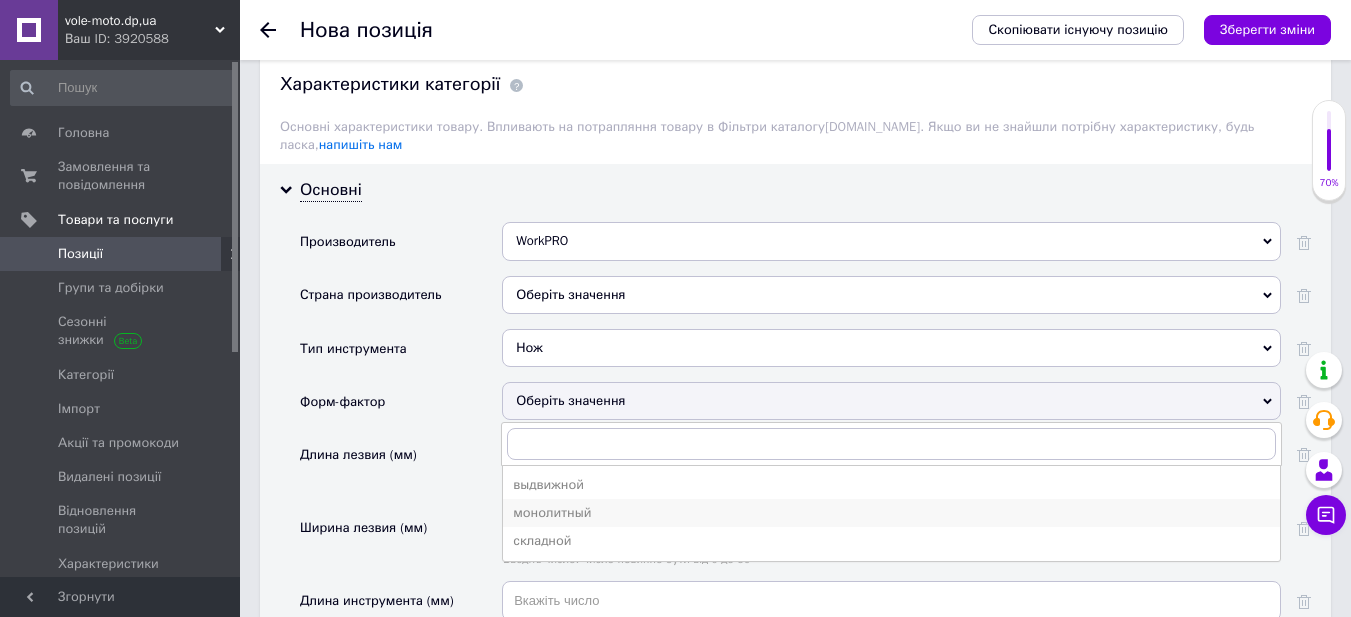 click on "монолитный" at bounding box center (891, 513) 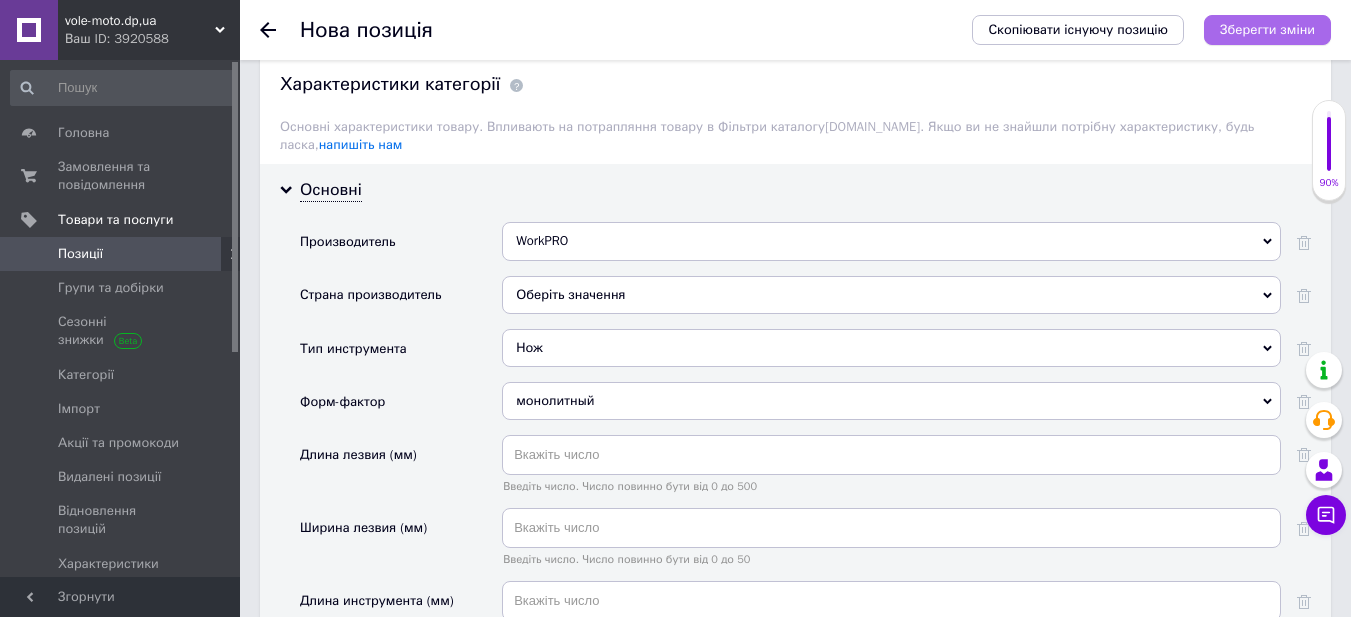 click on "Зберегти зміни" at bounding box center (1267, 29) 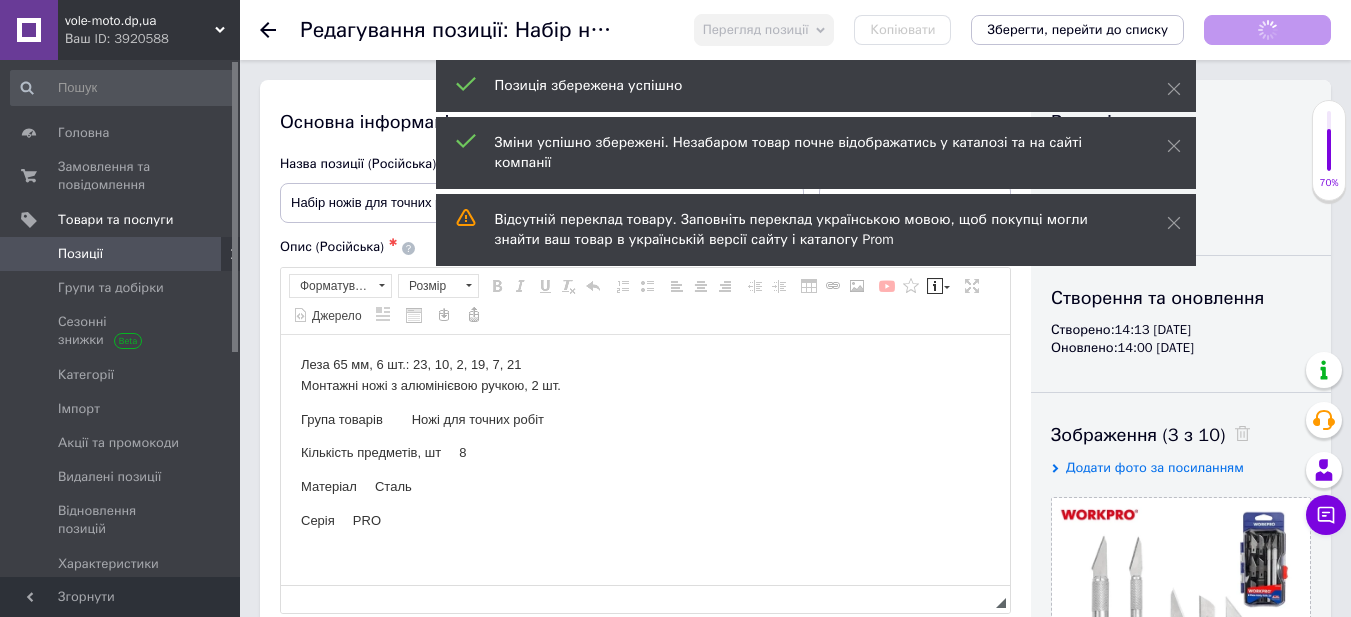 scroll, scrollTop: 0, scrollLeft: 0, axis: both 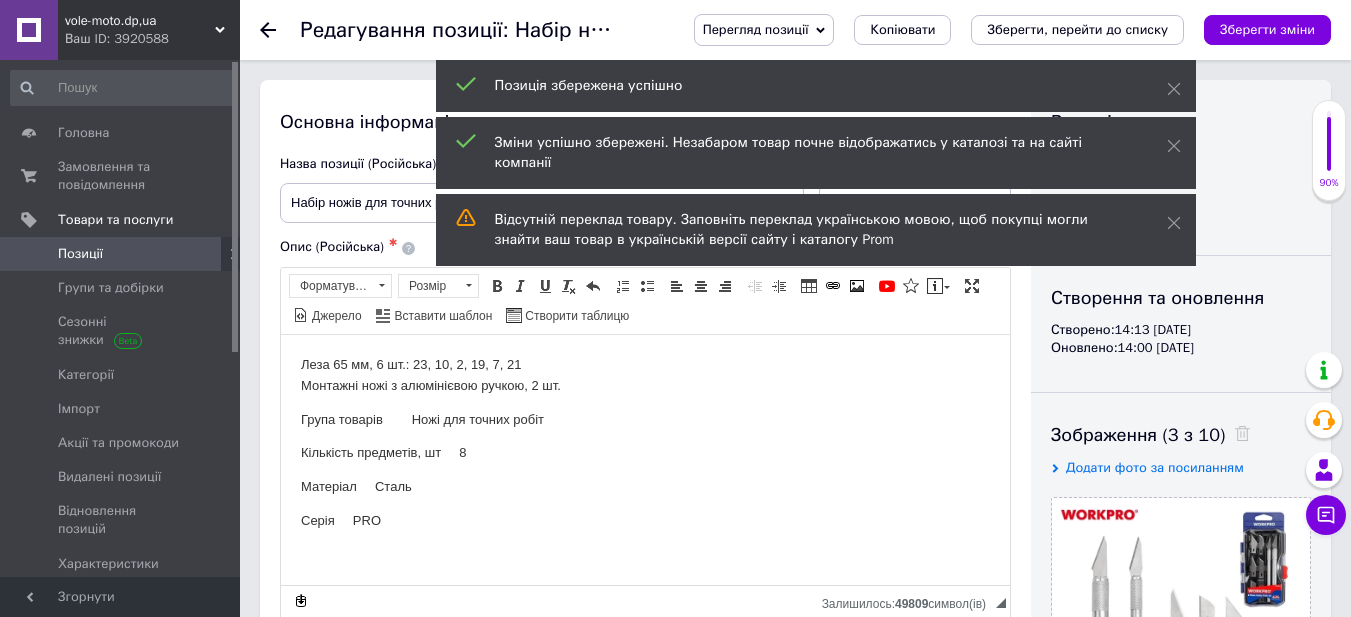 click 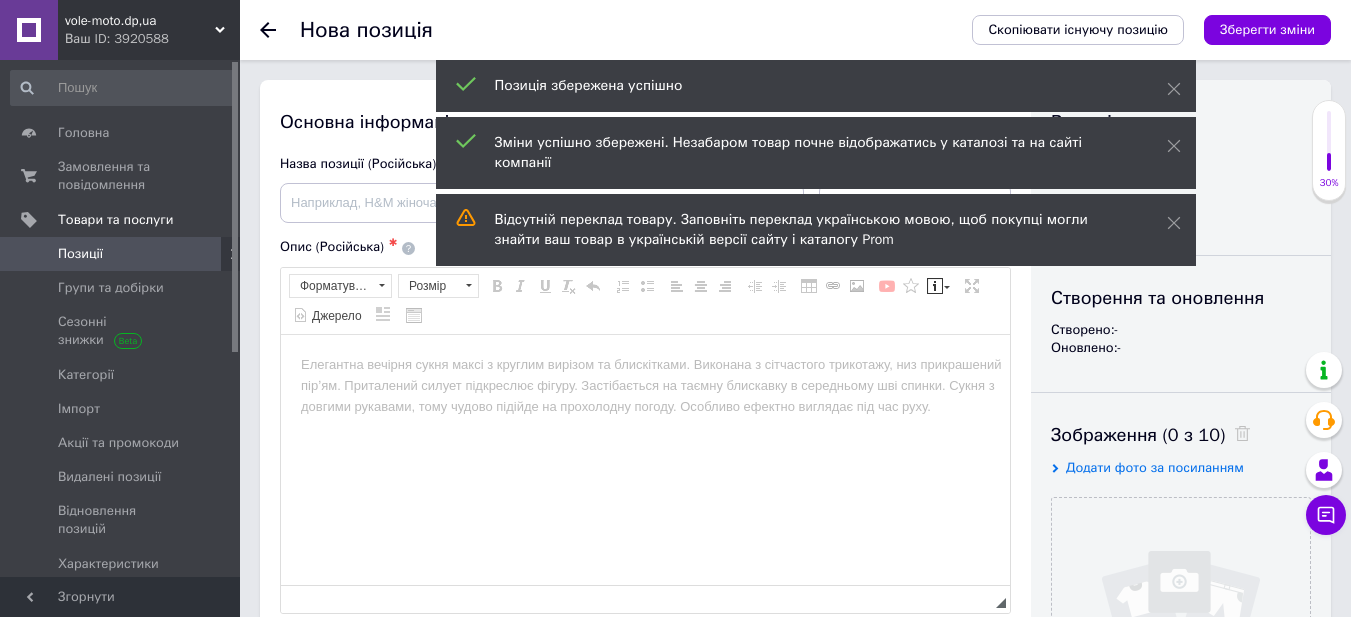scroll, scrollTop: 0, scrollLeft: 0, axis: both 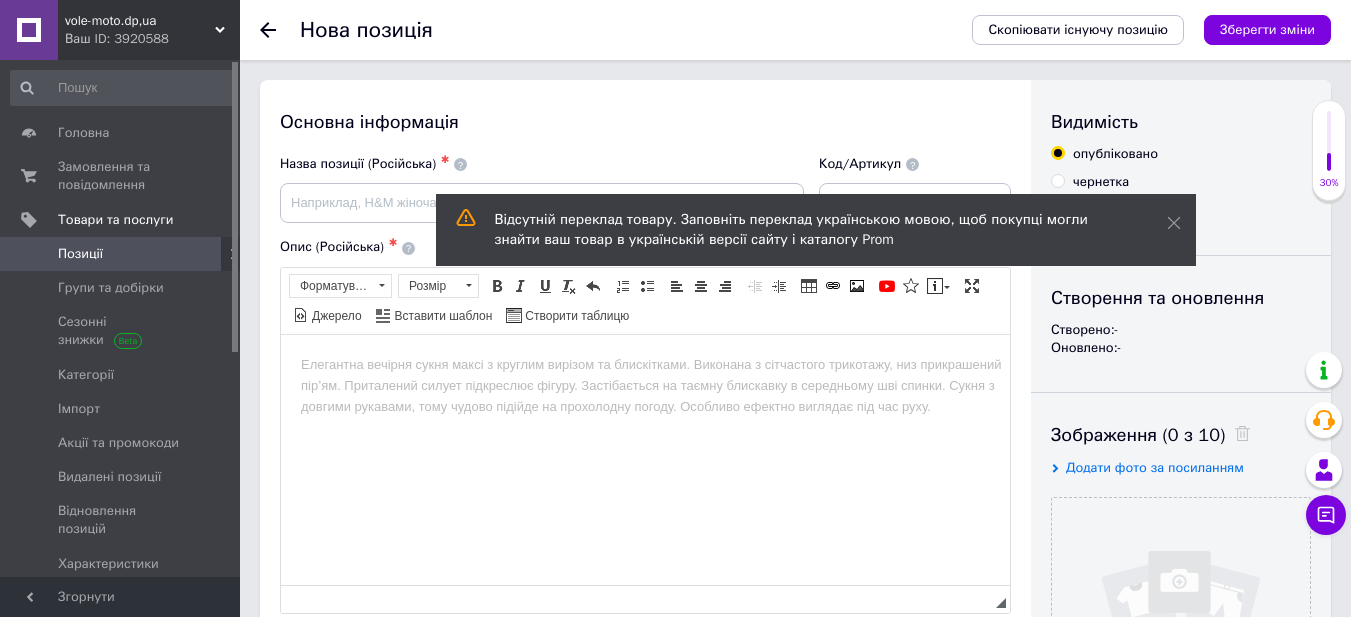 click 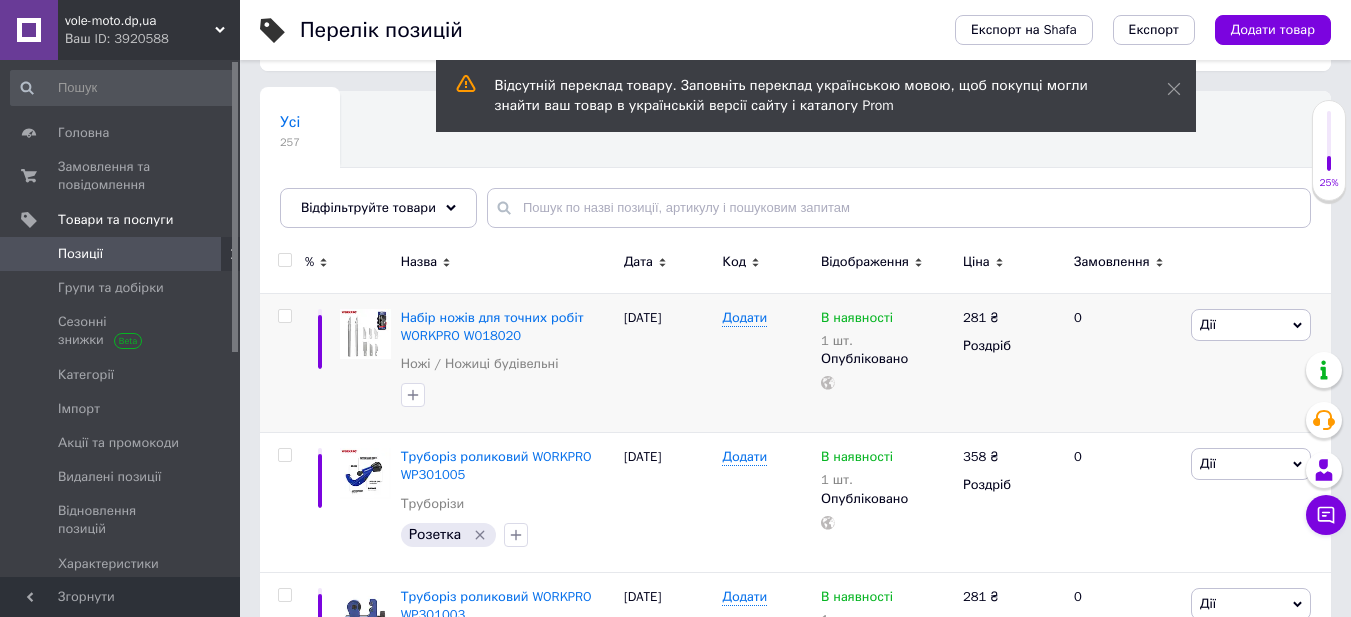 scroll, scrollTop: 200, scrollLeft: 0, axis: vertical 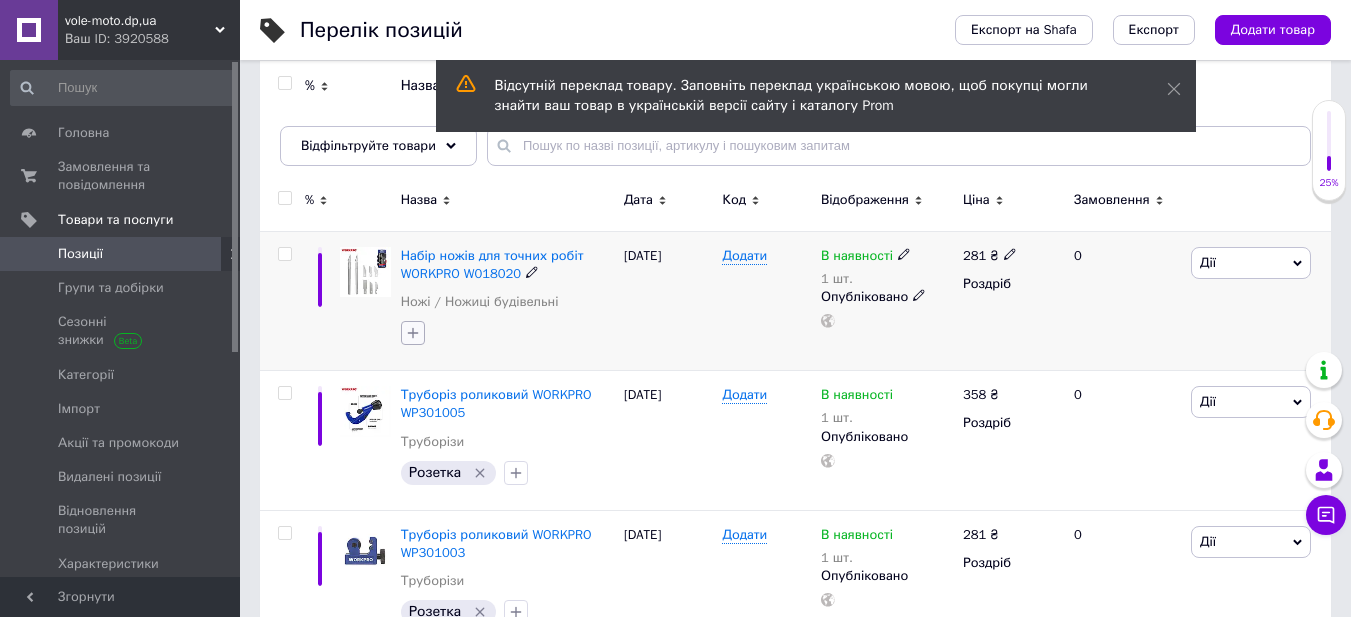 click 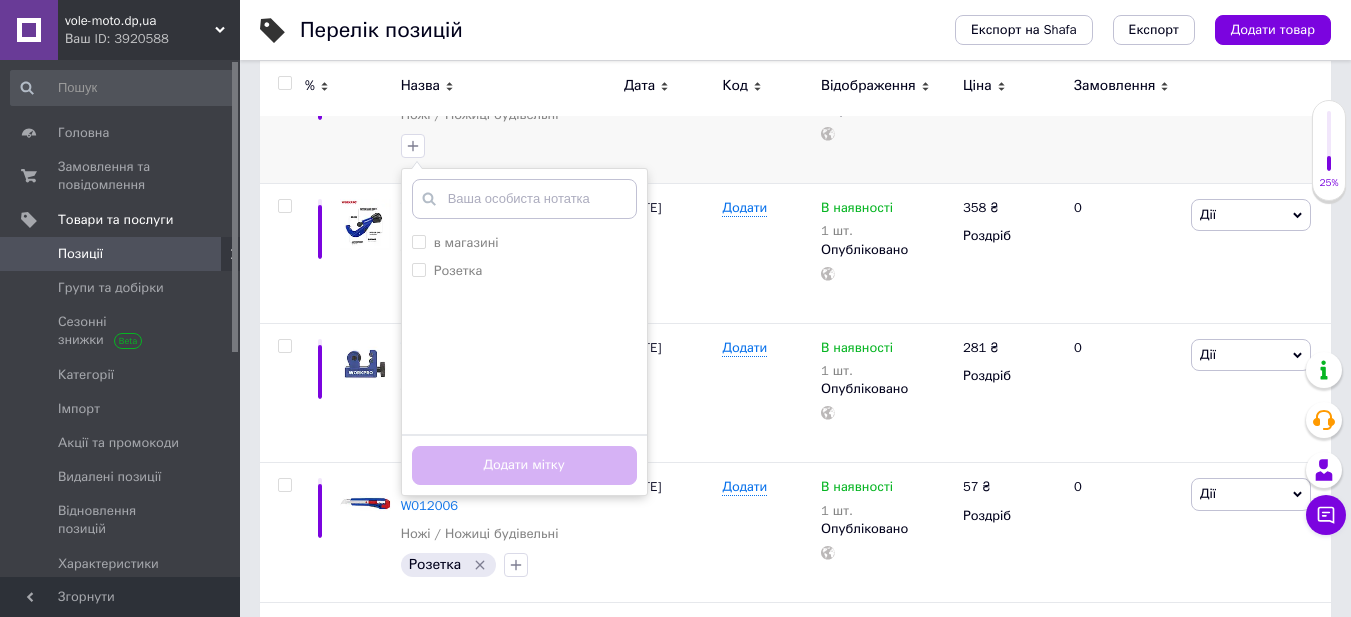 scroll, scrollTop: 400, scrollLeft: 0, axis: vertical 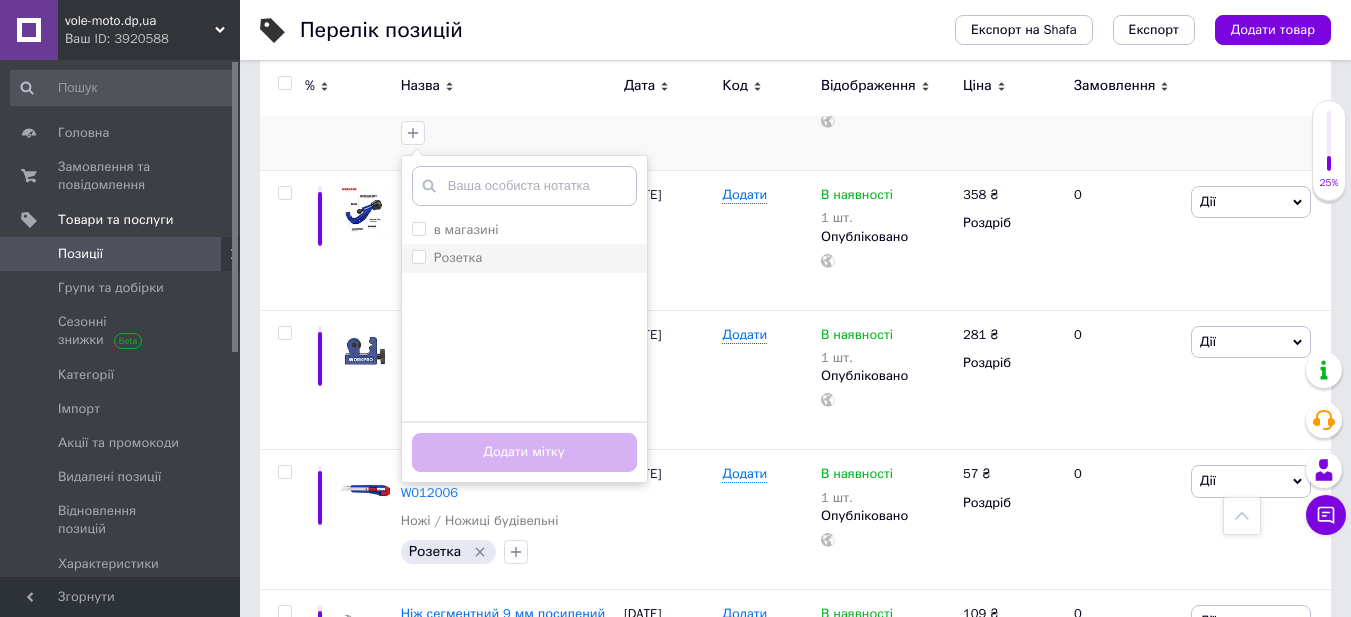 click on "Розетка" at bounding box center (458, 257) 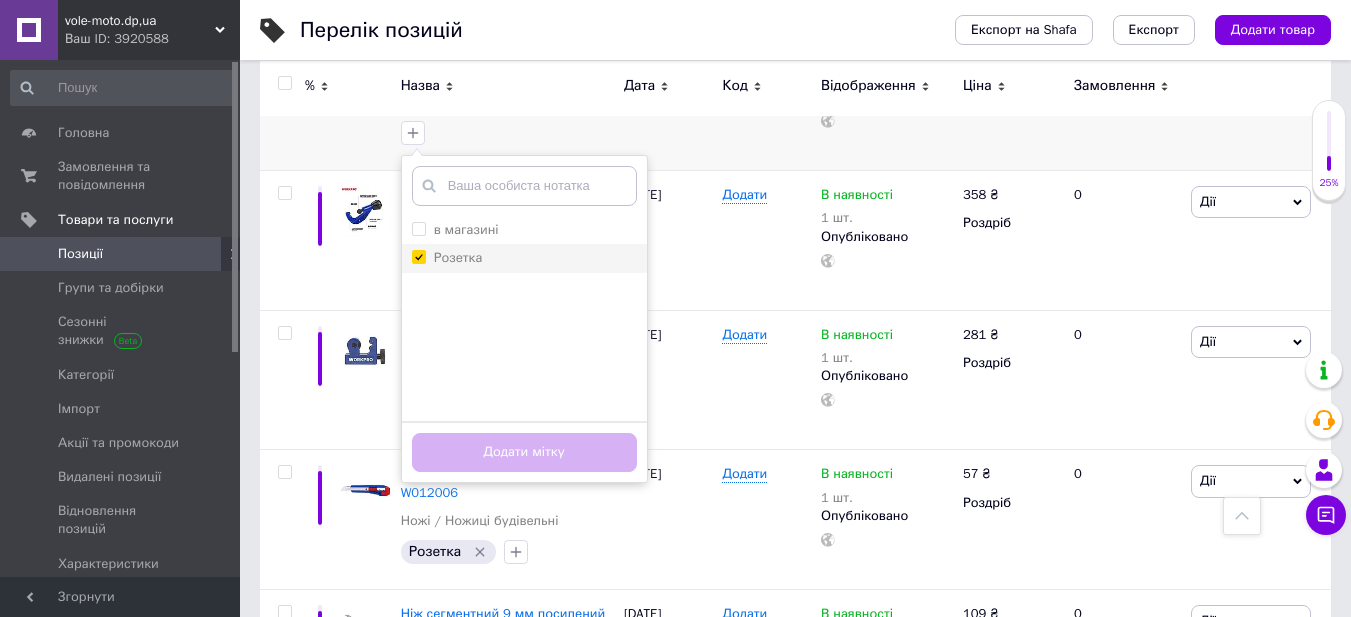 checkbox on "true" 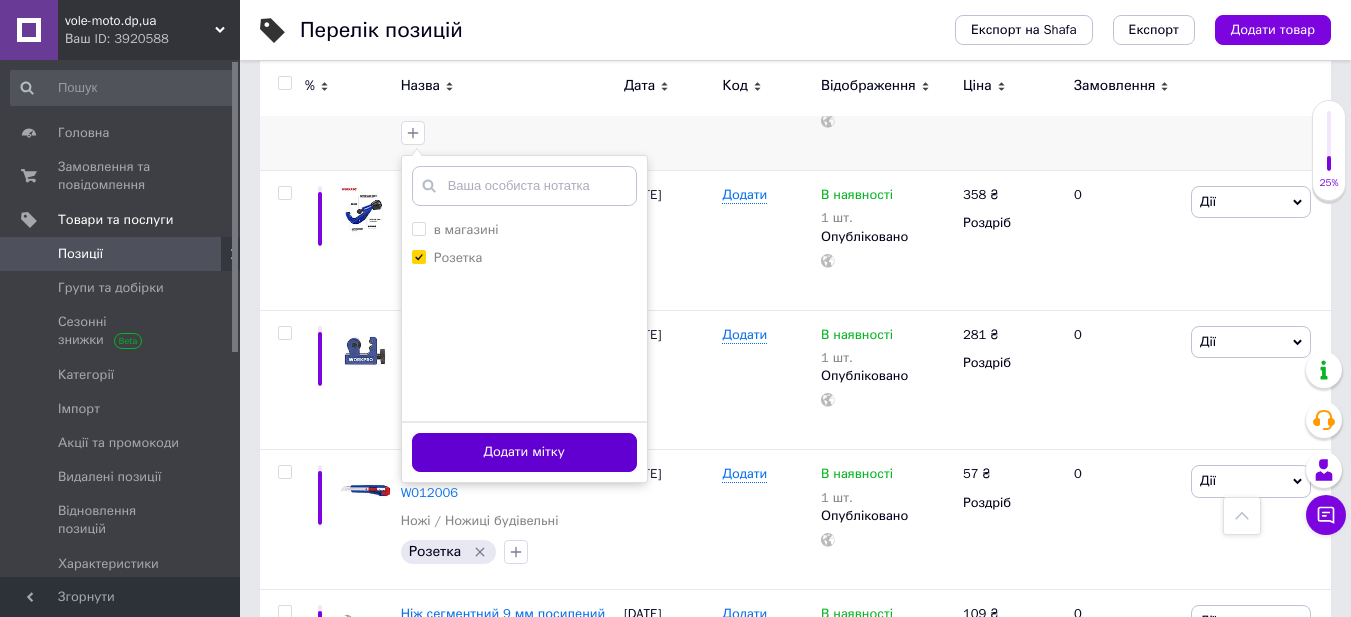 click on "Додати мітку" at bounding box center [524, 452] 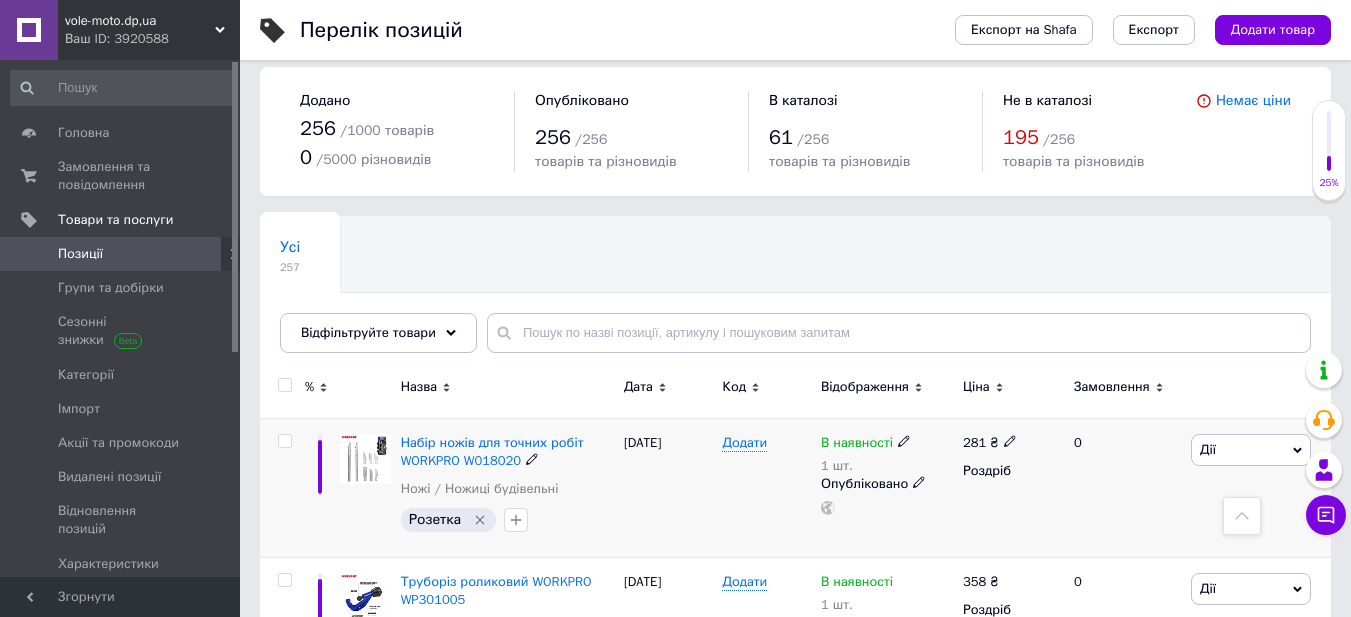 scroll, scrollTop: 0, scrollLeft: 0, axis: both 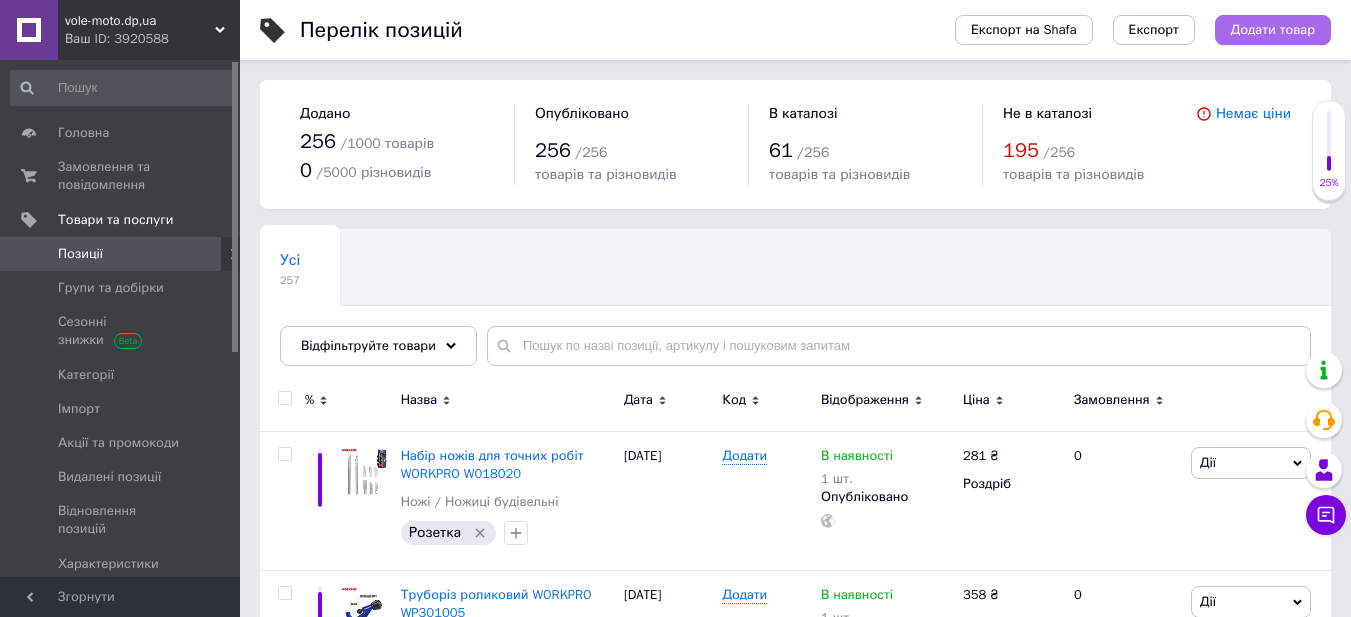 click on "Додати товар" at bounding box center (1273, 30) 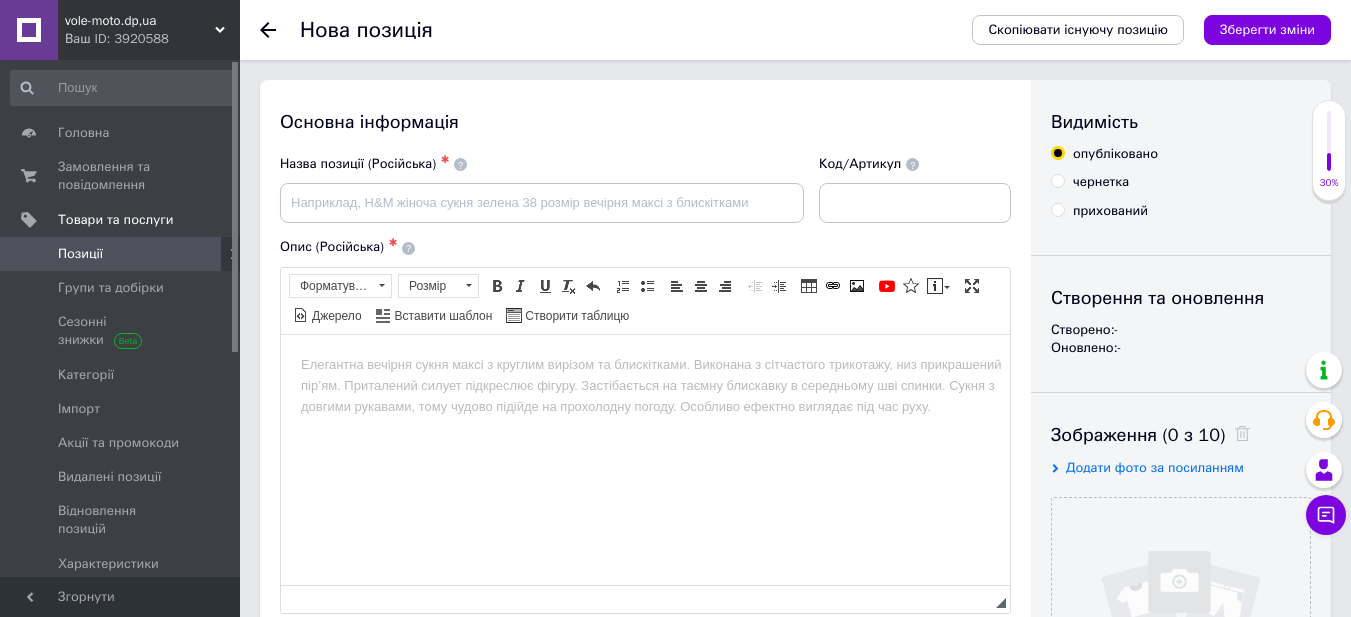 scroll, scrollTop: 0, scrollLeft: 0, axis: both 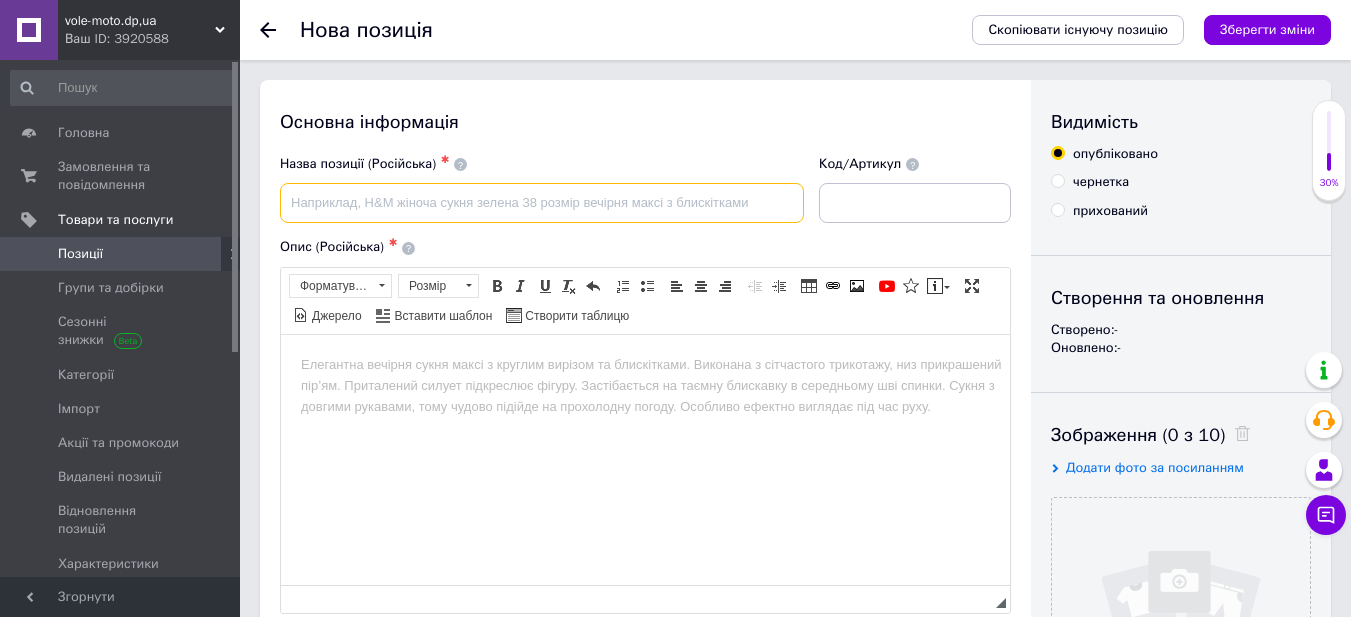 click at bounding box center (542, 203) 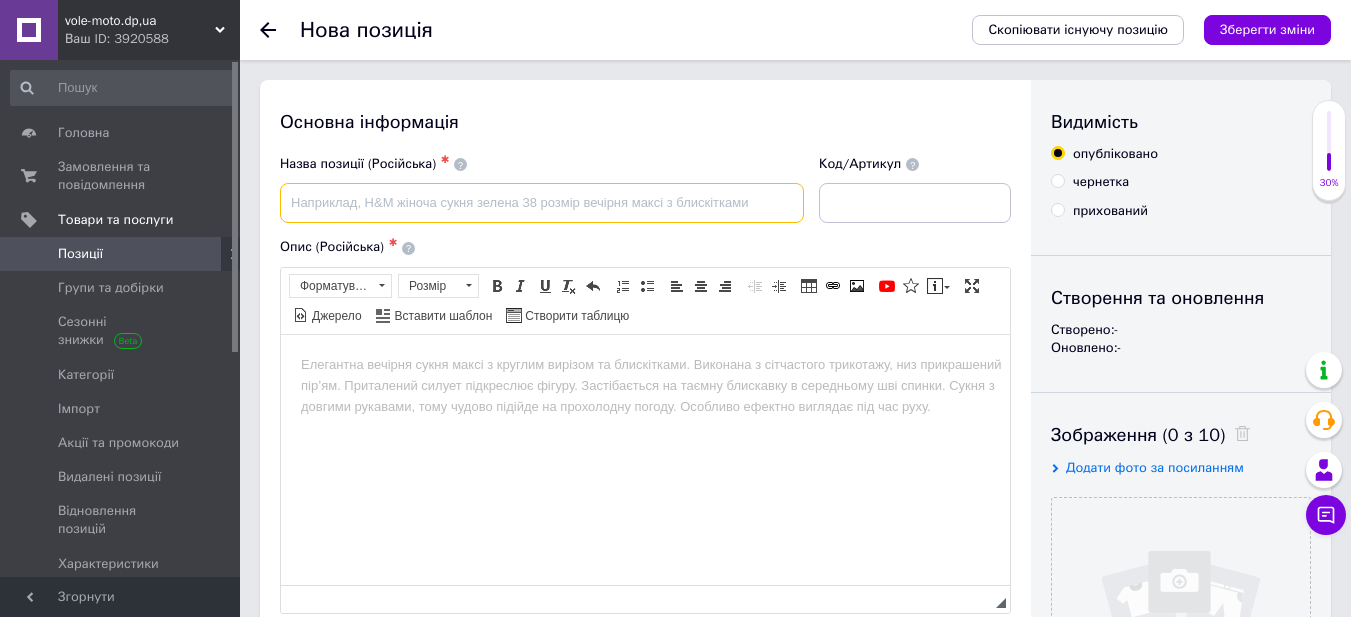 paste on "Алмазна коронка по [PERSON_NAME] 68mm арт.195697" 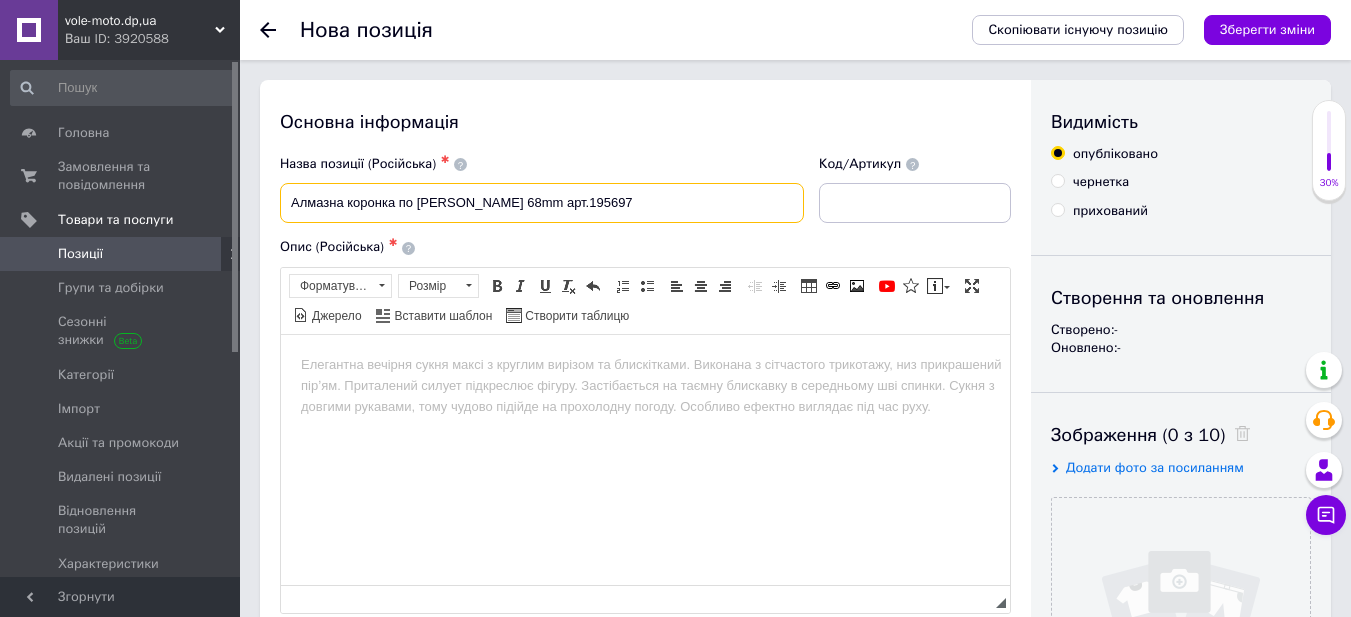 type on "Алмазна коронка по [PERSON_NAME] 68mm арт.195697" 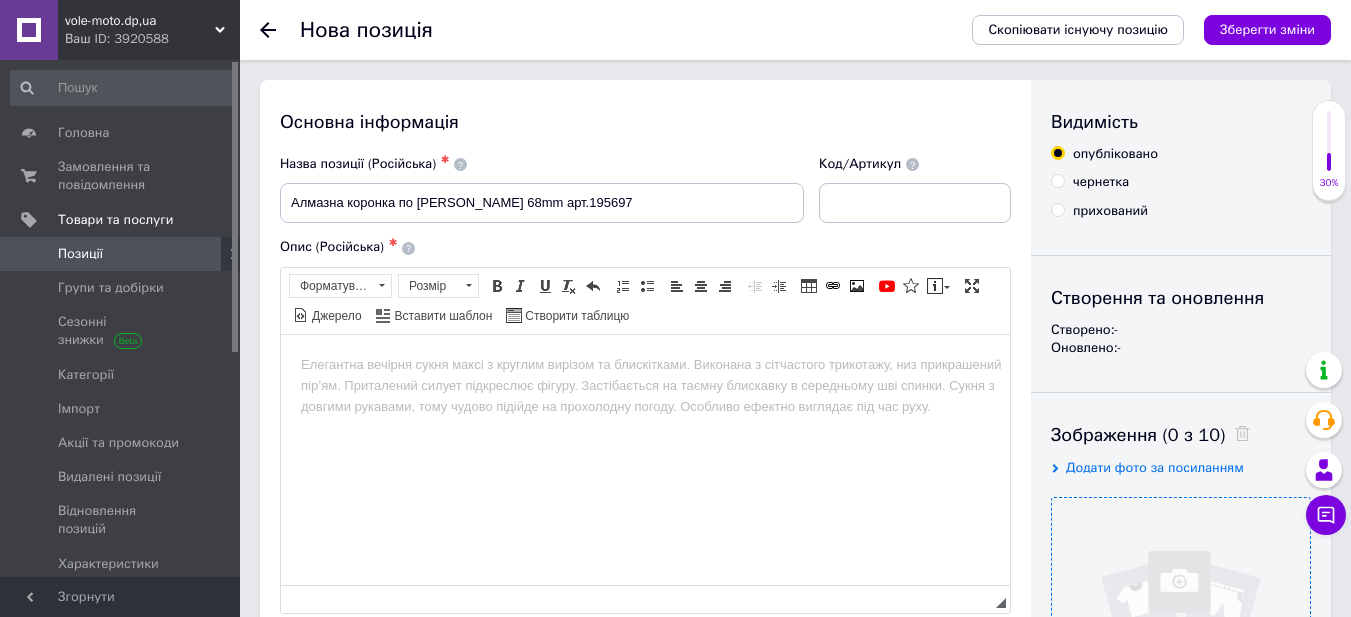 click at bounding box center [1181, 627] 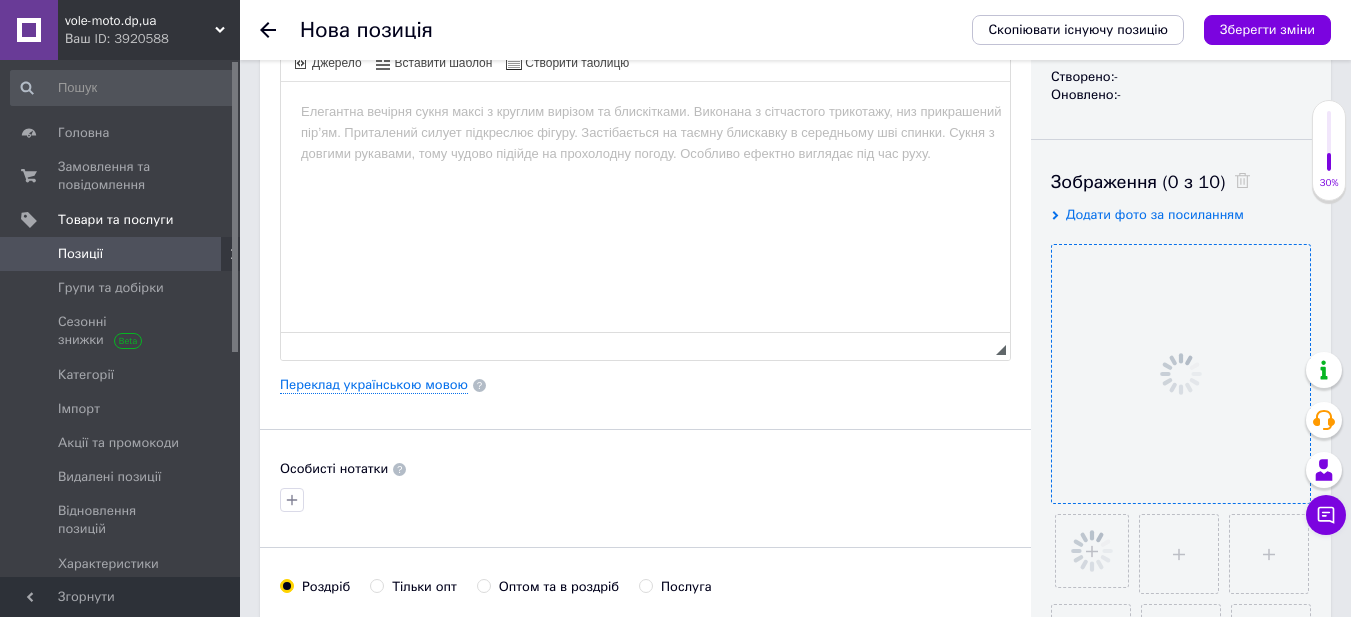 scroll, scrollTop: 300, scrollLeft: 0, axis: vertical 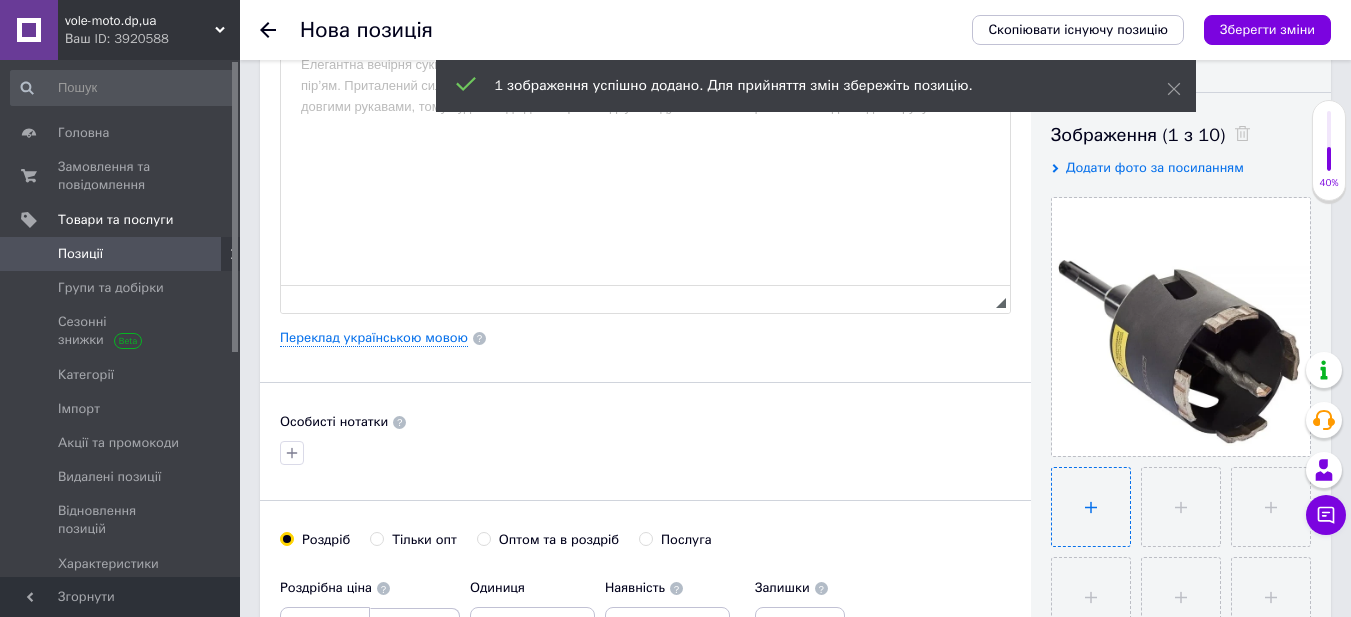 click at bounding box center (1091, 507) 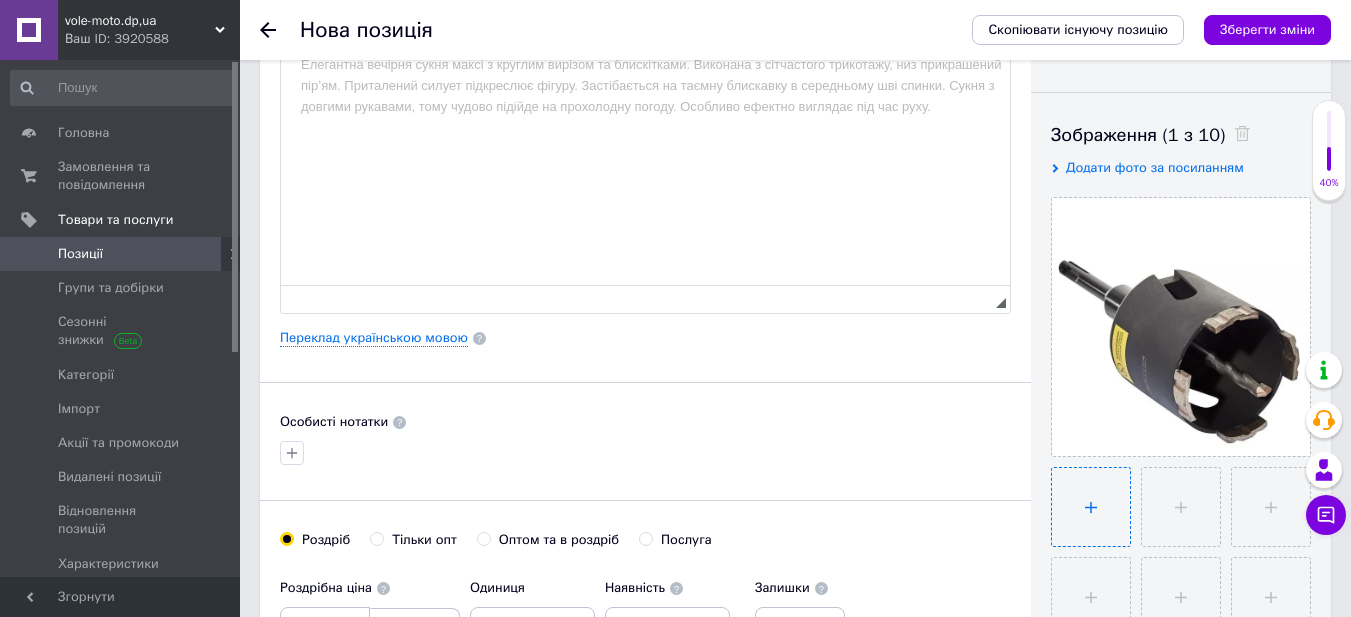 type on "C:\fakepath\r2_000195697n.webp" 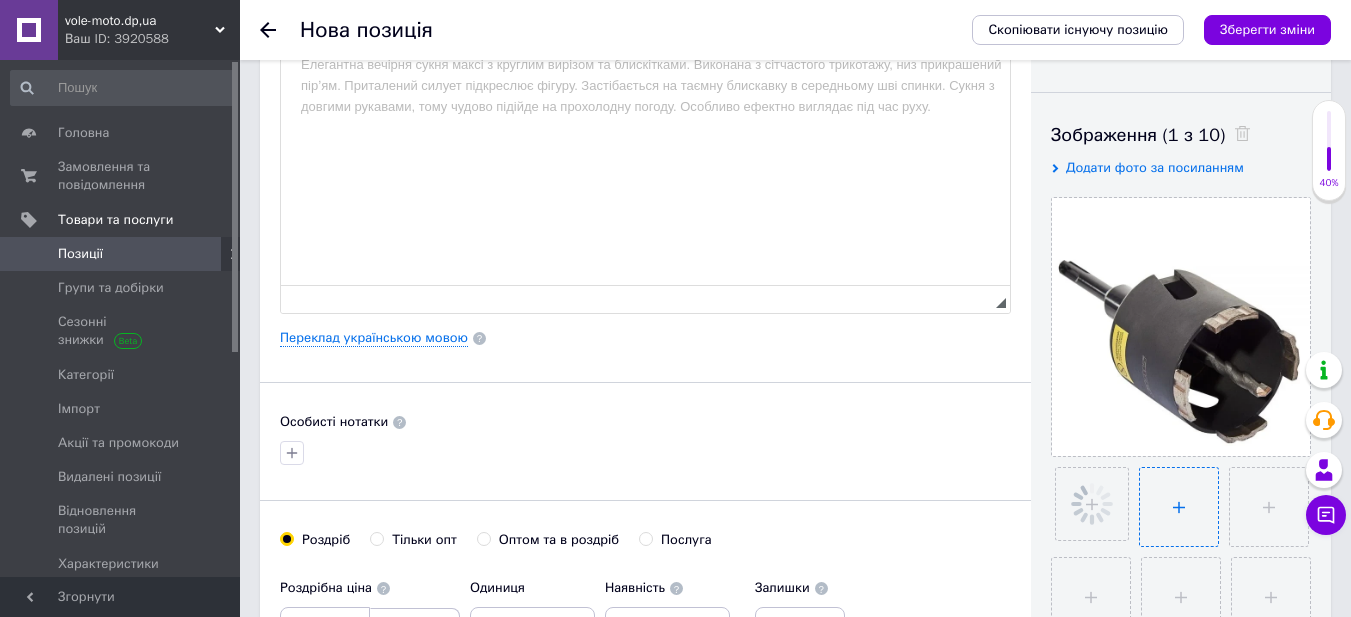 click at bounding box center [1179, 507] 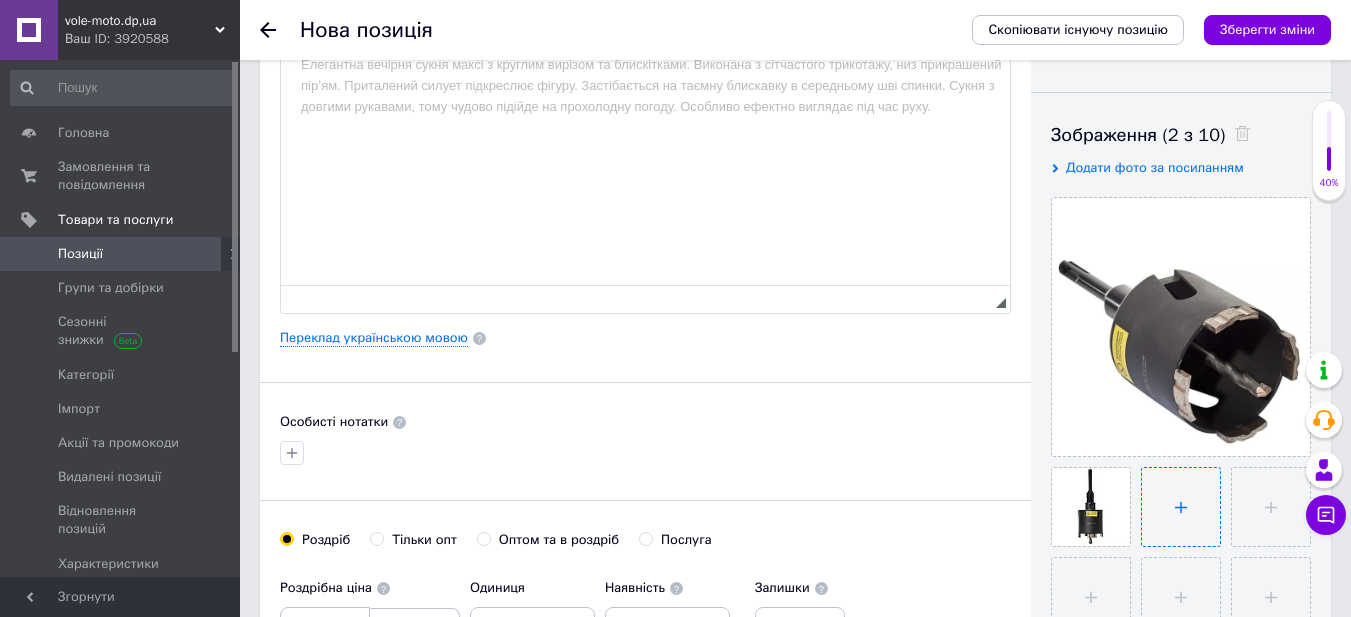 type on "C:\fakepath\r3_000195697n.webp" 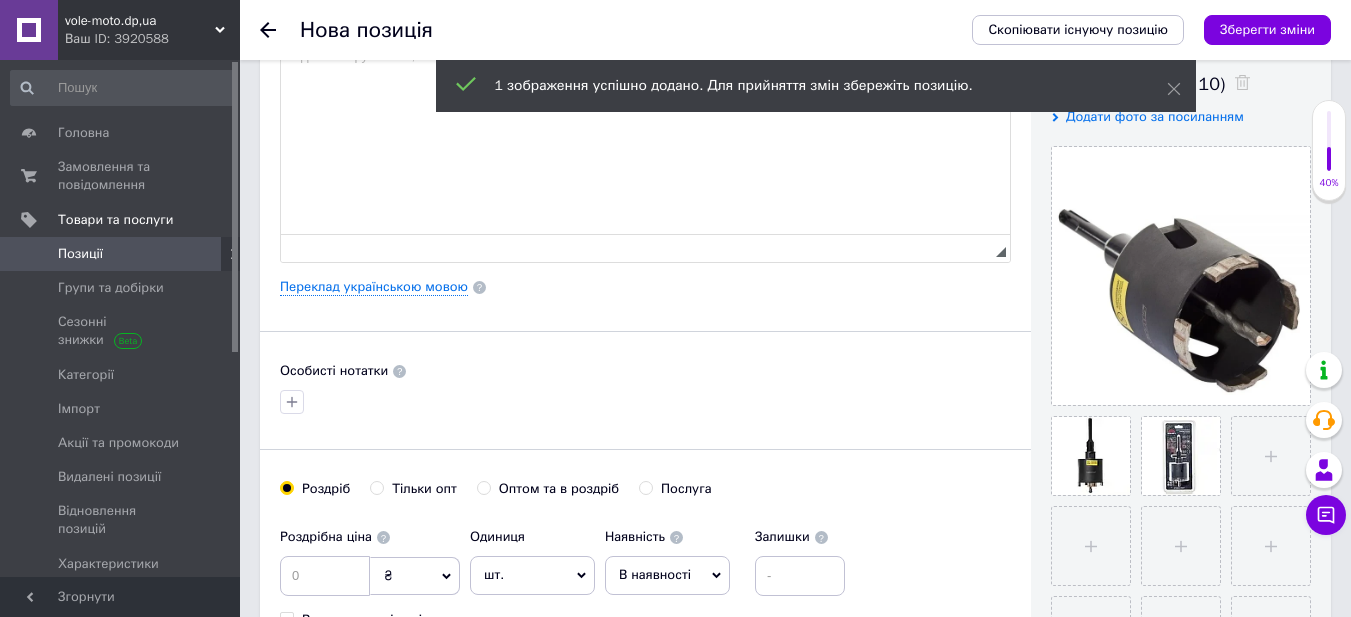 scroll, scrollTop: 400, scrollLeft: 0, axis: vertical 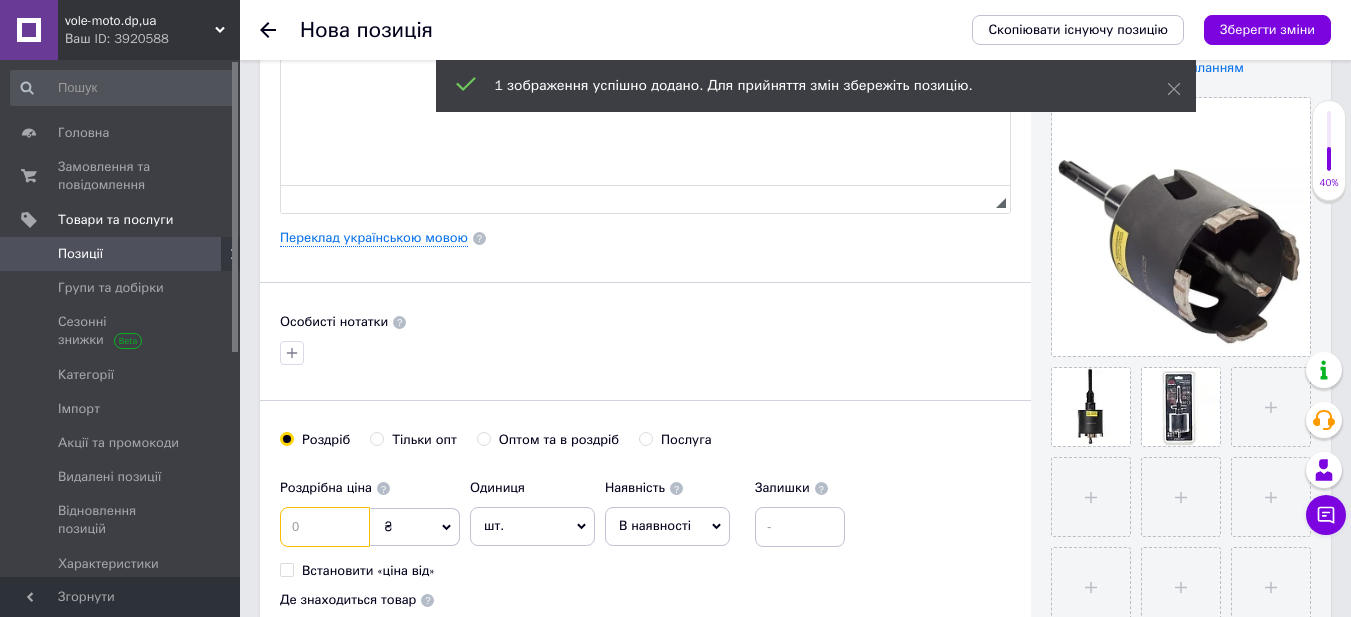 click at bounding box center (325, 527) 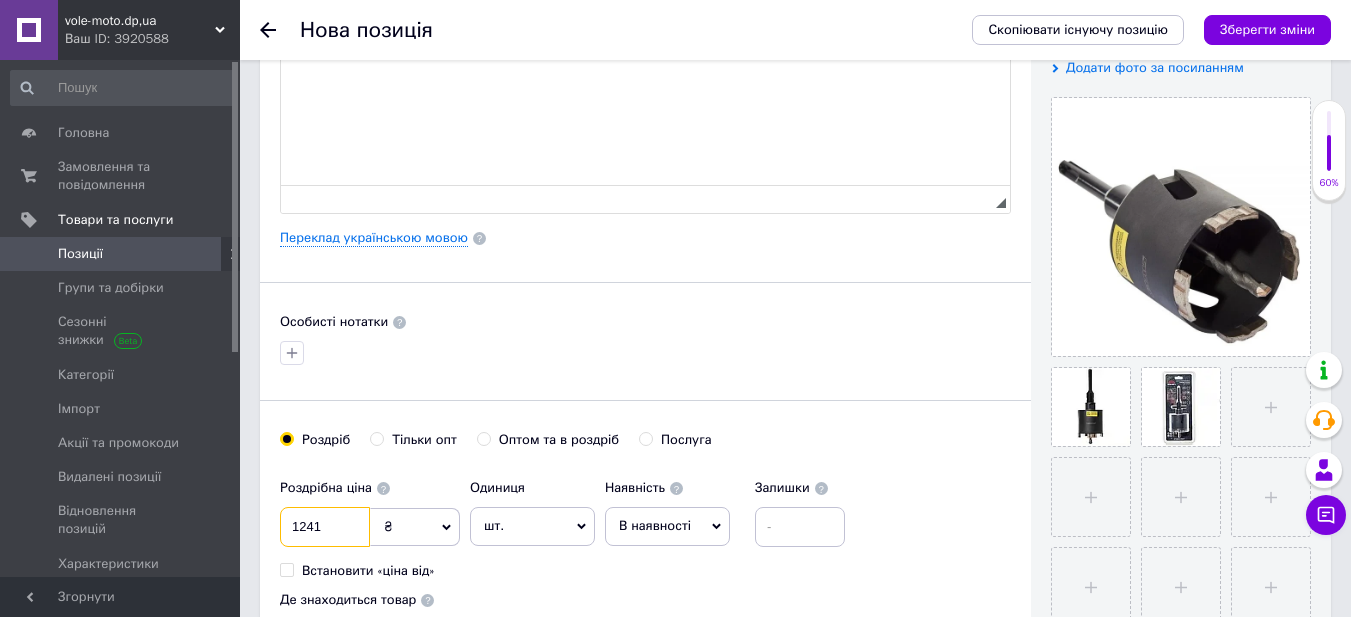 type on "1241" 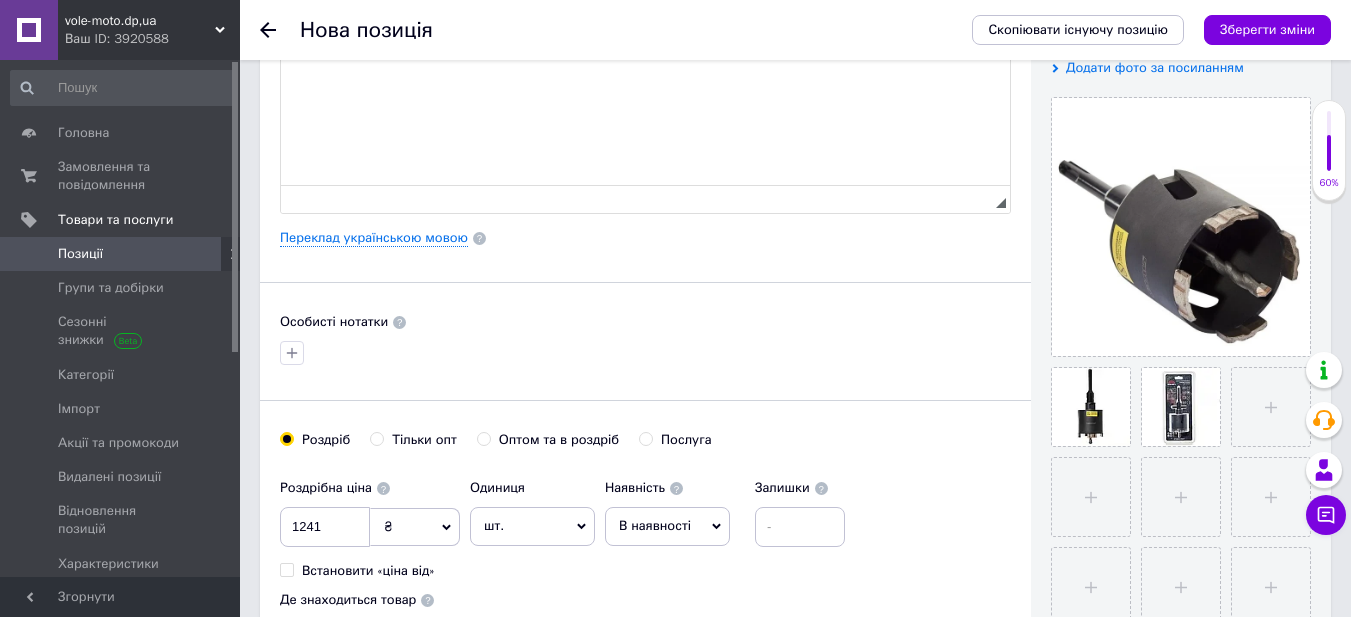 click on "Згорнути" at bounding box center [120, 597] 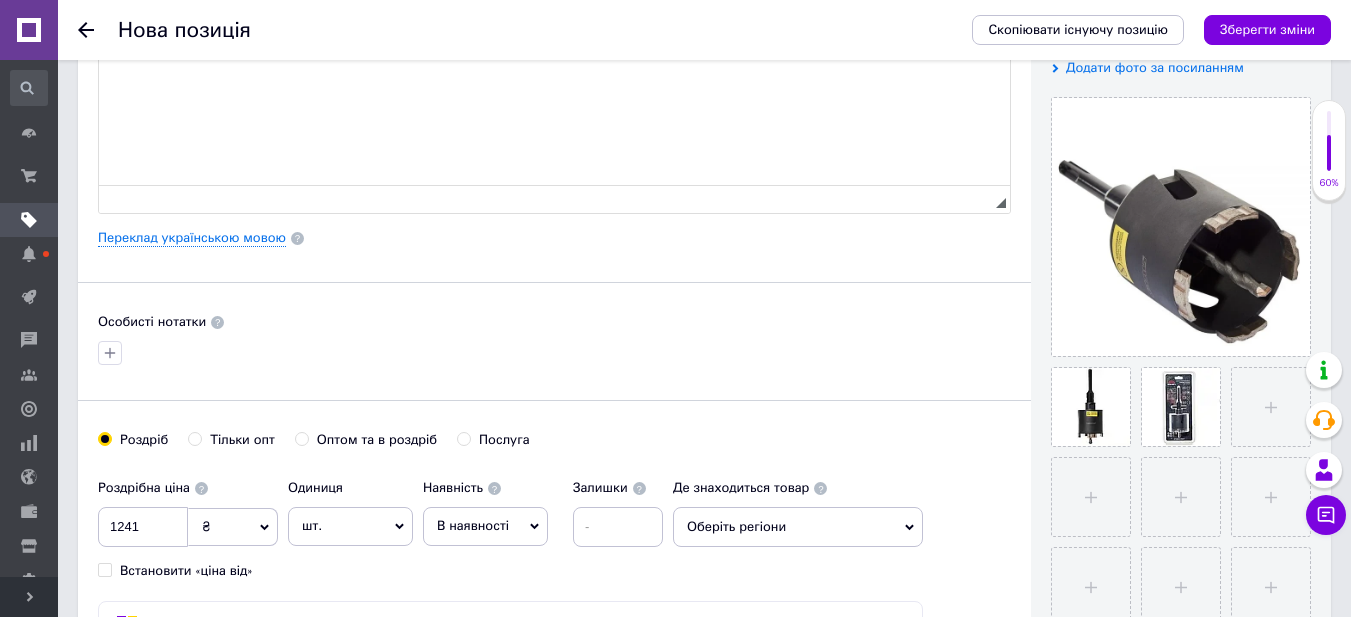 click on "Розгорнути" at bounding box center [29, 597] 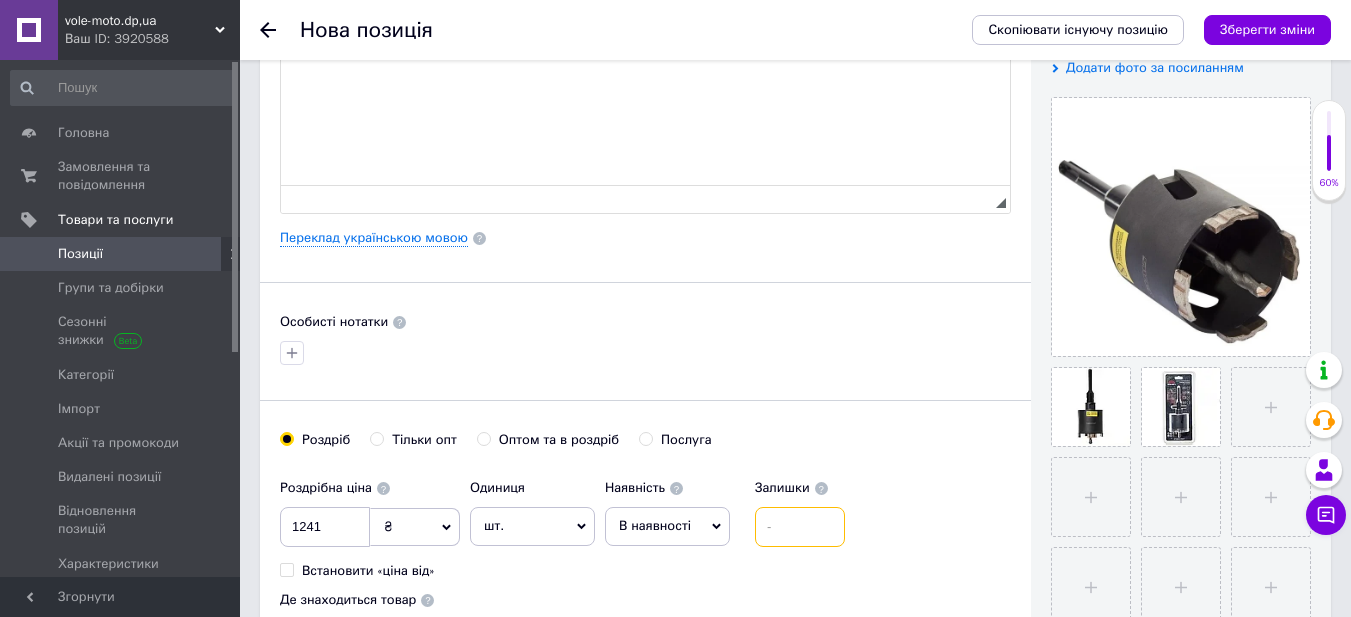 click at bounding box center (800, 527) 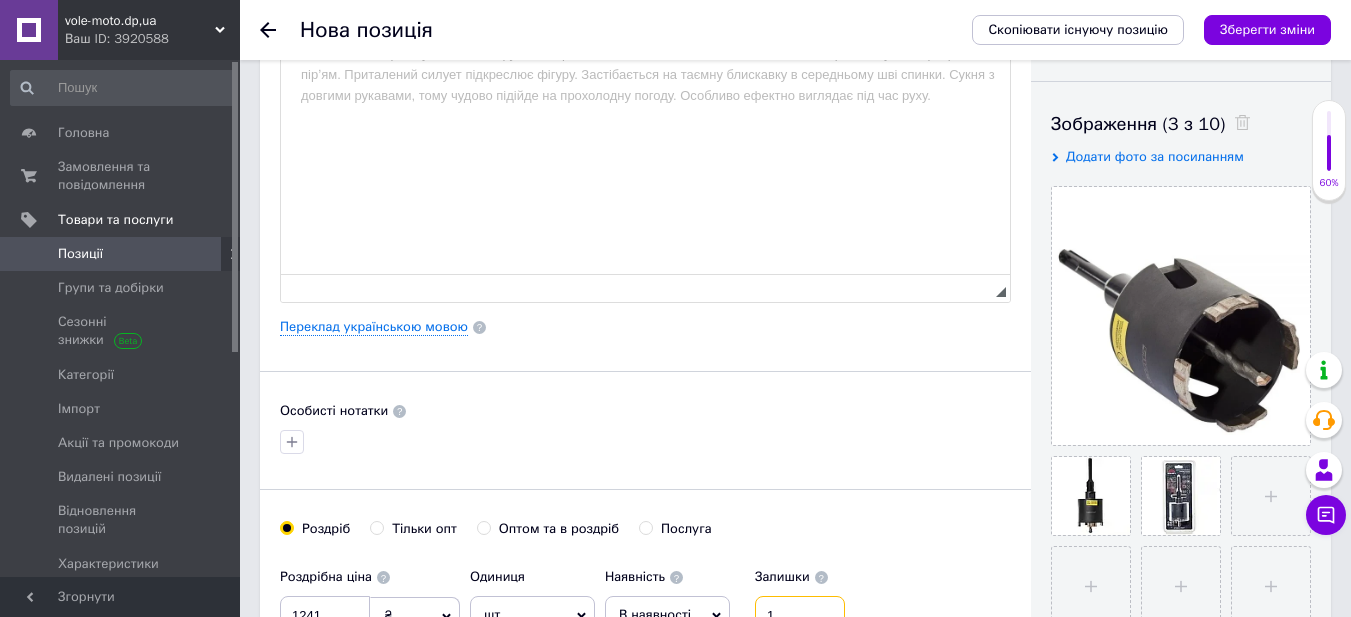 scroll, scrollTop: 0, scrollLeft: 0, axis: both 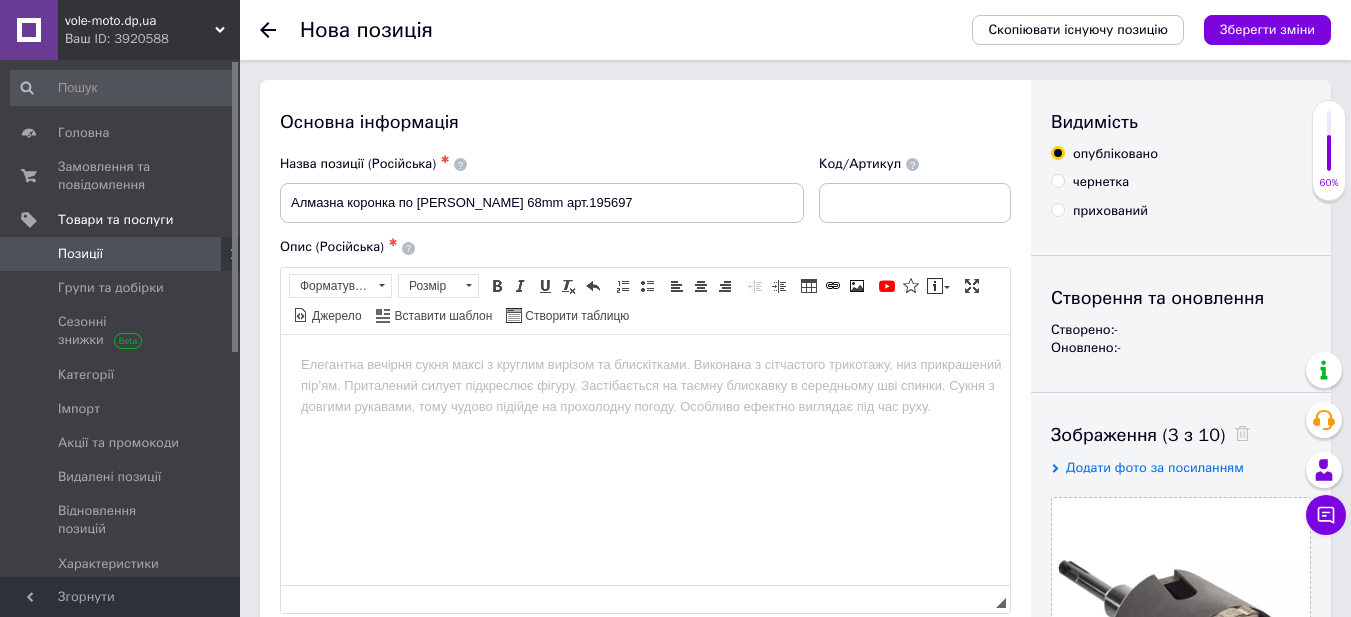 type on "1" 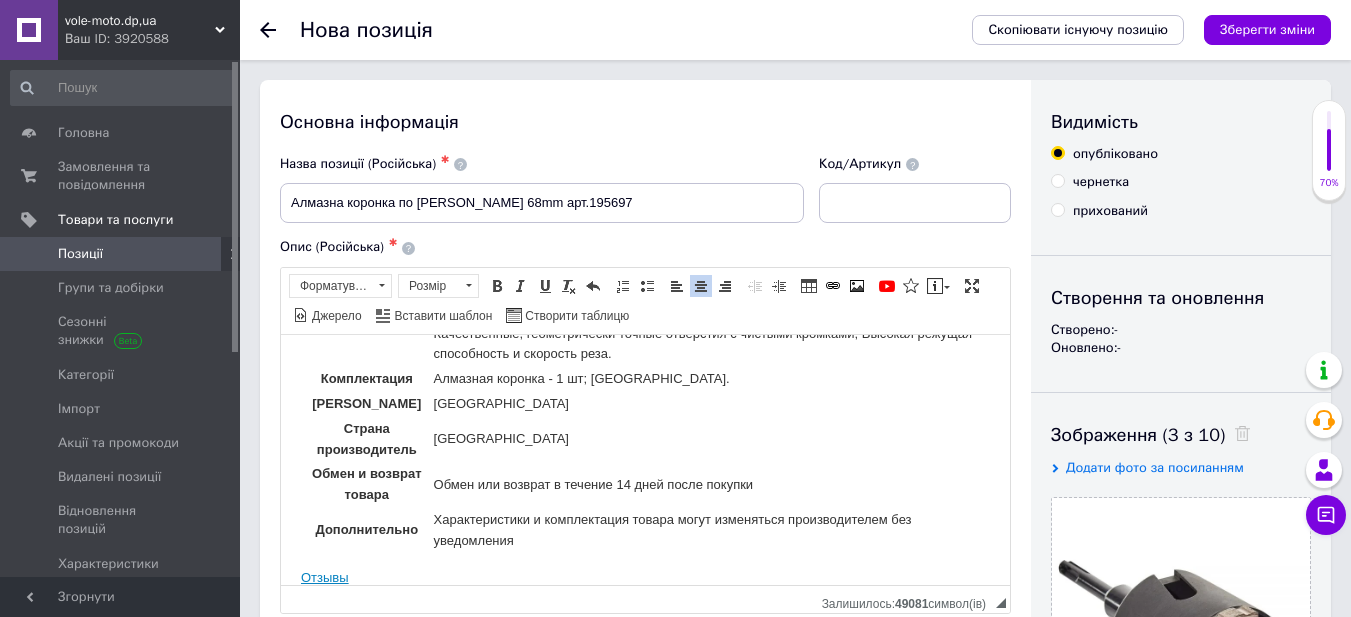 click on "Вид Коронки Тип хвостовика SDS-plus Диаметр, мм 68 Рабочий материал Бетон ДОПОЛНИТЕЛЬНО Производитель Vitals Цвет Черный Особенности Комплектация Алмазная коронка - 1 шт; Упаковка. Родина бренда Украина Страна производитель Китай Обмен и возврат товара Обмен или возврат в течение 14 дней после покупки Дополнительно Характеристики и комплектация товара могут изменяться производителем без уведомления" at bounding box center [645, 298] 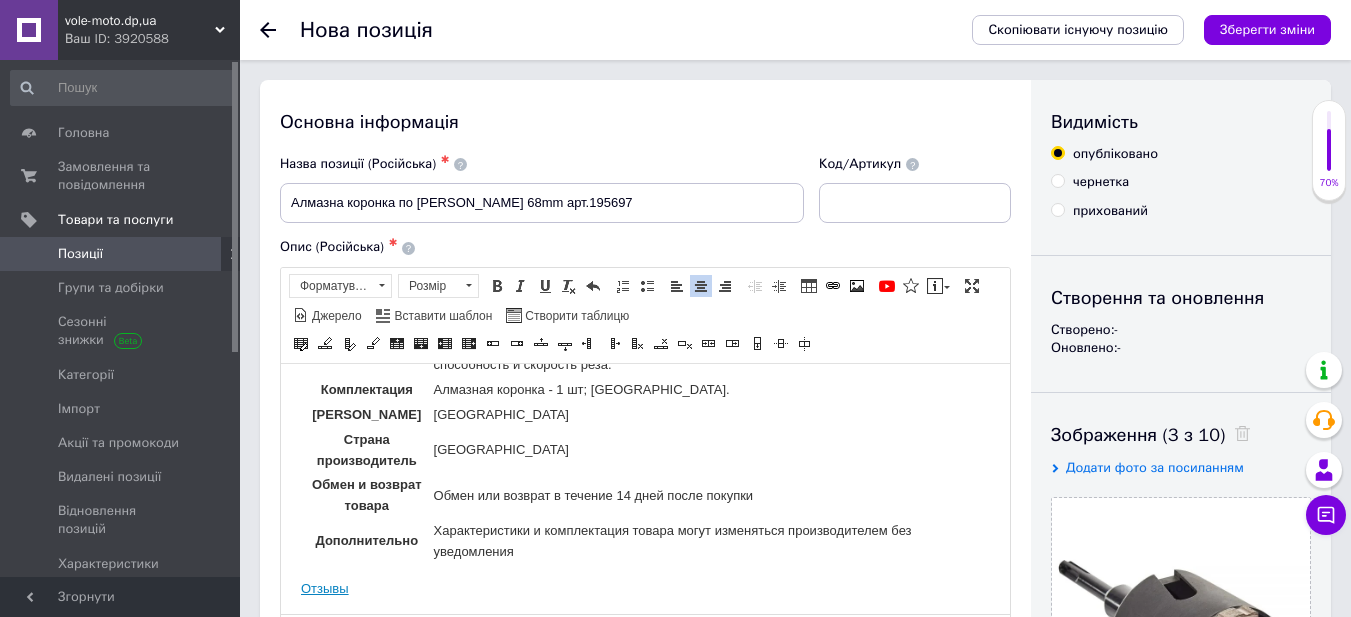 scroll, scrollTop: 335, scrollLeft: 0, axis: vertical 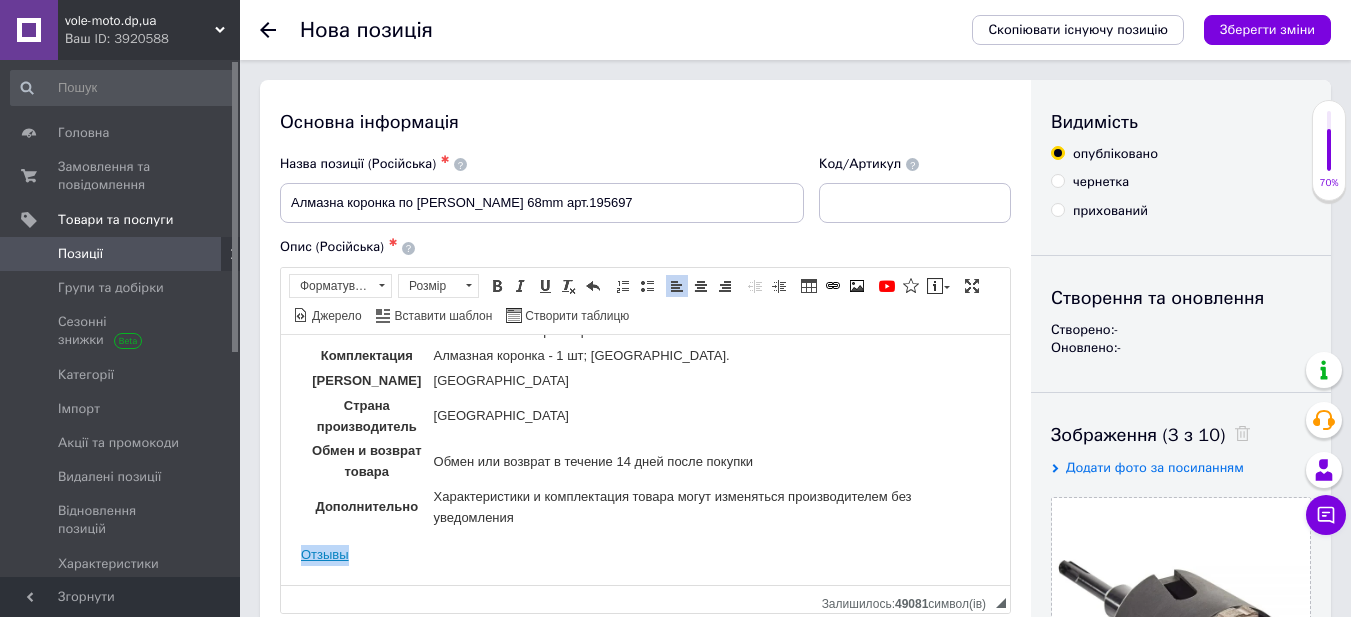 drag, startPoint x: 356, startPoint y: 592, endPoint x: 290, endPoint y: 576, distance: 67.911705 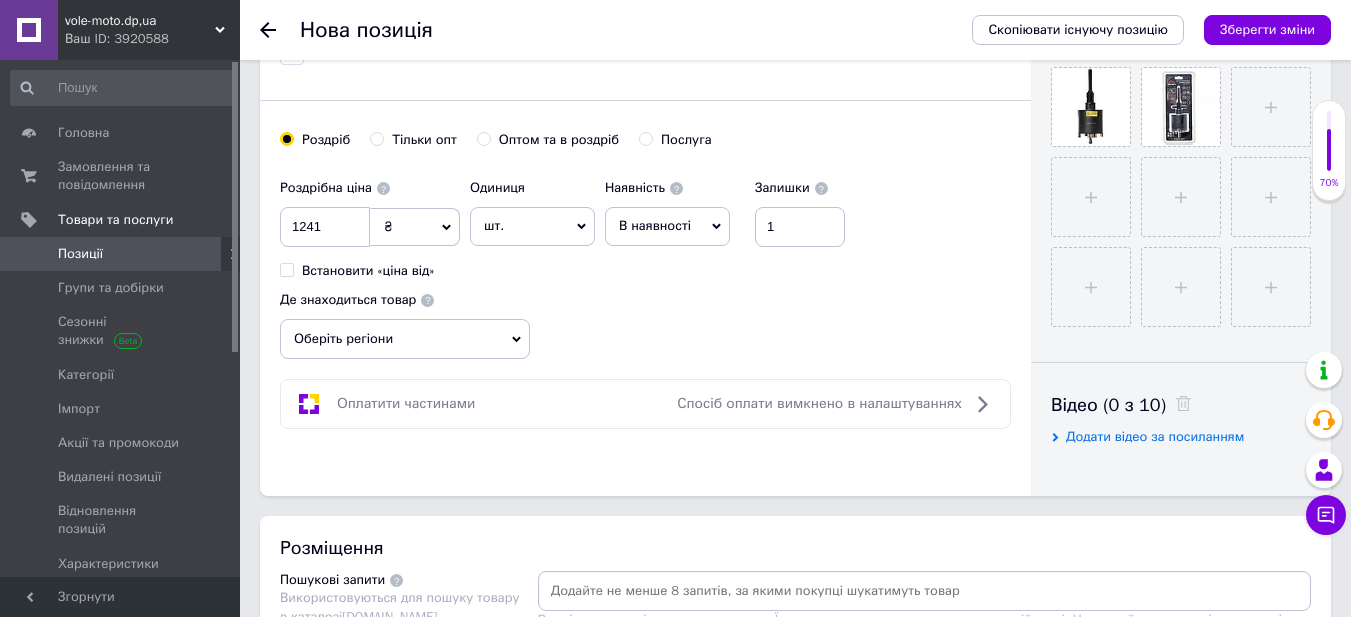 scroll, scrollTop: 900, scrollLeft: 0, axis: vertical 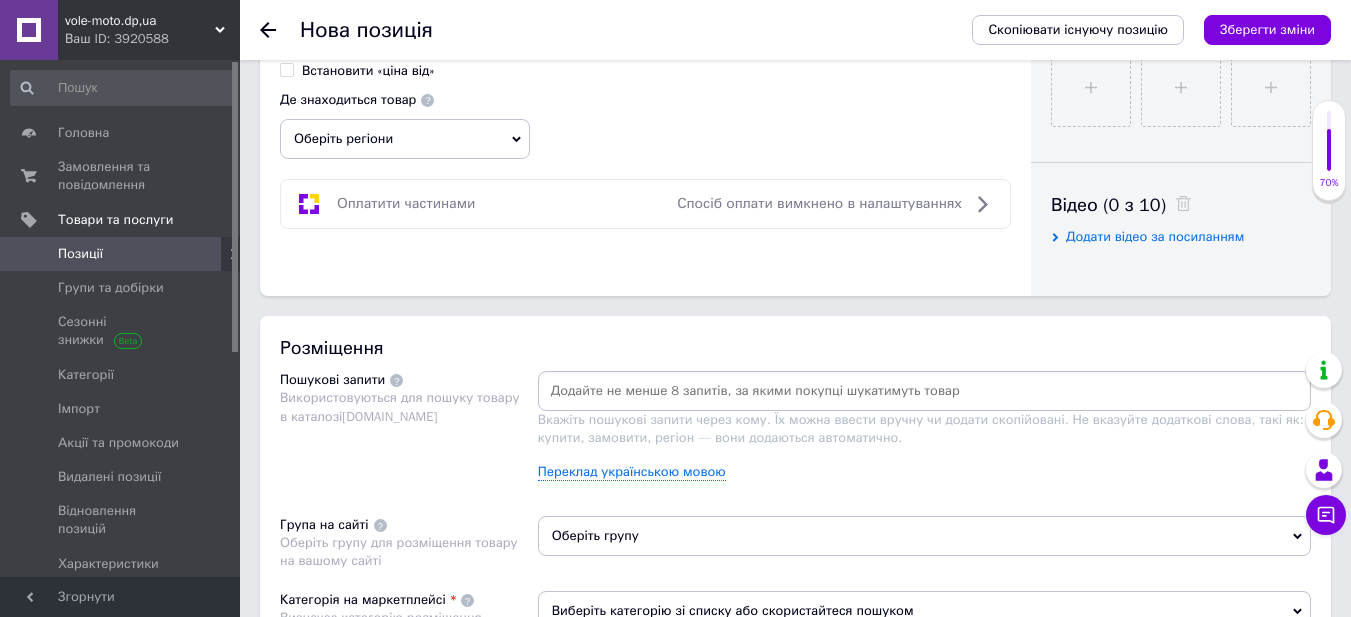click on "Оберіть регіони" at bounding box center [405, 139] 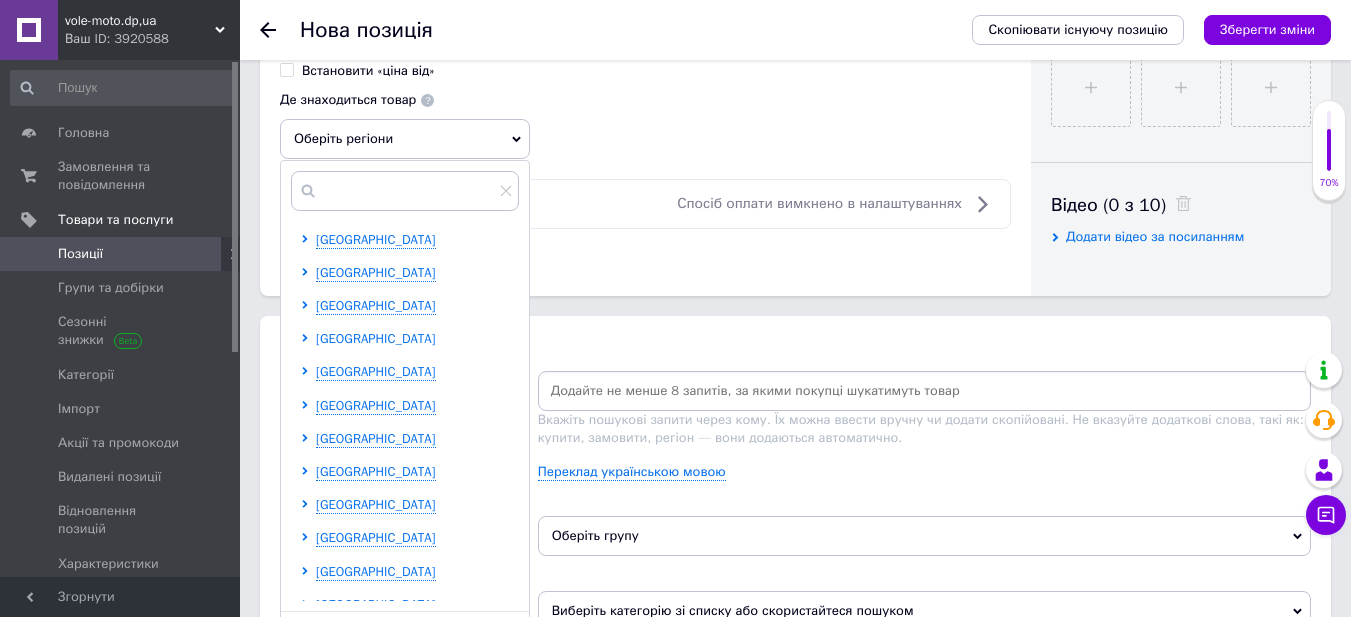 click on "[GEOGRAPHIC_DATA]" at bounding box center [376, 338] 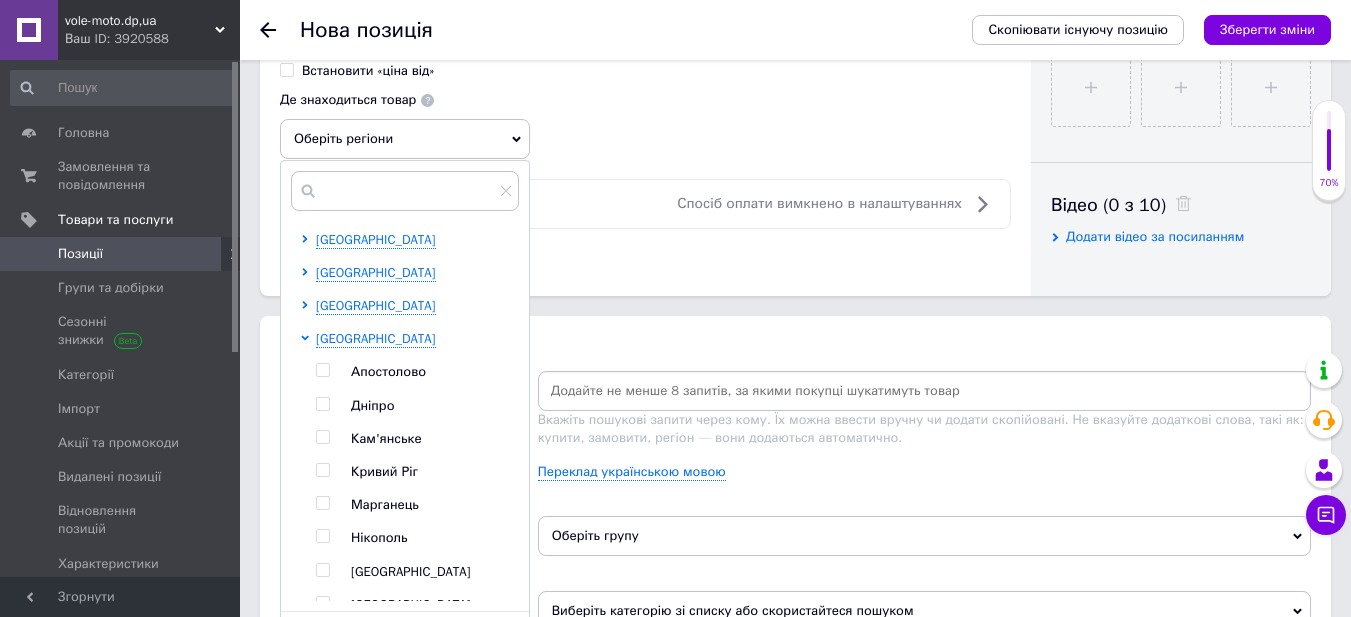 click at bounding box center [322, 404] 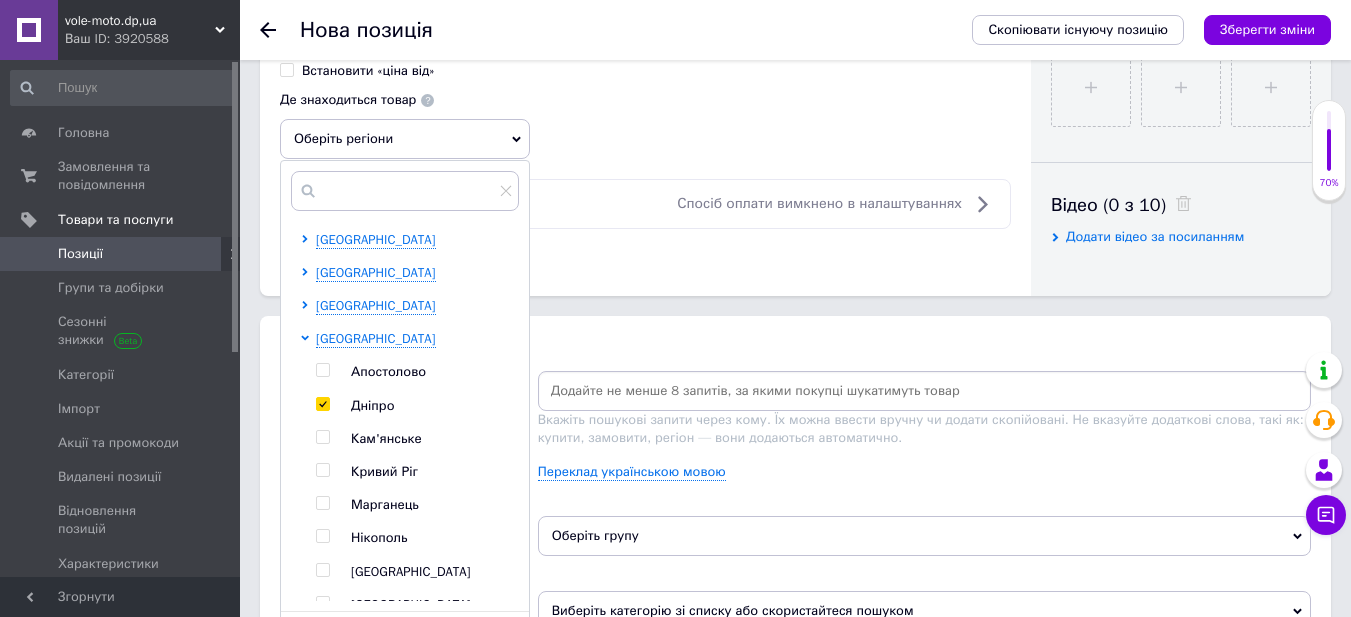 checkbox on "true" 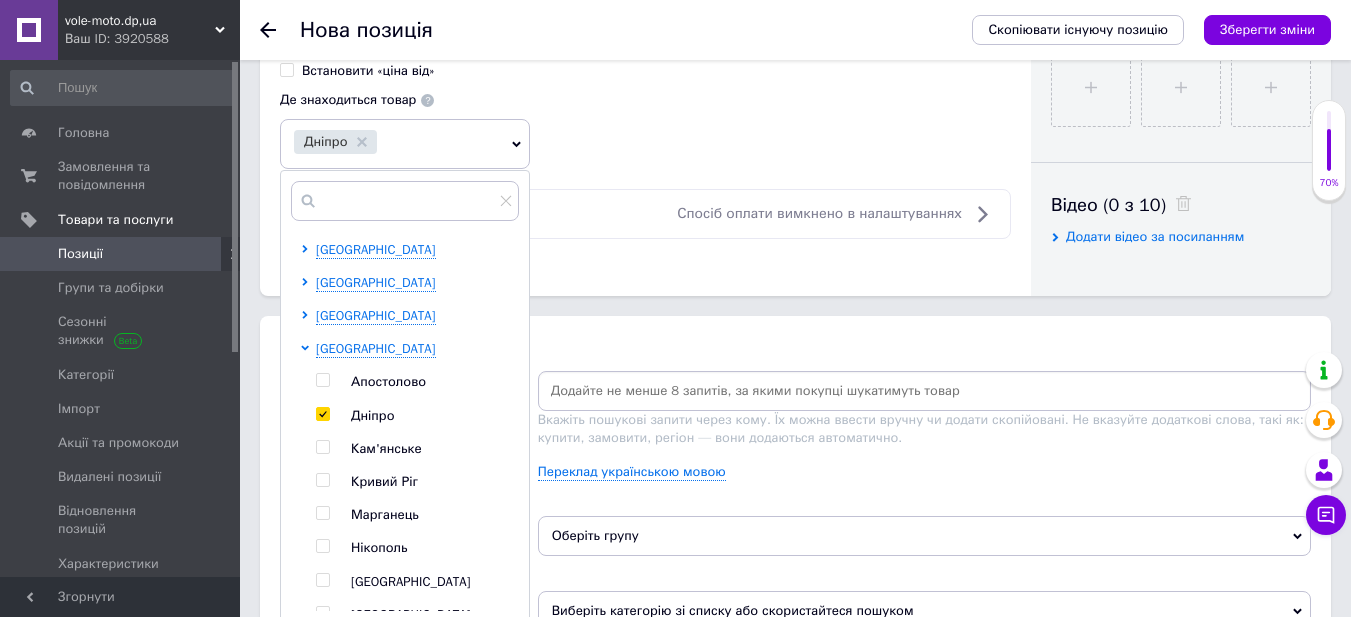 click at bounding box center (924, 391) 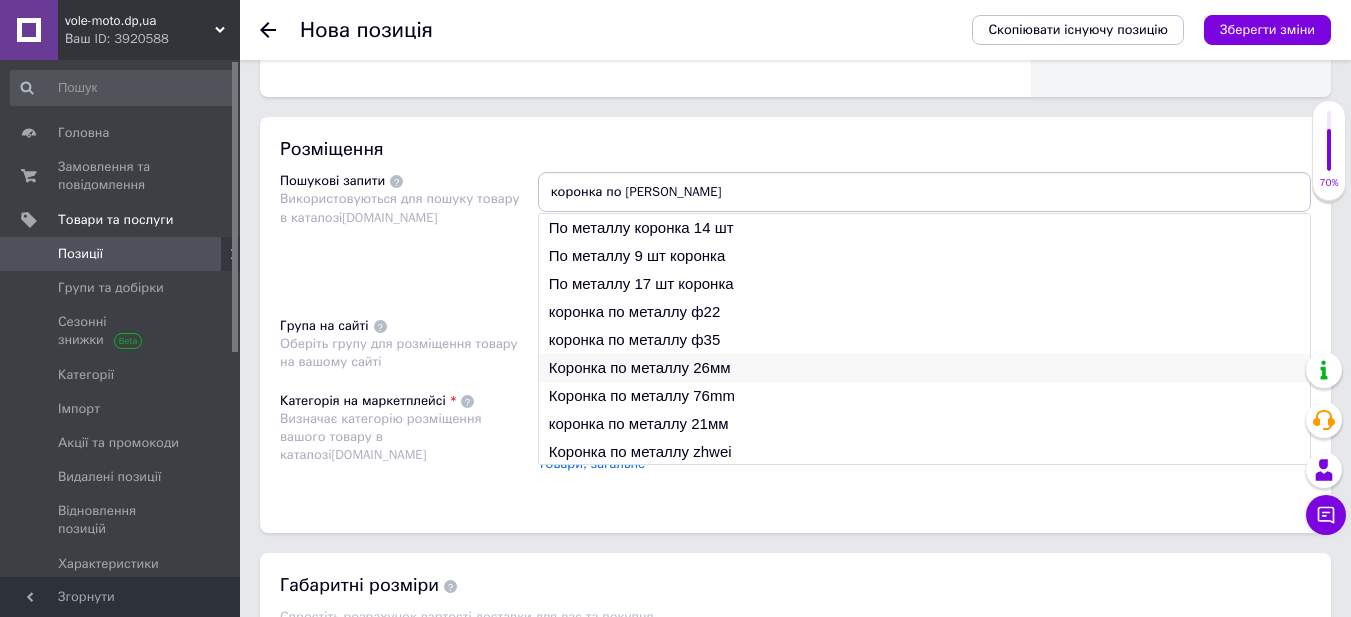 scroll, scrollTop: 1100, scrollLeft: 0, axis: vertical 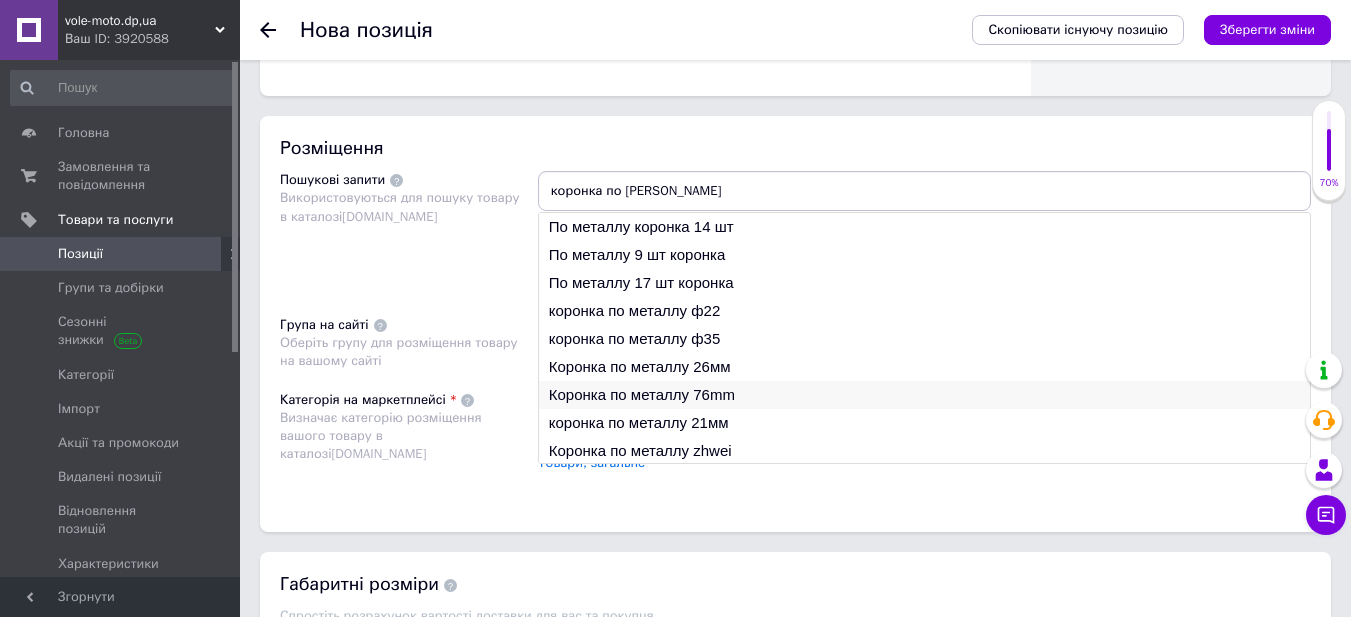 type on "коронка по [PERSON_NAME]" 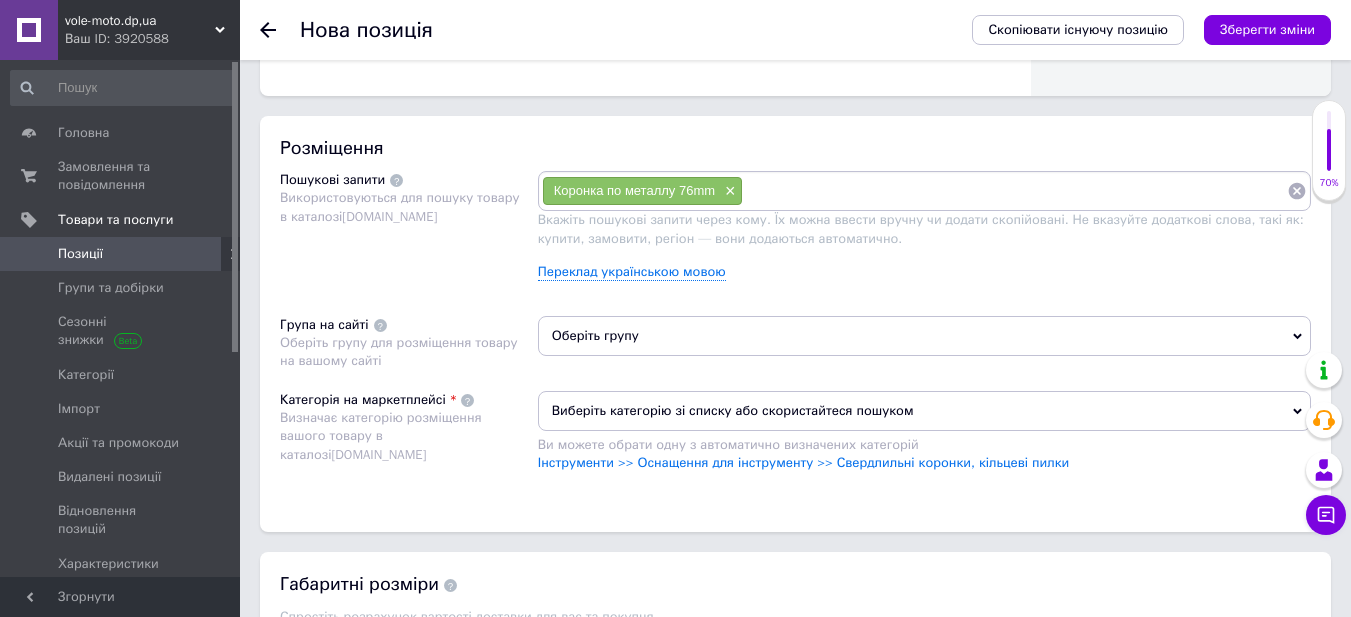 click on "Оберіть групу" at bounding box center (924, 336) 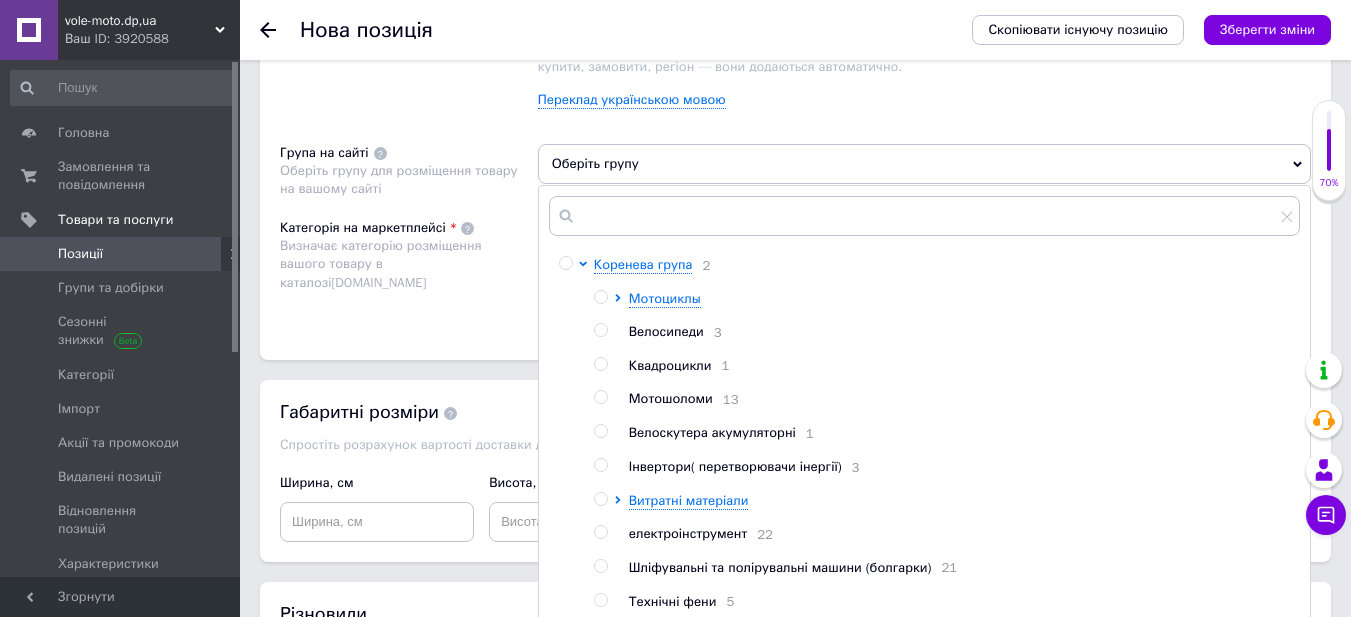 scroll, scrollTop: 1300, scrollLeft: 0, axis: vertical 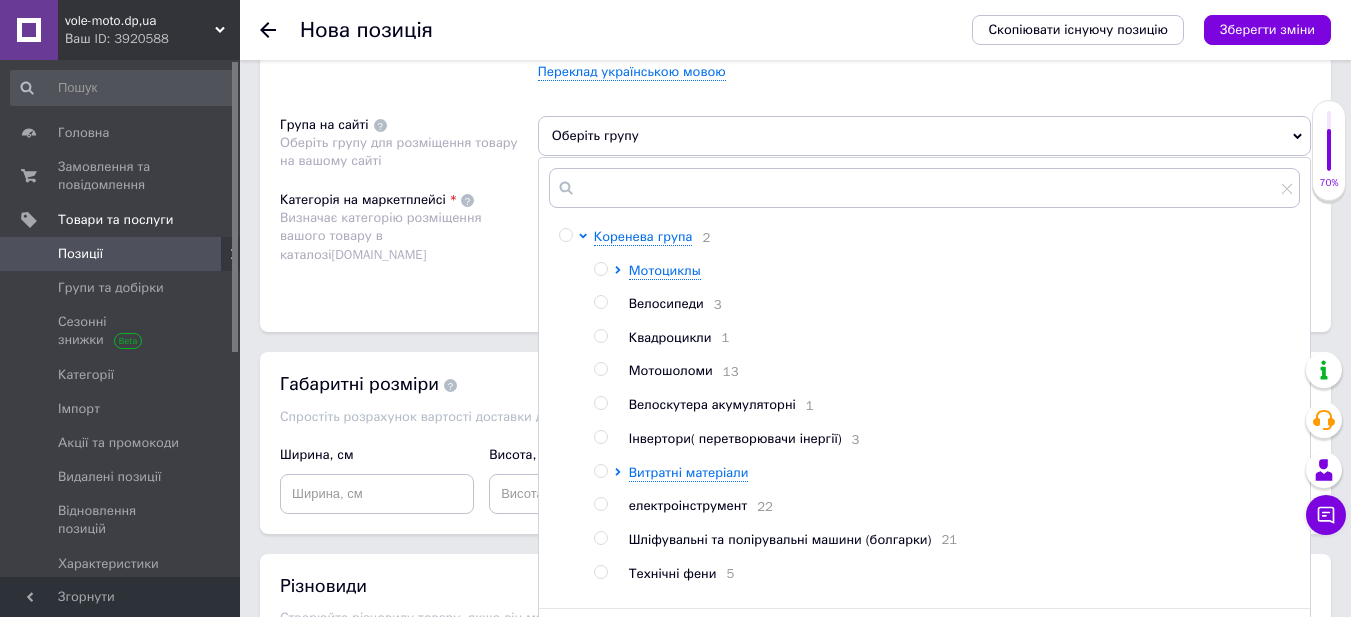 click at bounding box center (600, 504) 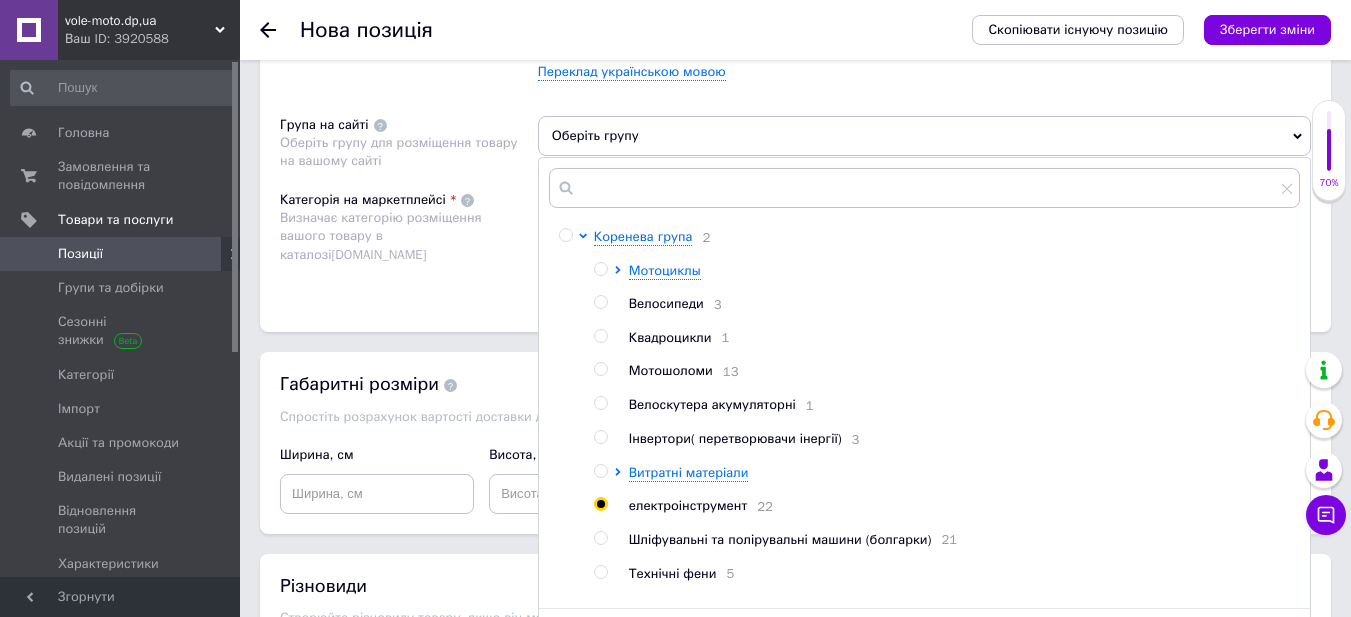 radio on "true" 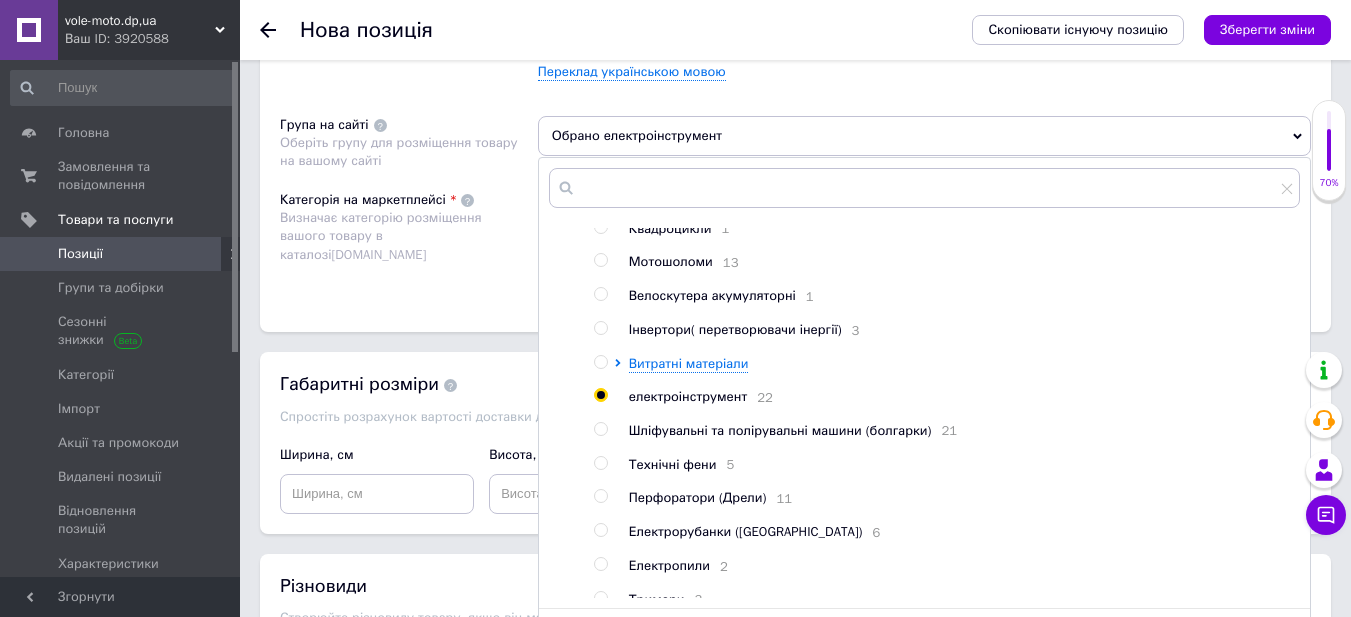 scroll, scrollTop: 300, scrollLeft: 0, axis: vertical 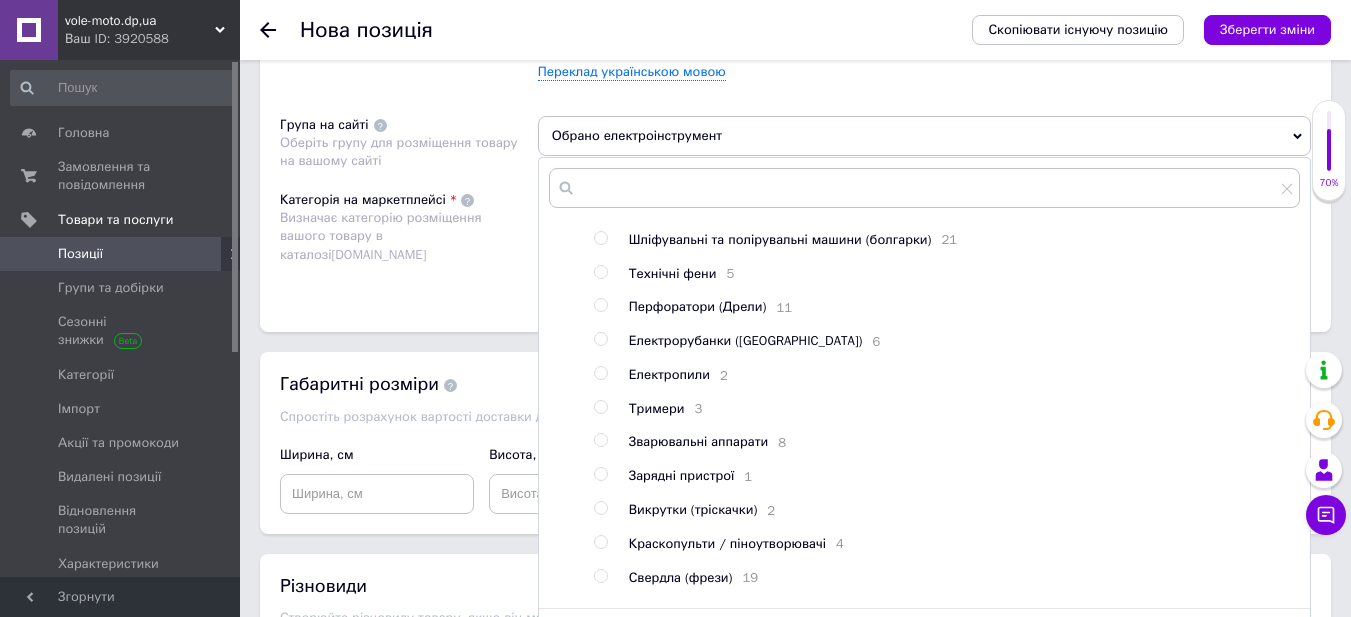 click on "Розміщення Пошукові запити Використовуються для пошуку товару в каталозі  [DOMAIN_NAME] Коронка по металлу 76mm × Вкажіть пошукові запити через кому. Їх можна ввести вручну чи додати скопійовані. Не вказуйте додаткові слова, такі як: купити, замовити, регіон — вони додаються автоматично. Переклад українською мовою Група на сайті Оберіть групу для розміщення товару на вашому сайті Обрано електроінструмент [PERSON_NAME] група 2 Мотоциклы Велосипеди 3 Квадроцикли 1 Мотошоломи 13 Велоскутера акумуляторні 1 Інвертори( перетворювачи інергії) 3 Витратні матеріали 22 21 5 11 6 2 3 8 1 2" at bounding box center (795, 124) 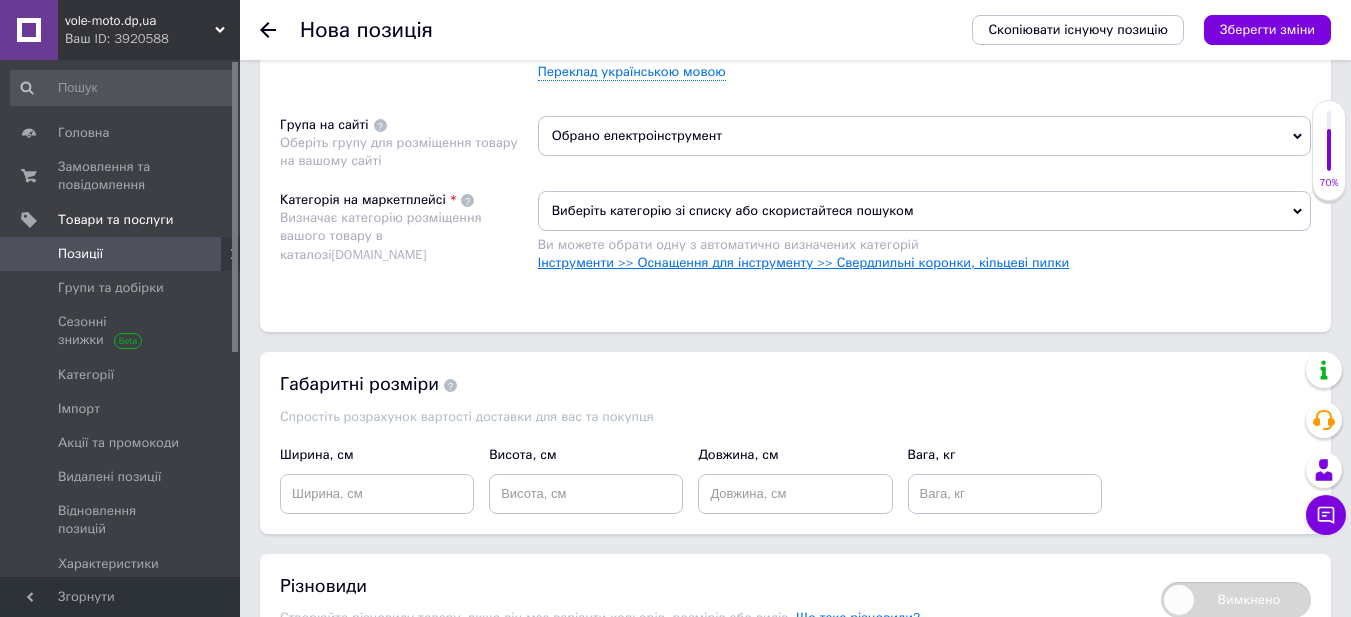 click on "Інструменти >> Оснащення для інструменту >> Свердлильні коронки, кільцеві пилки" at bounding box center [804, 262] 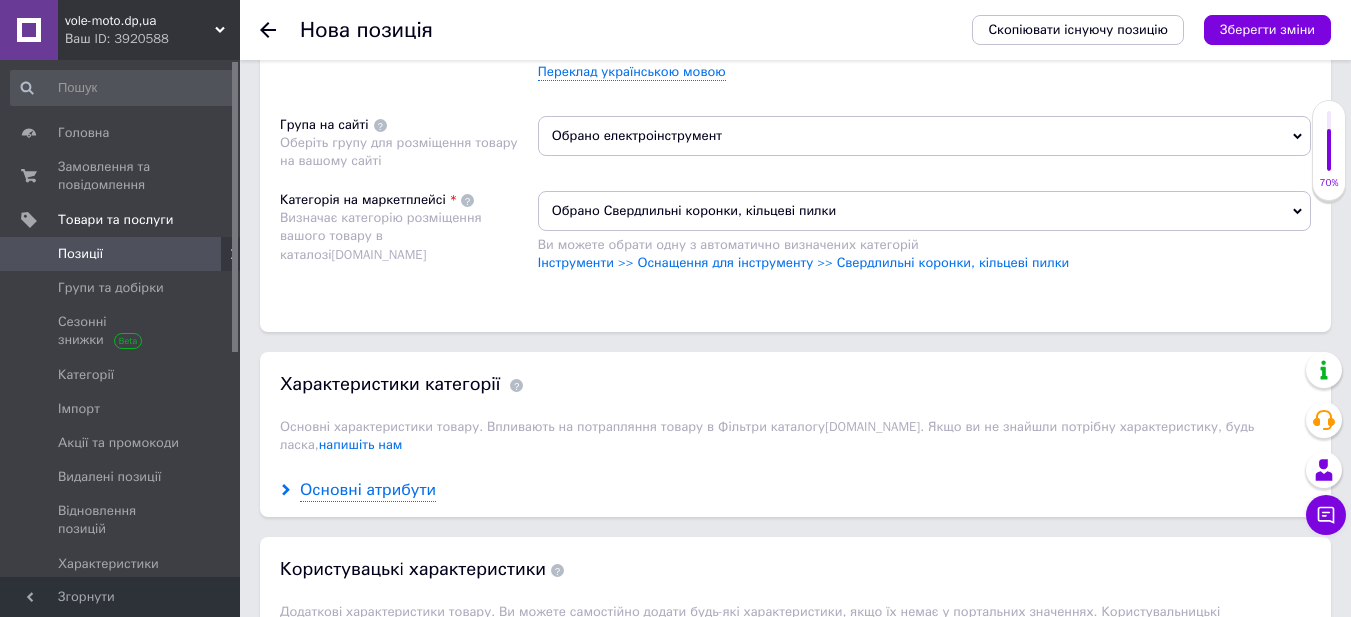click on "Основні атрибути" at bounding box center [368, 490] 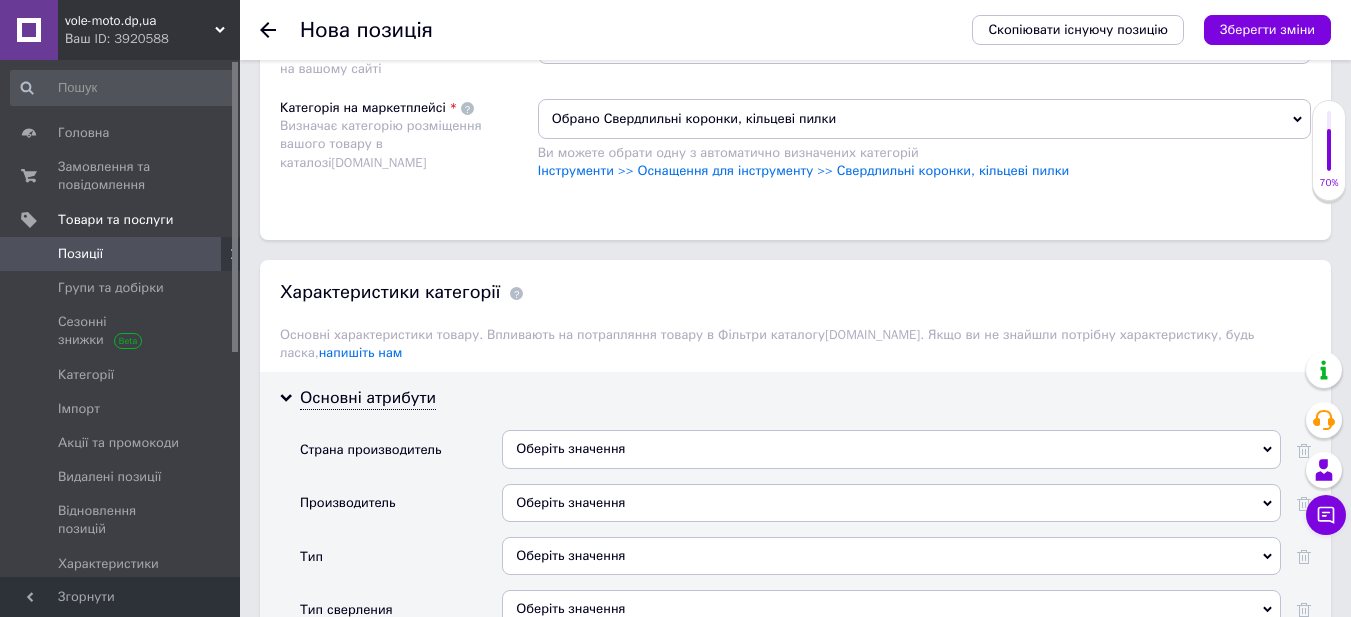 scroll, scrollTop: 1400, scrollLeft: 0, axis: vertical 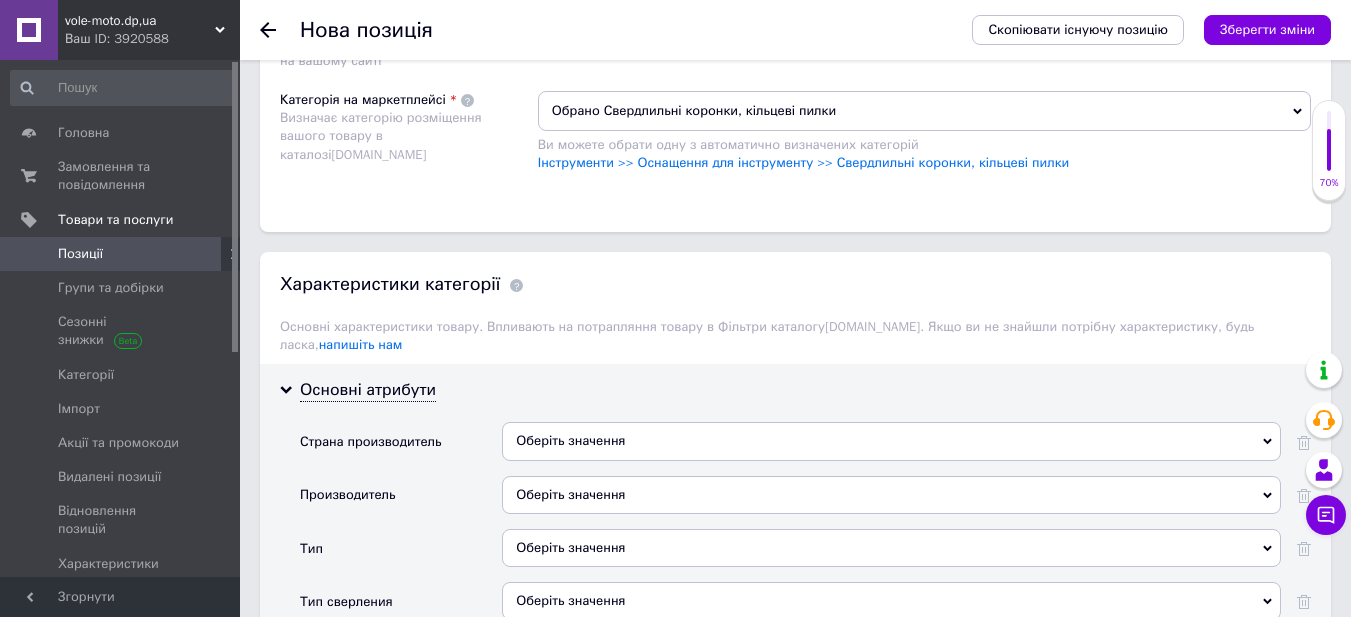 click on "Оберіть значення" at bounding box center (891, 441) 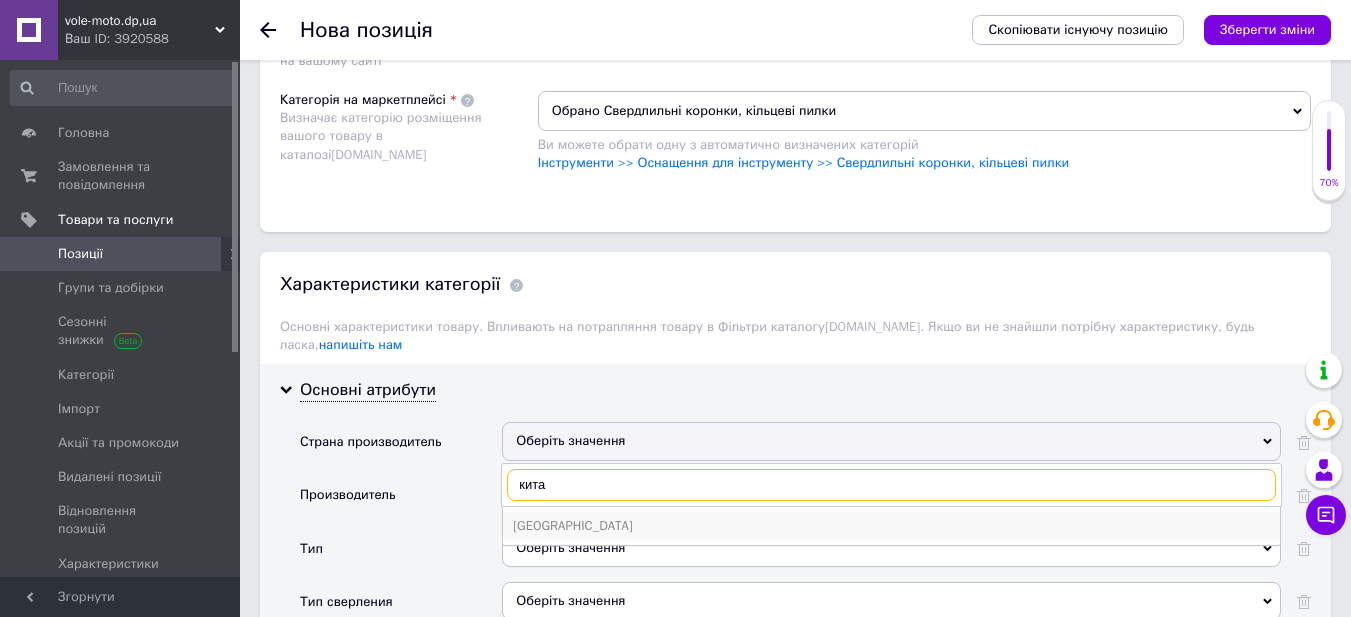 type on "кита" 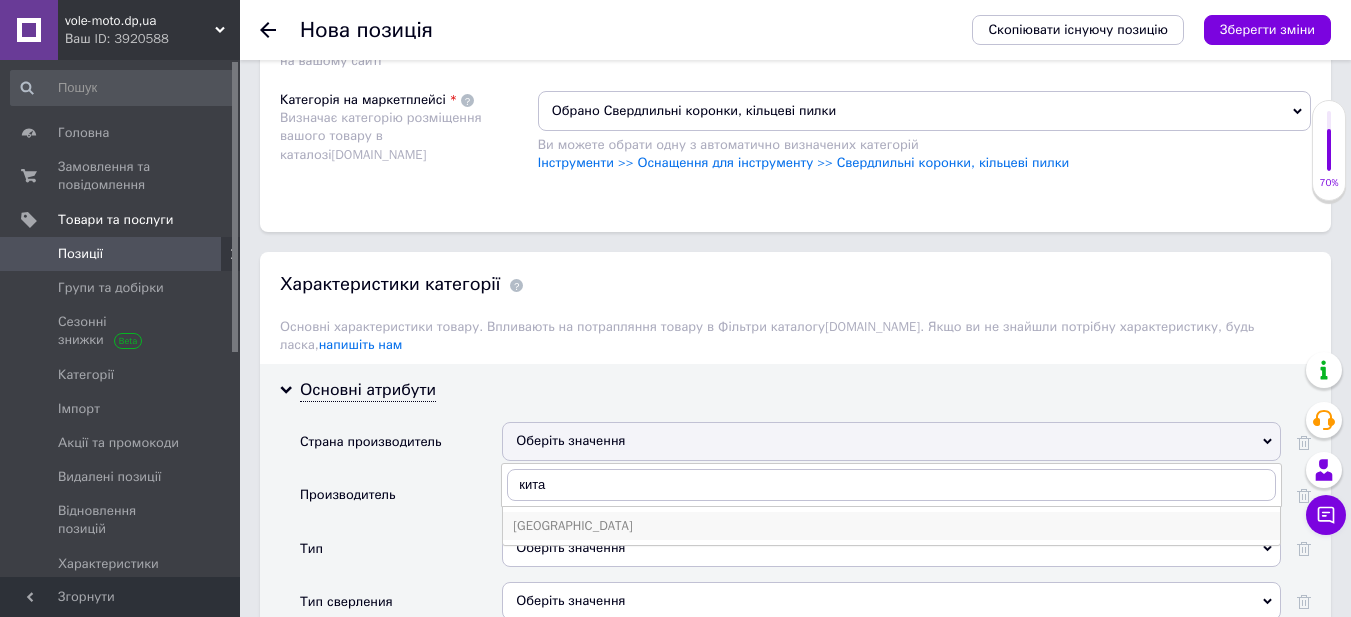 click on "[GEOGRAPHIC_DATA]" at bounding box center [891, 526] 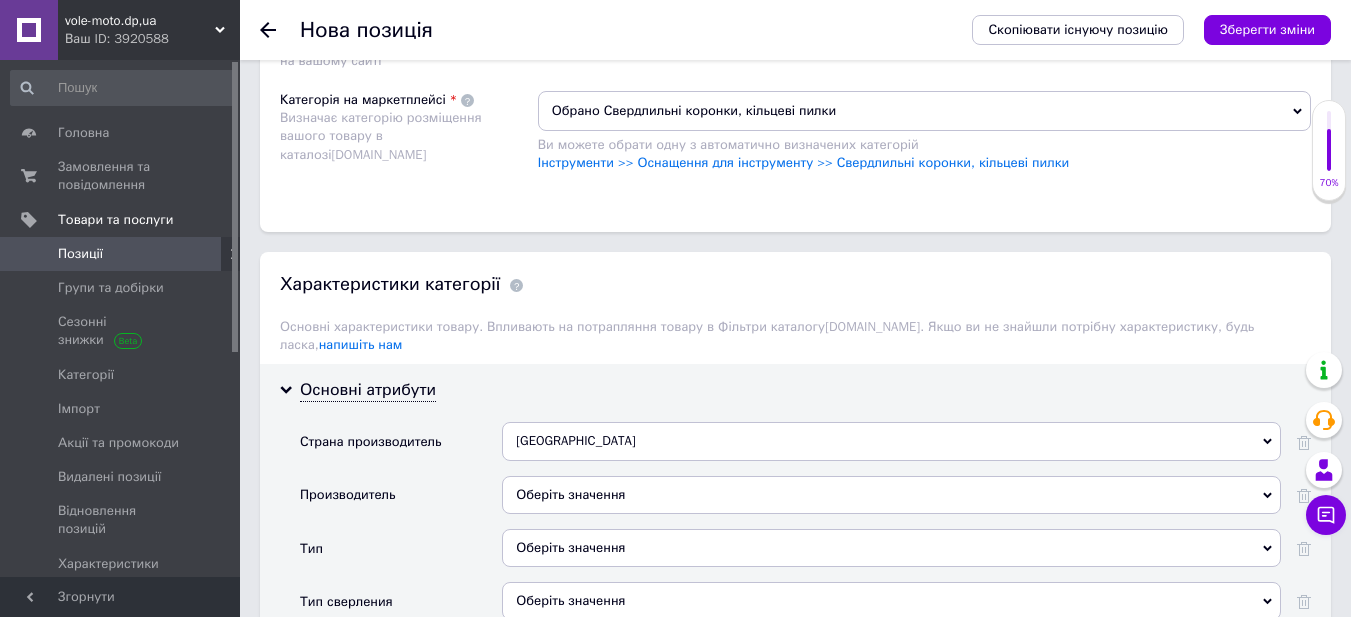 click on "Оберіть значення" at bounding box center [891, 495] 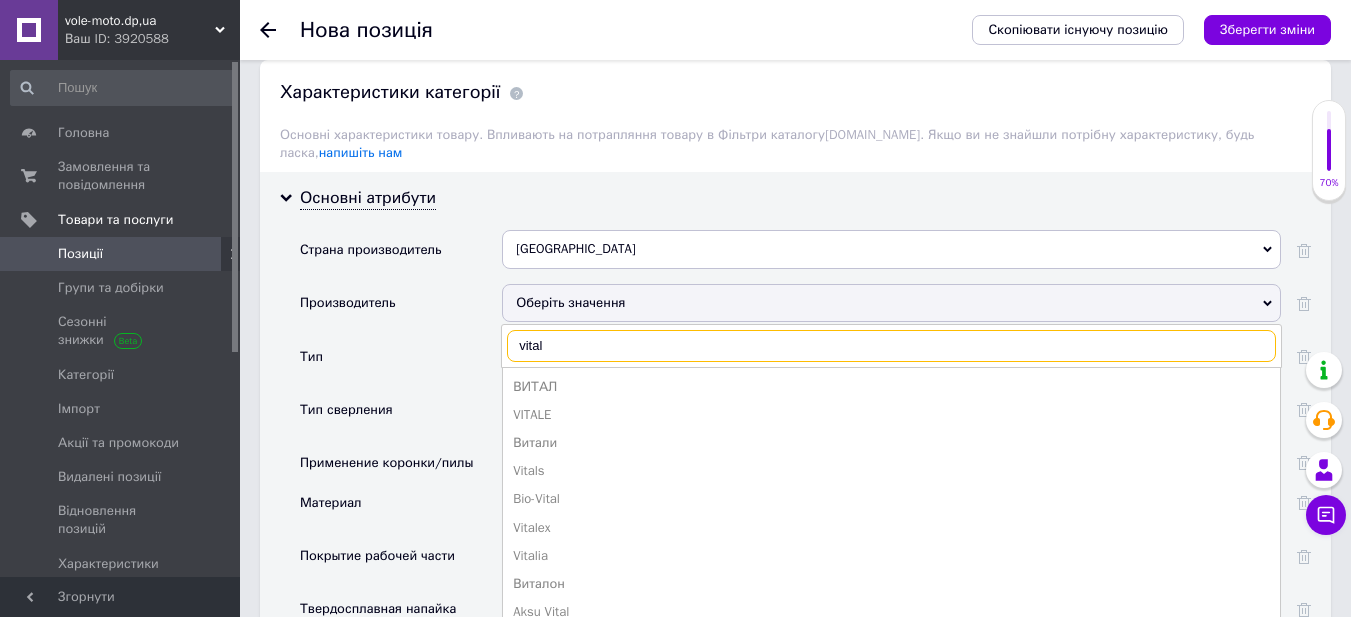 scroll, scrollTop: 1600, scrollLeft: 0, axis: vertical 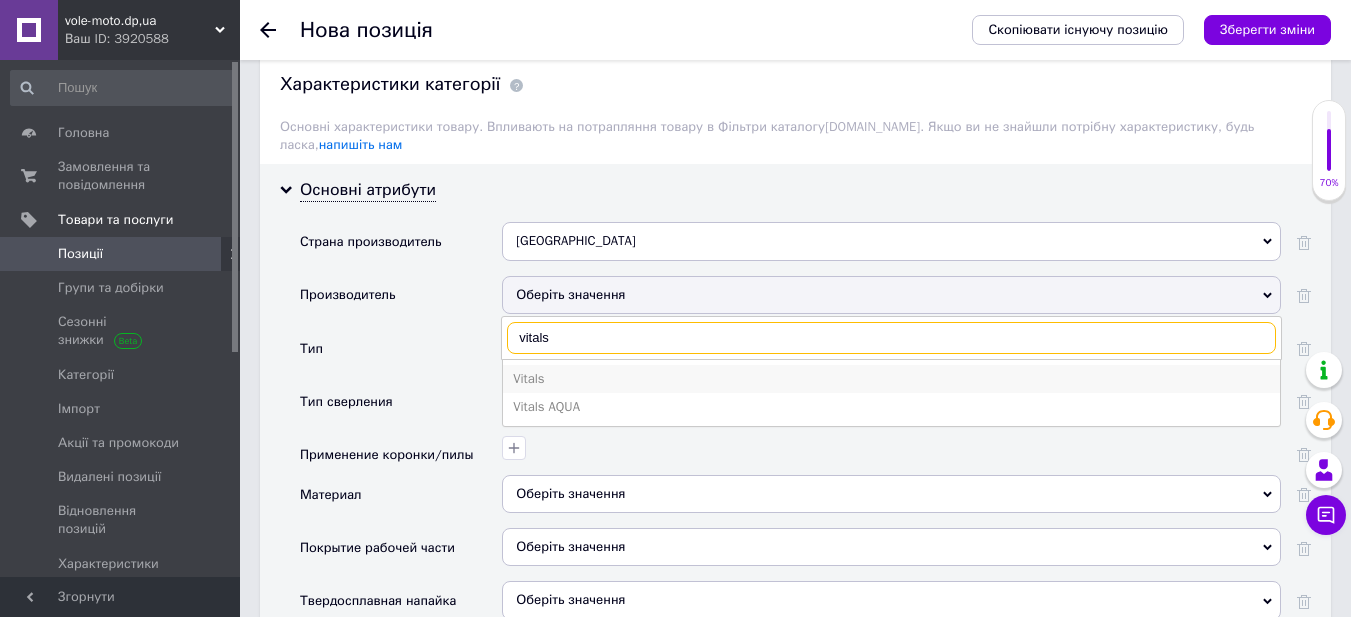 type on "vitals" 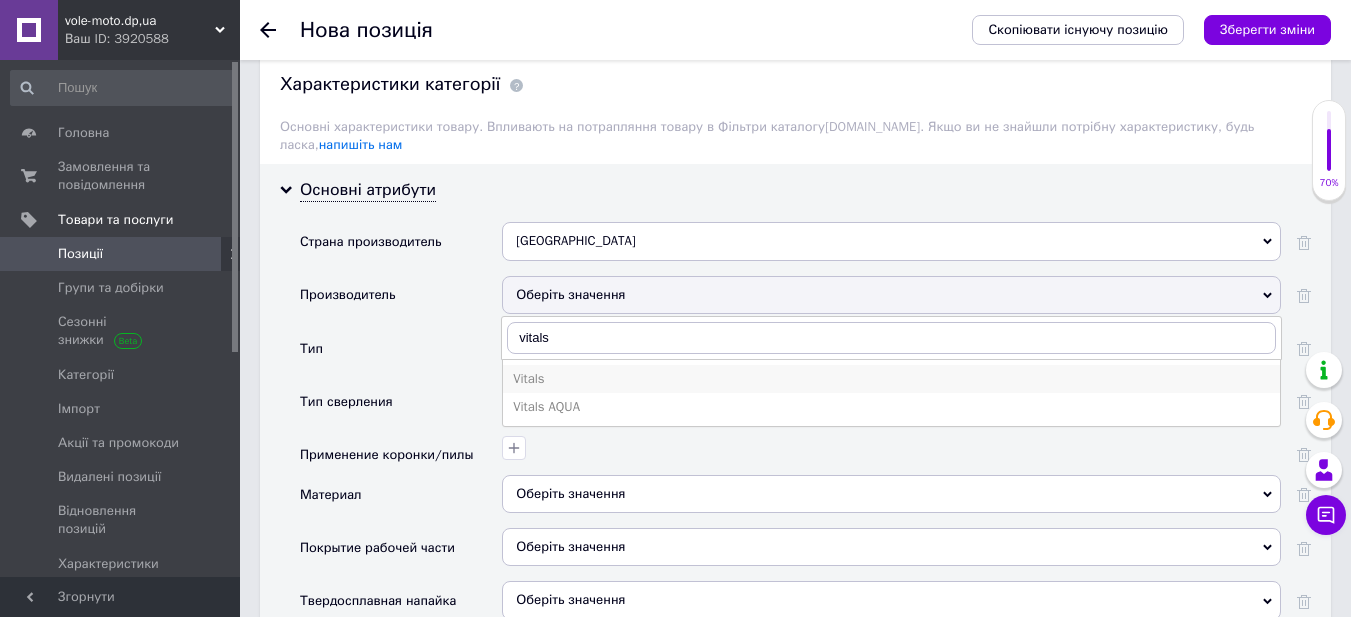 click on "Vitals" at bounding box center (891, 379) 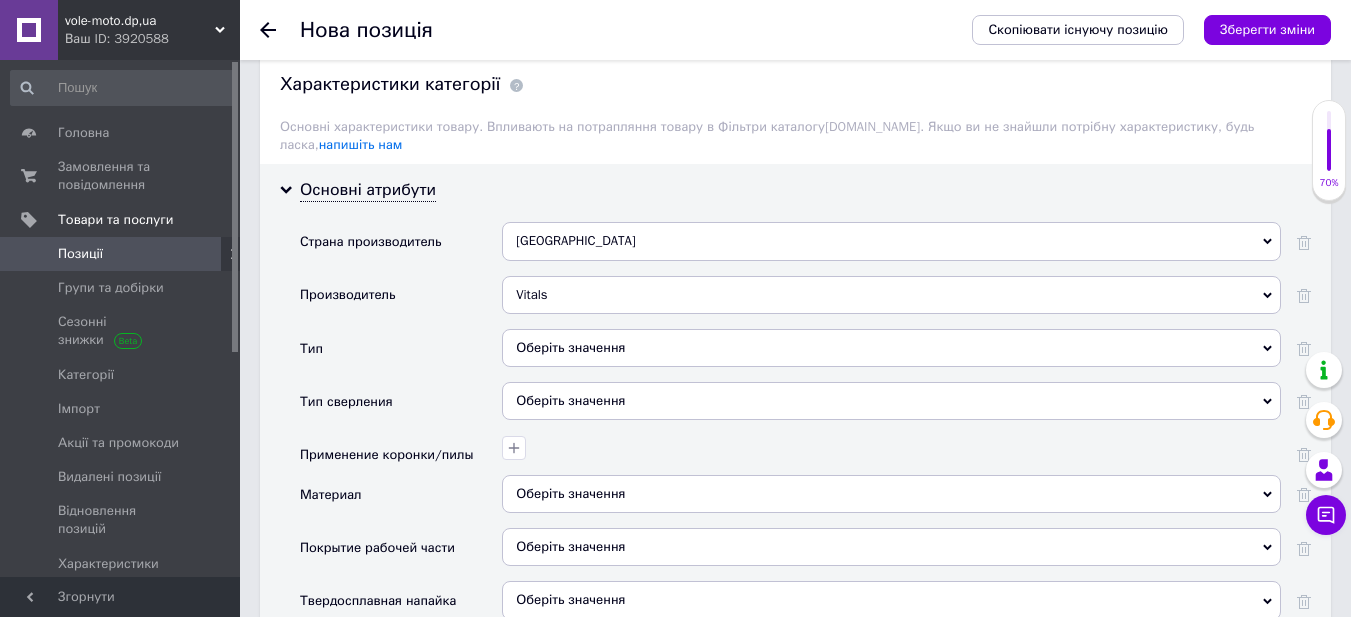 click on "Оберіть значення" at bounding box center (891, 348) 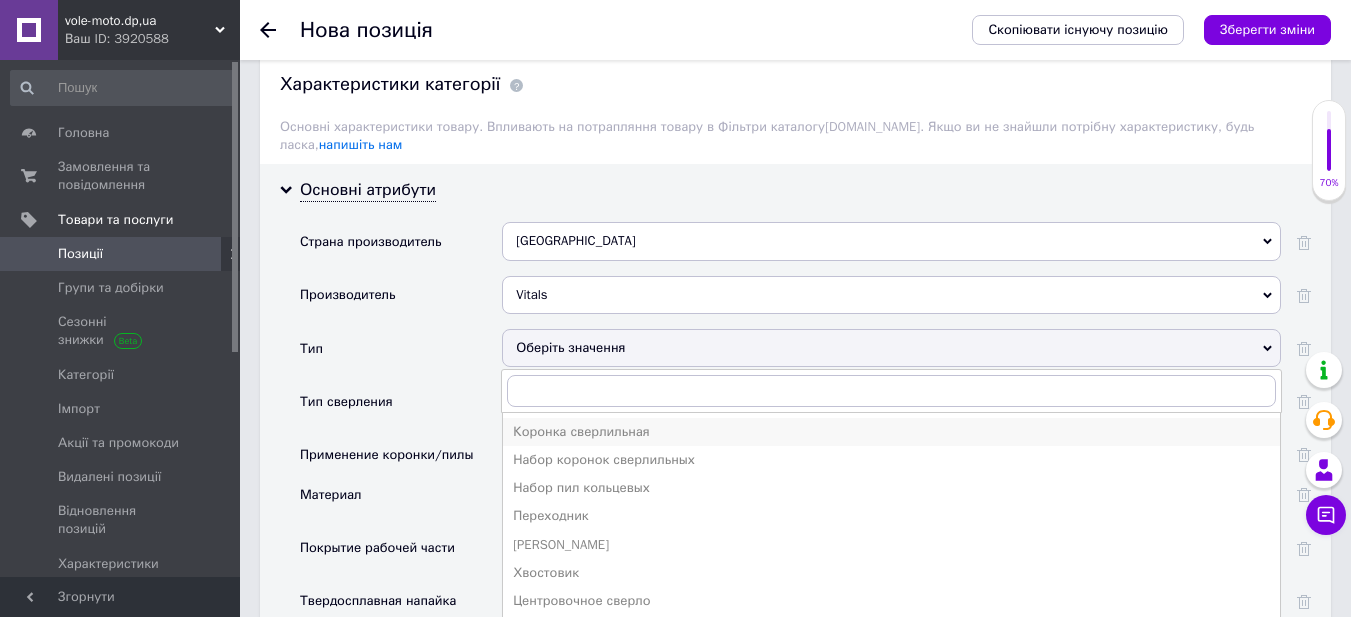 click on "Коронка сверлильная" at bounding box center [891, 432] 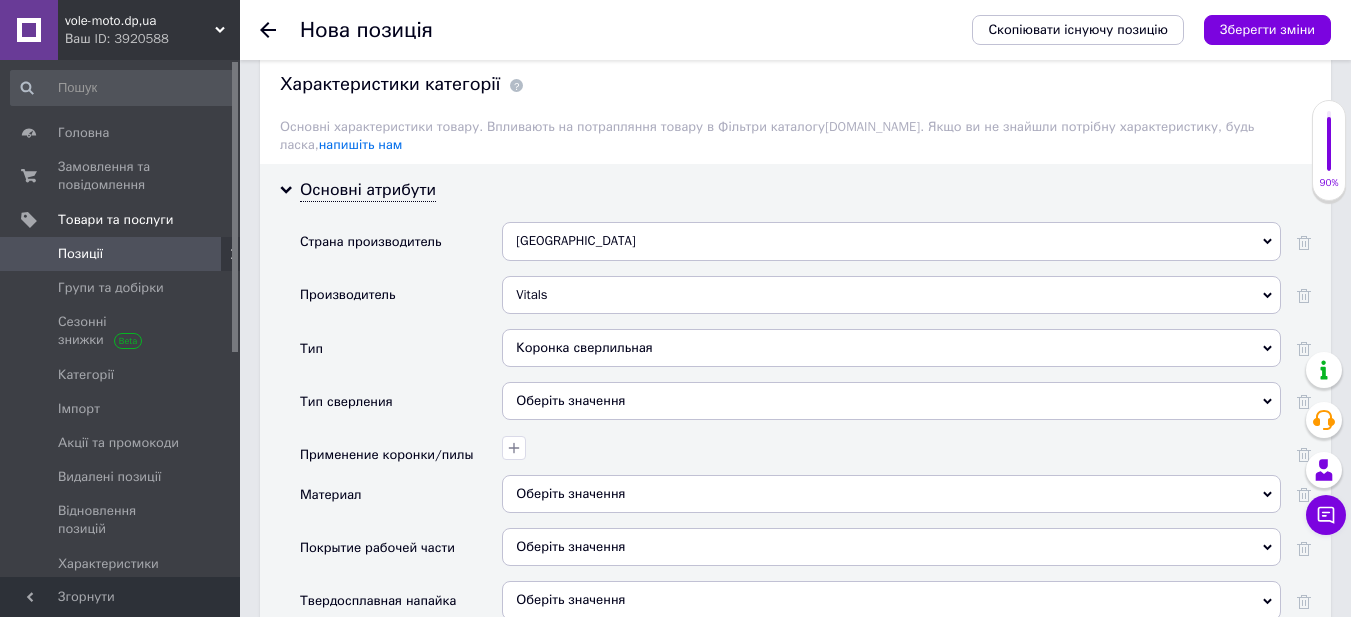 click on "Оберіть значення" at bounding box center [891, 401] 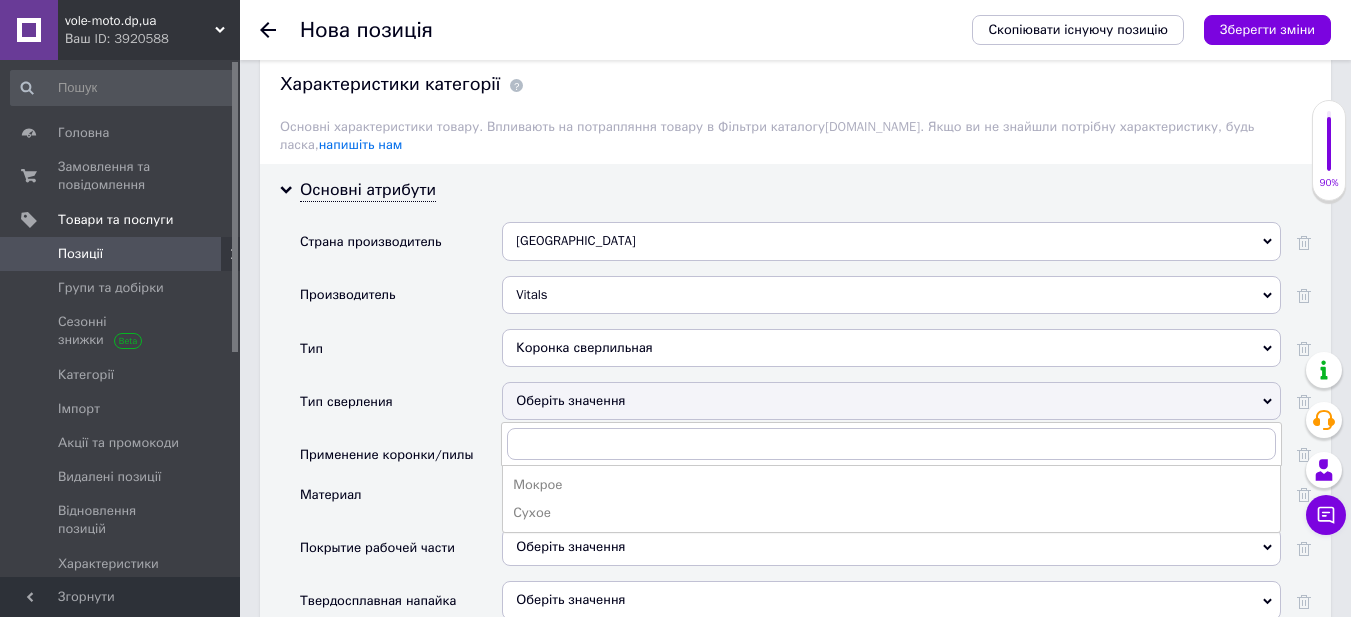 click on "Тип" at bounding box center (401, 355) 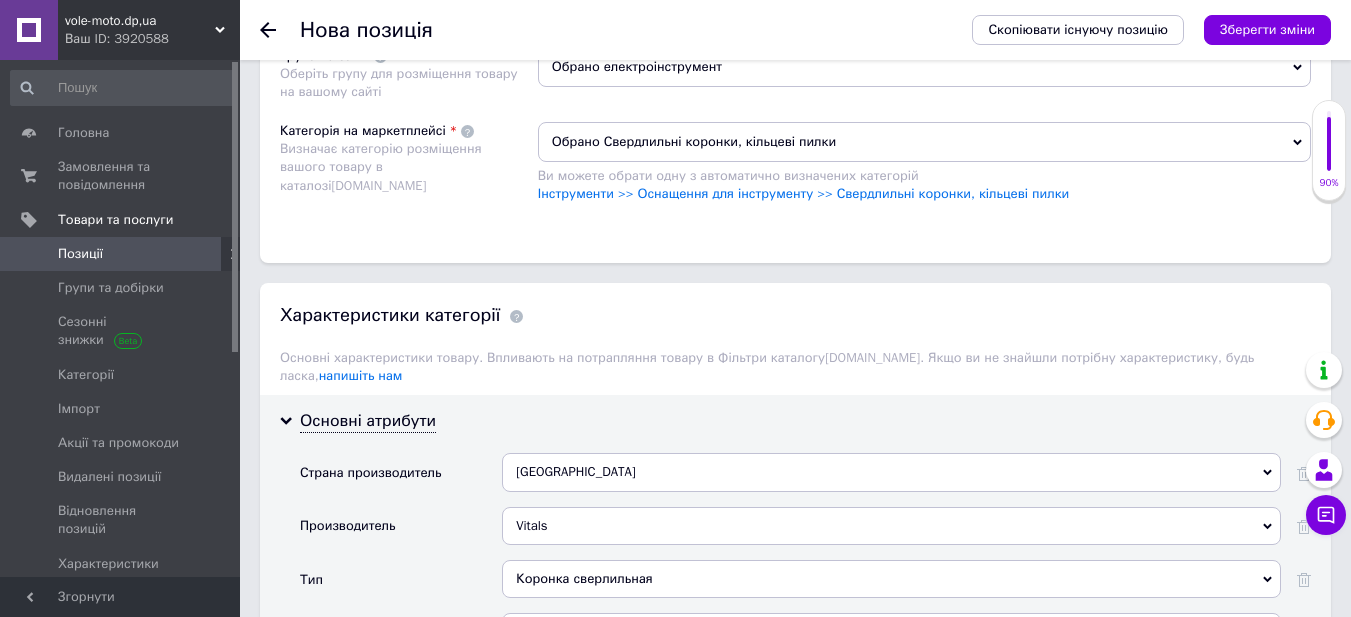 scroll, scrollTop: 1300, scrollLeft: 0, axis: vertical 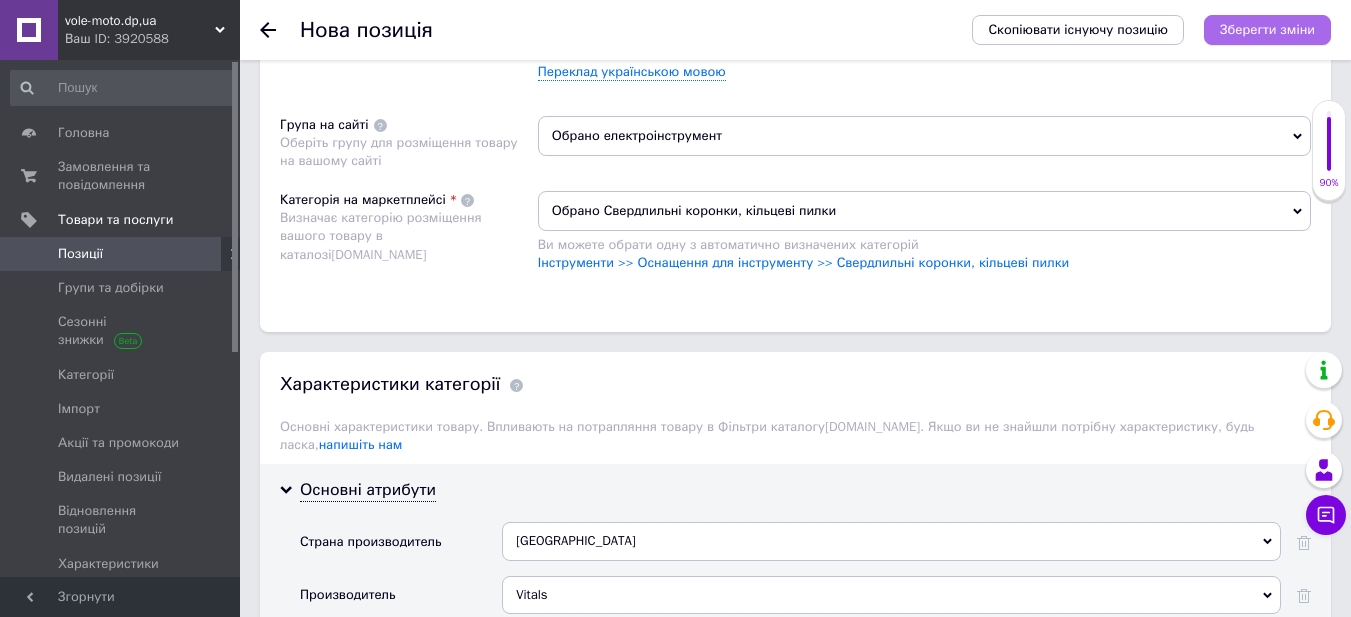 click on "Зберегти зміни" at bounding box center (1267, 29) 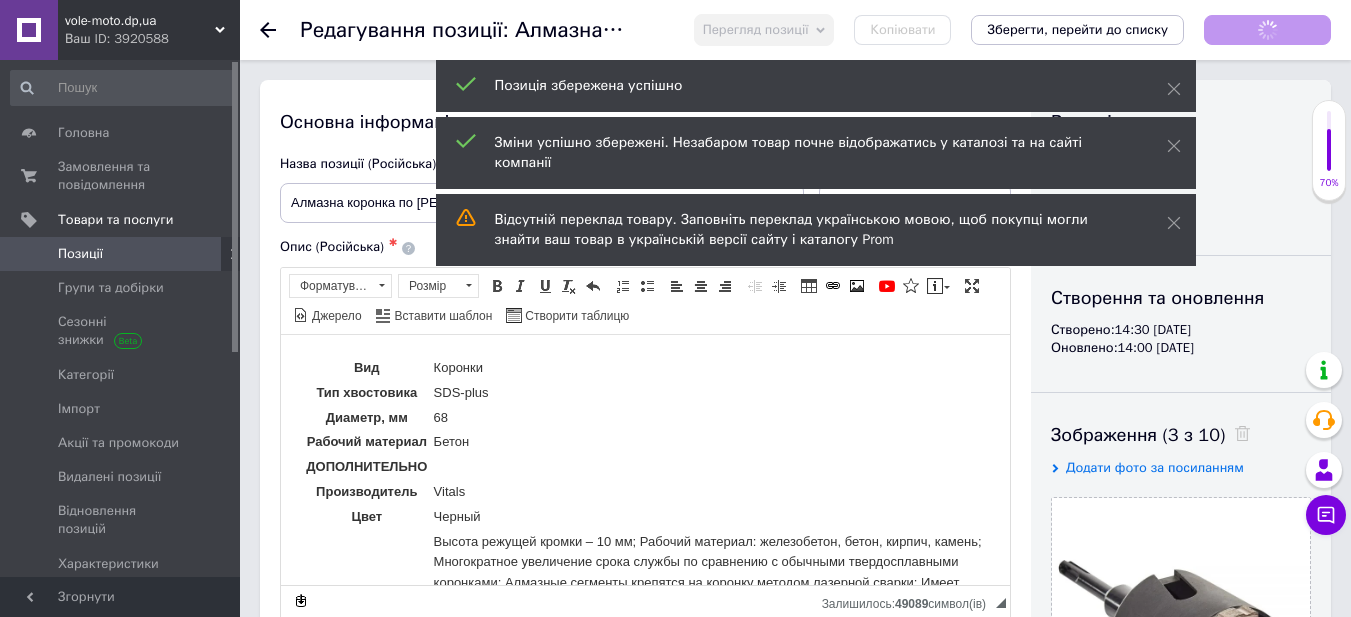 scroll, scrollTop: 0, scrollLeft: 0, axis: both 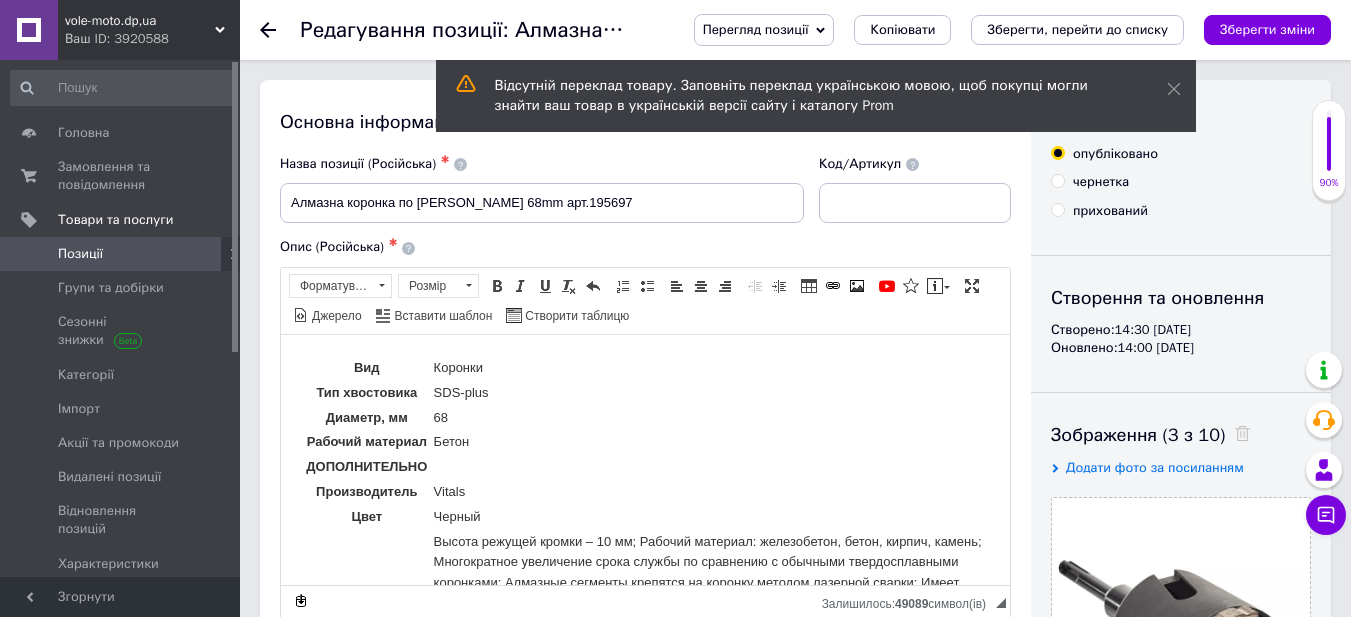 click 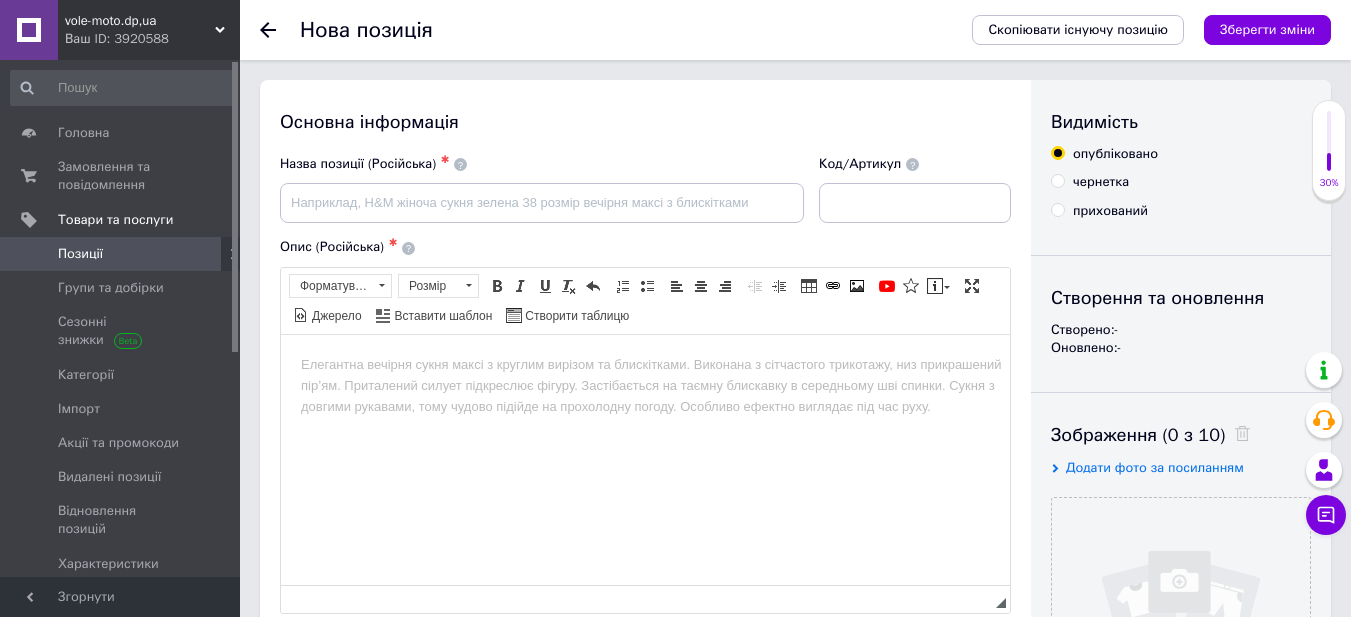 scroll, scrollTop: 0, scrollLeft: 0, axis: both 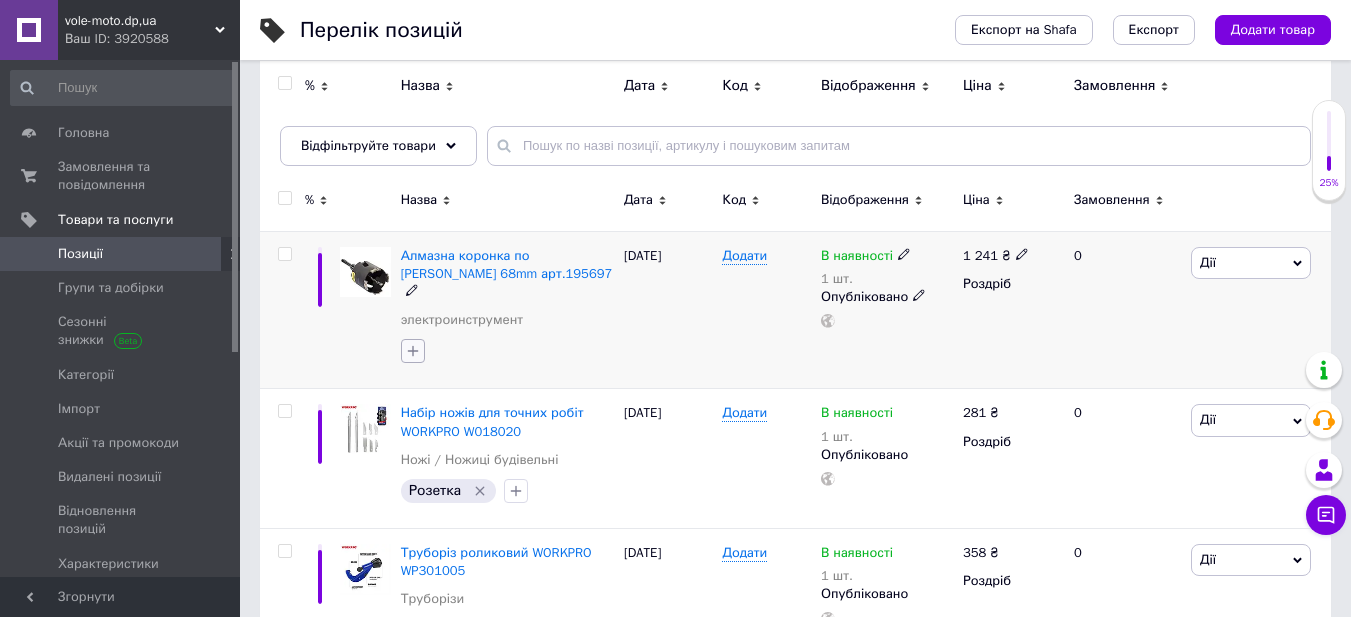click 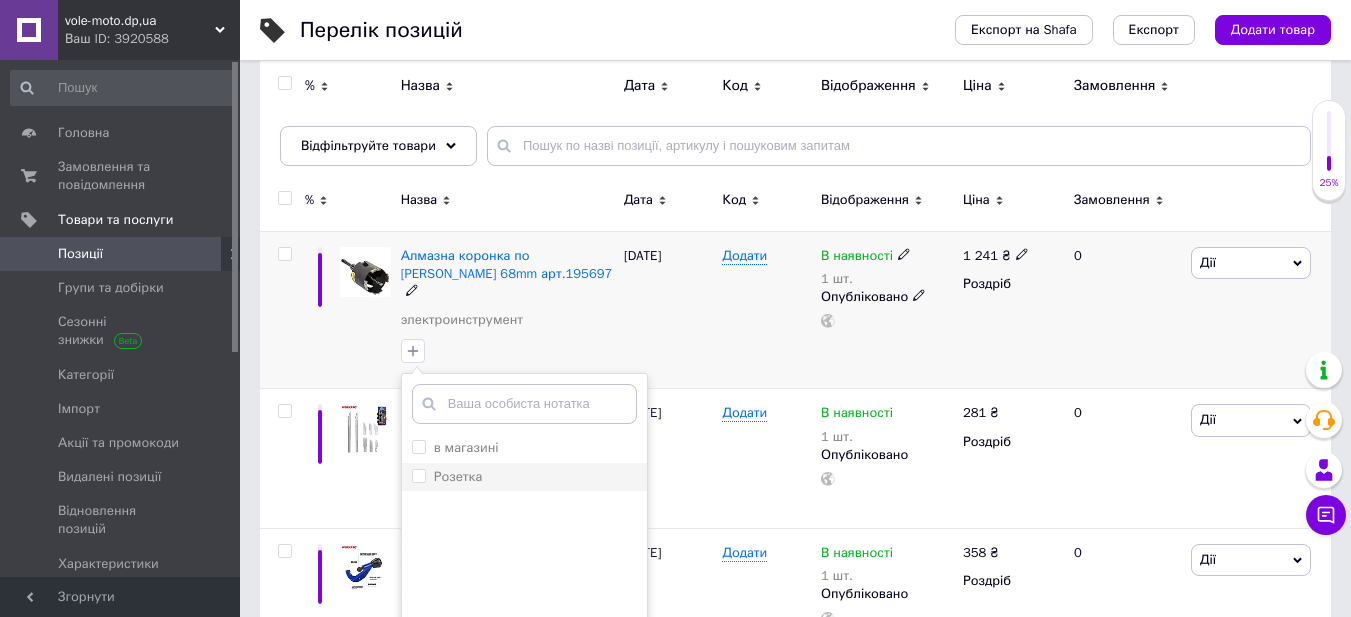 click on "Розетка" at bounding box center (458, 476) 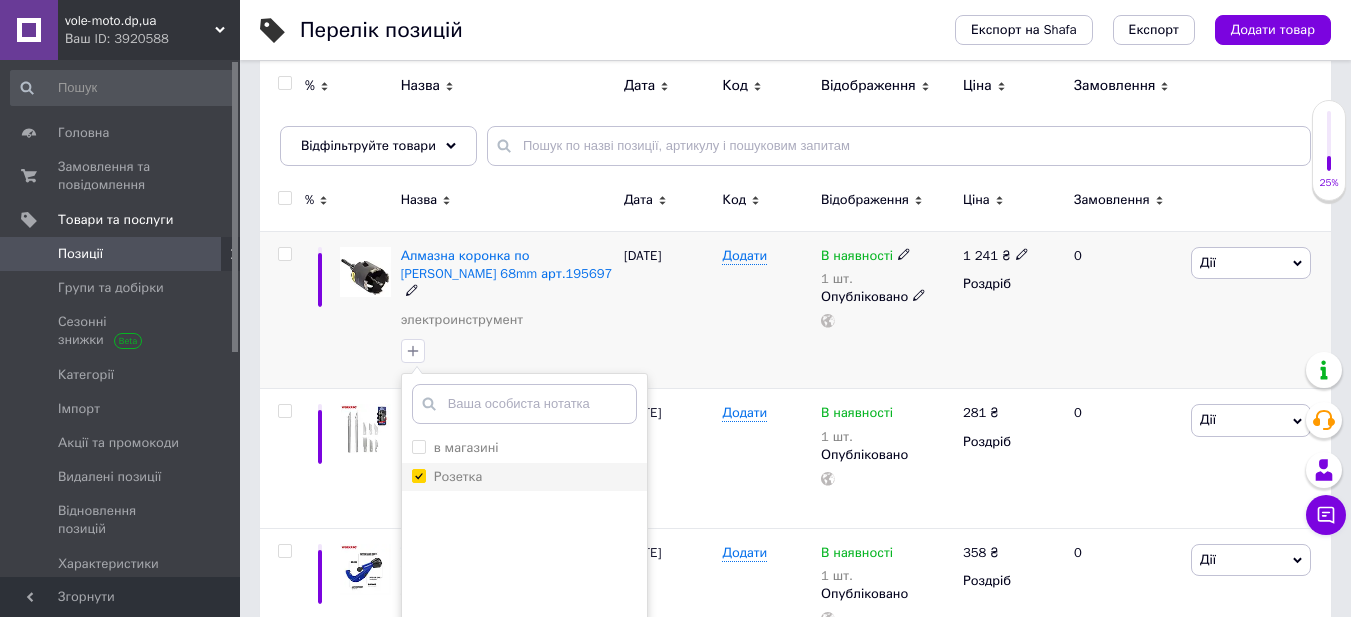 checkbox on "true" 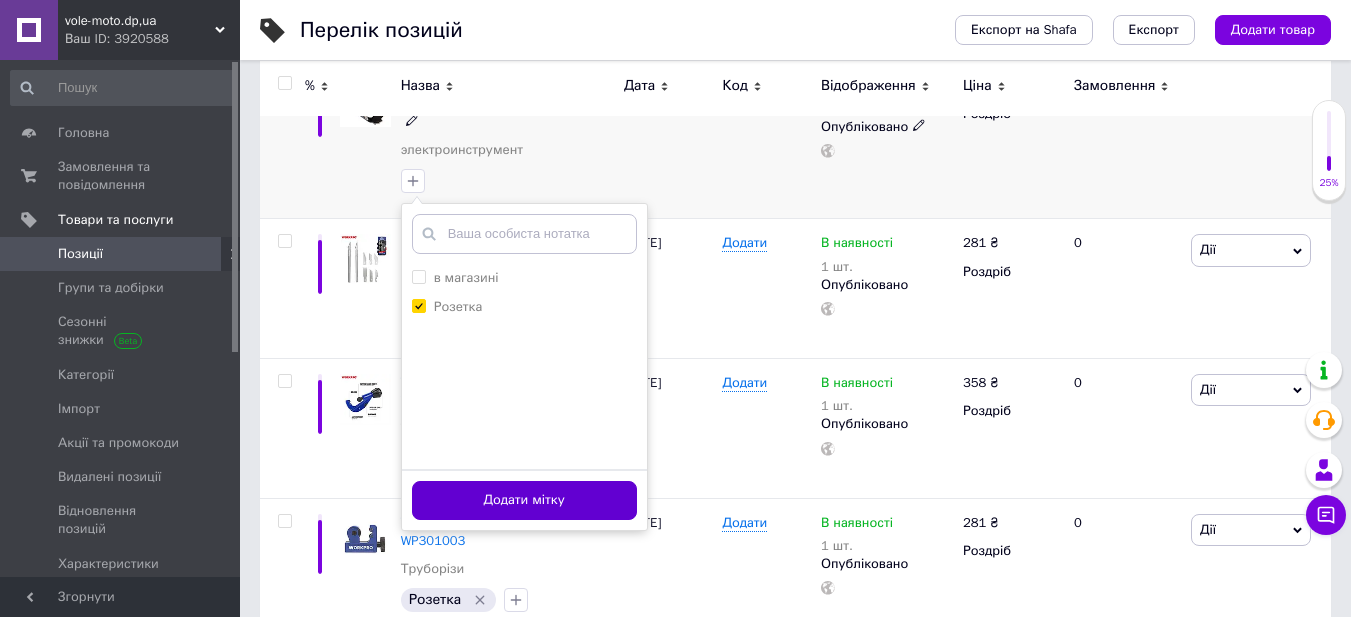 scroll, scrollTop: 400, scrollLeft: 0, axis: vertical 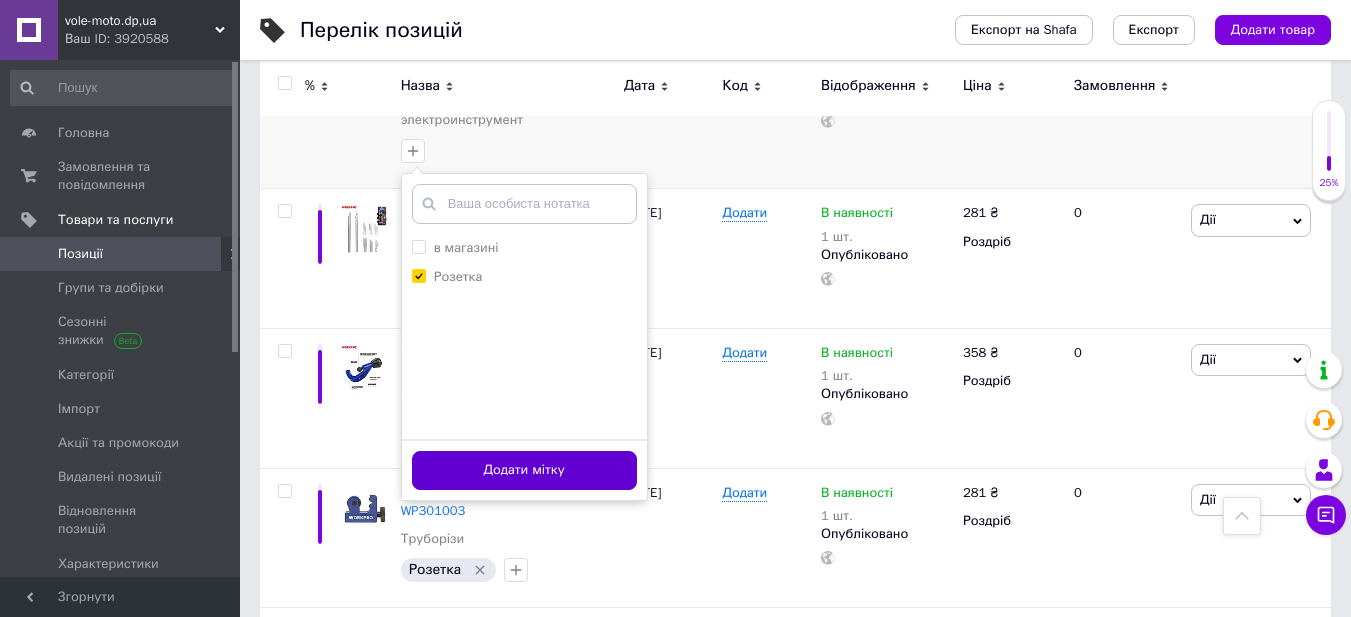 click on "Додати мітку" at bounding box center (524, 470) 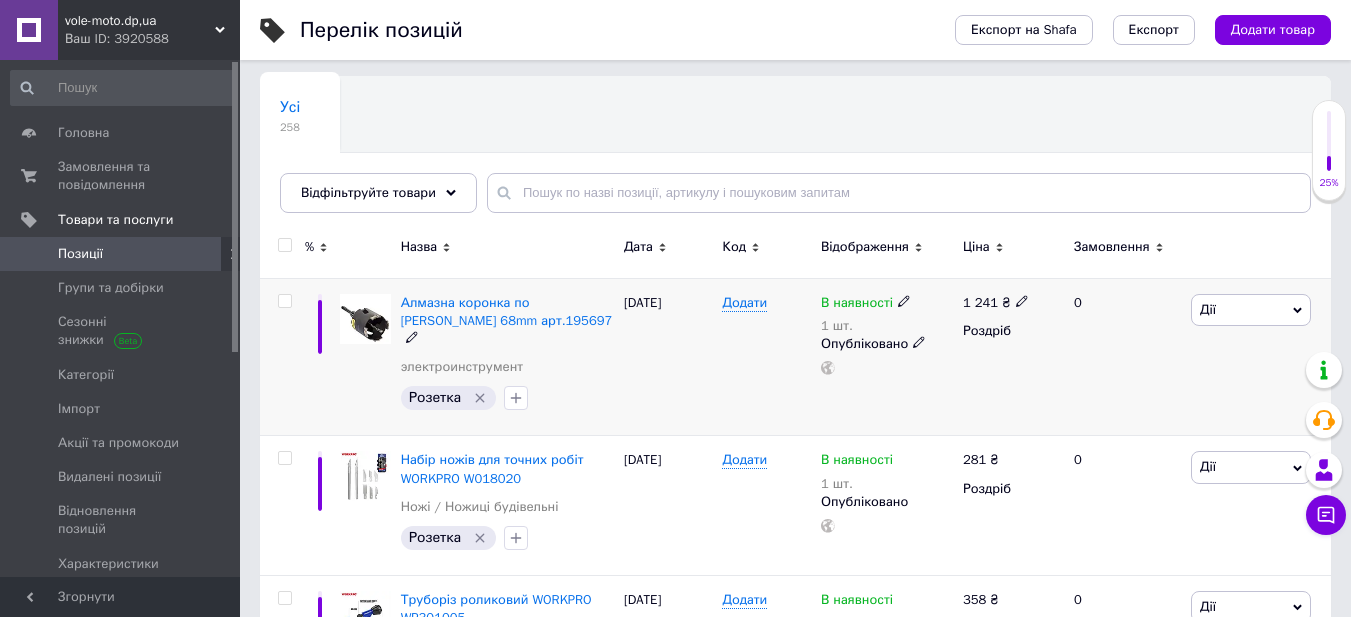 scroll, scrollTop: 200, scrollLeft: 0, axis: vertical 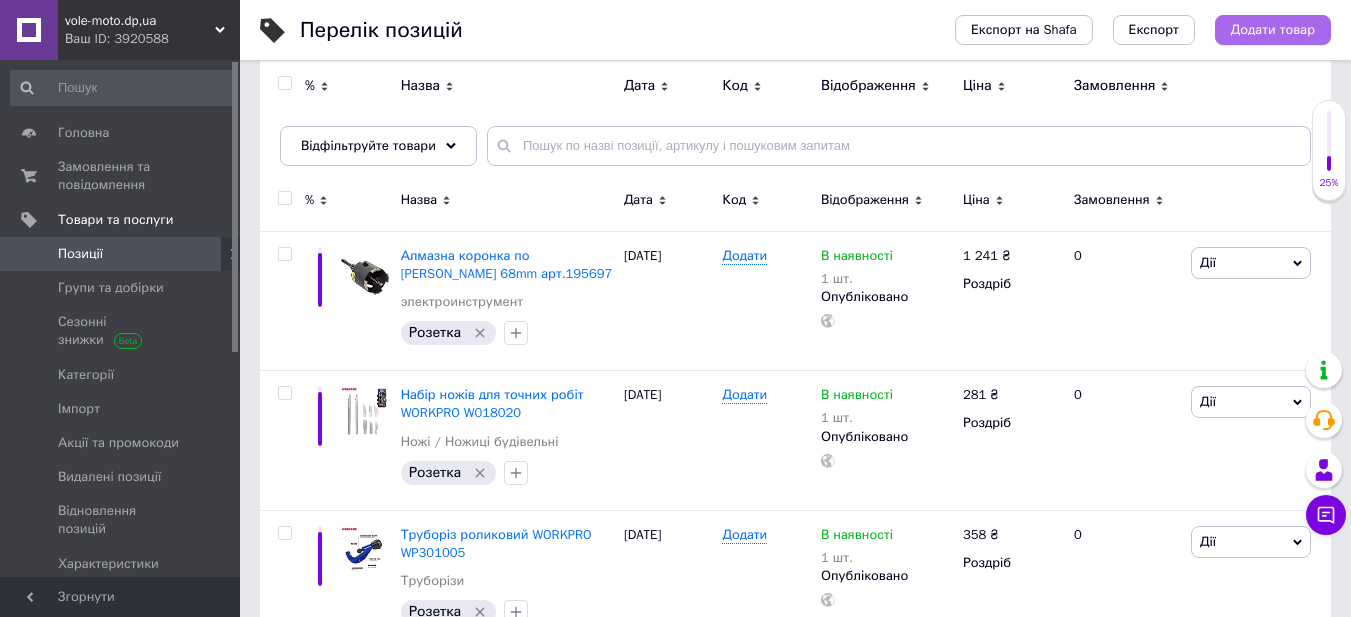 click on "Додати товар" at bounding box center [1273, 30] 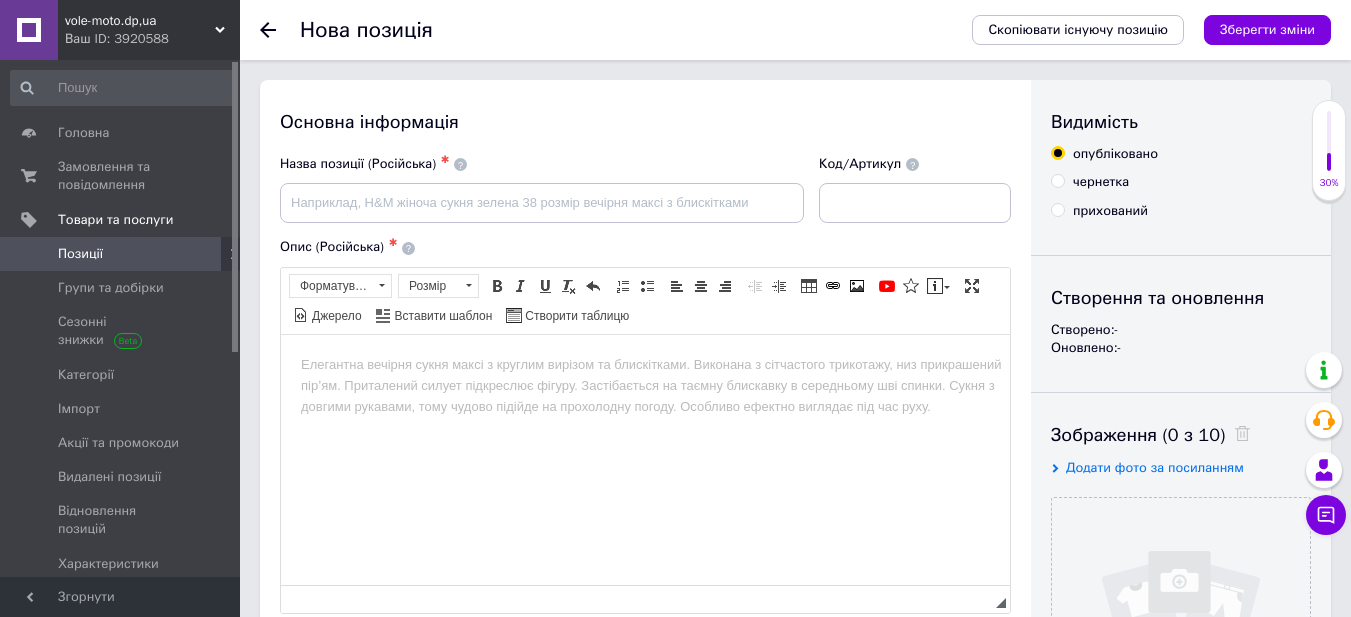 scroll, scrollTop: 0, scrollLeft: 0, axis: both 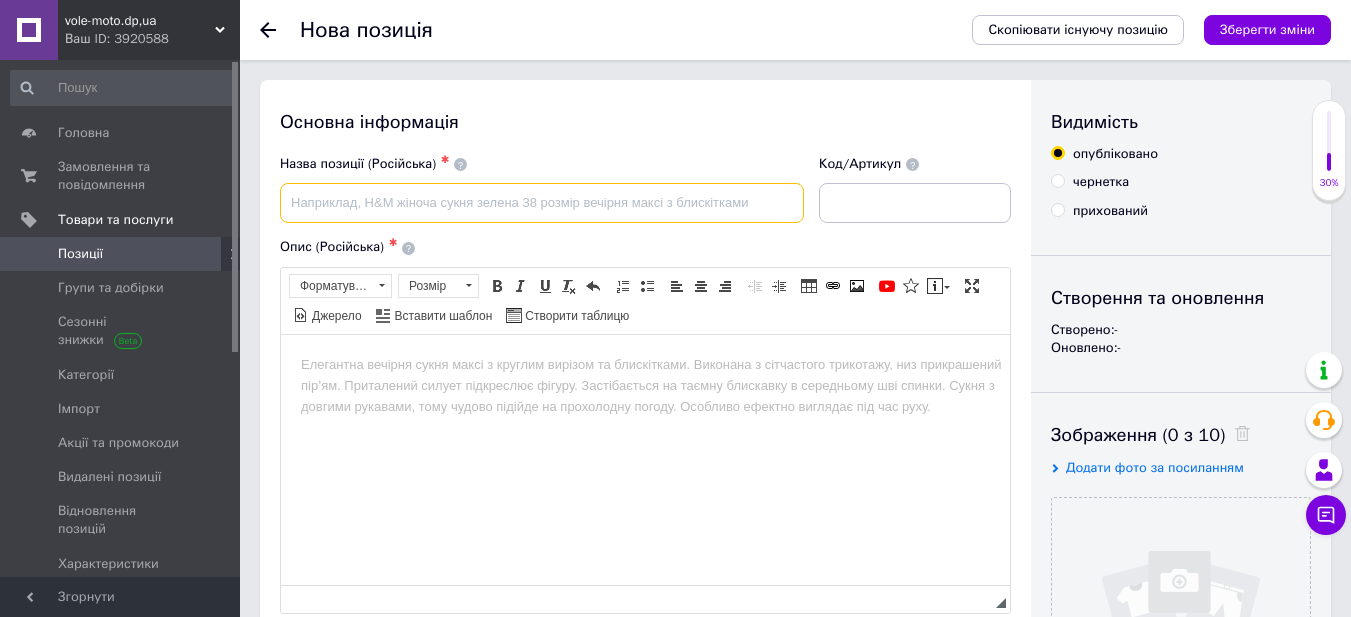 click at bounding box center [542, 203] 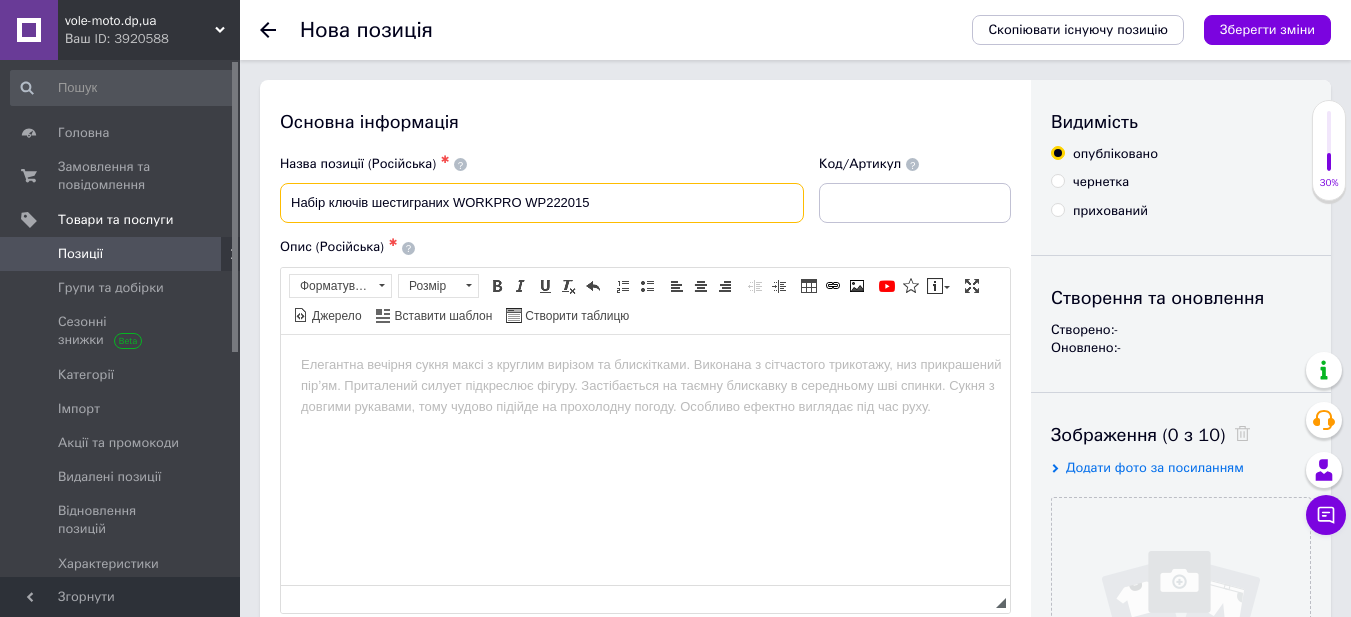 type on "Набір ключів шестиграних WORKPRO WP222015" 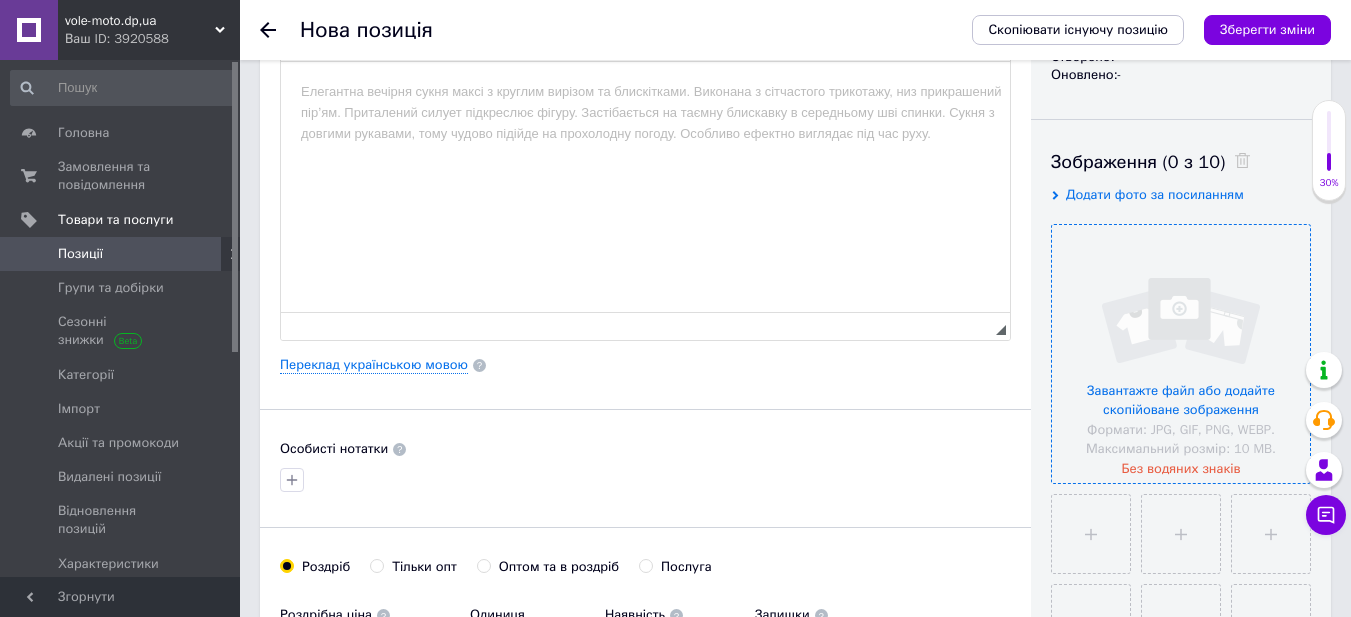 scroll, scrollTop: 300, scrollLeft: 0, axis: vertical 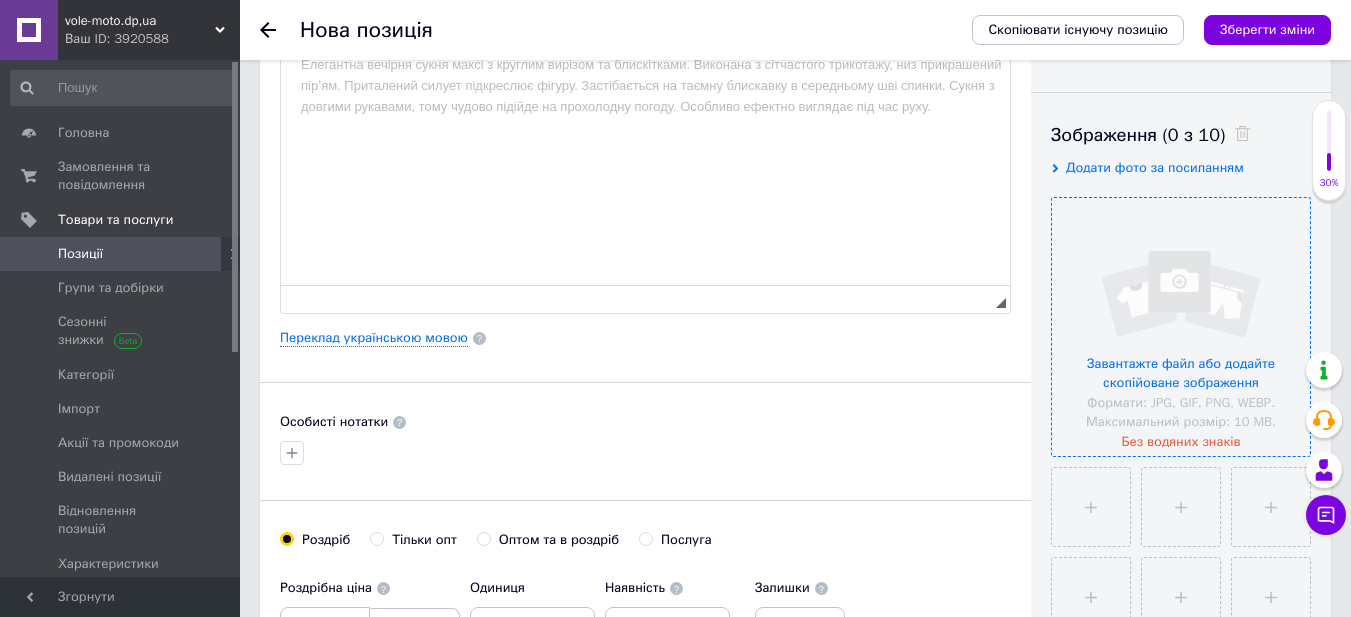 click at bounding box center (1181, 327) 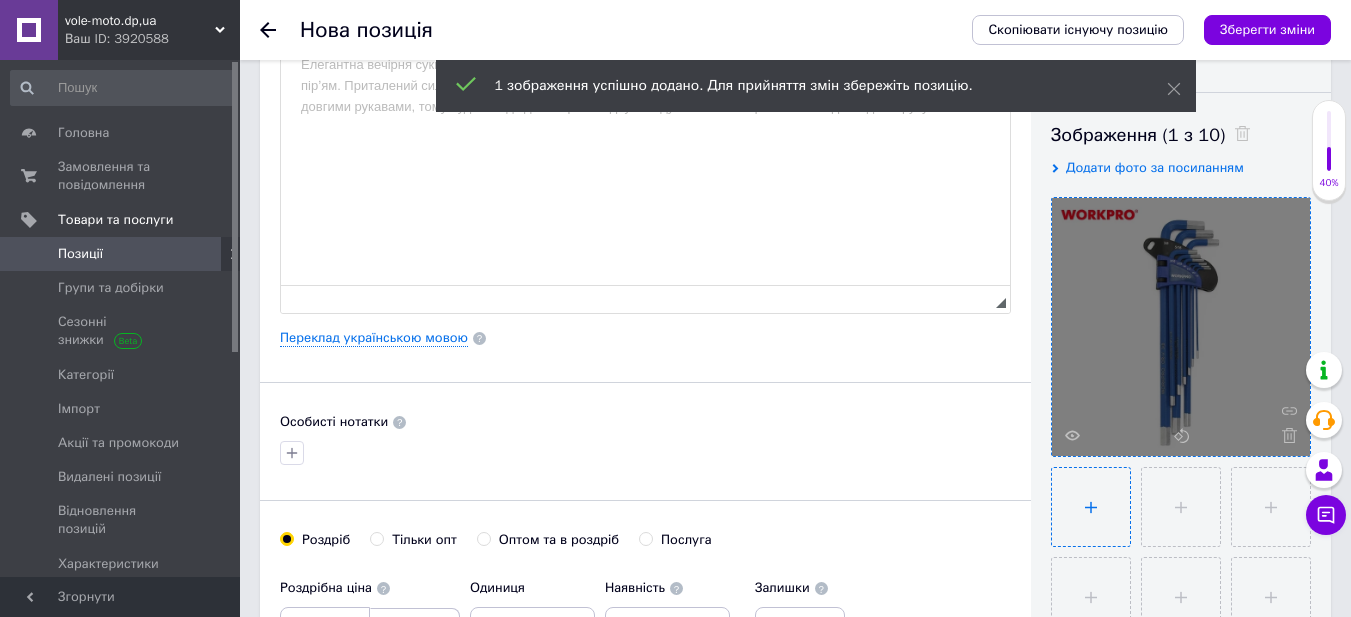 click at bounding box center (1091, 507) 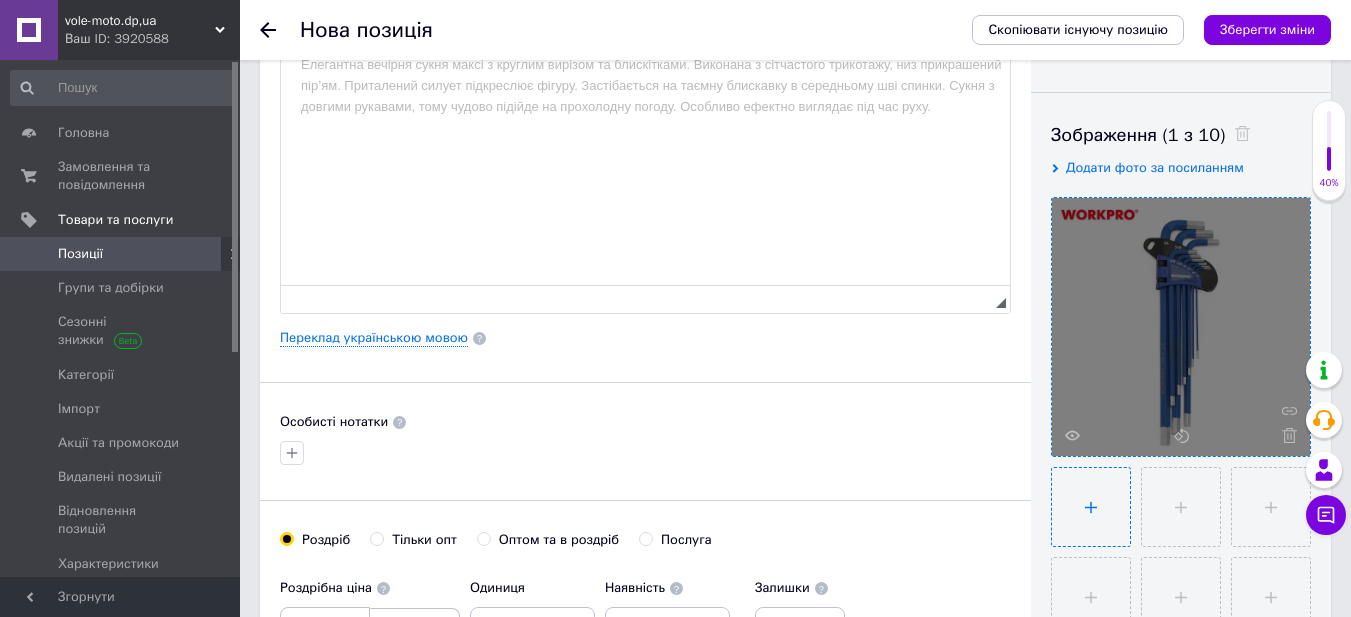 type on "C:\fakepath\WP222015-2-600x600.webp" 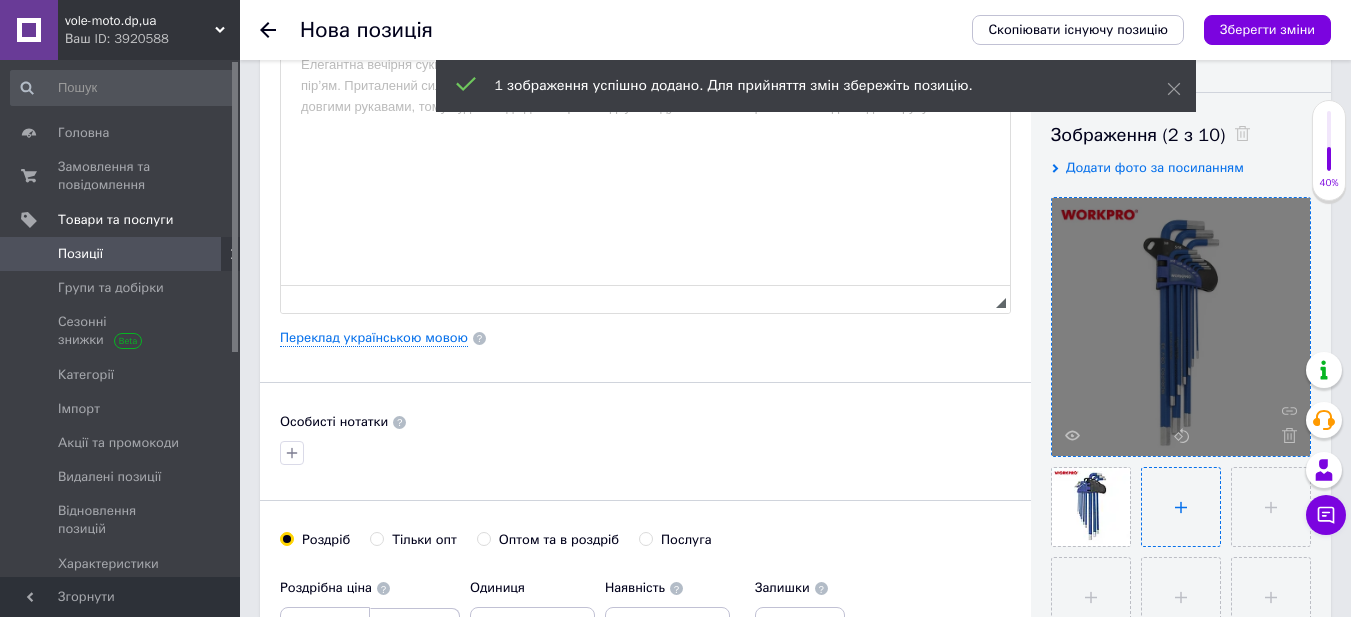 click at bounding box center [1181, 507] 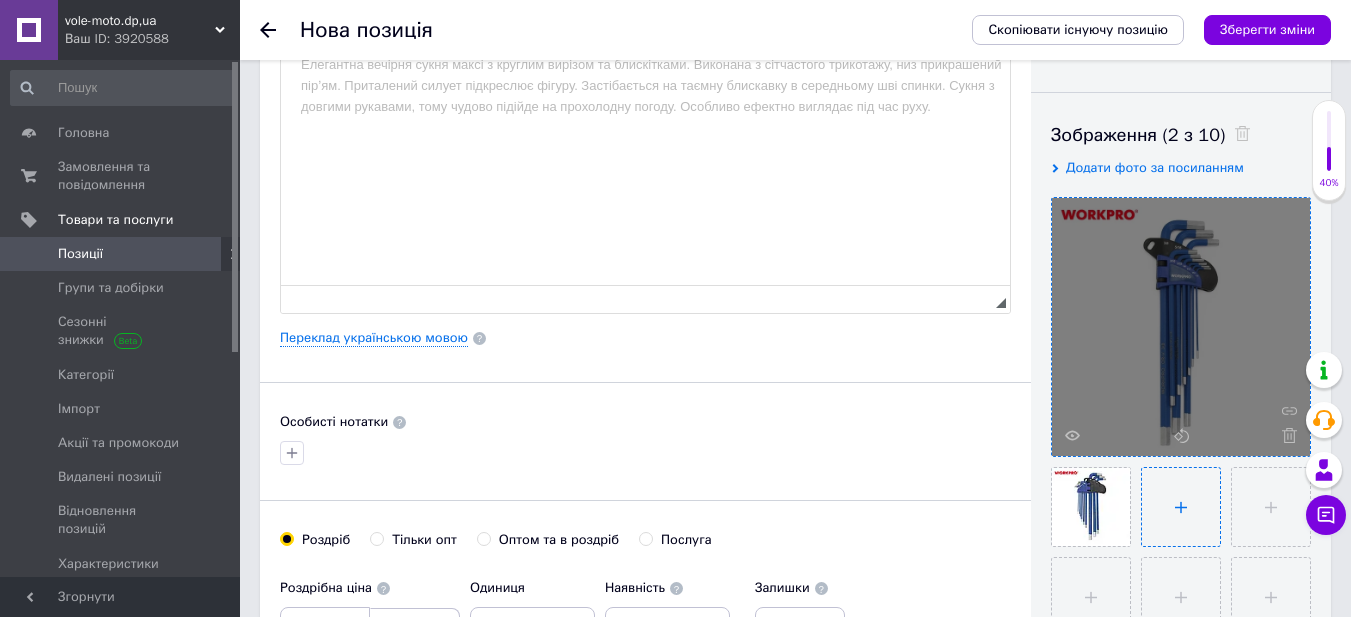 type on "C:\fakepath\WP222015-4-600x600.webp" 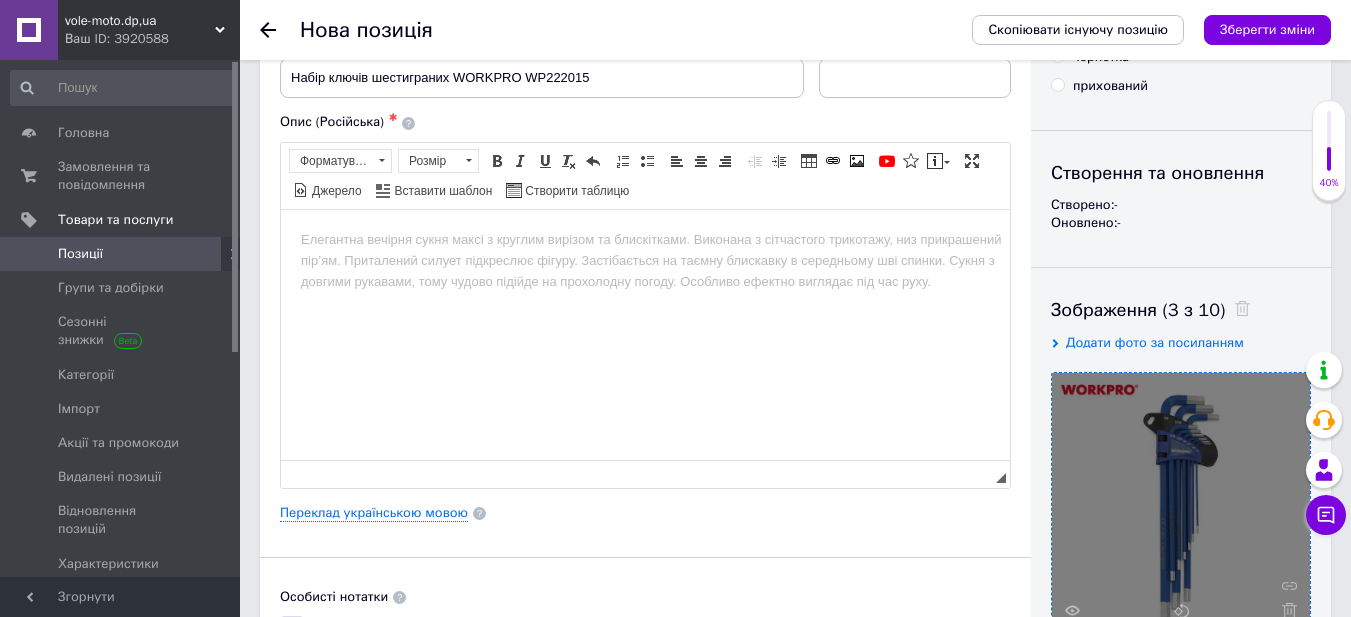scroll, scrollTop: 0, scrollLeft: 0, axis: both 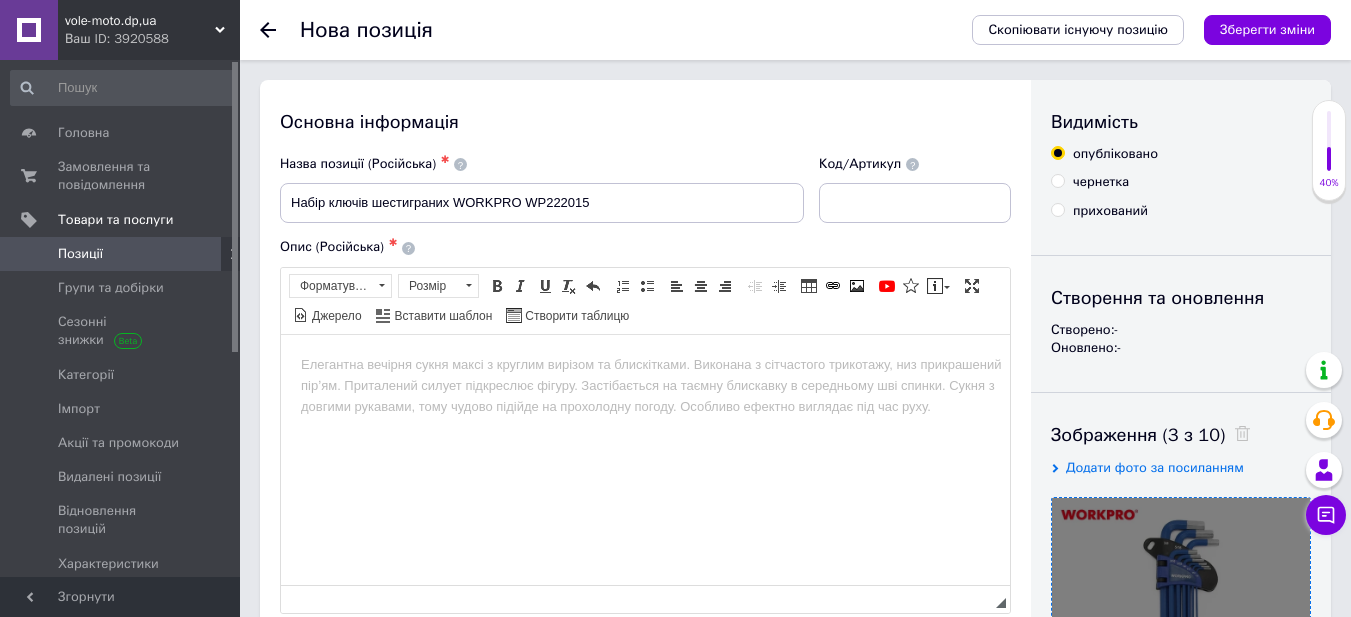 click at bounding box center (645, 364) 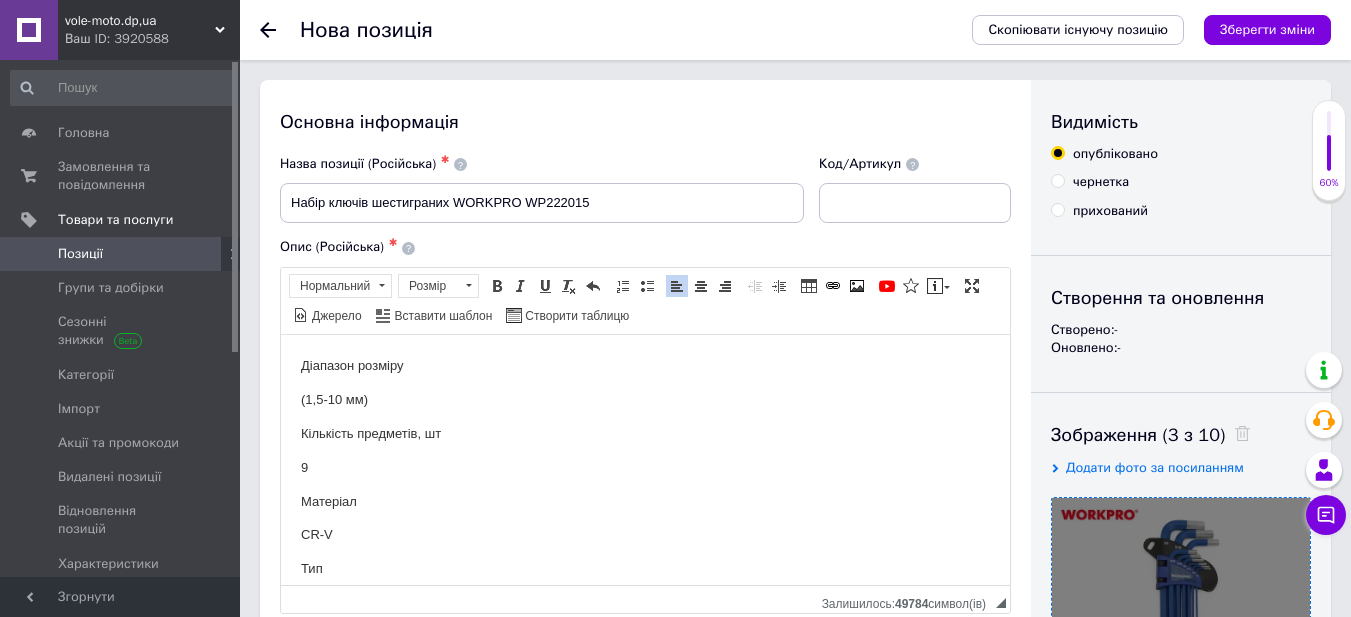 scroll, scrollTop: 0, scrollLeft: 0, axis: both 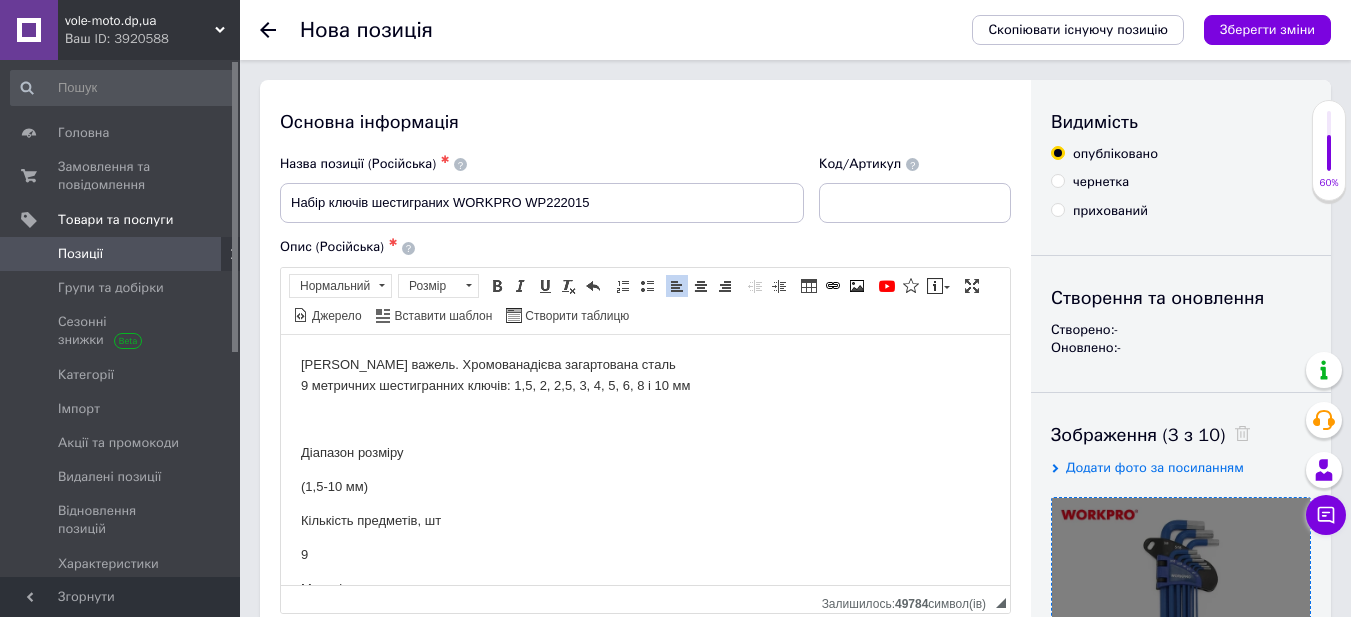 click on "[PERSON_NAME] важель. Хромованадієва загартована сталь 9 метричних шестигранних ключів: 1,5, 2, 2,5, 3, 4, 5, 6, 8 і 10 мм Діапазон розміру (1,5-10 мм) Кількість предметів, шт 9 Матеріал CR-V Тип HEX Серія PRO" at bounding box center [645, 560] 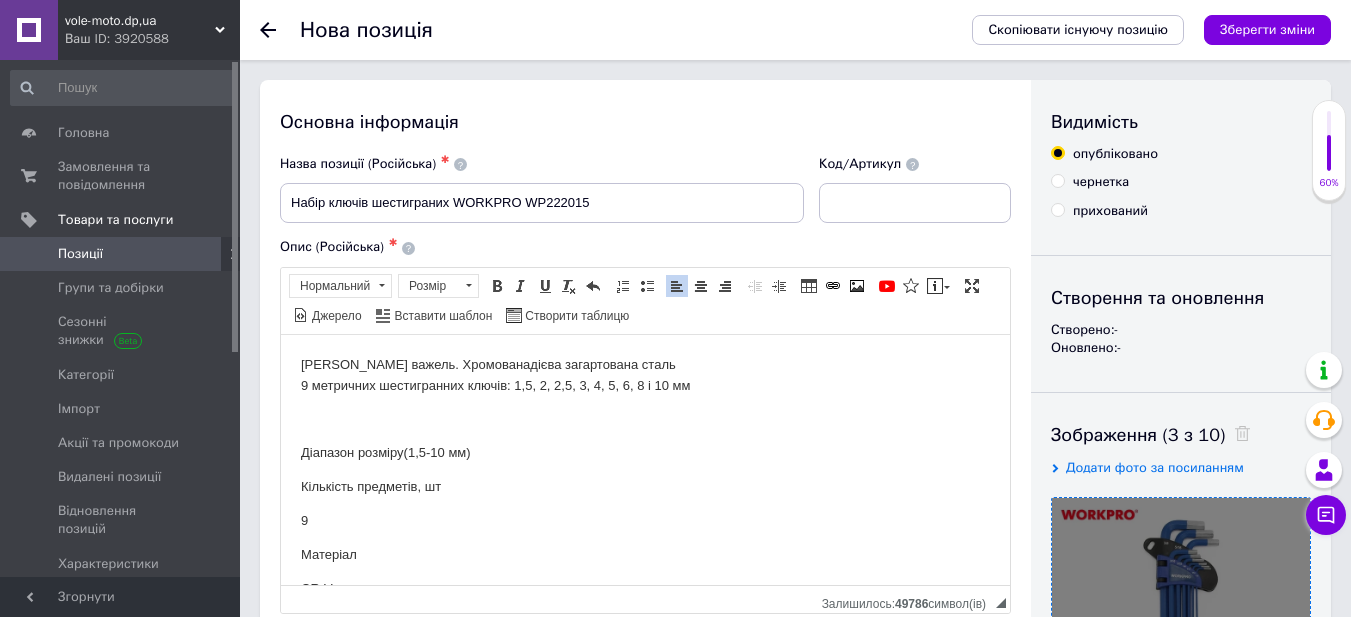 type 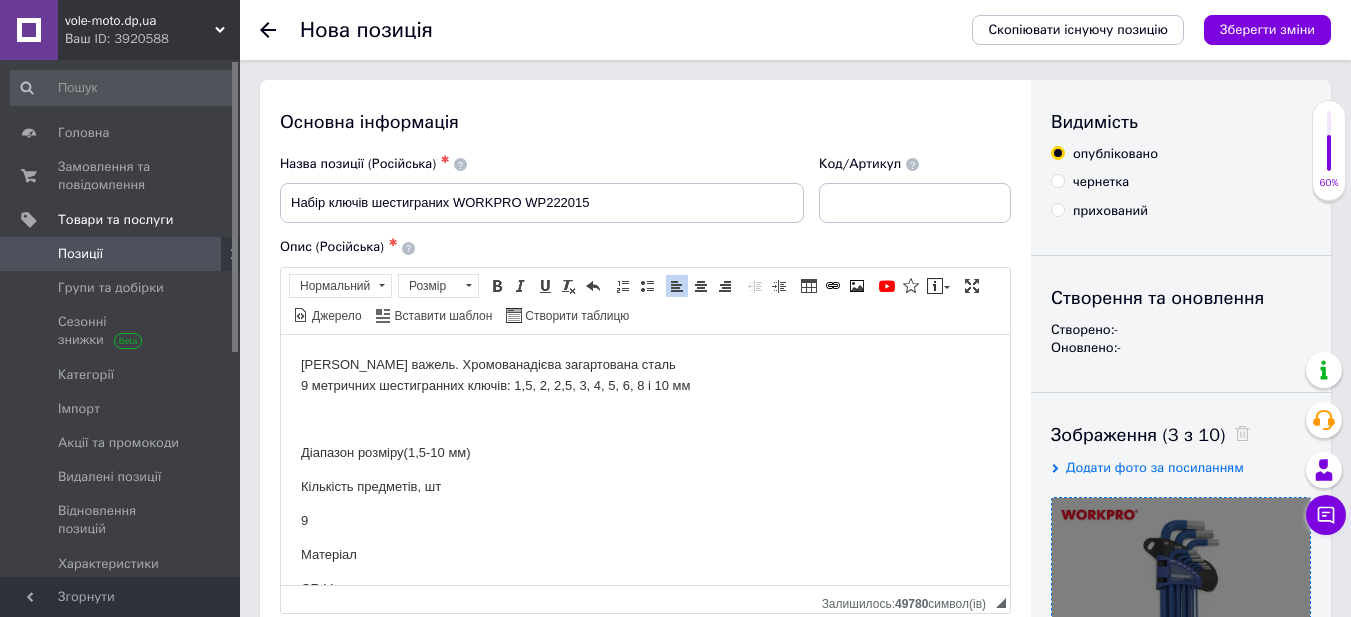 click on "[PERSON_NAME] важель. Хромованадієва загартована сталь 9 метричних шестигранних ключів: 1,5, 2, 2,5, 3, 4, 5, 6, 8 і 10 мм Діапазон розміру       (1,5-10 мм) Кількість предметів, шт 9 Матеріал CR-V Тип HEX Серія PRO" at bounding box center [645, 544] 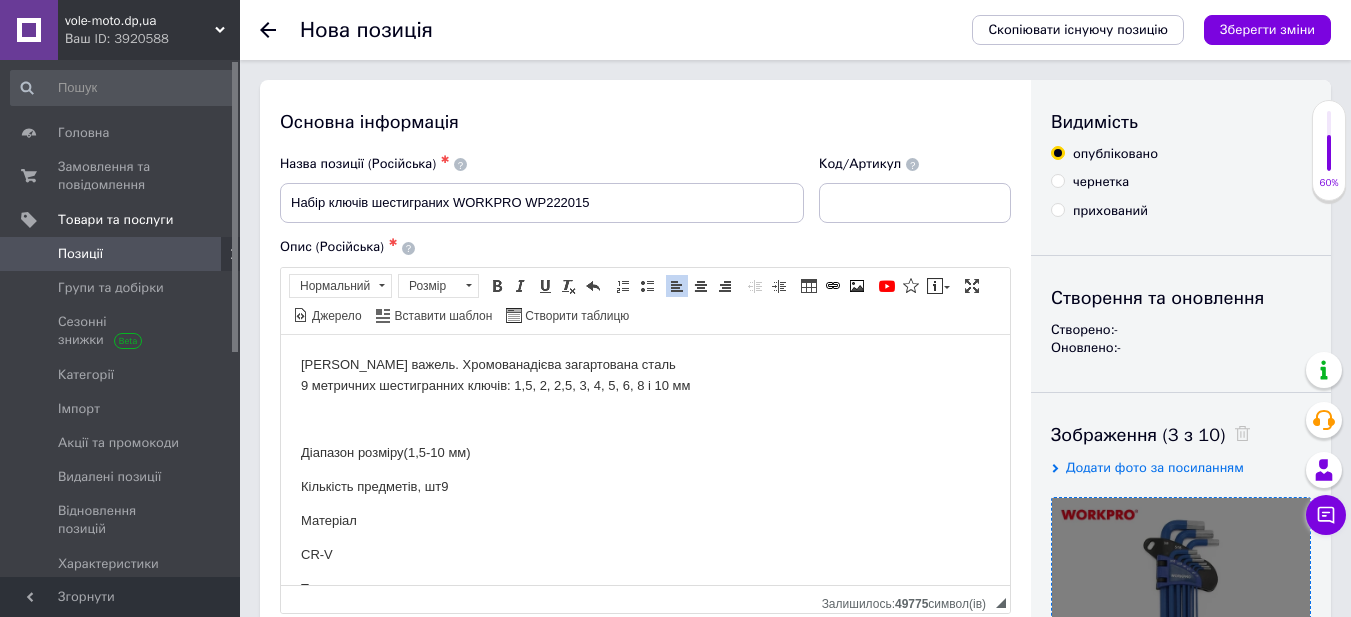 click on "CR-V" at bounding box center [645, 554] 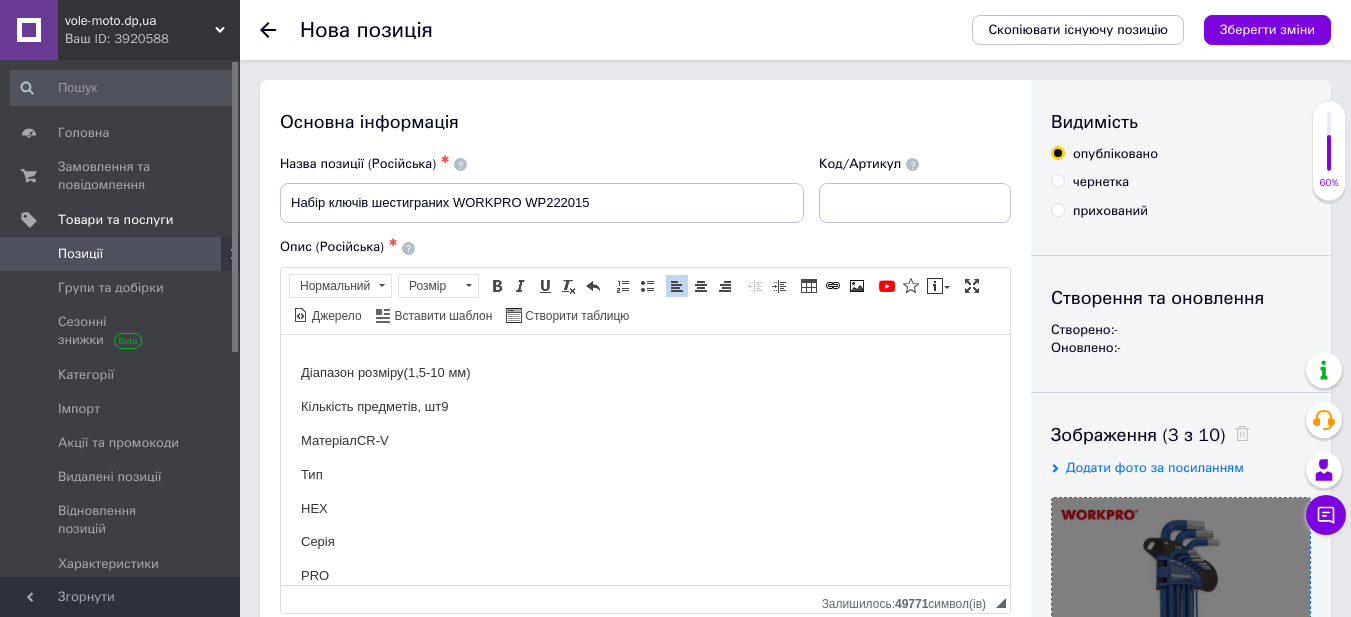 scroll, scrollTop: 100, scrollLeft: 0, axis: vertical 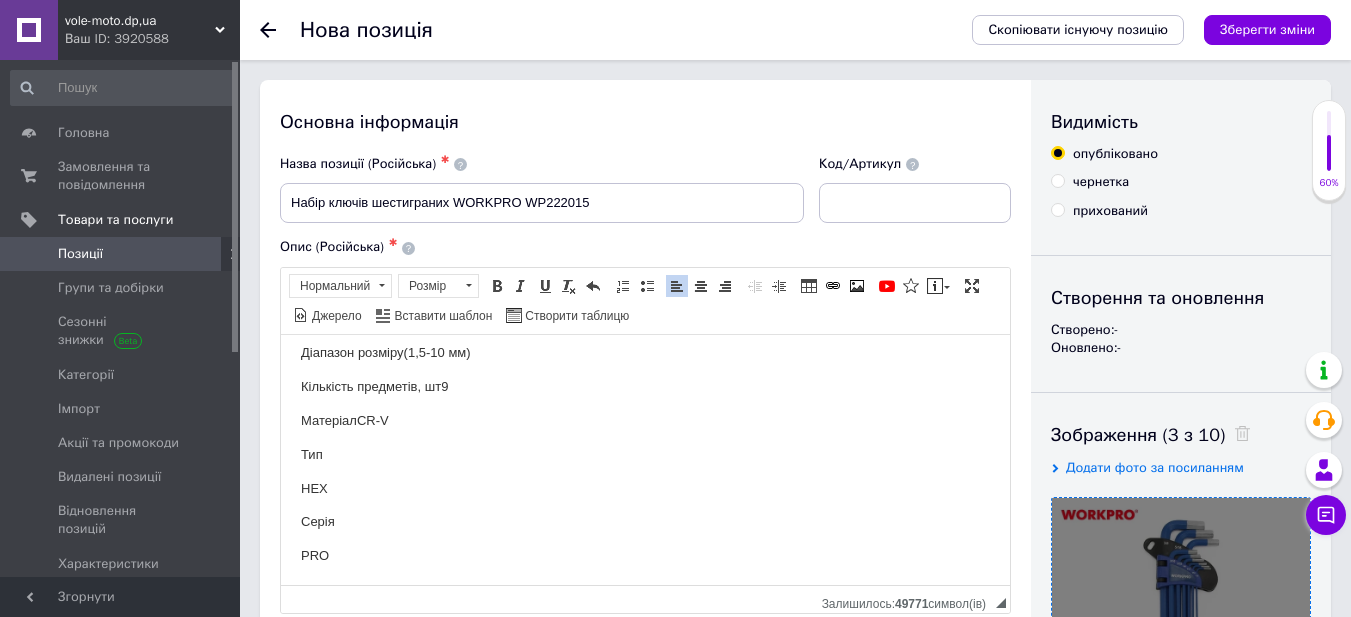 click on "HEX" at bounding box center (645, 488) 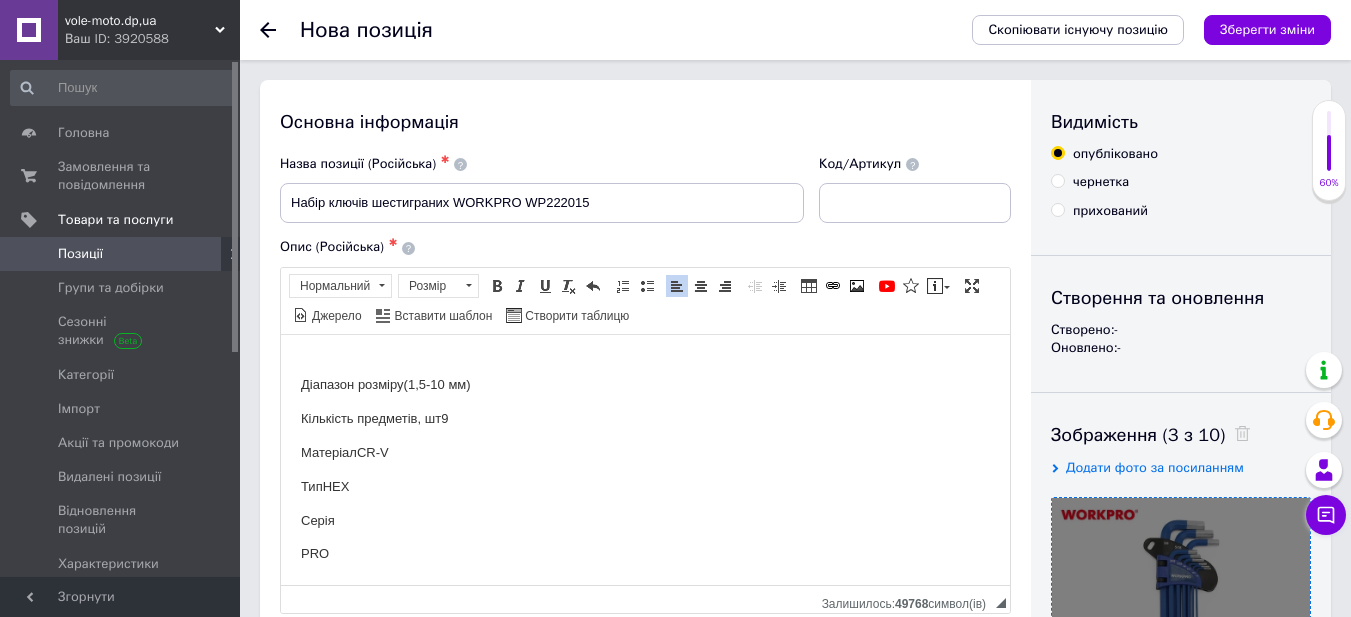 click on "PRO" at bounding box center [645, 553] 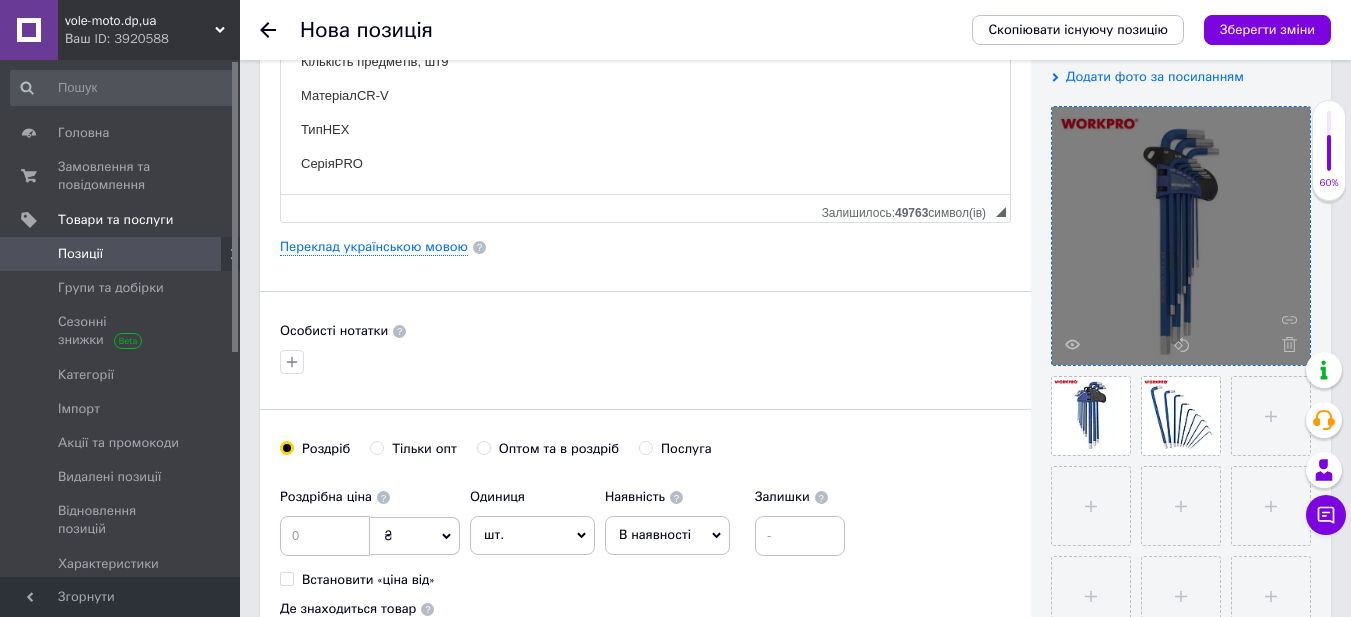 scroll, scrollTop: 400, scrollLeft: 0, axis: vertical 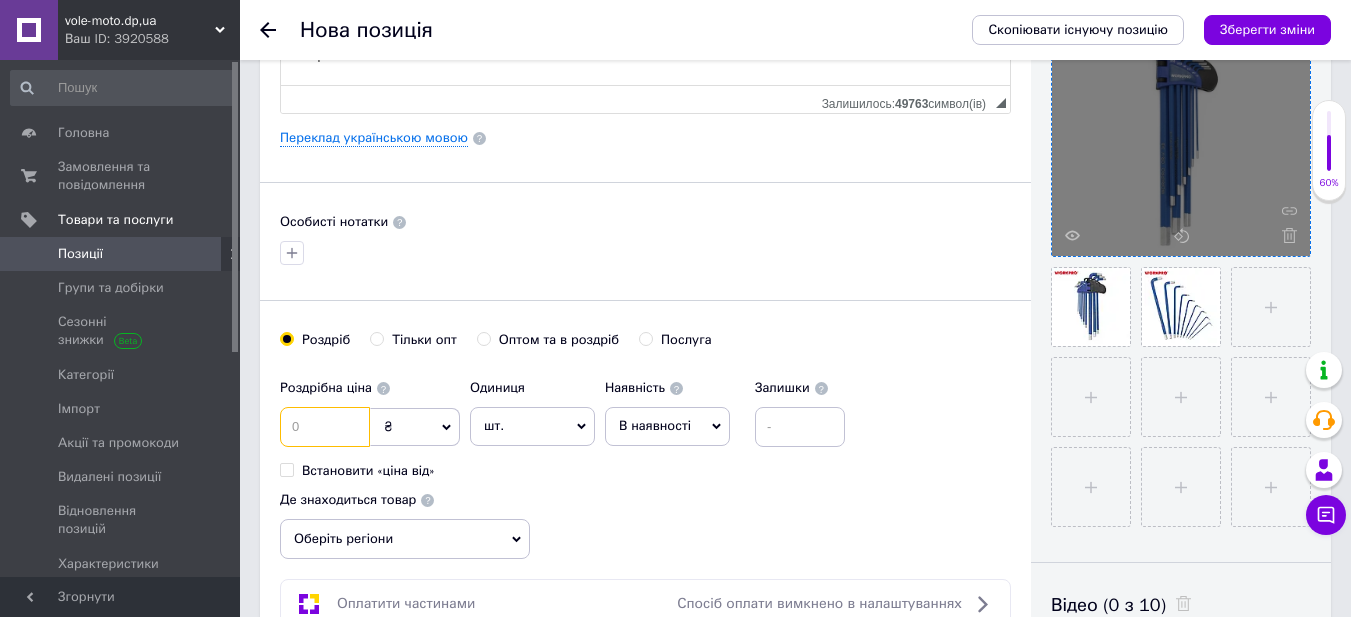 click at bounding box center (325, 427) 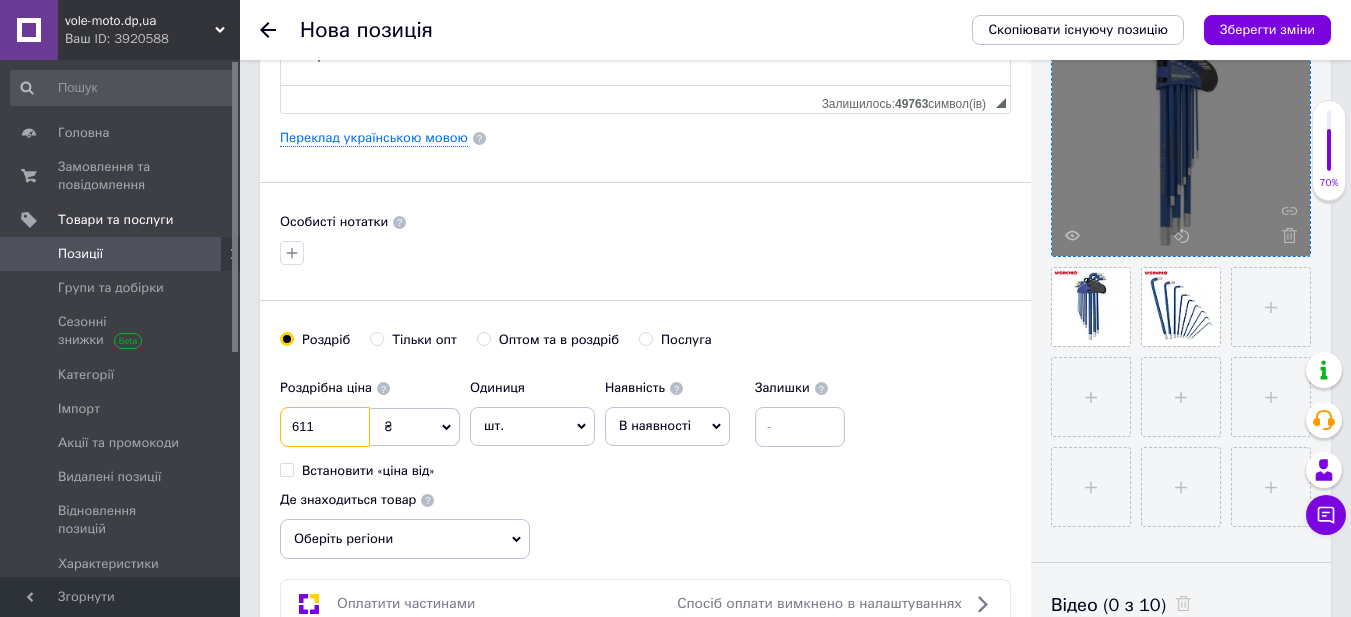 type on "611" 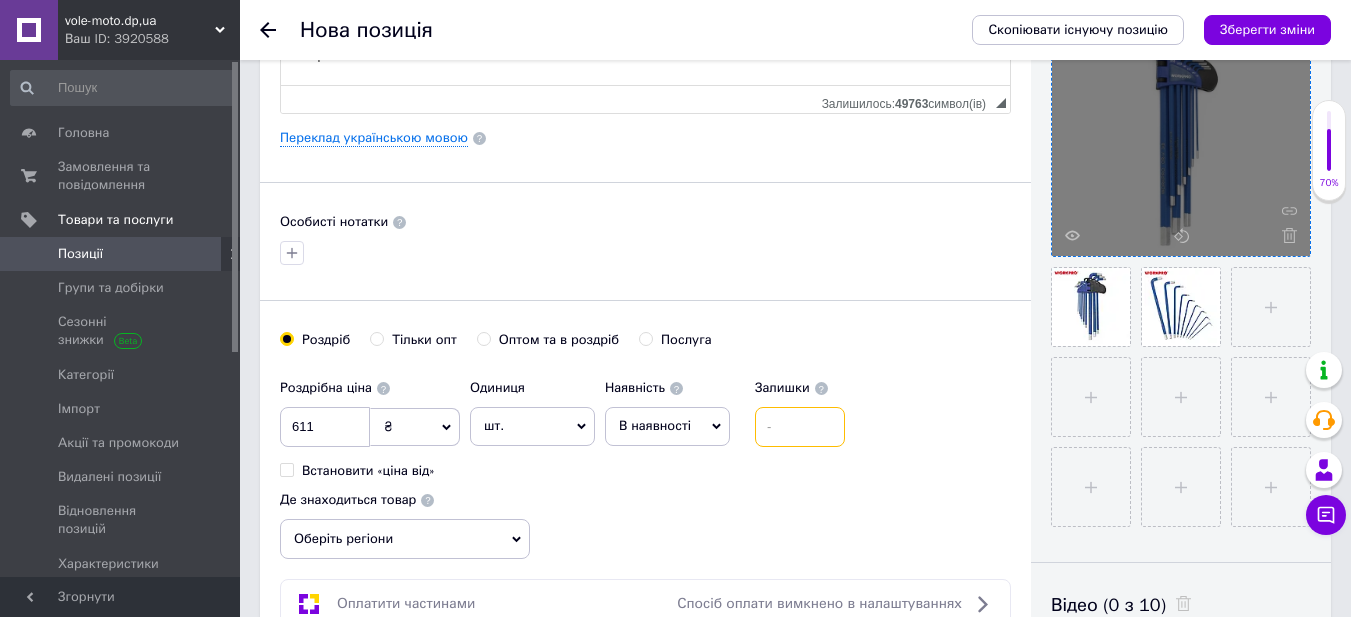 click at bounding box center [800, 427] 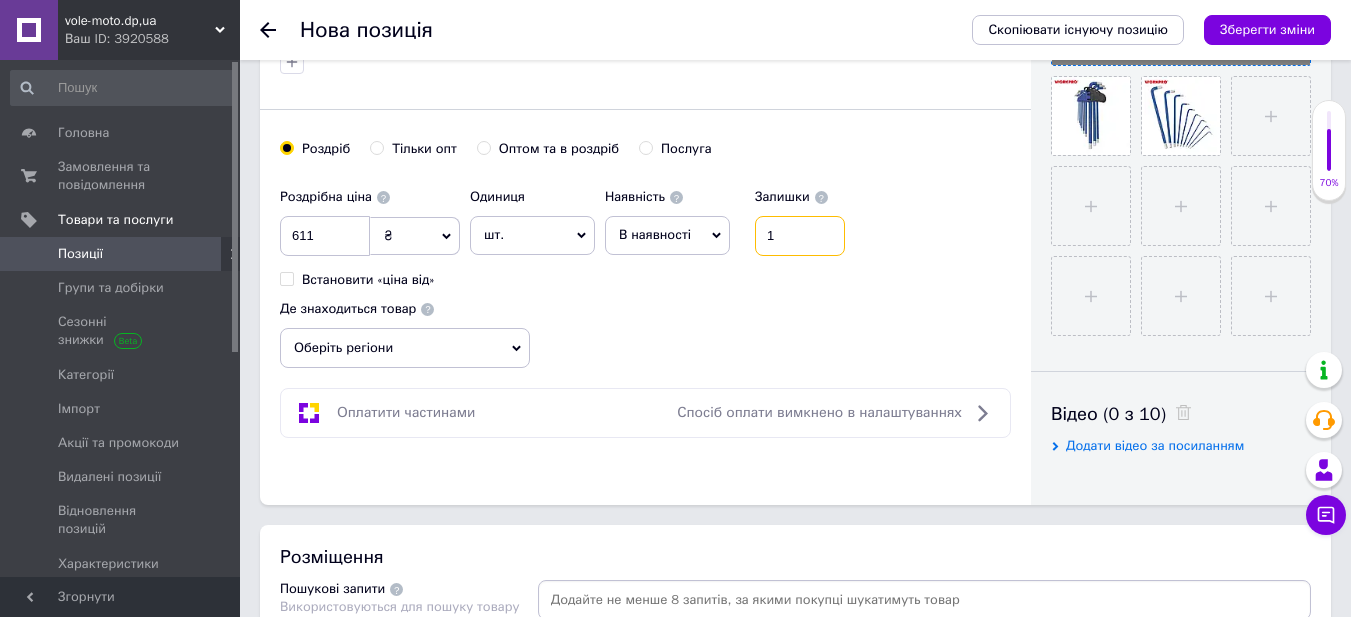 scroll, scrollTop: 700, scrollLeft: 0, axis: vertical 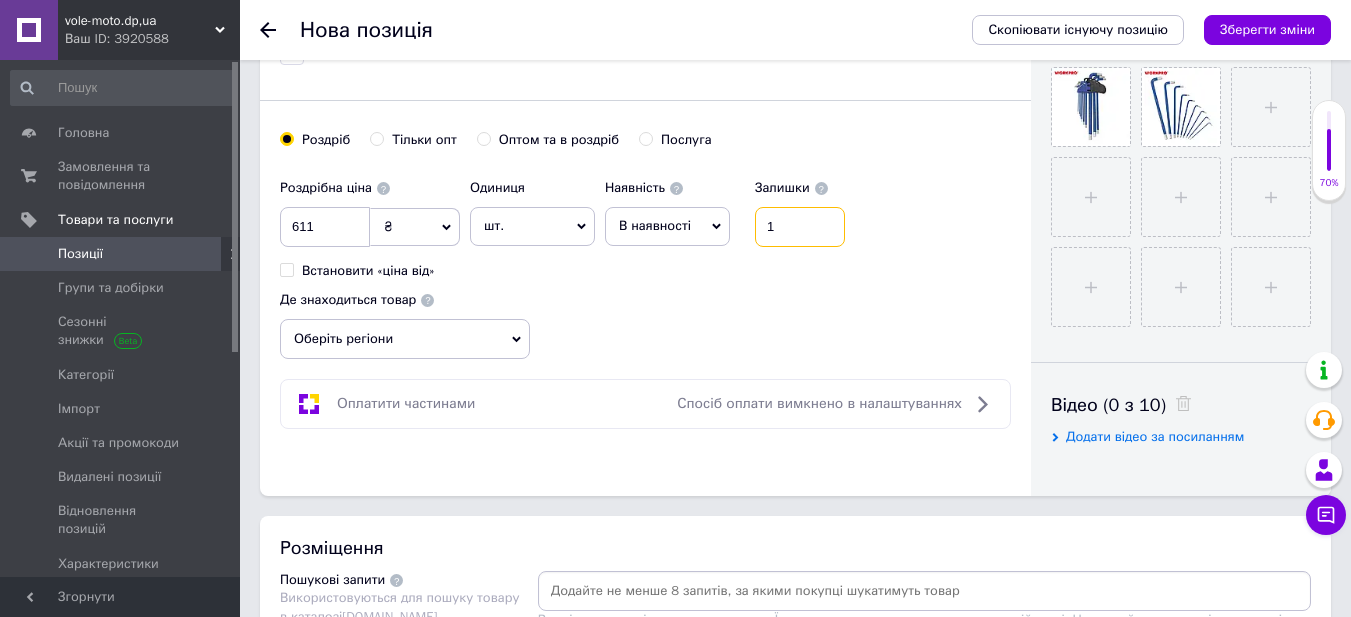 type on "1" 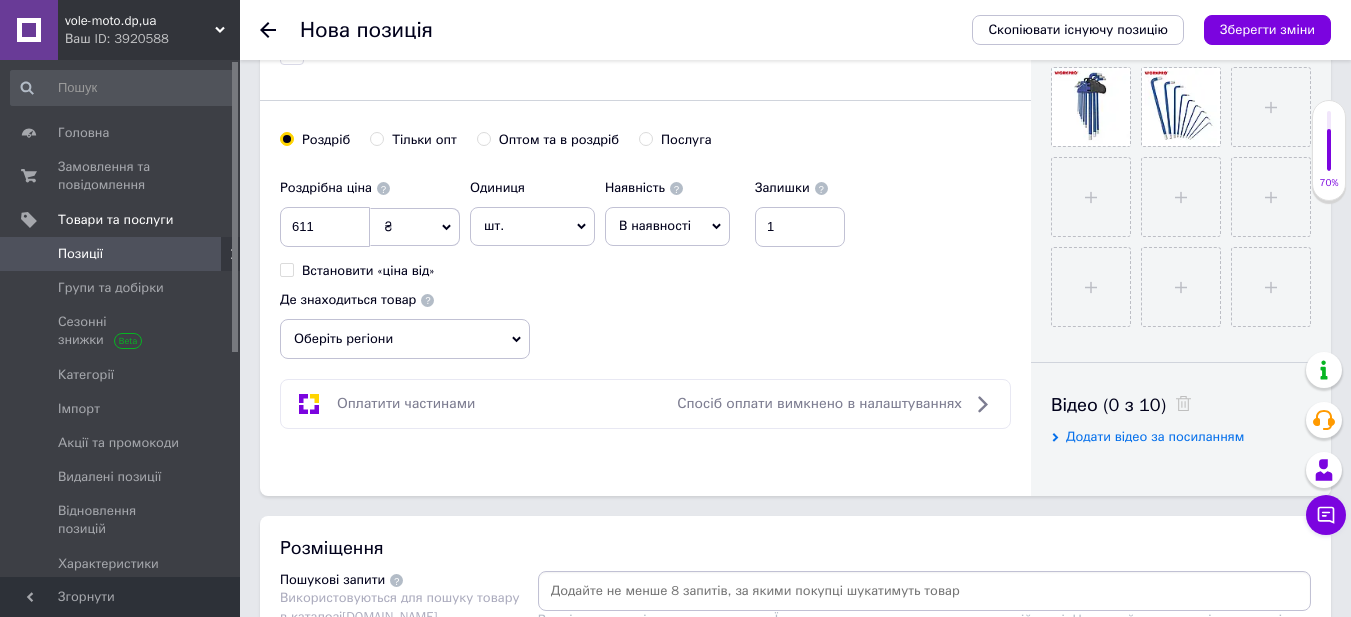 click on "Де знаходиться товар" at bounding box center [405, 300] 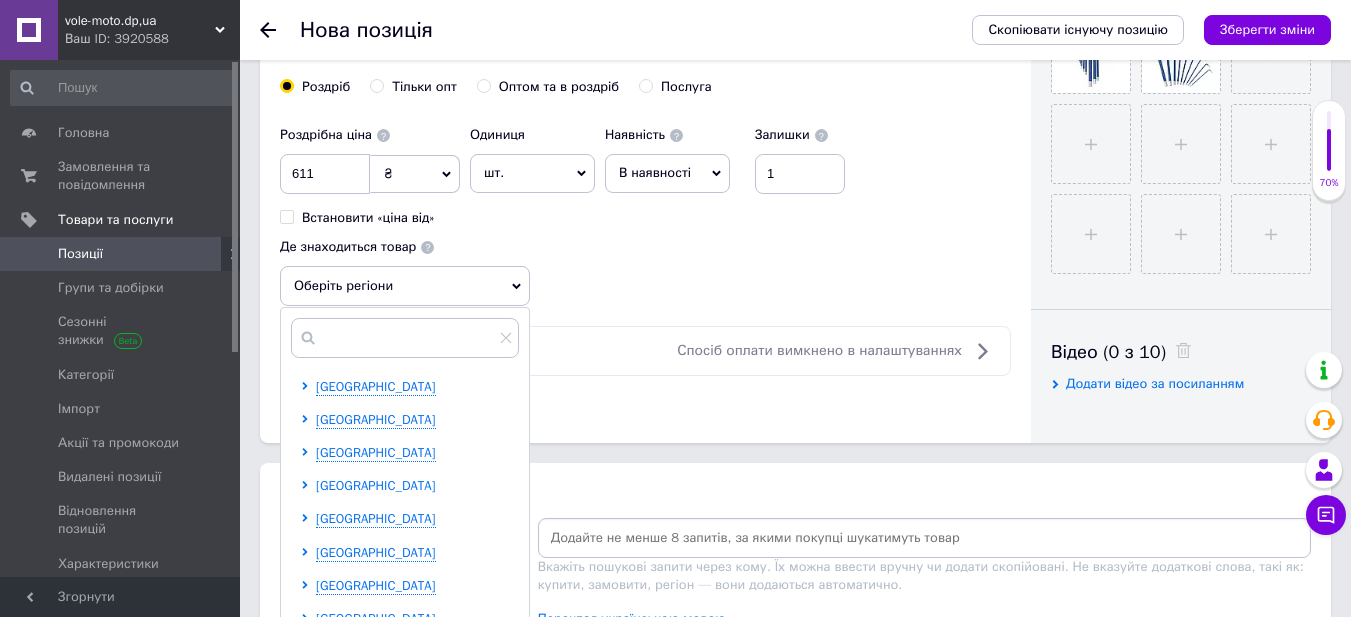 scroll, scrollTop: 800, scrollLeft: 0, axis: vertical 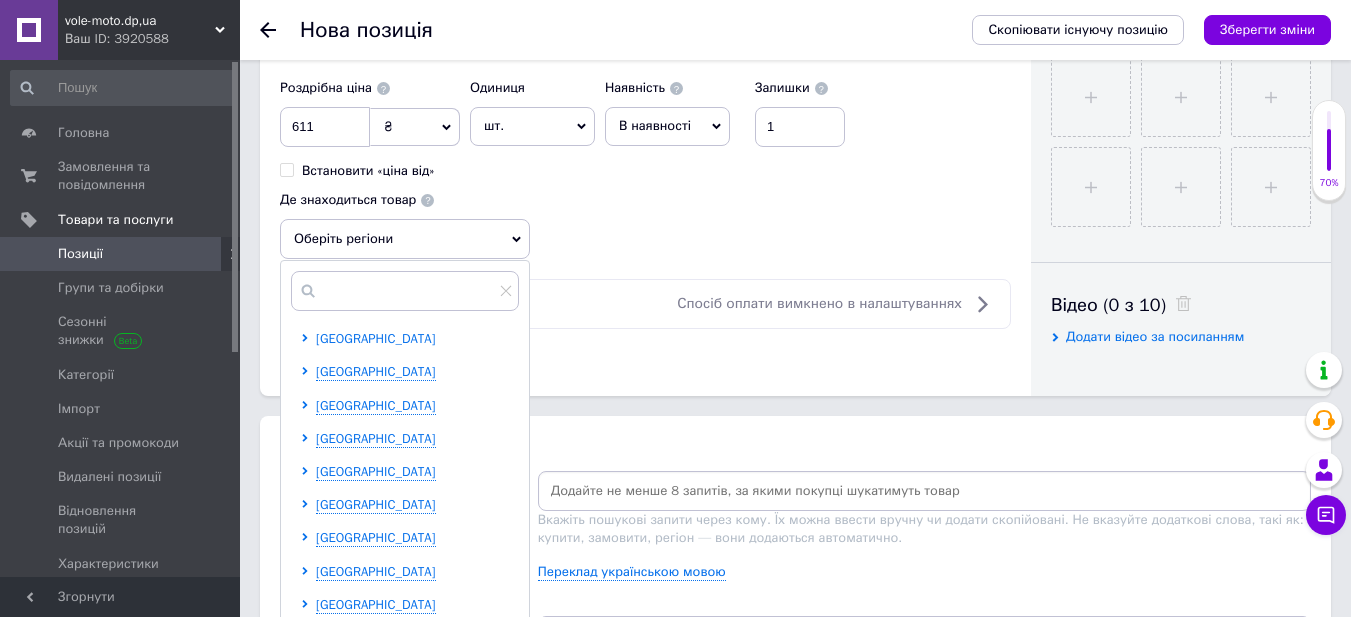 click on "[GEOGRAPHIC_DATA]" at bounding box center [376, 338] 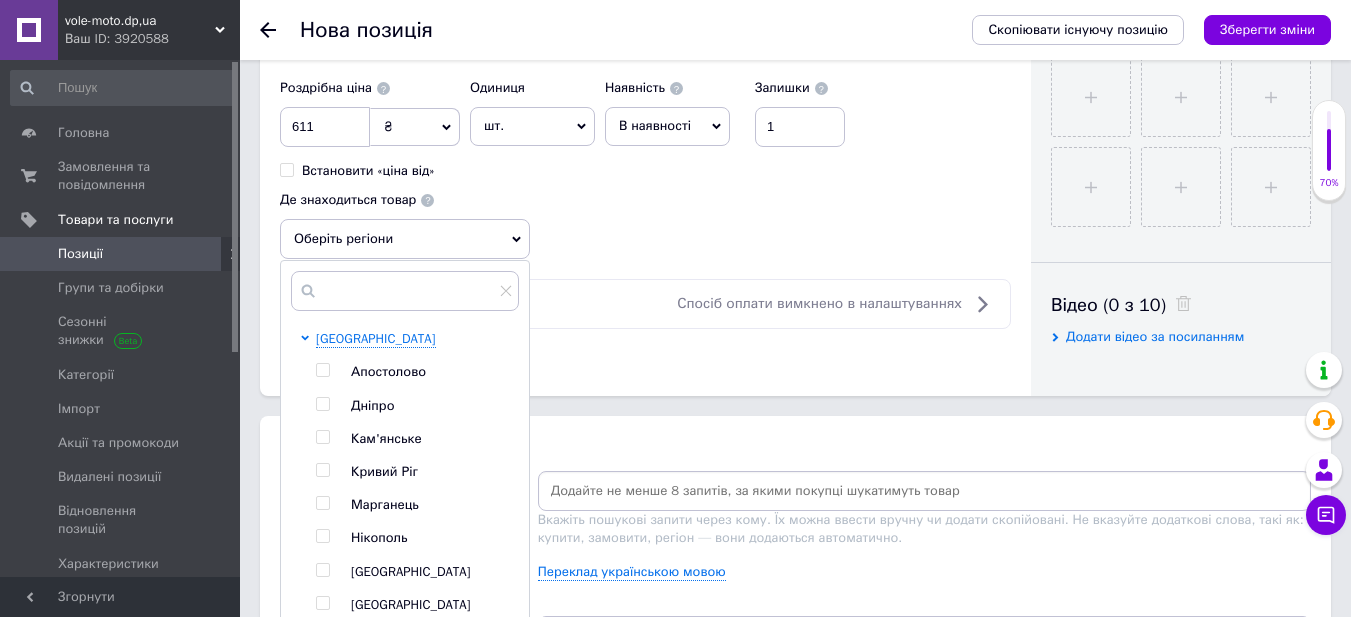 click at bounding box center (322, 404) 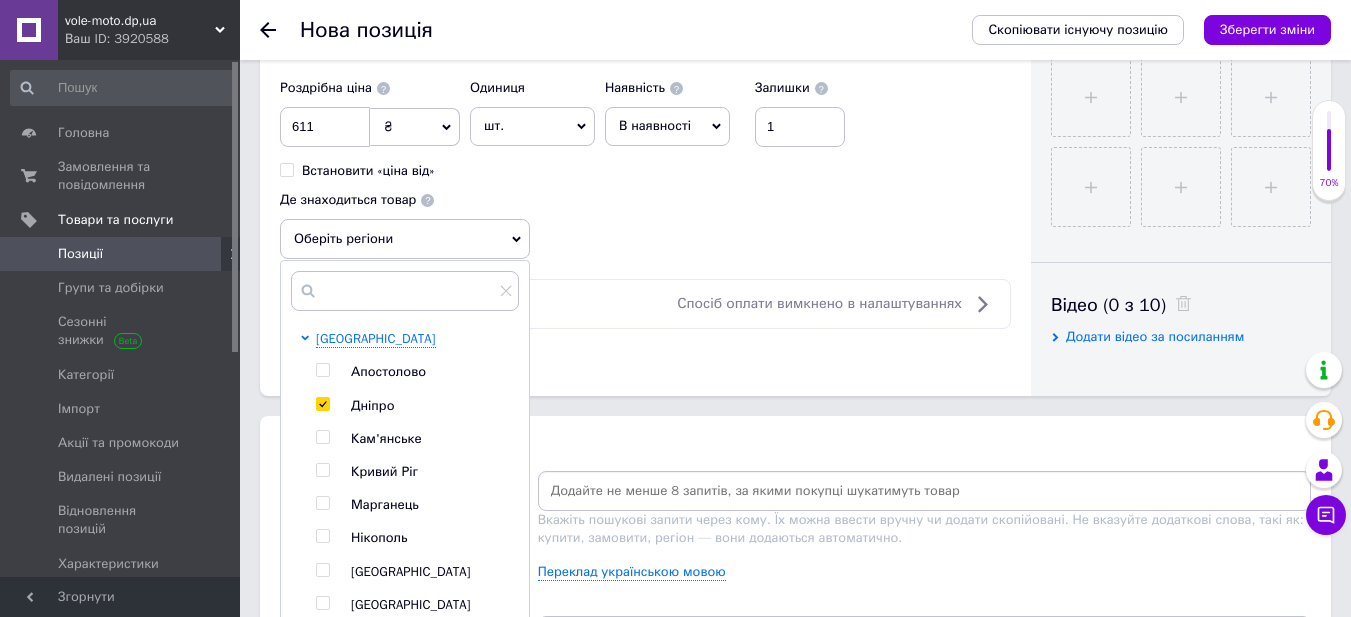 checkbox on "true" 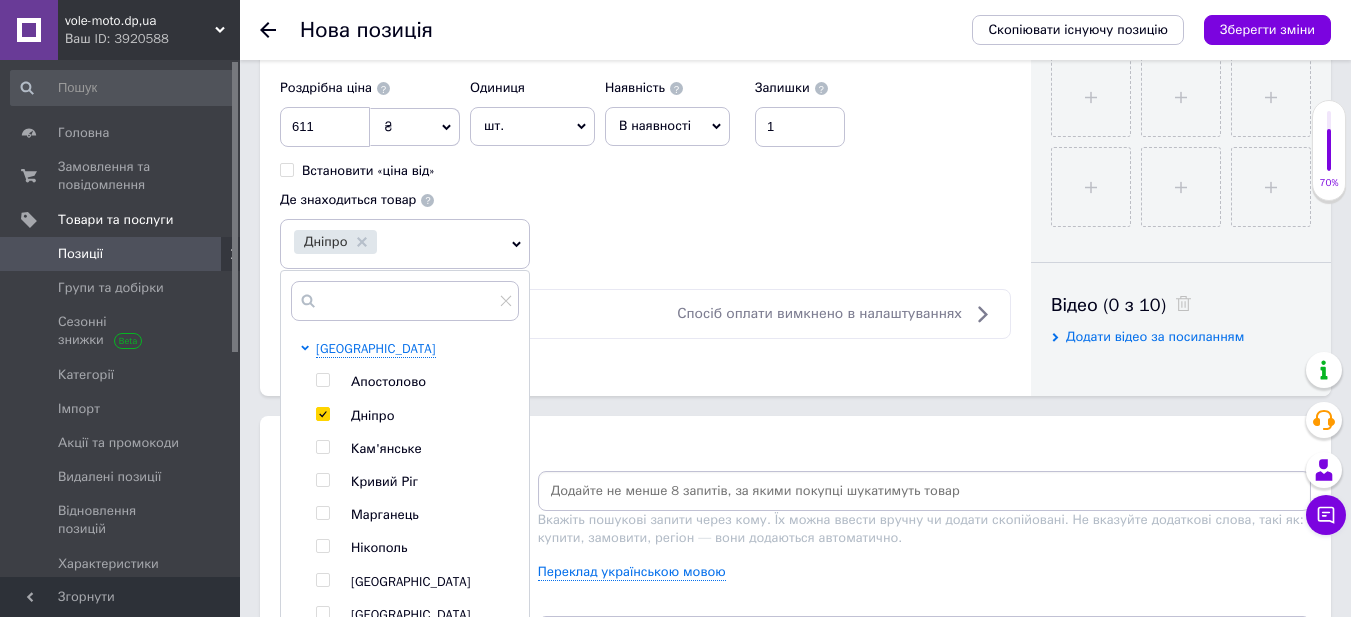 click on "Основна інформація Назва позиції (Російська) ✱ Набір ключів шестиграних WORKPRO WP222015 Код/Артикул Опис (Російська) ✱ [PERSON_NAME] важель. Хромованадієва загартована сталь
9 метричних шестигранних ключів: 1,5, 2, 2,5, 3, 4, 5, 6, 8 і 10 мм
Діапазон розміру      (1,5-10 мм)
Кількість предметів, шт       9
Матеріал      CR-V
Тип     HEX
Серія       PRO
Розширений текстовий редактор, DE2C8FF3-A234-402A-9078-A3B3EB748DA2 Панель інструментів редактора Форматування Нормальний Розмір Розмір   Жирний  Сполучення клавіш Ctrl+B   Курсив  Сполучення клавіш Ctrl+I   Підкреслений  Сполучення клавіш Ctrl+U" at bounding box center [645, -162] 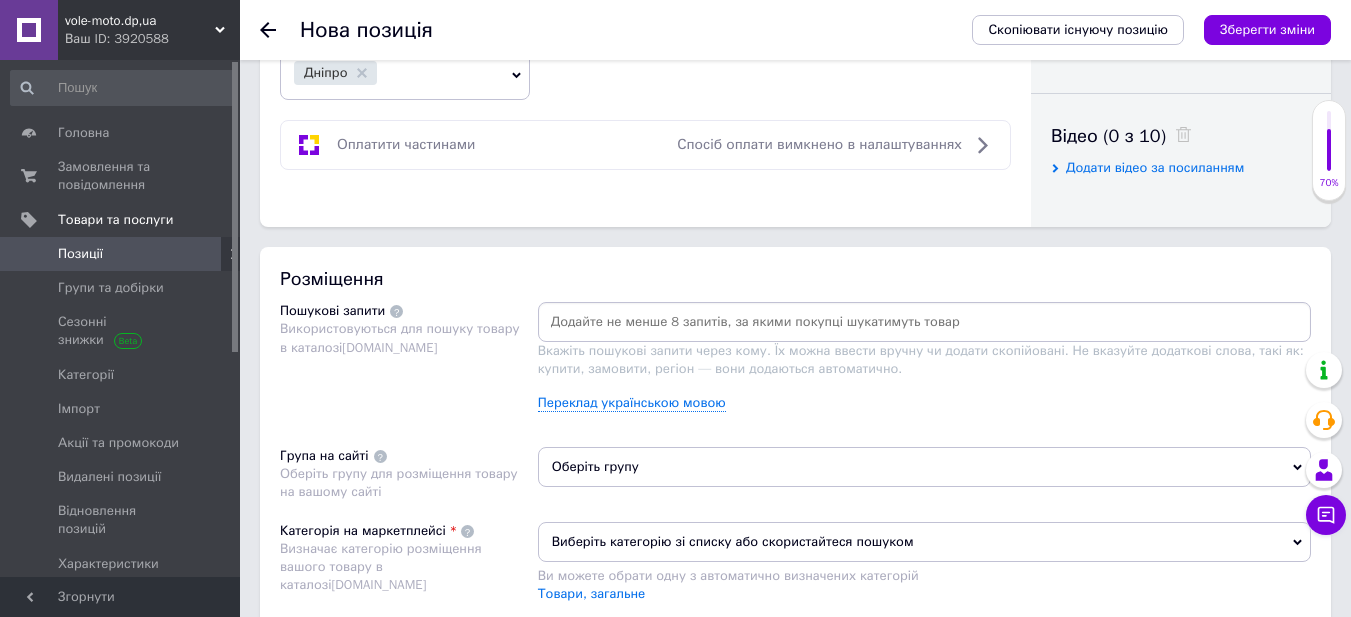 scroll, scrollTop: 1000, scrollLeft: 0, axis: vertical 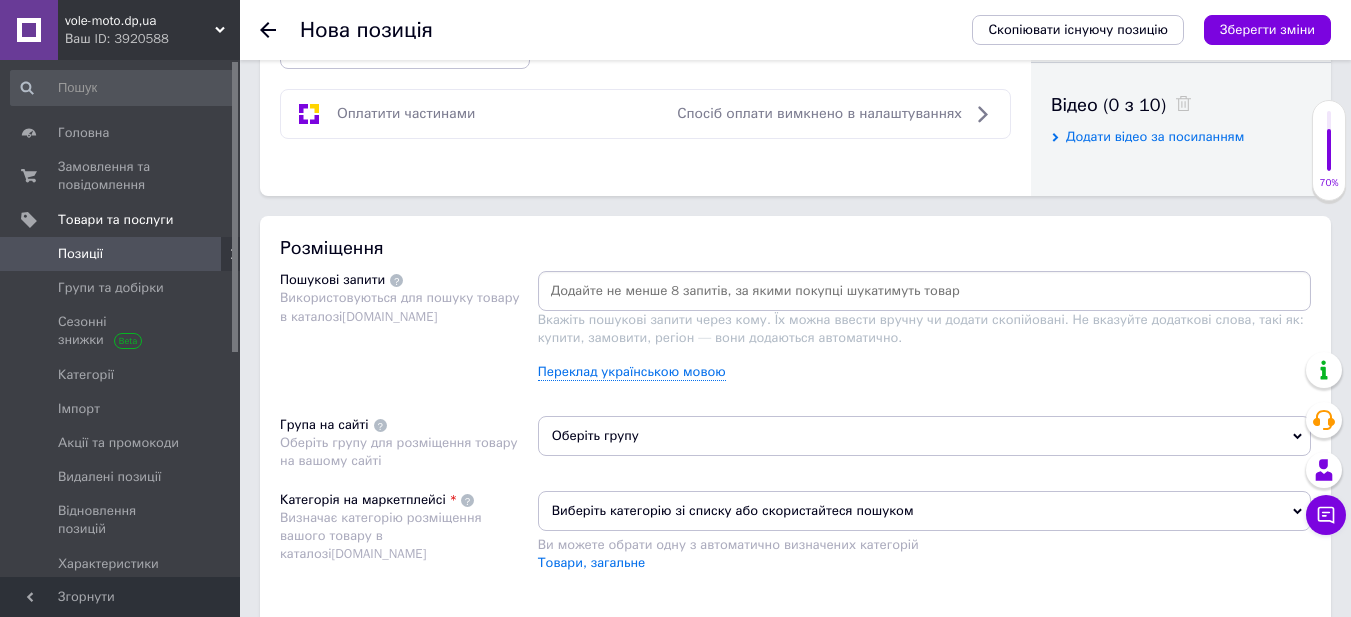 click at bounding box center (924, 291) 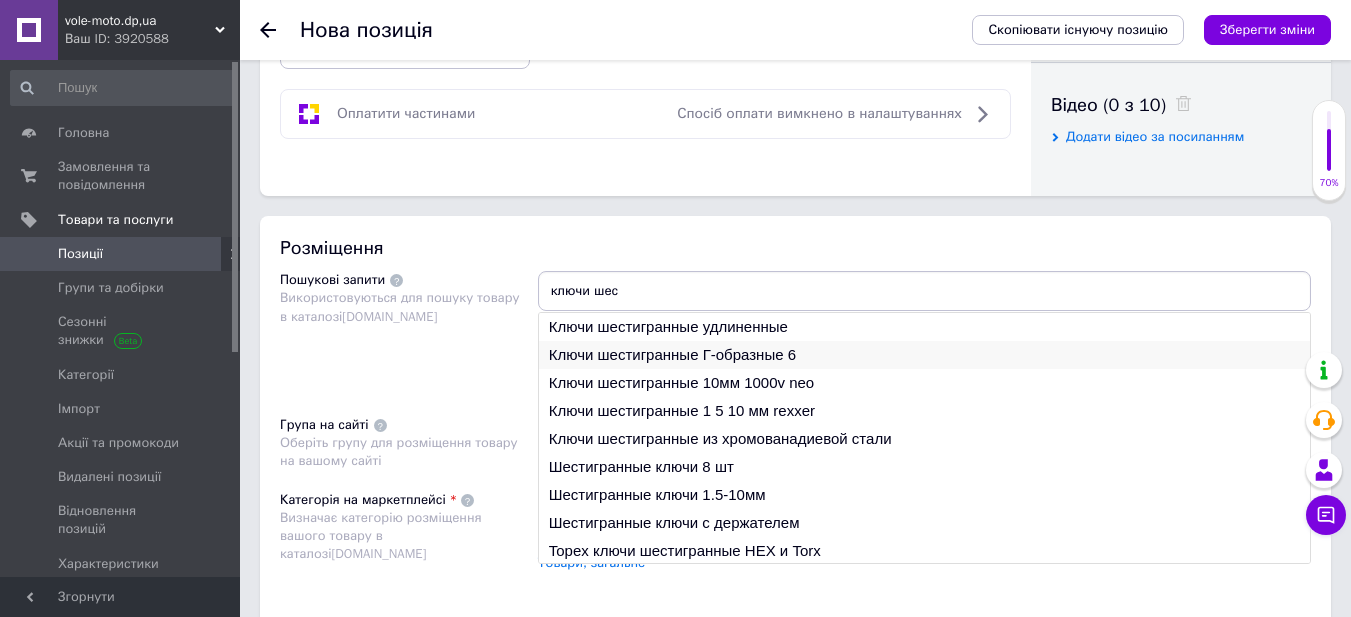 type on "ключи шес" 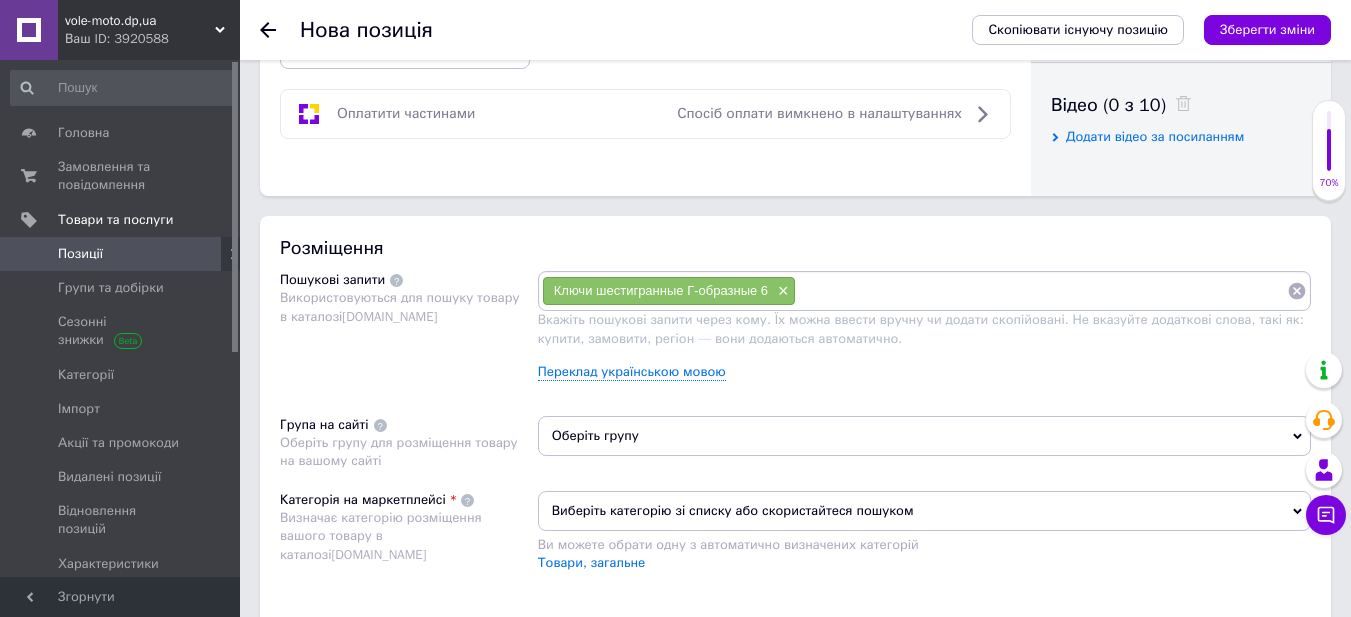 click on "Оберіть групу" at bounding box center [924, 436] 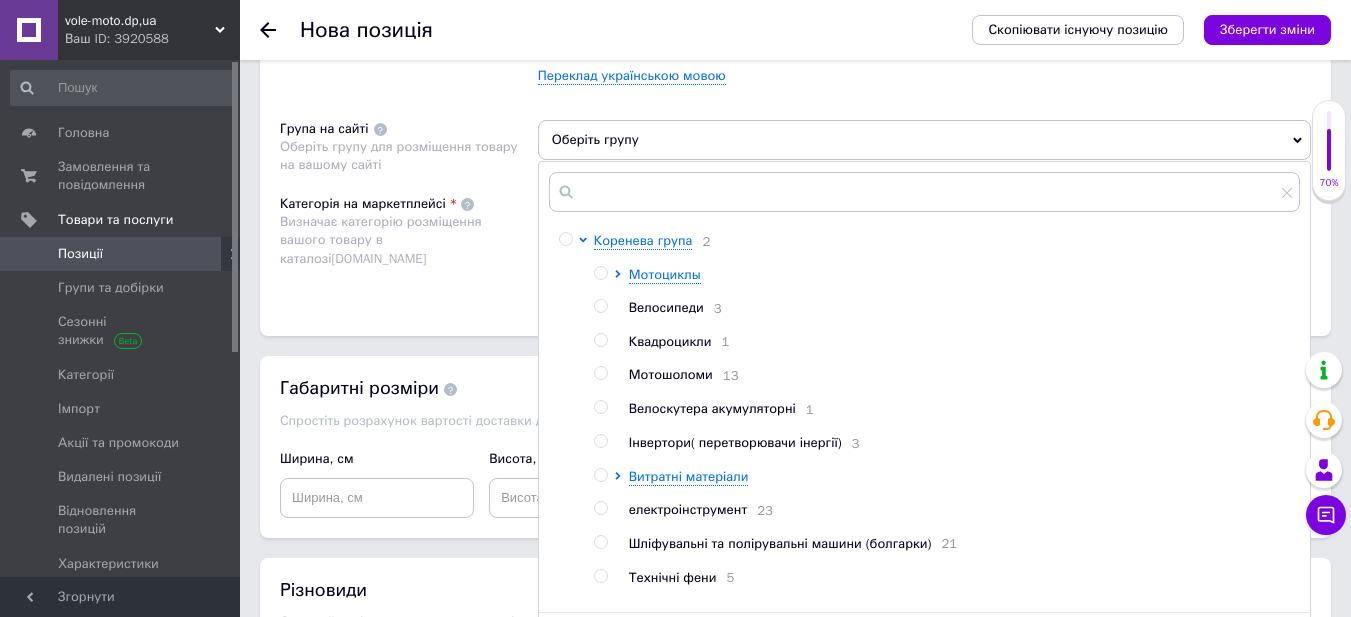 scroll, scrollTop: 1300, scrollLeft: 0, axis: vertical 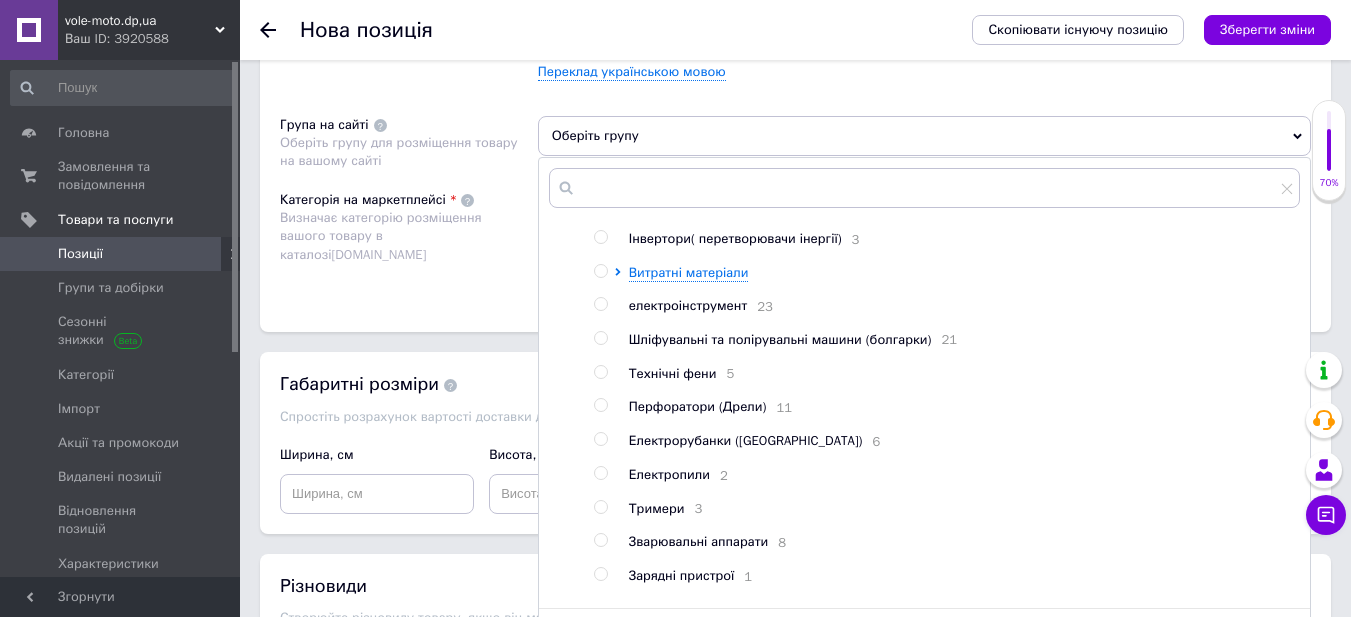 click at bounding box center (600, 304) 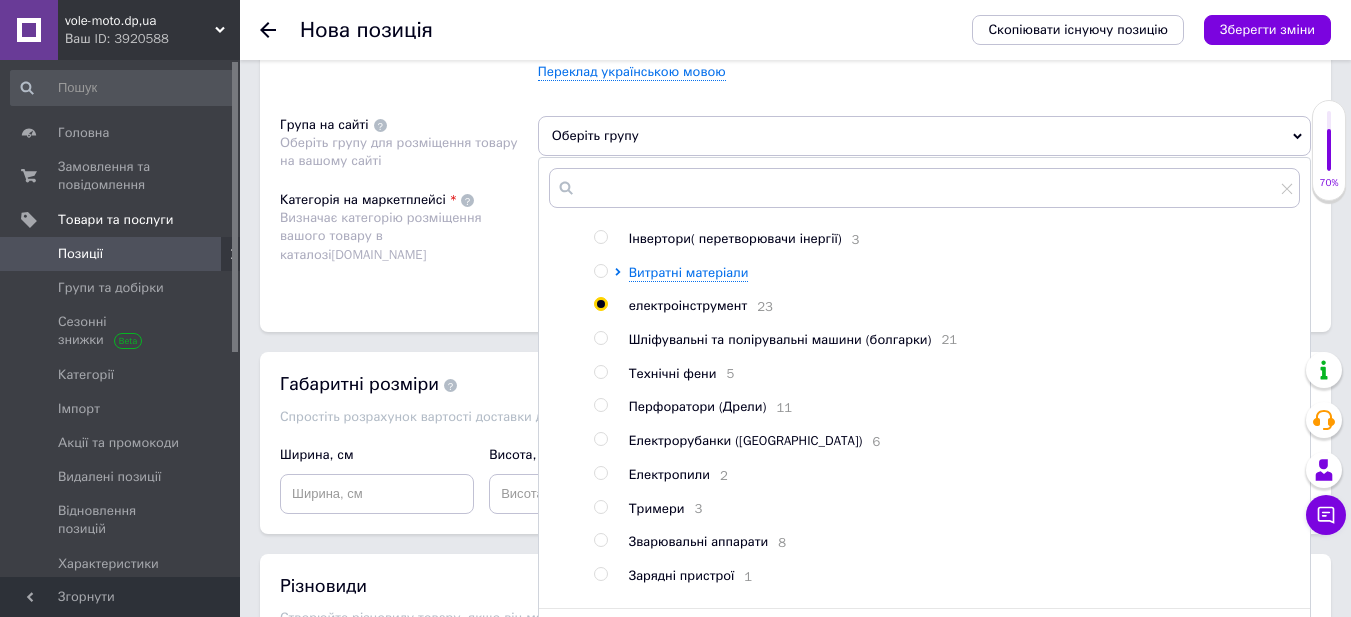 radio on "true" 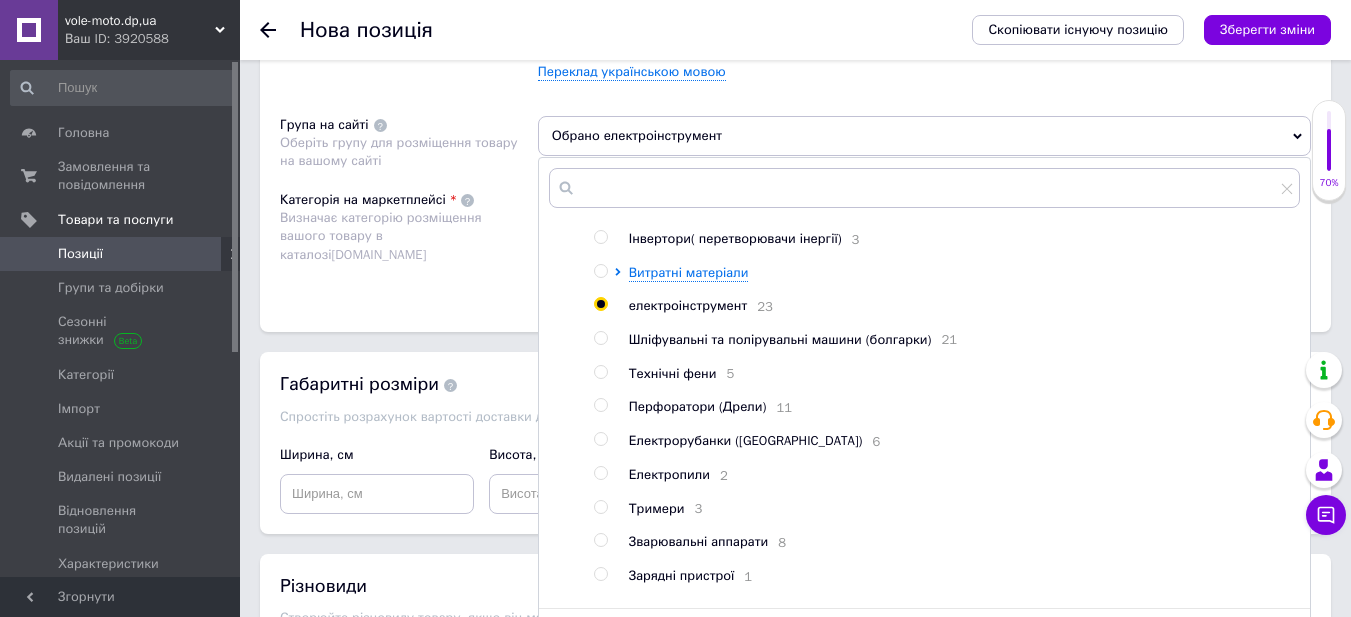 click on "Категорія на маркетплейсі Визначає категорію розміщення вашого товару в каталозі  [DOMAIN_NAME]" at bounding box center [409, 241] 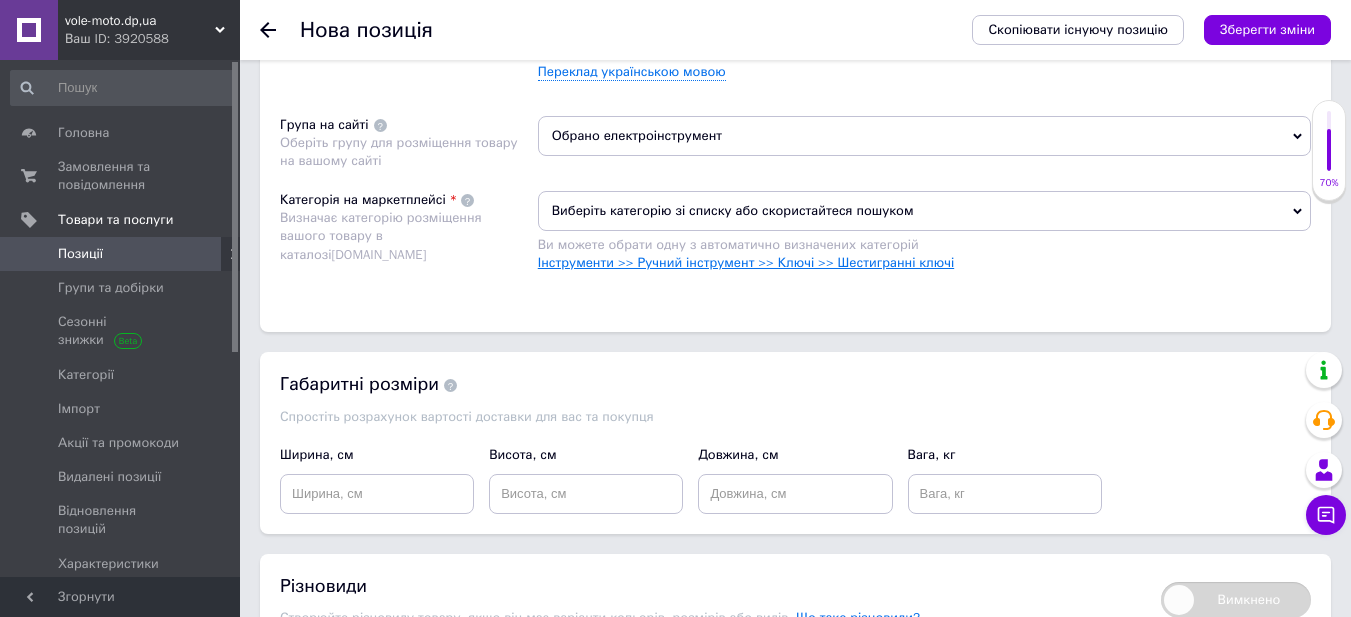 click on "Інструменти >> Ручний інструмент >> Ключі >> Шестигранні ключі" at bounding box center (746, 262) 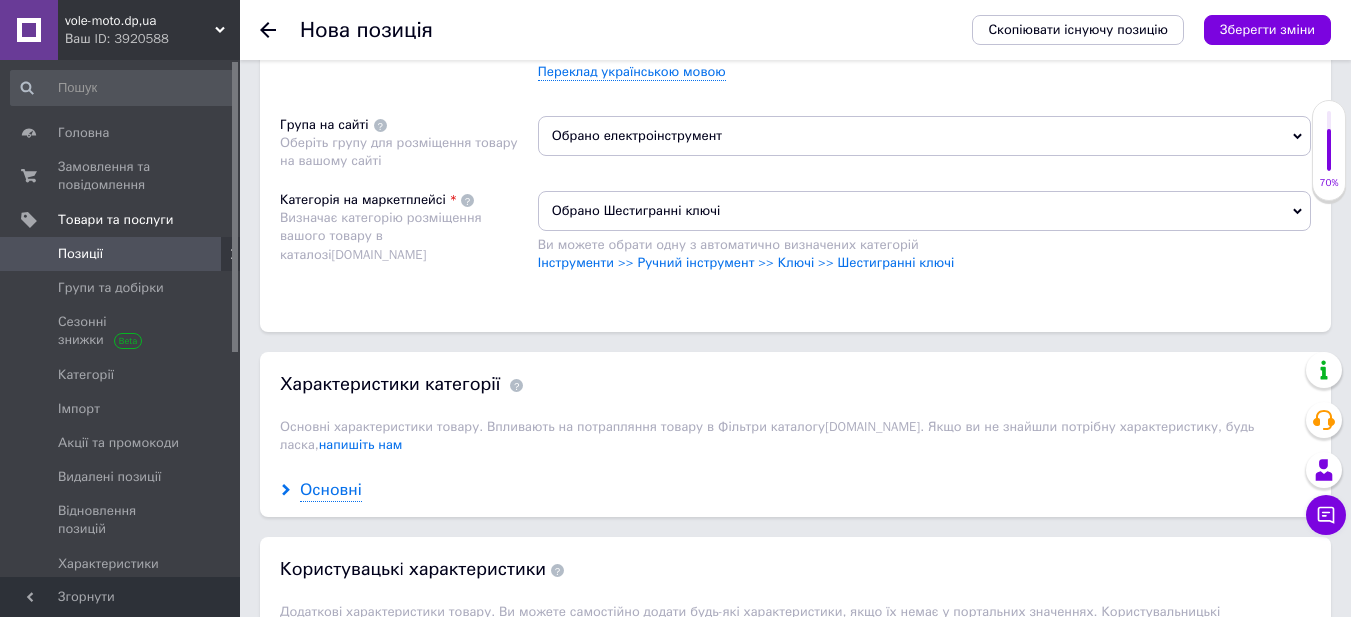 click on "Основні" at bounding box center [331, 490] 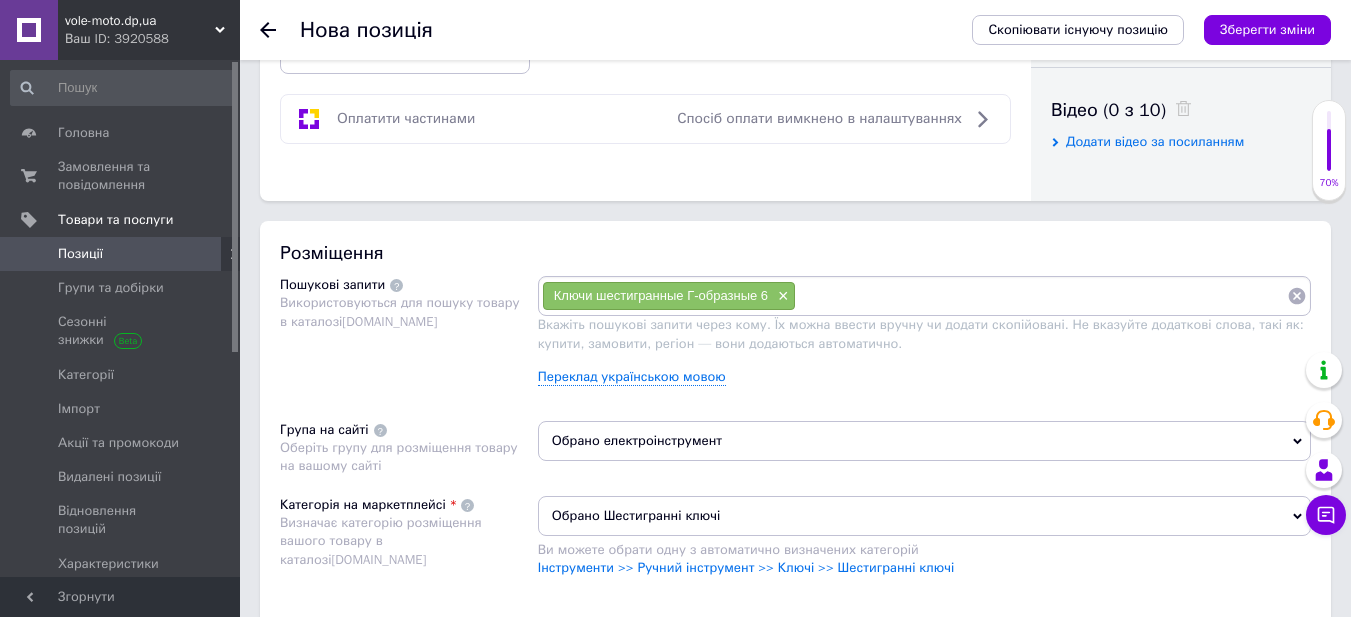 scroll, scrollTop: 1400, scrollLeft: 0, axis: vertical 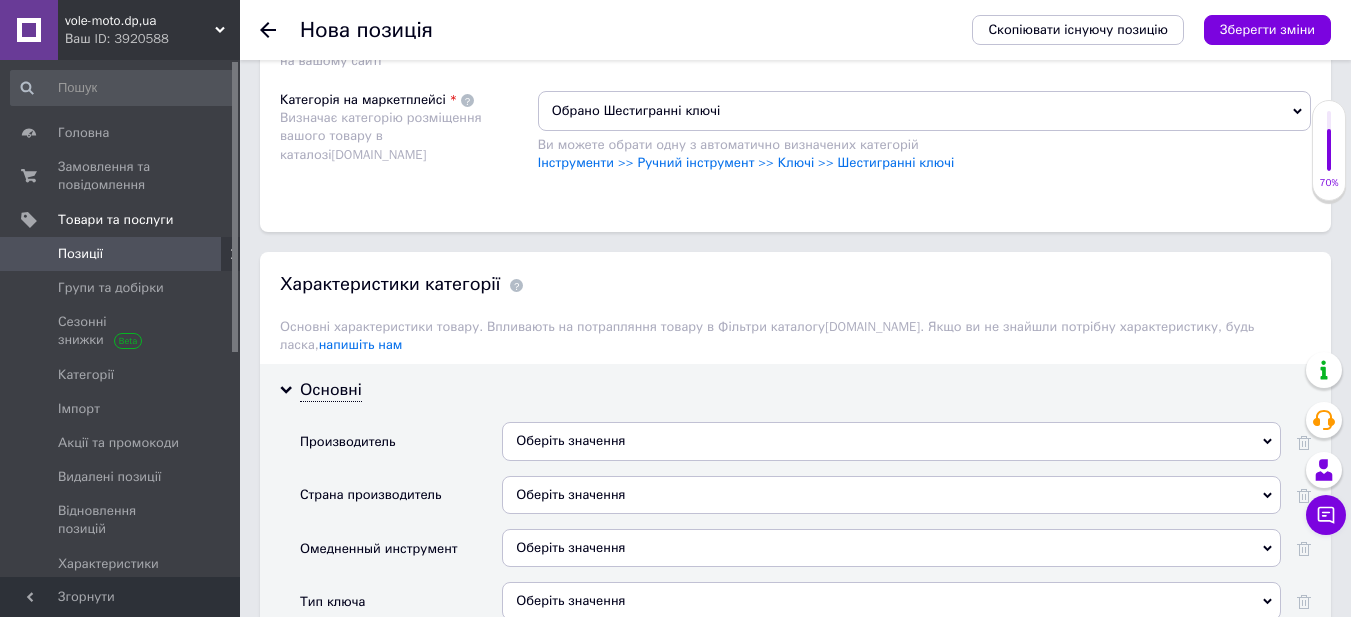 click on "Оберіть значення" at bounding box center (891, 441) 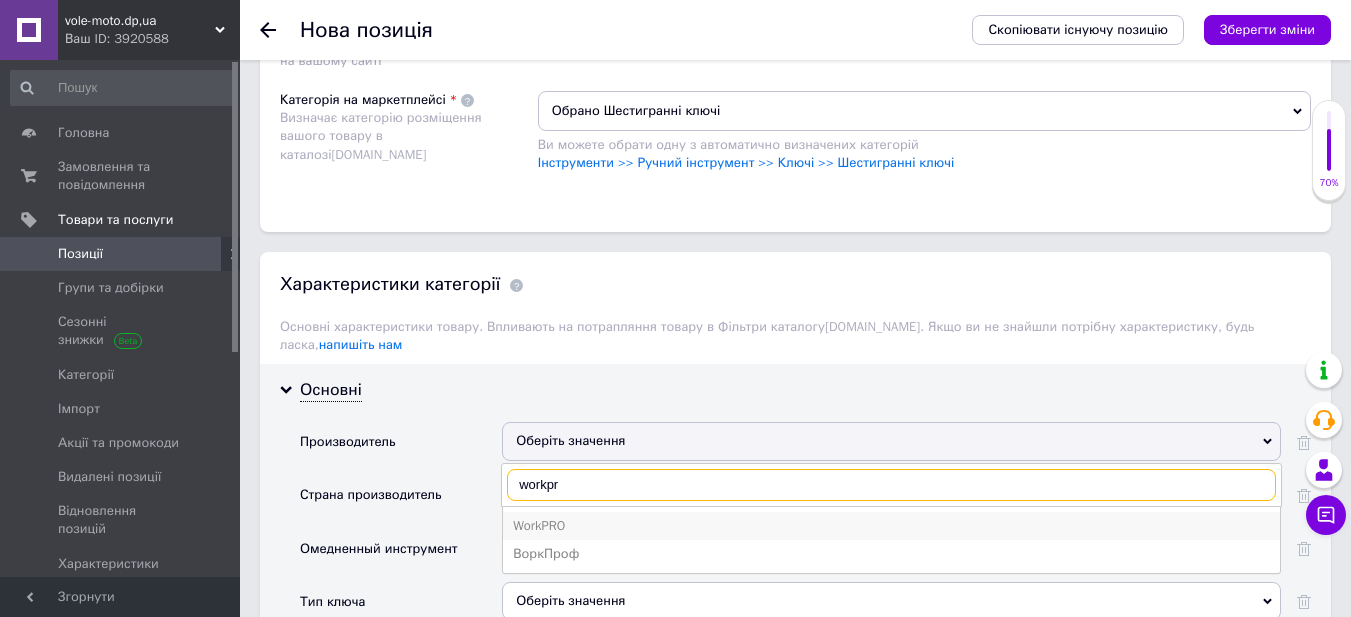 type on "workpr" 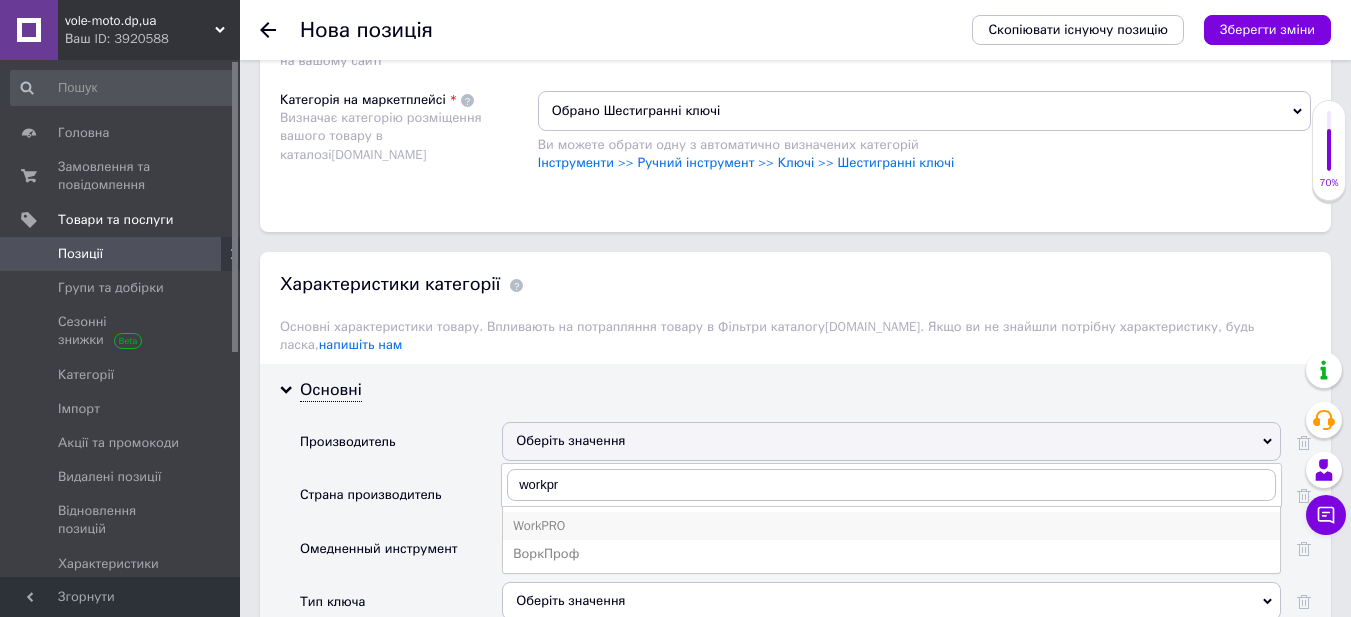 click on "WorkPRO" at bounding box center (891, 526) 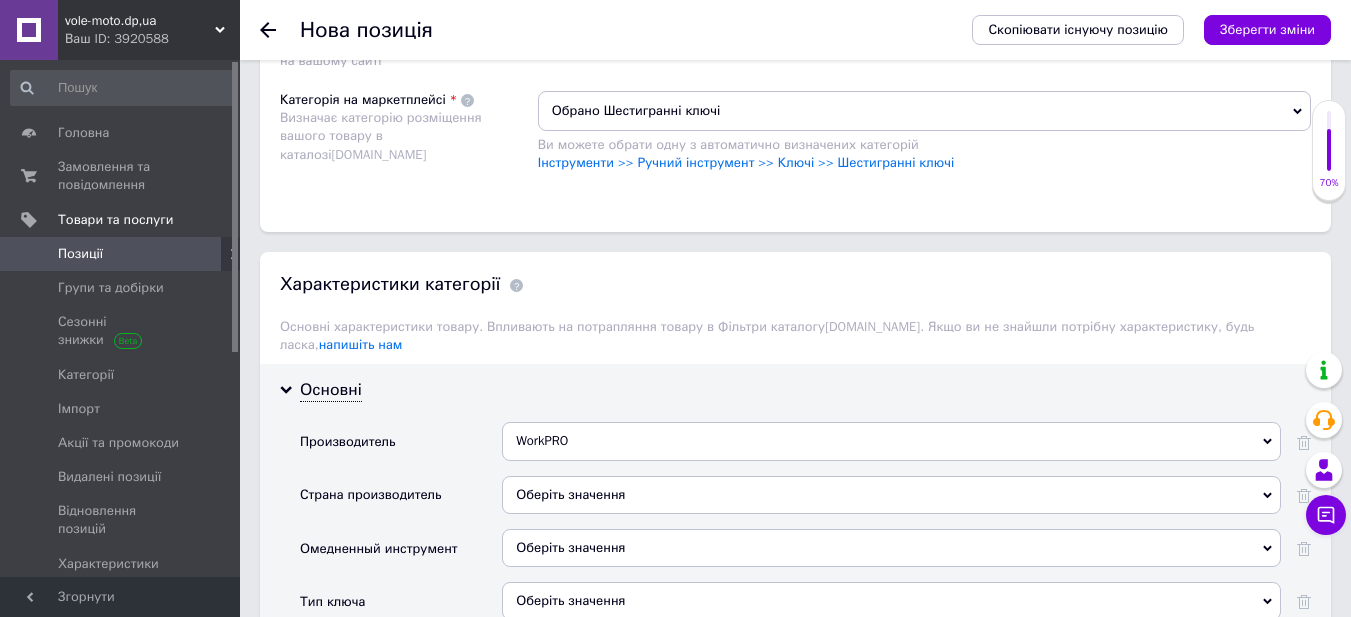 click on "Оберіть значення" at bounding box center [891, 495] 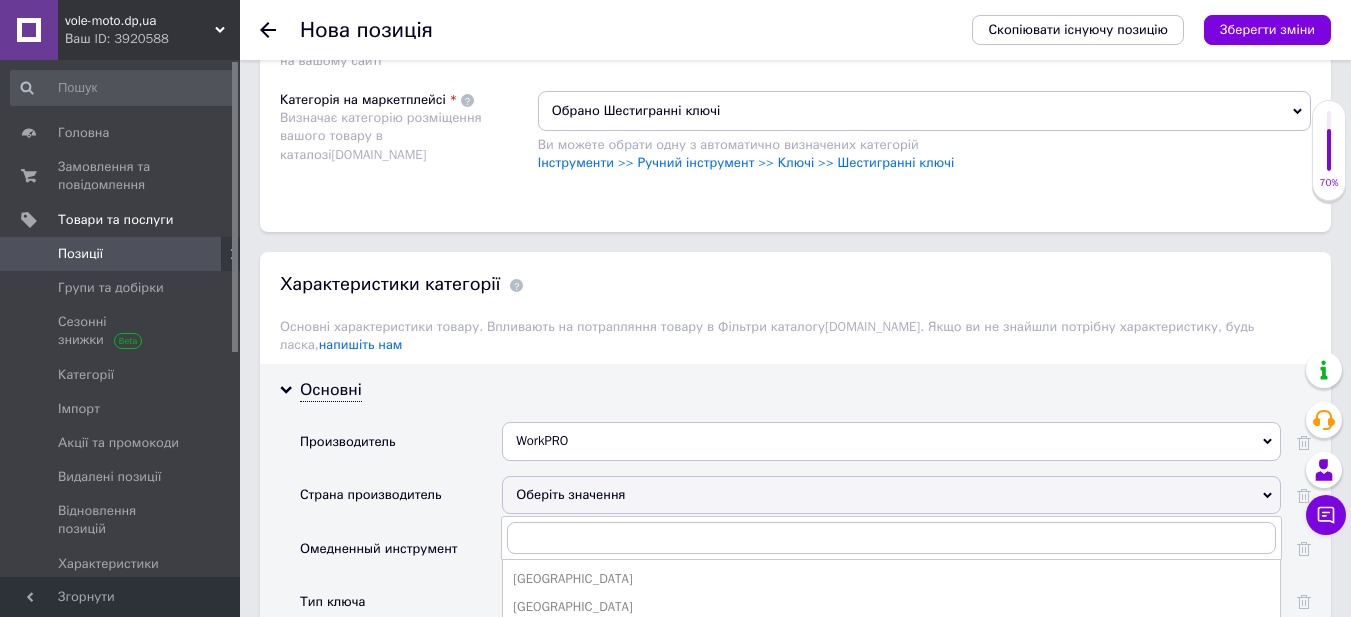 click on "Страна производитель" at bounding box center (401, 502) 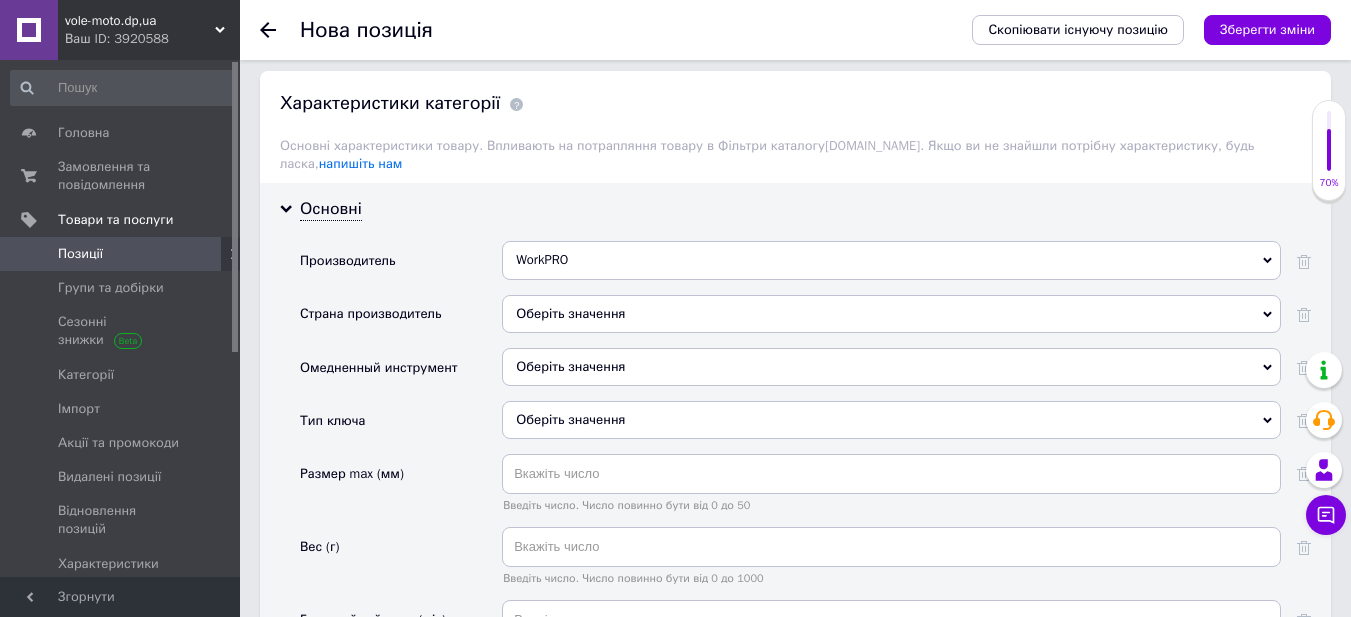 scroll, scrollTop: 1600, scrollLeft: 0, axis: vertical 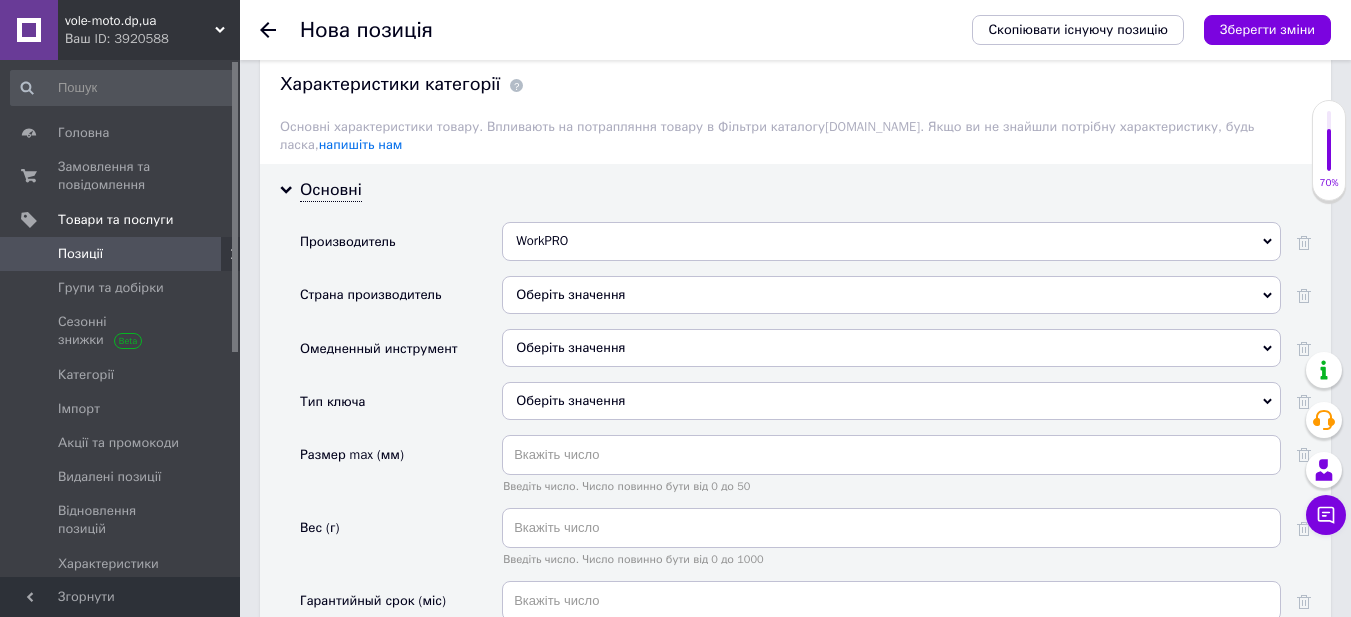click on "Оберіть значення" at bounding box center (891, 401) 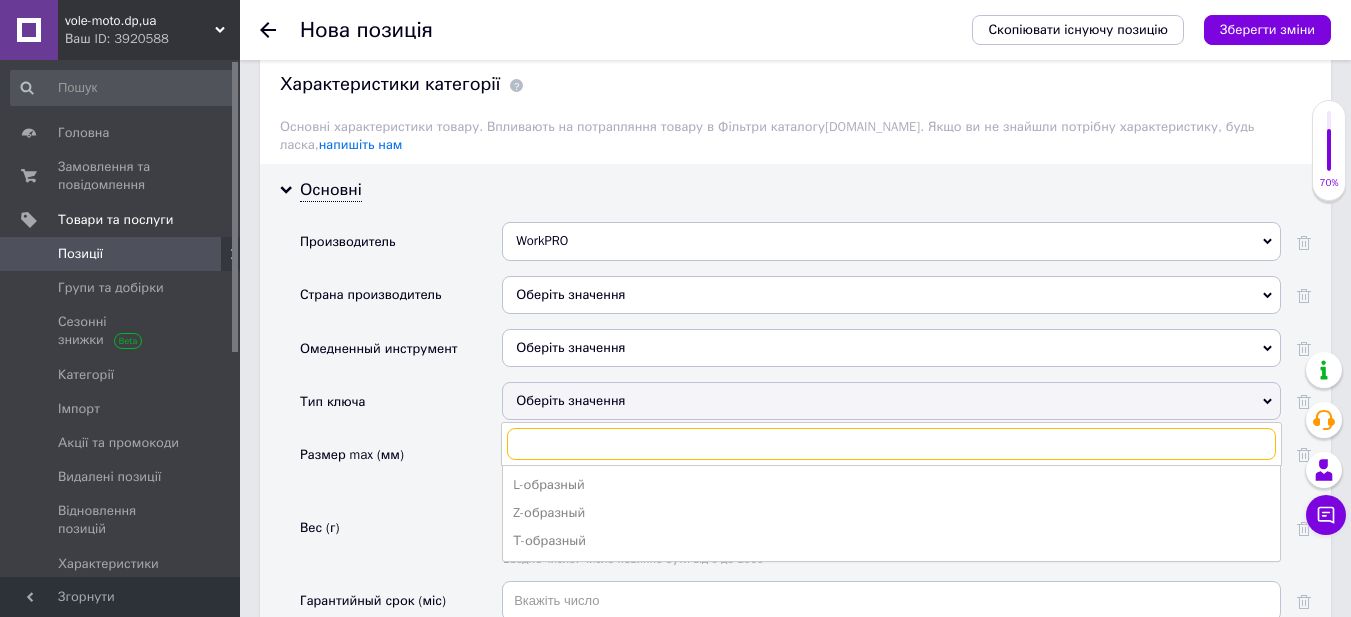 scroll, scrollTop: 1700, scrollLeft: 0, axis: vertical 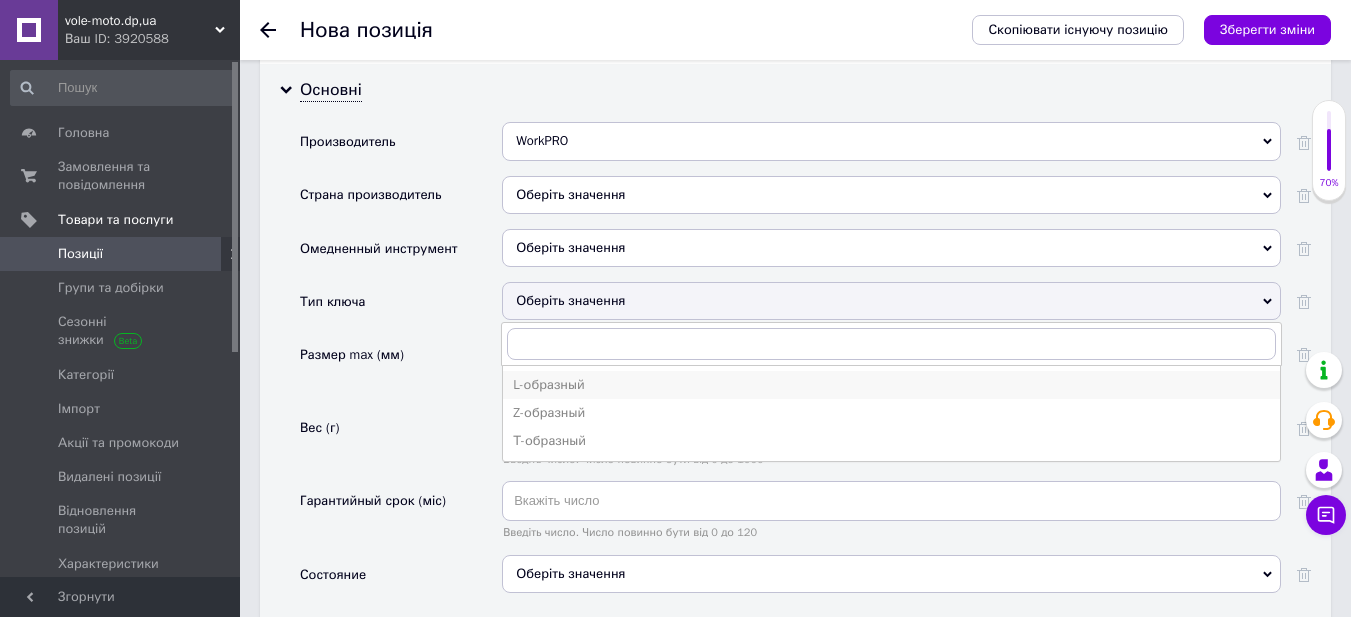 click on "L-образный" at bounding box center [891, 385] 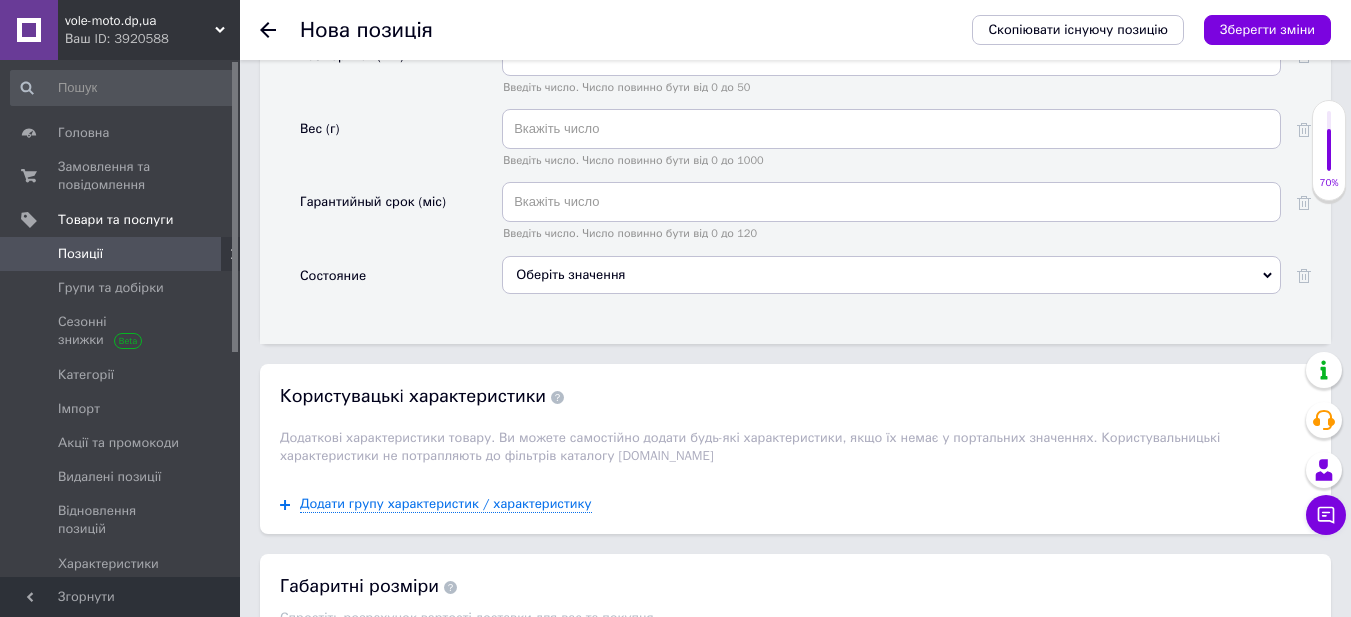 scroll, scrollTop: 2000, scrollLeft: 0, axis: vertical 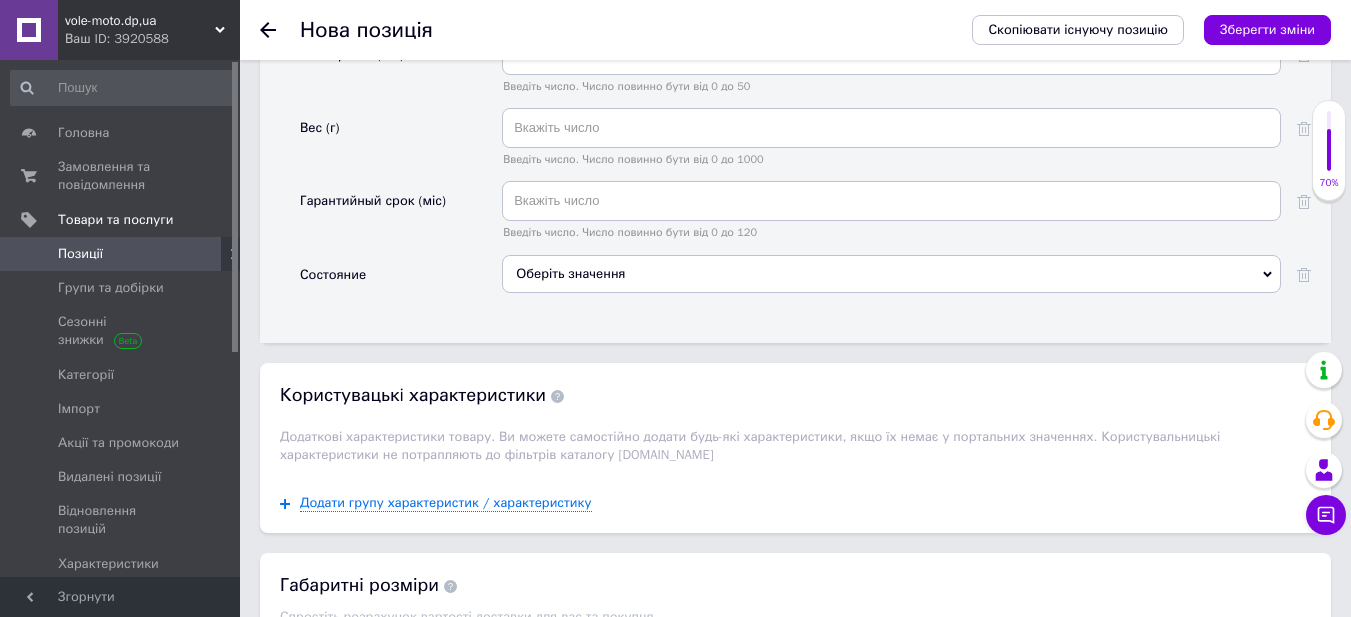 click on "Оберіть значення" at bounding box center (891, 274) 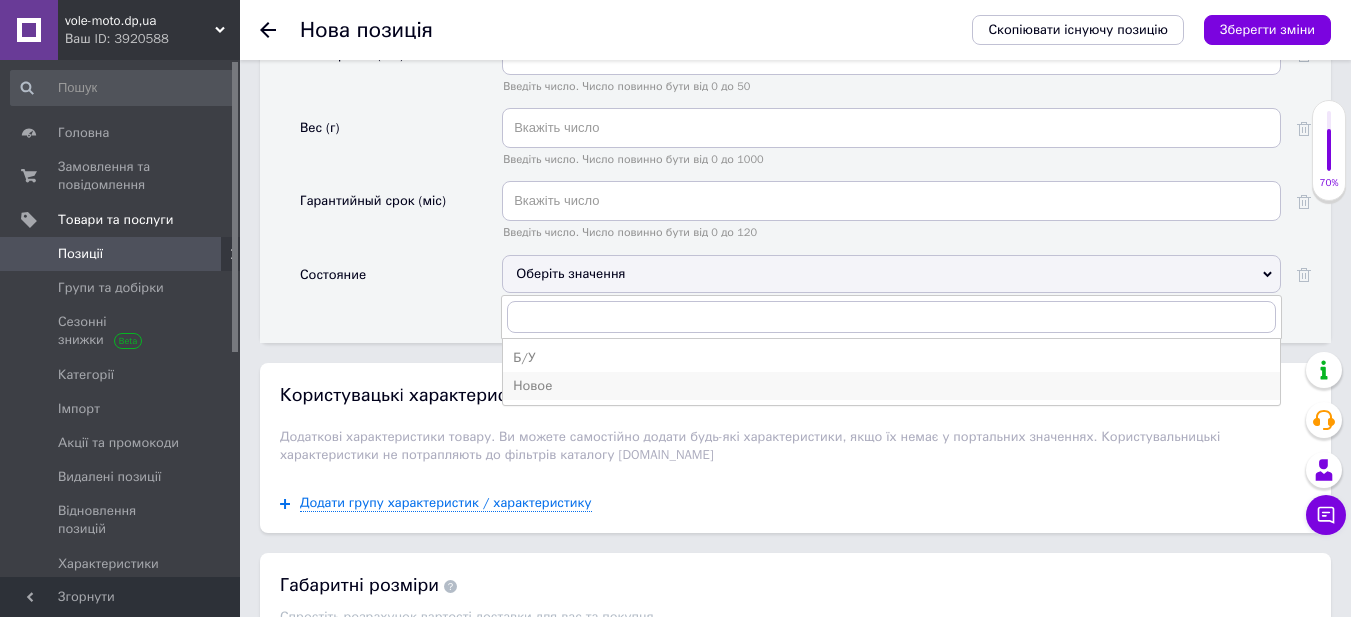 click on "Новое" at bounding box center (891, 386) 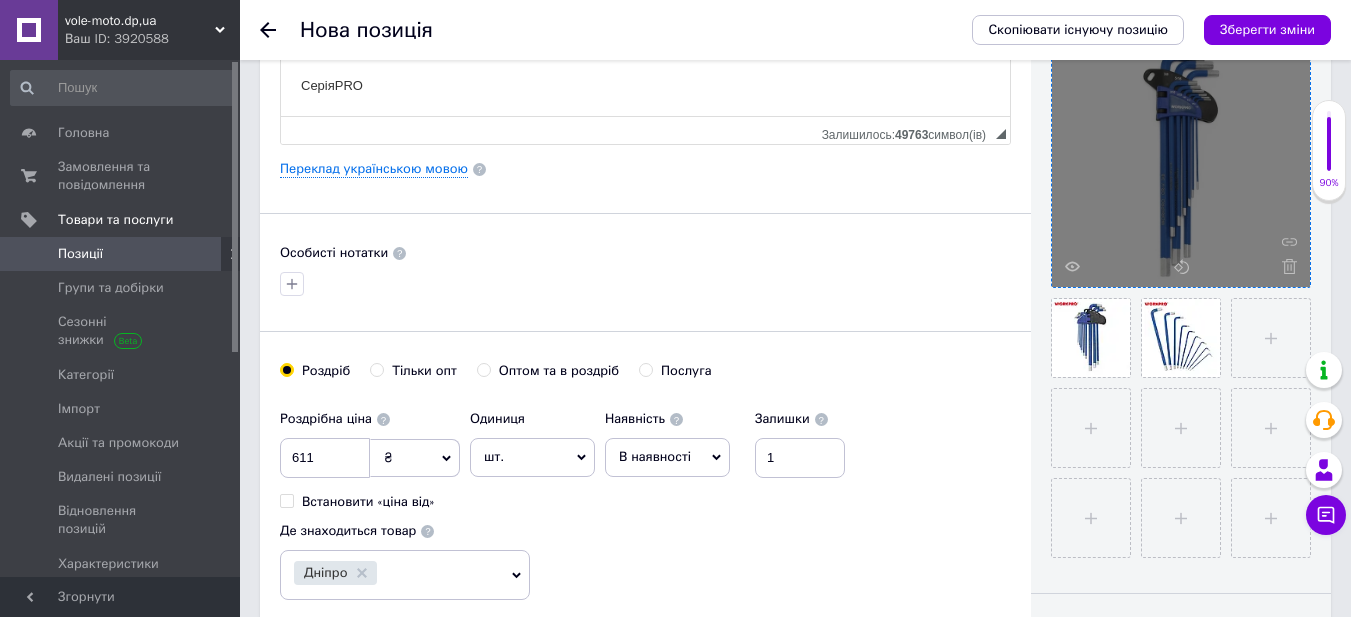 scroll, scrollTop: 100, scrollLeft: 0, axis: vertical 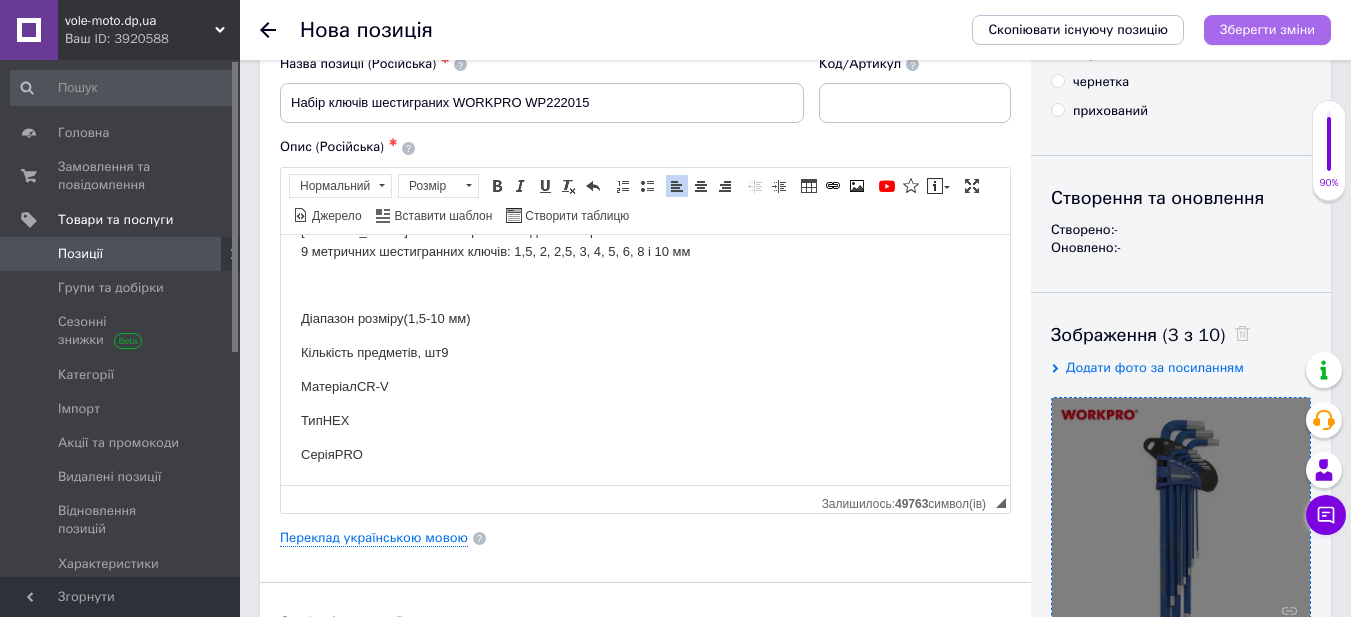 click on "Зберегти зміни" at bounding box center [1267, 29] 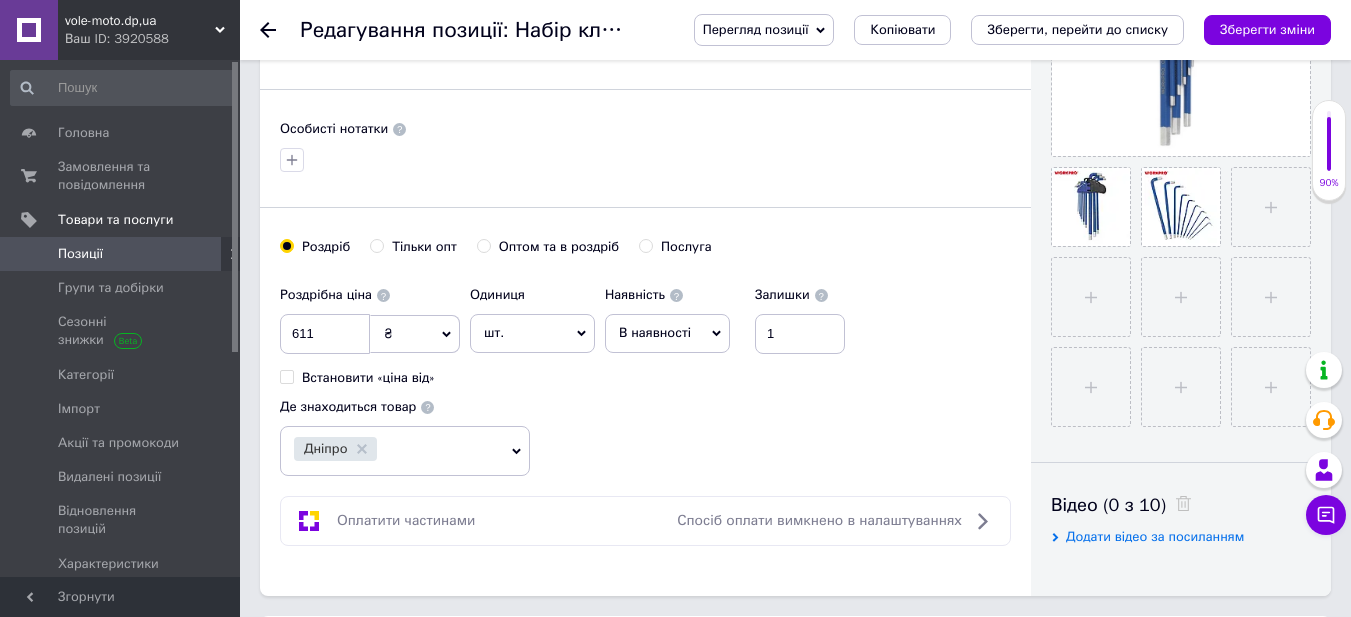 scroll, scrollTop: 0, scrollLeft: 0, axis: both 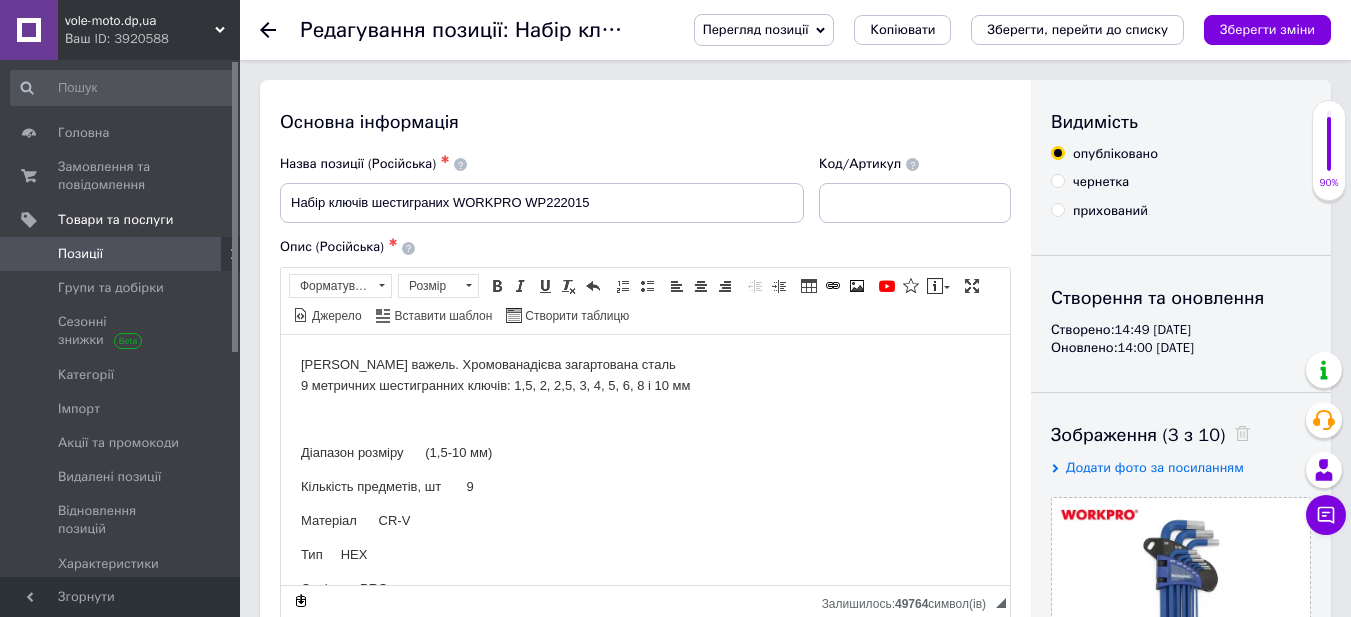 click 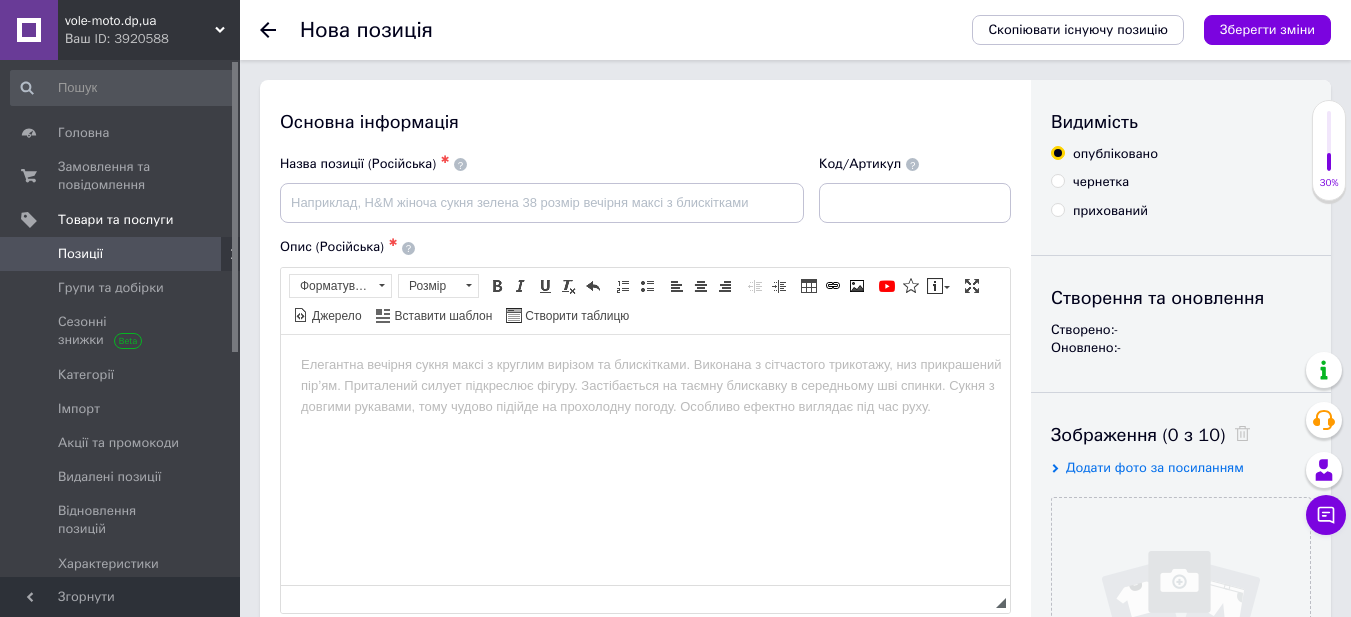 scroll, scrollTop: 0, scrollLeft: 0, axis: both 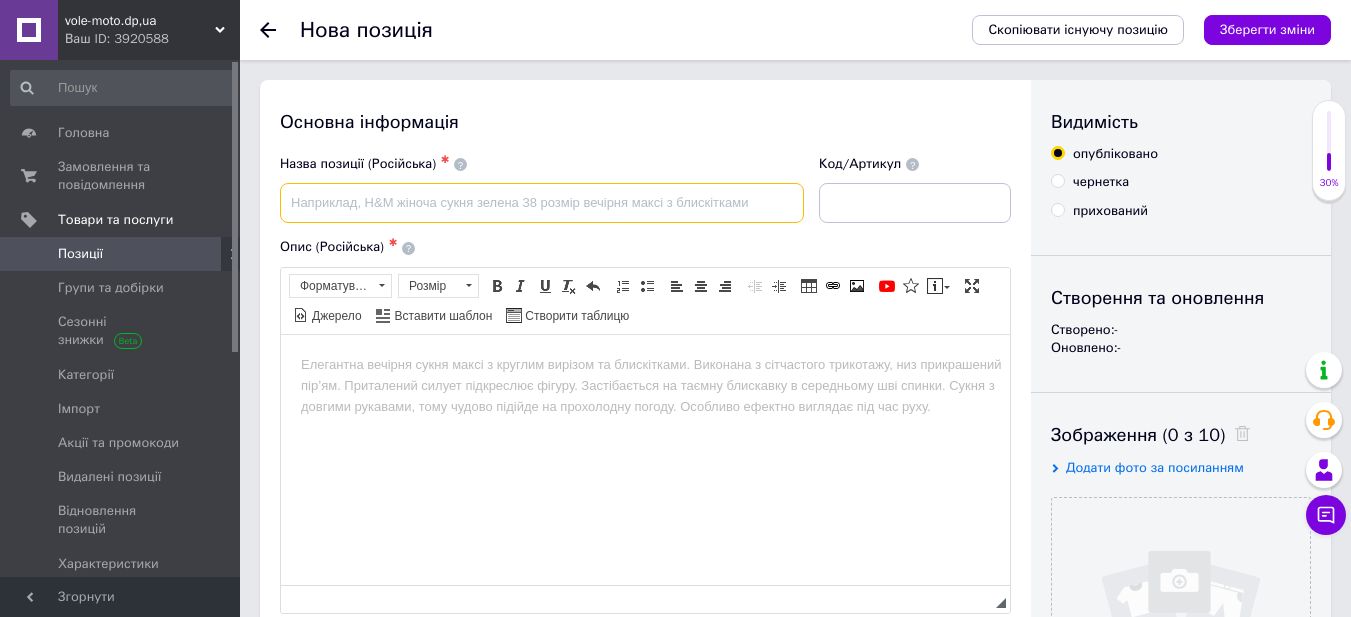 click at bounding box center (542, 203) 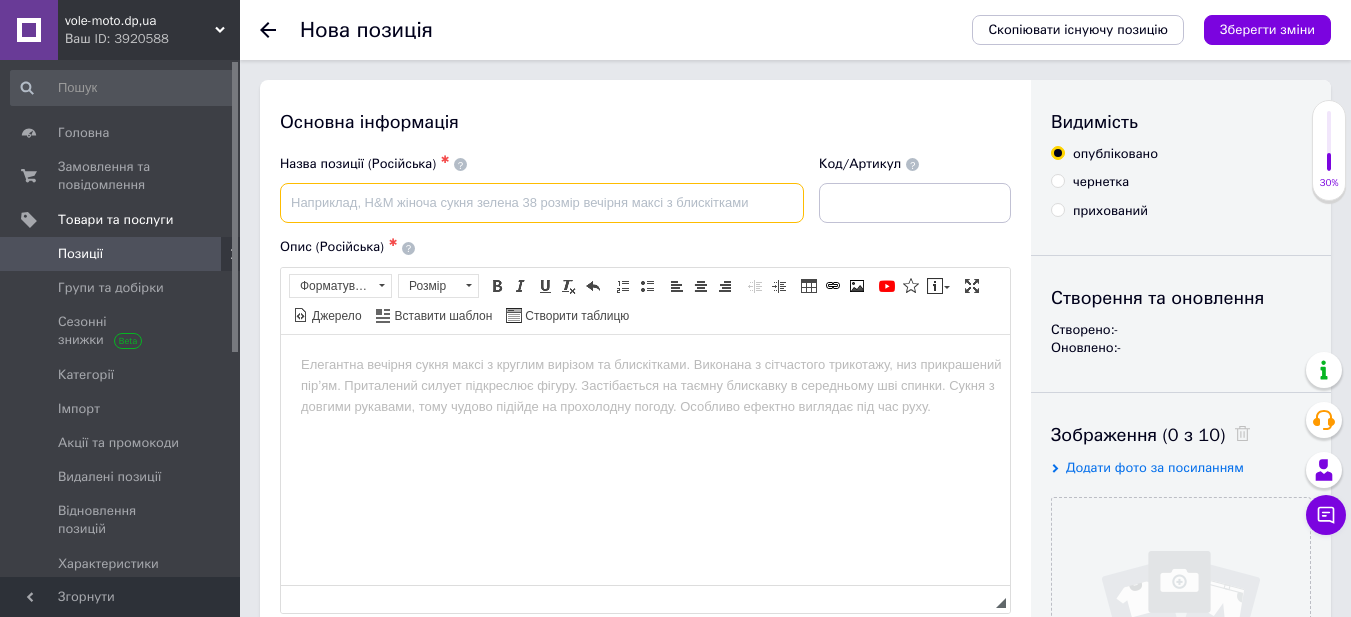 paste on "Клещі затискні напівкруглі VITALS 180mm арт.181756" 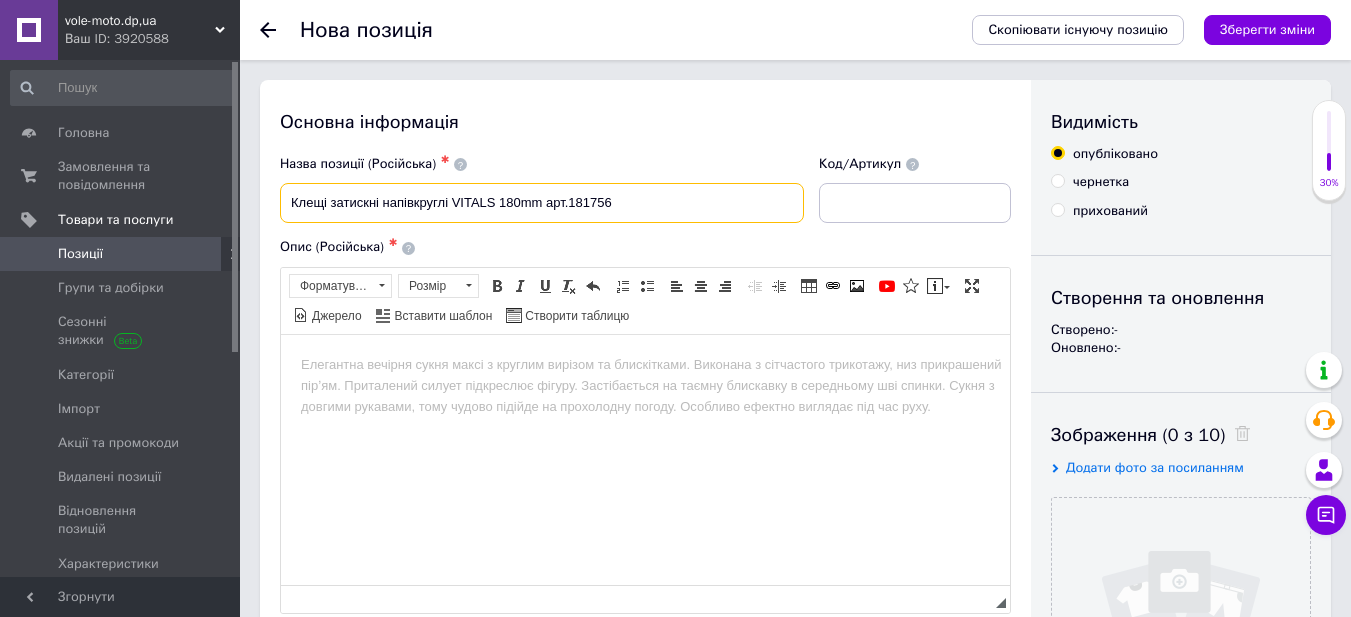 type on "Клещі затискні напівкруглі VITALS 180mm арт.181756" 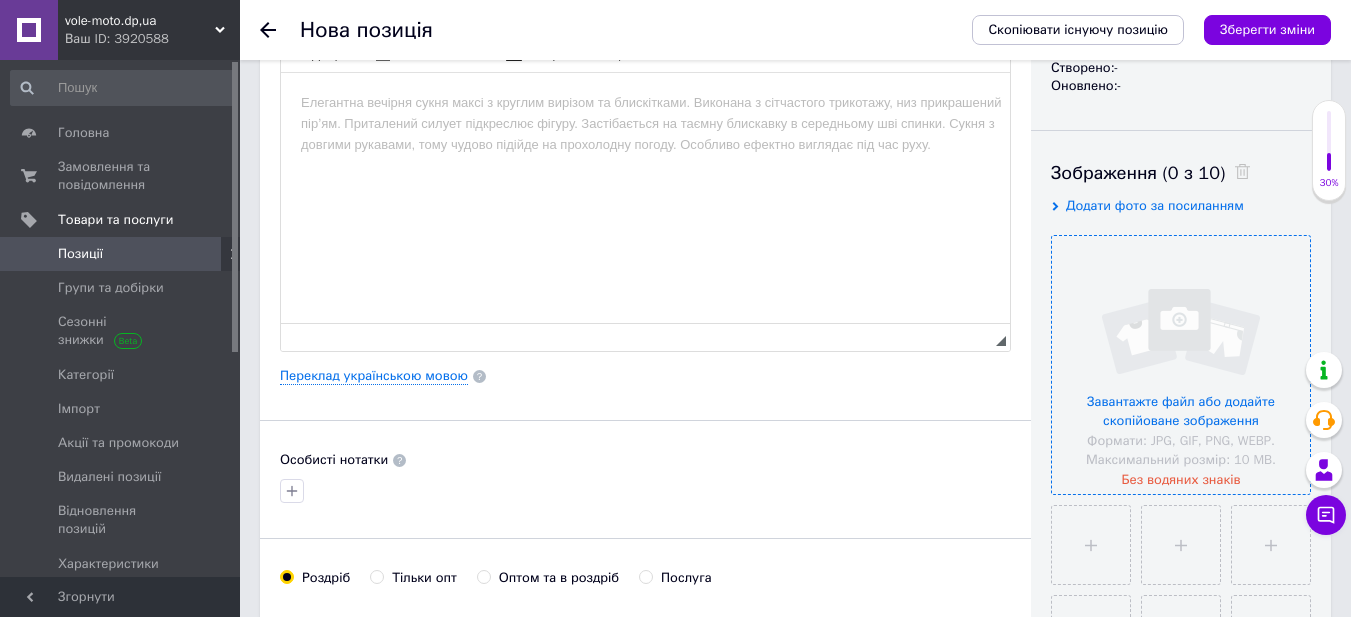 scroll, scrollTop: 300, scrollLeft: 0, axis: vertical 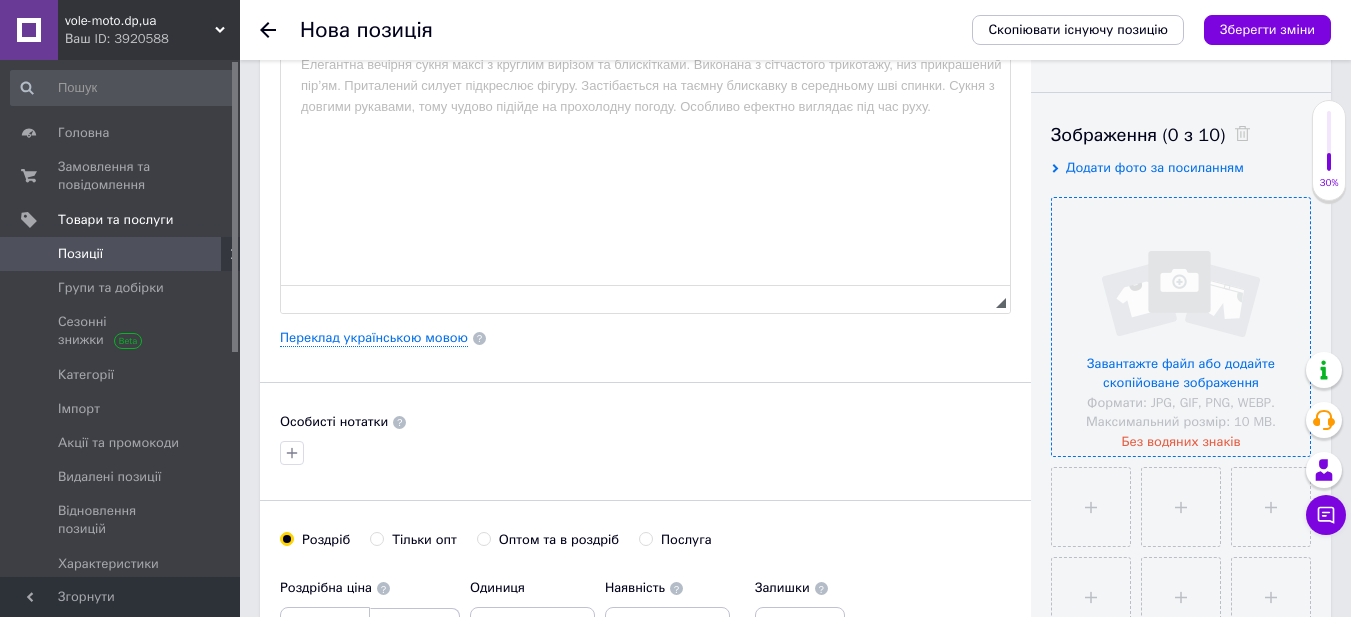 click at bounding box center [1181, 327] 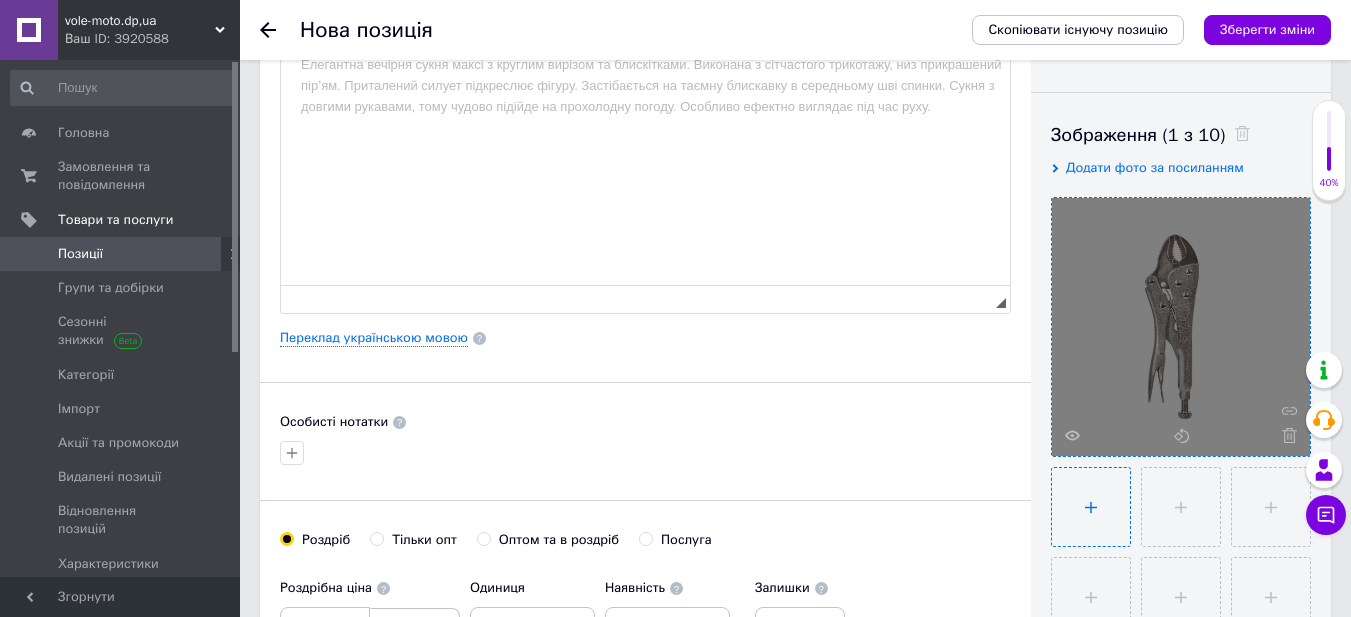 click at bounding box center (1091, 507) 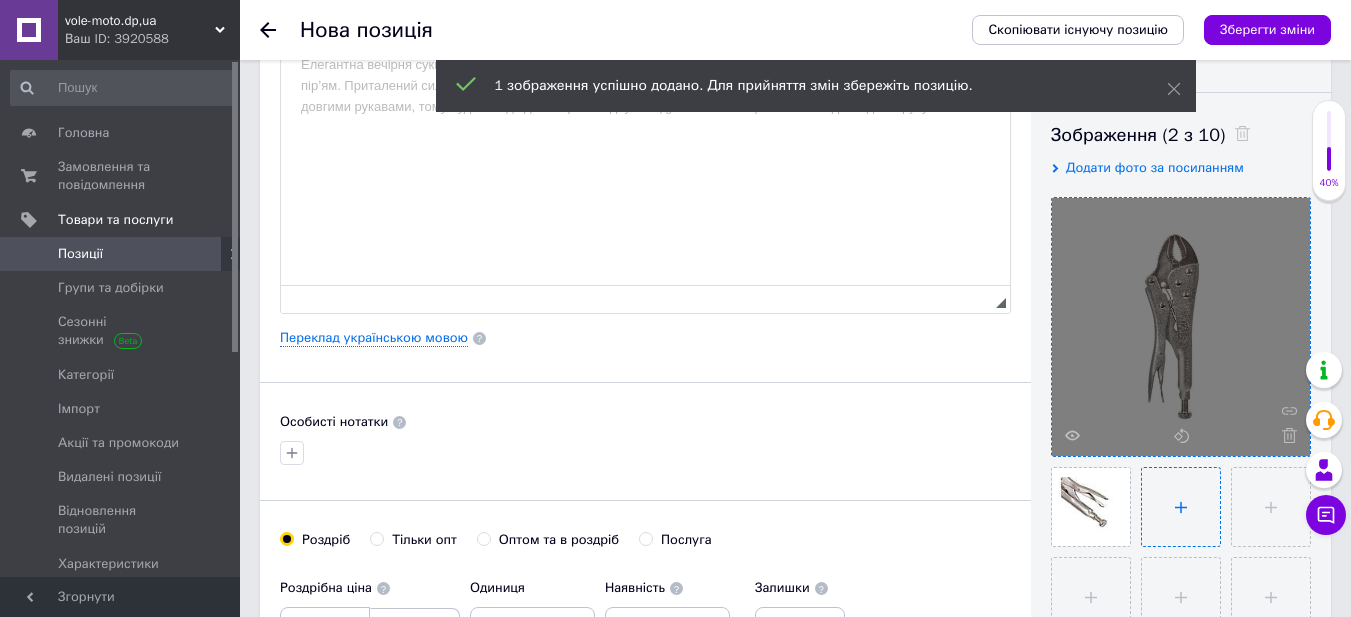 click at bounding box center (1181, 507) 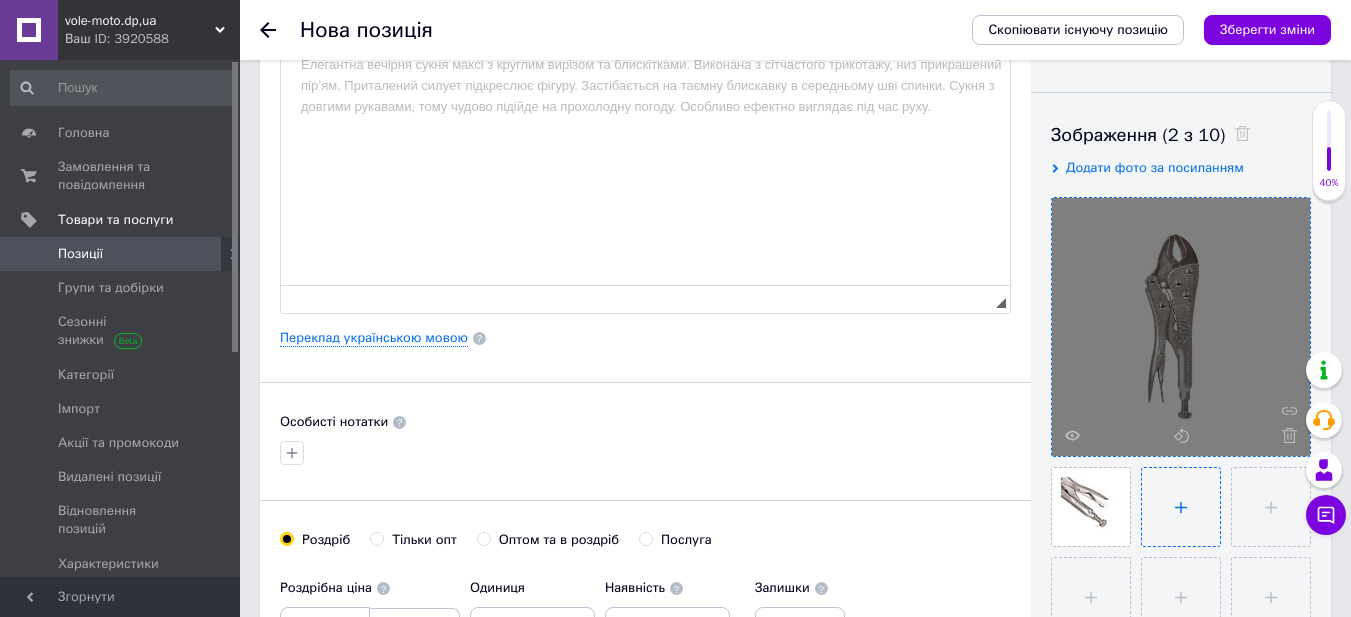 type on "C:\fakepath\klshch-zazh-pk-180-mm-01-510x390.jpg" 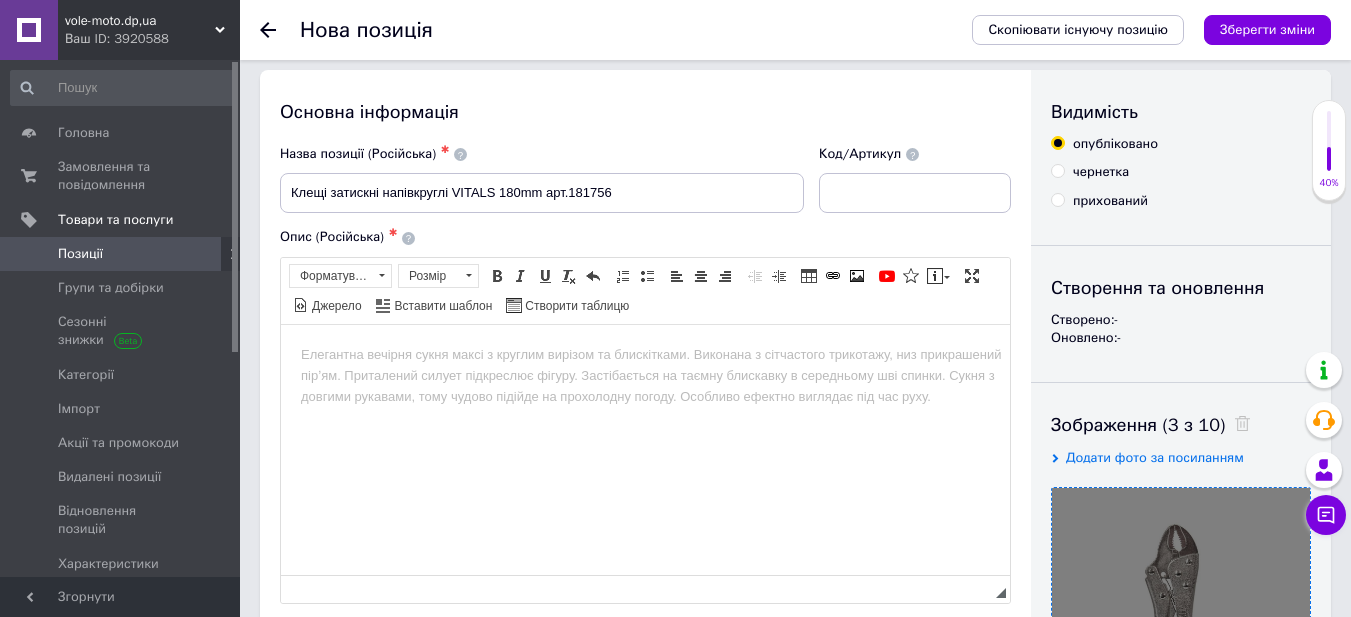 scroll, scrollTop: 0, scrollLeft: 0, axis: both 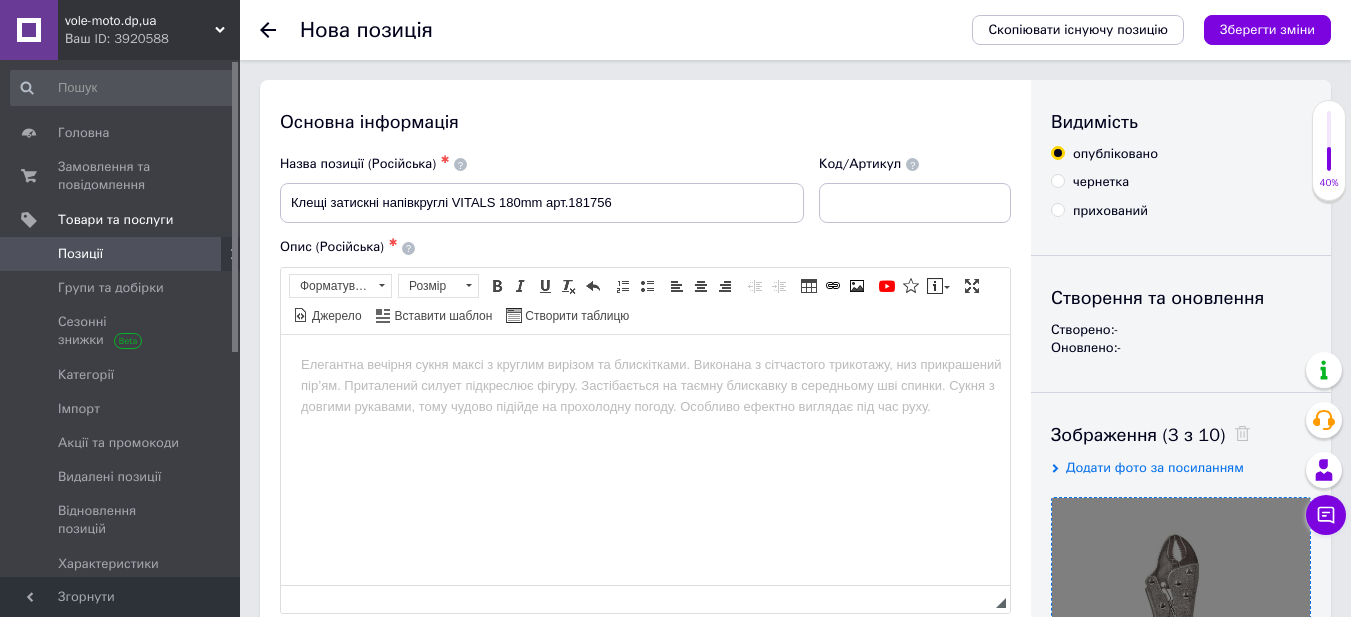 click at bounding box center [645, 364] 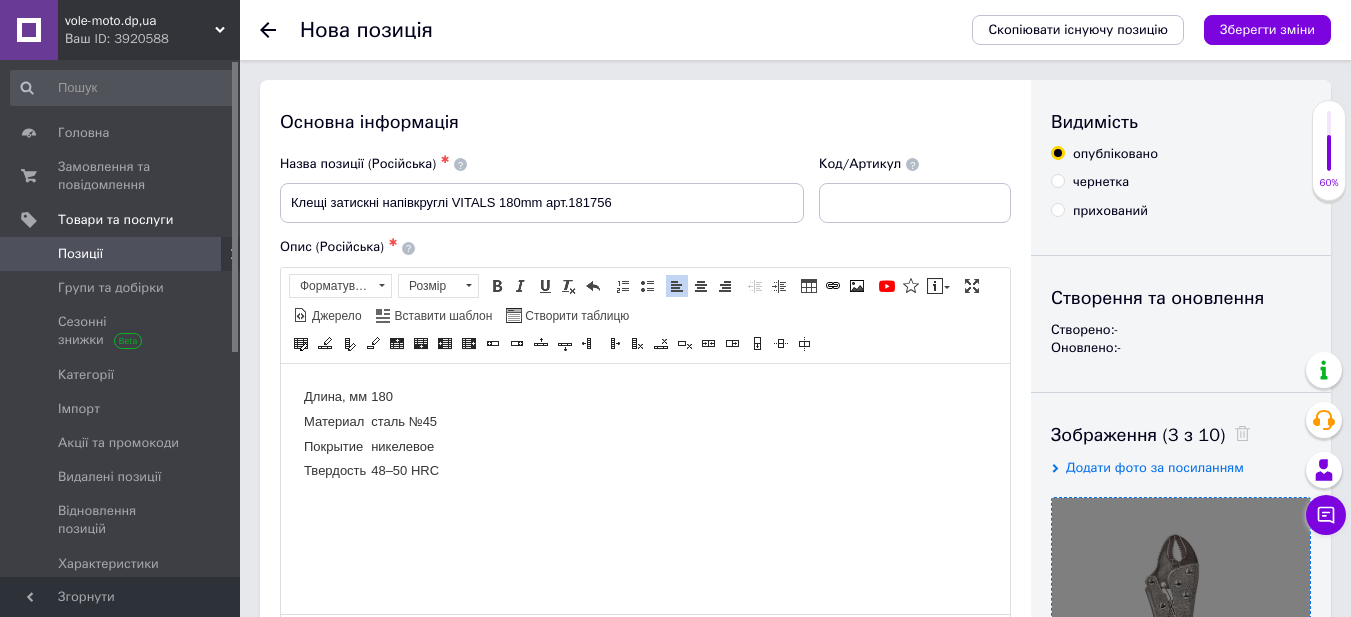 click on "Длина, мм 180 Материал сталь №45 Покрытие никелевое Твердость 48–50 HRC" at bounding box center (645, 433) 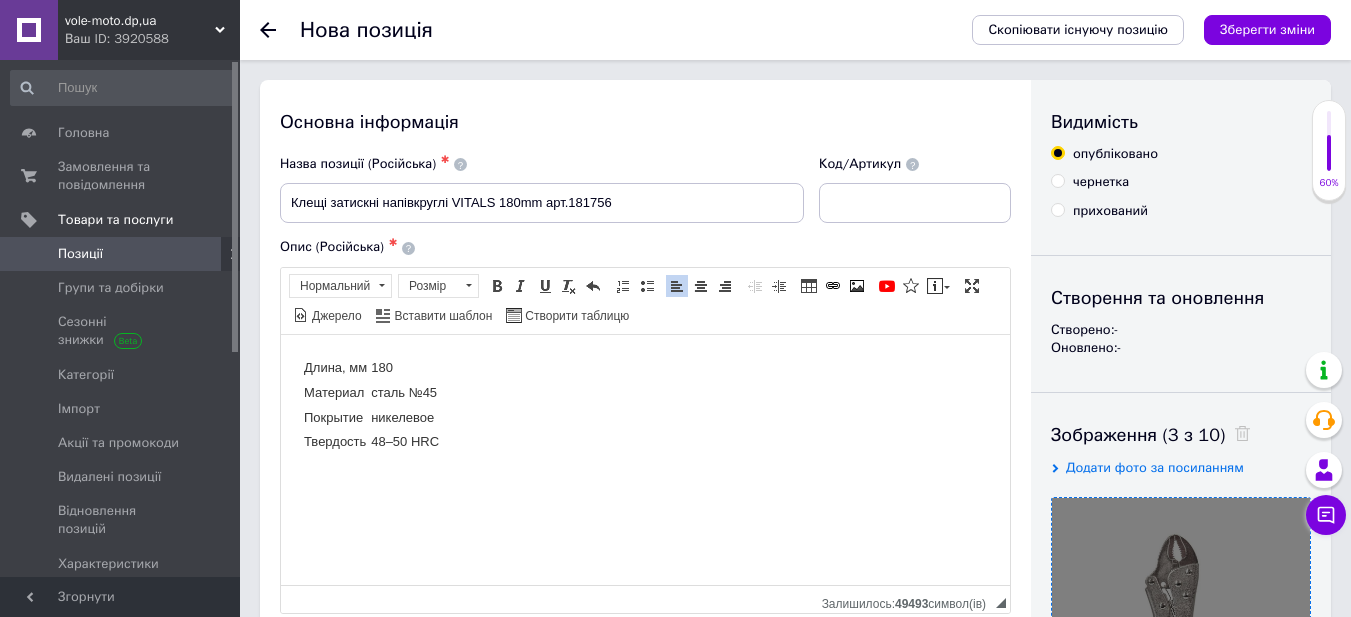 scroll, scrollTop: 91, scrollLeft: 0, axis: vertical 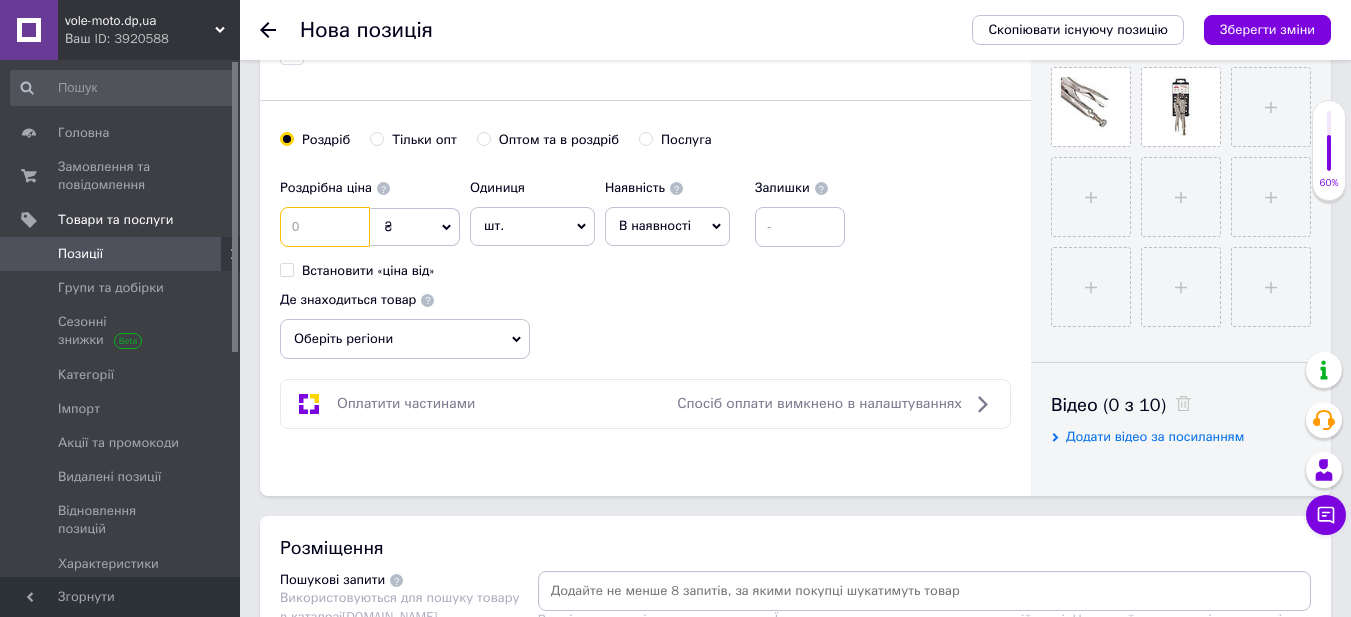 click at bounding box center (325, 227) 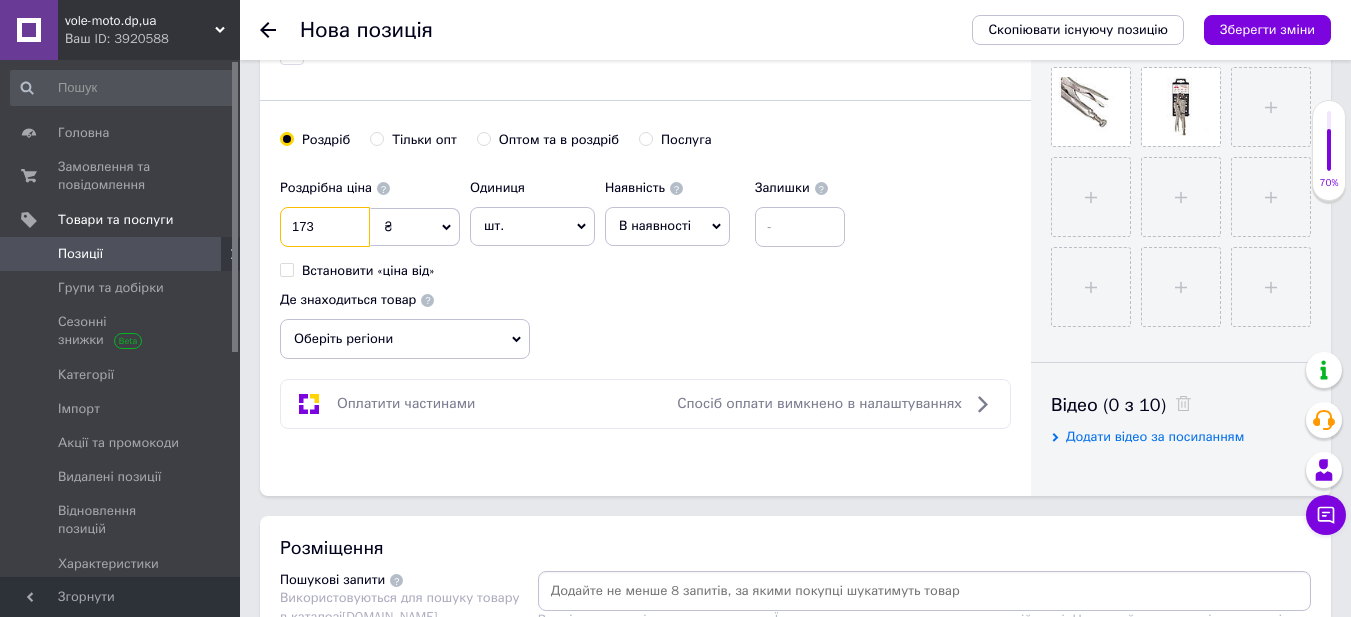 type on "173" 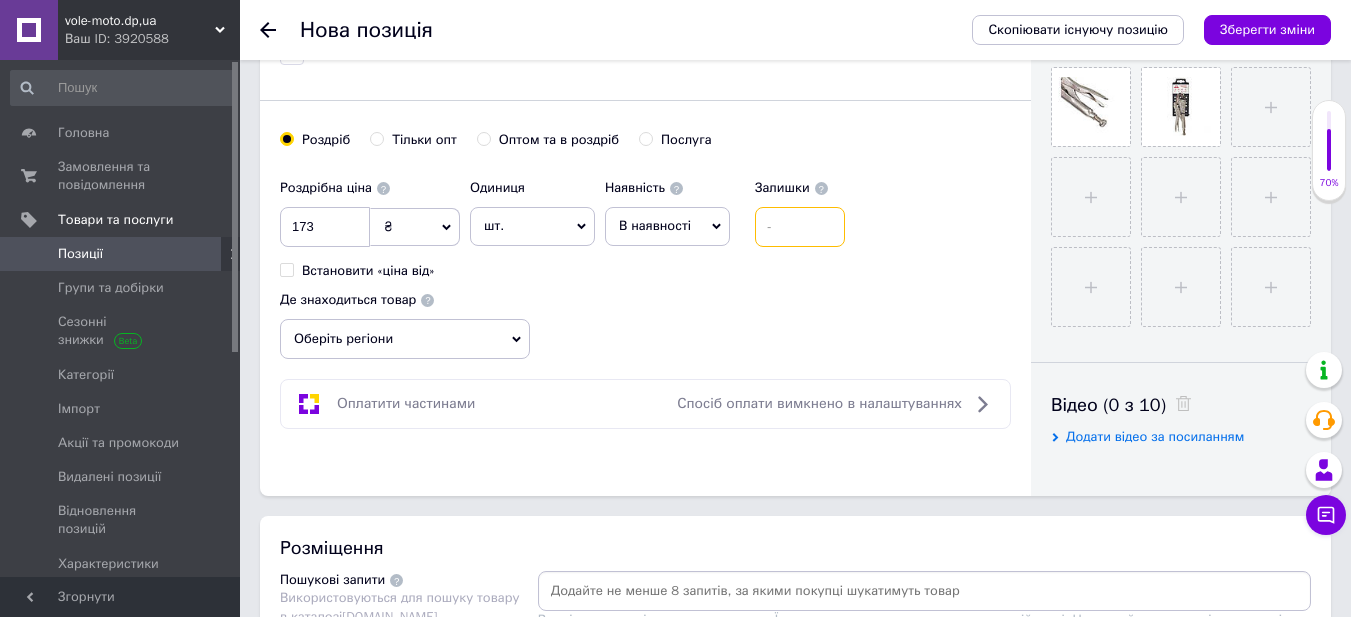 click at bounding box center (800, 227) 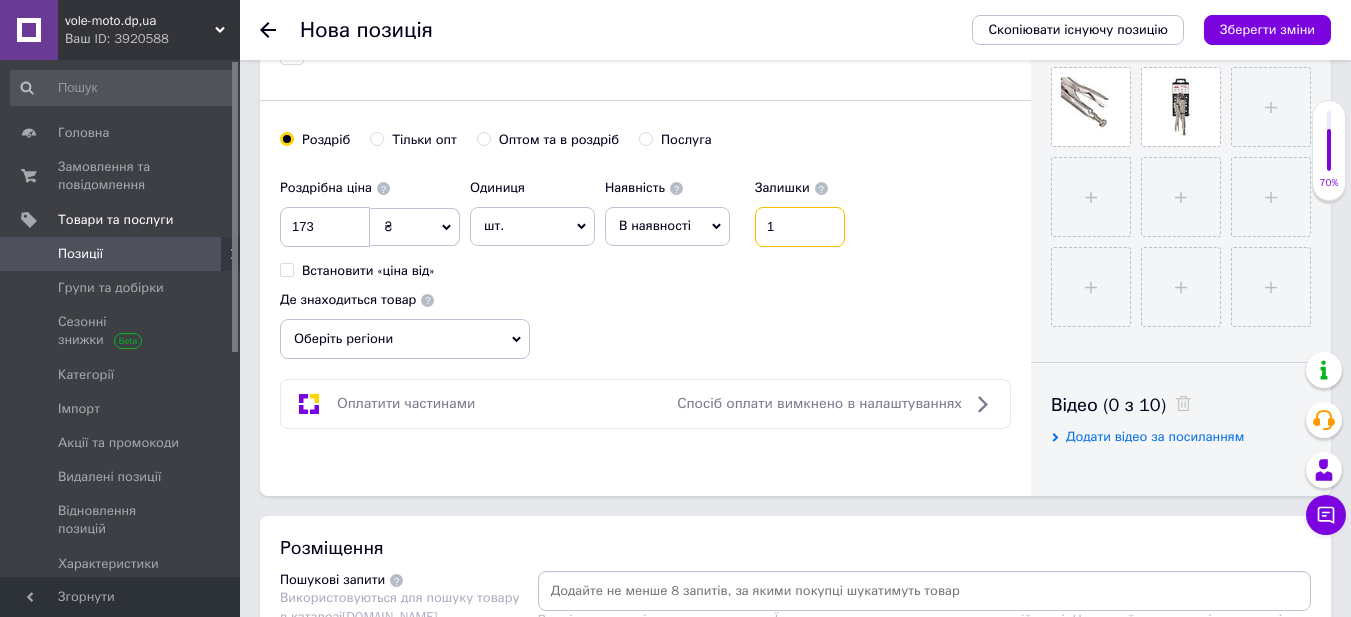 type on "1" 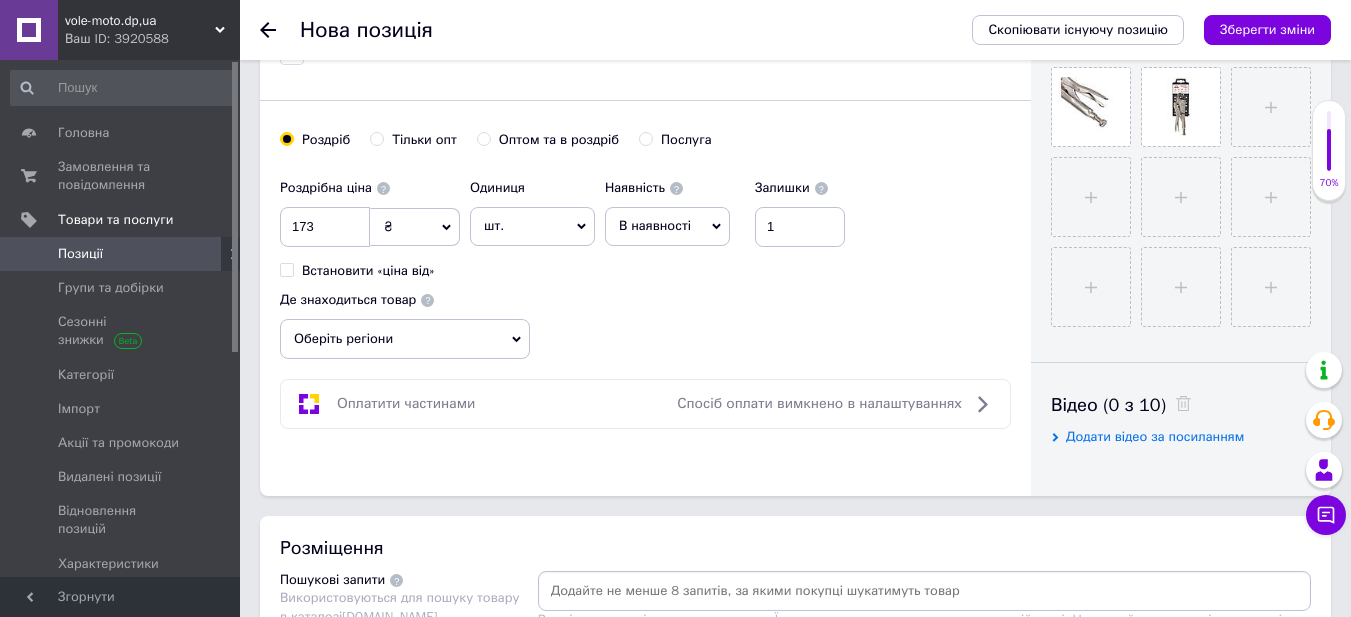 click on "Оберіть регіони" at bounding box center [405, 339] 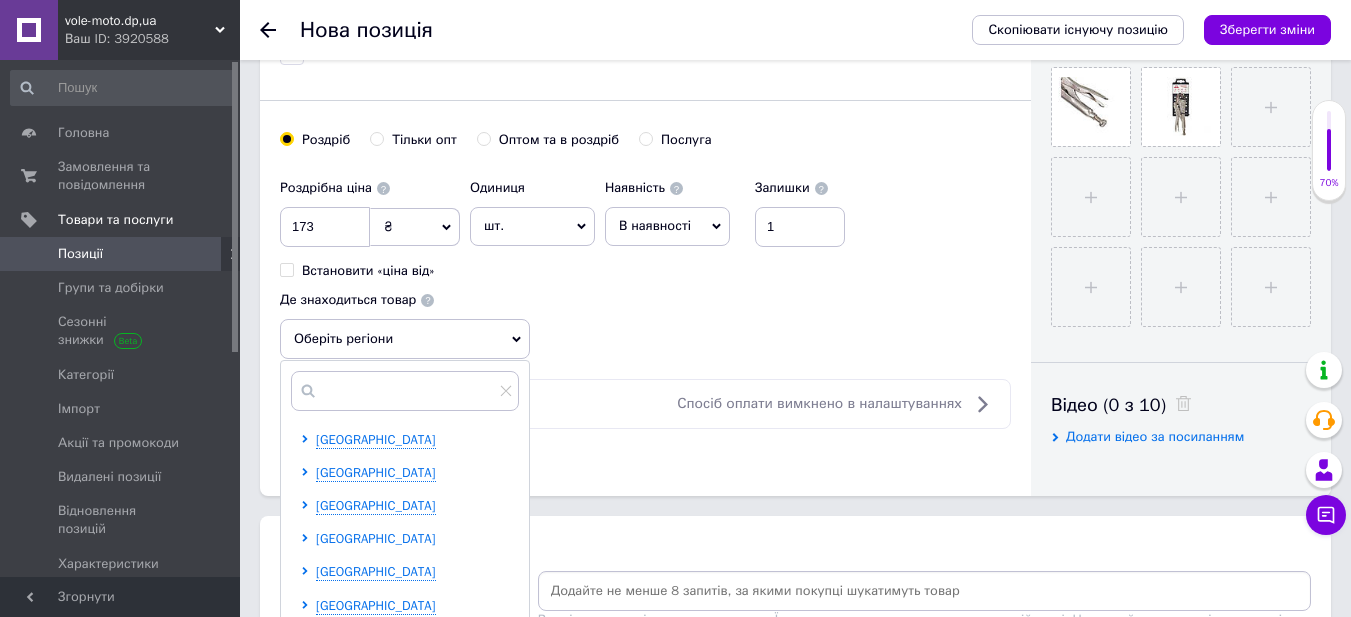 click on "[GEOGRAPHIC_DATA]" at bounding box center (376, 538) 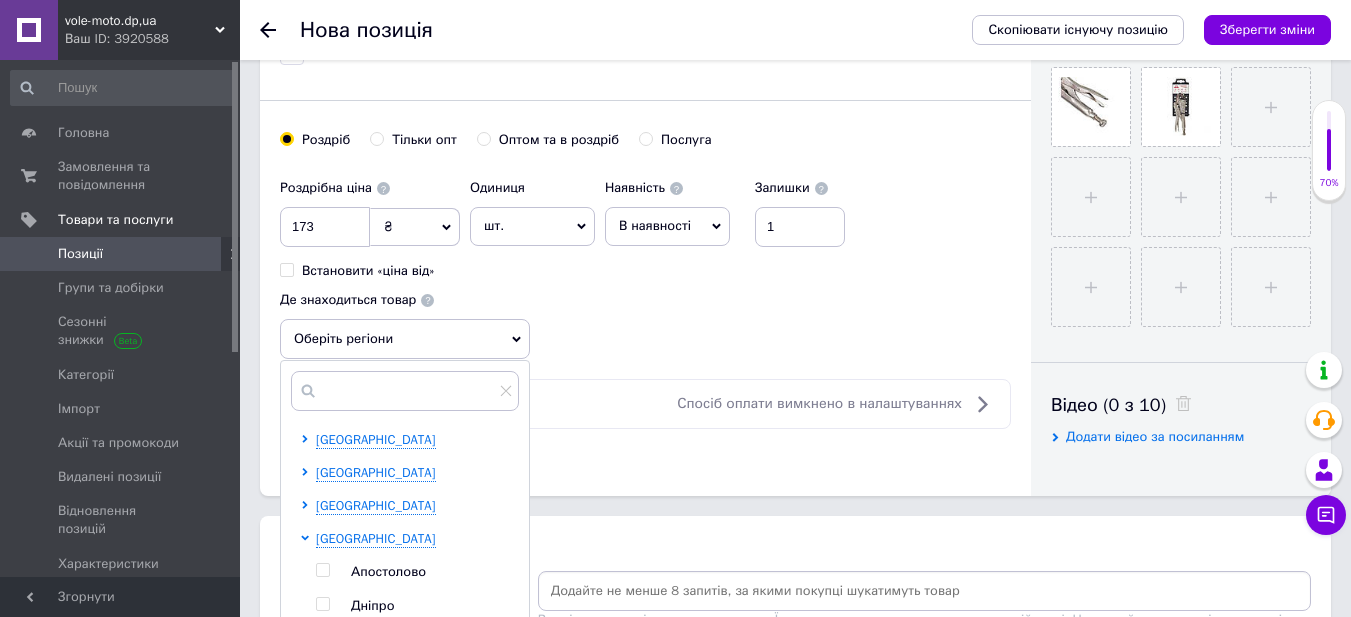 click at bounding box center (322, 604) 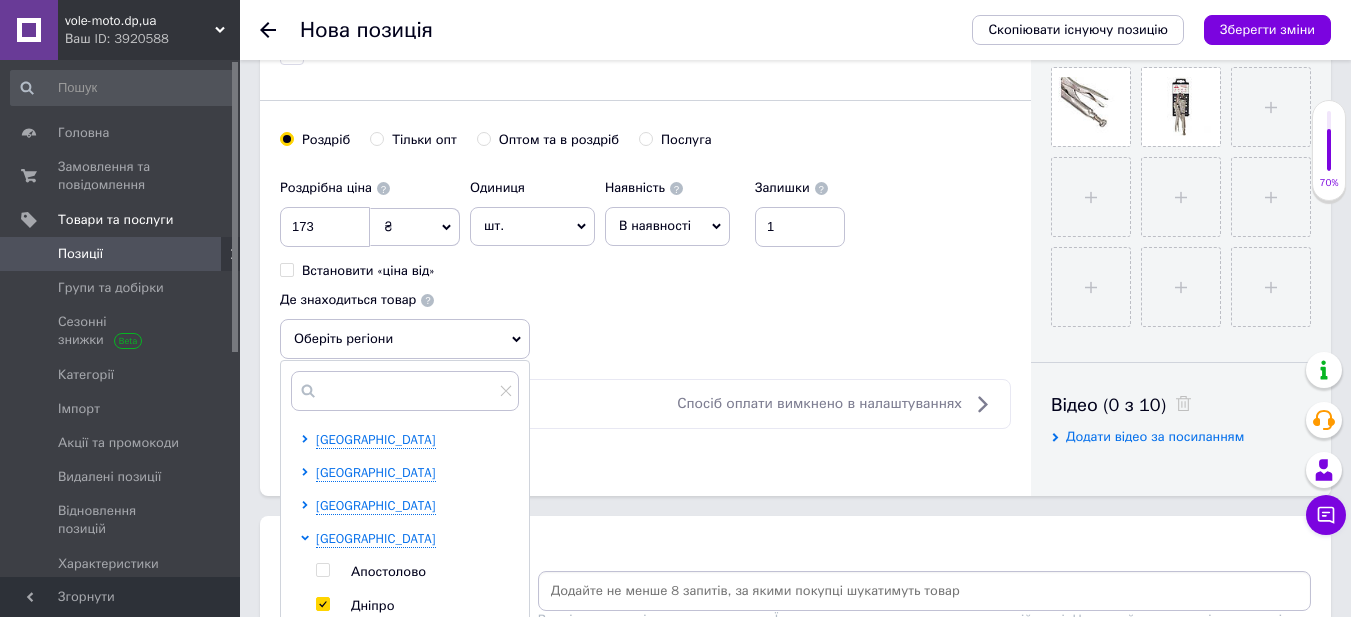 checkbox on "true" 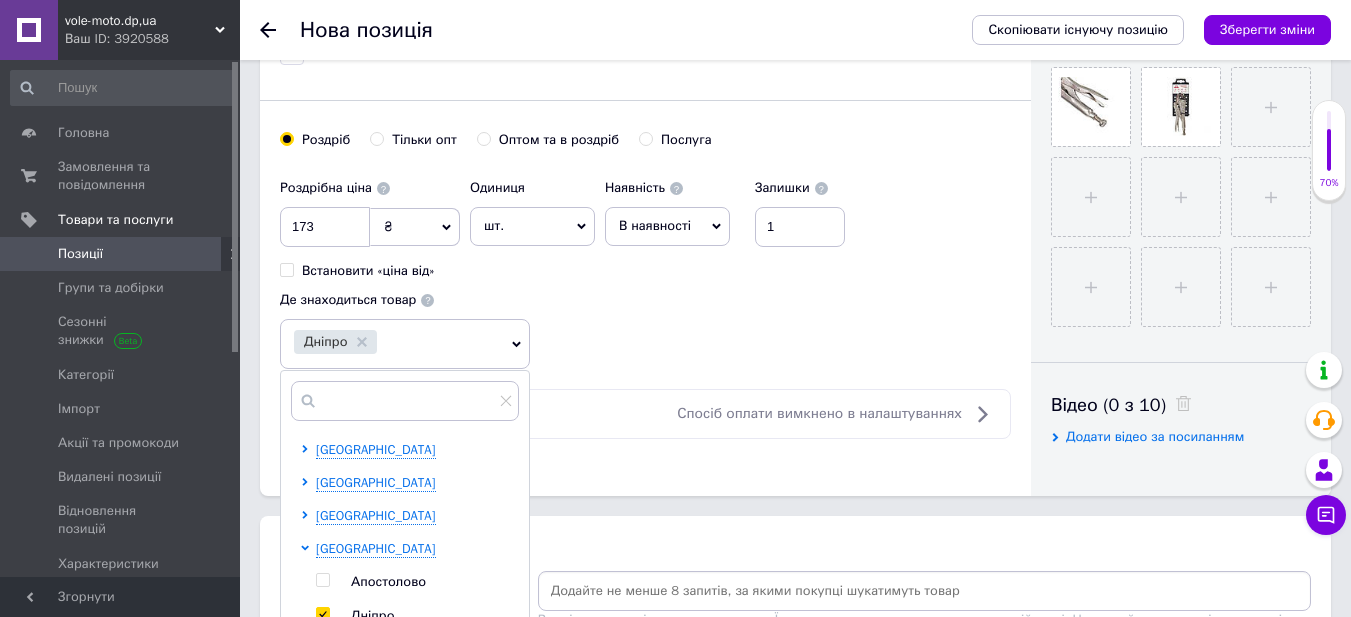 click on "Розміщення" at bounding box center [795, 548] 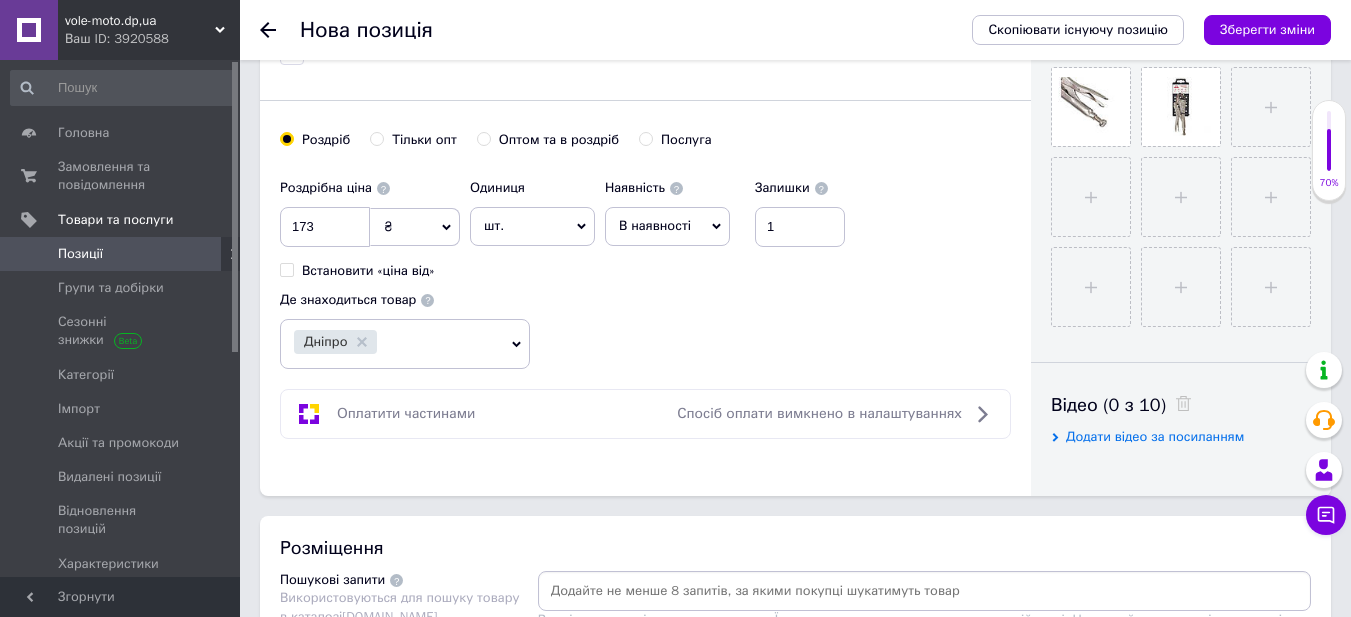 click at bounding box center [924, 591] 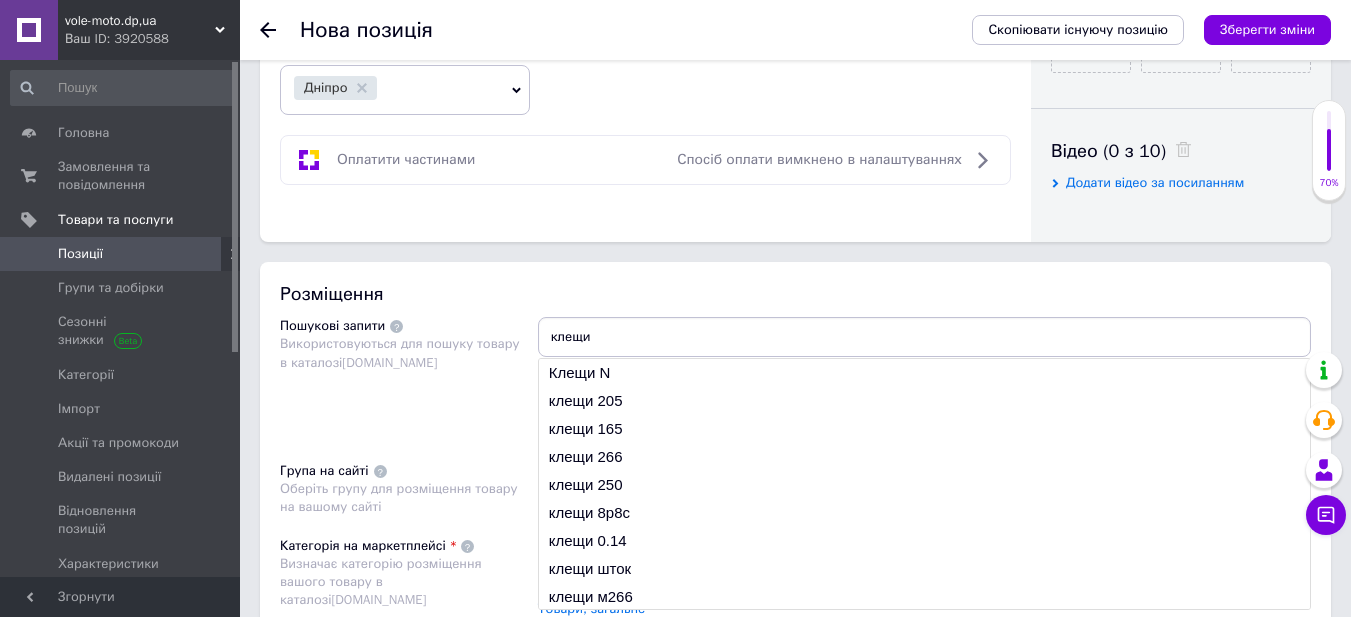 scroll, scrollTop: 1000, scrollLeft: 0, axis: vertical 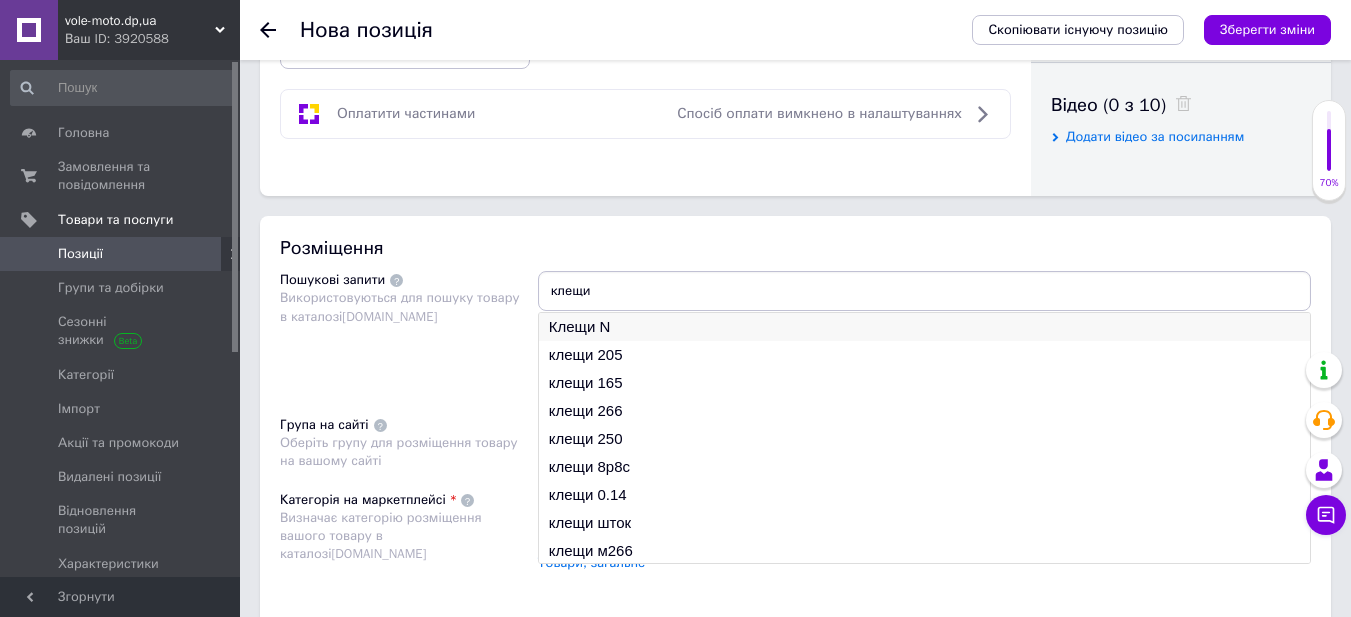 type on "клещи" 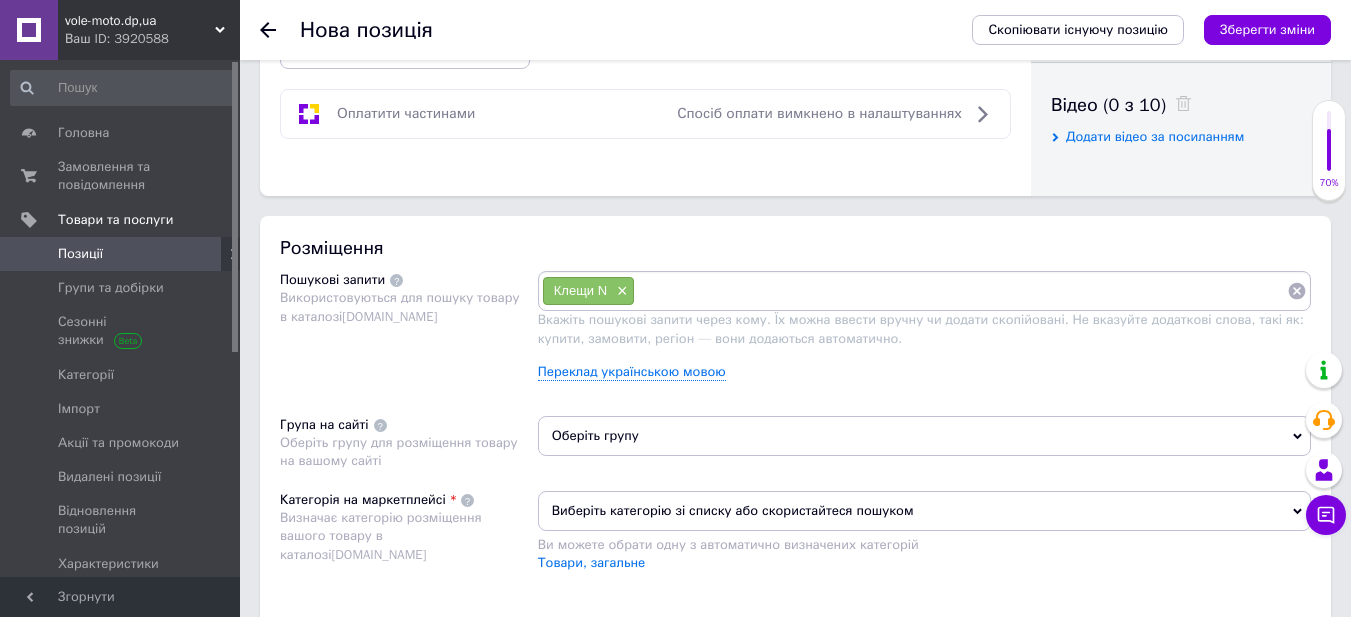 click on "Оберіть групу" at bounding box center [924, 436] 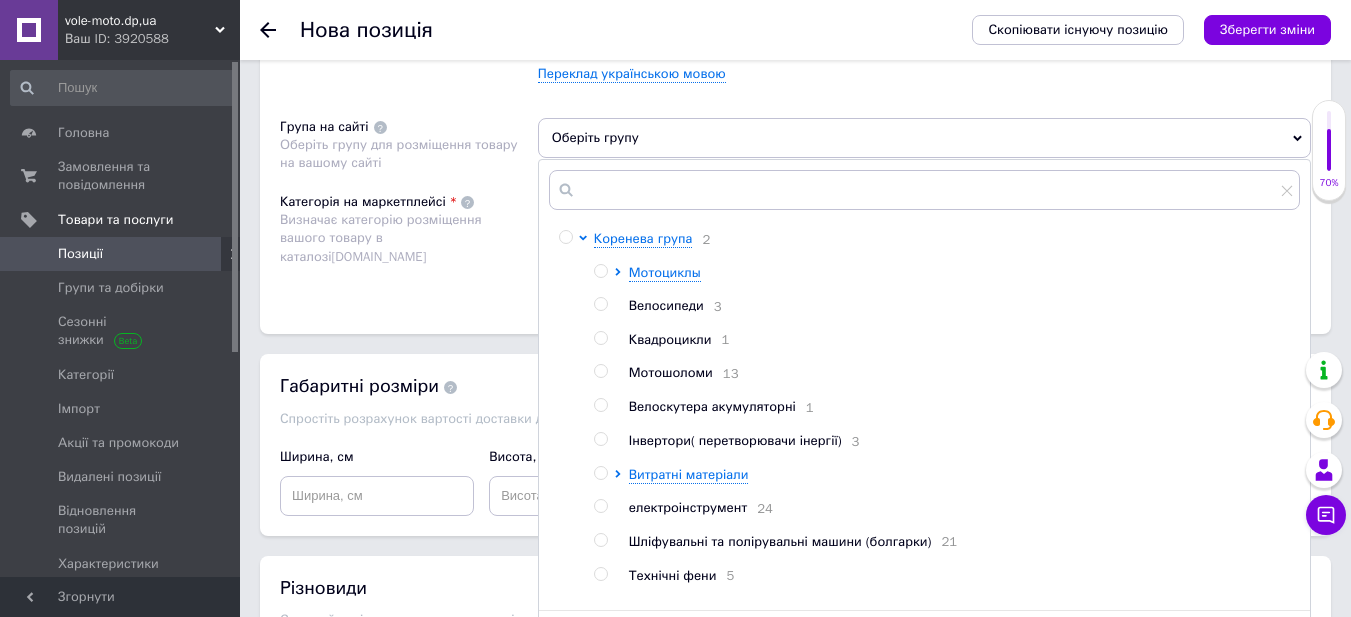 scroll, scrollTop: 1300, scrollLeft: 0, axis: vertical 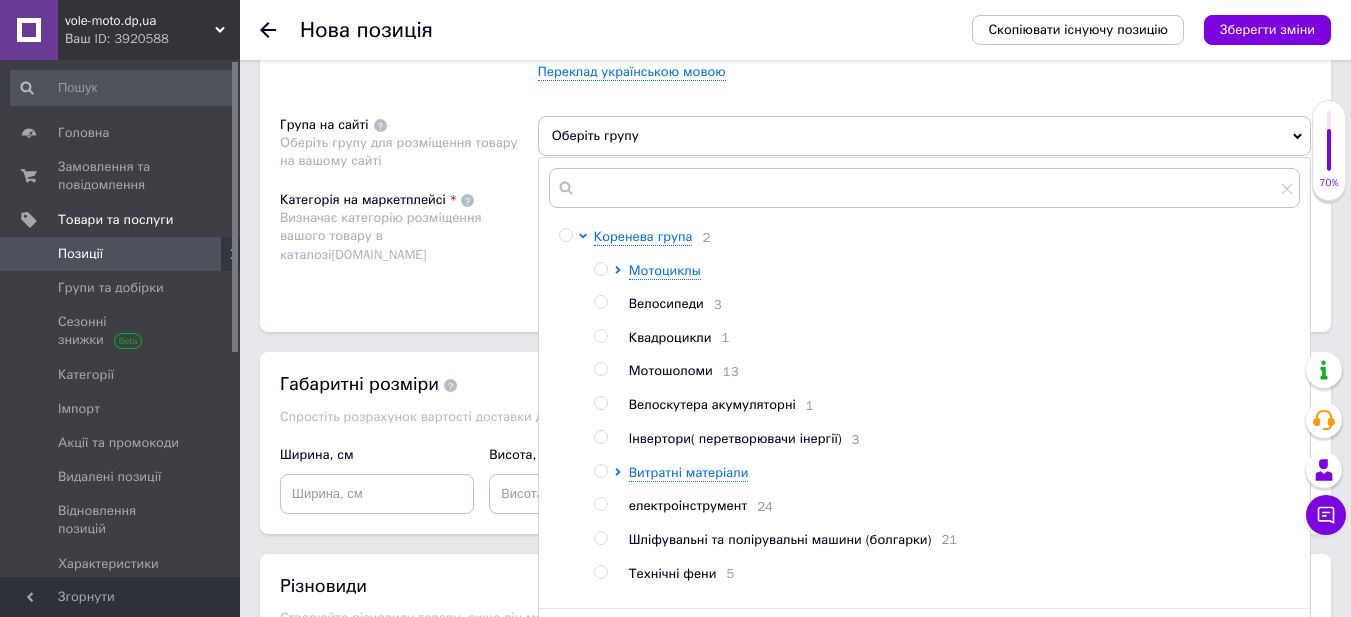 click at bounding box center [600, 504] 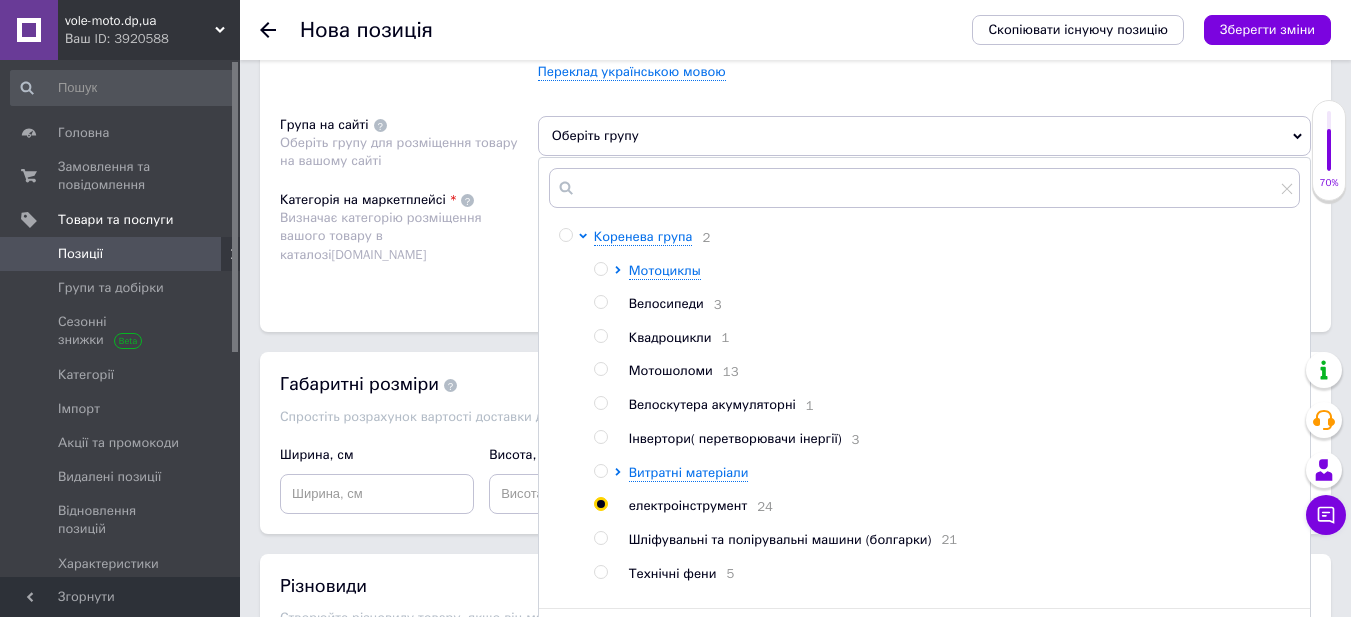 radio on "true" 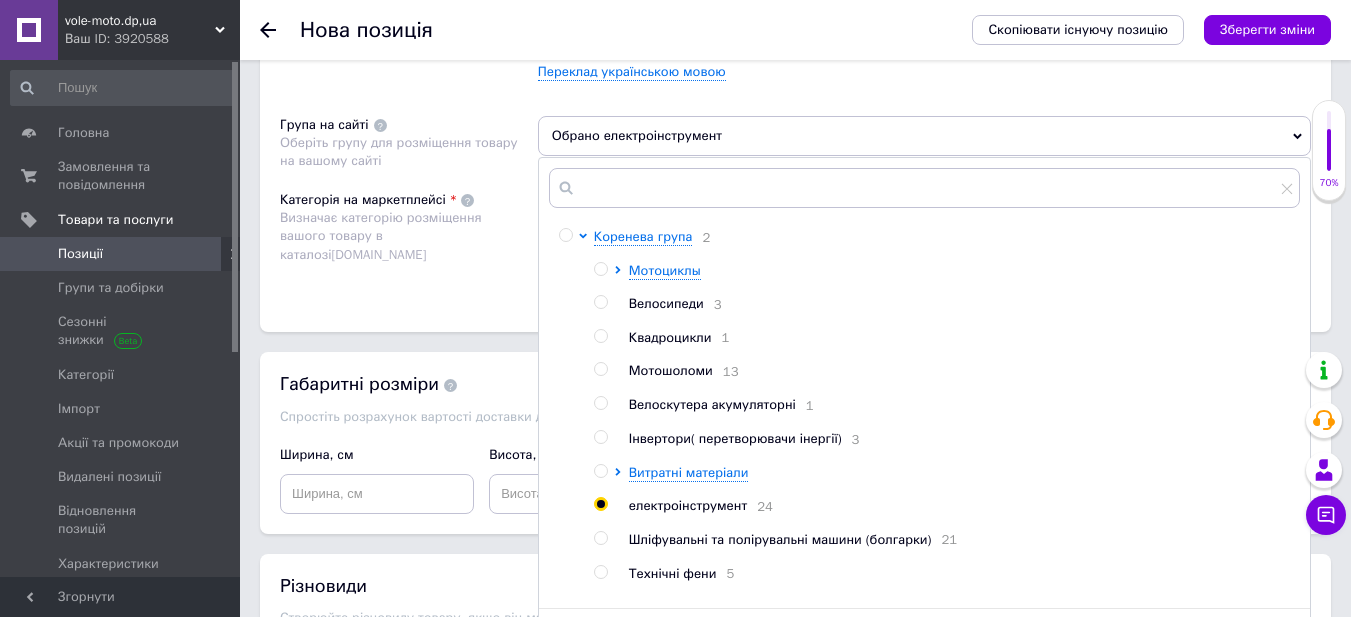 click on "Розміщення Пошукові запити Використовуються для пошуку товару в каталозі  [DOMAIN_NAME] Клещи N × Вкажіть пошукові запити через кому. Їх можна ввести вручну чи додати скопійовані. Не вказуйте додаткові слова, такі як: купити, замовити, регіон — вони додаються автоматично. Переклад українською мовою Група на сайті Оберіть групу для розміщення товару на вашому сайті Обрано електроінструмент [PERSON_NAME] група 2 Мотоциклы Велосипеди 3 Квадроцикли 1 Мотошоломи 13 Велоскутера акумуляторні 1 Інвертори( перетворювачи інергії) 3 Витратні матеріали електроінструмент 24 21 5 11 6 2" at bounding box center [795, 124] 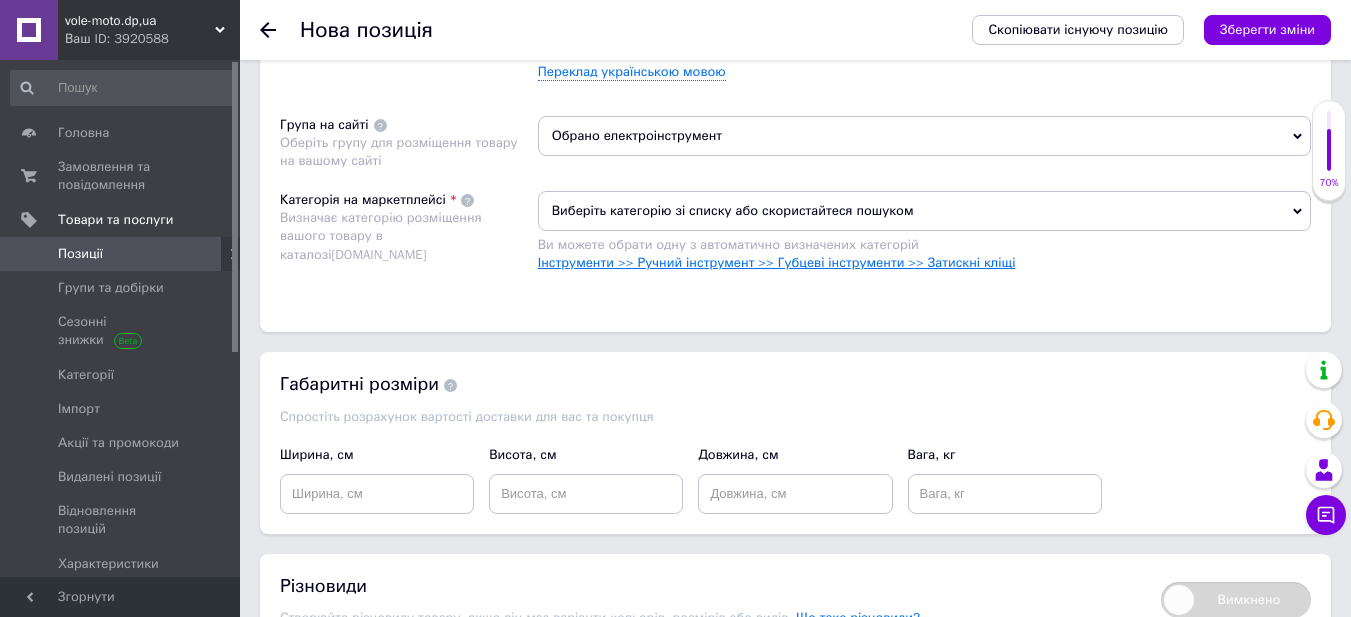 click on "Інструменти >> Ручний інструмент >> Губцеві інструменти >> Затискні кліщі" at bounding box center [777, 262] 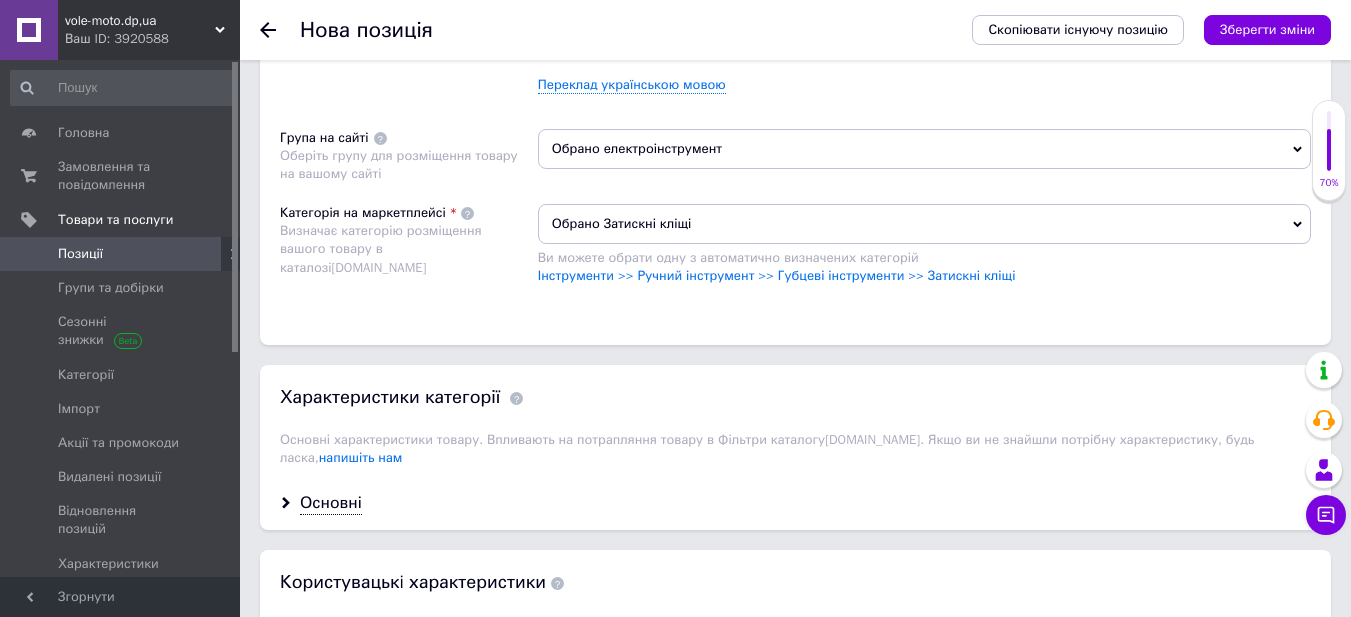 scroll, scrollTop: 1300, scrollLeft: 0, axis: vertical 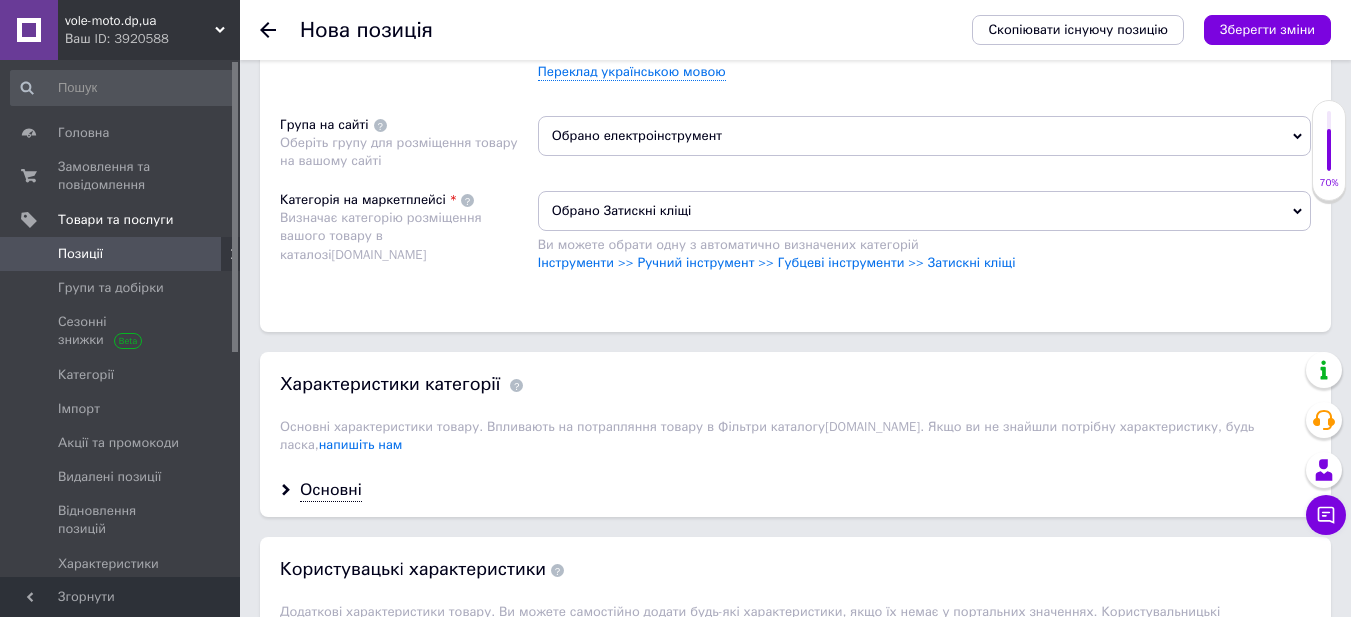 click on "Основні" at bounding box center [795, 490] 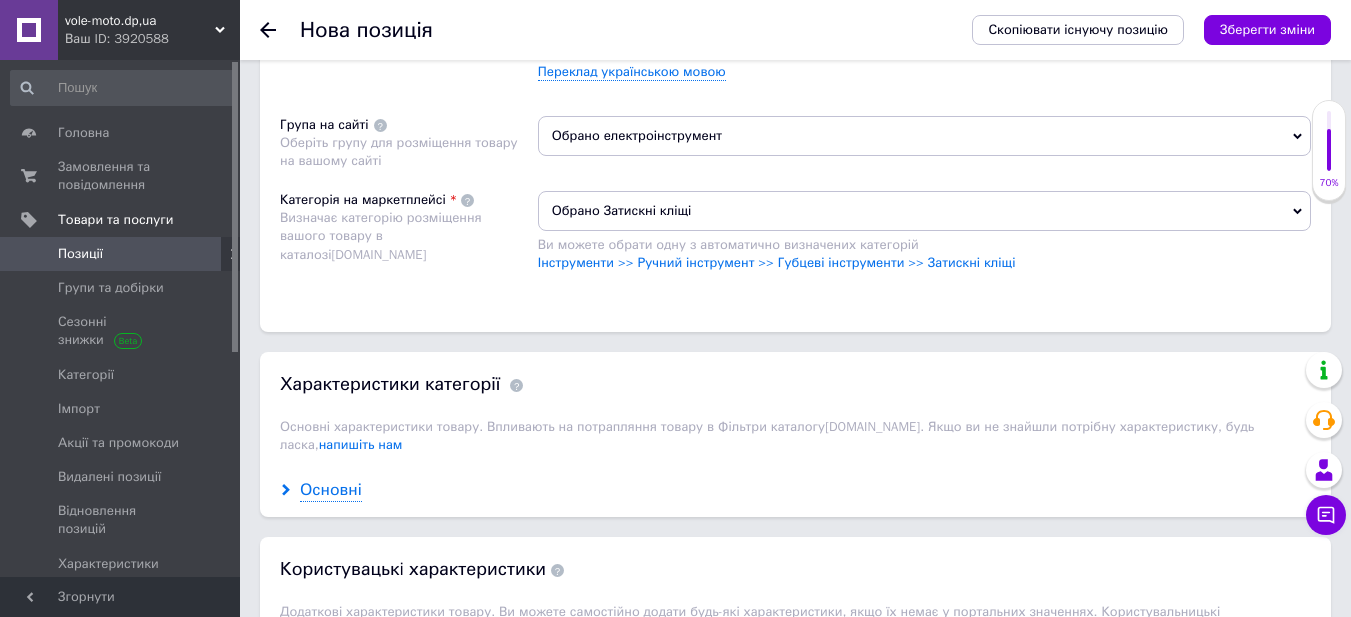 click on "Основні" at bounding box center [331, 490] 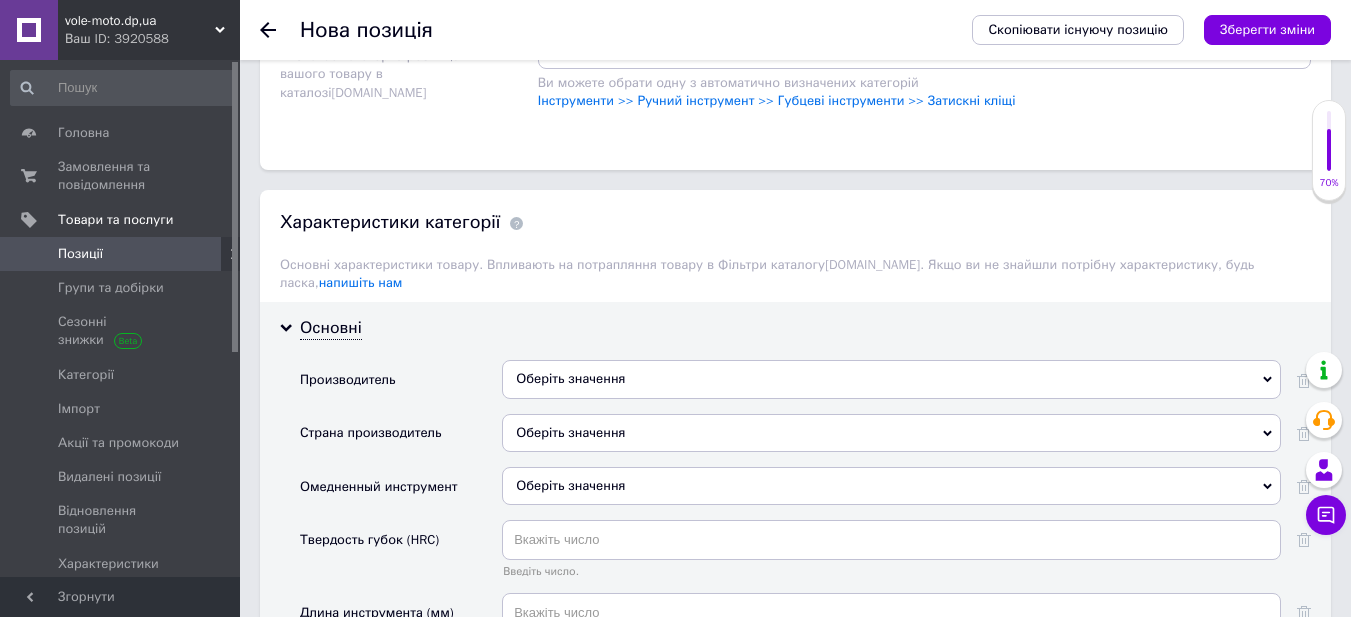 scroll, scrollTop: 1500, scrollLeft: 0, axis: vertical 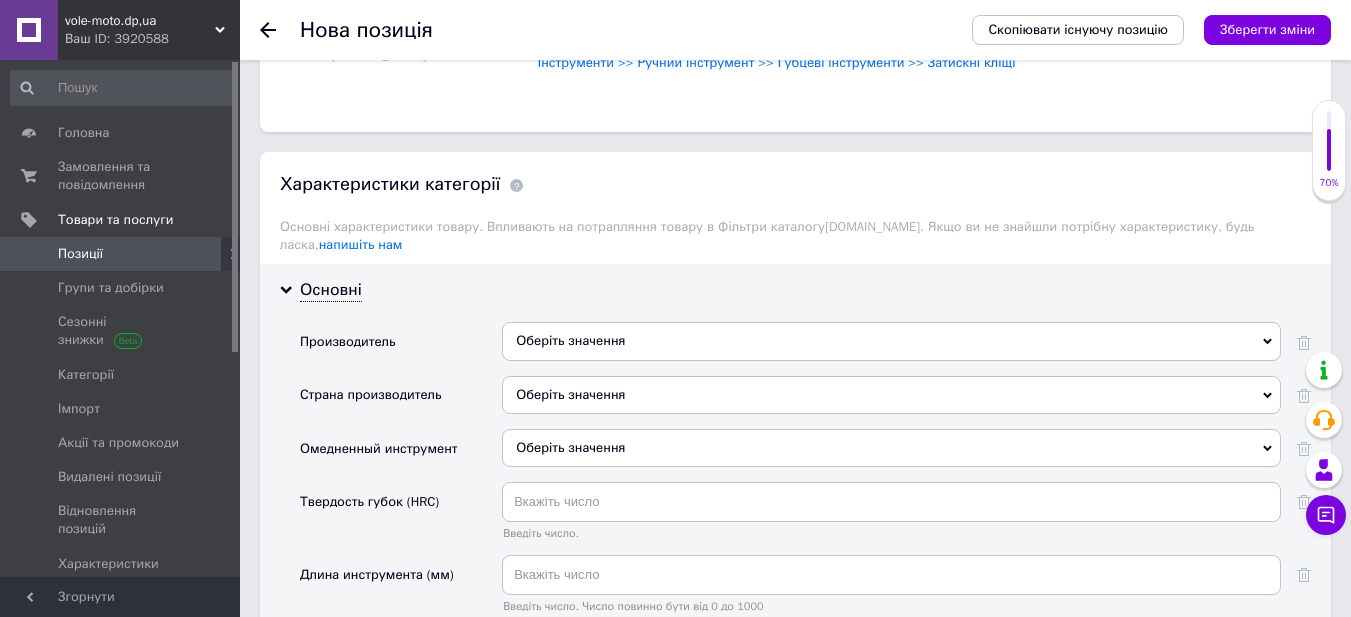 click on "Оберіть значення" at bounding box center (891, 341) 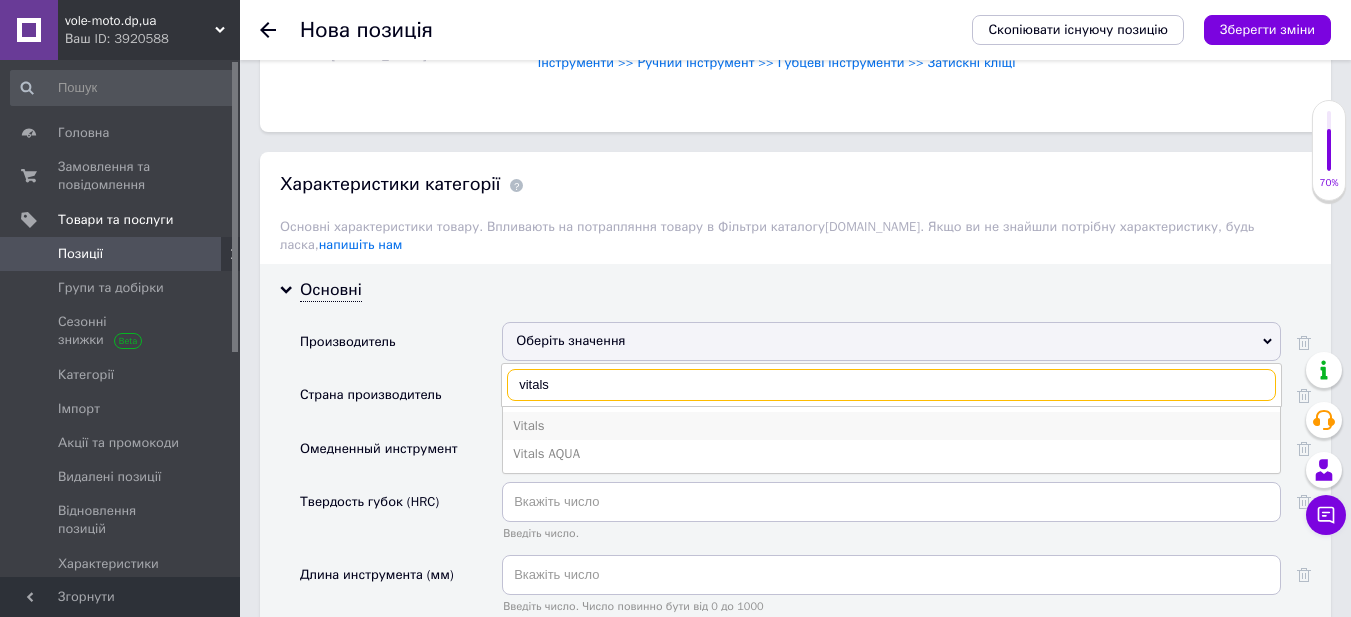 type on "vitals" 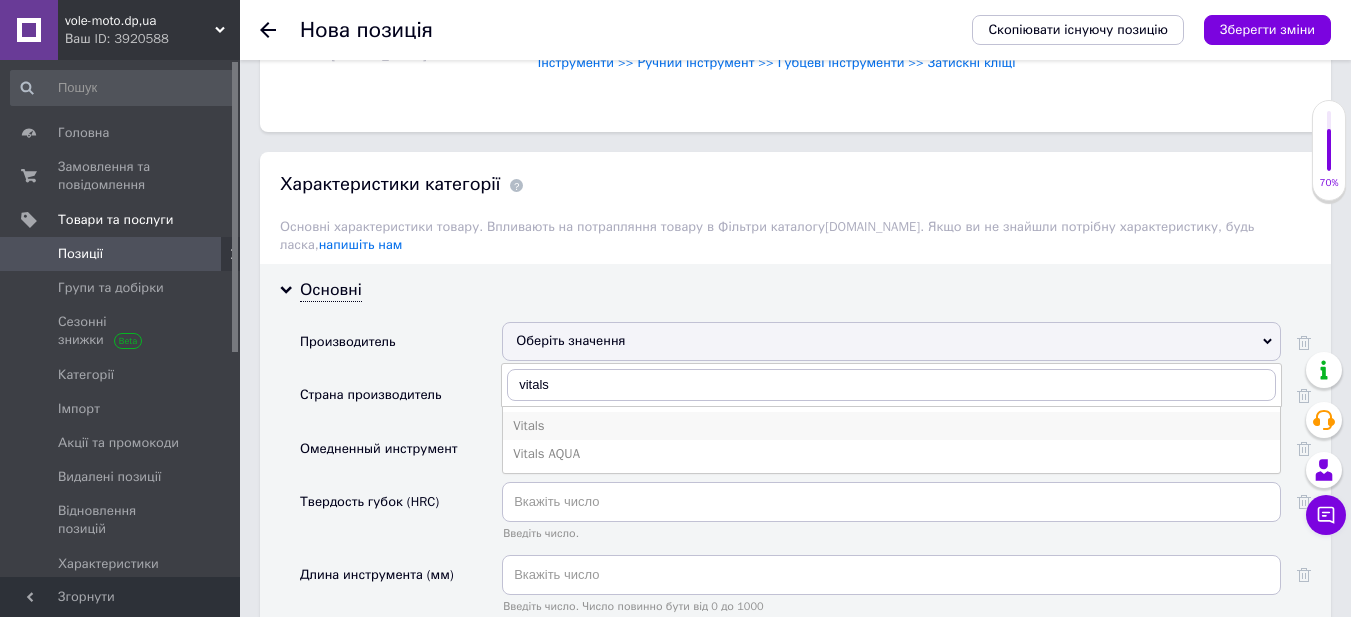 click on "Vitals" at bounding box center [891, 426] 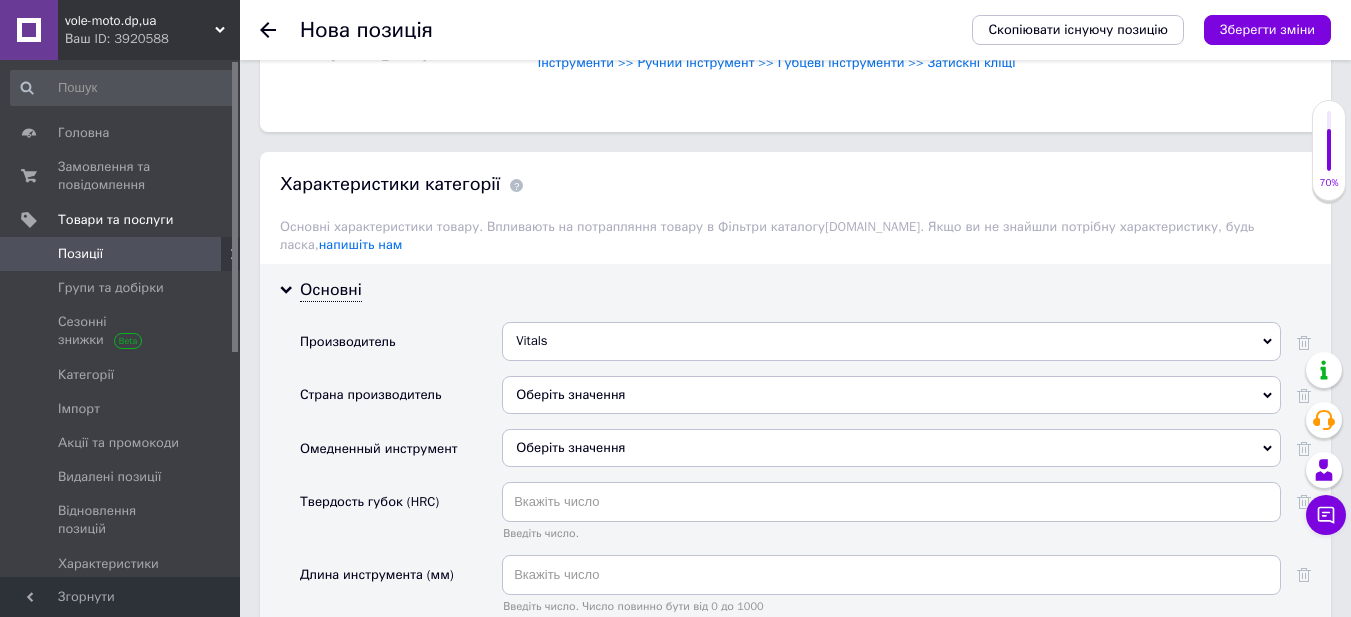 click on "Оберіть значення" at bounding box center [891, 395] 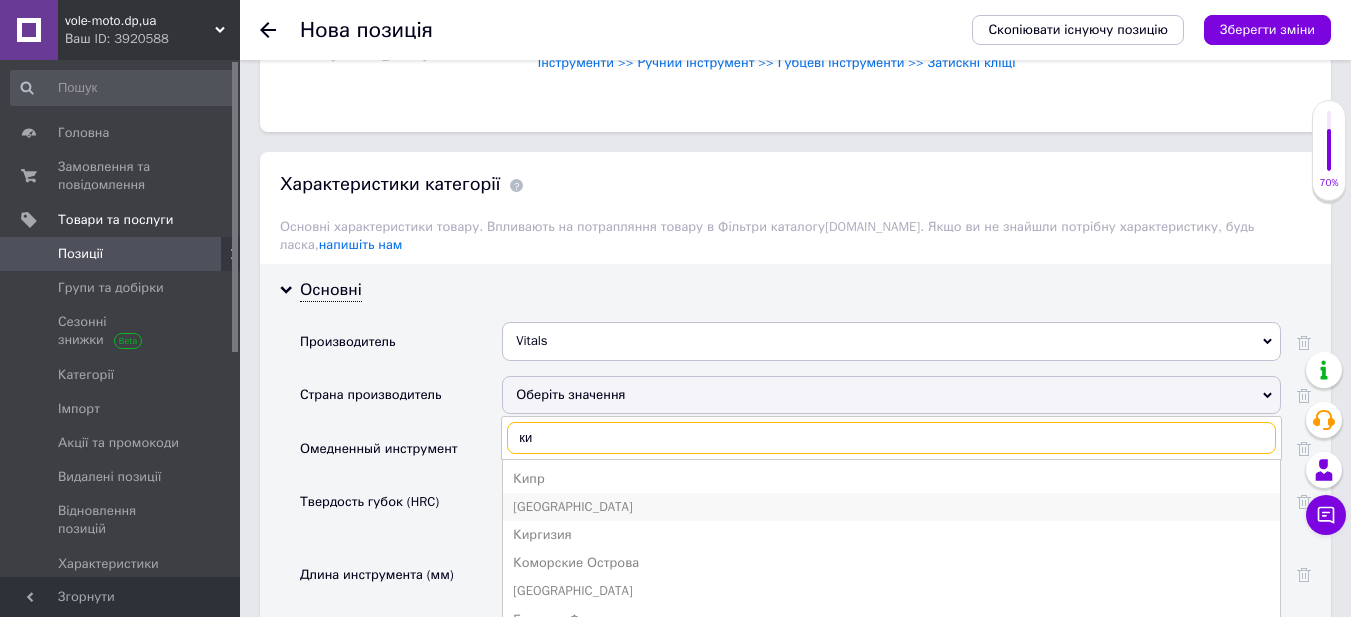 type on "ки" 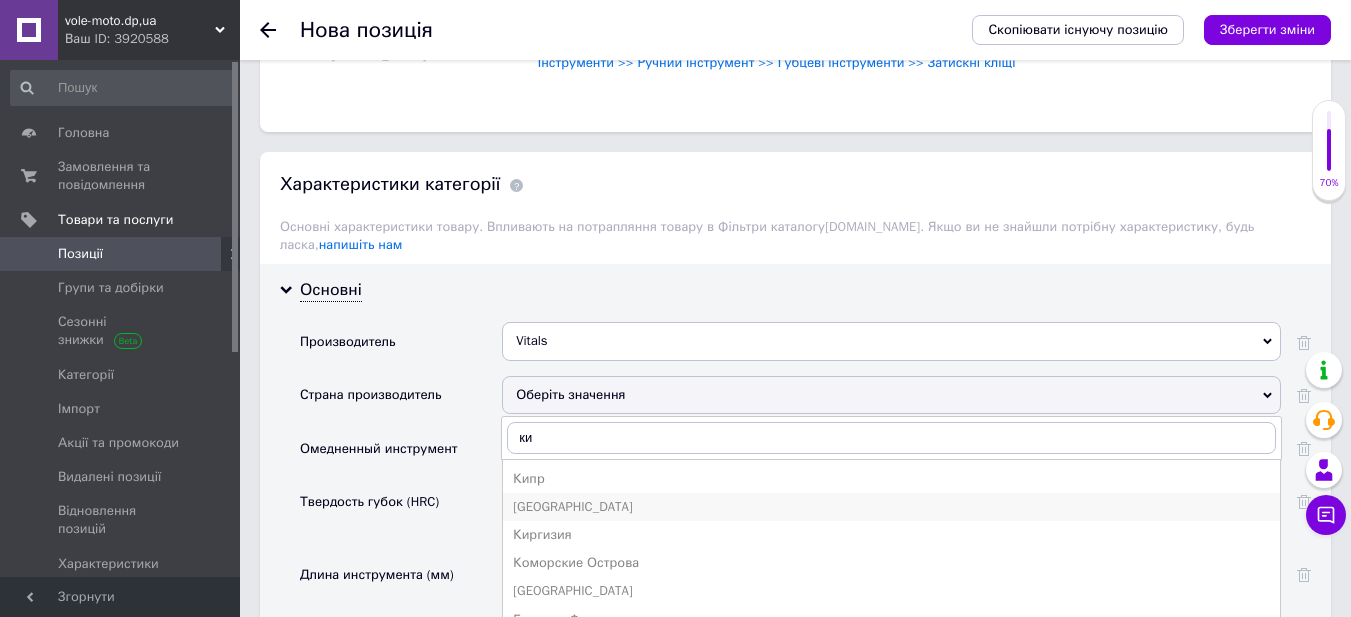 click on "[GEOGRAPHIC_DATA]" at bounding box center (891, 507) 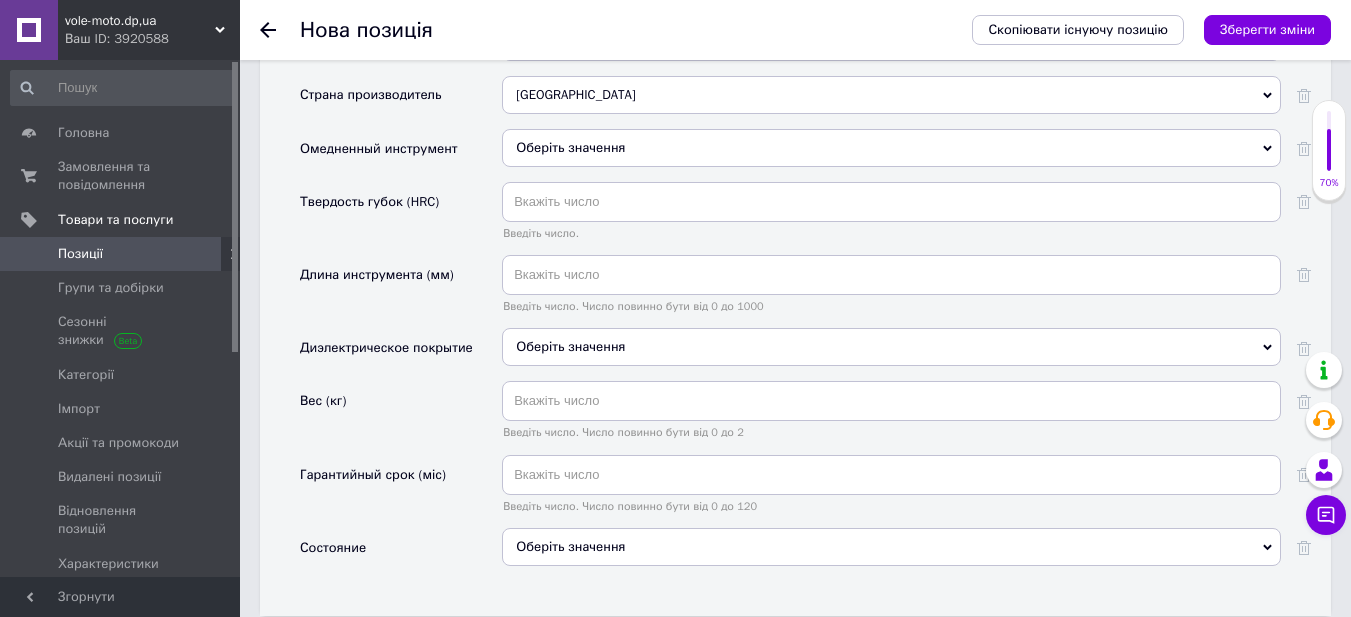 scroll, scrollTop: 1600, scrollLeft: 0, axis: vertical 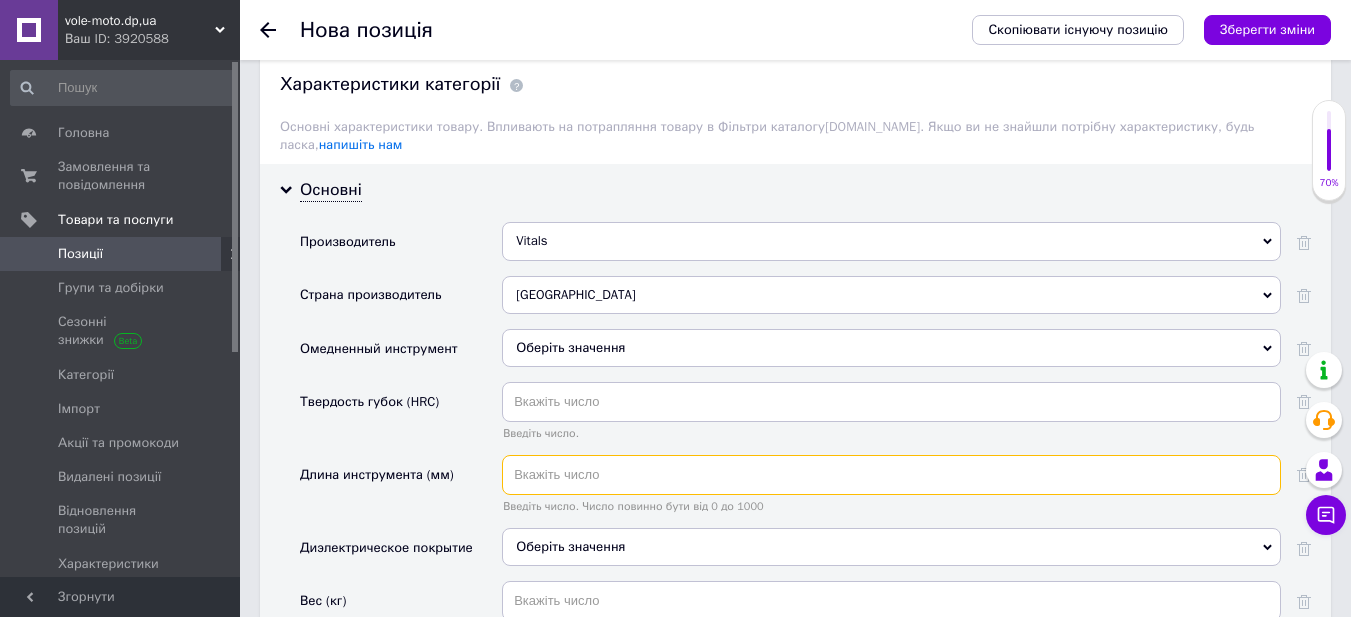 click at bounding box center [891, 475] 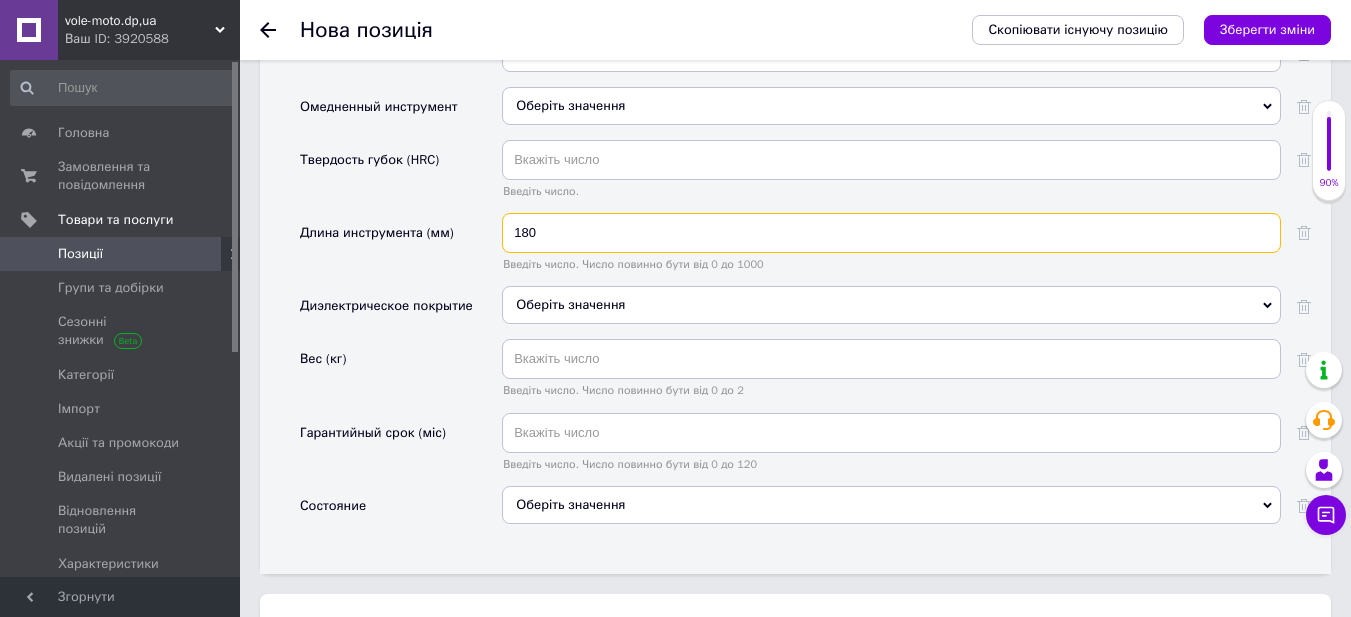 scroll, scrollTop: 1900, scrollLeft: 0, axis: vertical 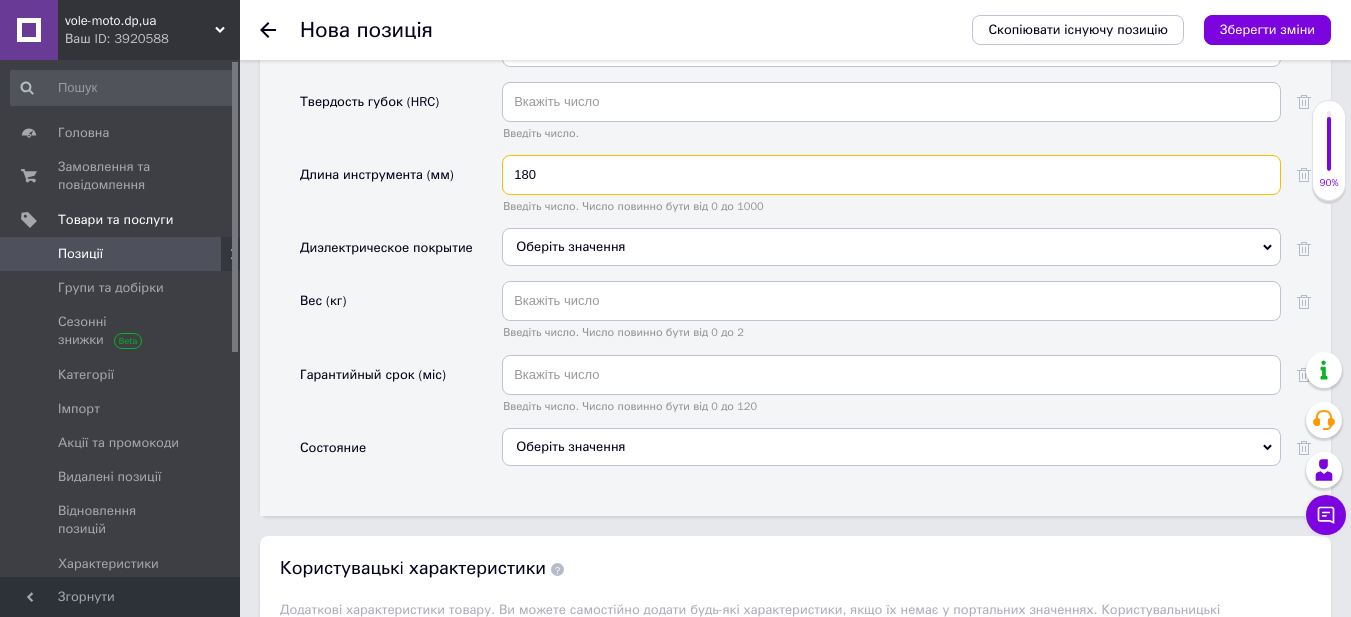 type on "180" 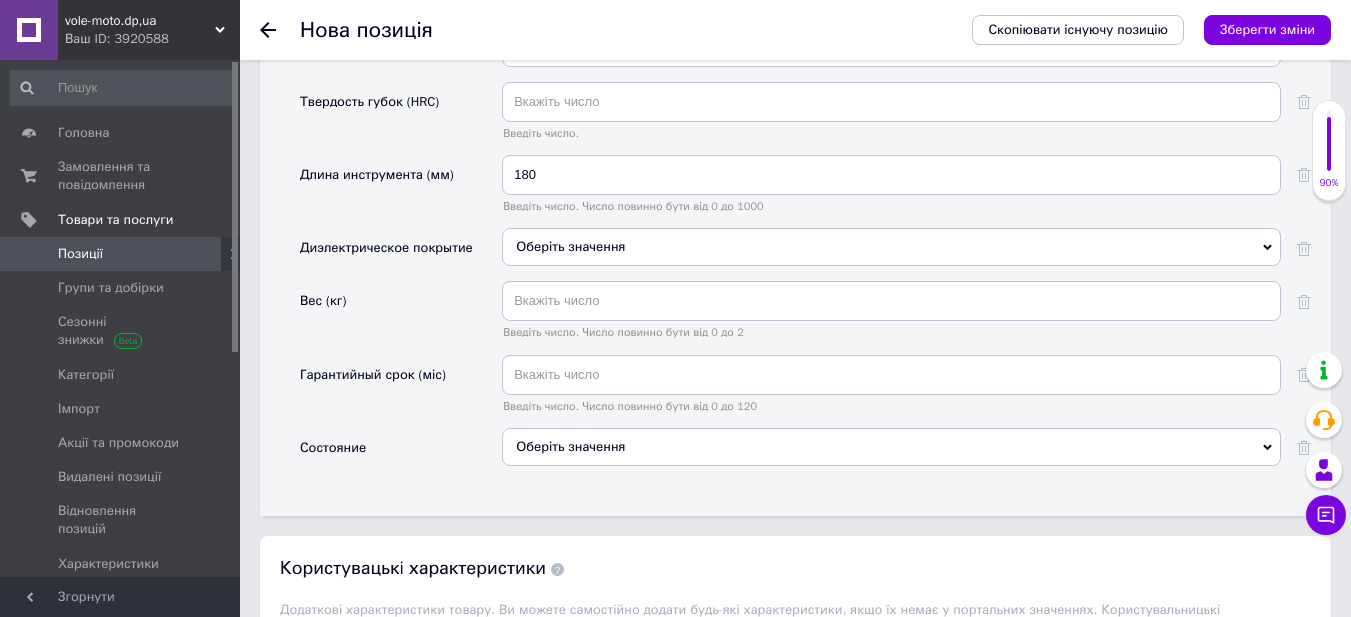 click on "Оберіть значення" at bounding box center (891, 447) 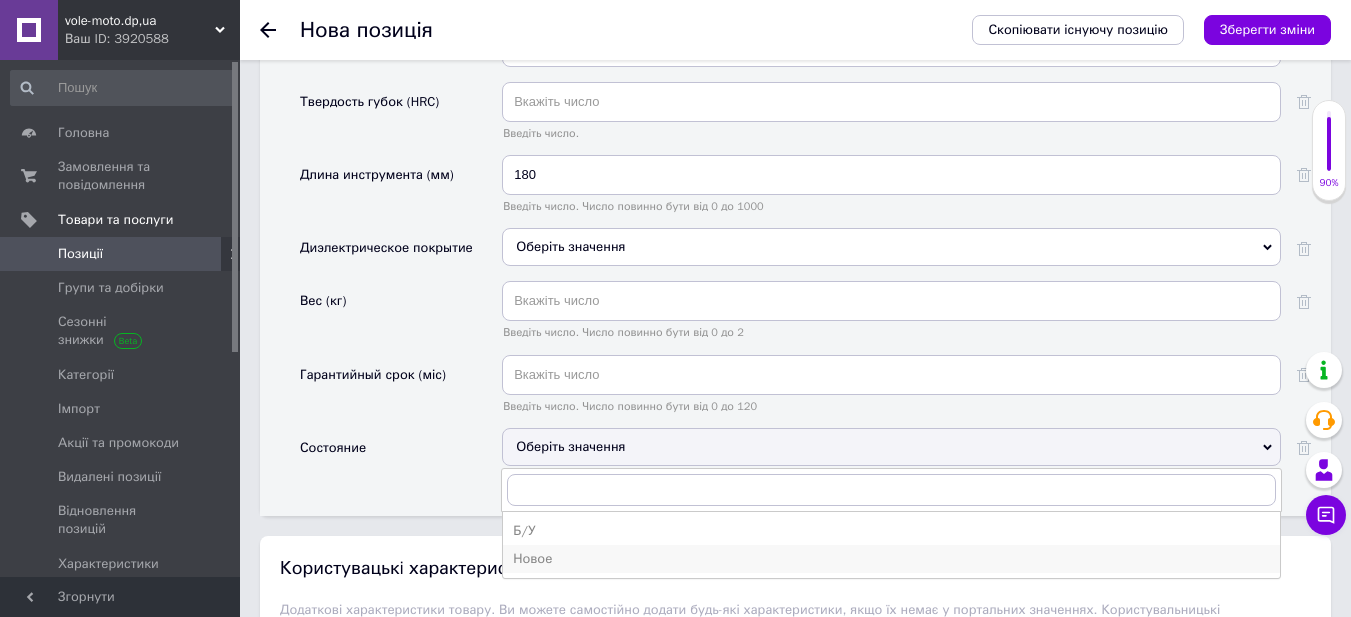 click on "Новое" at bounding box center (891, 559) 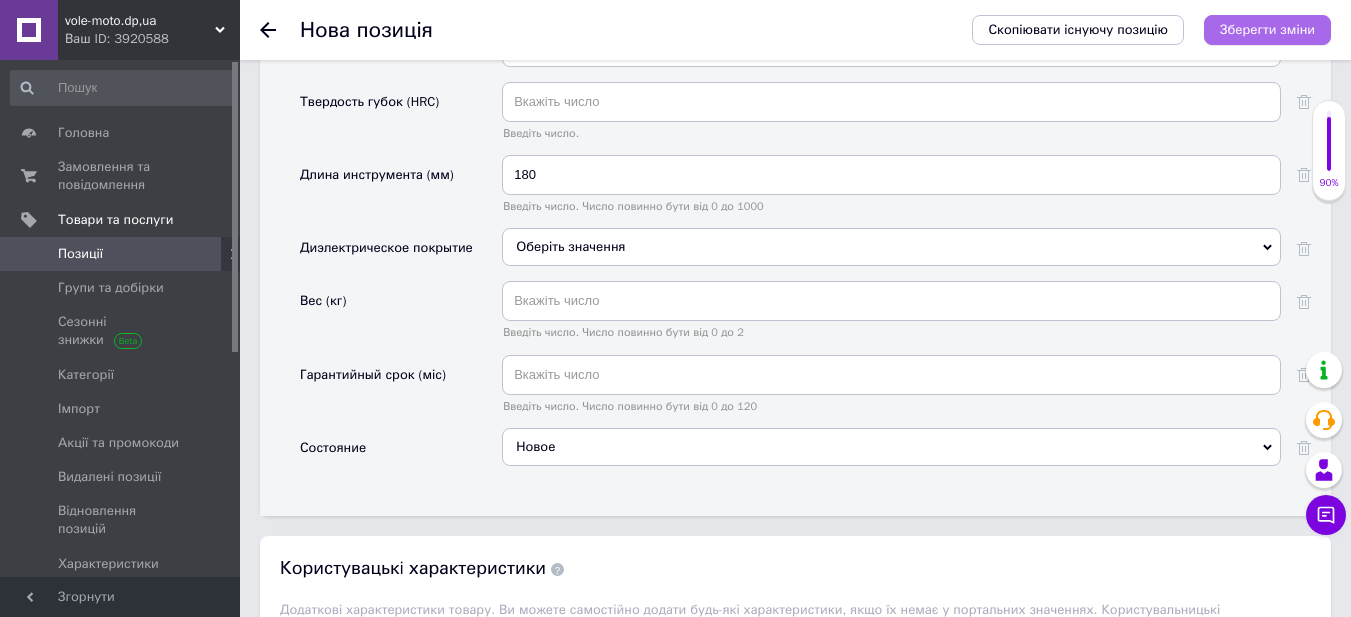 click on "Зберегти зміни" at bounding box center (1267, 29) 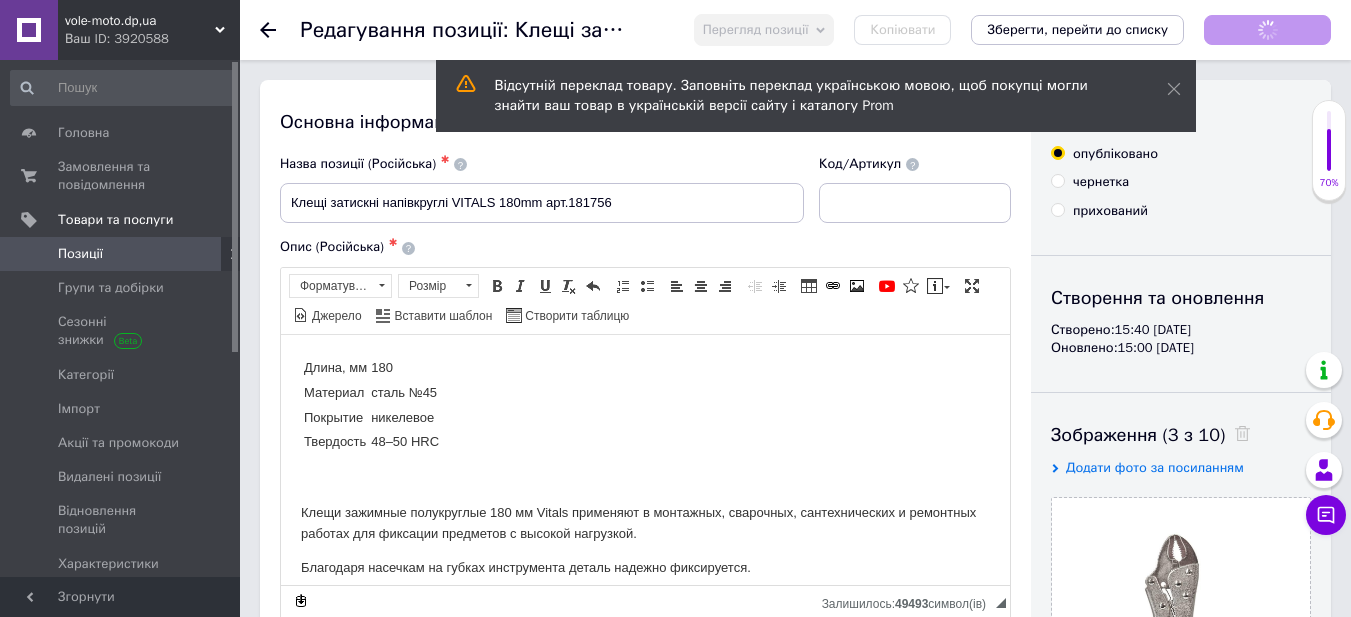 scroll, scrollTop: 0, scrollLeft: 0, axis: both 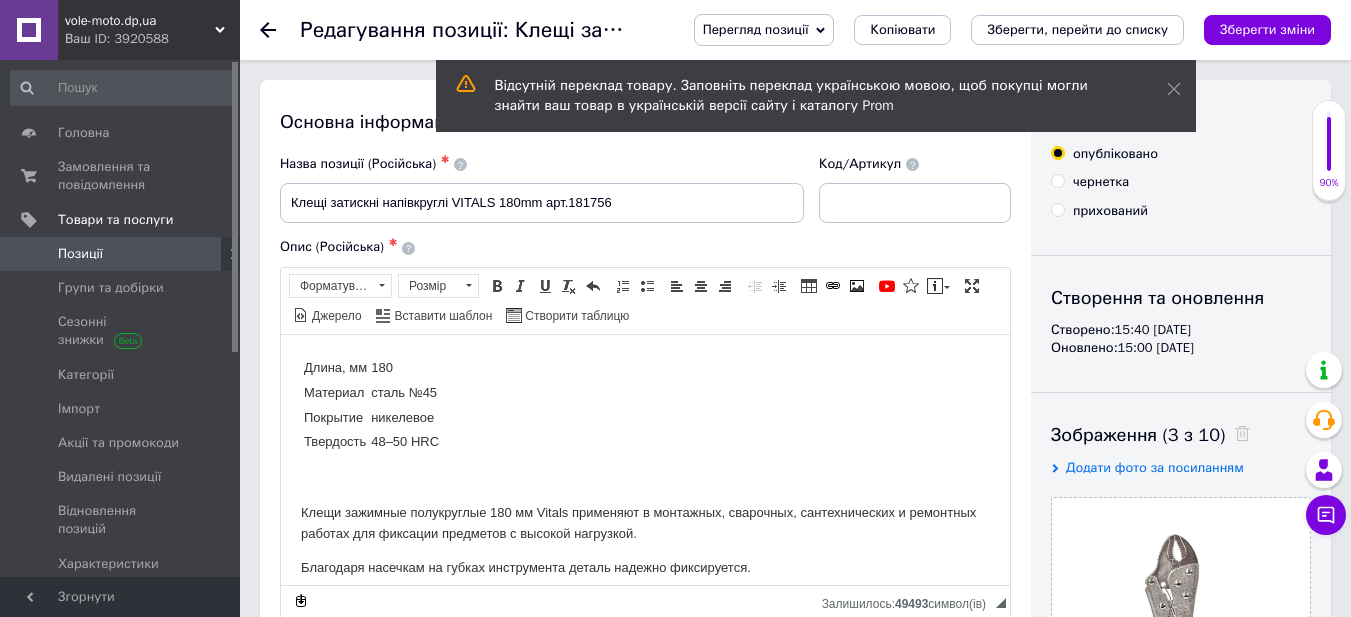 click 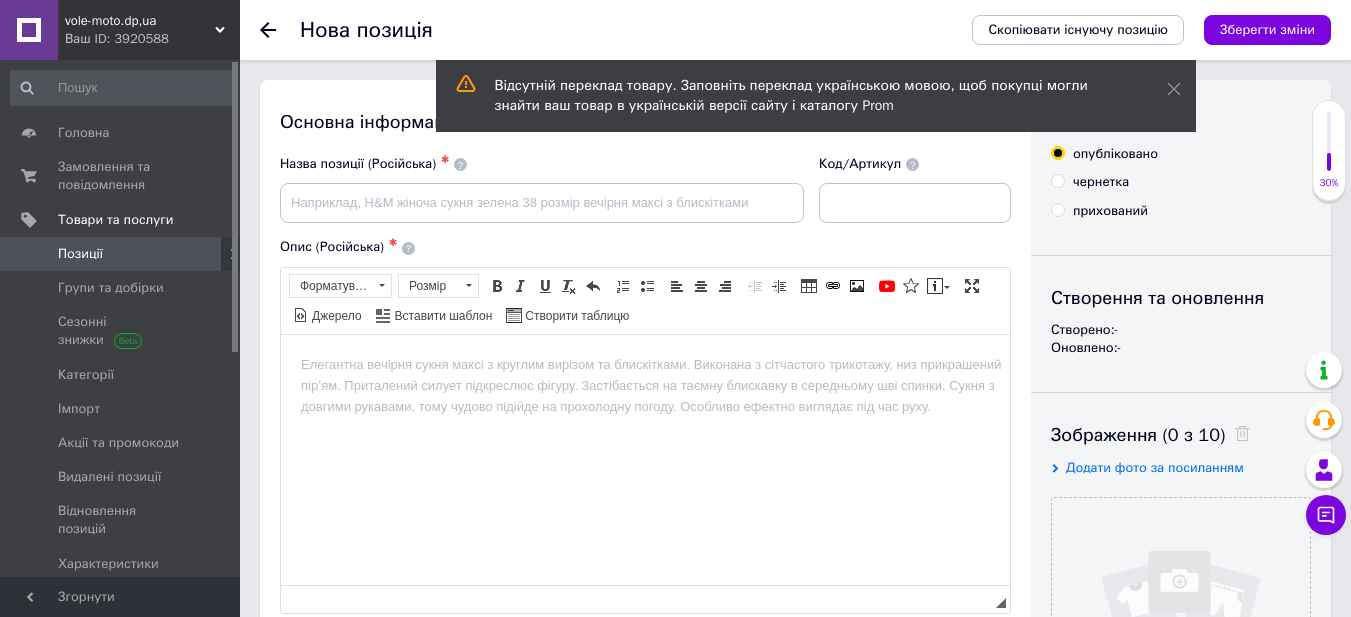 scroll, scrollTop: 0, scrollLeft: 0, axis: both 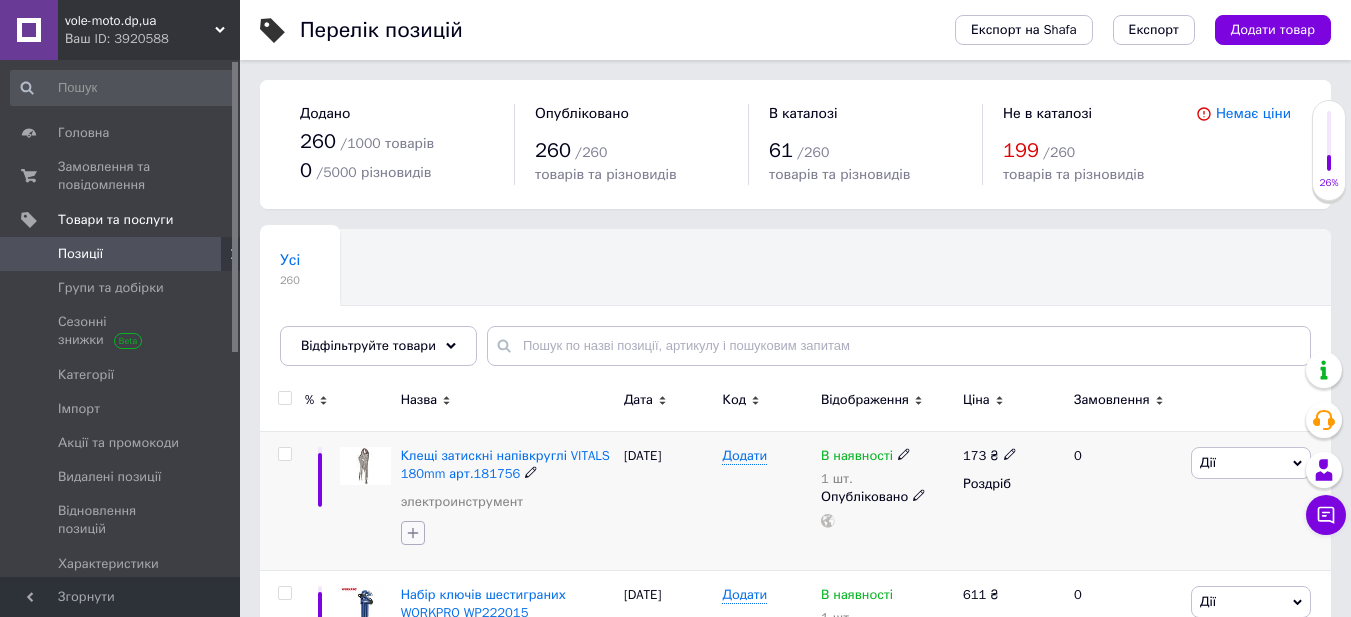 click at bounding box center (413, 533) 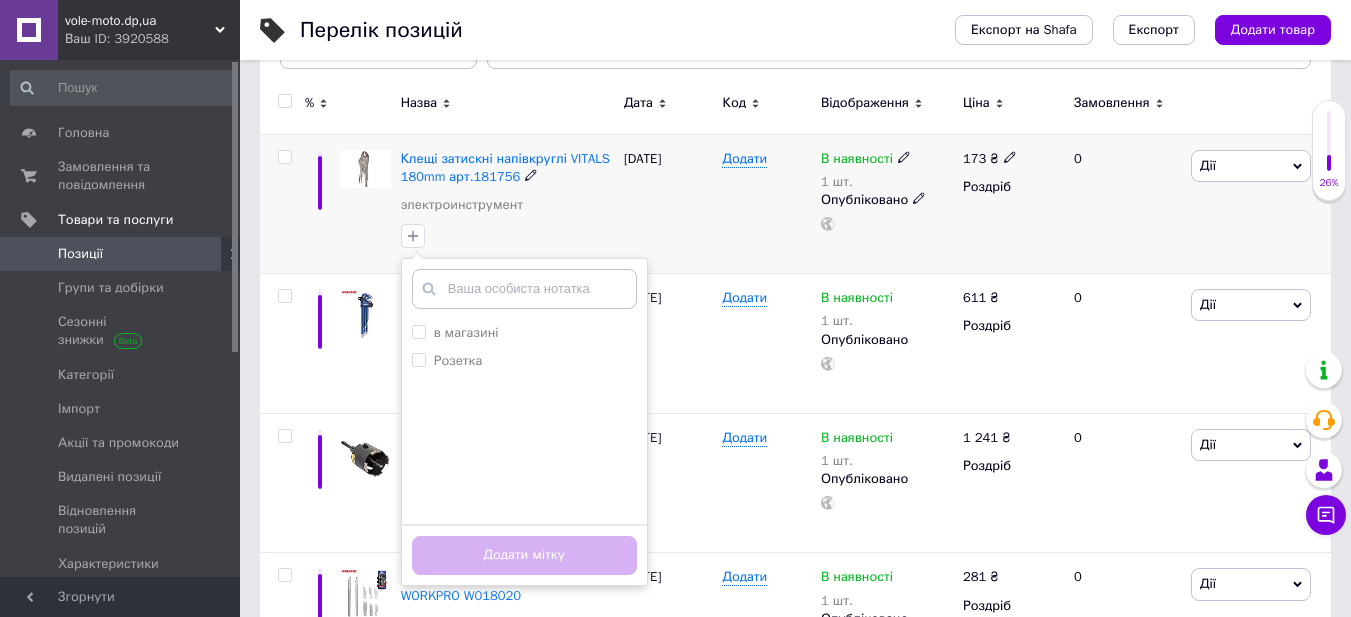 scroll, scrollTop: 300, scrollLeft: 0, axis: vertical 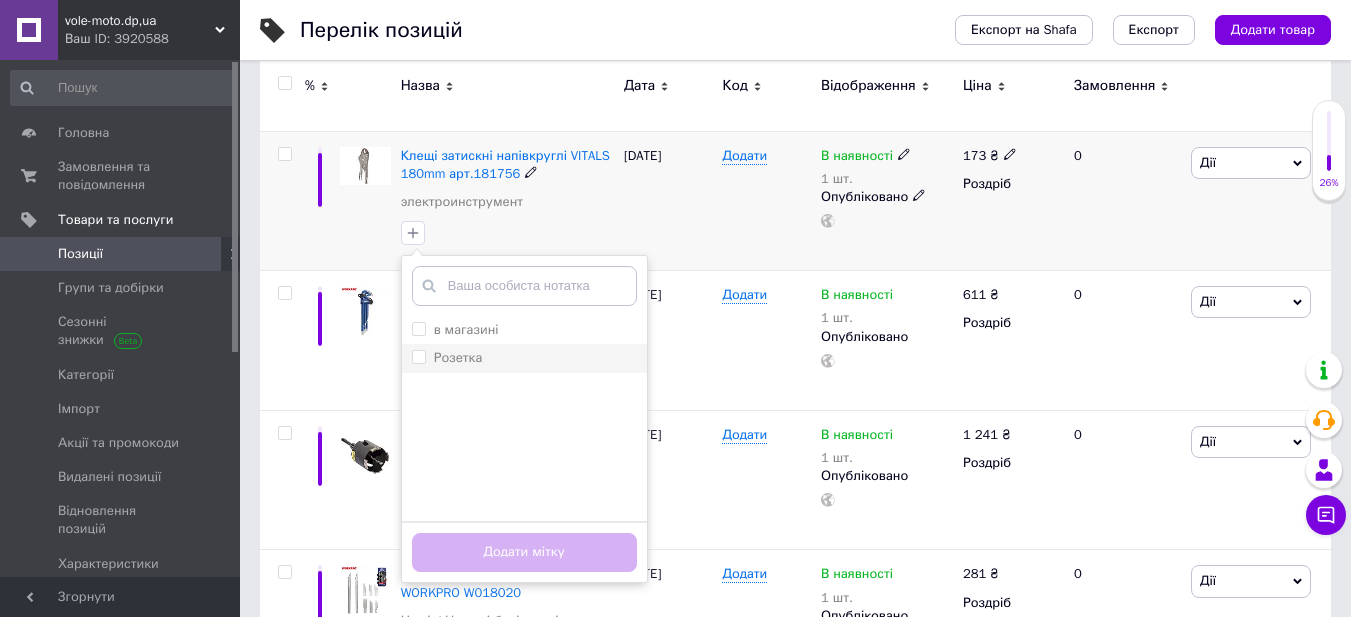 click on "Розетка" at bounding box center (447, 358) 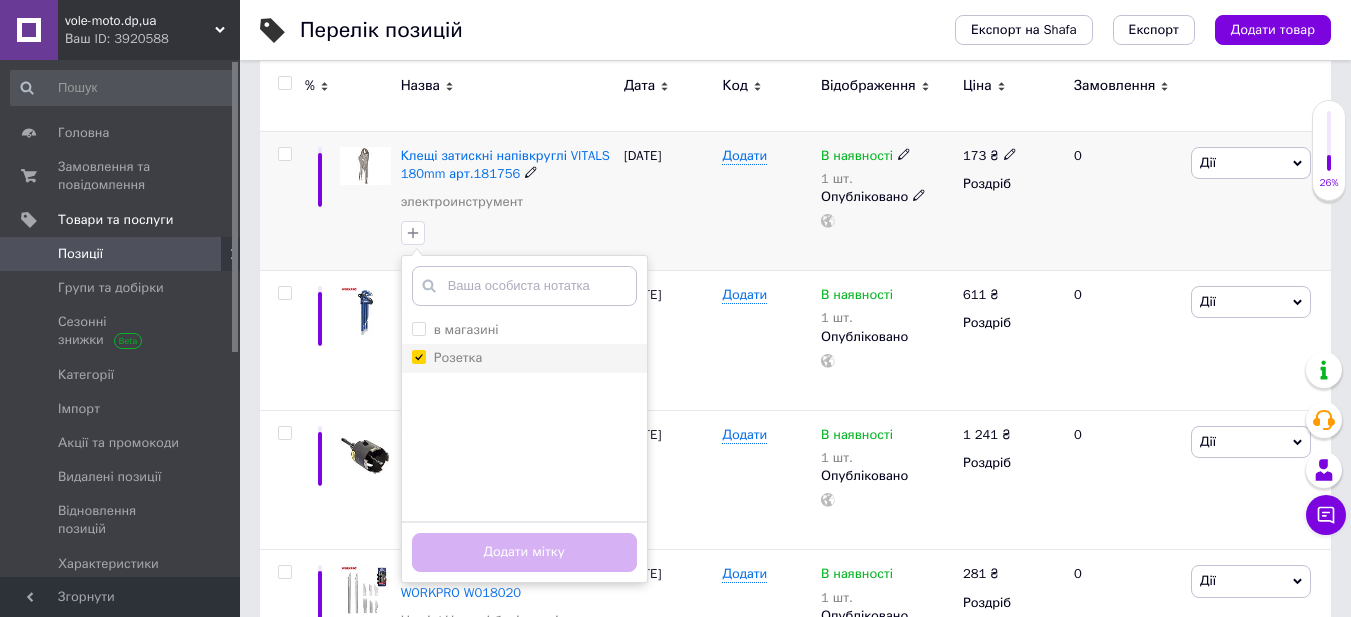 click on "Розетка" at bounding box center (418, 356) 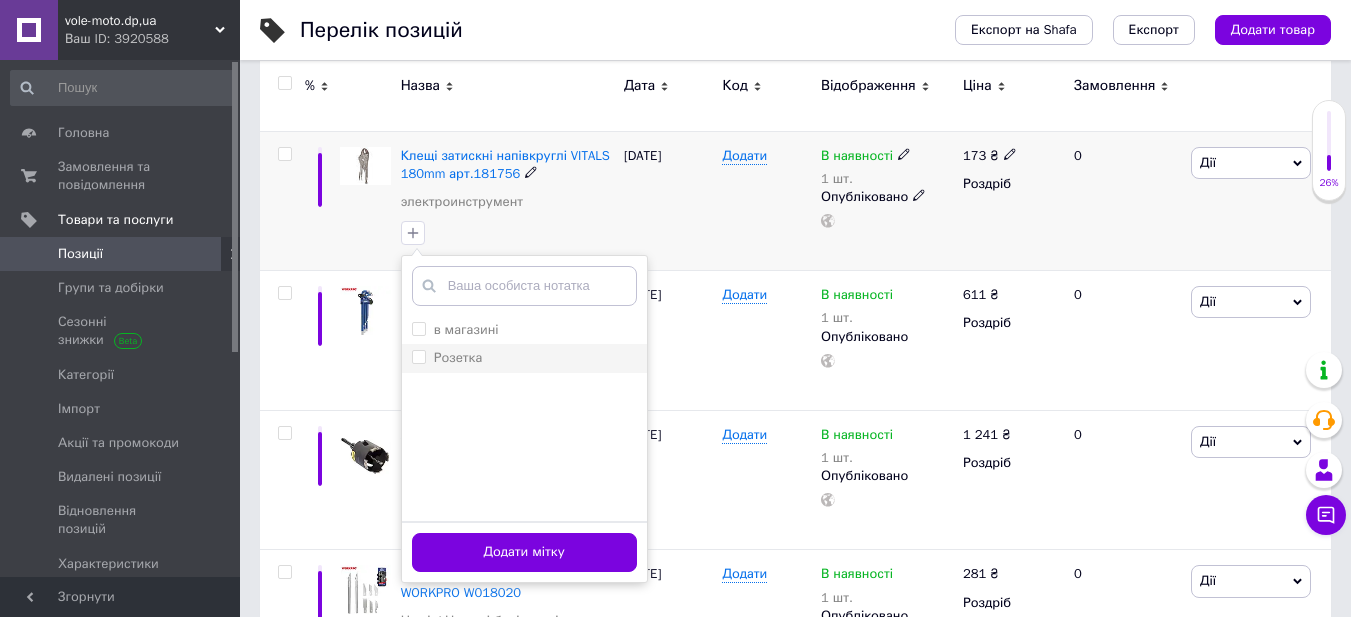 click on "Розетка" at bounding box center [418, 356] 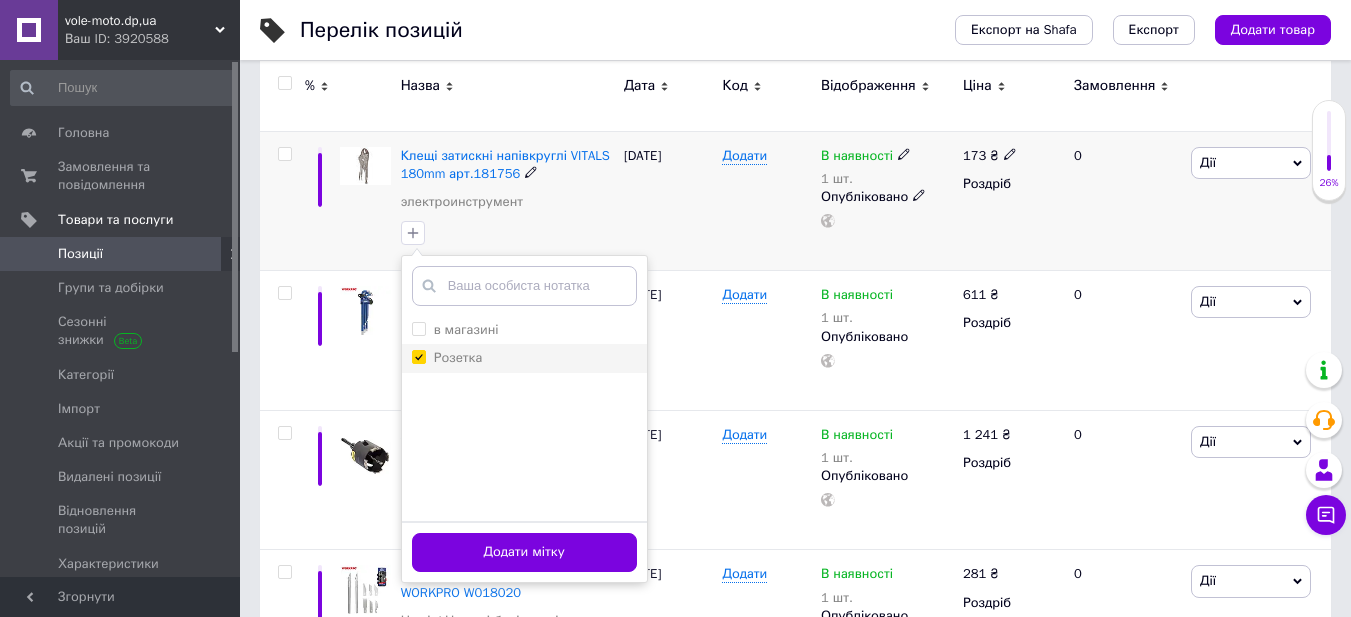 checkbox on "true" 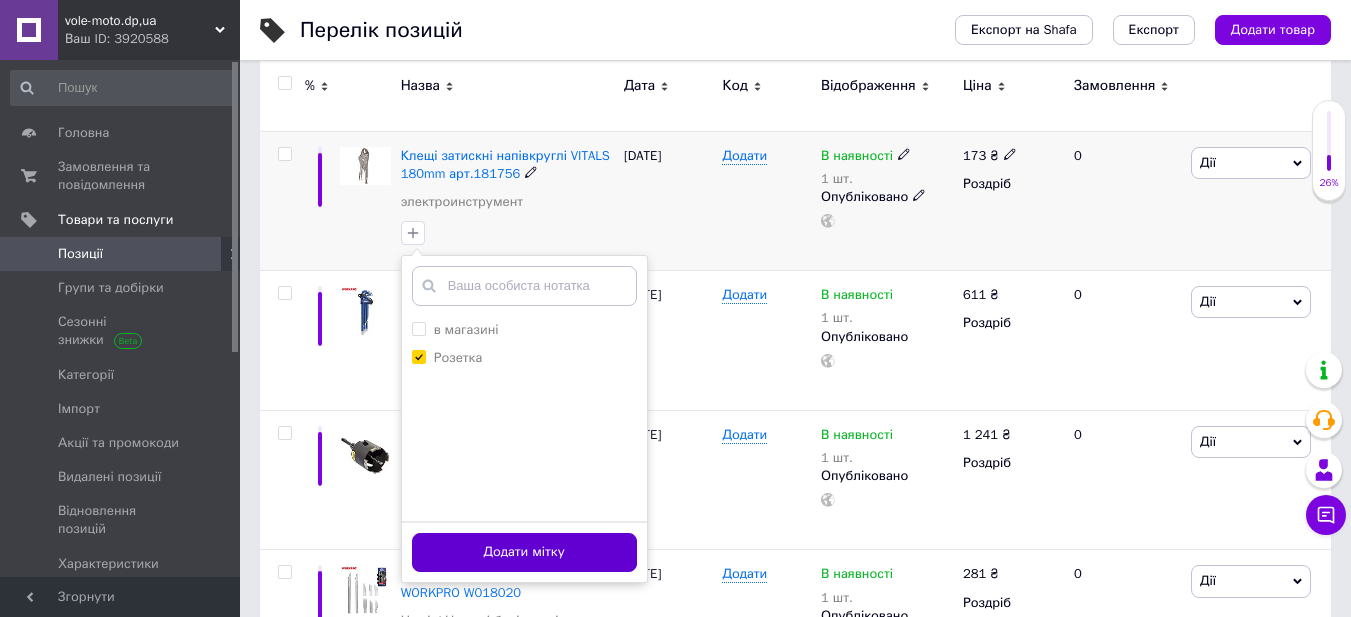 click on "Додати мітку" at bounding box center [524, 552] 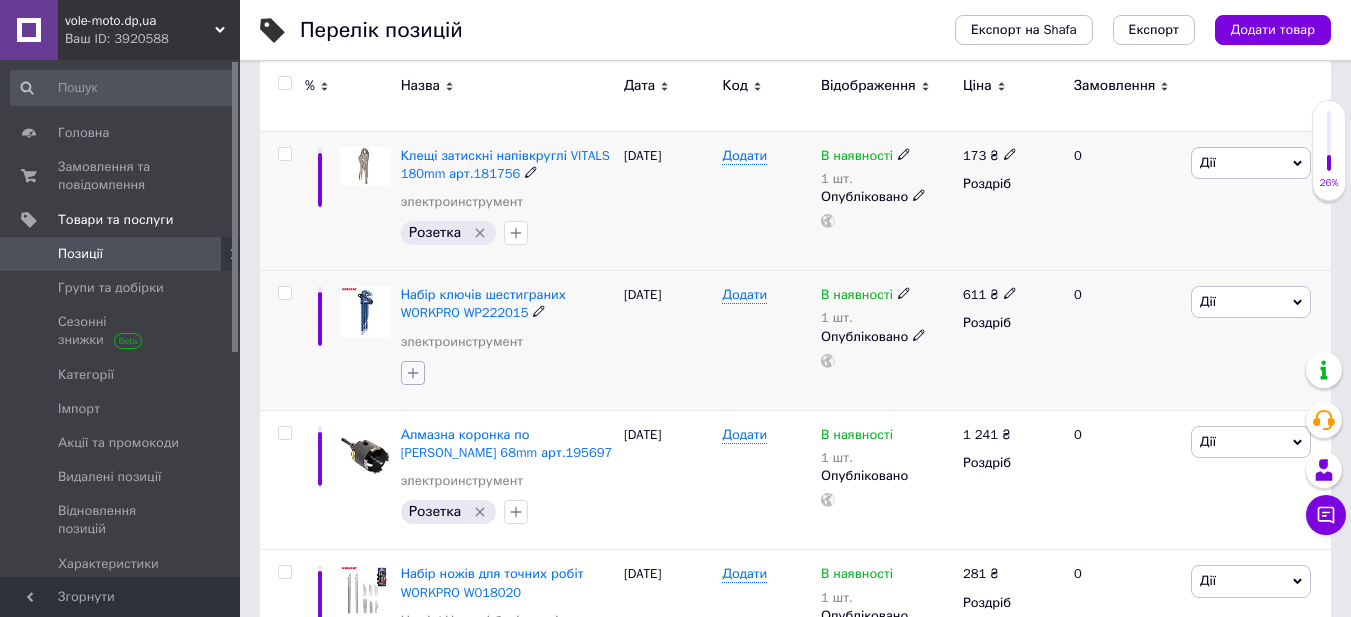 click at bounding box center (413, 373) 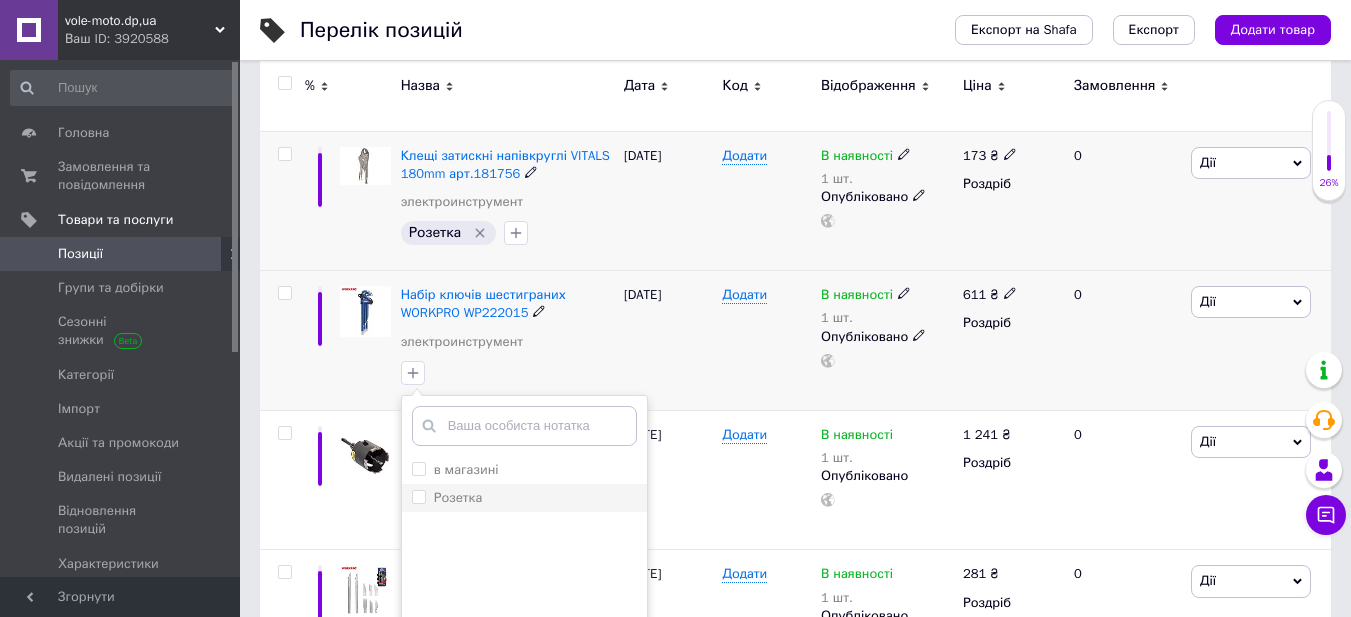 click on "Розетка" at bounding box center [418, 496] 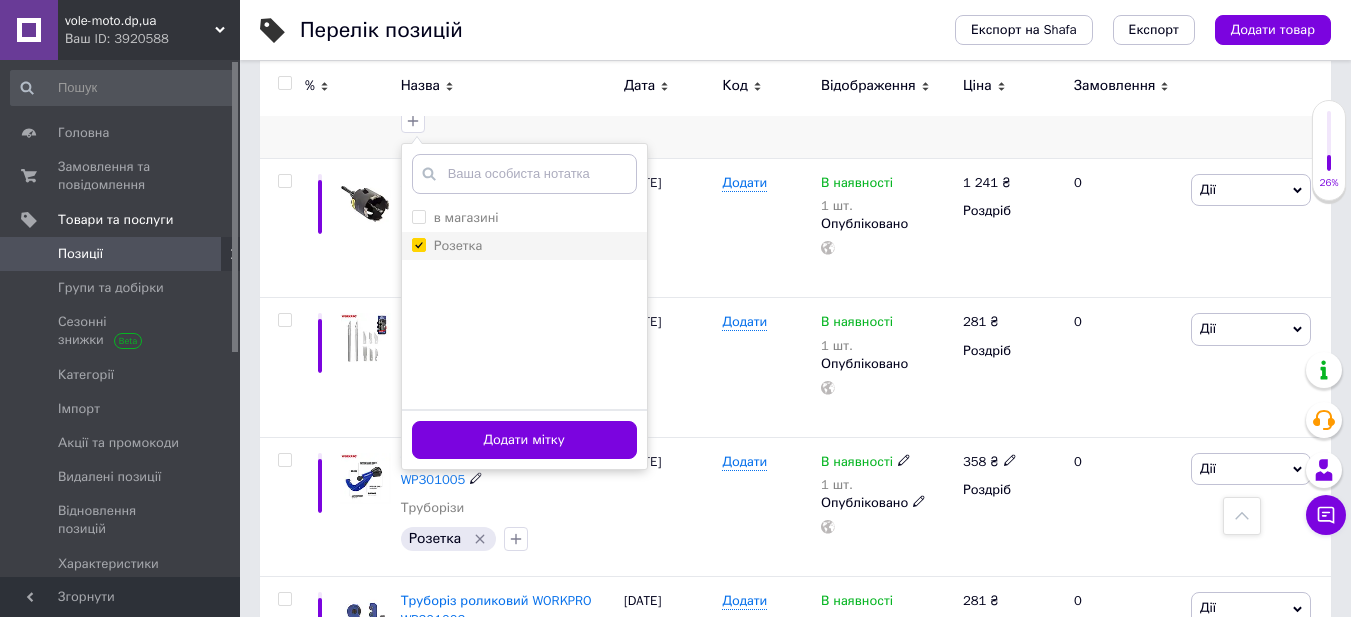 scroll, scrollTop: 600, scrollLeft: 0, axis: vertical 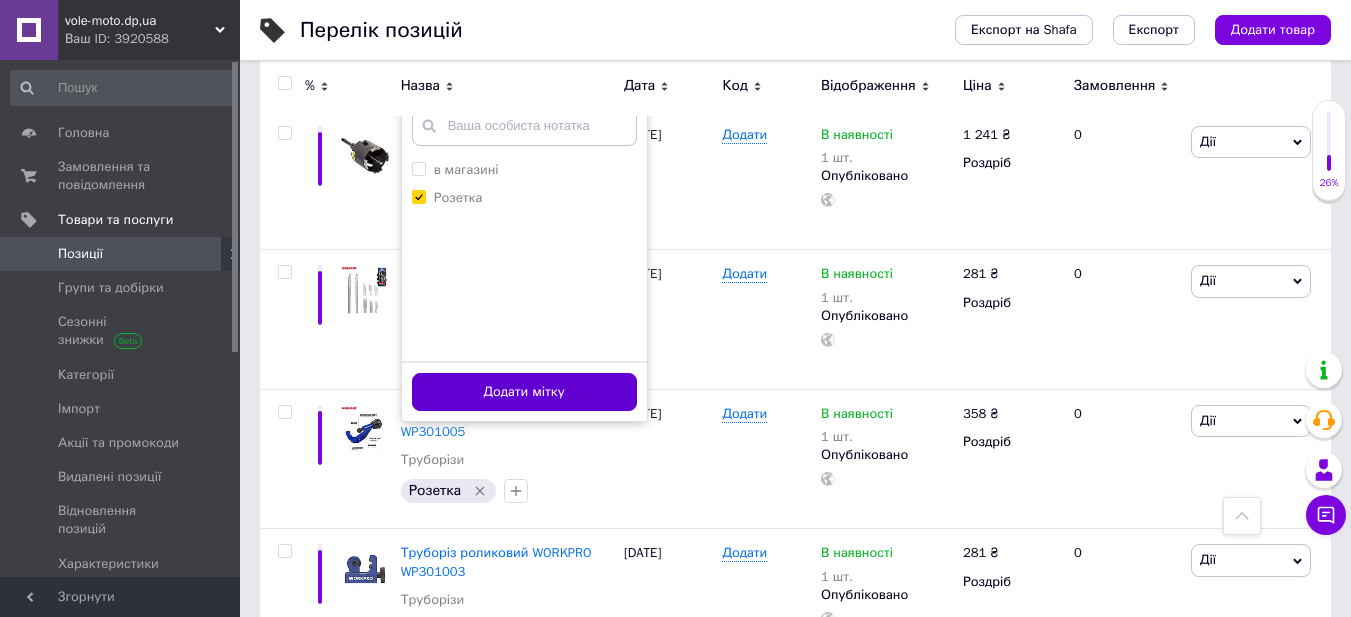 click on "Додати мітку" at bounding box center [524, 392] 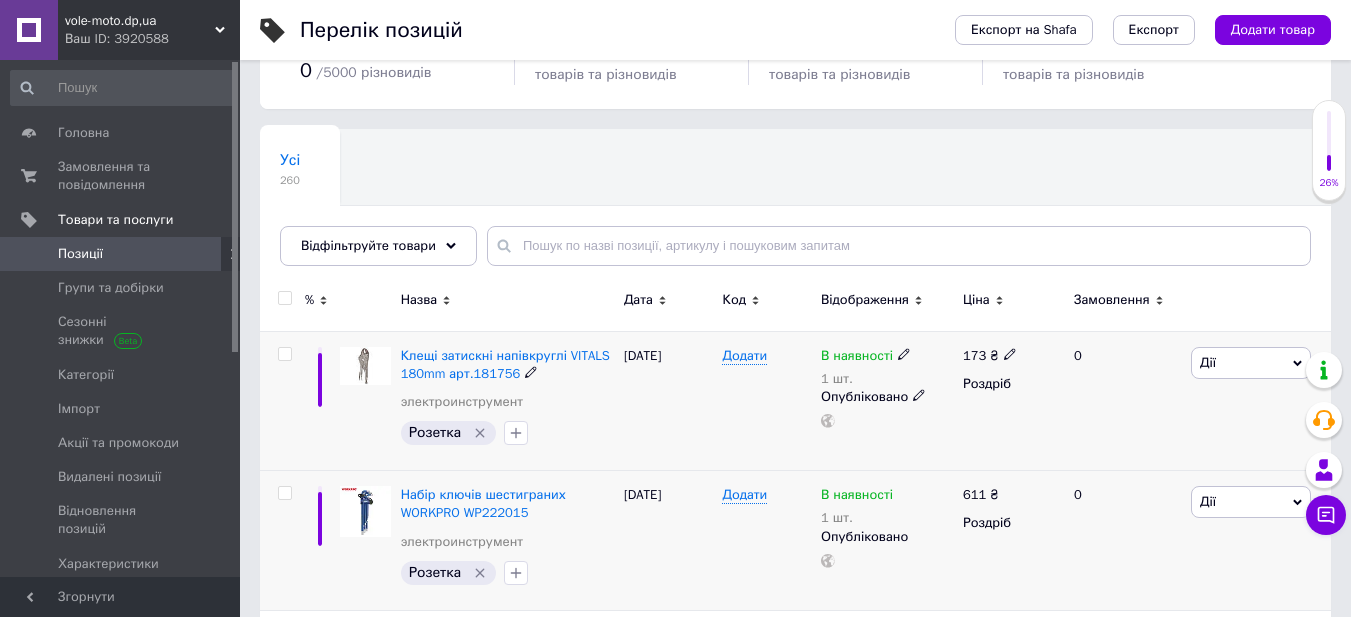 scroll, scrollTop: 0, scrollLeft: 0, axis: both 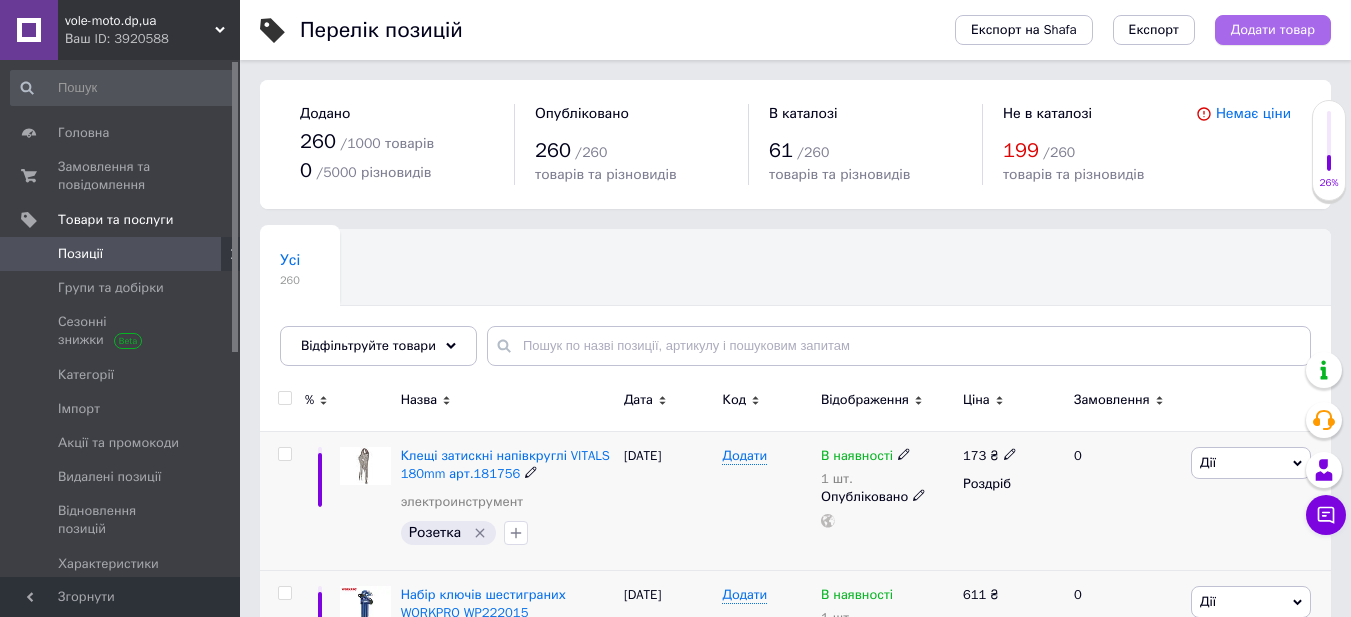 click on "Додати товар" at bounding box center [1273, 30] 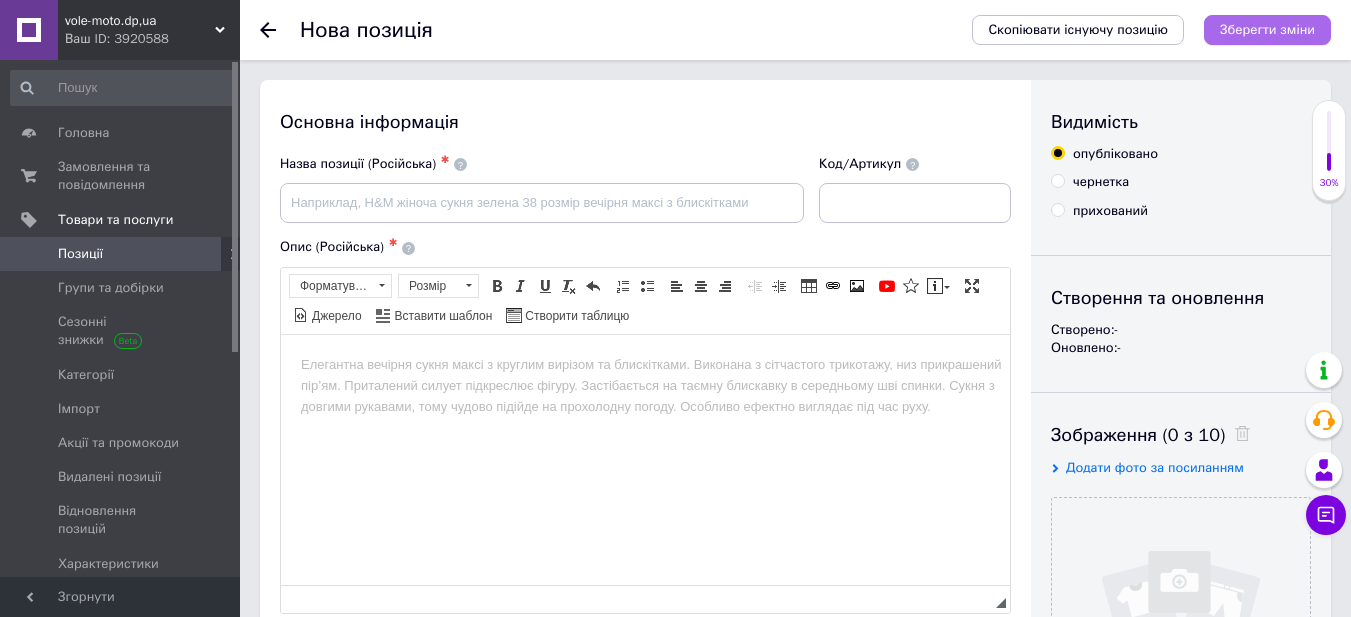 scroll, scrollTop: 0, scrollLeft: 0, axis: both 